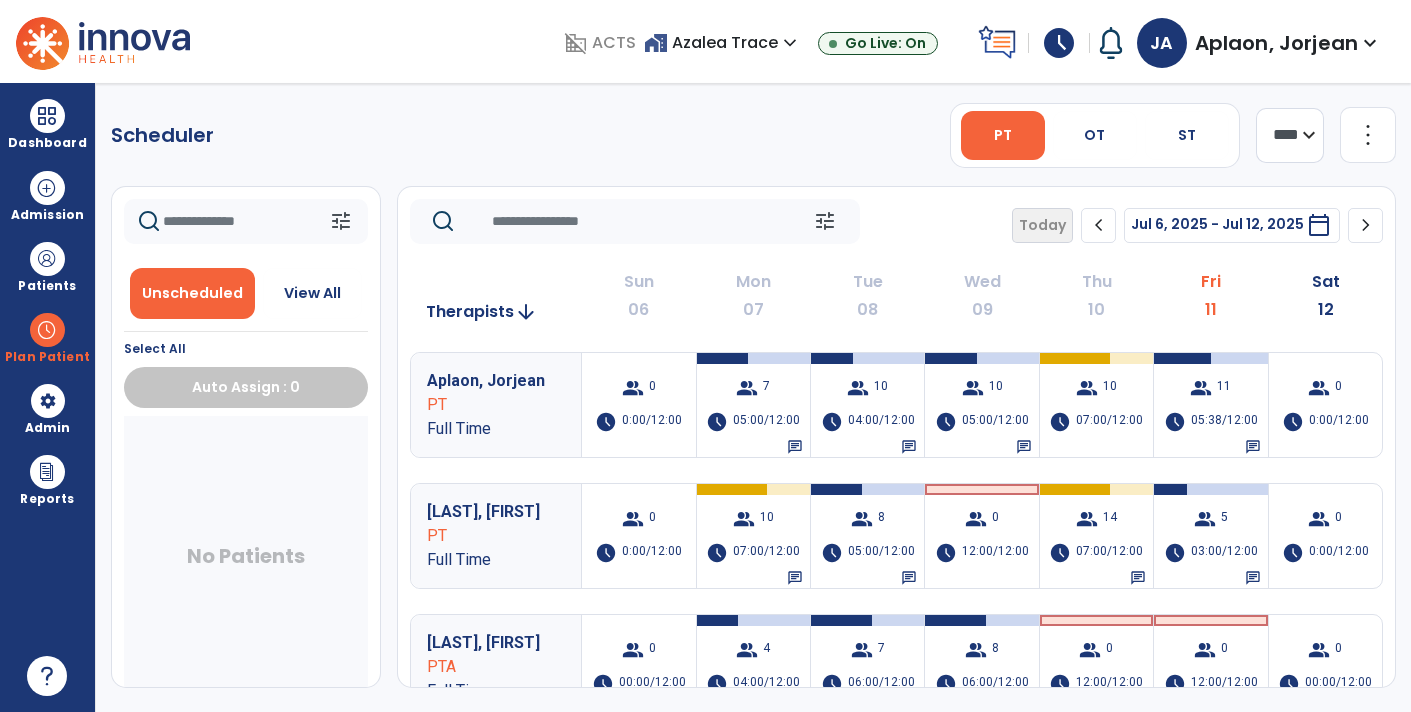 scroll, scrollTop: 0, scrollLeft: 0, axis: both 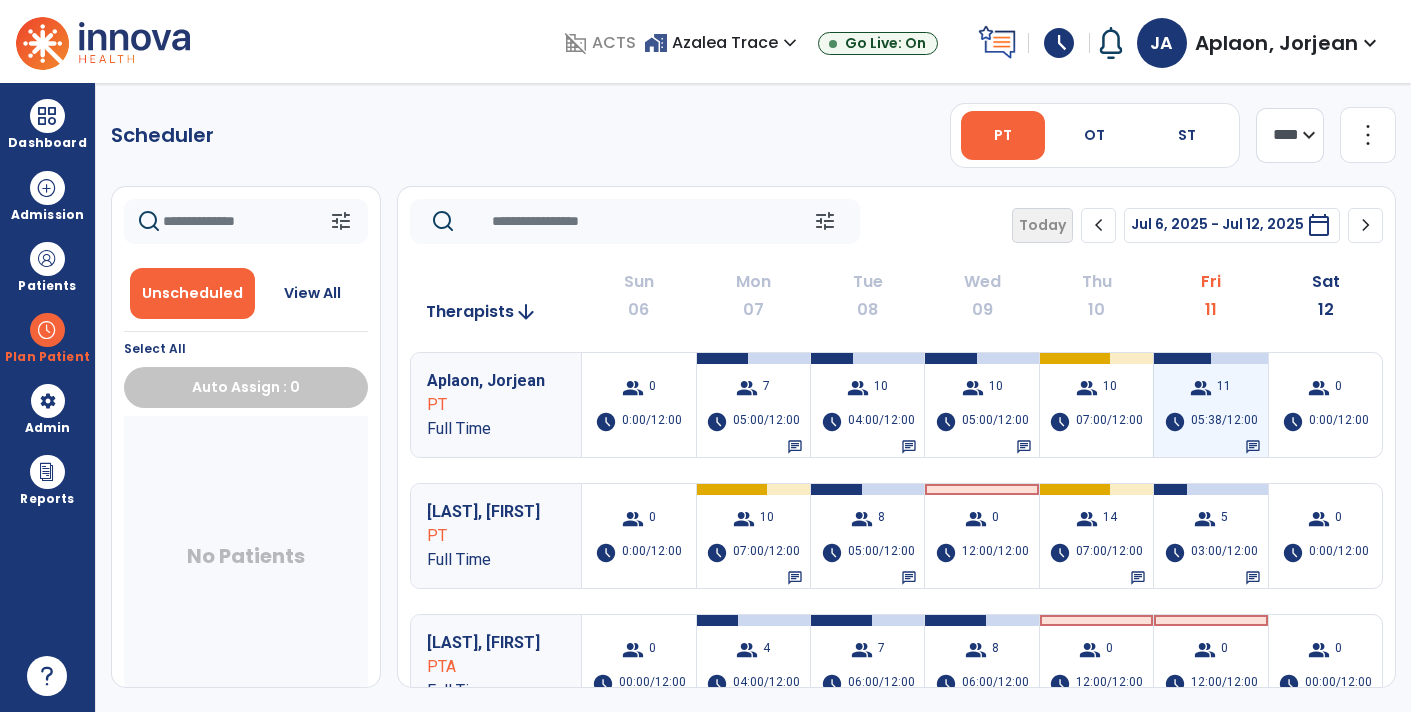 click on "05:38/12:00" at bounding box center (1224, 422) 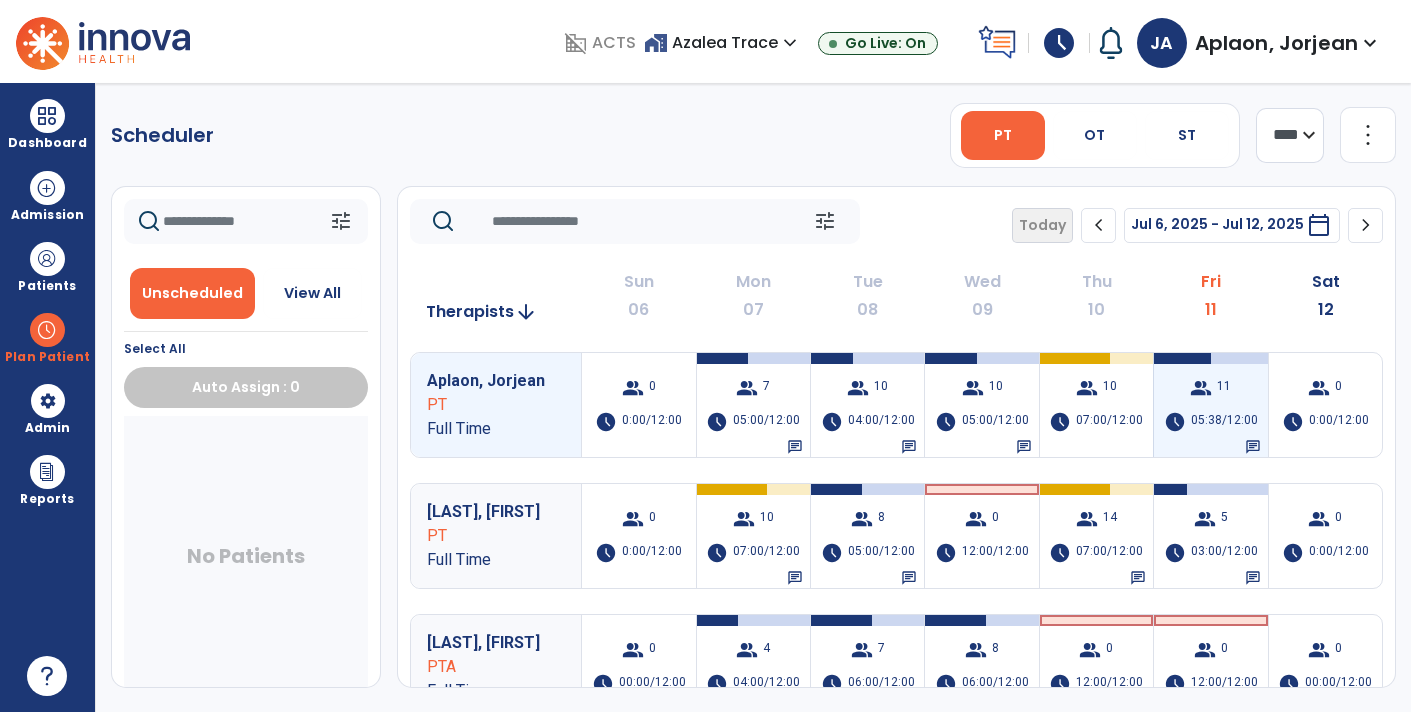 click on "05:38/12:00" at bounding box center [1224, 422] 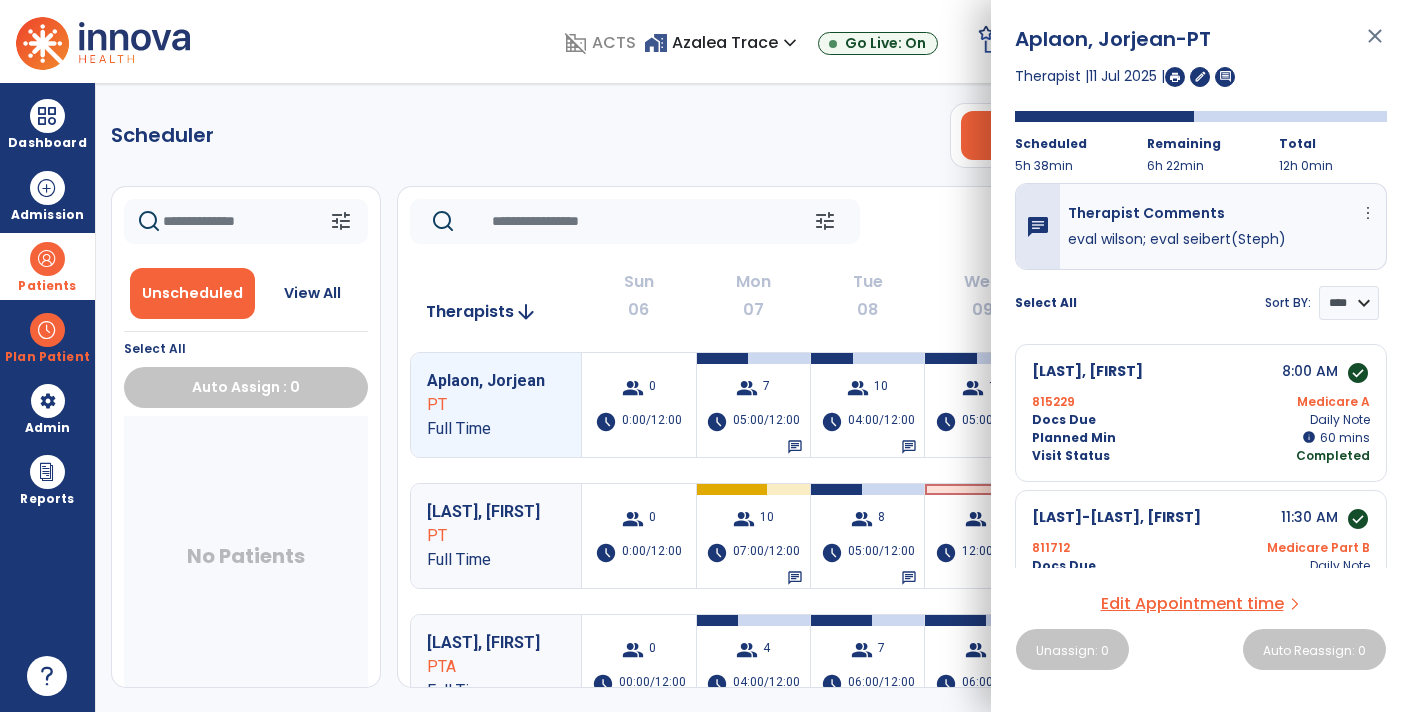 click at bounding box center [47, 259] 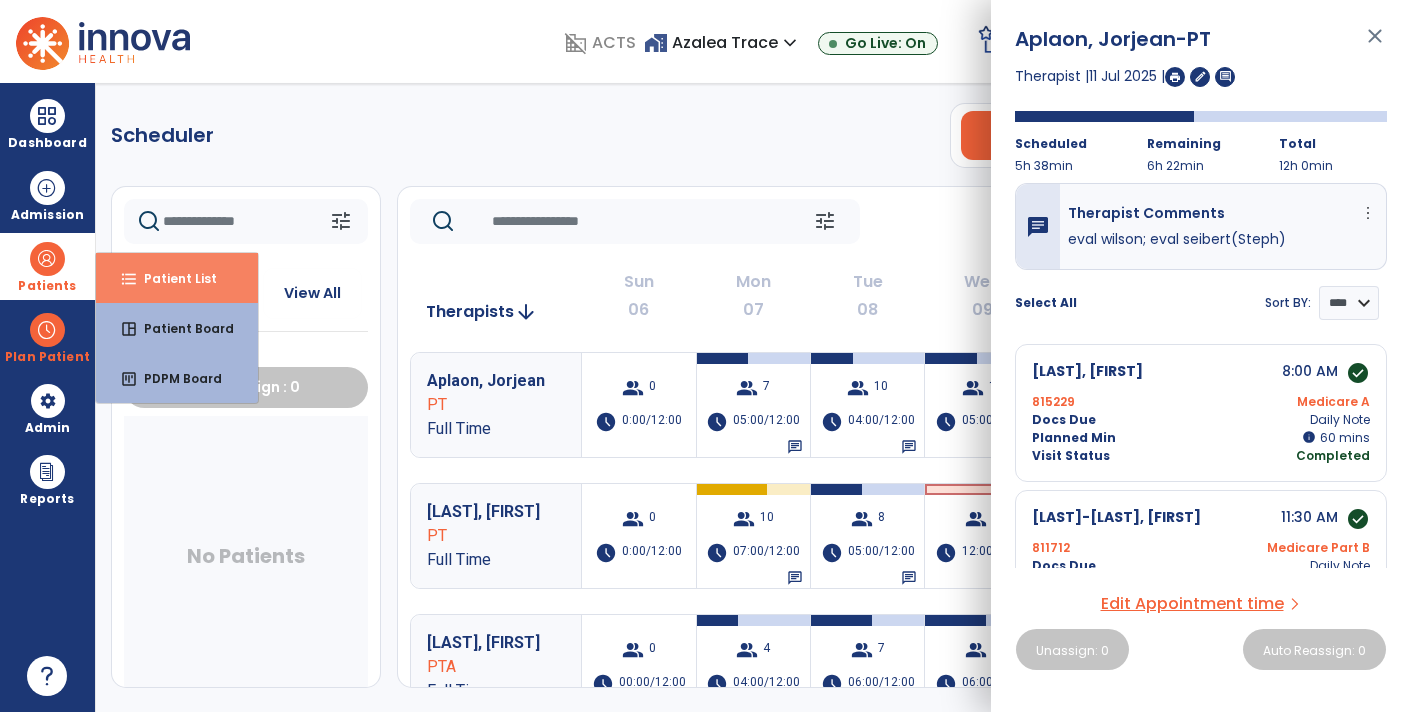 click on "Patient List" at bounding box center [172, 278] 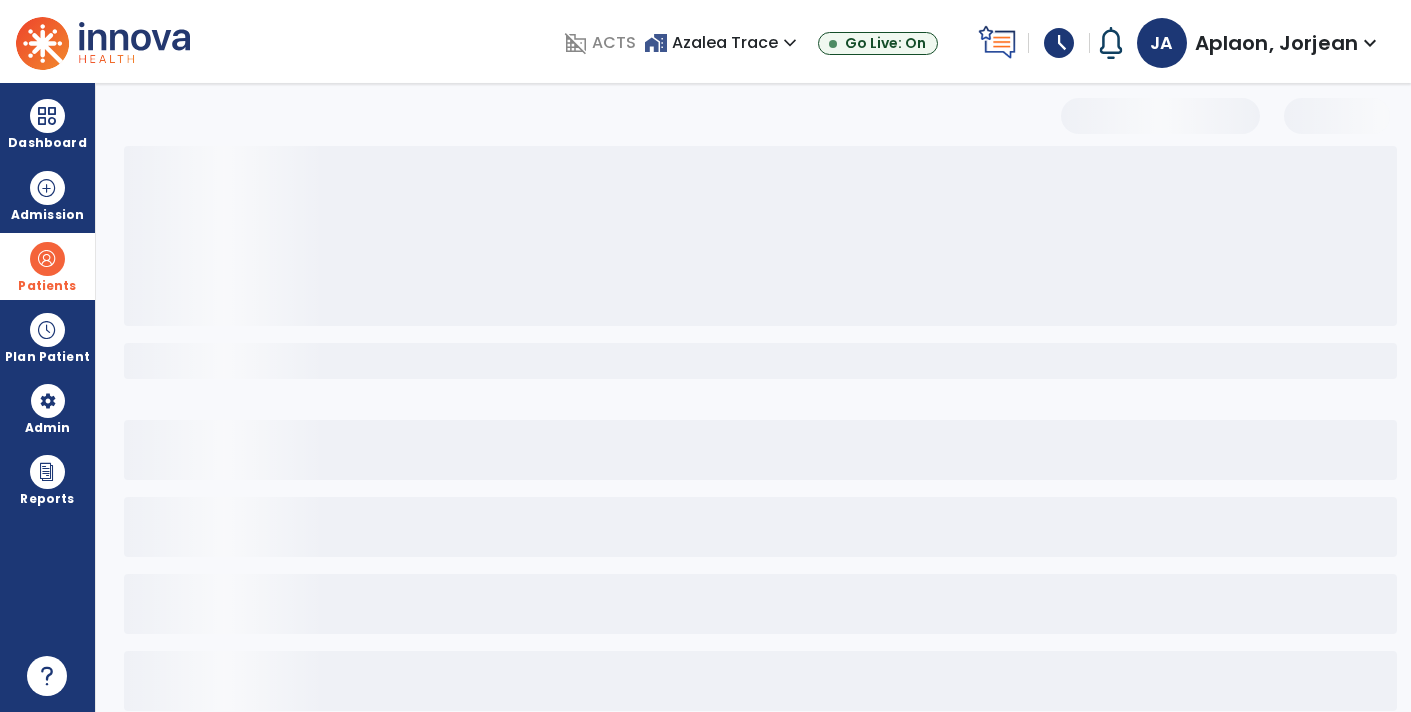 select on "***" 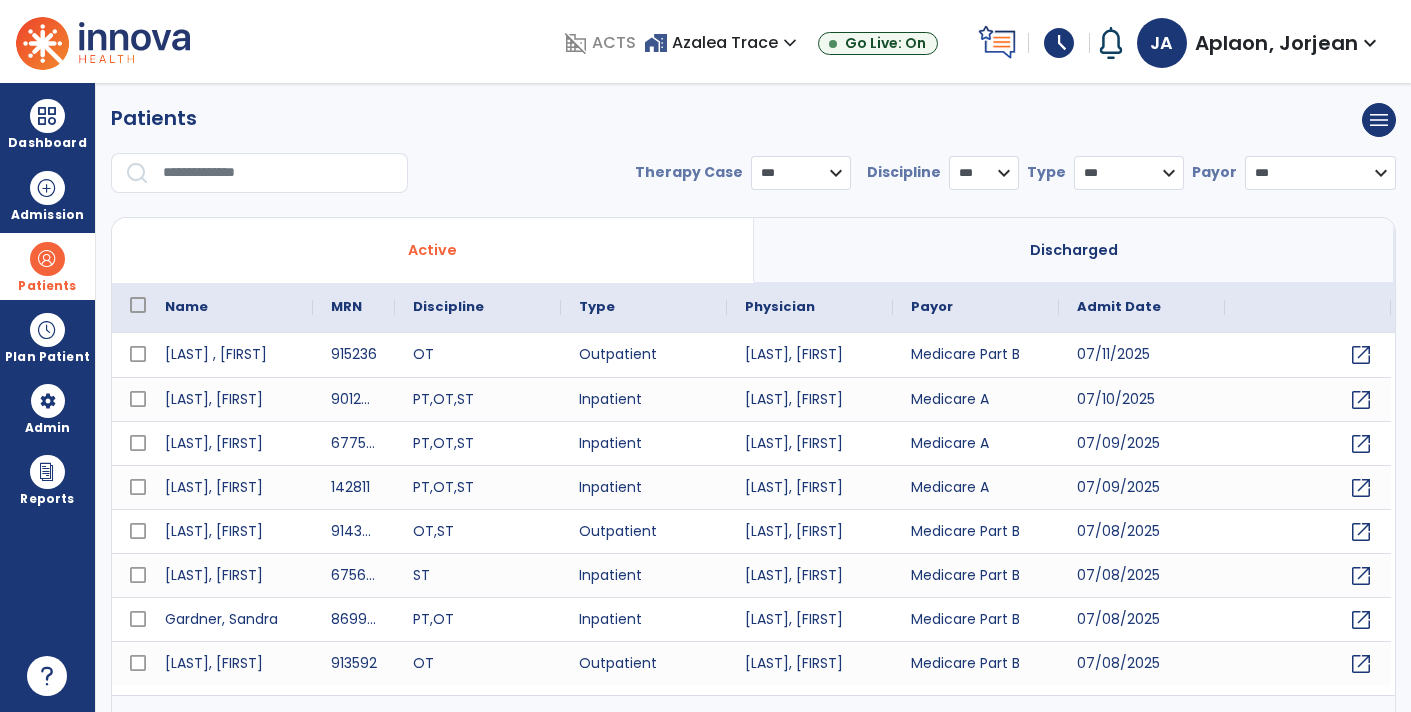 click at bounding box center [278, 173] 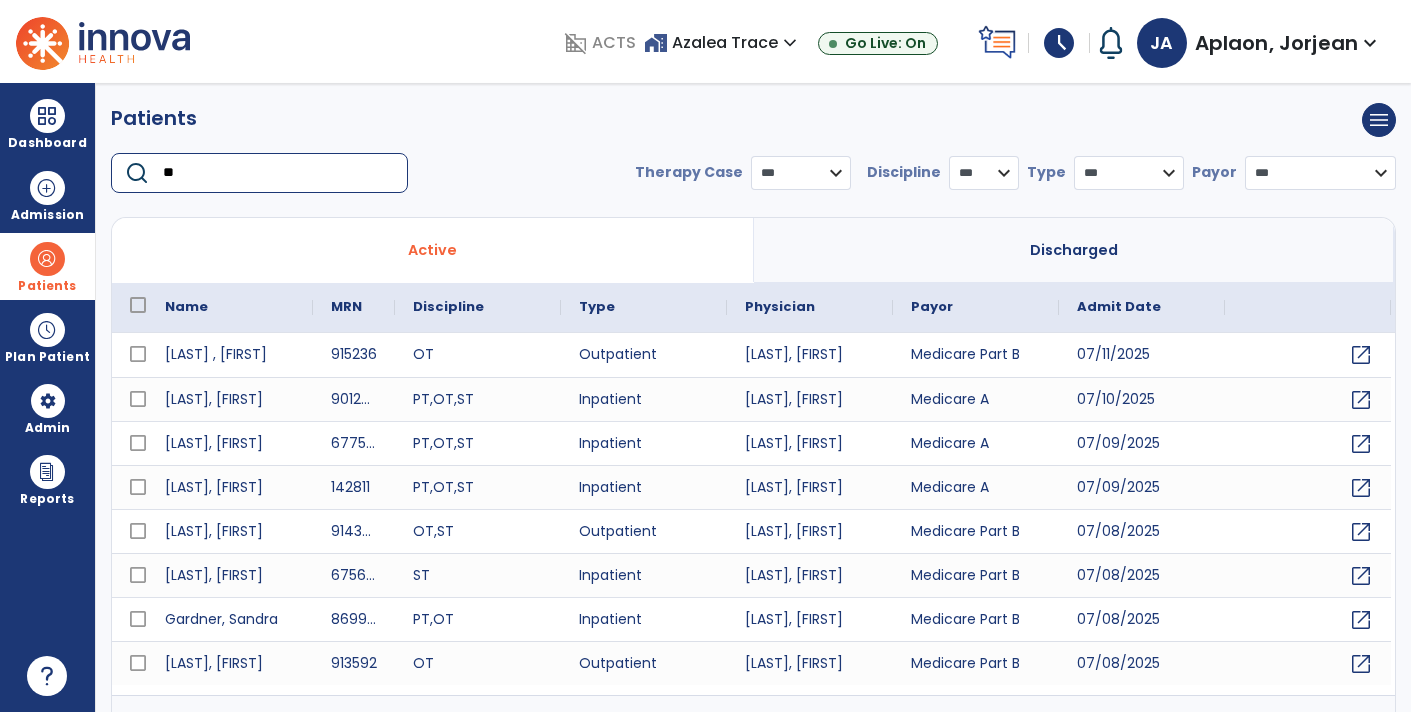 type on "*" 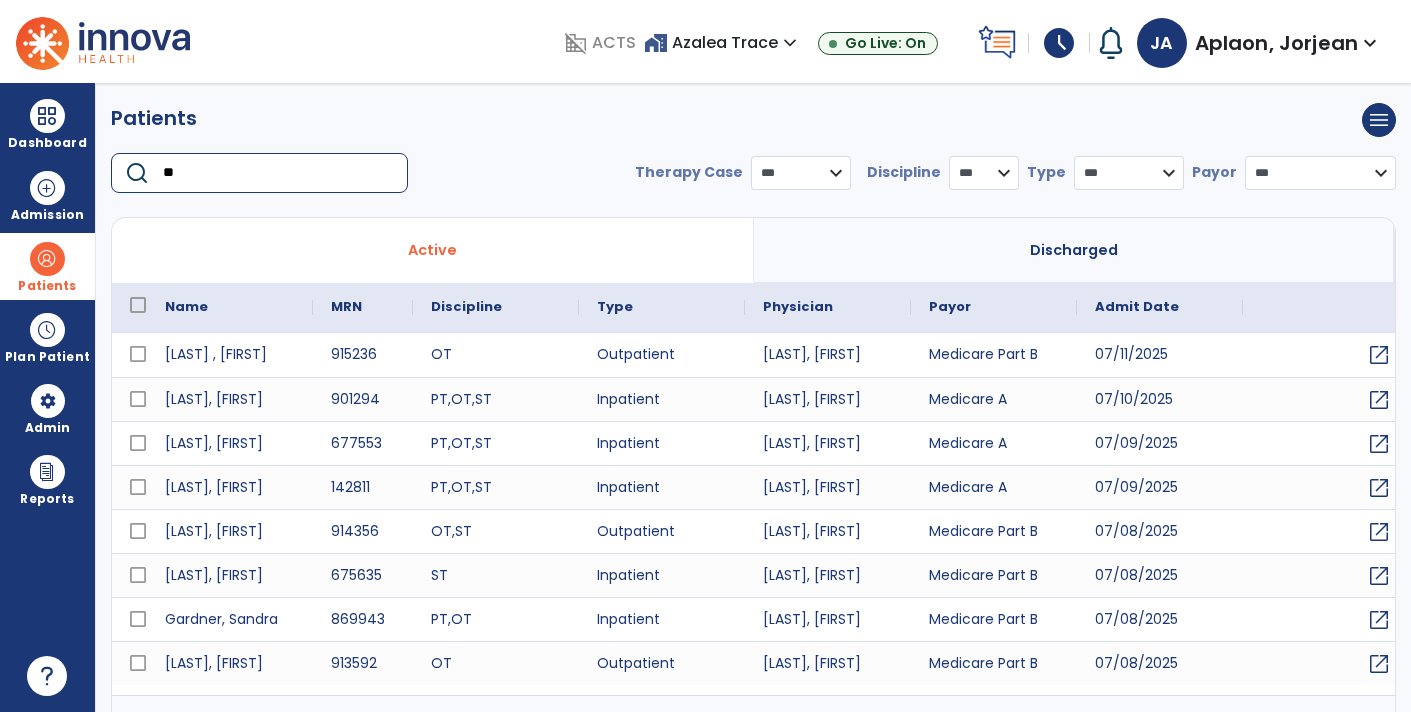 type on "*" 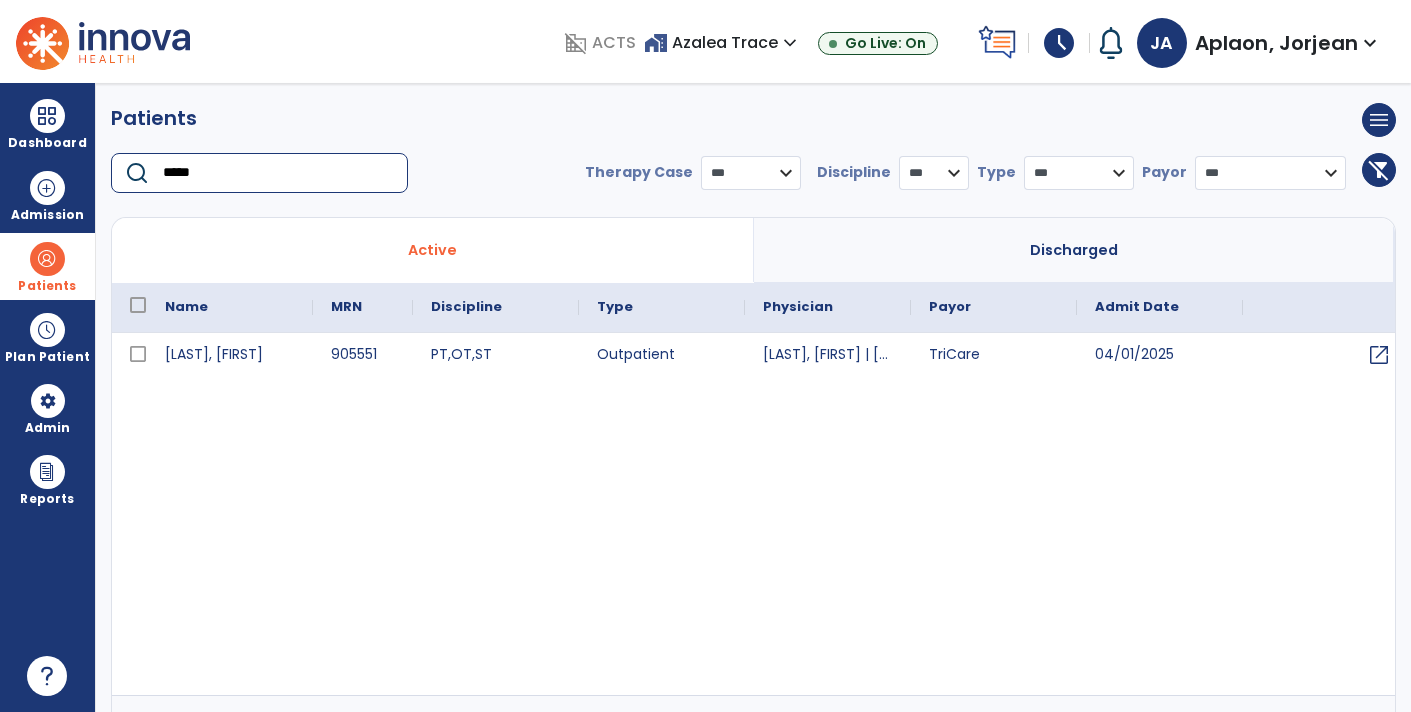 type on "*****" 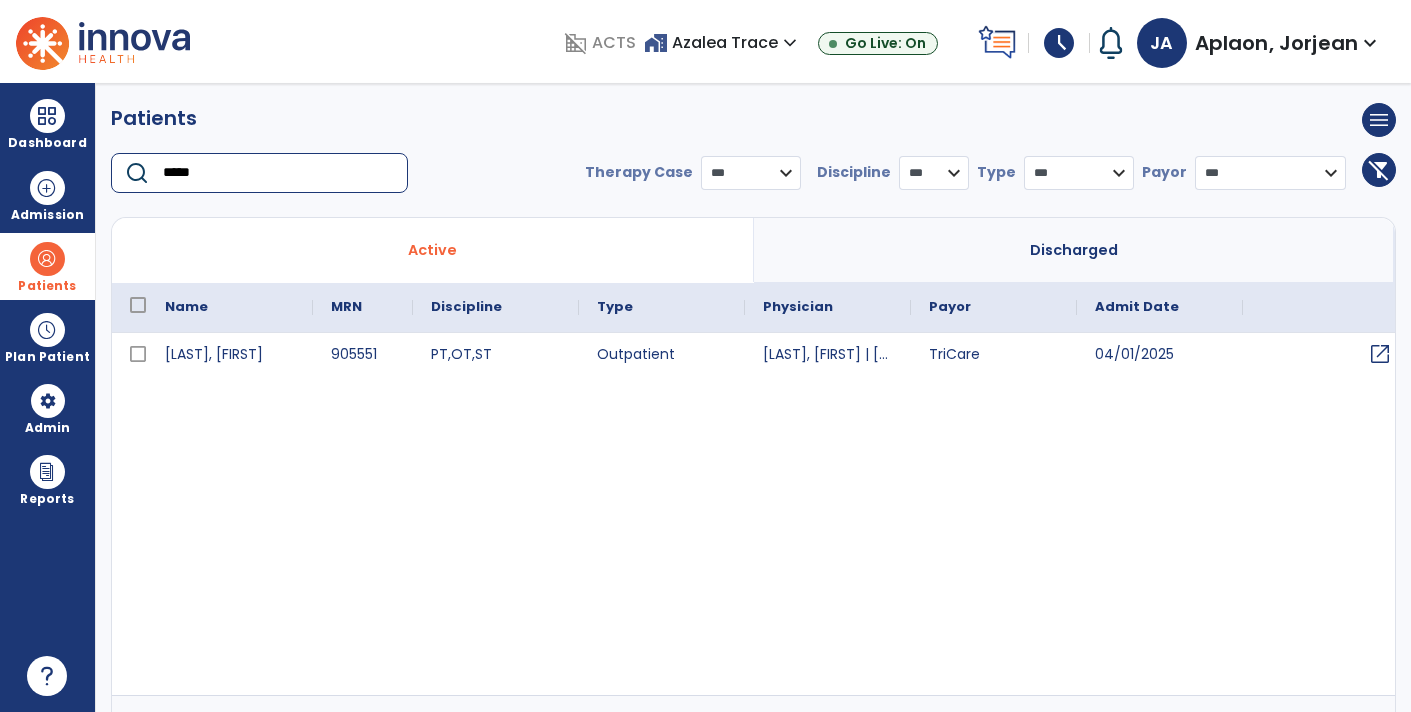 click on "open_in_new" at bounding box center (1380, 354) 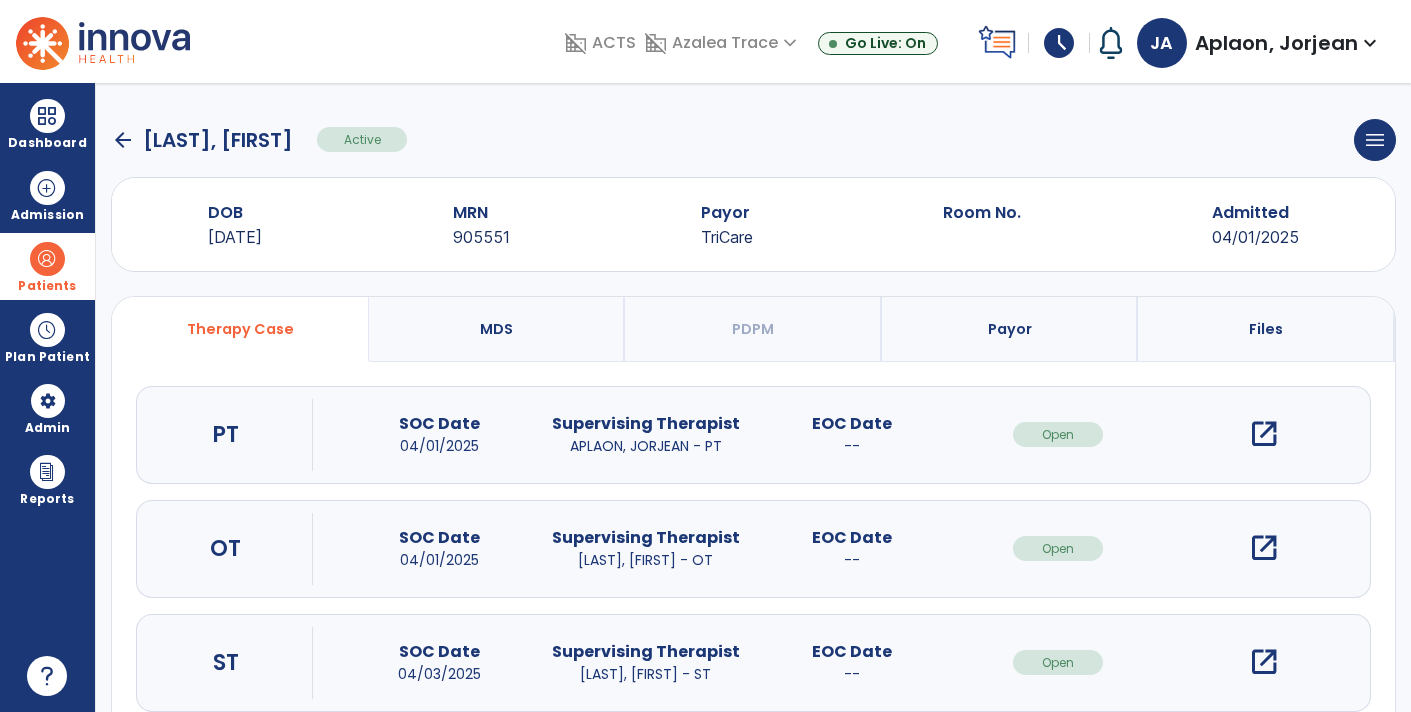 click on "open_in_new" at bounding box center [1264, 434] 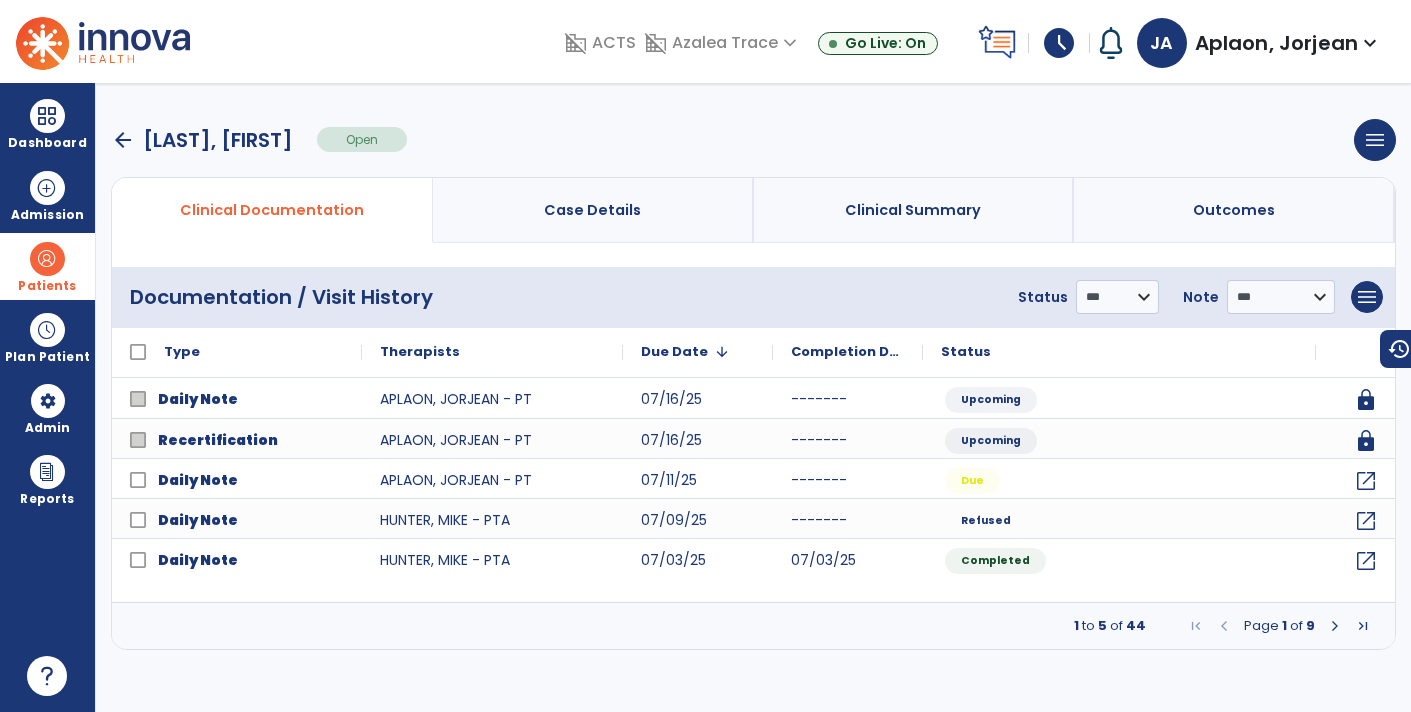 click at bounding box center (103, 41) 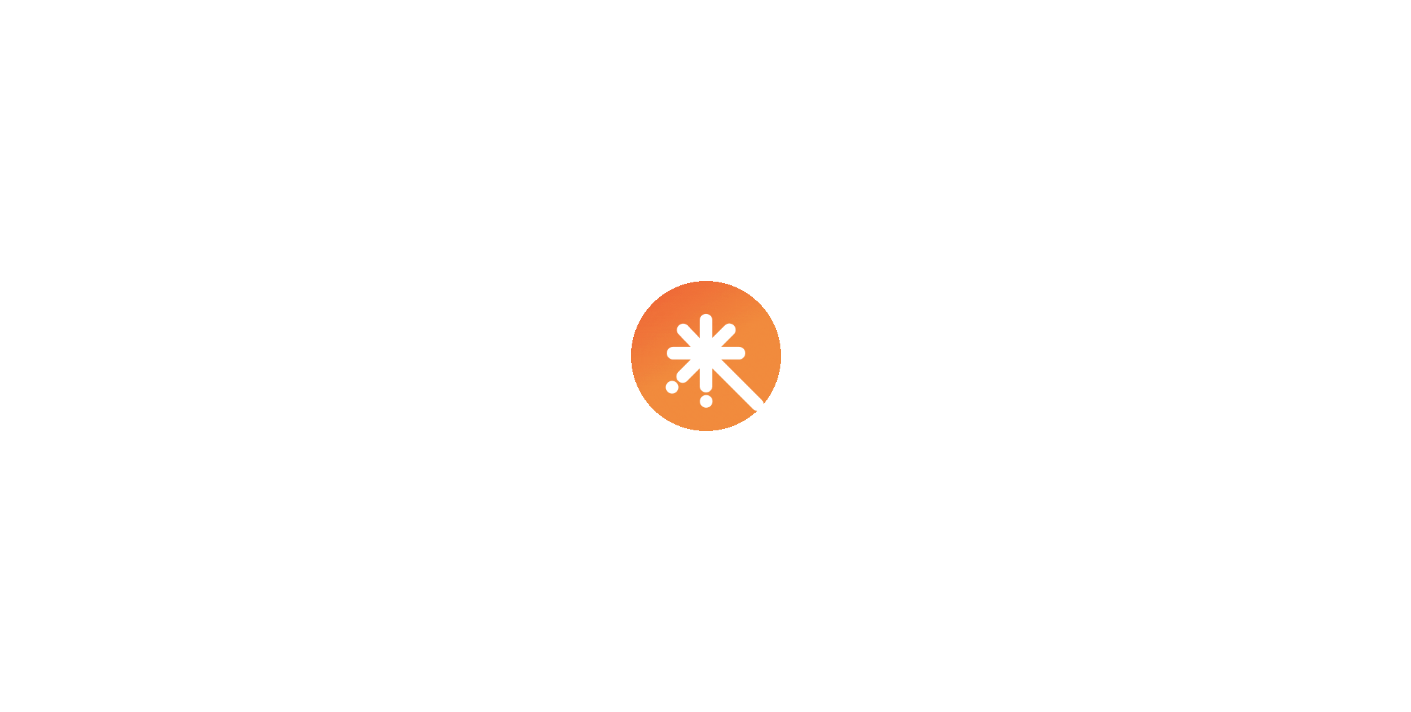 scroll, scrollTop: 0, scrollLeft: 0, axis: both 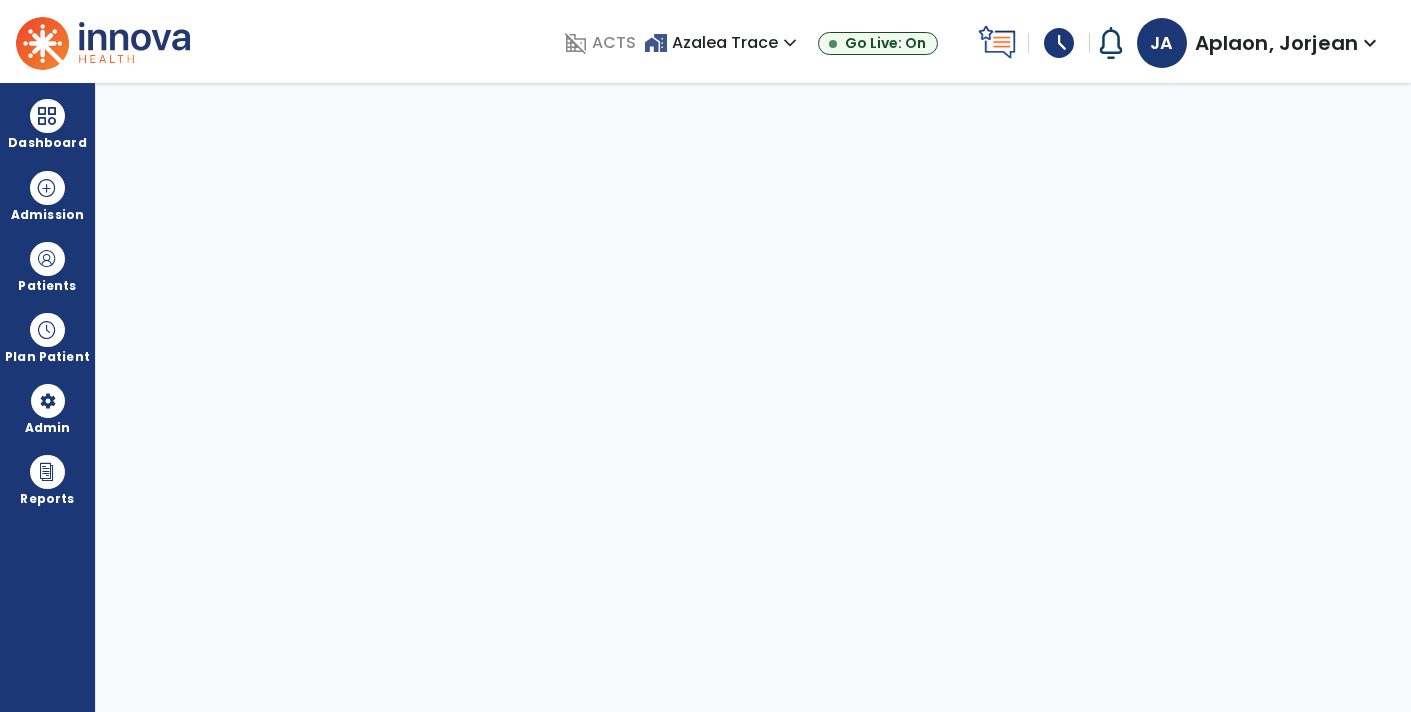 select on "****" 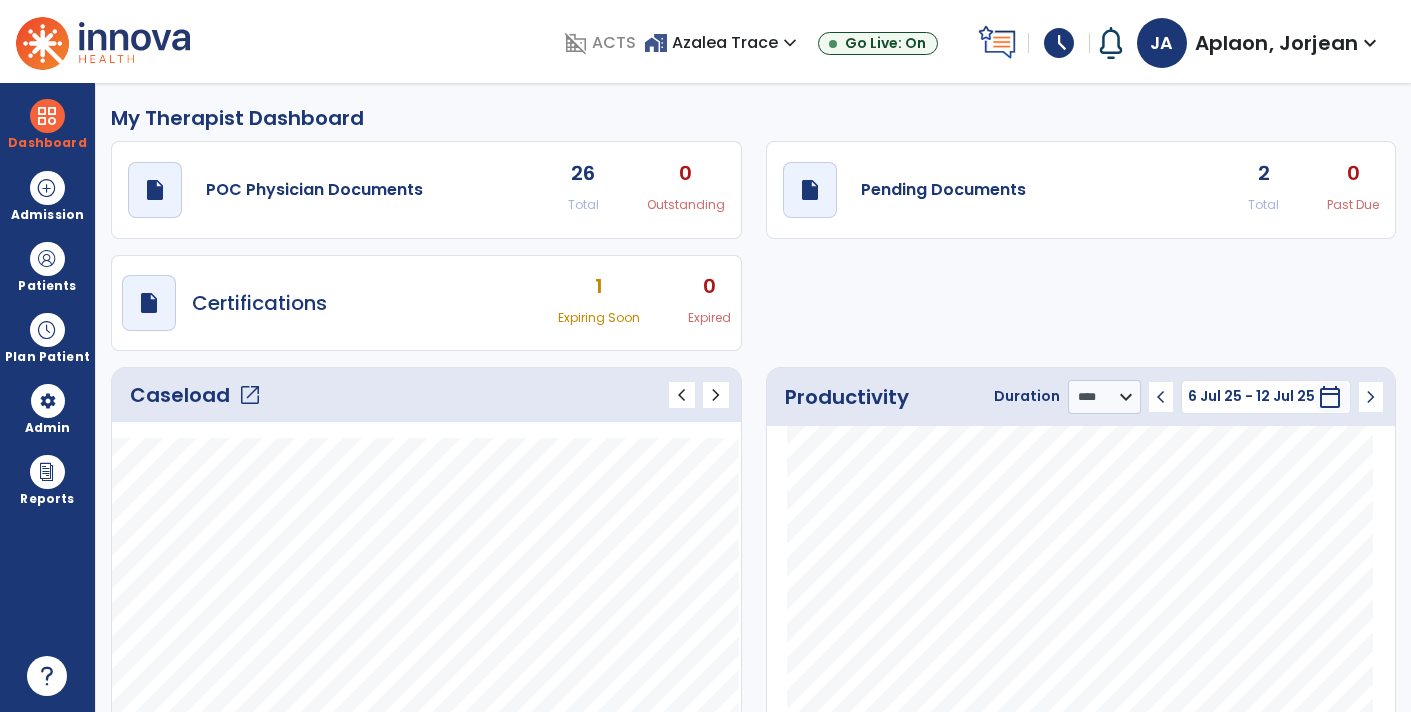 select on "****" 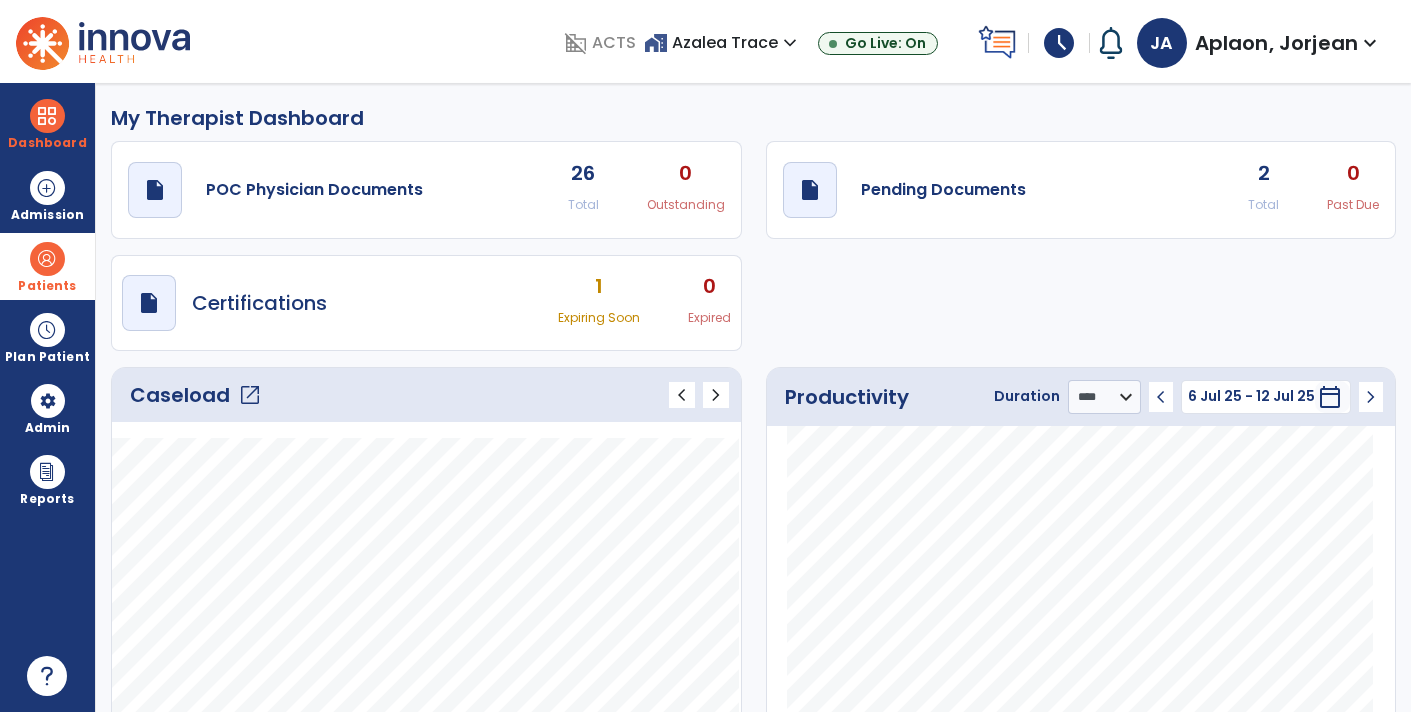 click at bounding box center [47, 259] 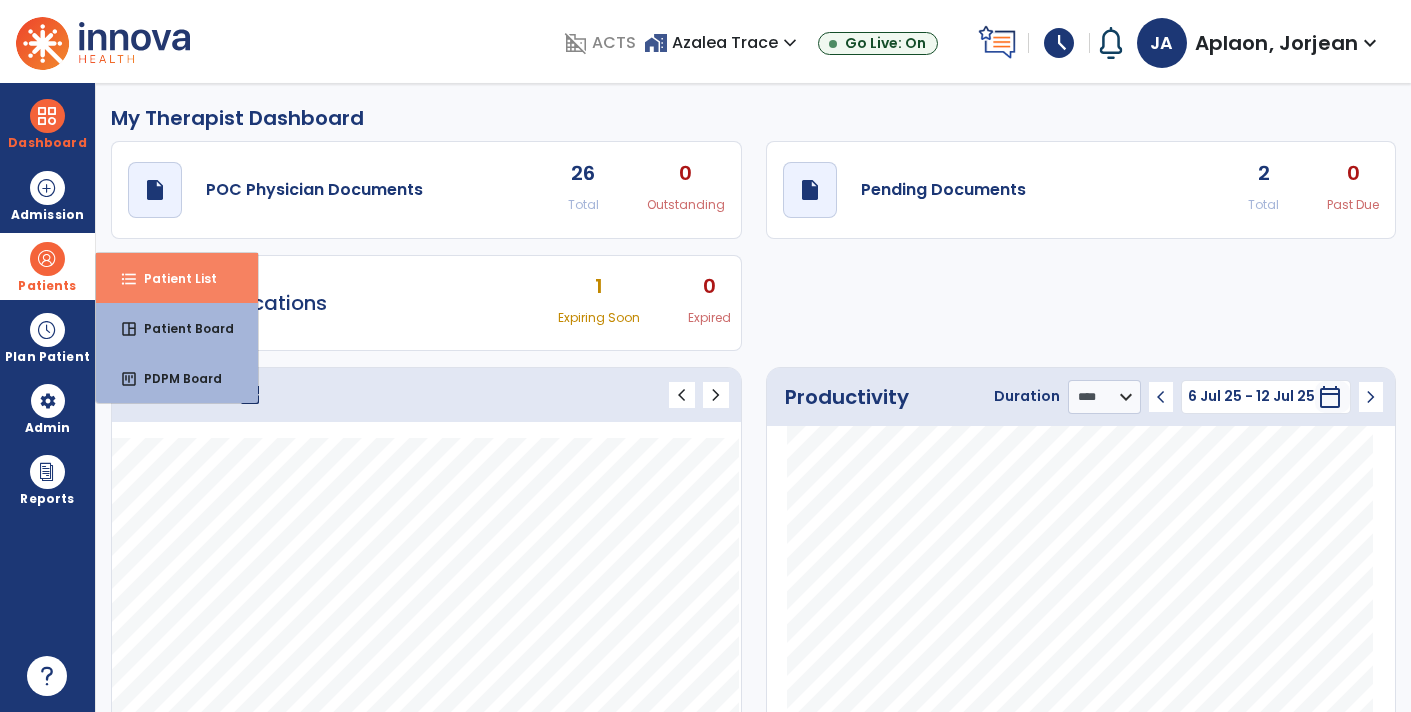 click on "Patient List" at bounding box center (172, 278) 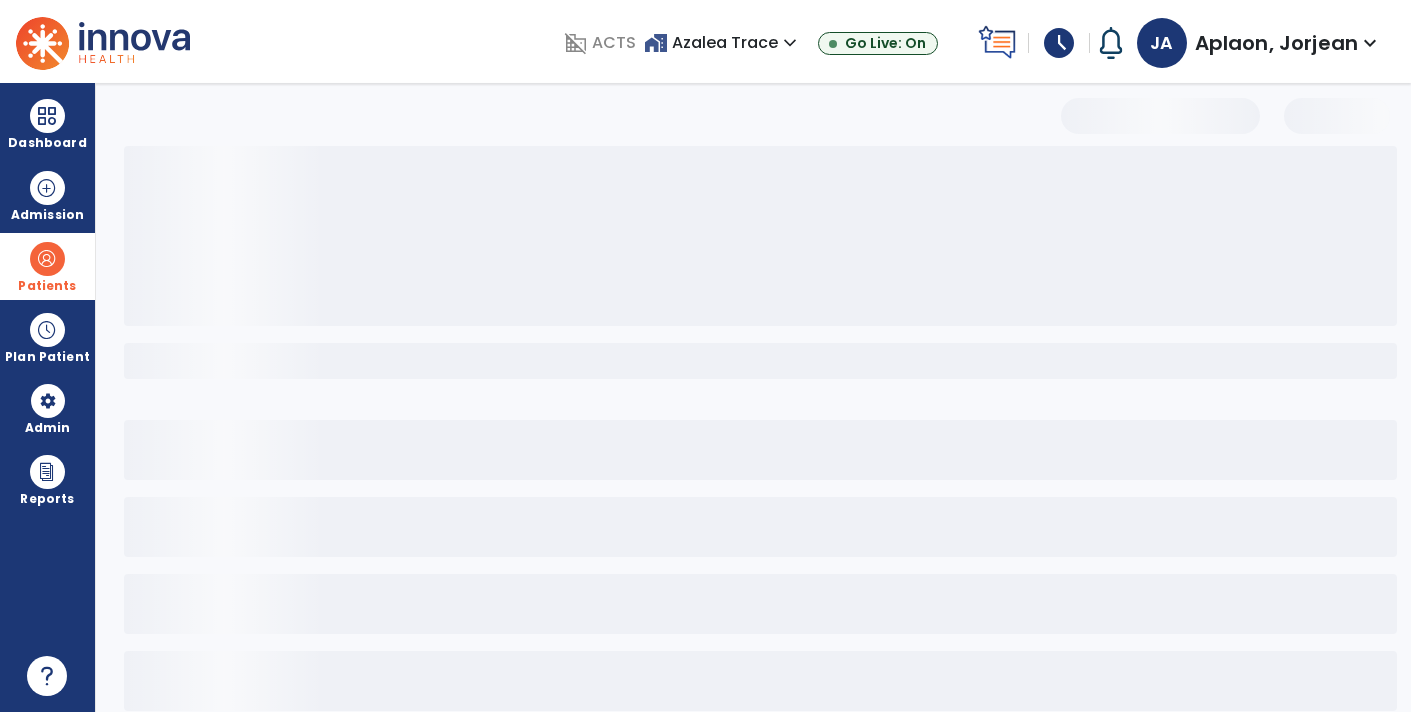select on "***" 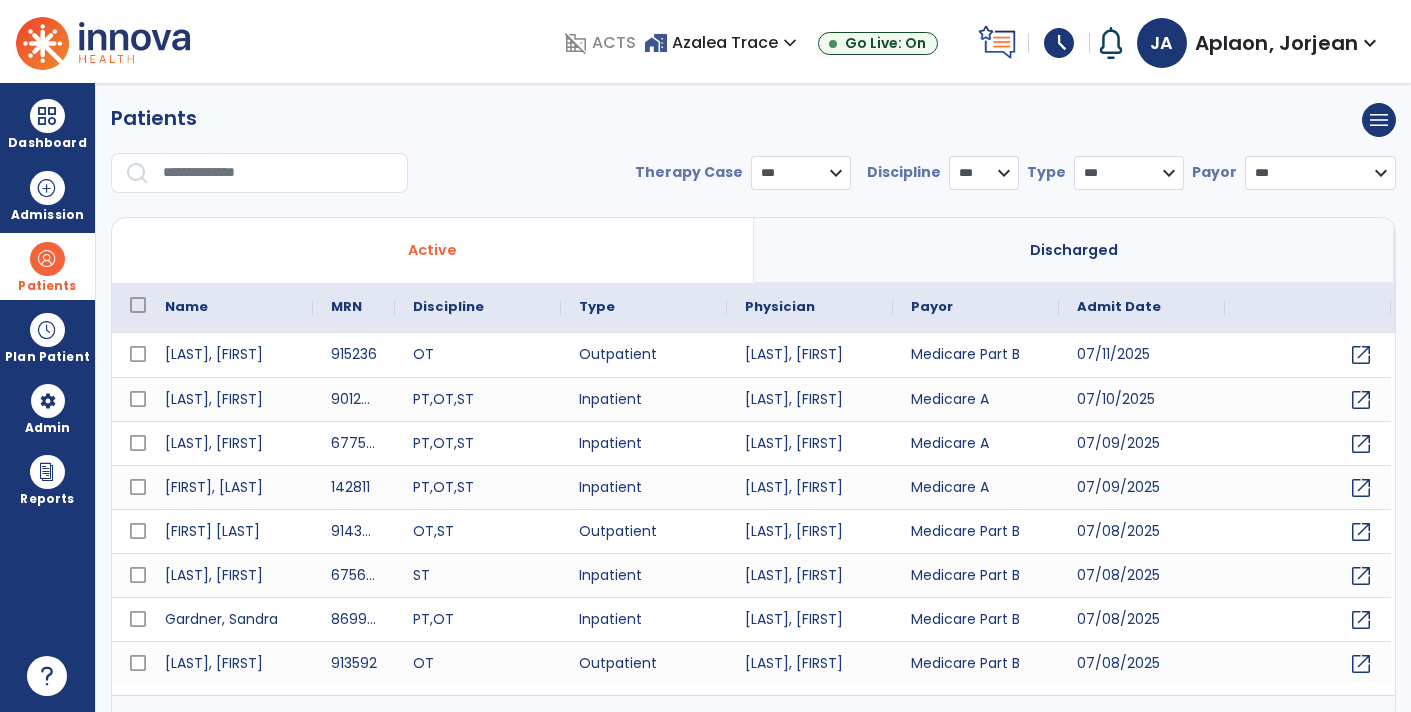 click at bounding box center (278, 173) 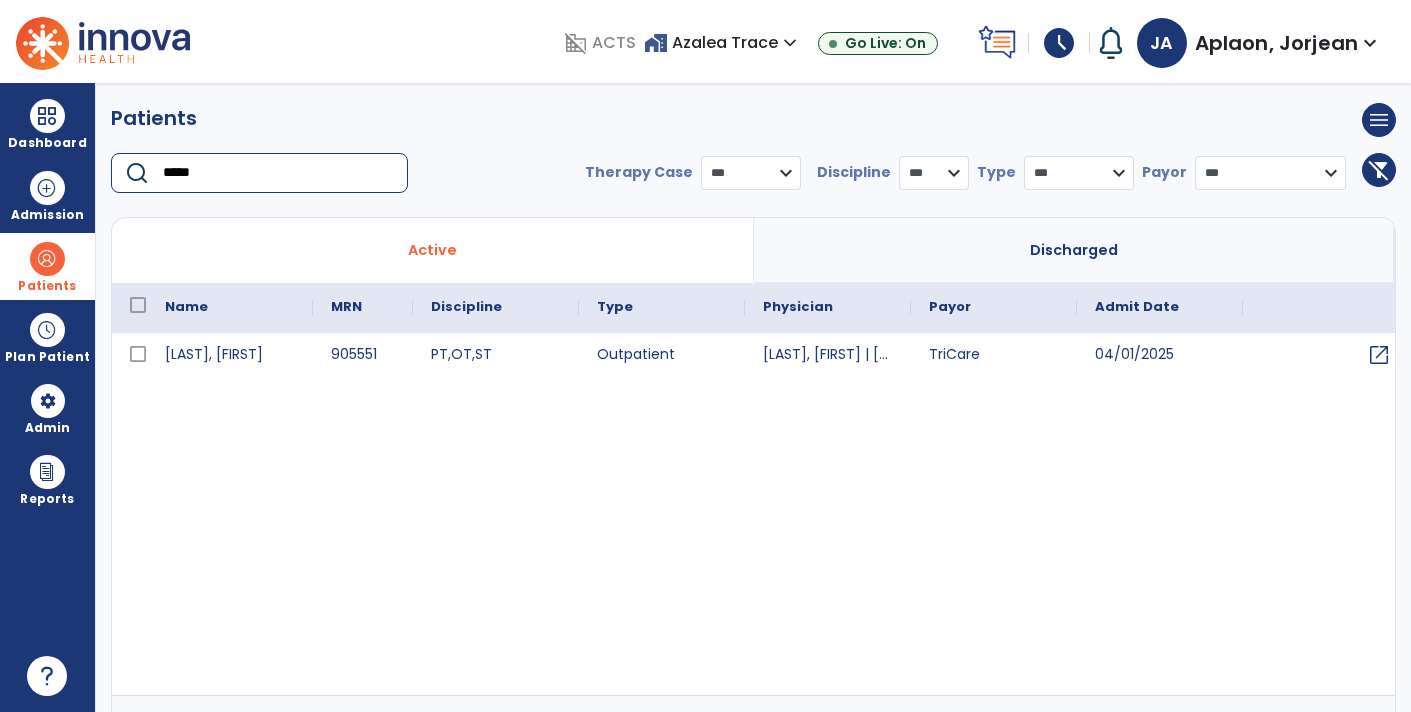 type on "*****" 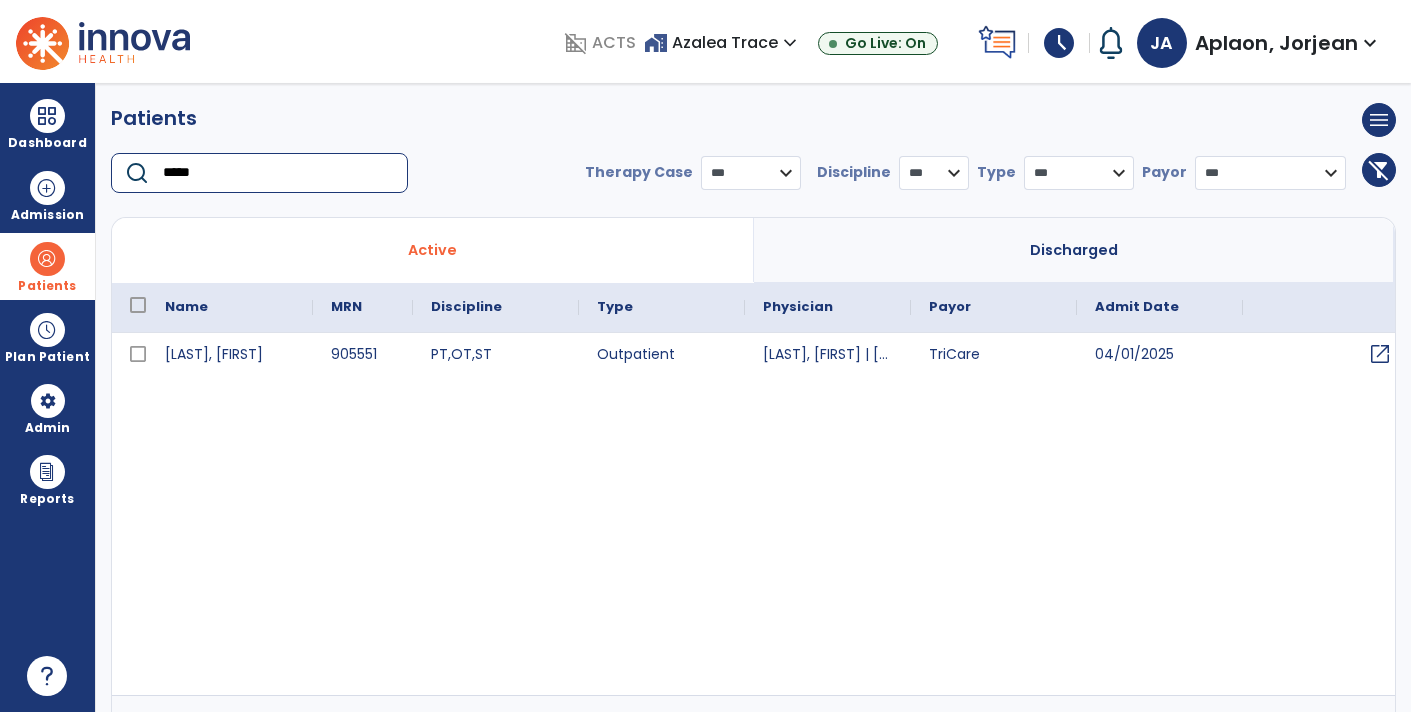 click on "open_in_new" at bounding box center [1380, 354] 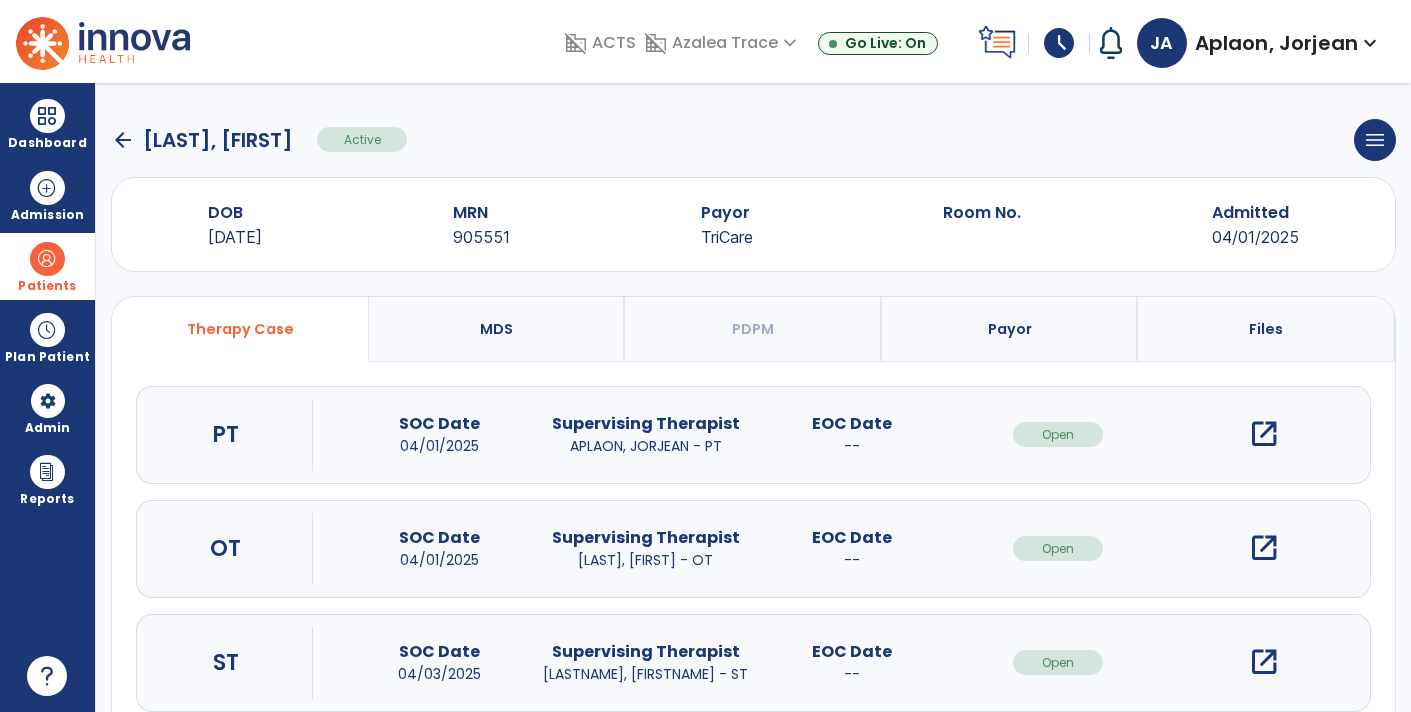 click on "open_in_new" at bounding box center (1264, 434) 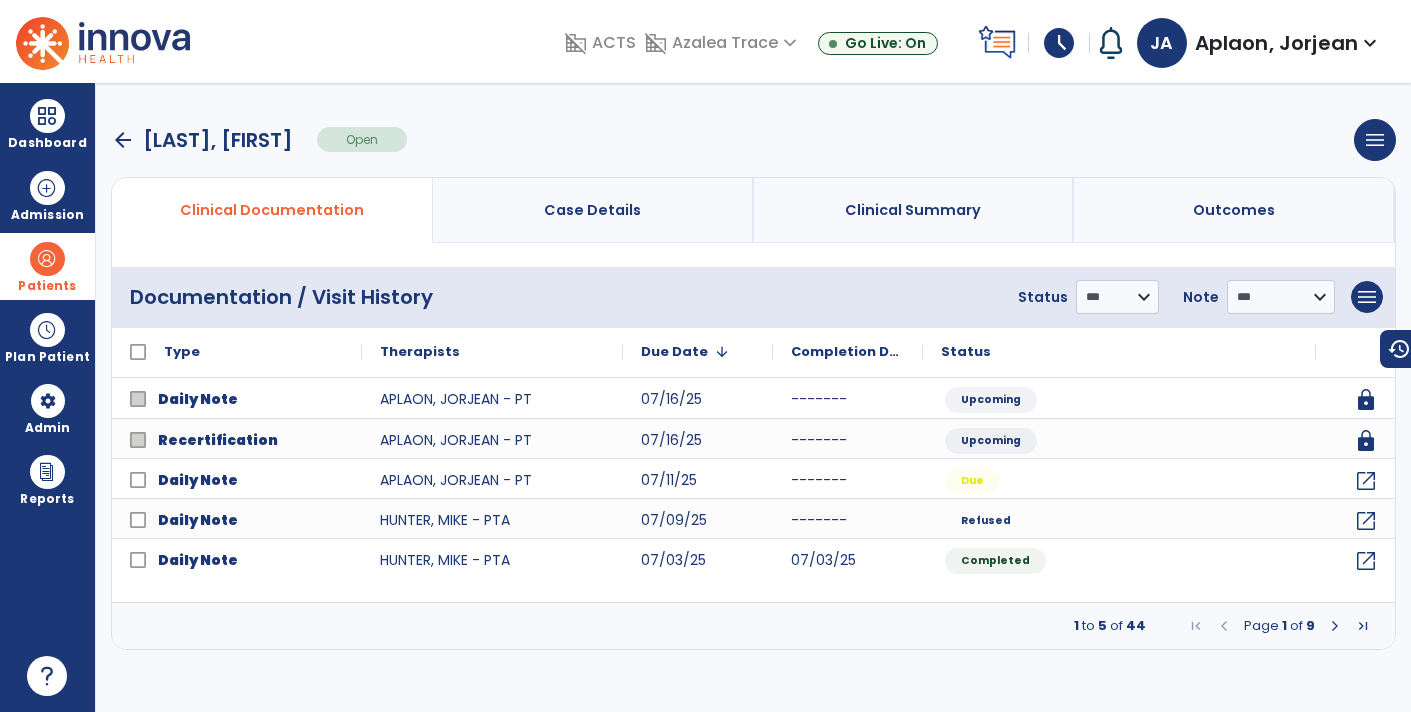 click on "arrow_back" at bounding box center [123, 140] 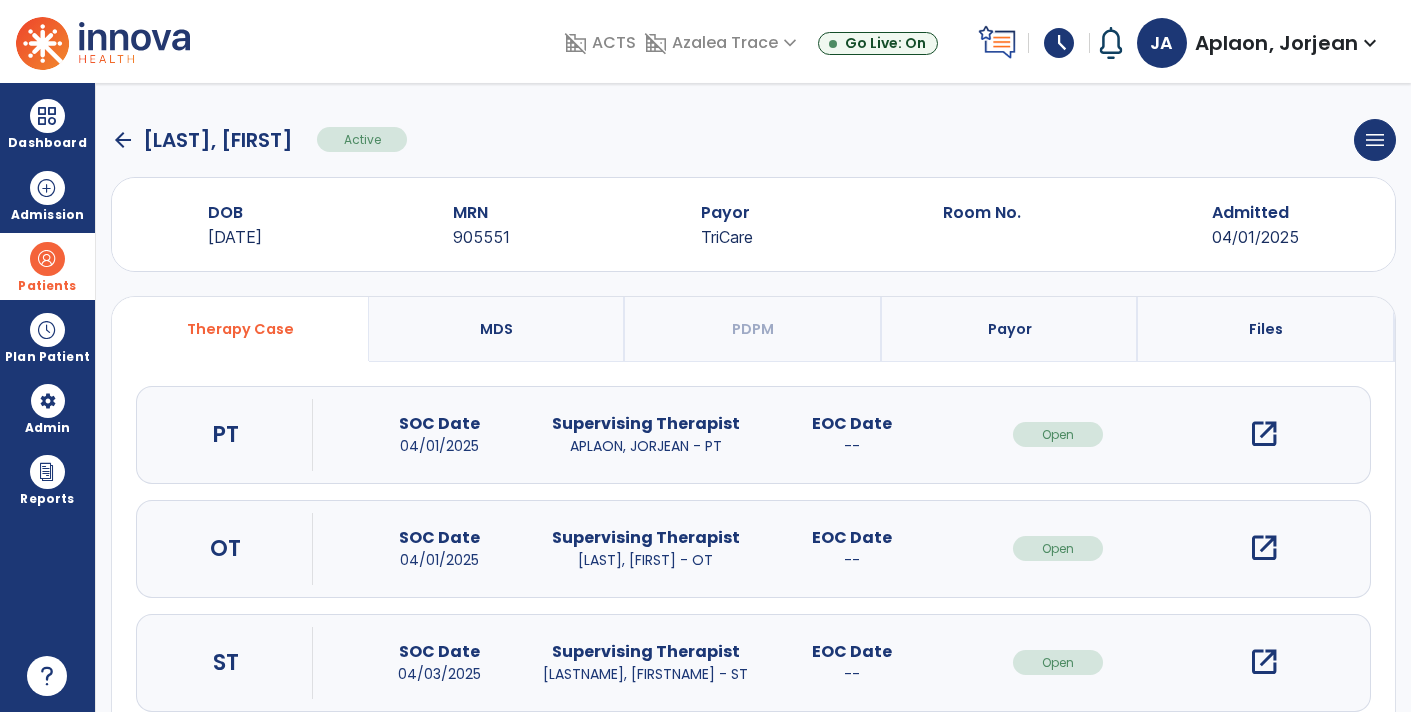 click on "open_in_new" at bounding box center [1264, 548] 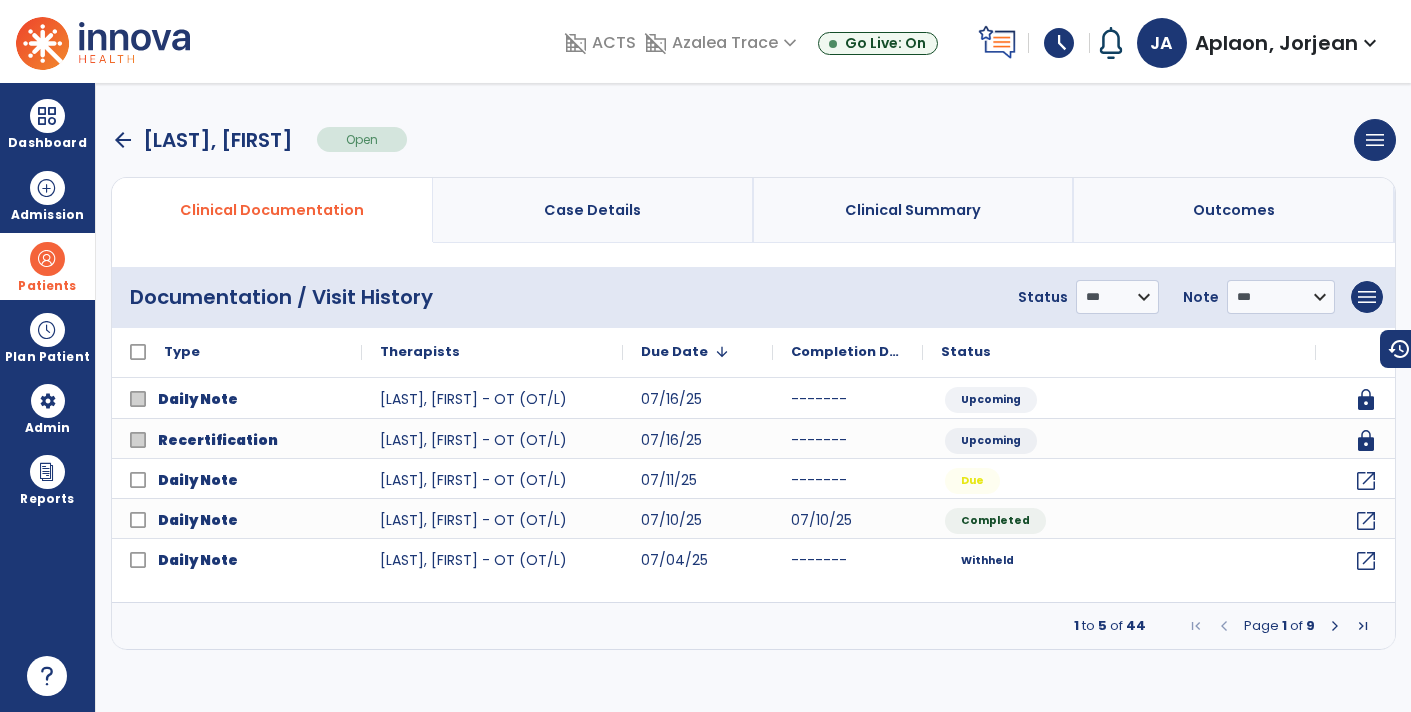 click at bounding box center (1335, 626) 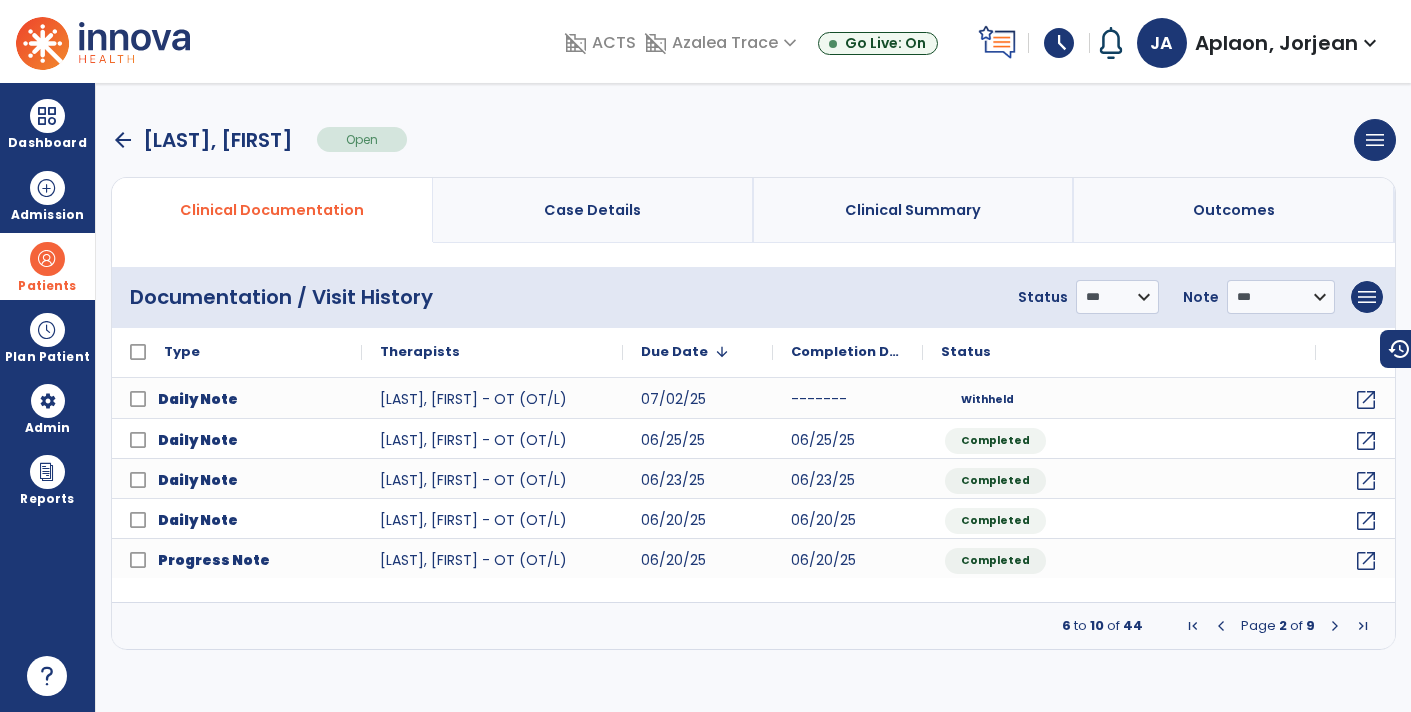 click at bounding box center [1335, 626] 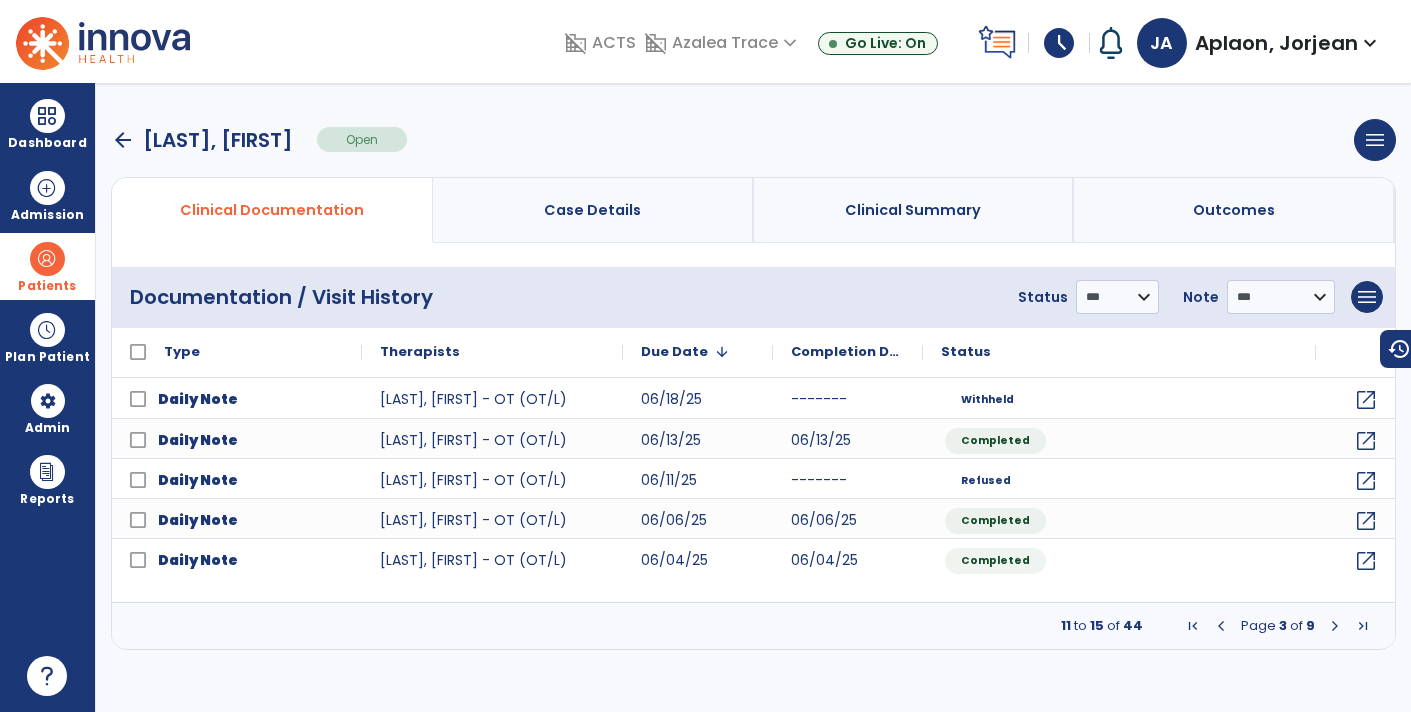click at bounding box center (1335, 626) 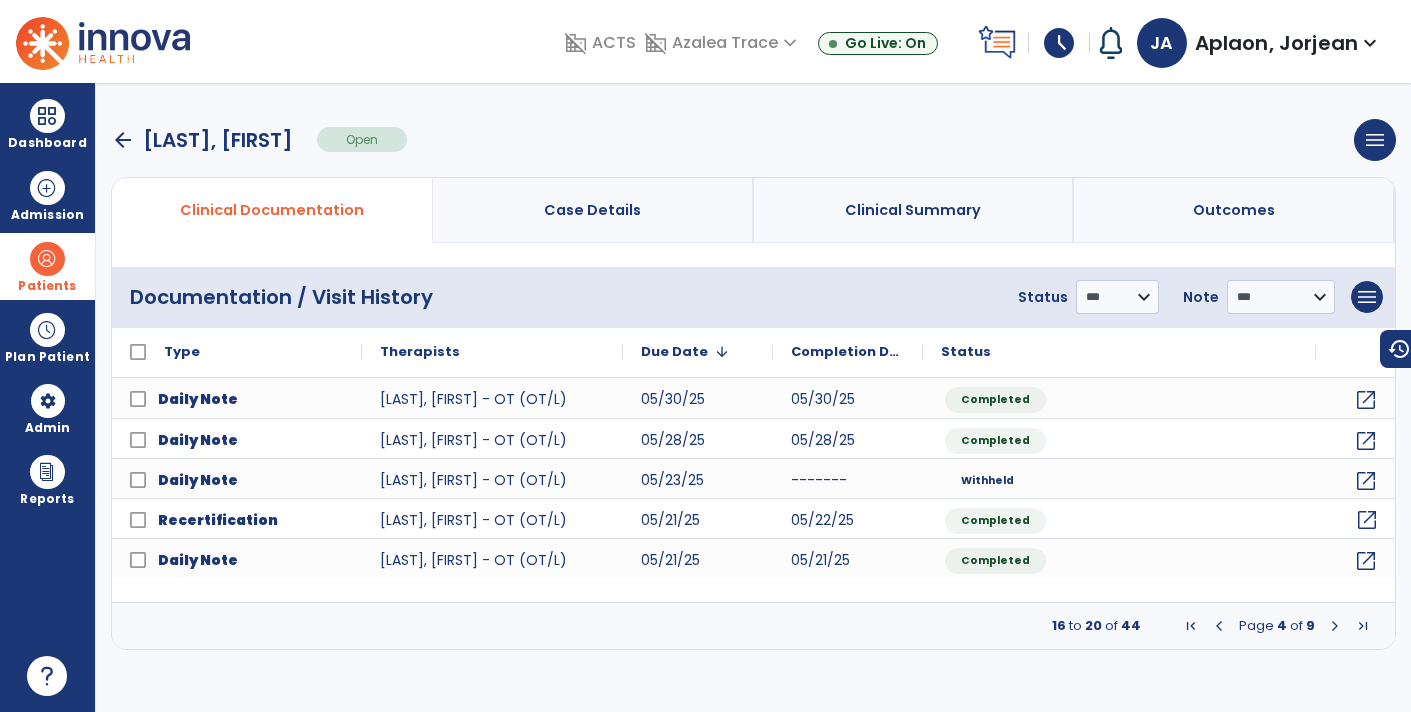 click on "open_in_new" 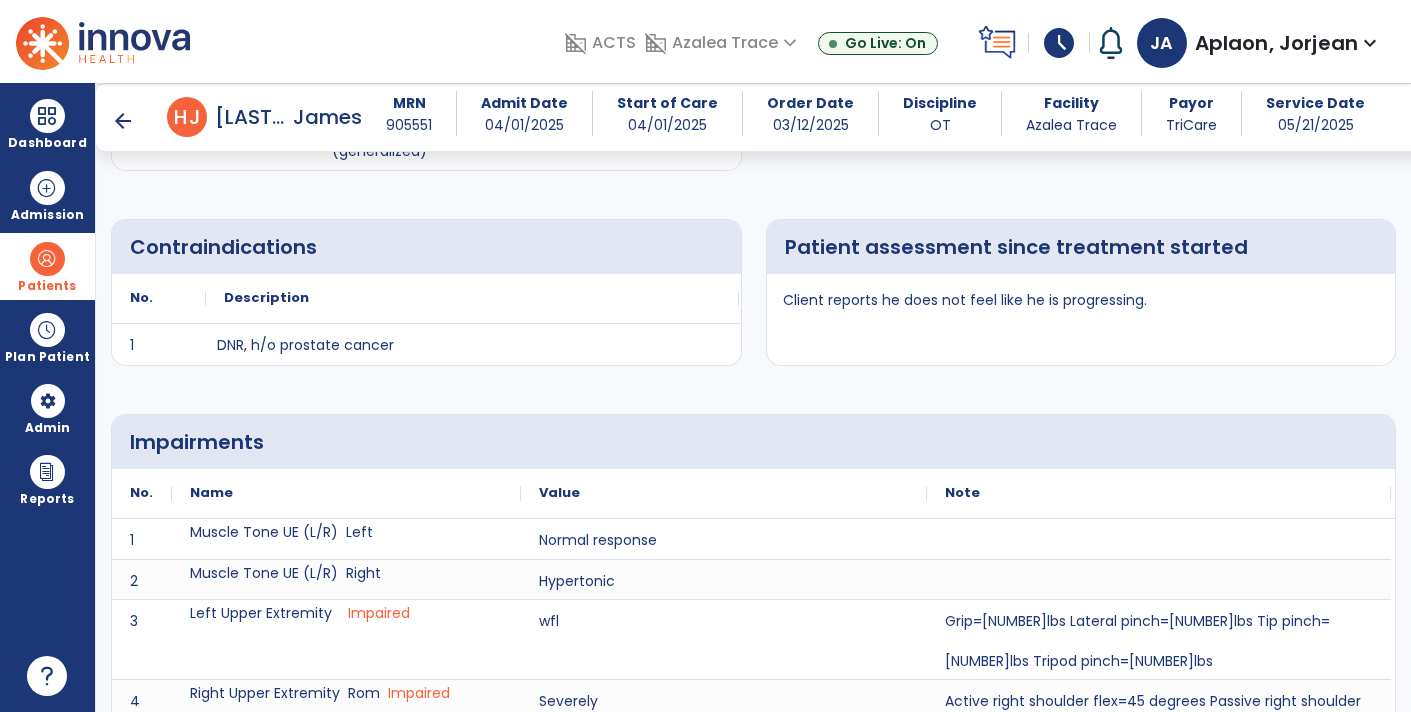scroll, scrollTop: 646, scrollLeft: 0, axis: vertical 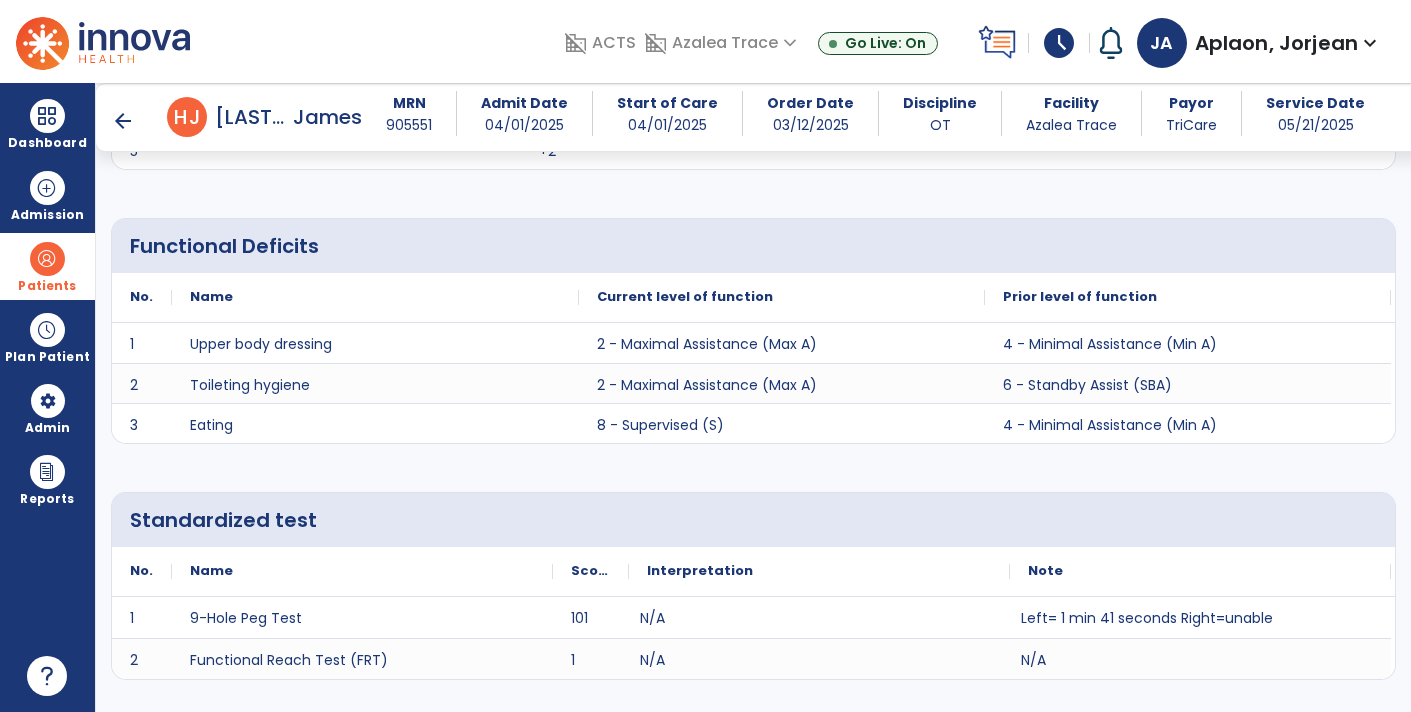 click on "Standardized test
No.
Name
Score
1" 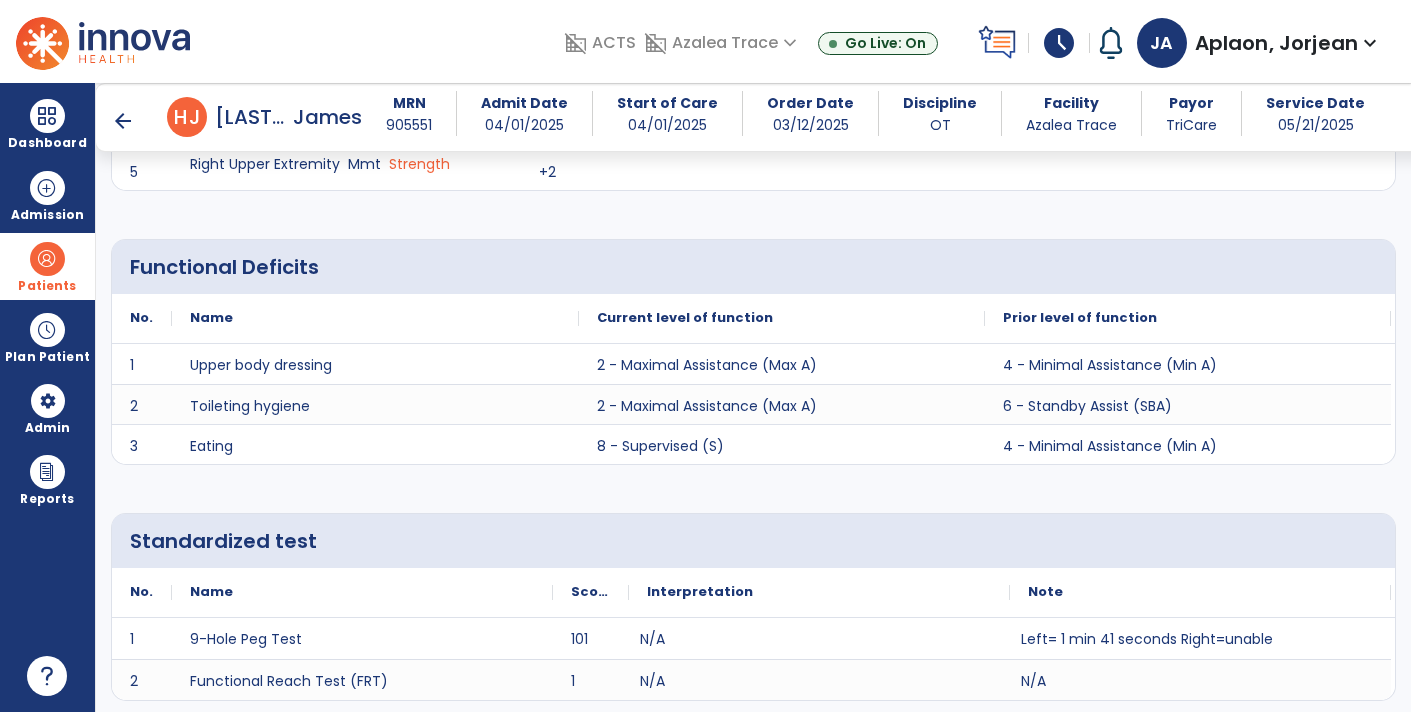scroll, scrollTop: 1297, scrollLeft: 0, axis: vertical 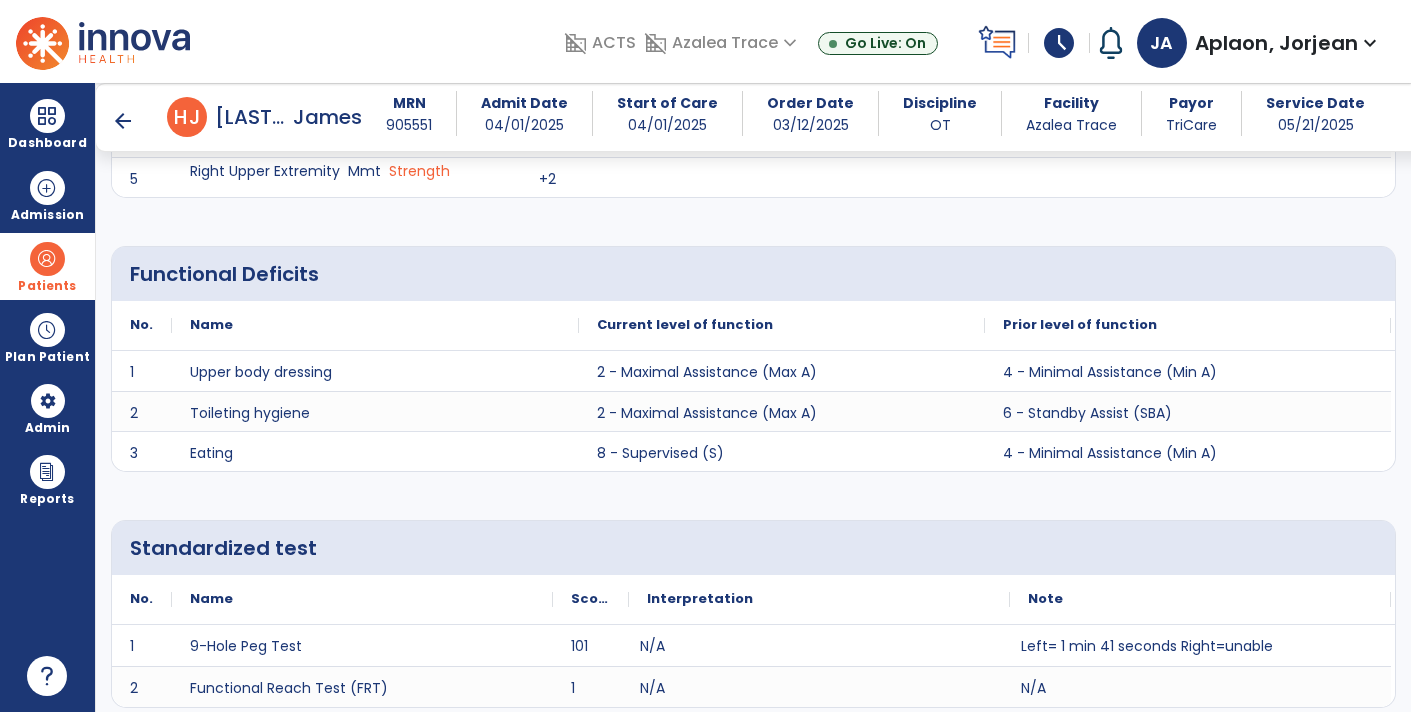 click on "arrow_back" at bounding box center (123, 121) 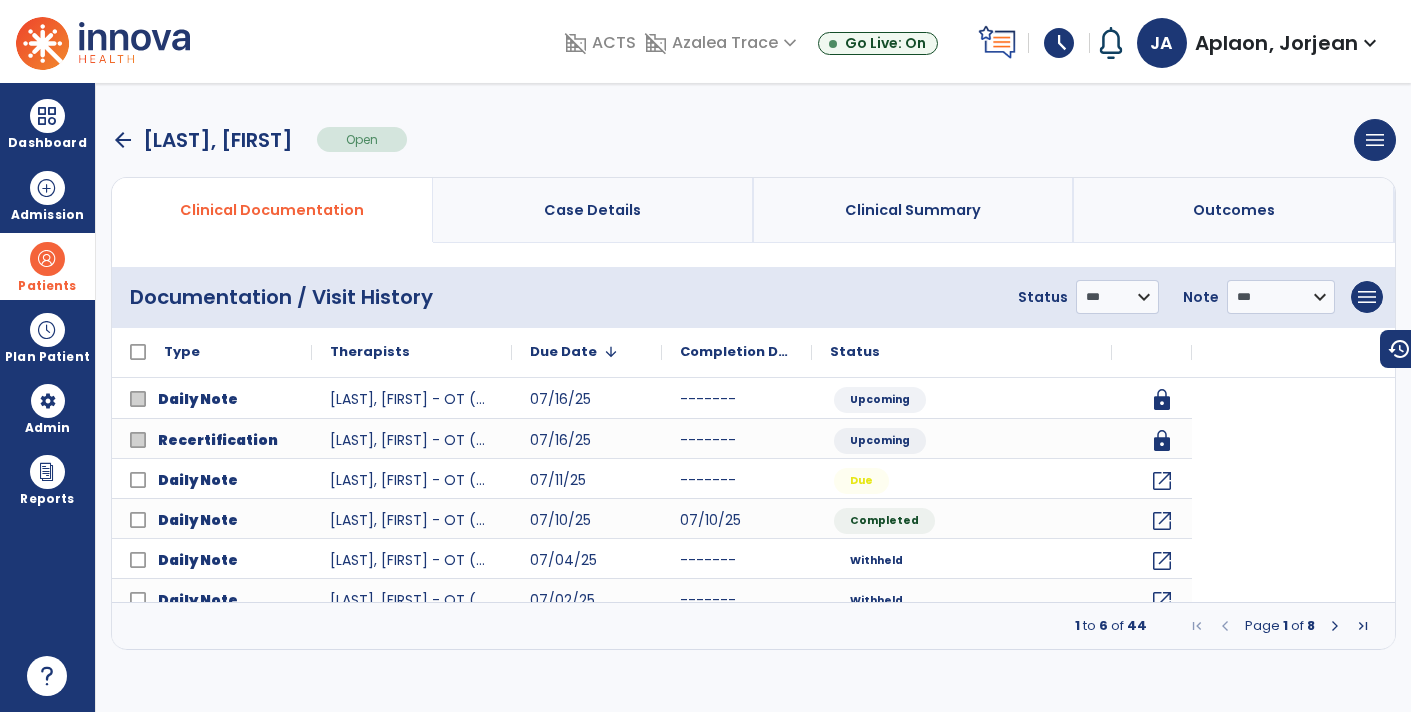 scroll, scrollTop: 0, scrollLeft: 0, axis: both 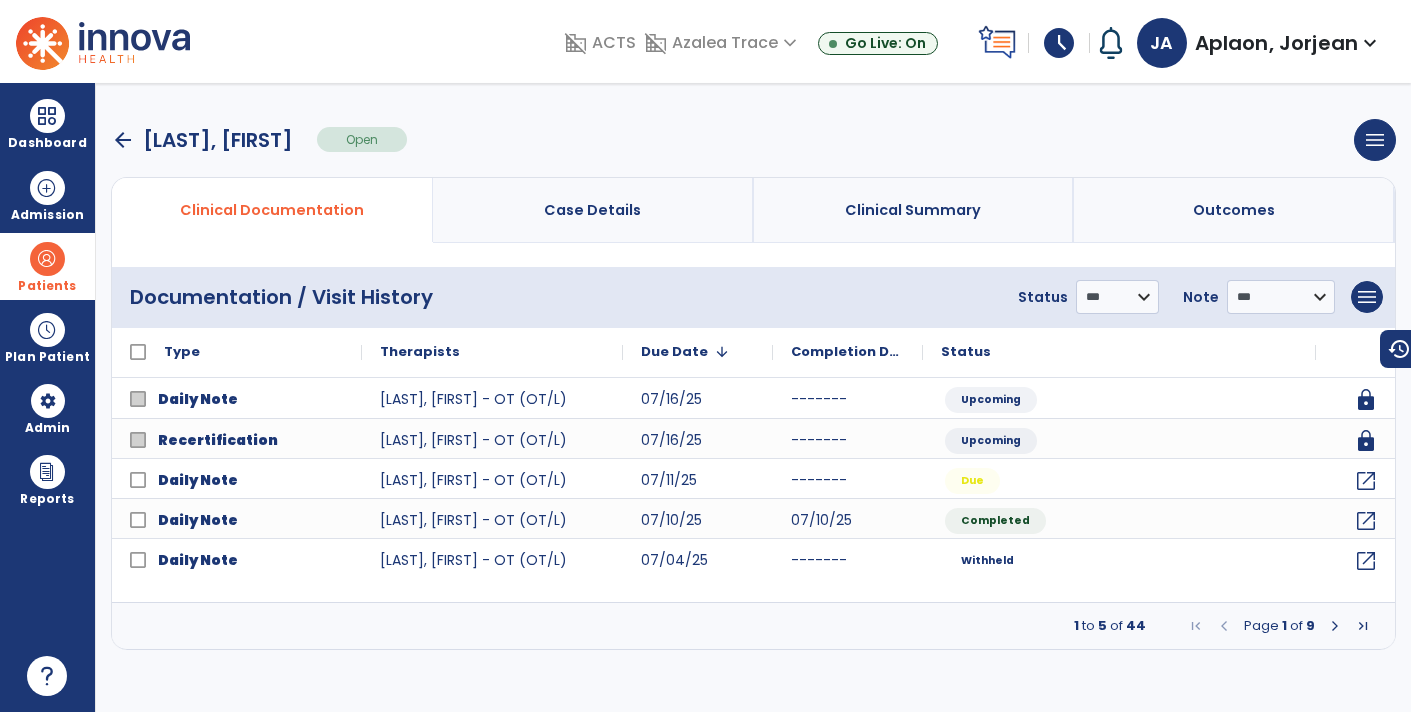 click on "arrow_back" at bounding box center (123, 140) 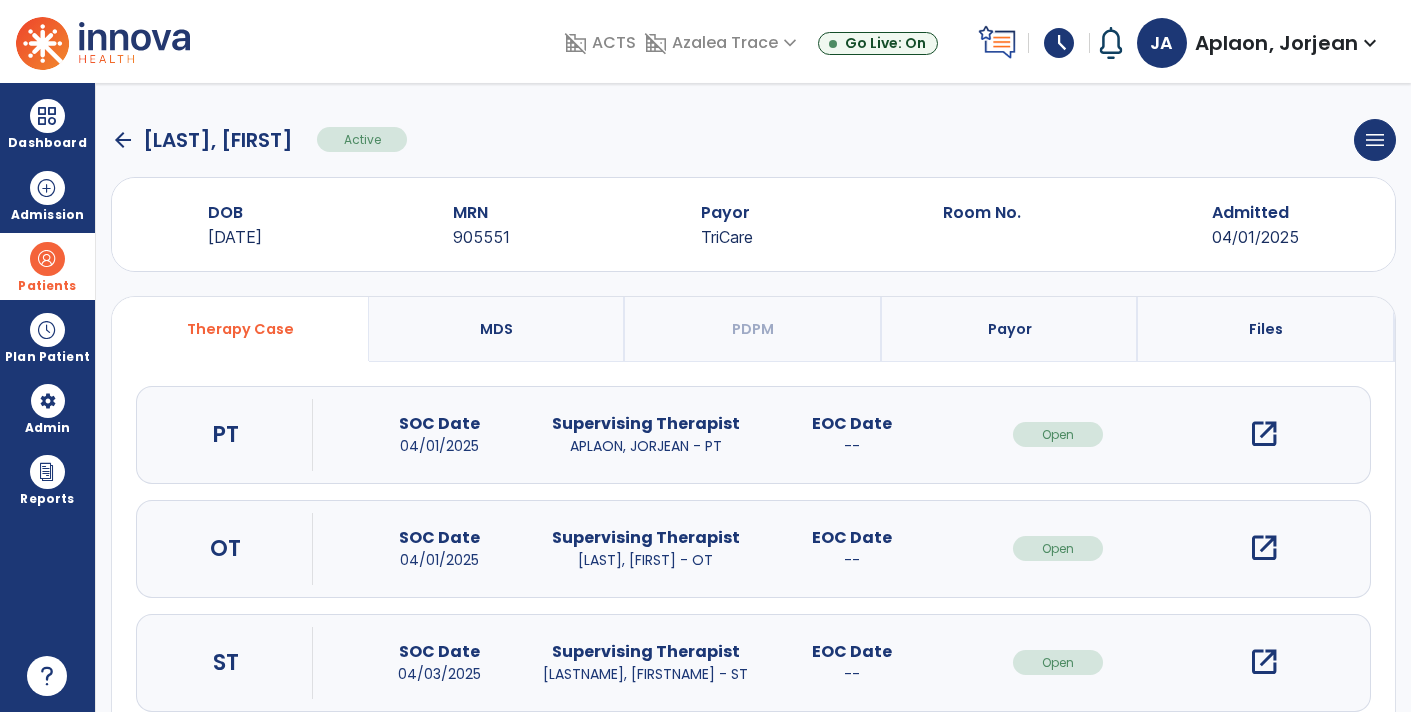 click on "open_in_new" at bounding box center (1264, 434) 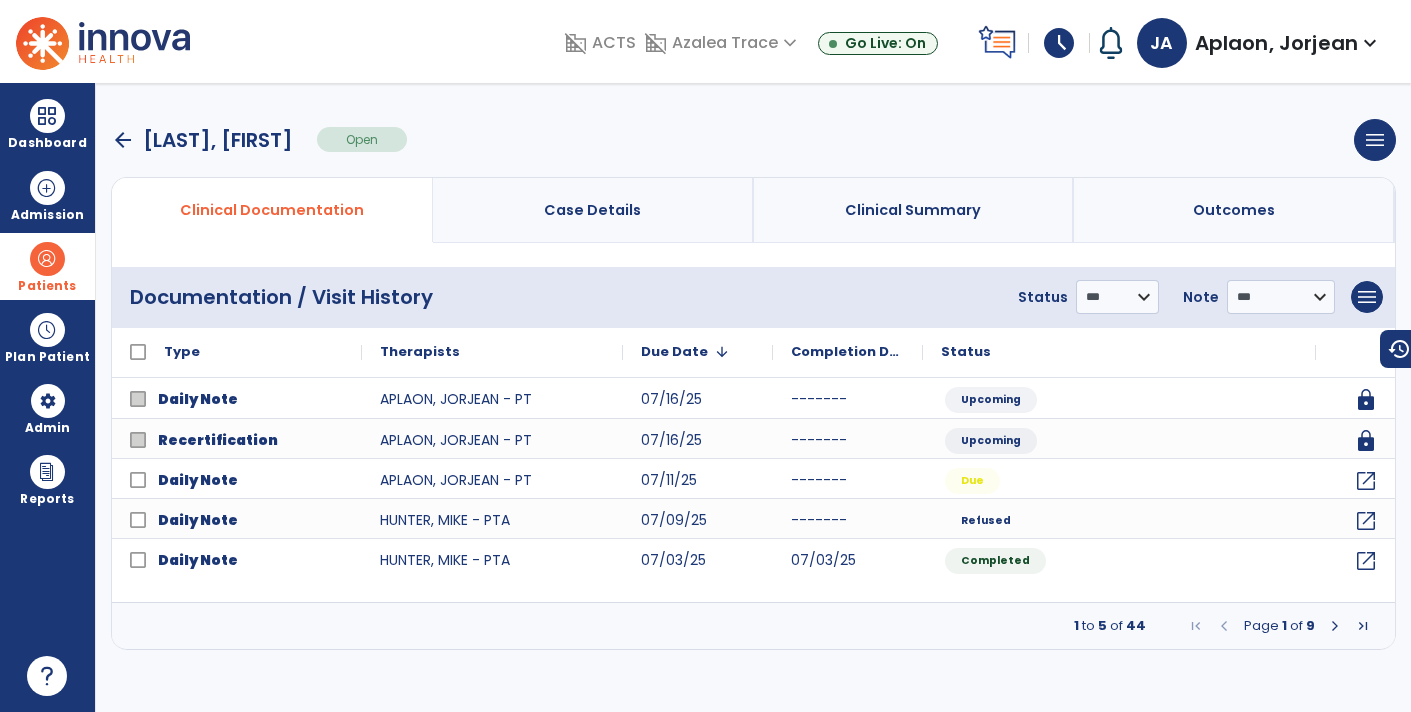 click on "arrow_back" at bounding box center [123, 140] 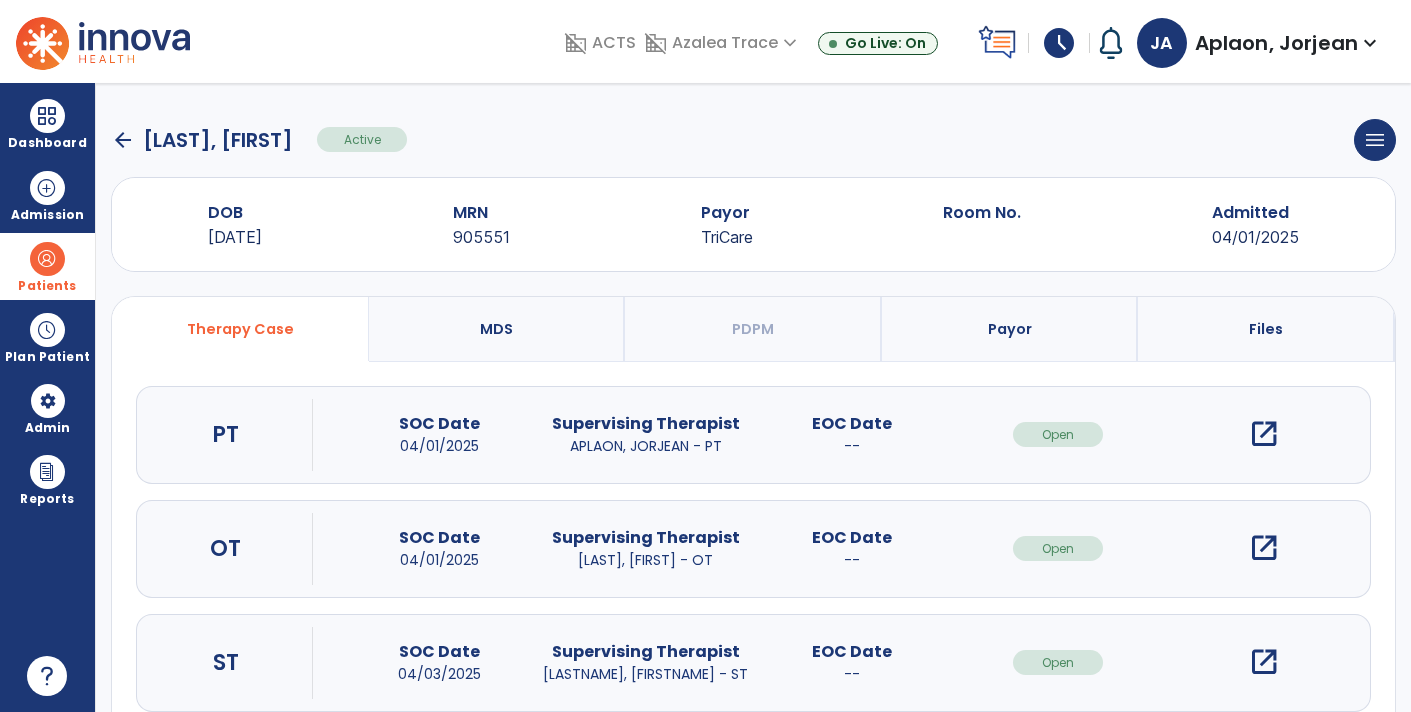 click on "open_in_new" at bounding box center [1264, 434] 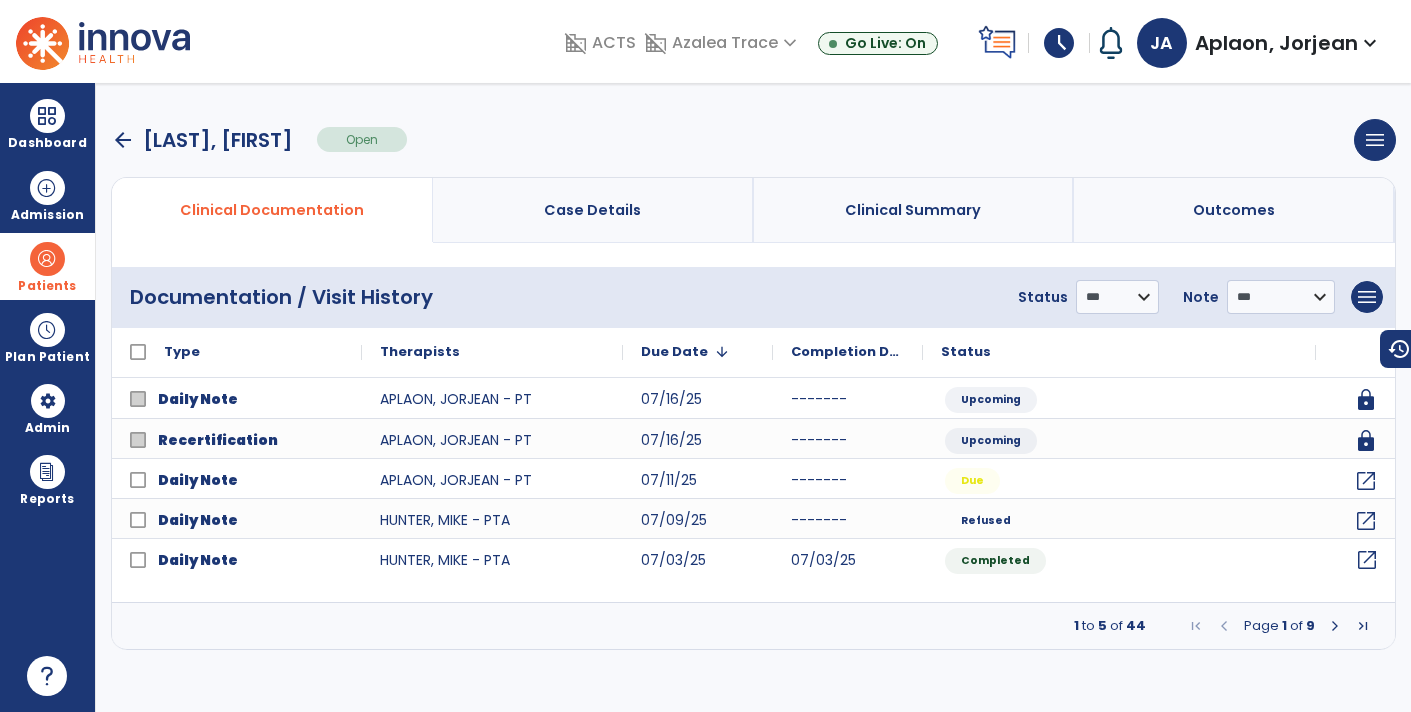 click on "open_in_new" 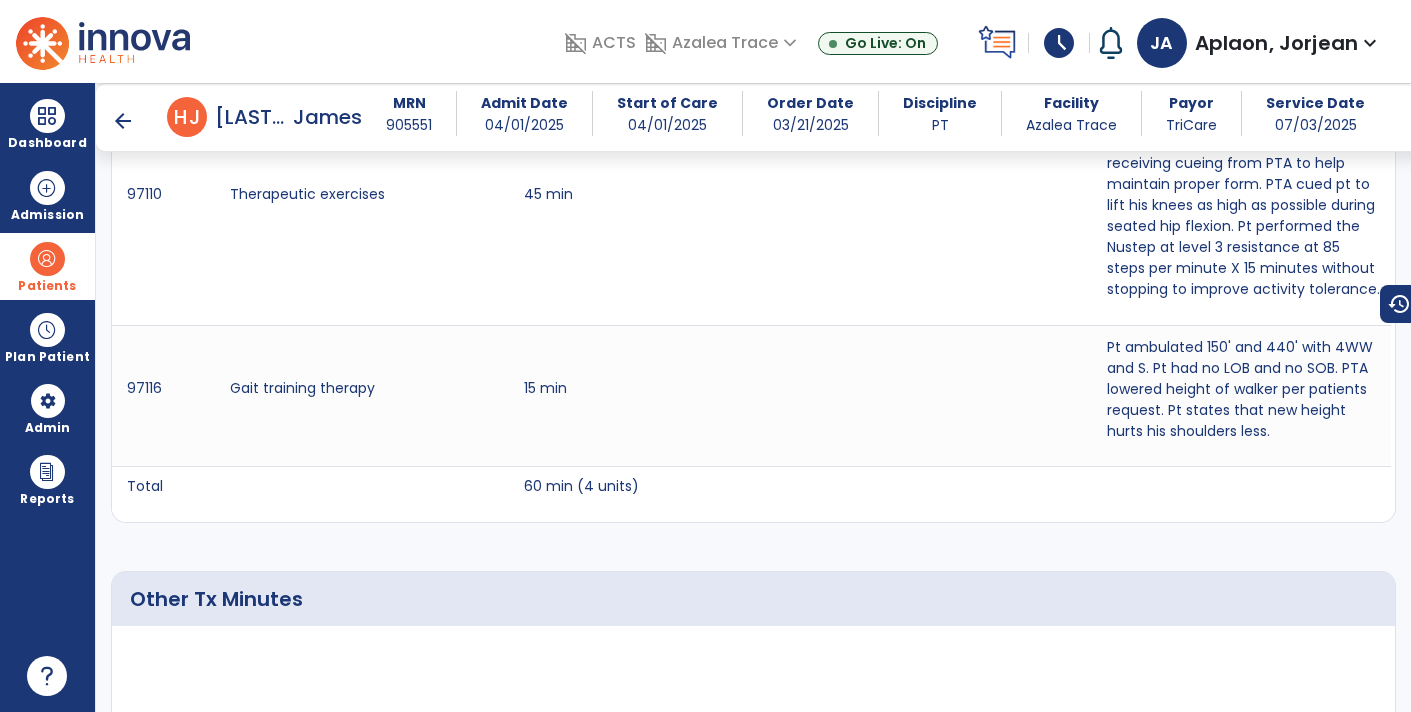 scroll, scrollTop: 1488, scrollLeft: 0, axis: vertical 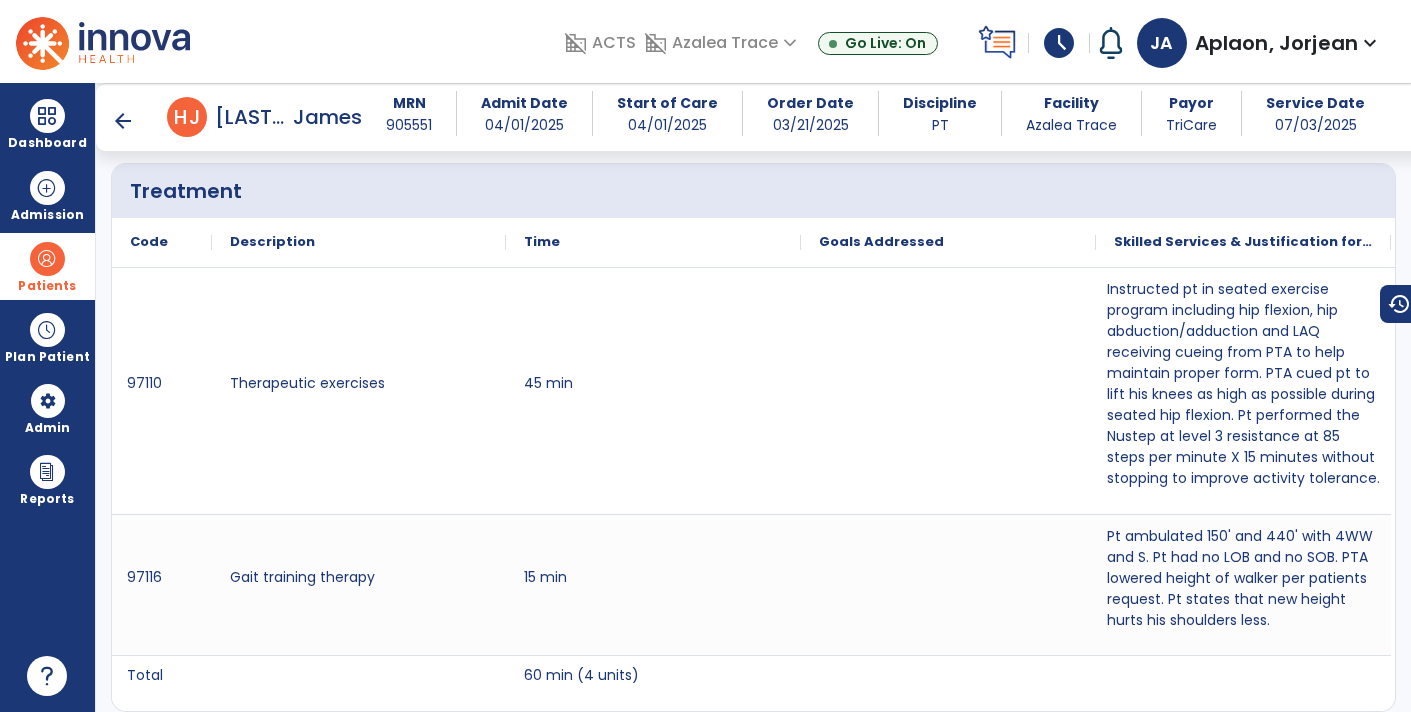 click on "arrow_back" at bounding box center (123, 121) 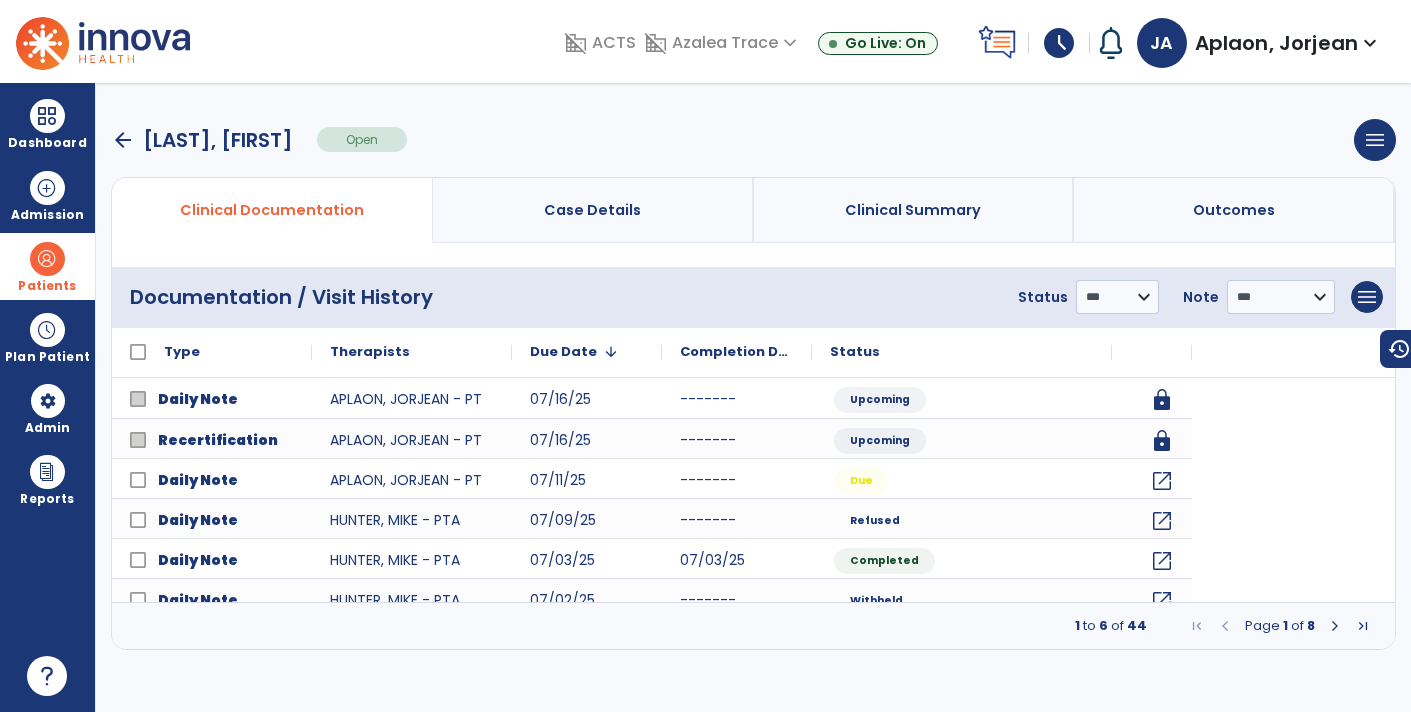 scroll, scrollTop: 0, scrollLeft: 0, axis: both 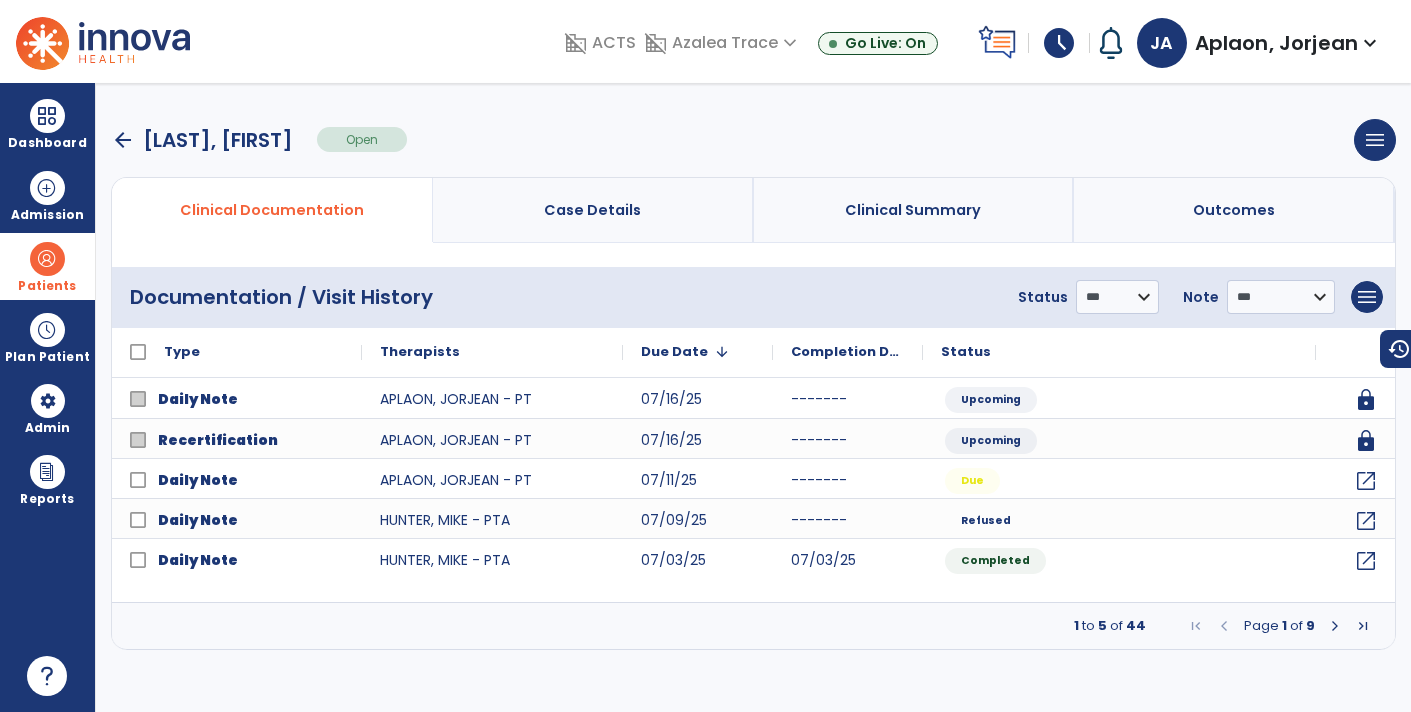 click on "arrow_back" at bounding box center (123, 140) 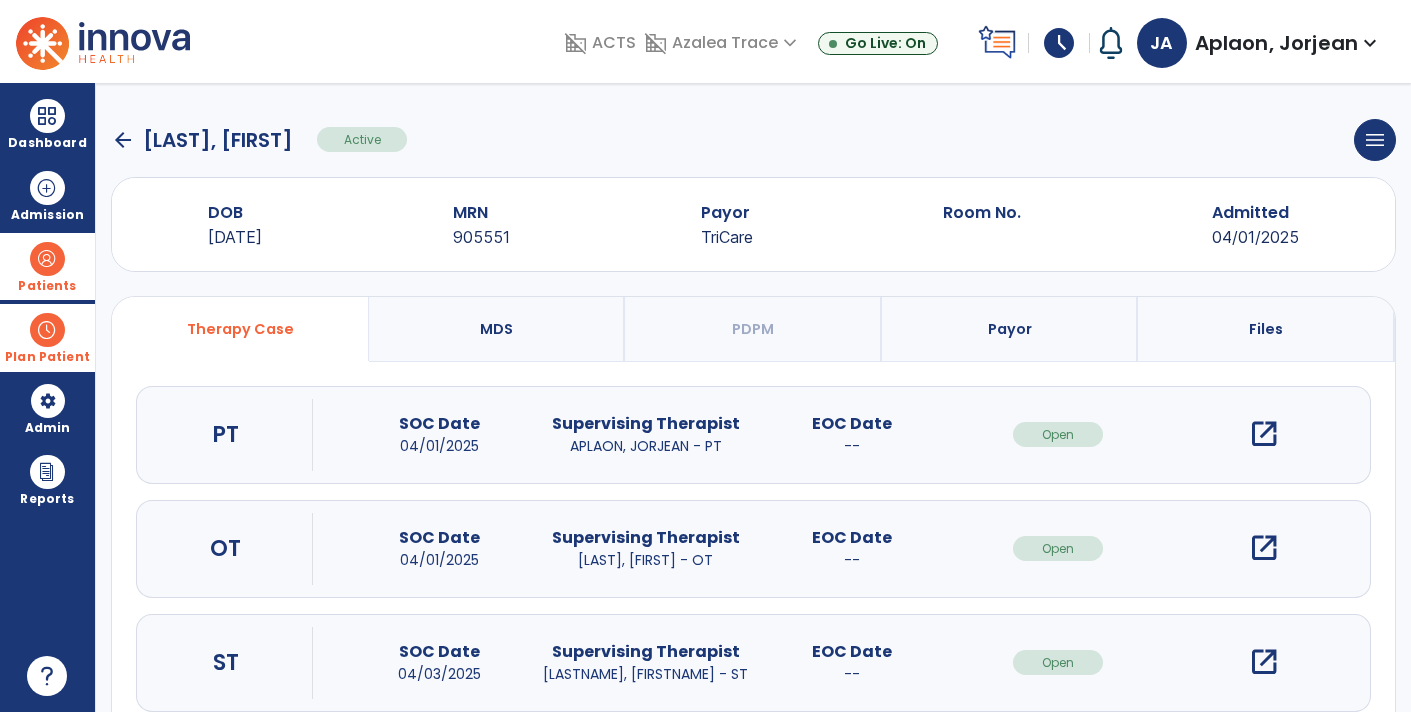 click on "Plan Patient" at bounding box center [47, 286] 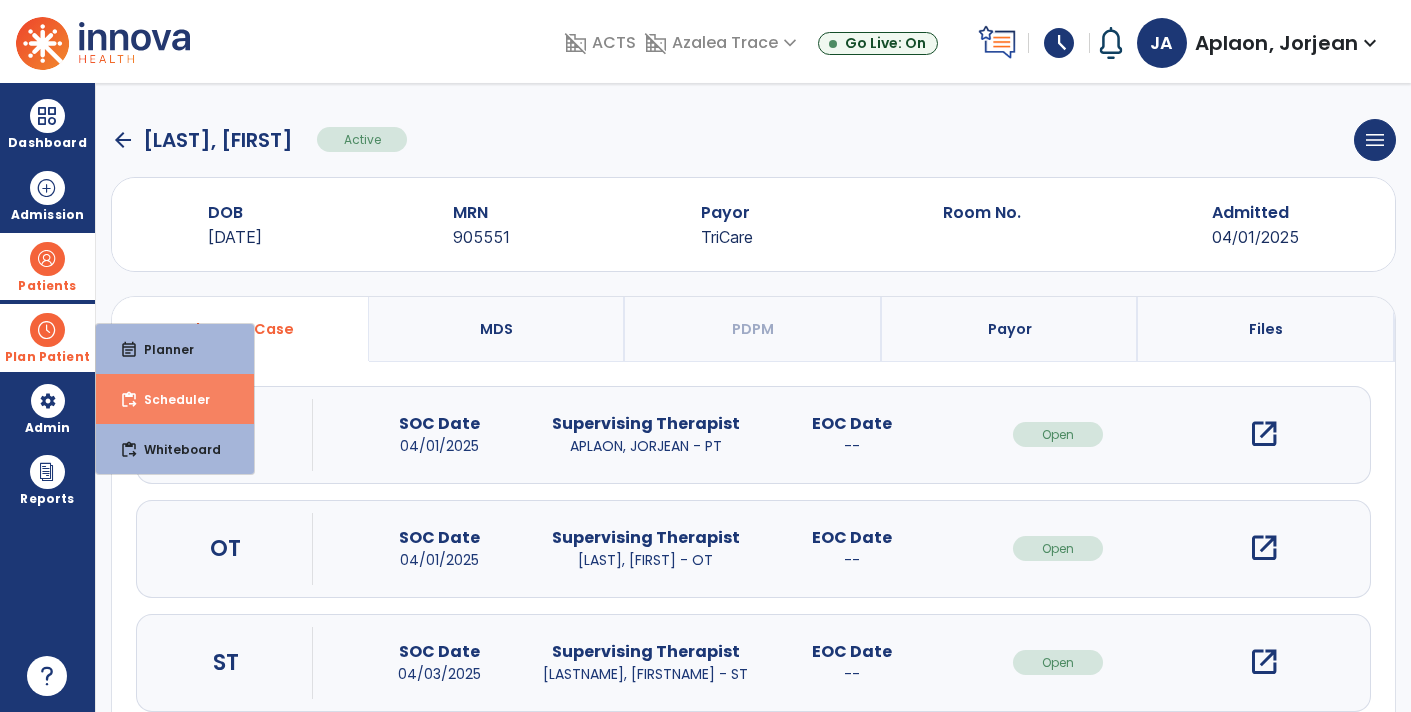 click on "content_paste_go  Scheduler" at bounding box center (175, 399) 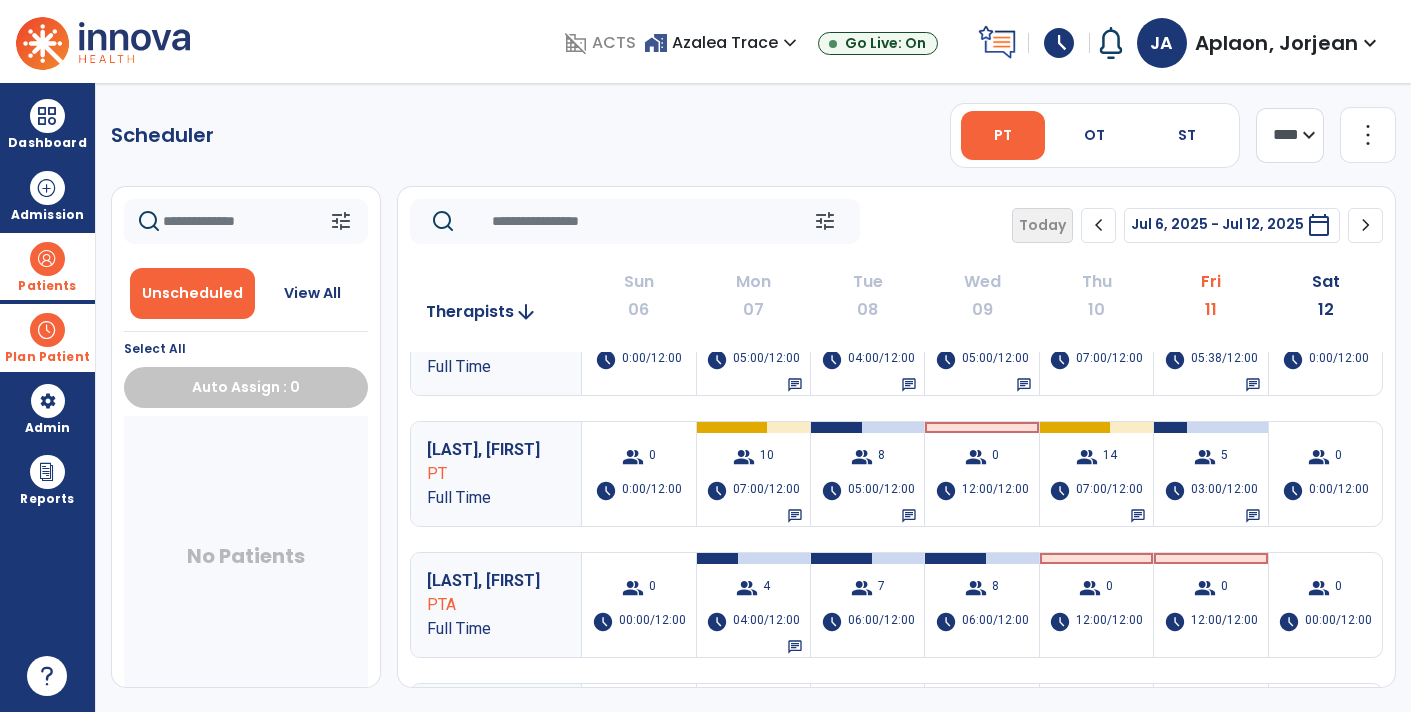 scroll, scrollTop: 0, scrollLeft: 0, axis: both 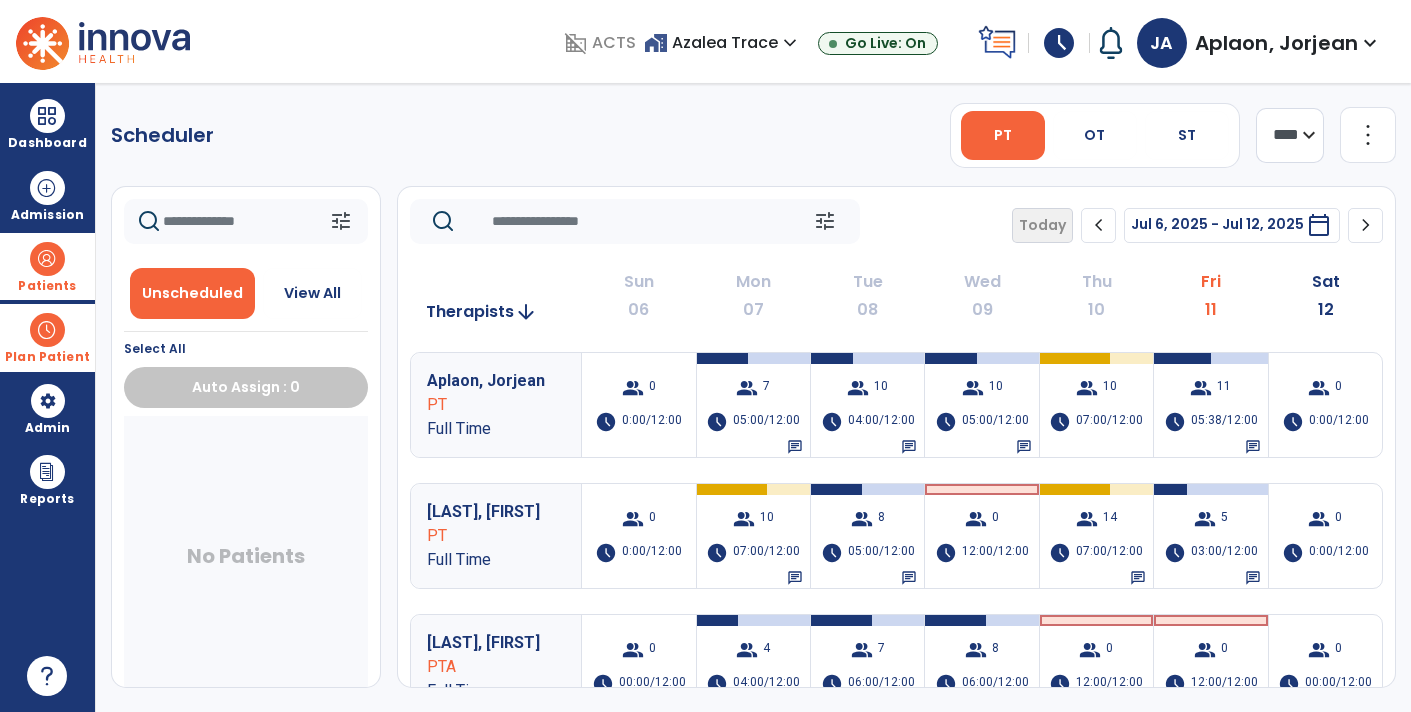 click on "chevron_right" 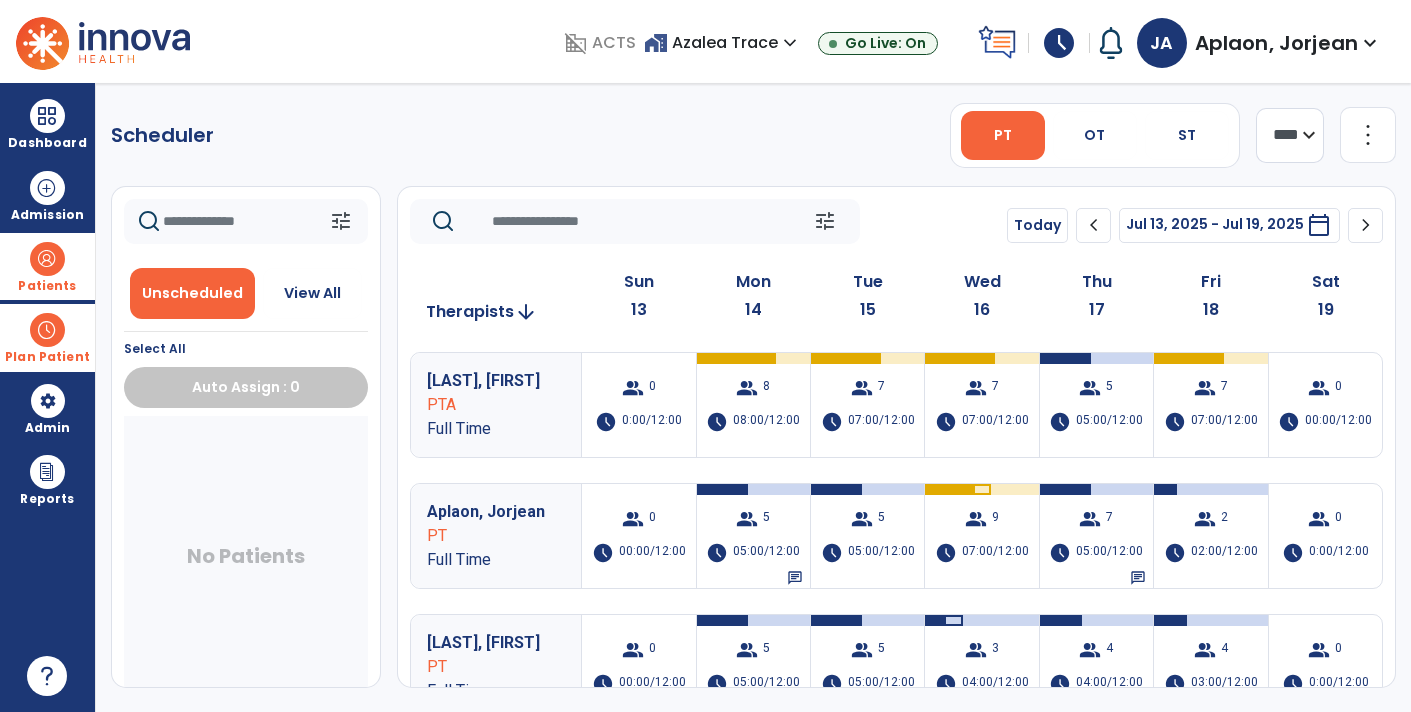 scroll, scrollTop: 3, scrollLeft: 0, axis: vertical 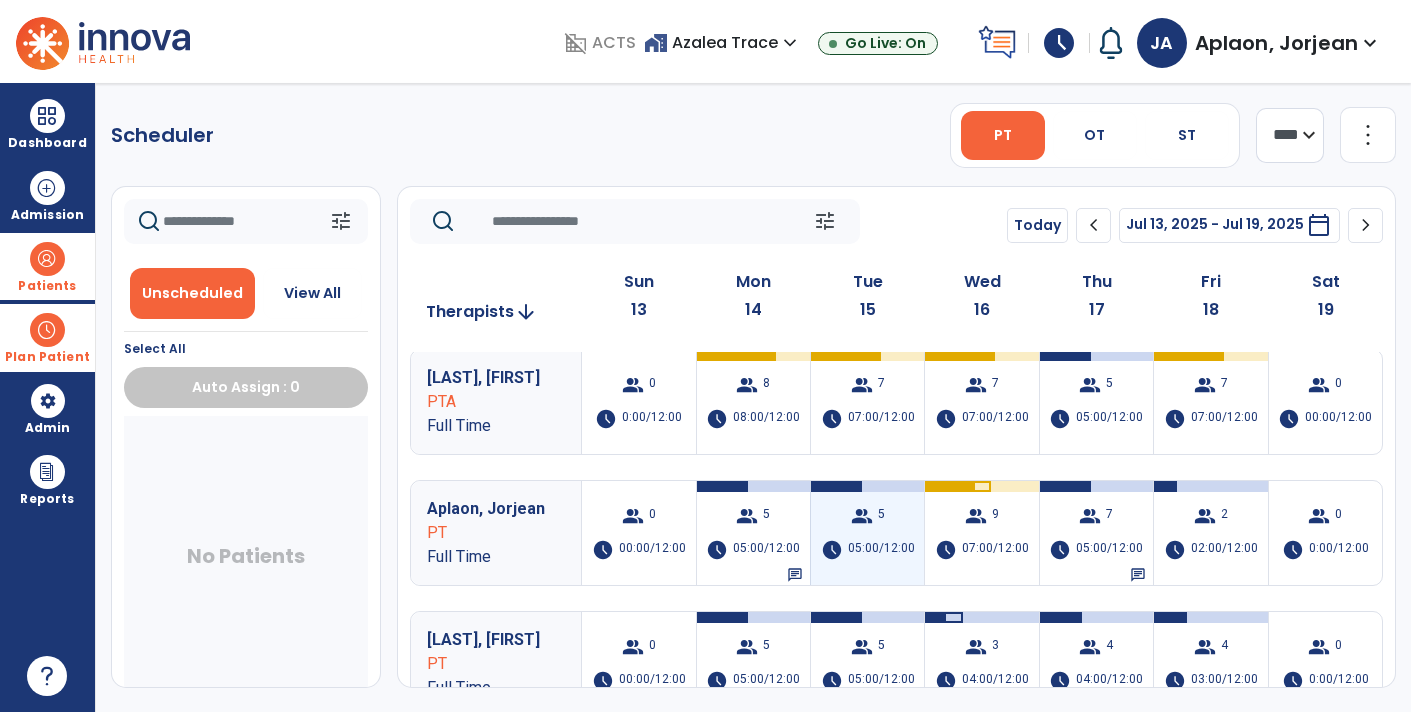 click on "05:00/12:00" at bounding box center [881, 550] 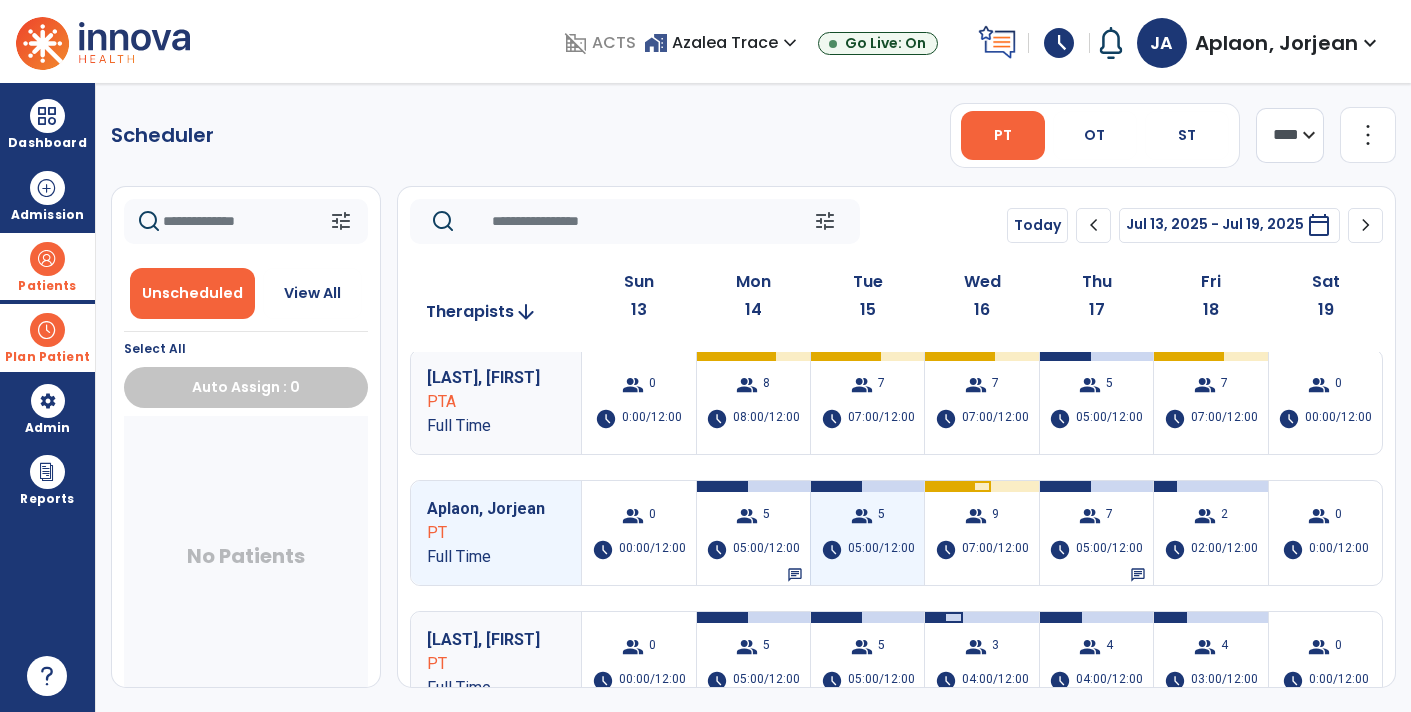 click on "05:00/12:00" at bounding box center (881, 550) 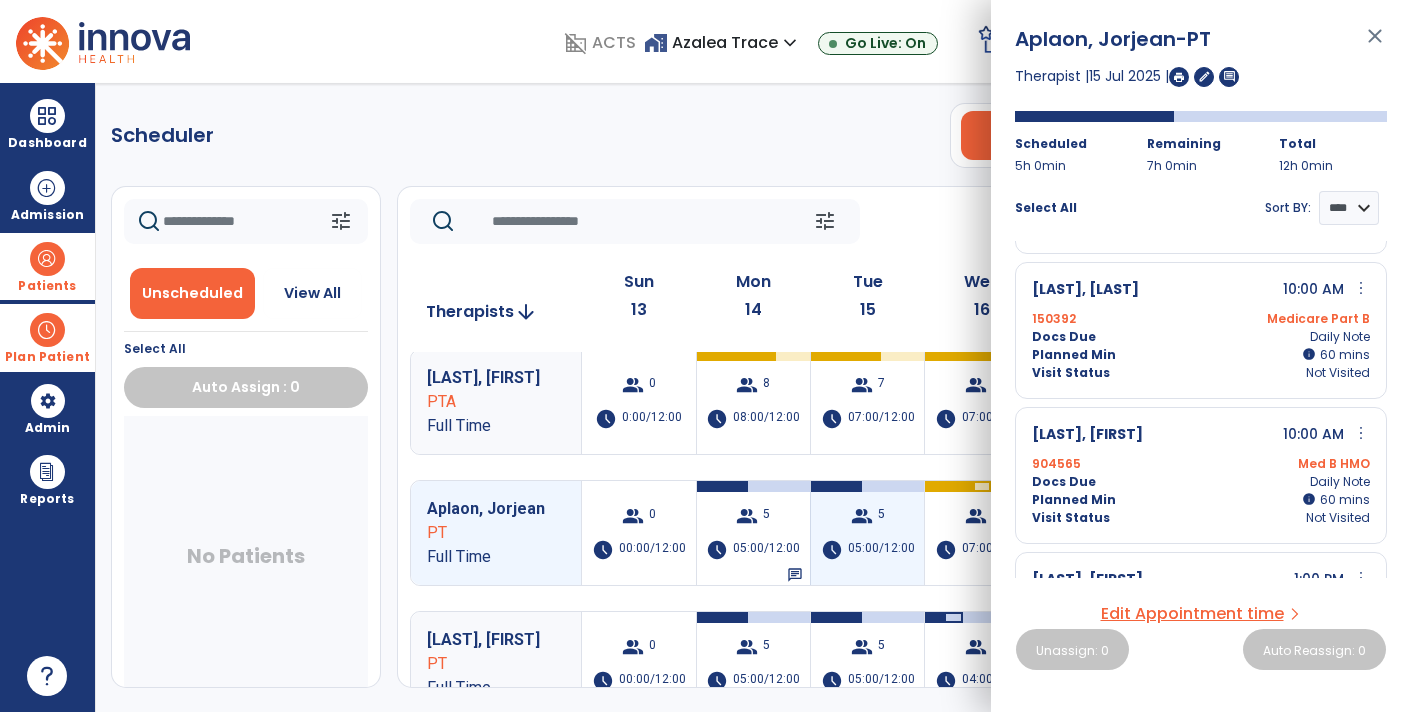 scroll, scrollTop: 149, scrollLeft: 0, axis: vertical 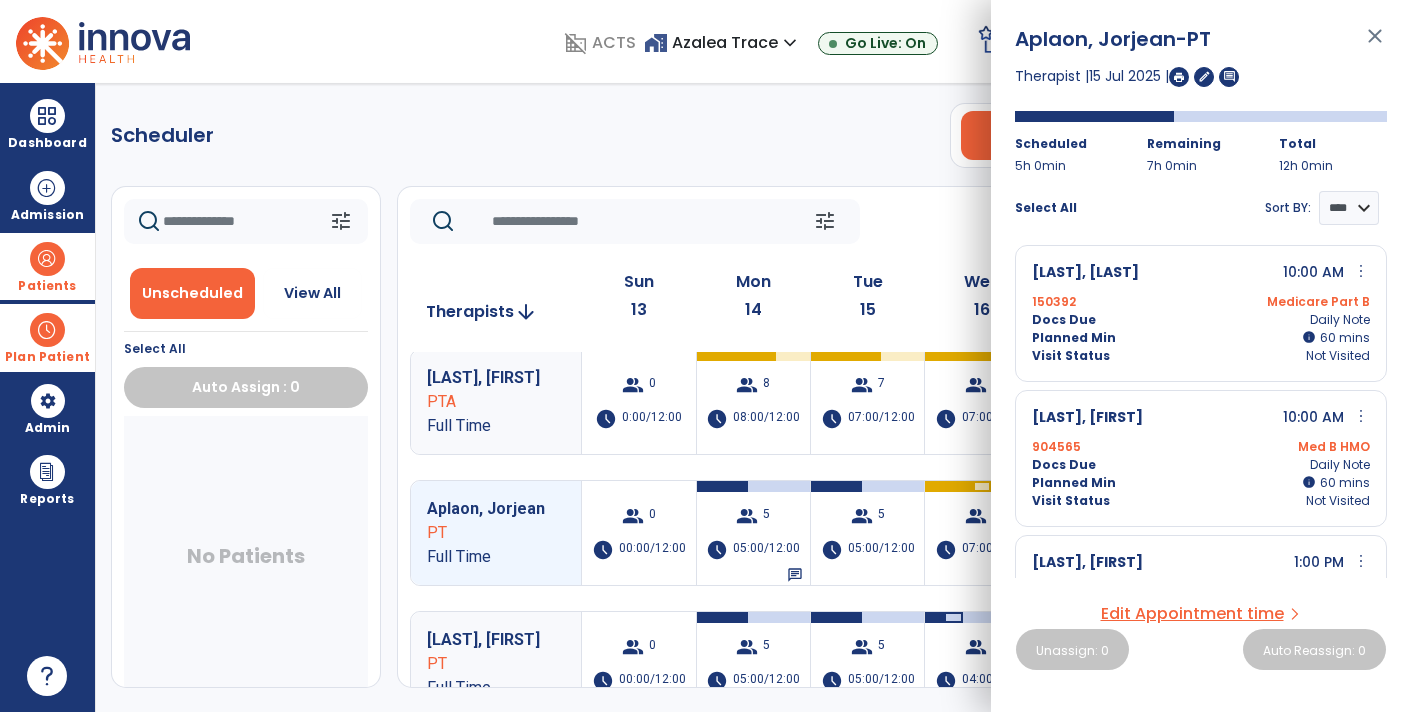 click on "Edit Appointment time" at bounding box center [1192, 614] 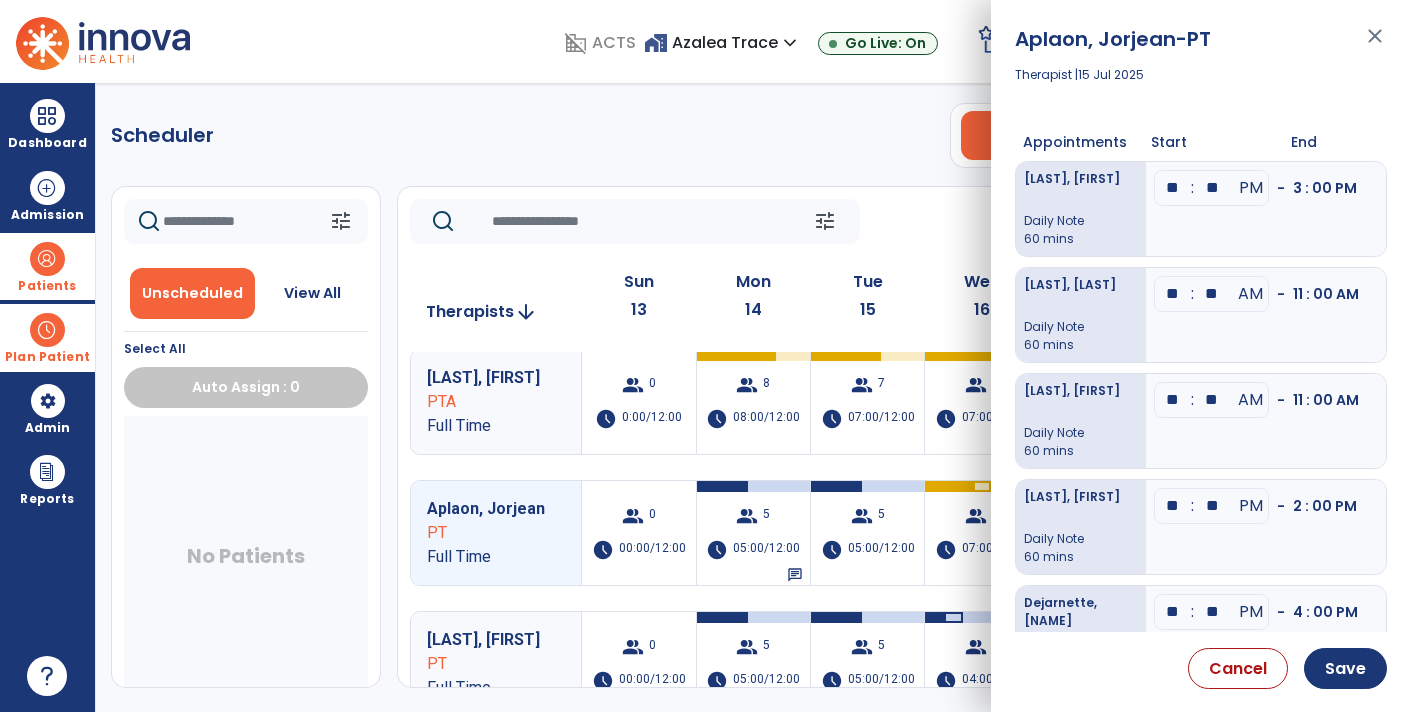 click on "**" at bounding box center [1212, 188] 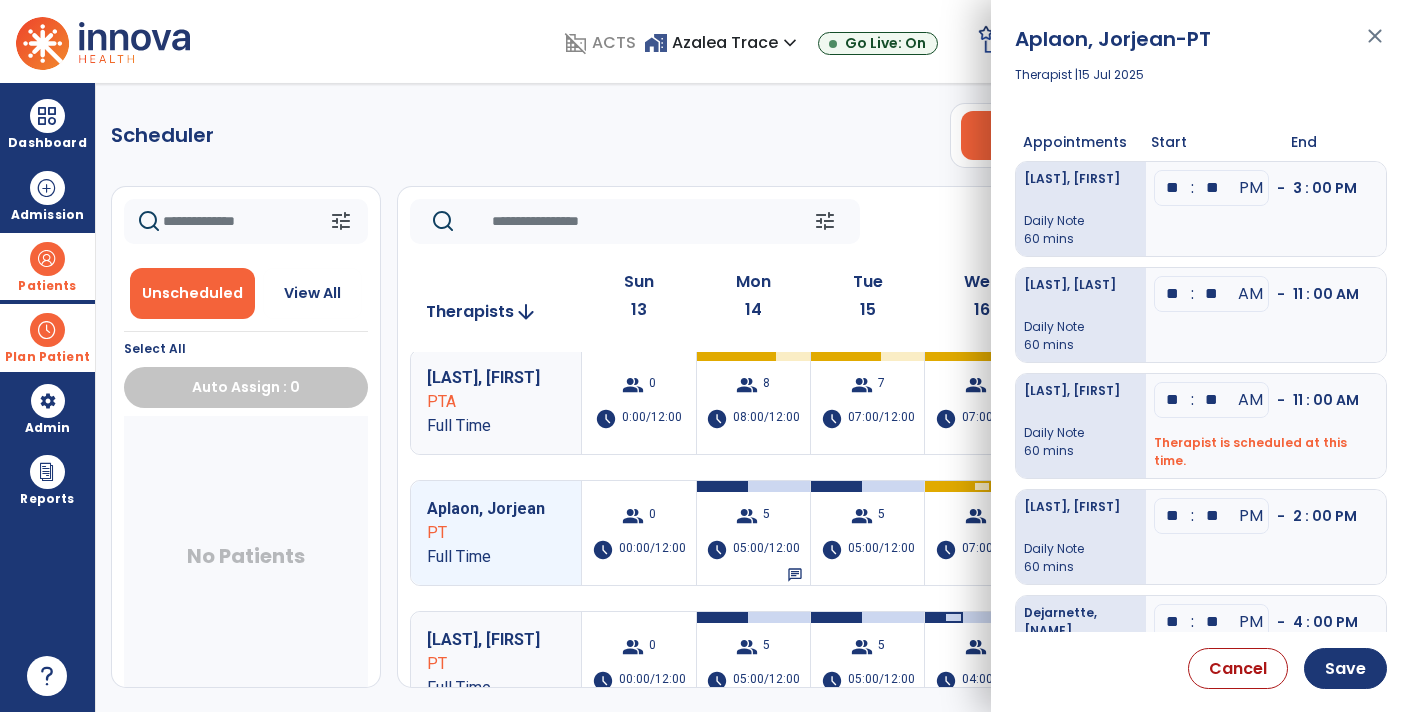 click on "**" at bounding box center [1212, 188] 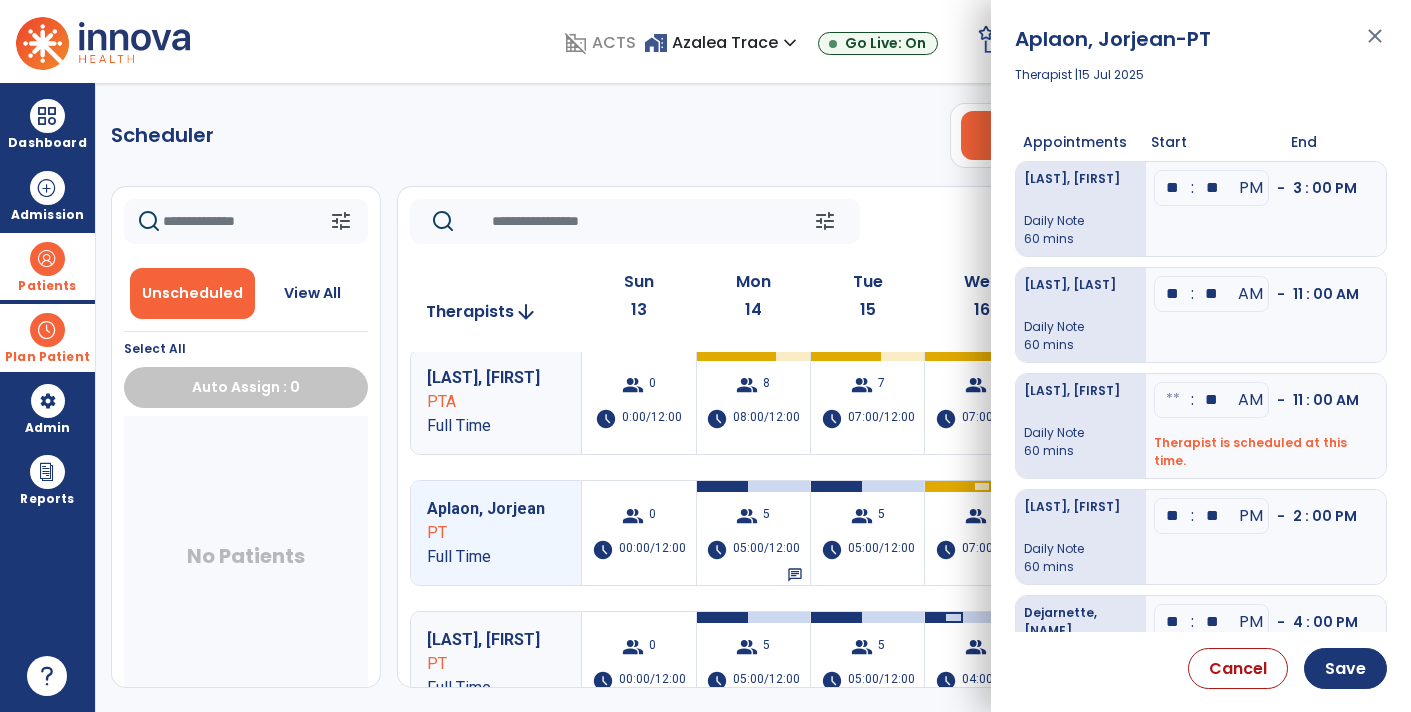 type on "*" 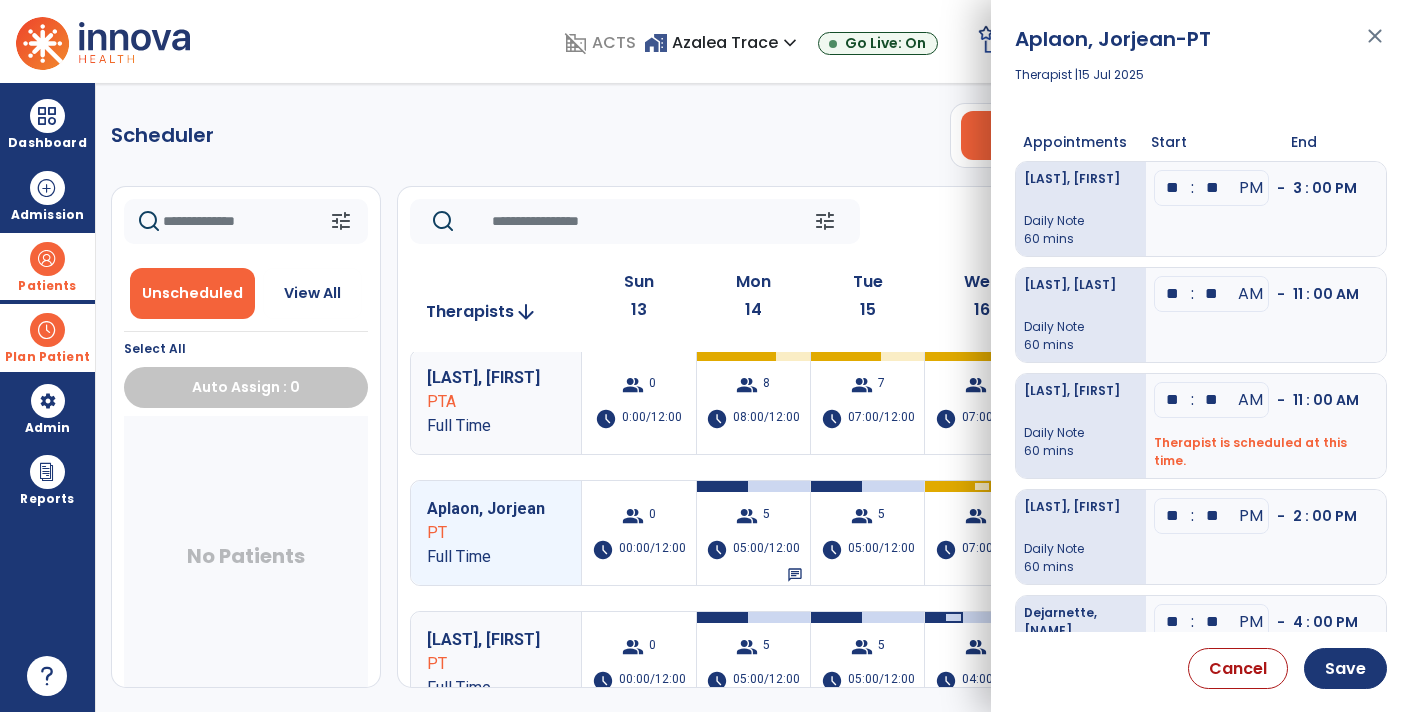 type on "**" 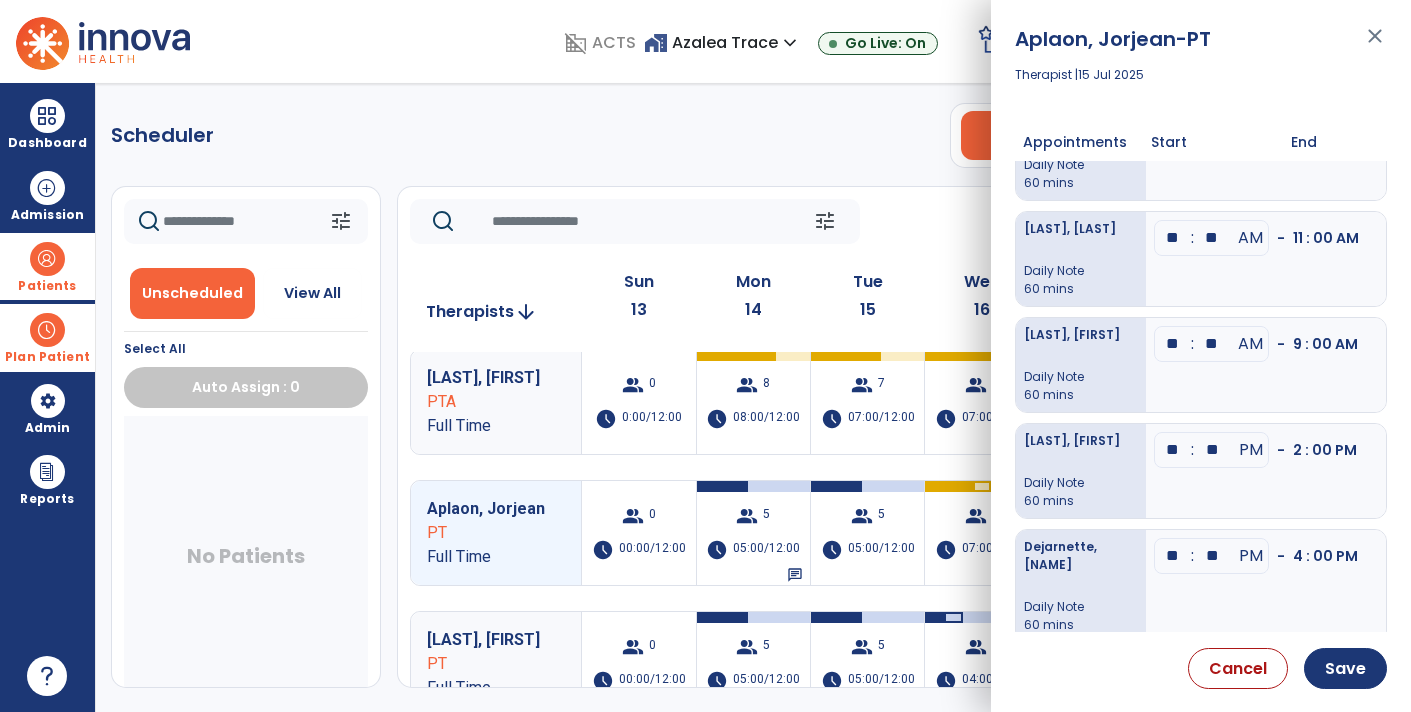 scroll, scrollTop: 0, scrollLeft: 0, axis: both 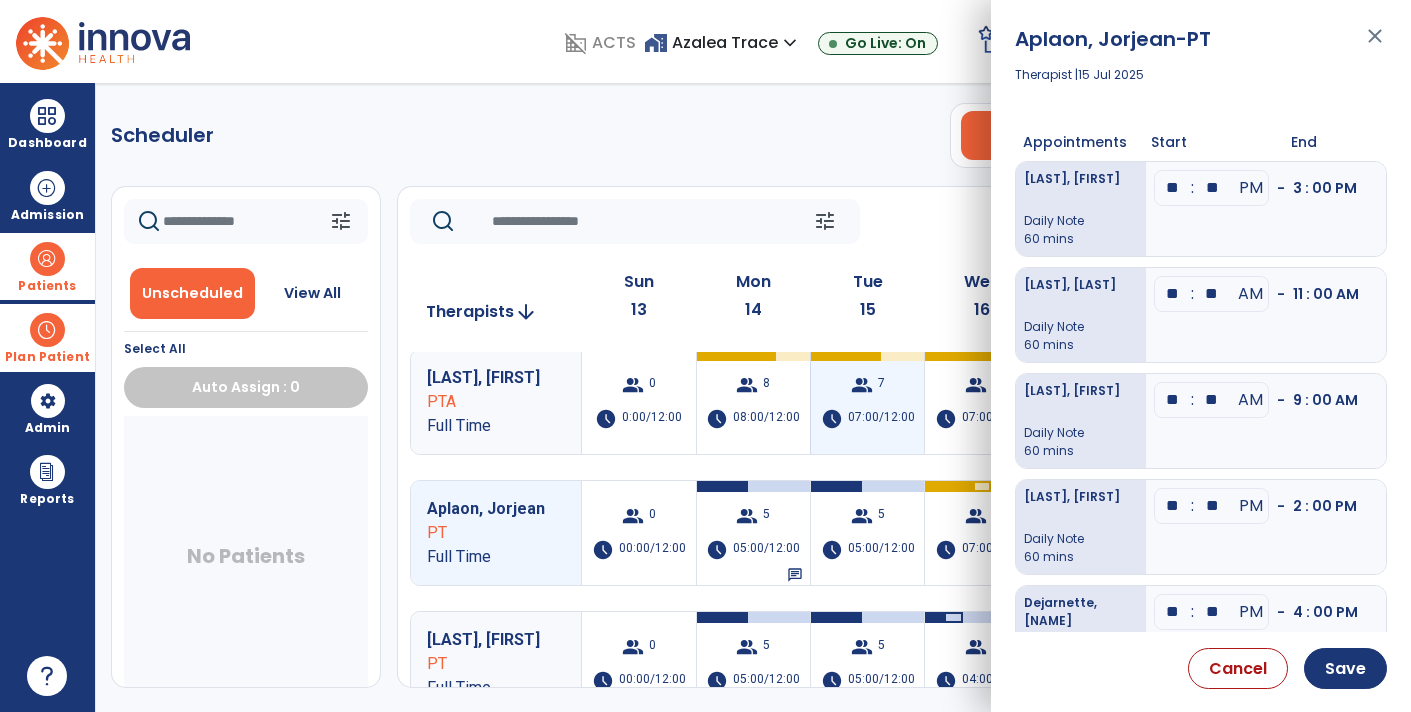 click on "group  7  schedule  07:00/12:00" at bounding box center (867, 402) 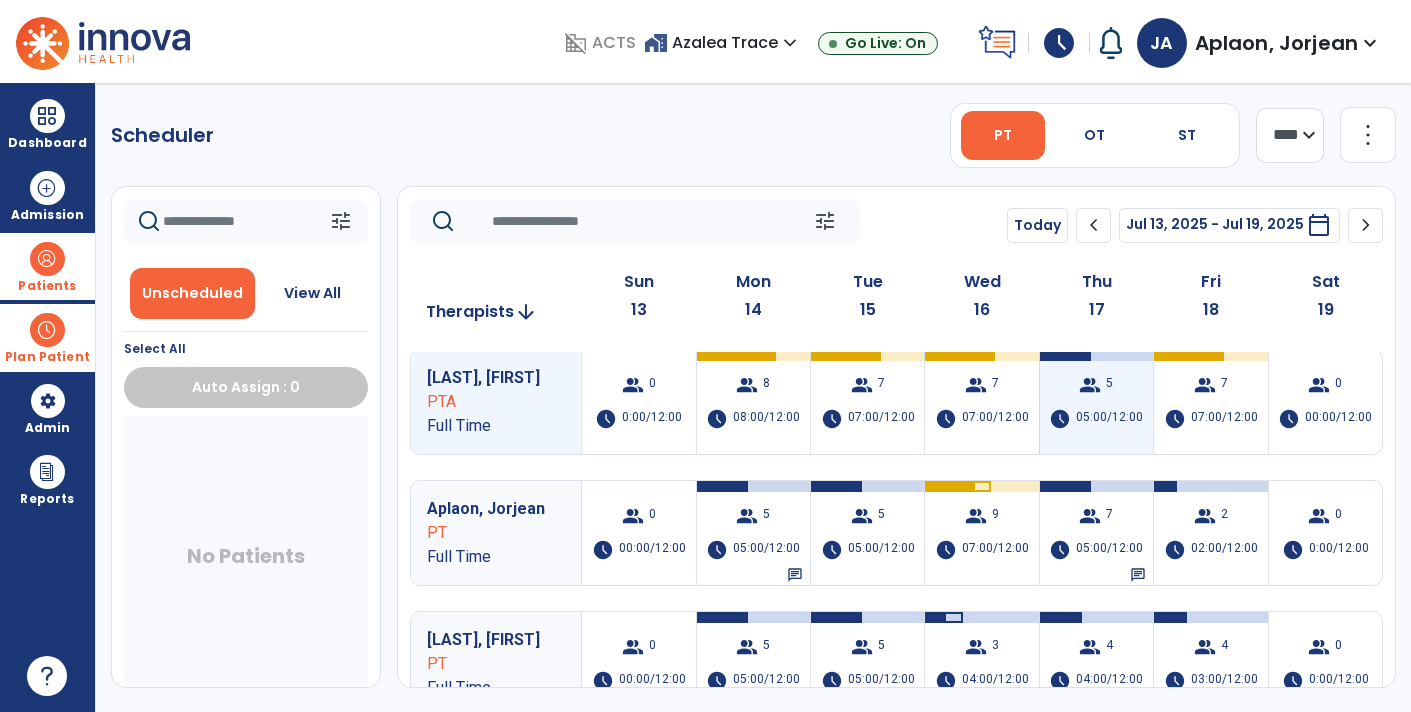 click on "group  5  schedule  05:00/12:00" at bounding box center [1096, 402] 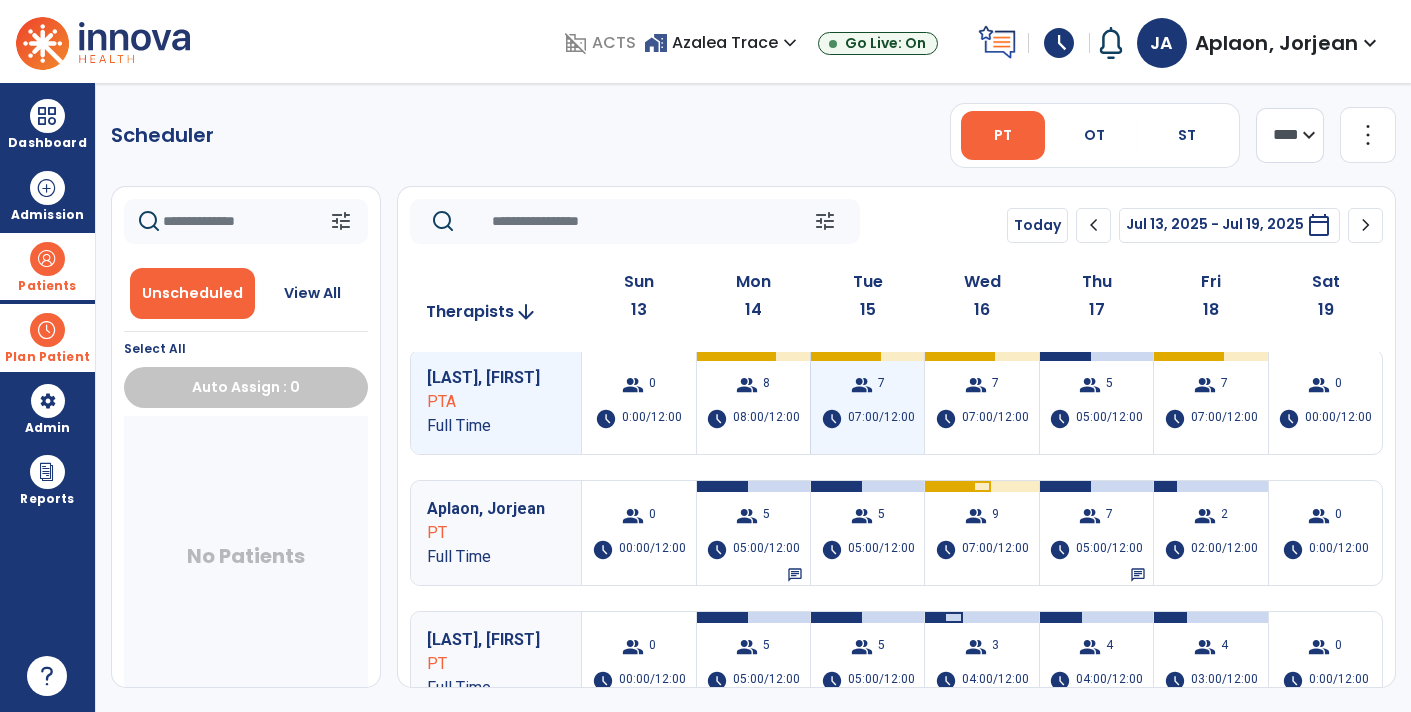 click on "07:00/12:00" at bounding box center (881, 419) 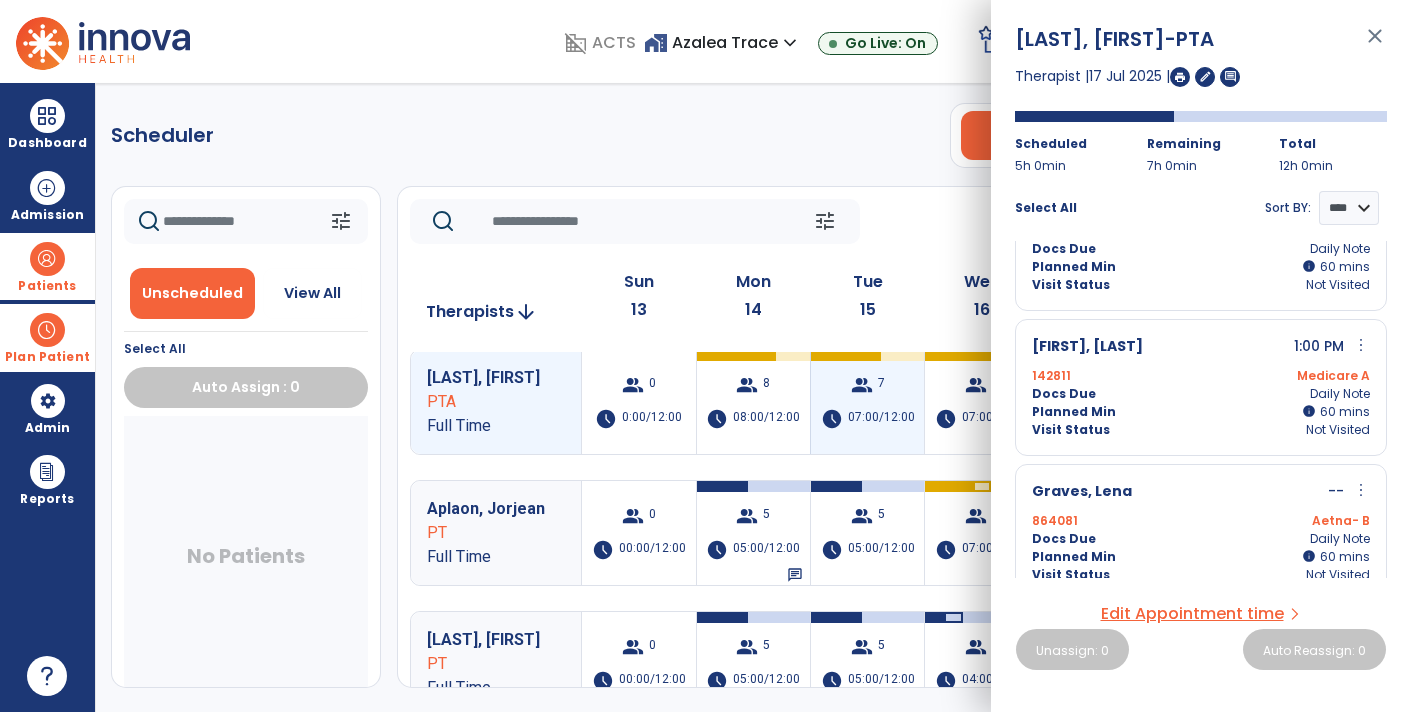 scroll, scrollTop: 0, scrollLeft: 0, axis: both 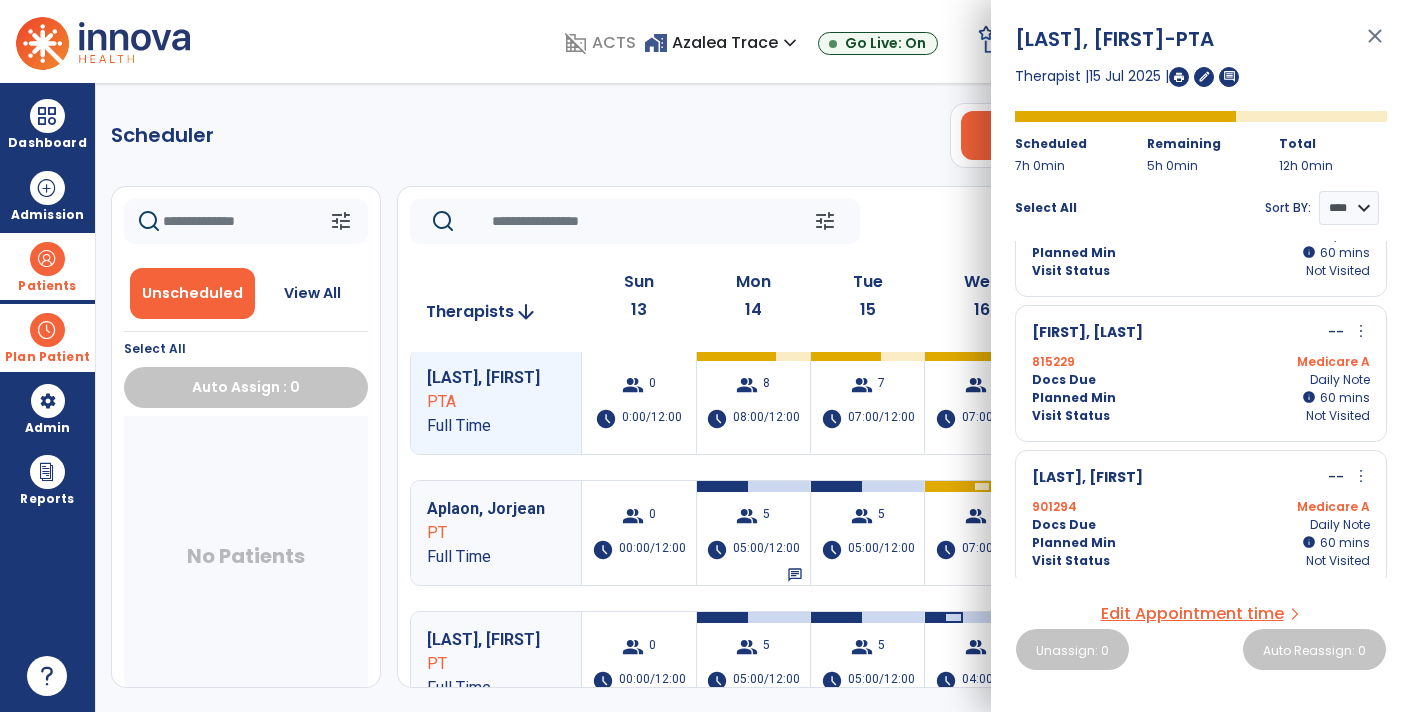 click on "No Patients" at bounding box center (246, 560) 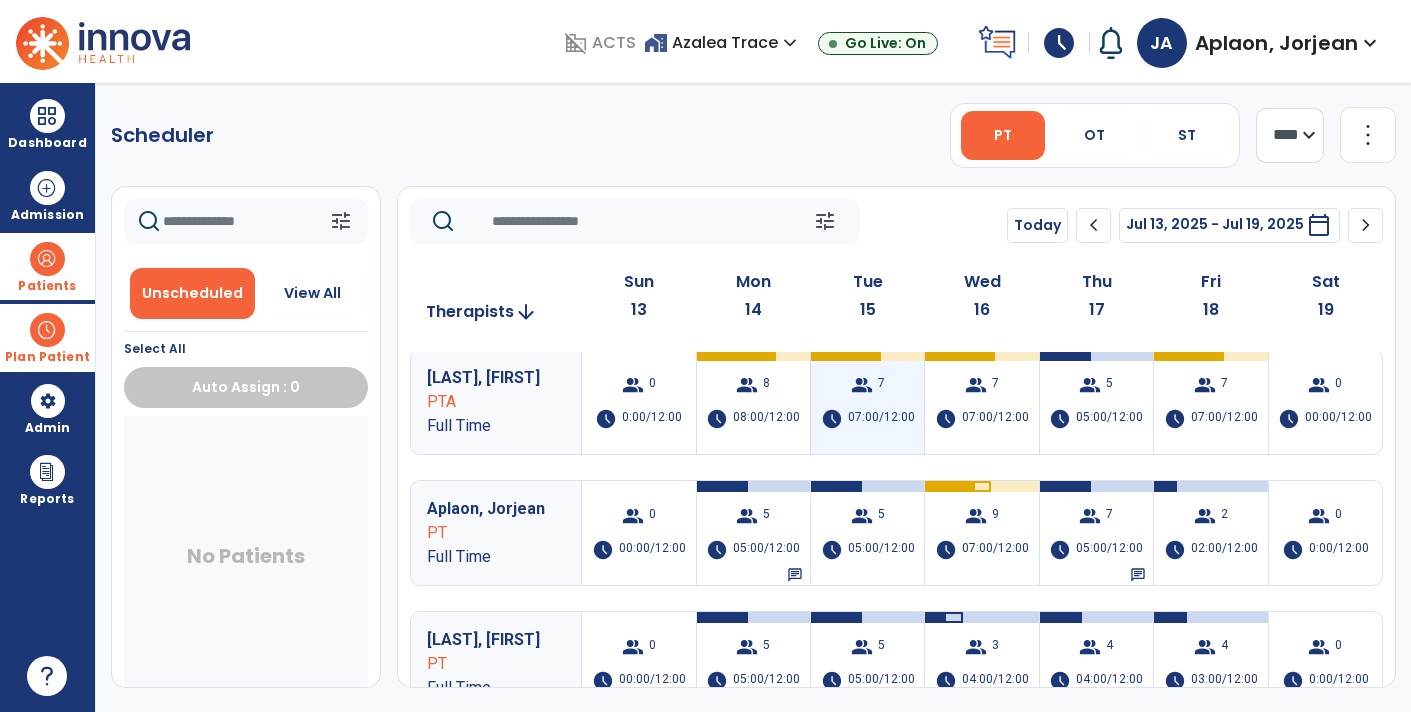 click on "group  7  schedule  07:00/12:00" at bounding box center (867, 402) 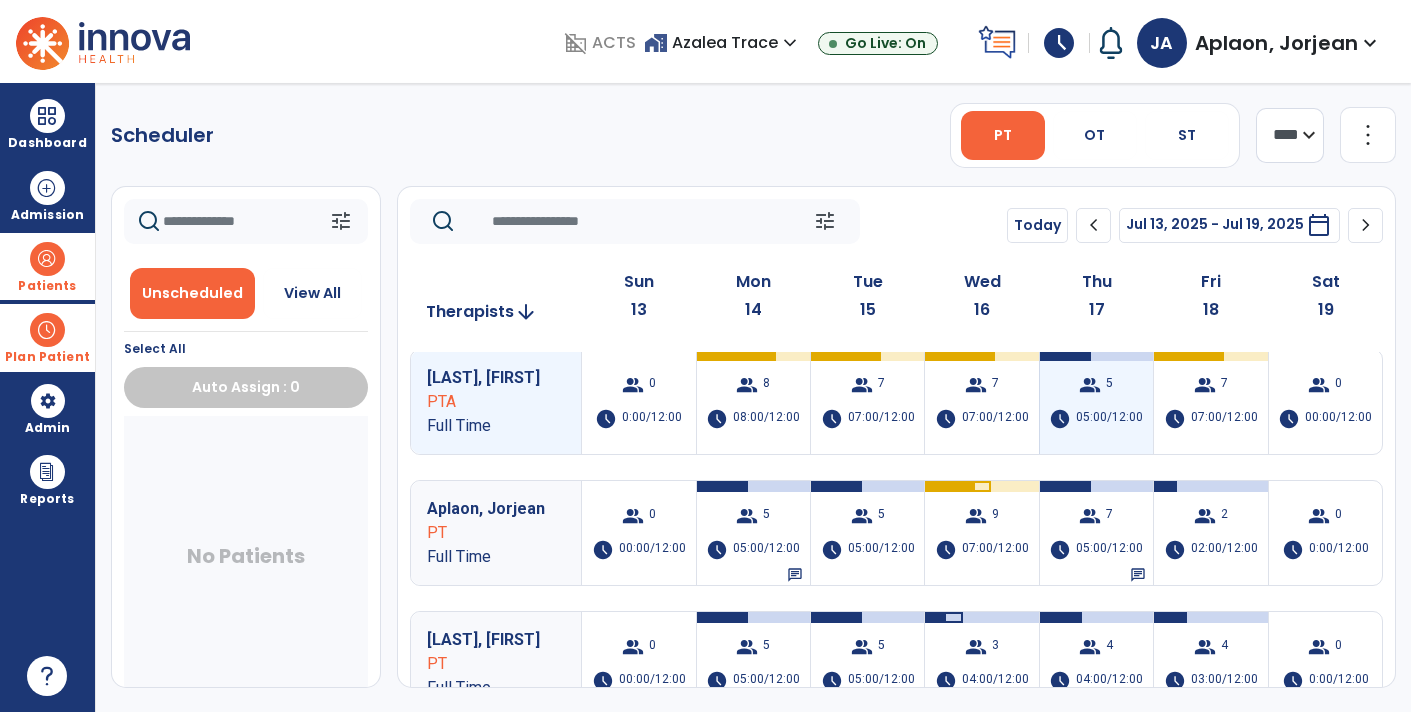 click on "group  5  schedule  05:00/12:00" at bounding box center (1096, 402) 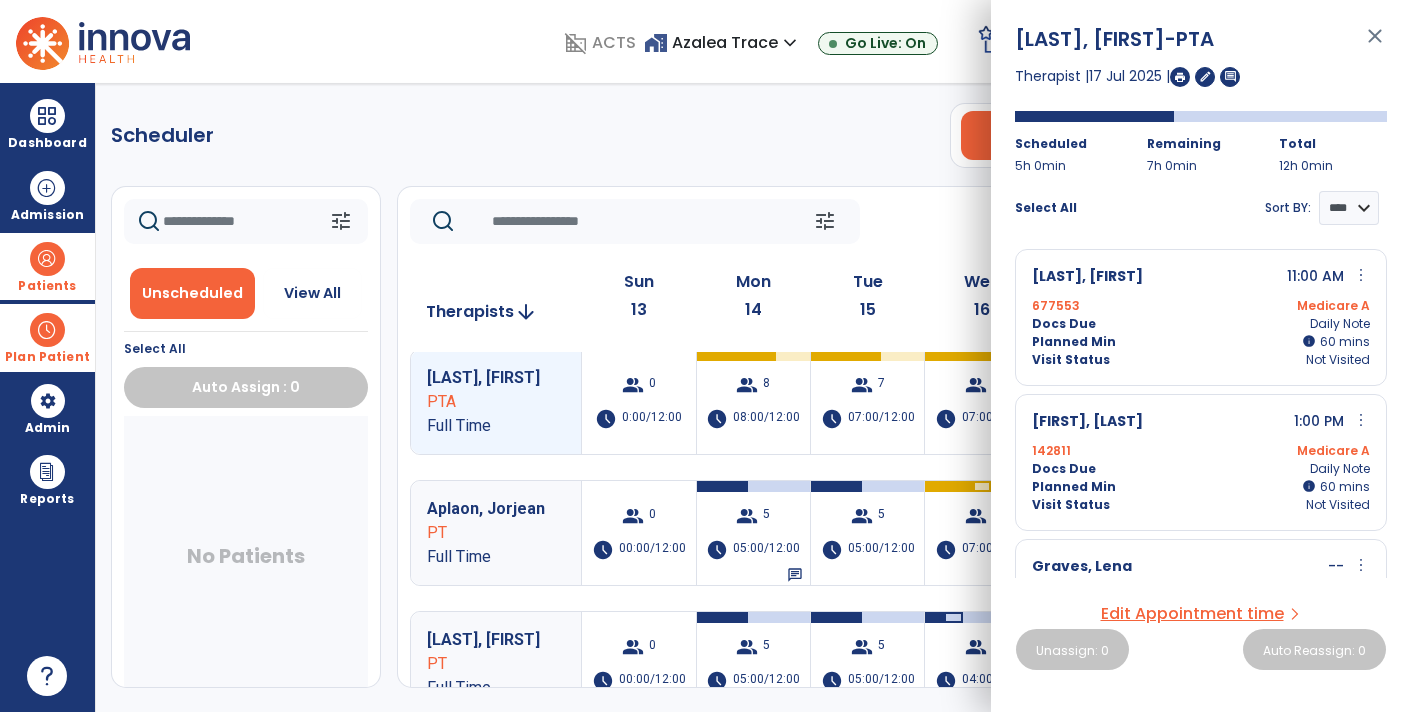 scroll, scrollTop: 7, scrollLeft: 0, axis: vertical 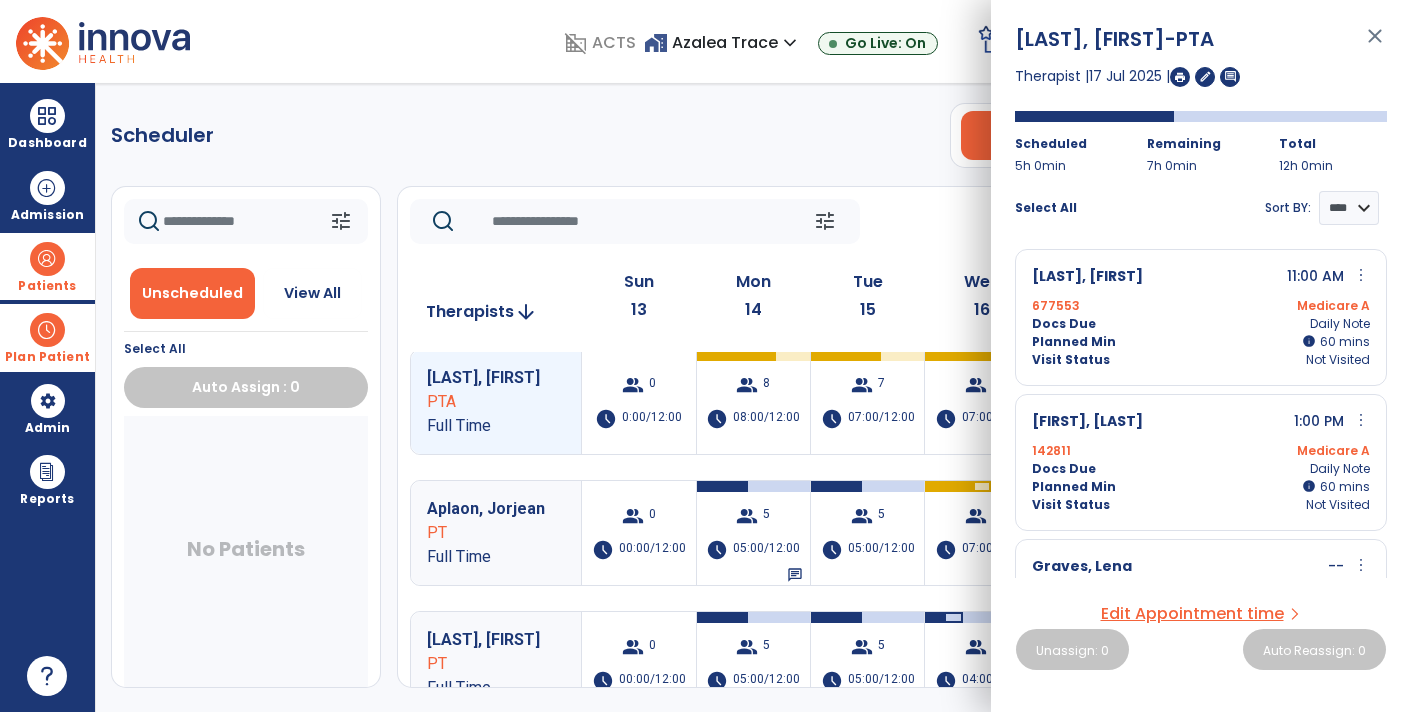 click on "Scheduler   PT   OT   ST  **** *** more_vert  Manage Labor   View All Therapists   Print" 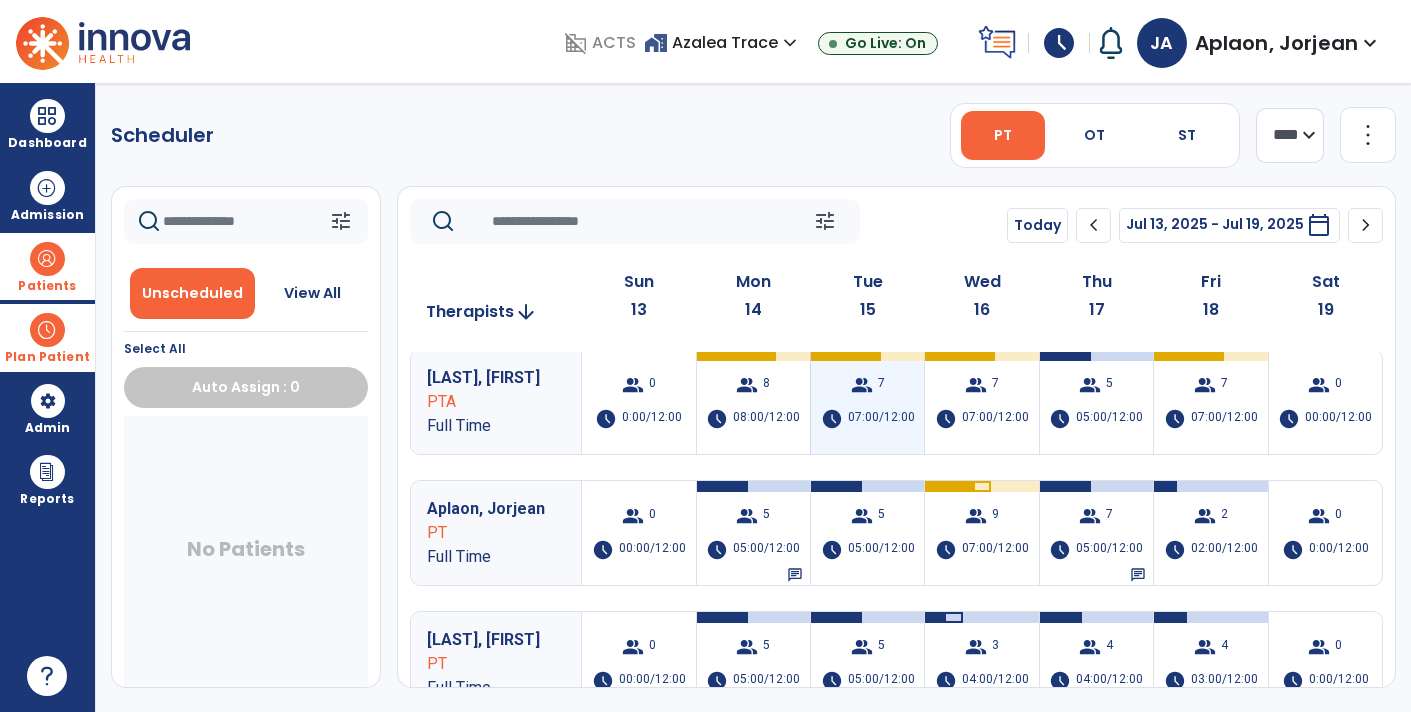 click on "07:00/12:00" at bounding box center (881, 419) 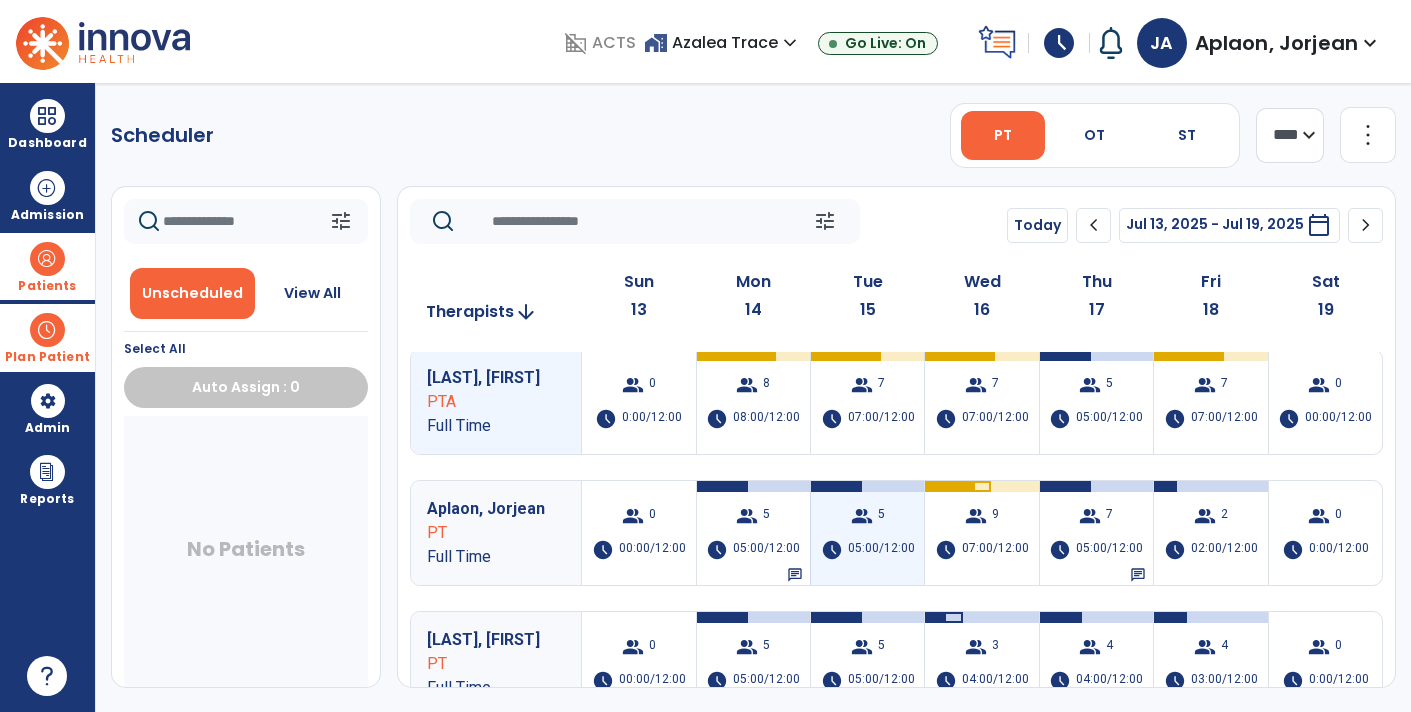click on "group" at bounding box center [862, 516] 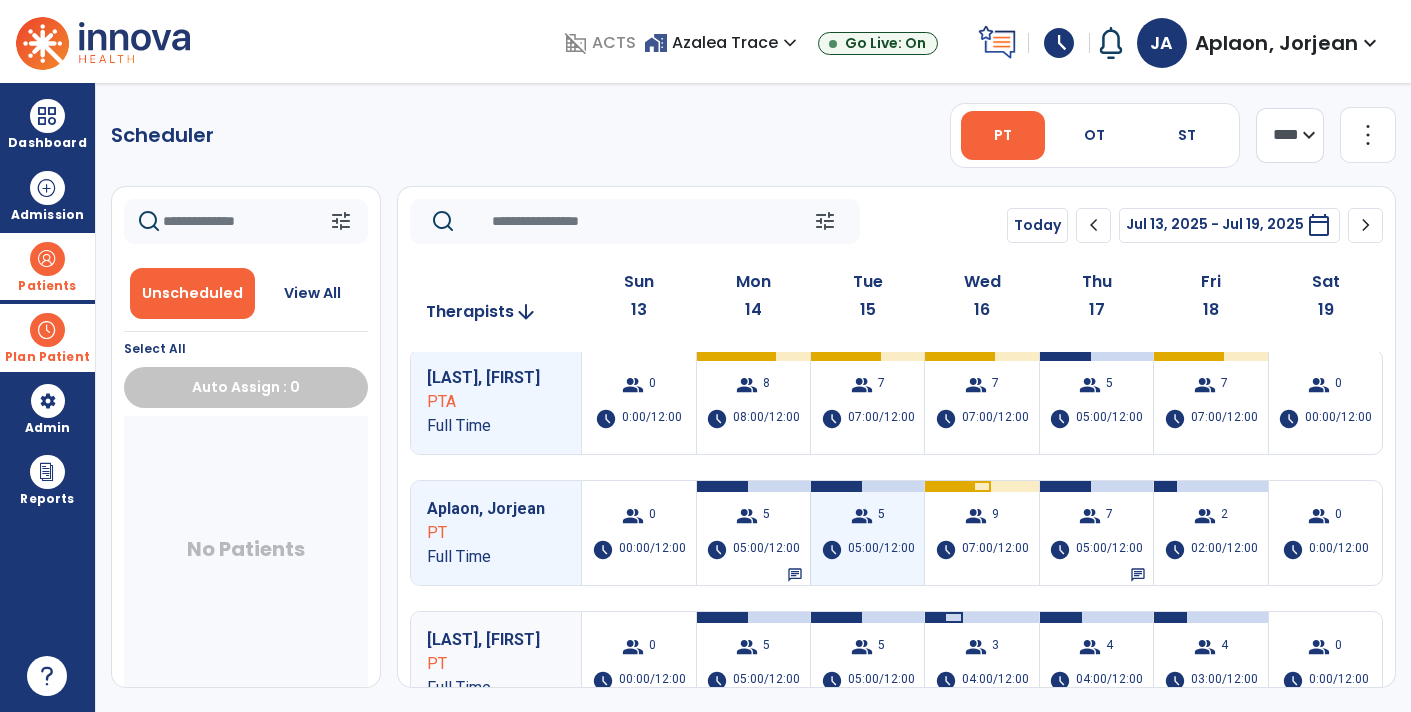 click on "group  5  schedule  05:00/12:00" at bounding box center (867, 533) 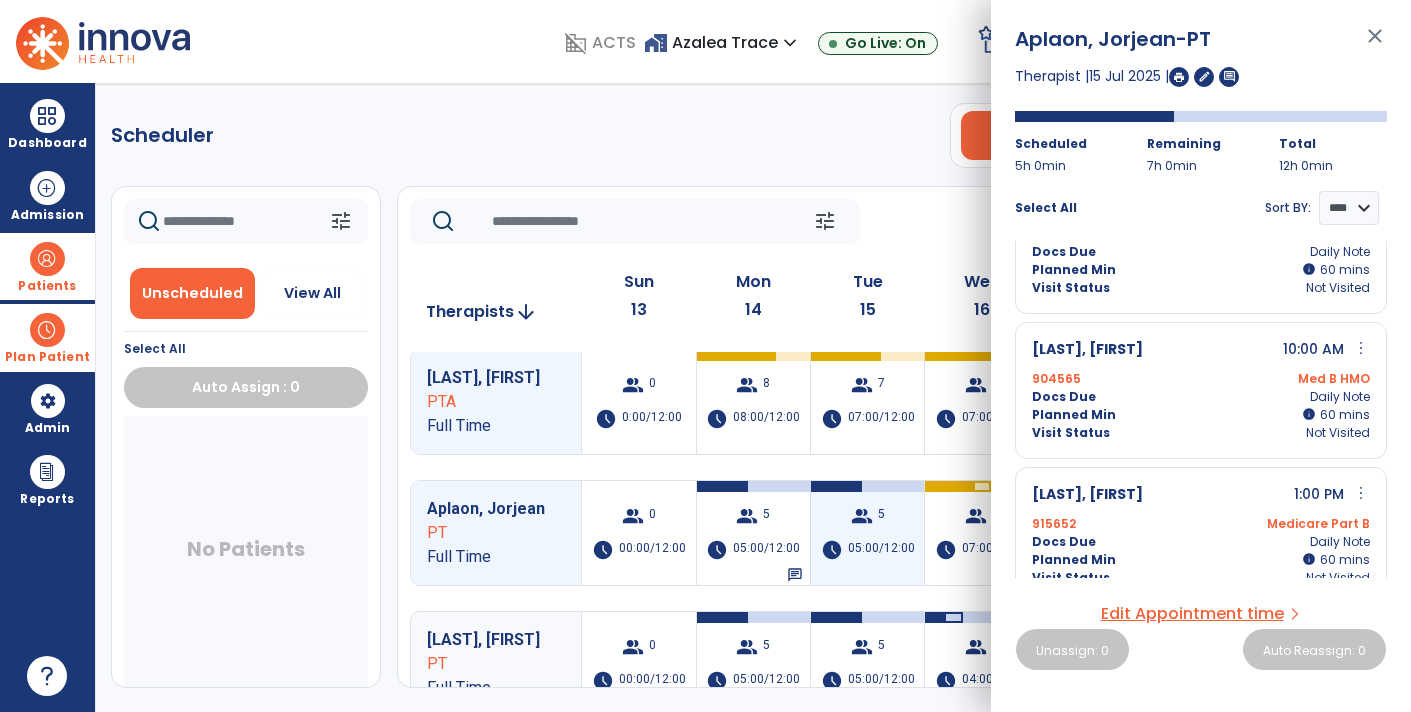 scroll, scrollTop: 213, scrollLeft: 0, axis: vertical 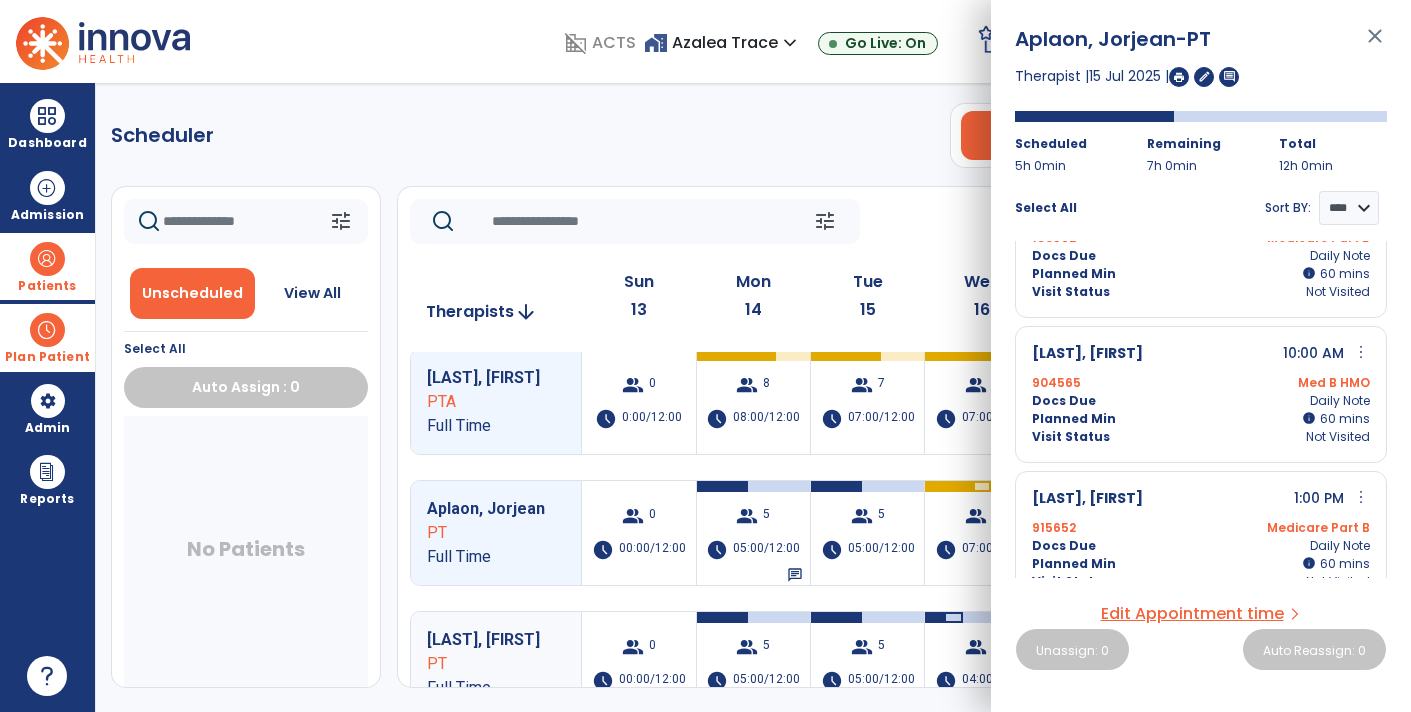click on "Edit Appointment time" at bounding box center (1192, 614) 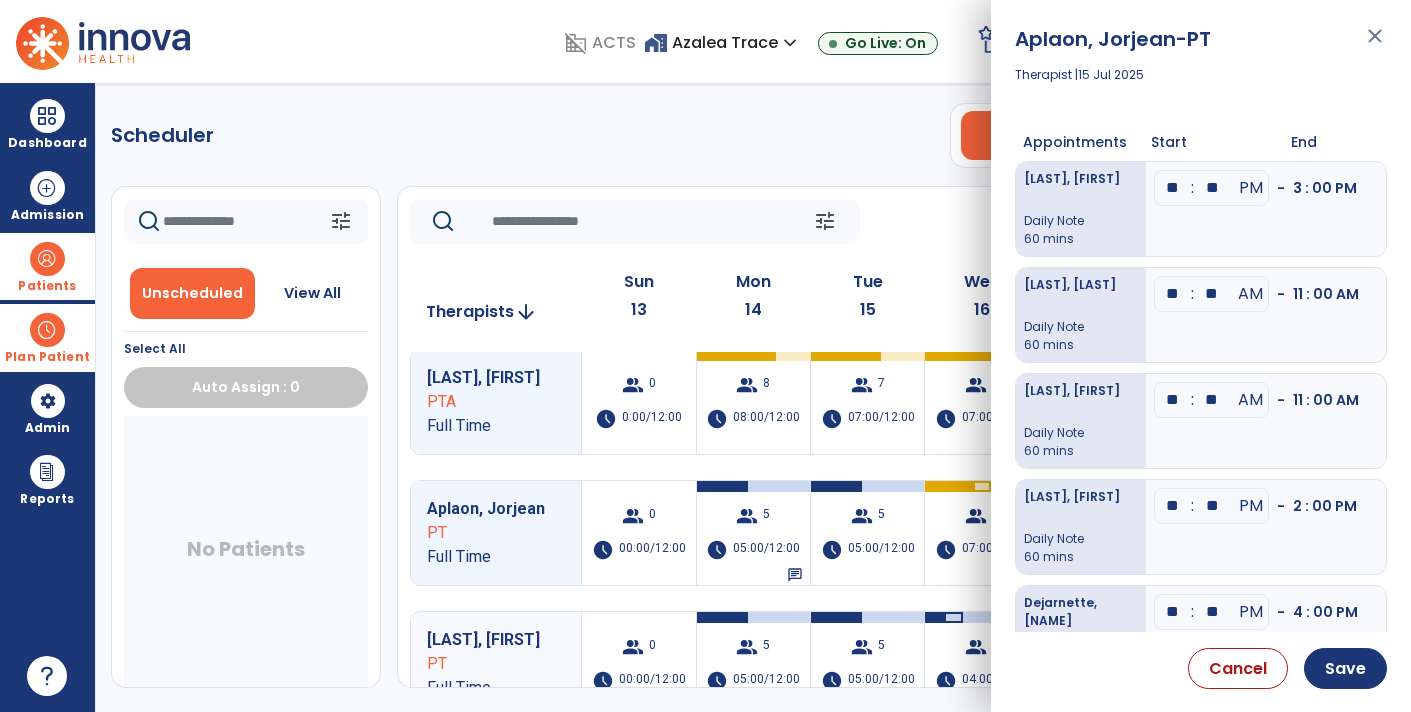 click on "**" at bounding box center (1173, 188) 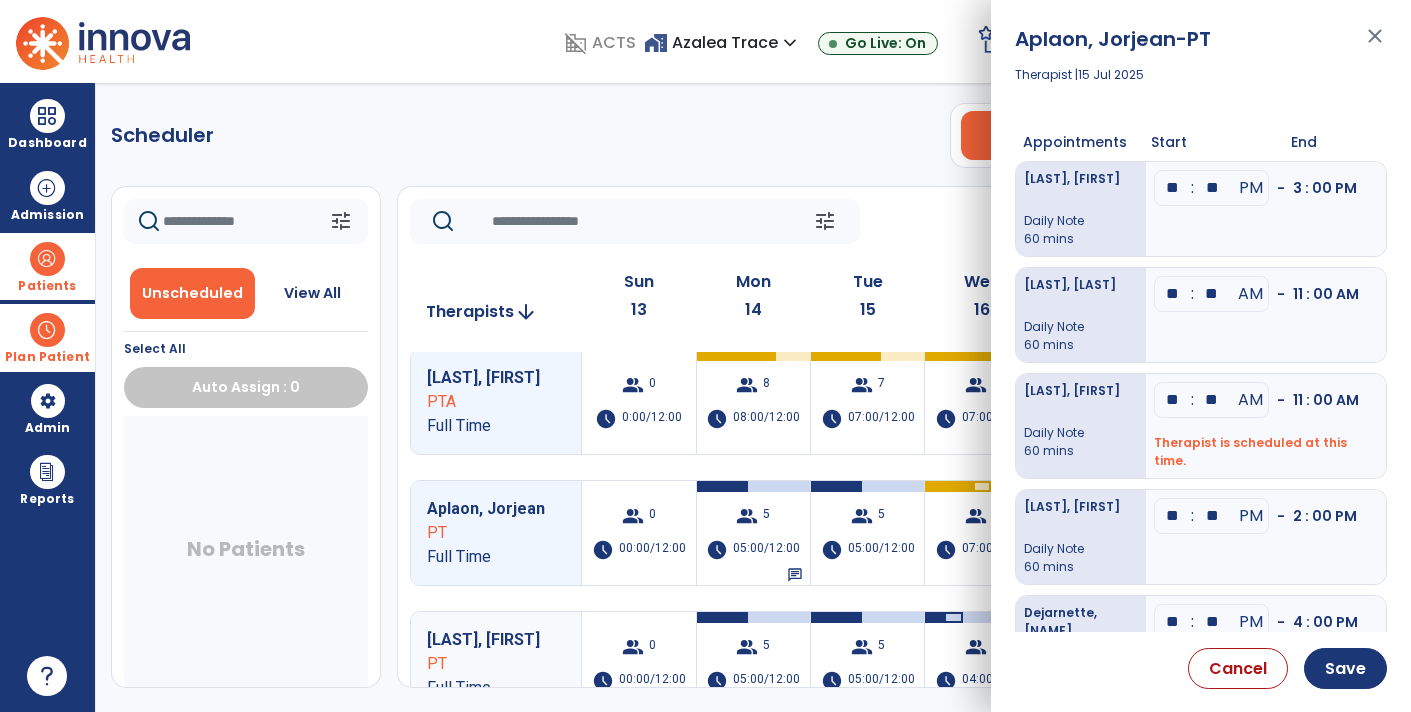 click on "**" at bounding box center [1173, 188] 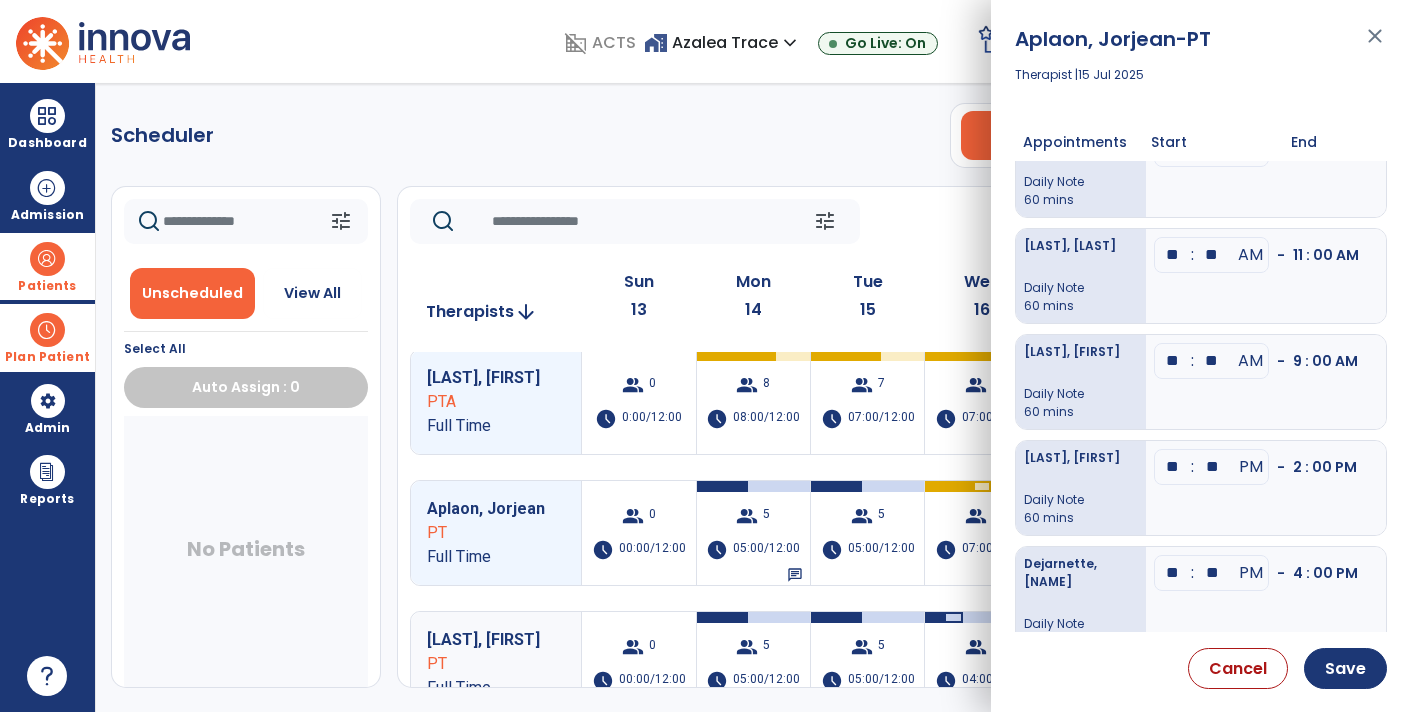 scroll, scrollTop: 56, scrollLeft: 0, axis: vertical 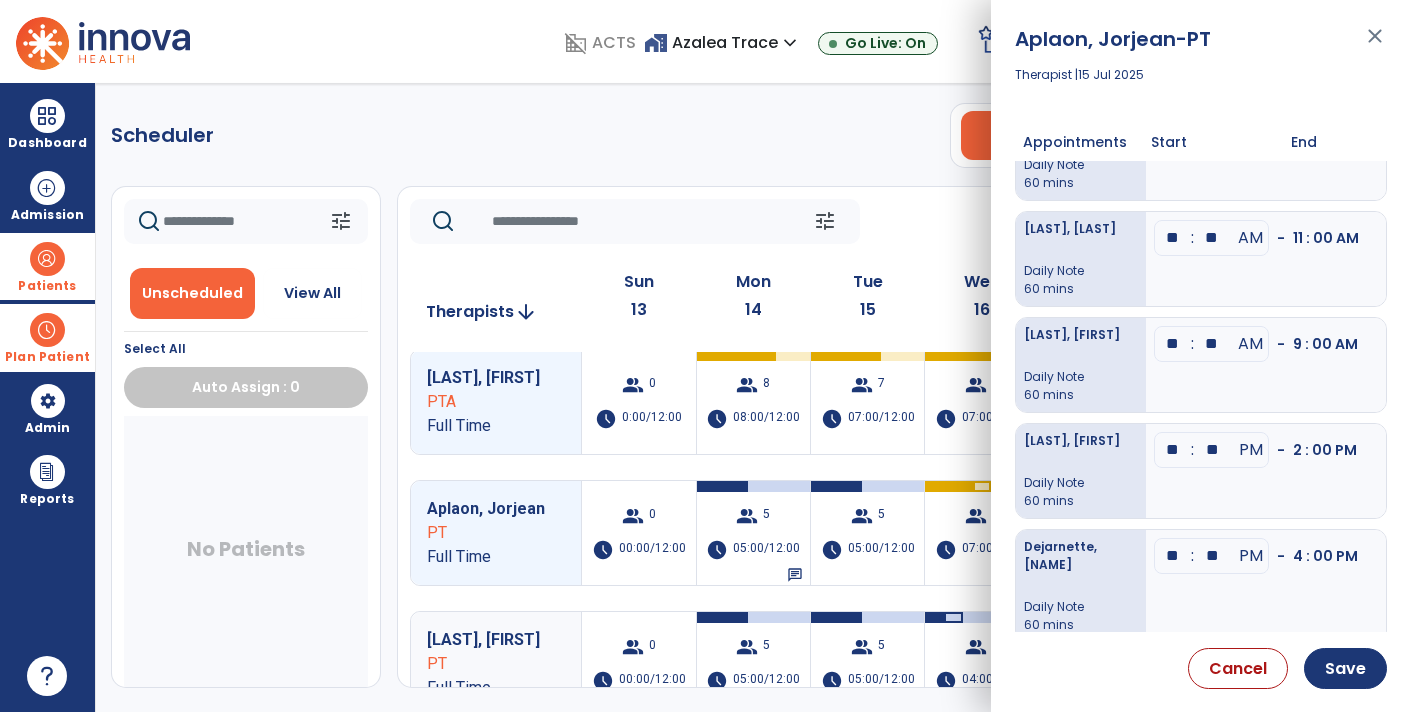 click on "**" at bounding box center [1173, 132] 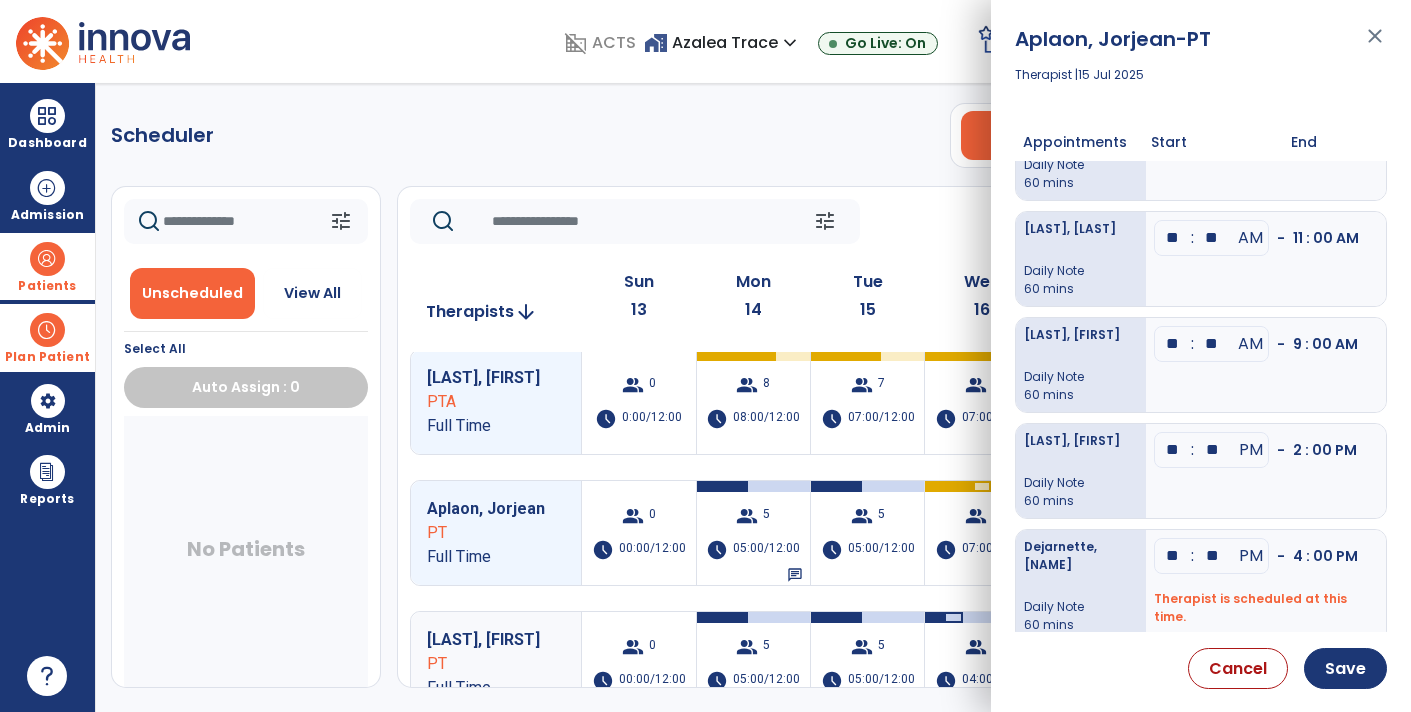click on "**" at bounding box center (1173, 132) 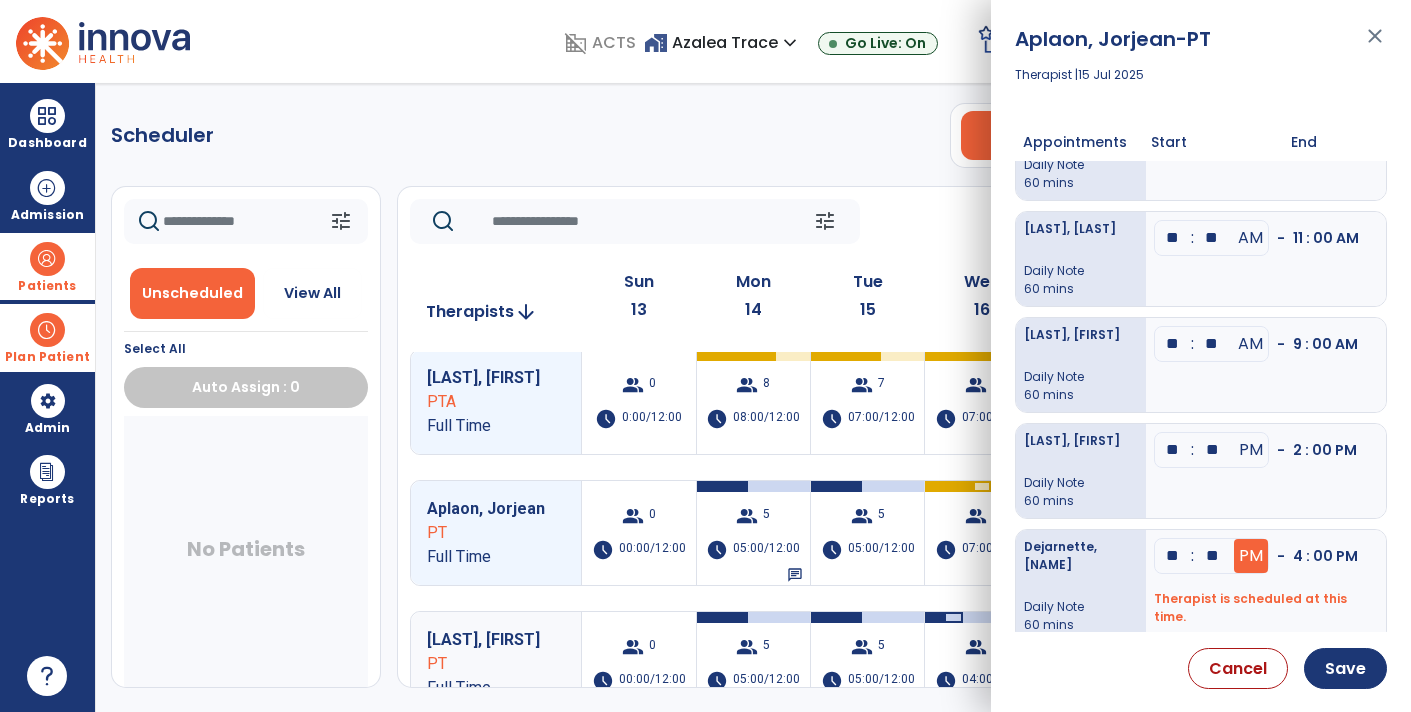 type on "**" 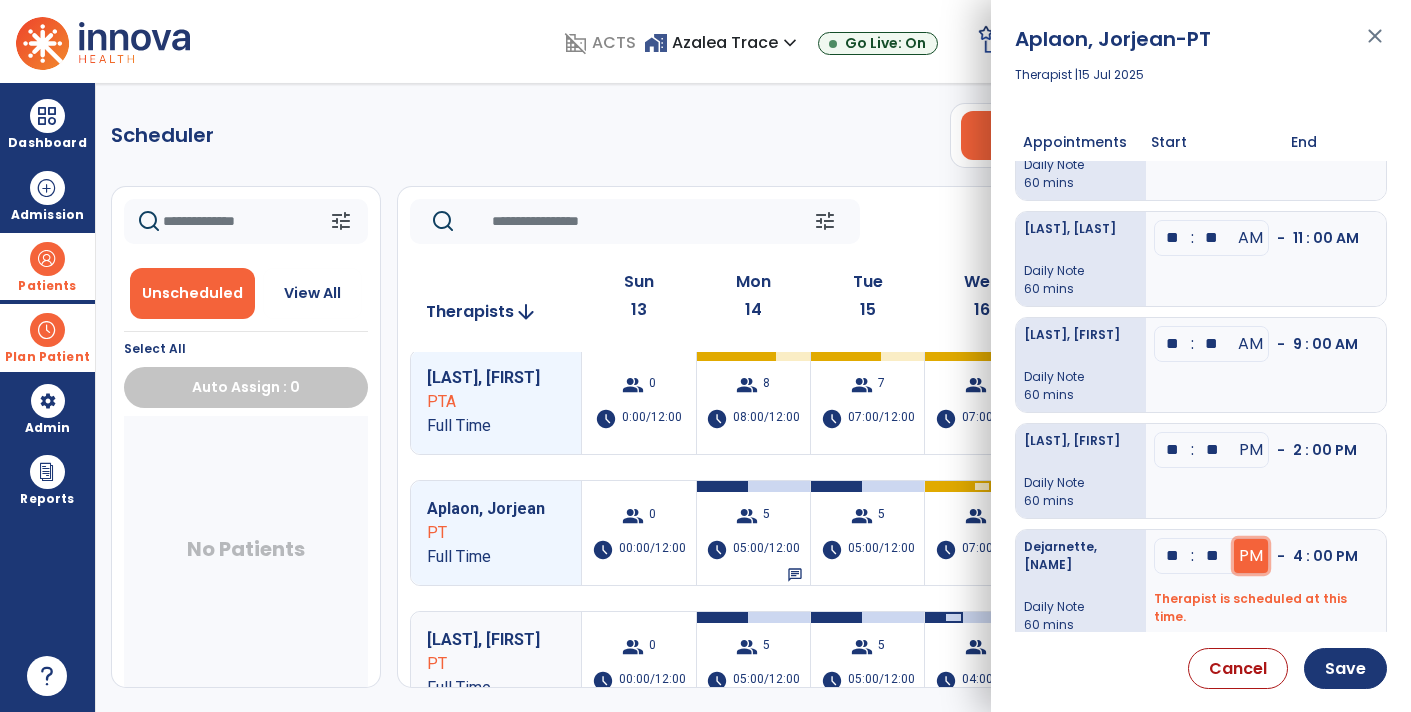 click on "PM" at bounding box center [1251, 132] 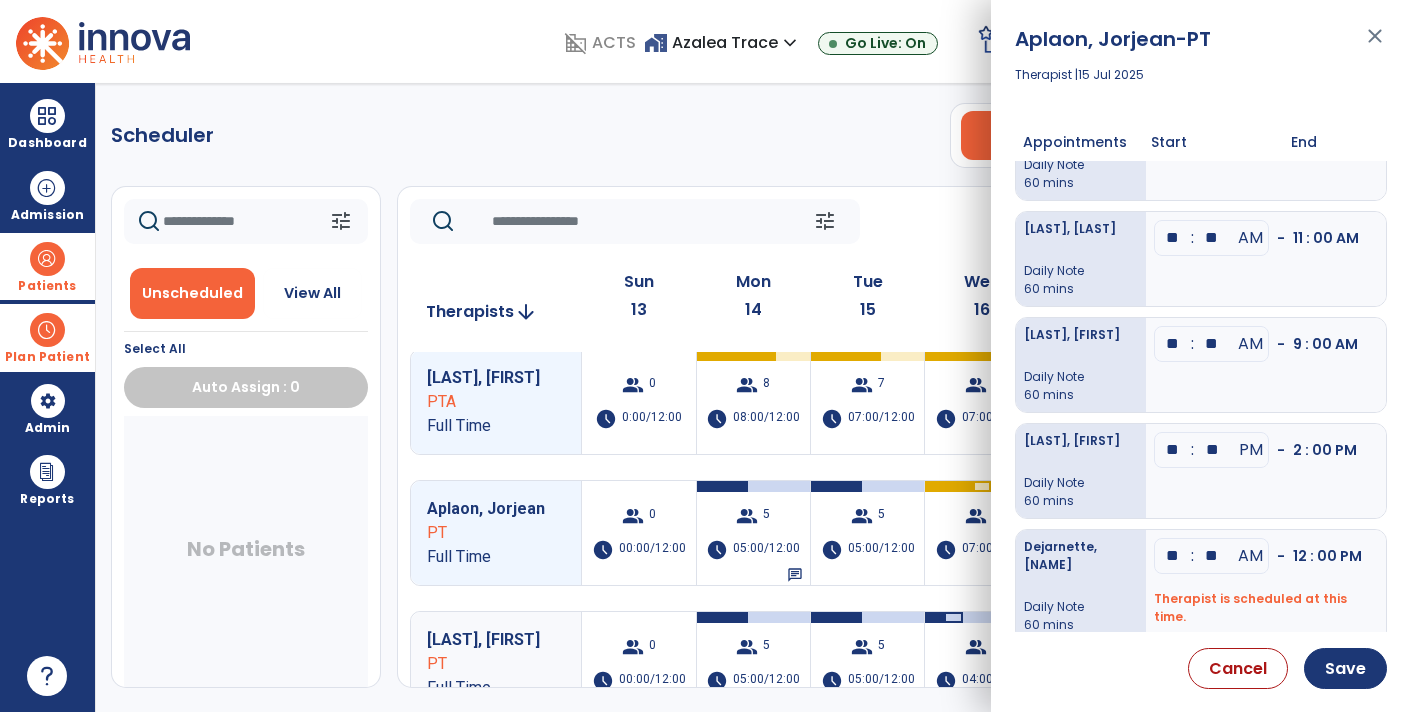 click on "** : ** PM - 2 : 00 PM" at bounding box center [1266, 471] 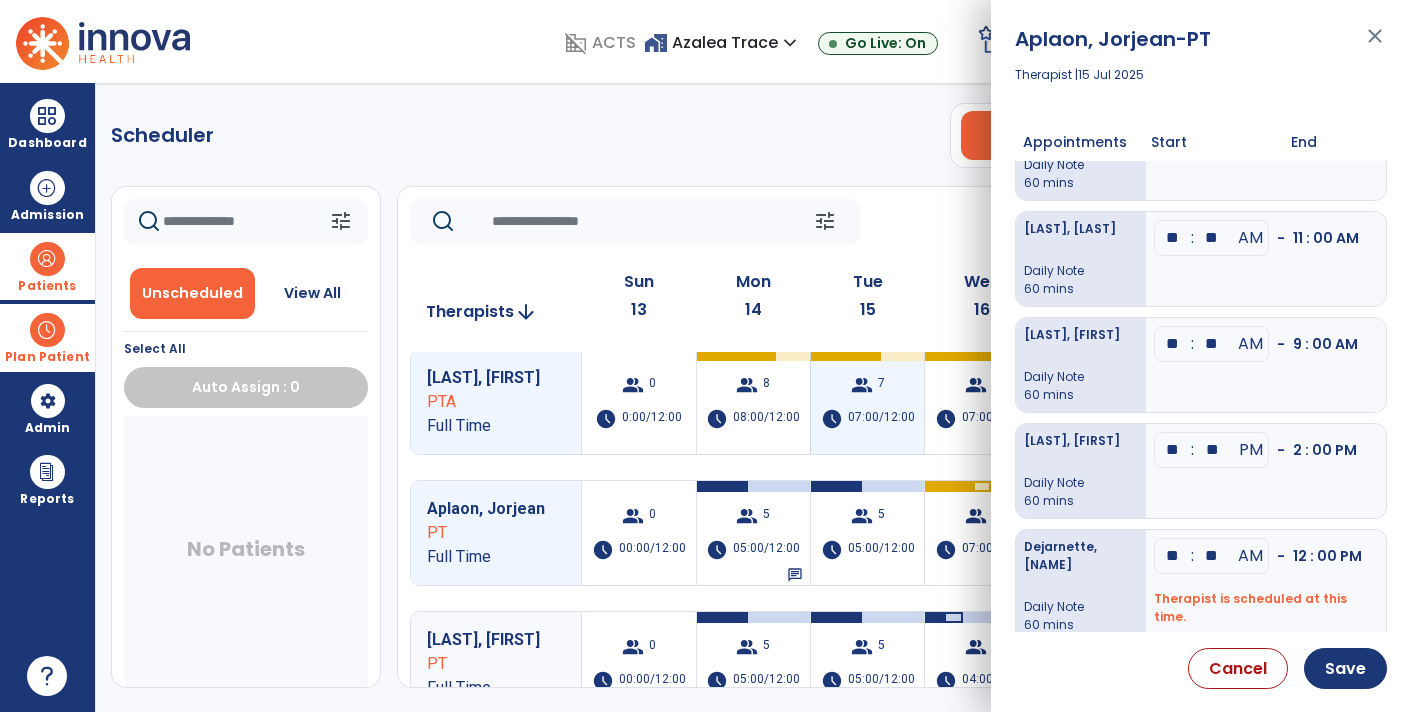 click on "group  7  schedule  07:00/12:00" at bounding box center [867, 402] 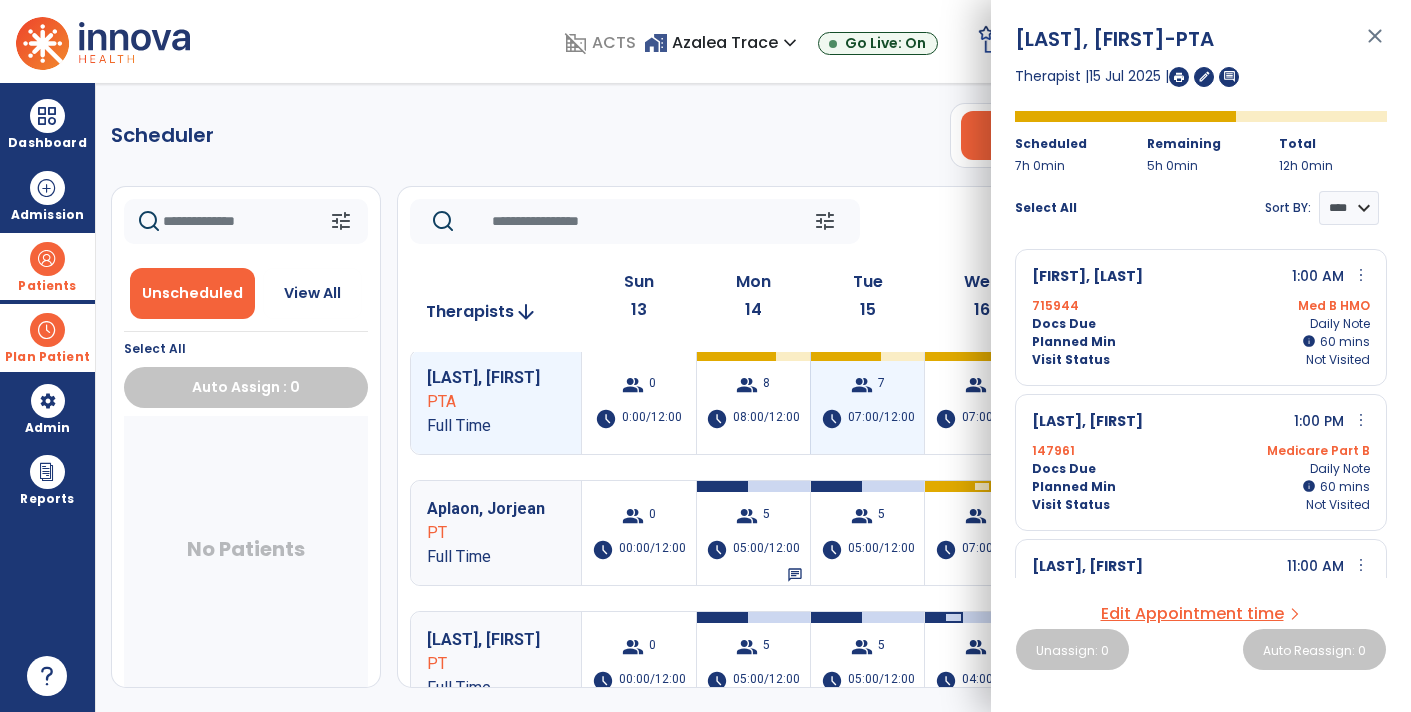 click on "schedule  07:00/12:00" at bounding box center (868, 419) 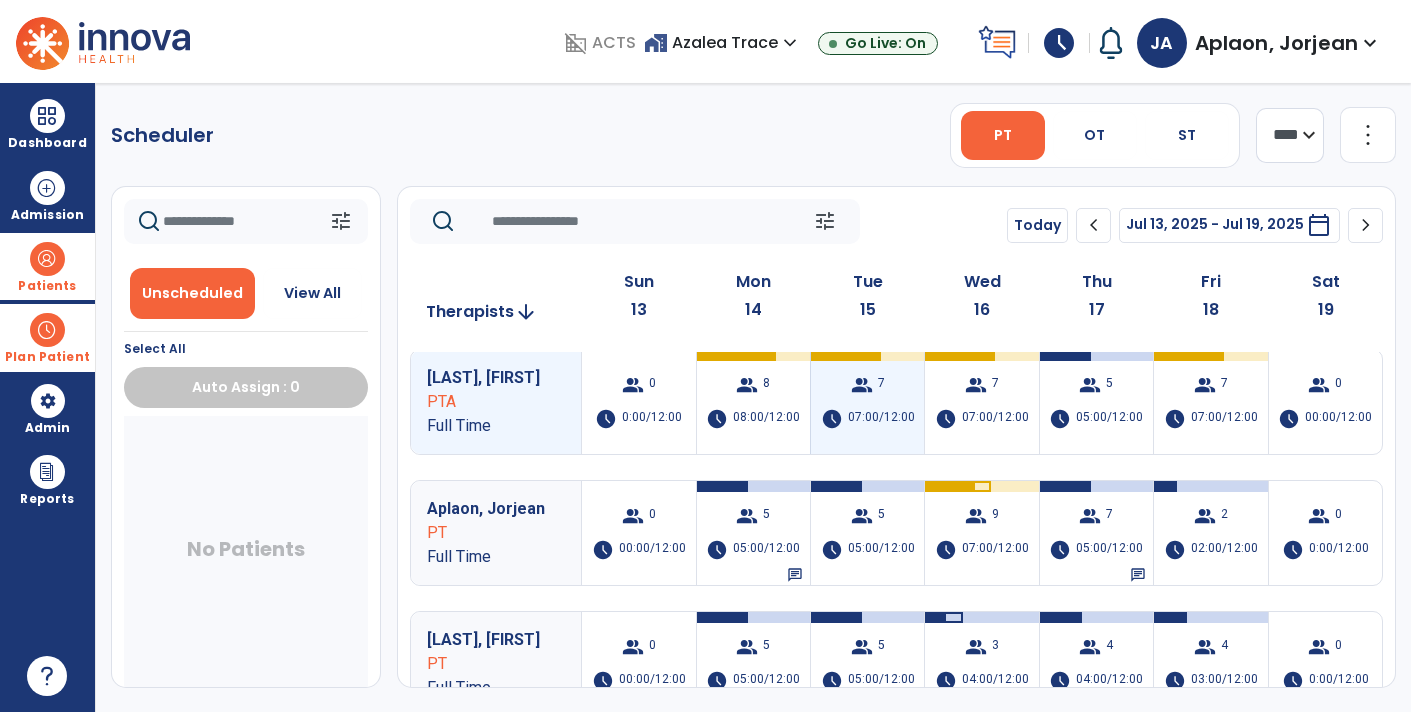 click on "07:00/12:00" at bounding box center (881, 419) 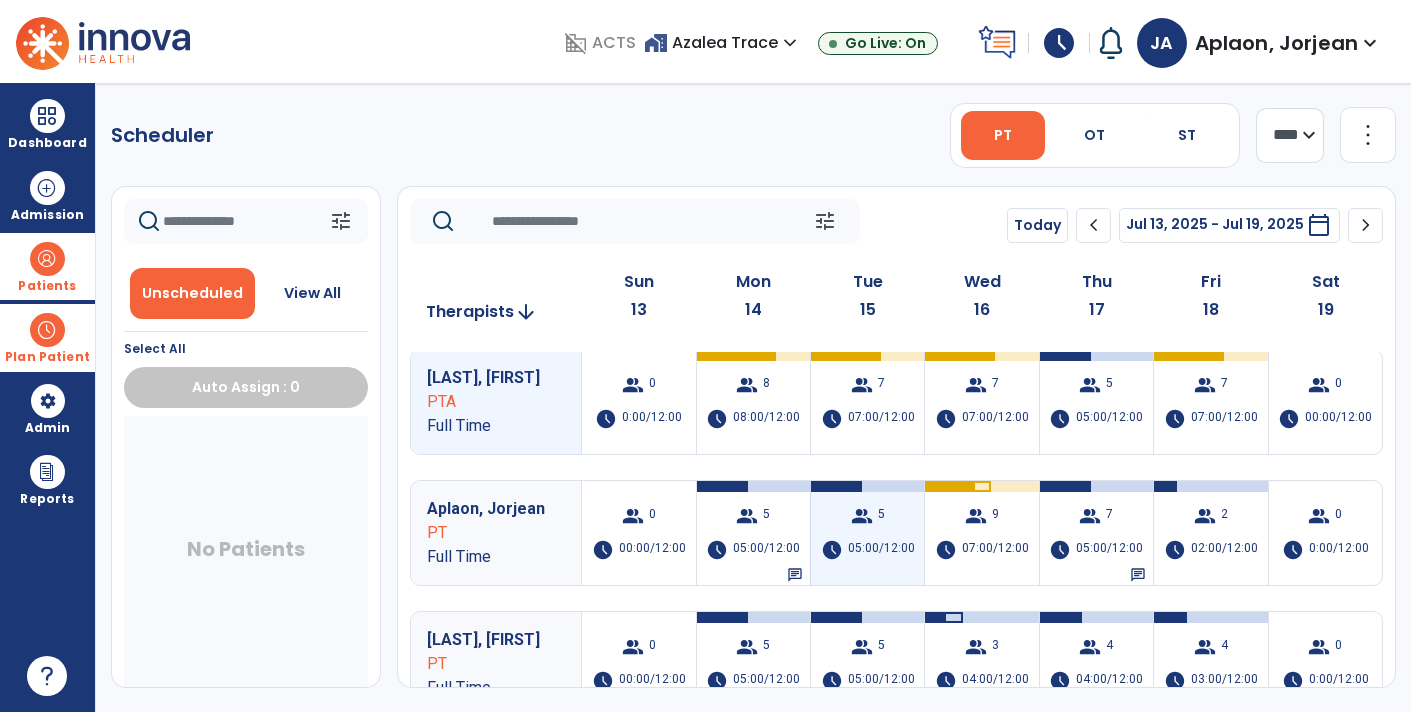 click on "05:00/12:00" at bounding box center [881, 550] 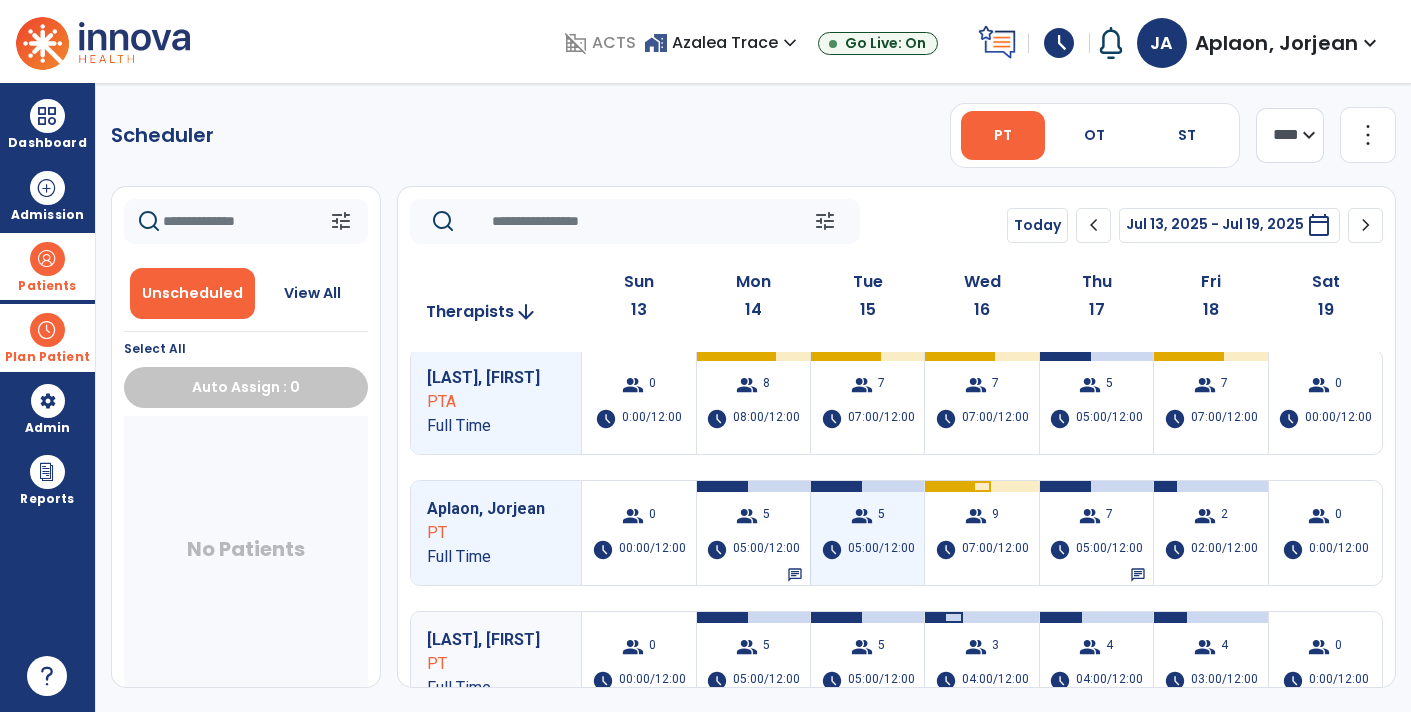 click on "group  5  schedule  05:00/12:00" at bounding box center [867, 533] 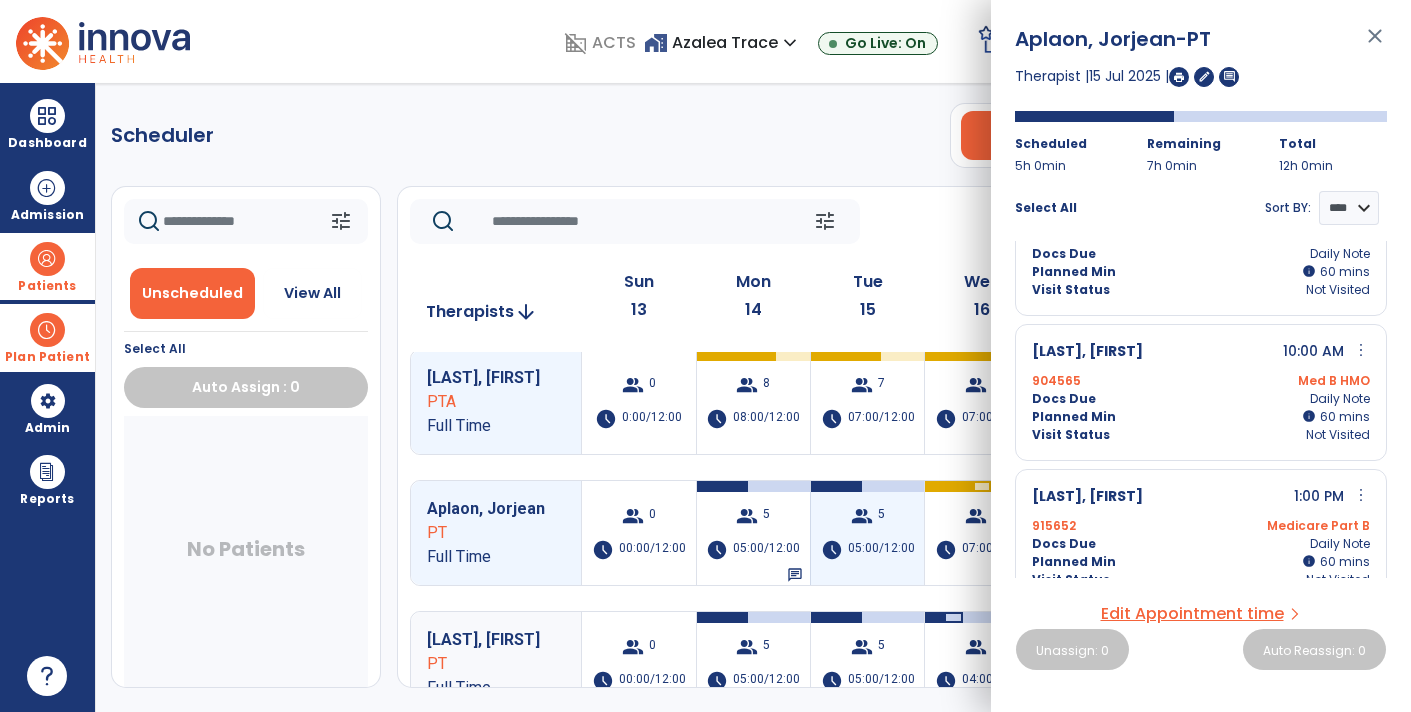 scroll, scrollTop: 210, scrollLeft: 0, axis: vertical 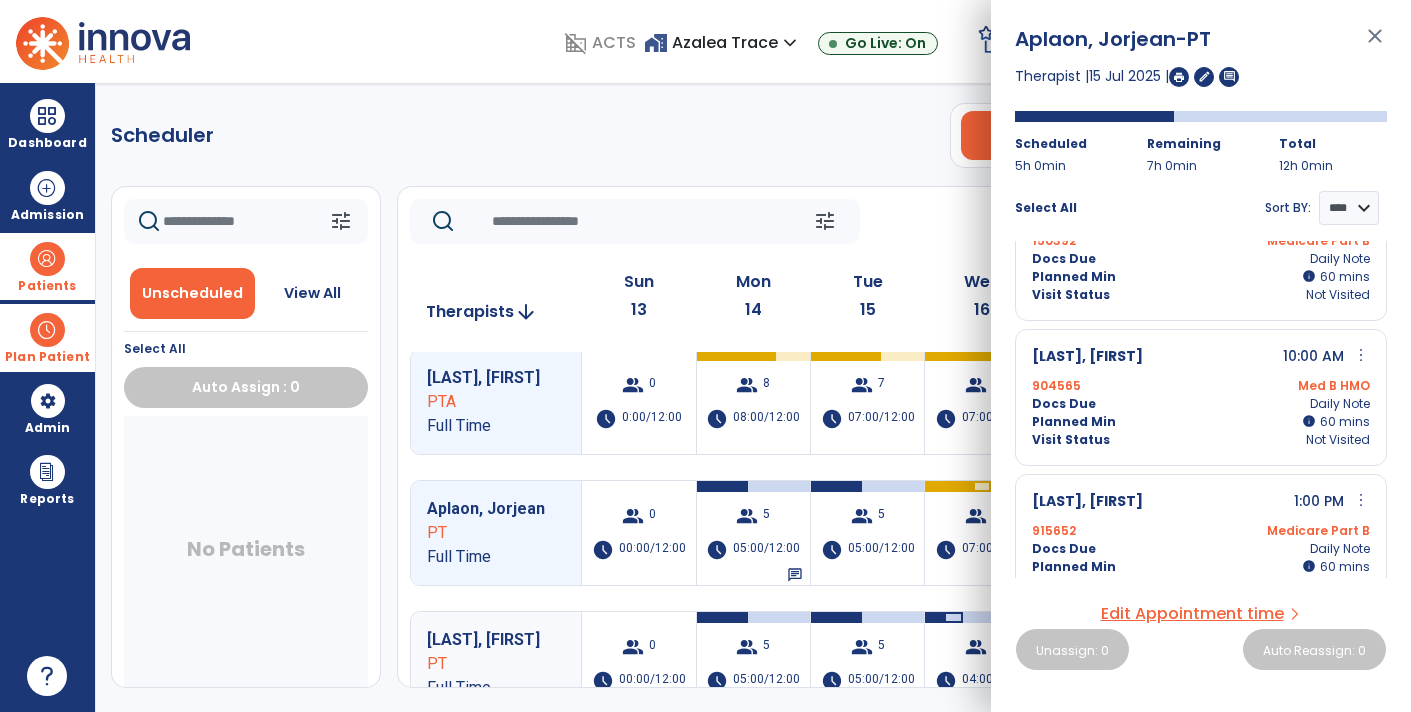 click on "Edit Appointment time" at bounding box center [1192, 614] 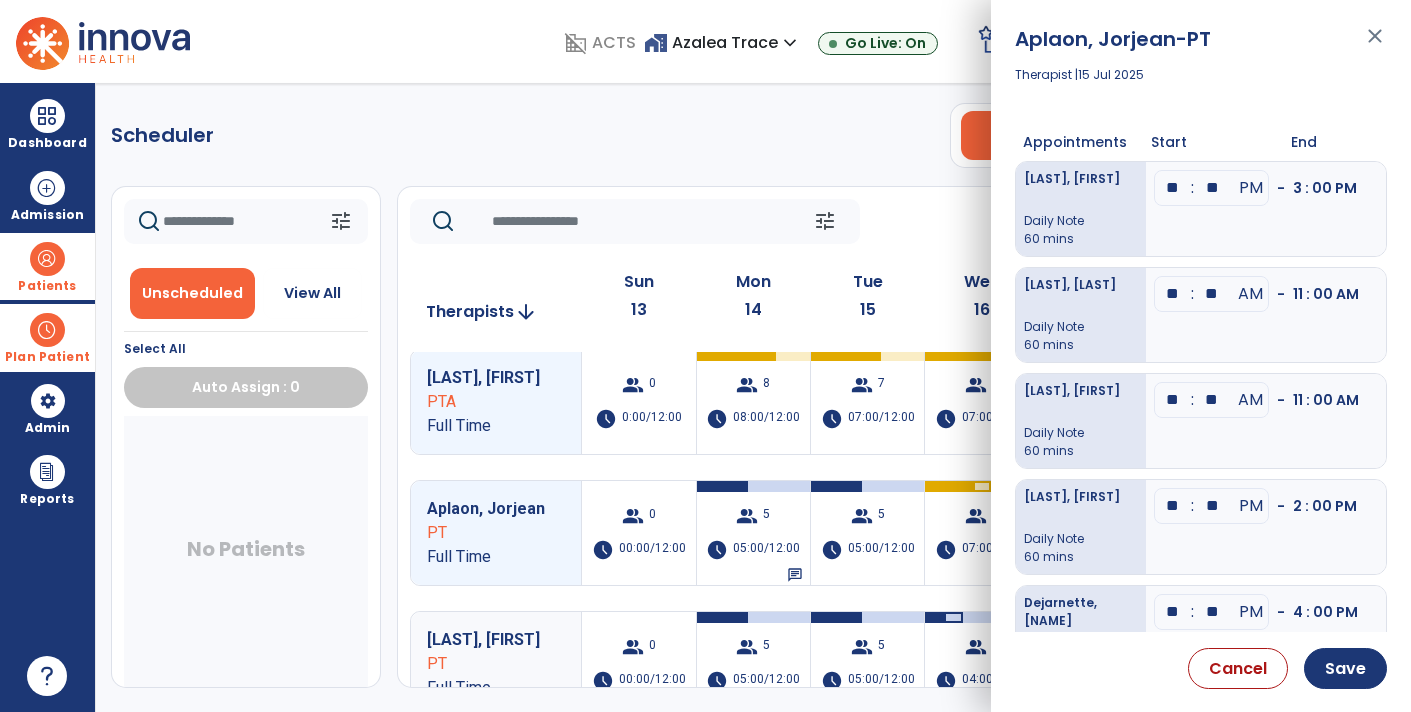 scroll, scrollTop: 56, scrollLeft: 0, axis: vertical 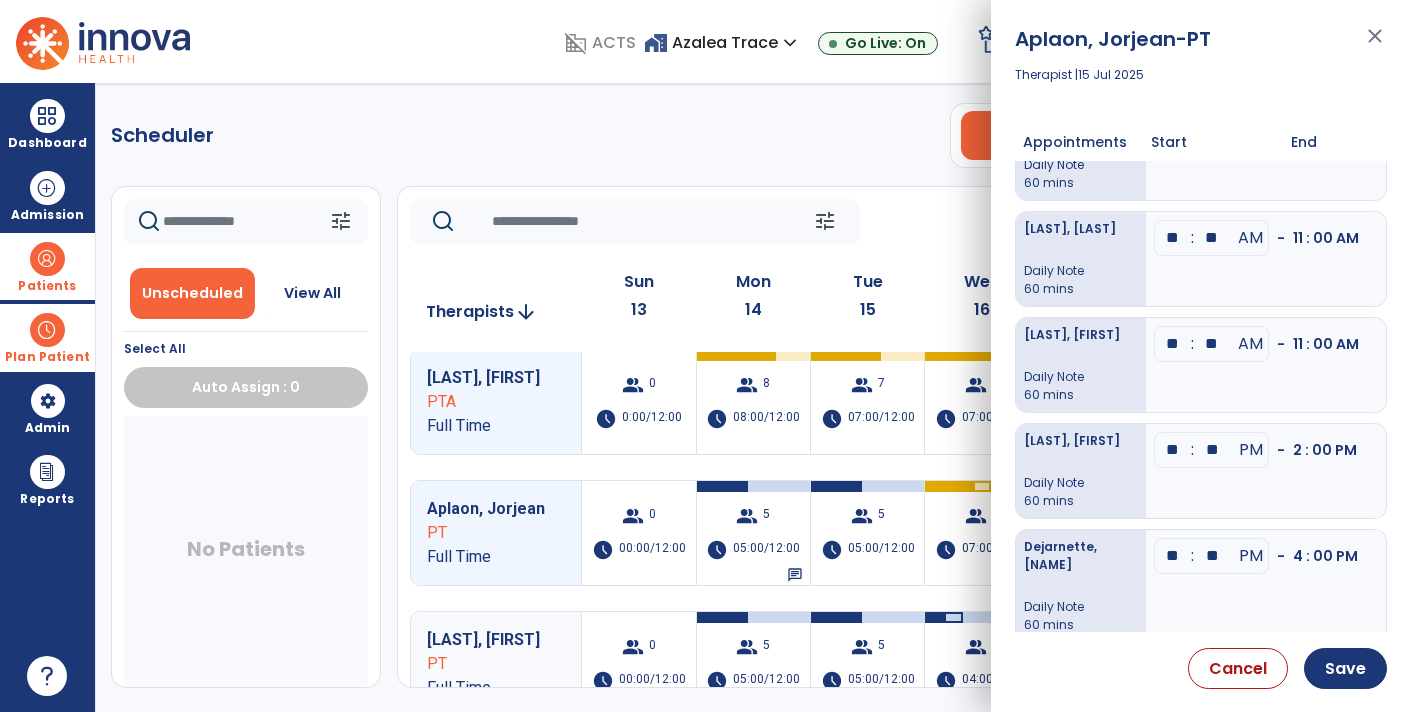 click on "**" at bounding box center [1173, 132] 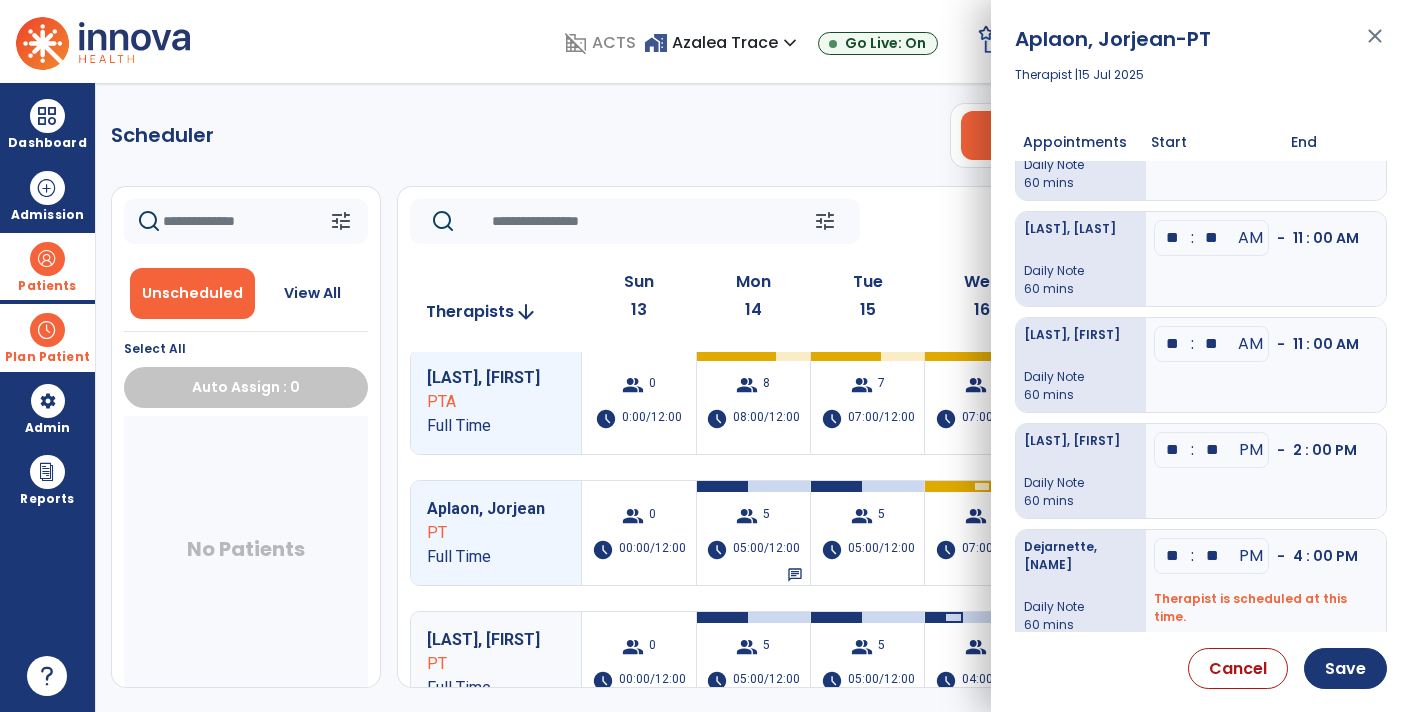 click on "**" at bounding box center [1173, 132] 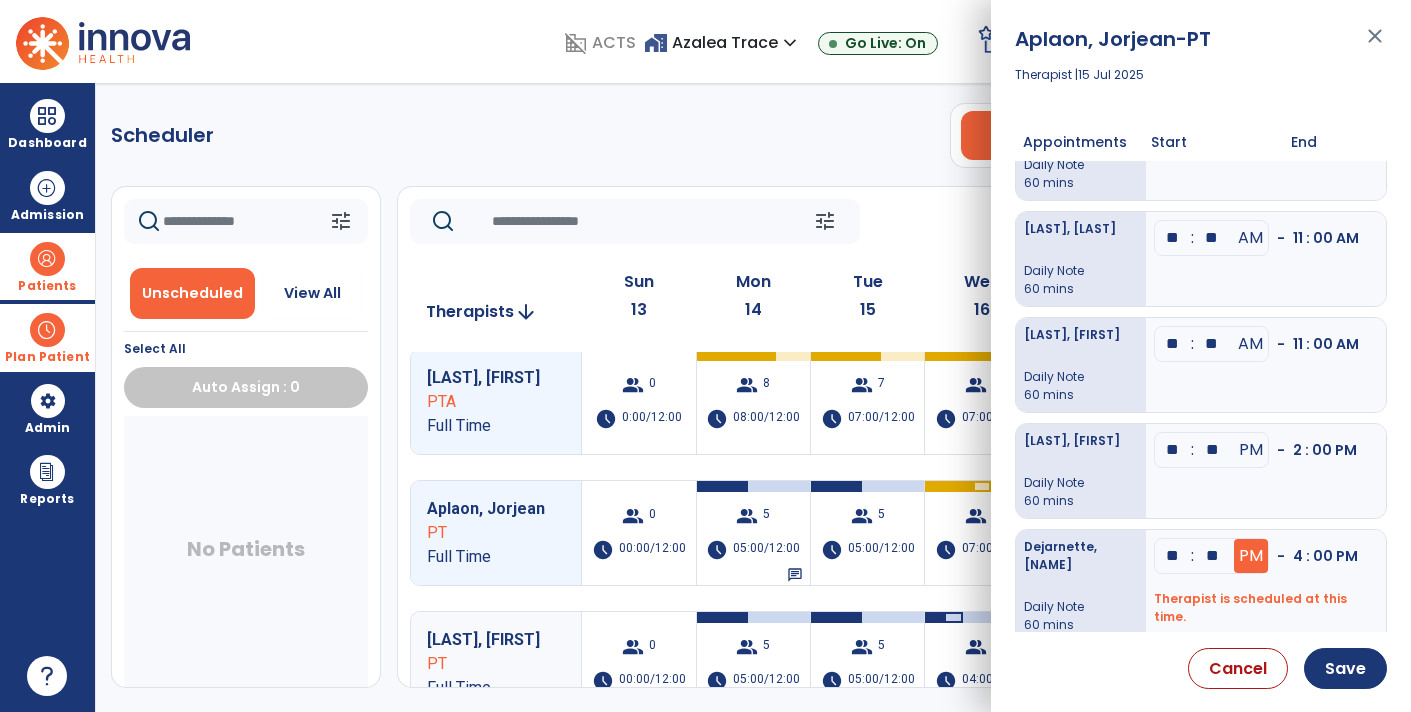 type on "**" 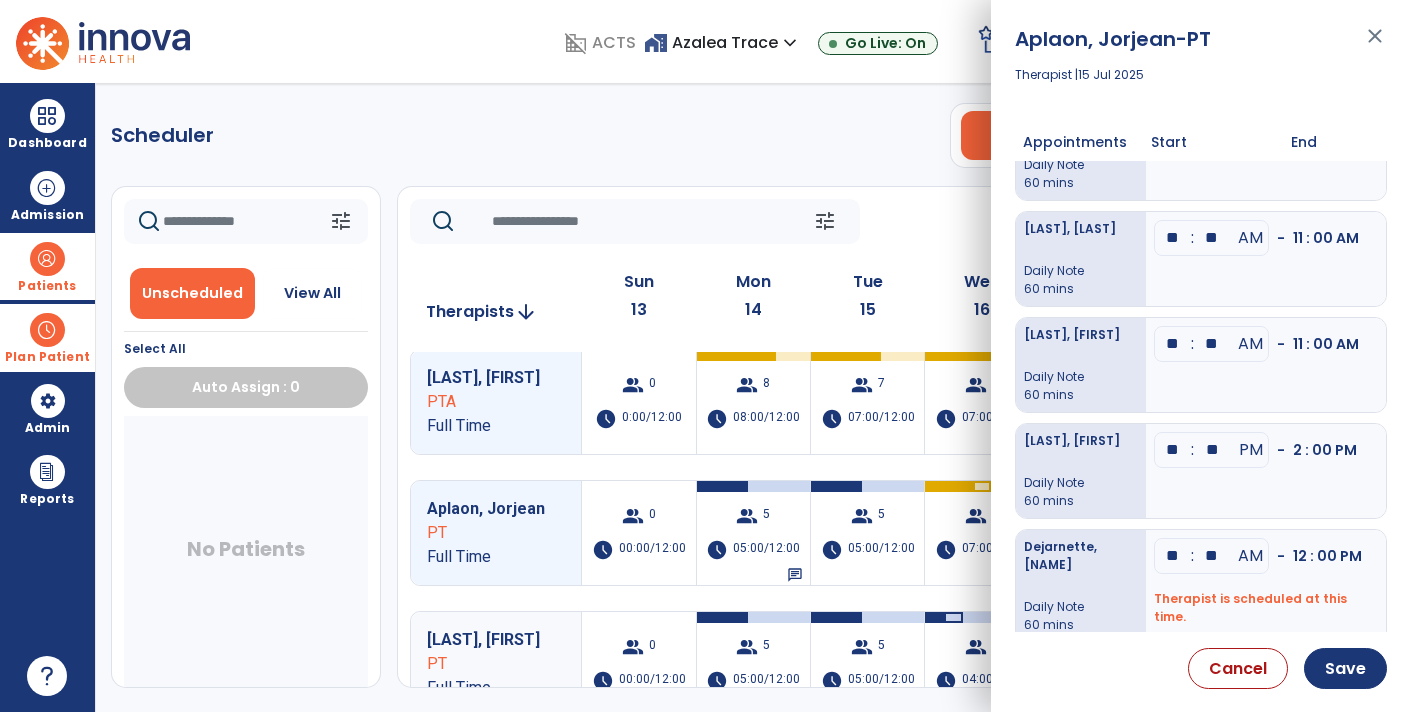 click on "** : ** AM - 12 : 00 PM  Therapist is scheduled at this time." at bounding box center [1266, 586] 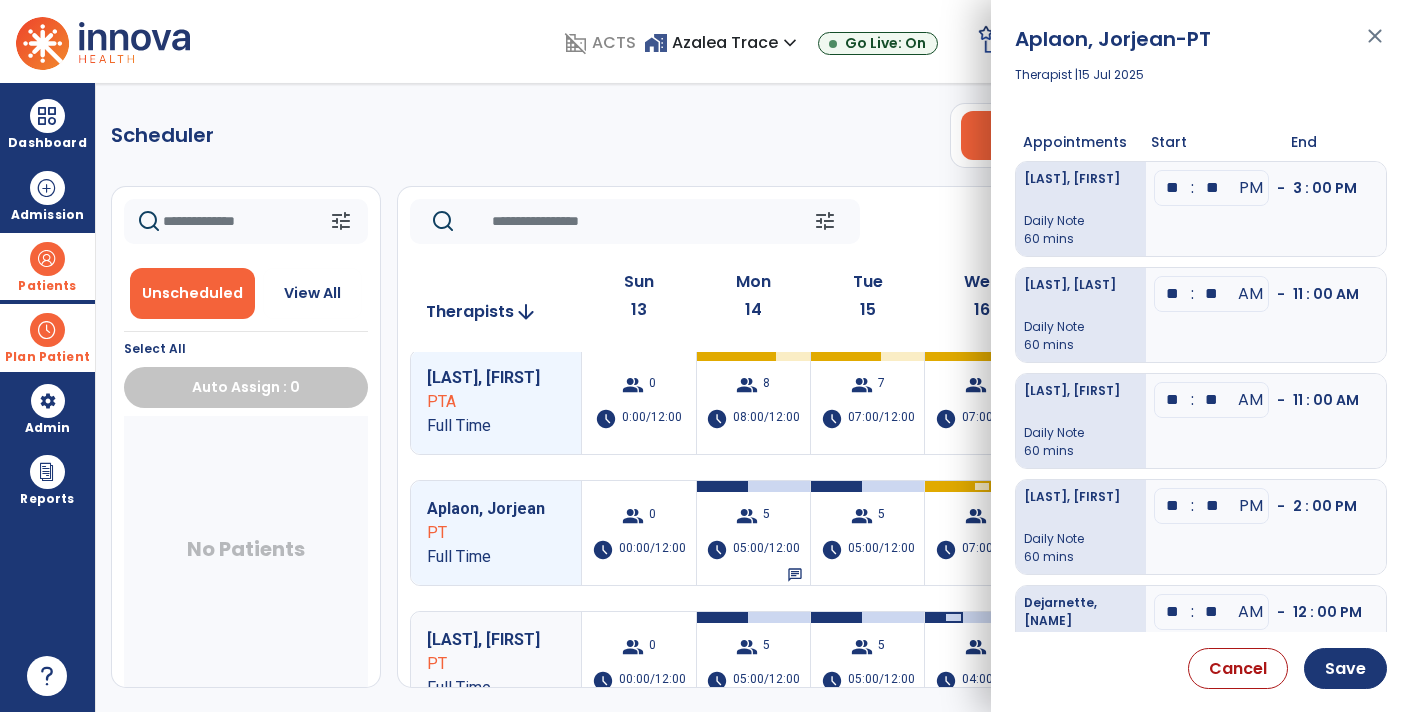 scroll, scrollTop: 0, scrollLeft: 0, axis: both 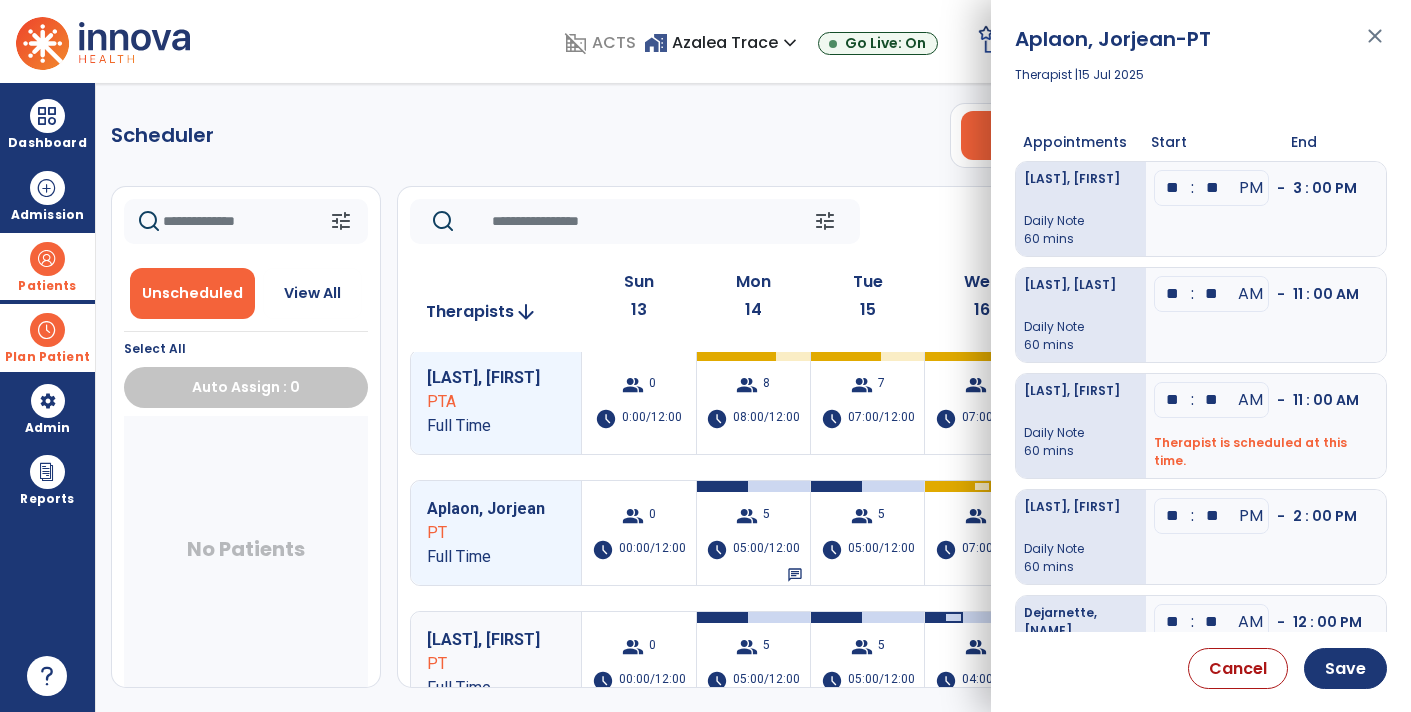 click on "**" at bounding box center [1173, 188] 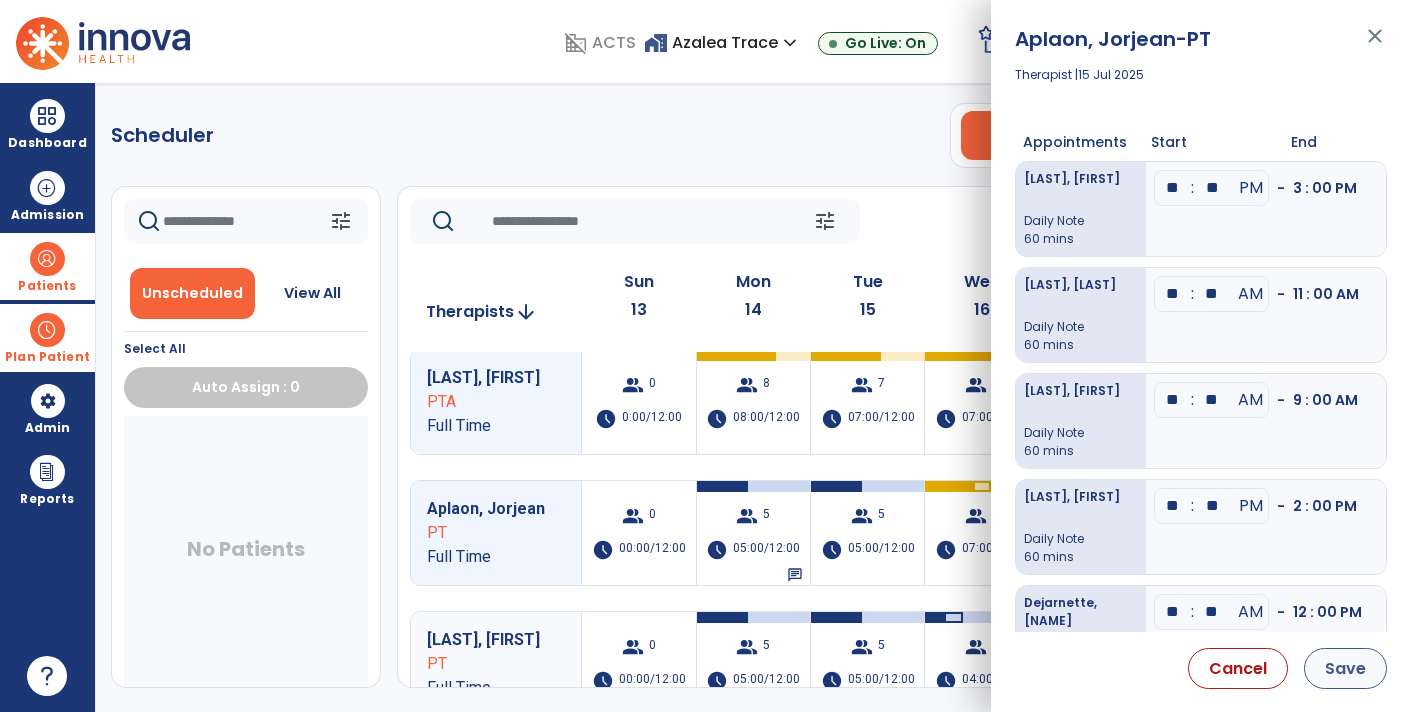 click on "Save" at bounding box center (1345, 668) 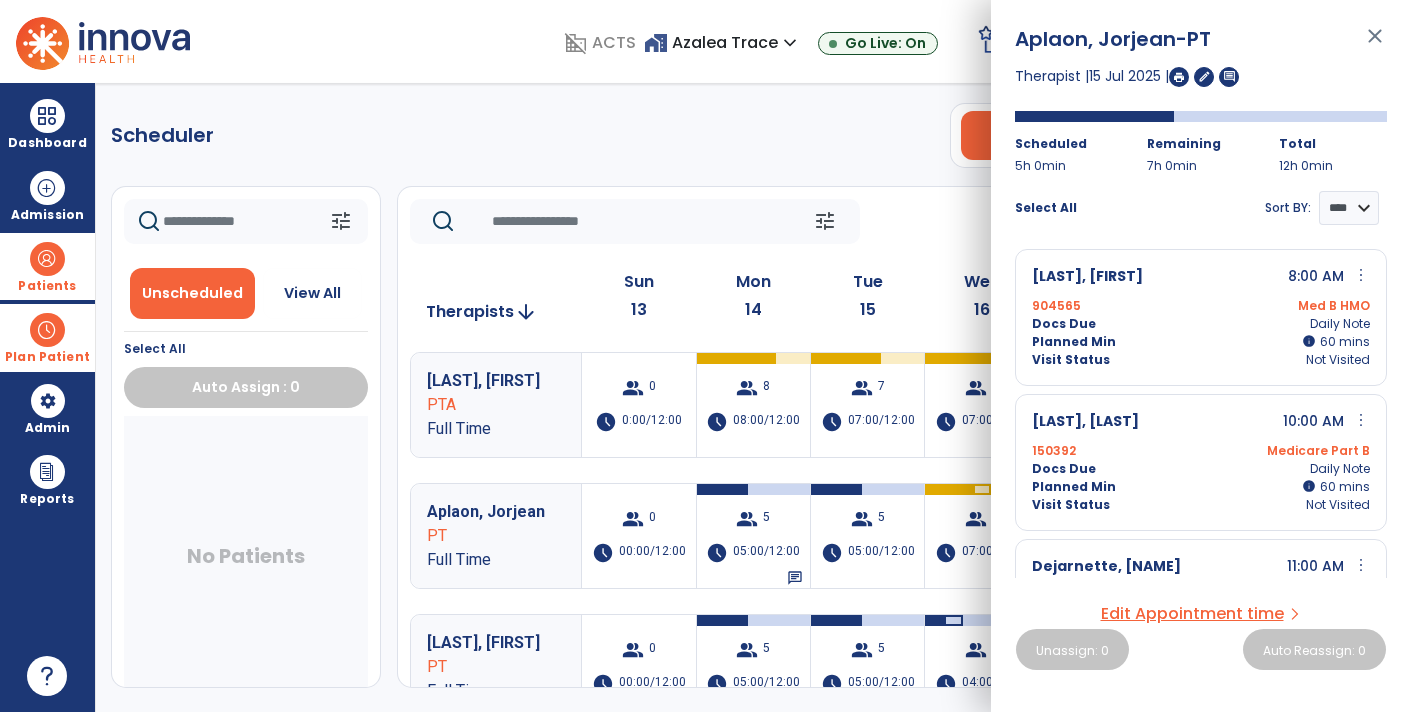 click on "close" at bounding box center [1375, 45] 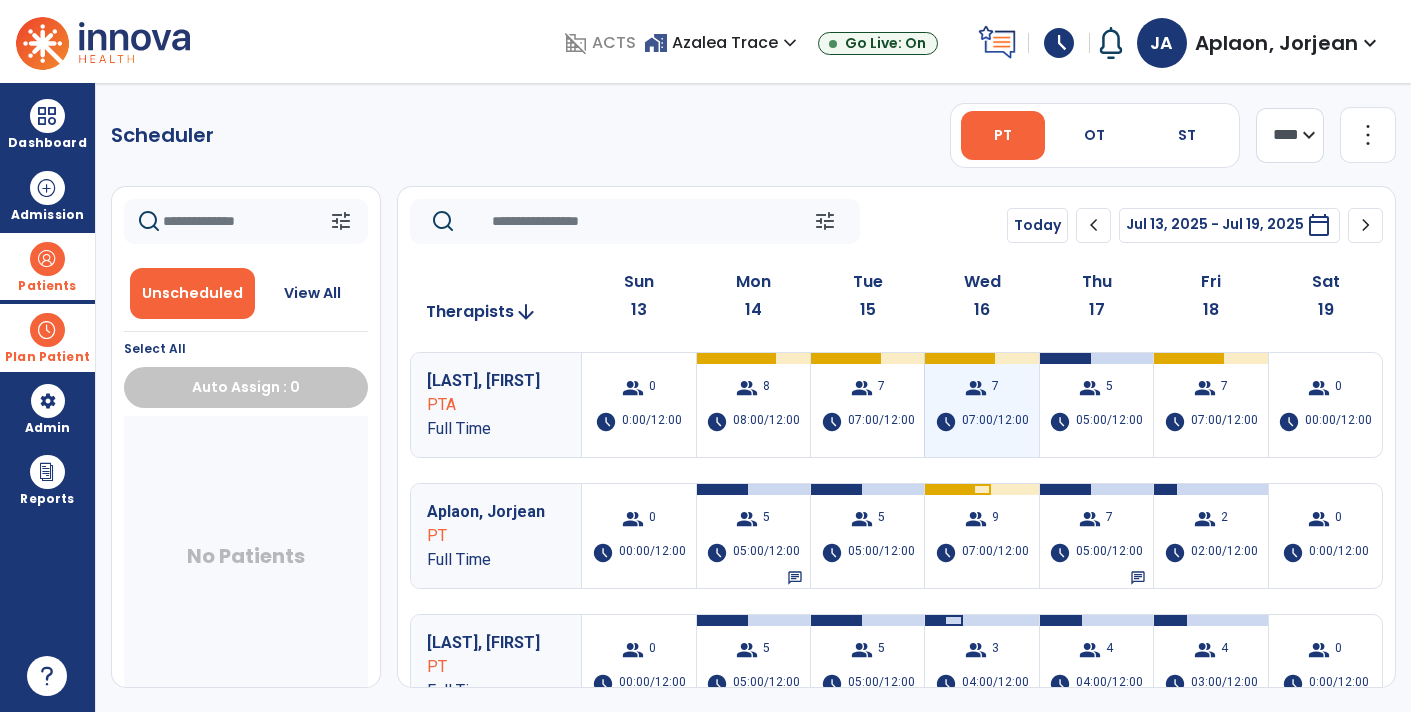 click on "07:00/12:00" at bounding box center (995, 422) 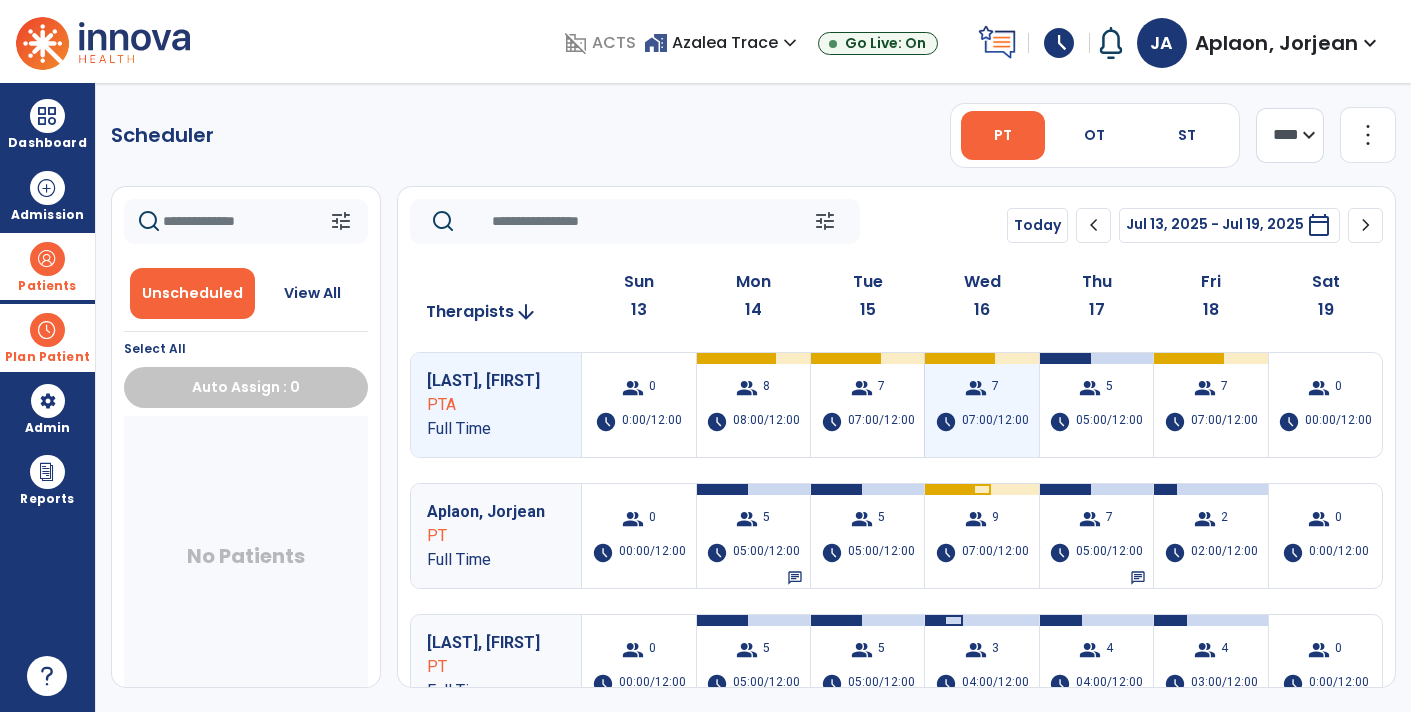 click on "group  7  schedule  07:00/12:00" at bounding box center (981, 405) 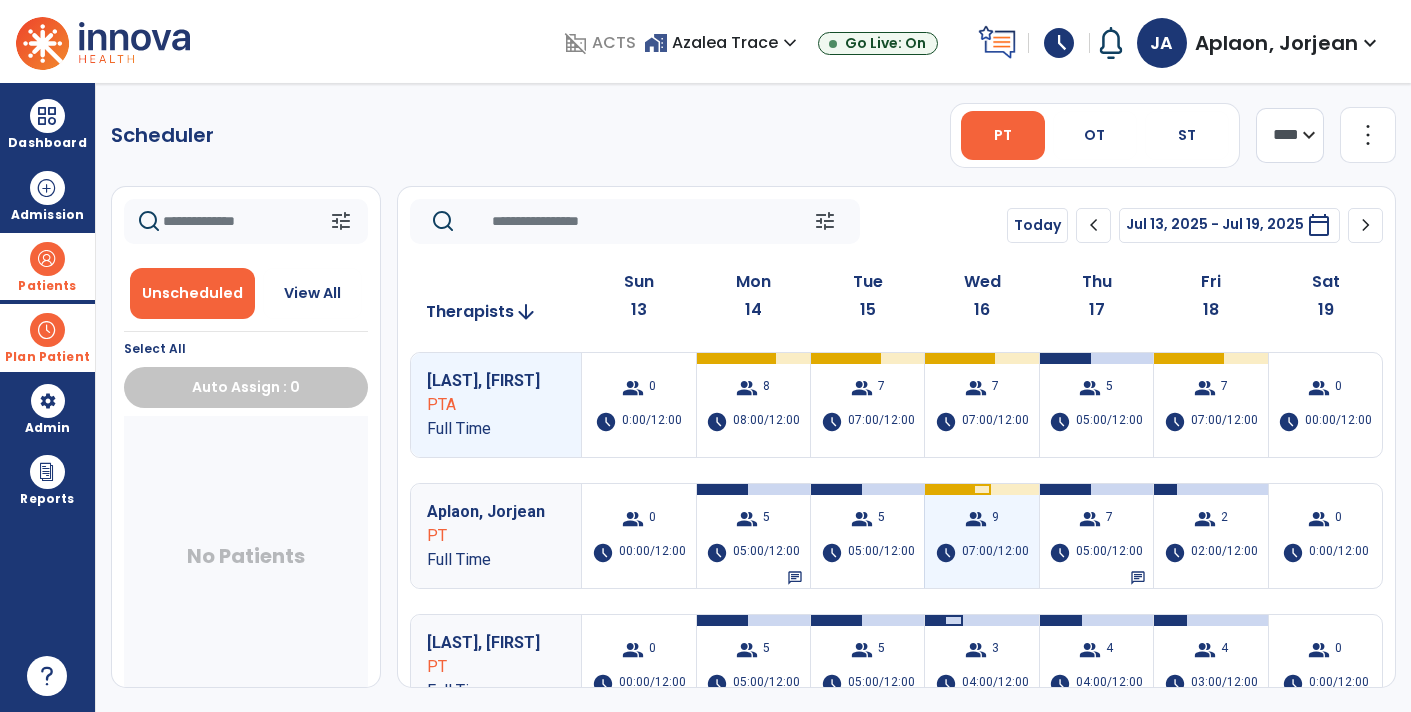 click on "07:00/12:00" at bounding box center [995, 553] 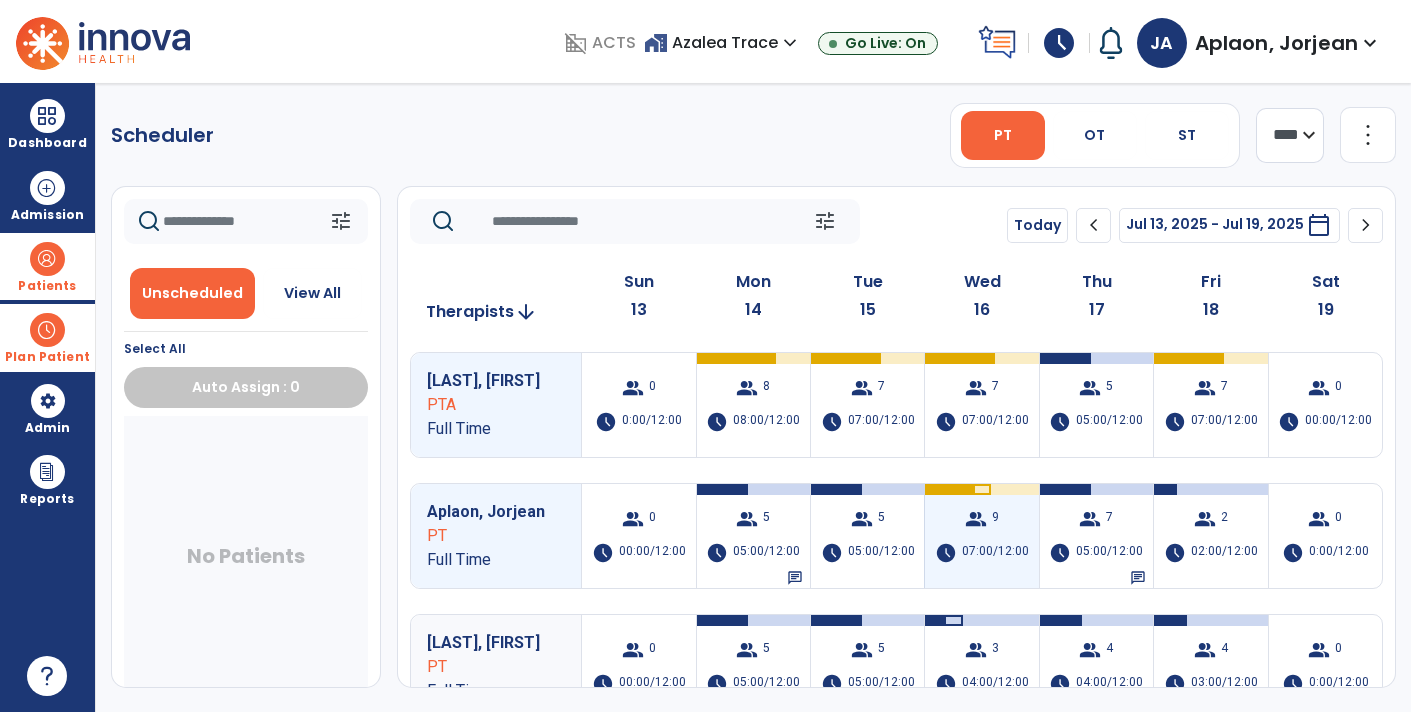 click on "07:00/12:00" at bounding box center [995, 553] 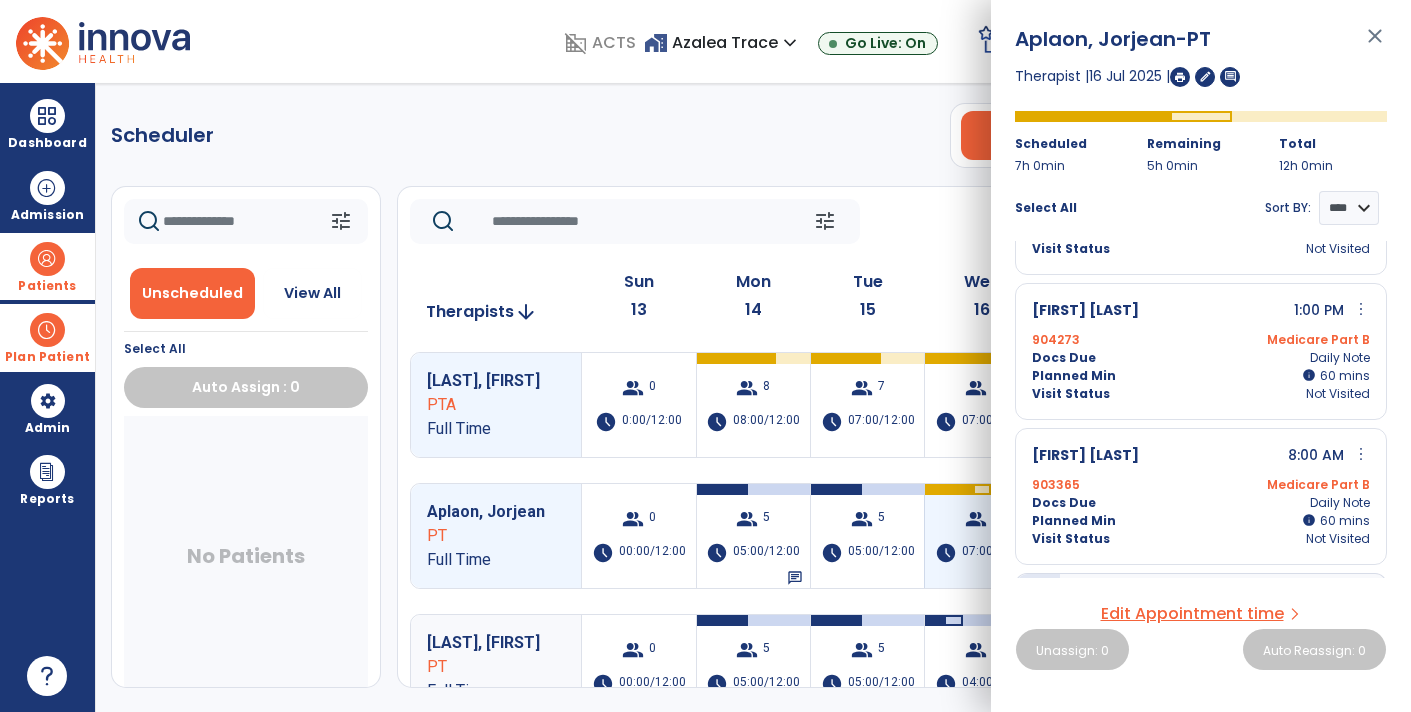 scroll, scrollTop: 398, scrollLeft: 0, axis: vertical 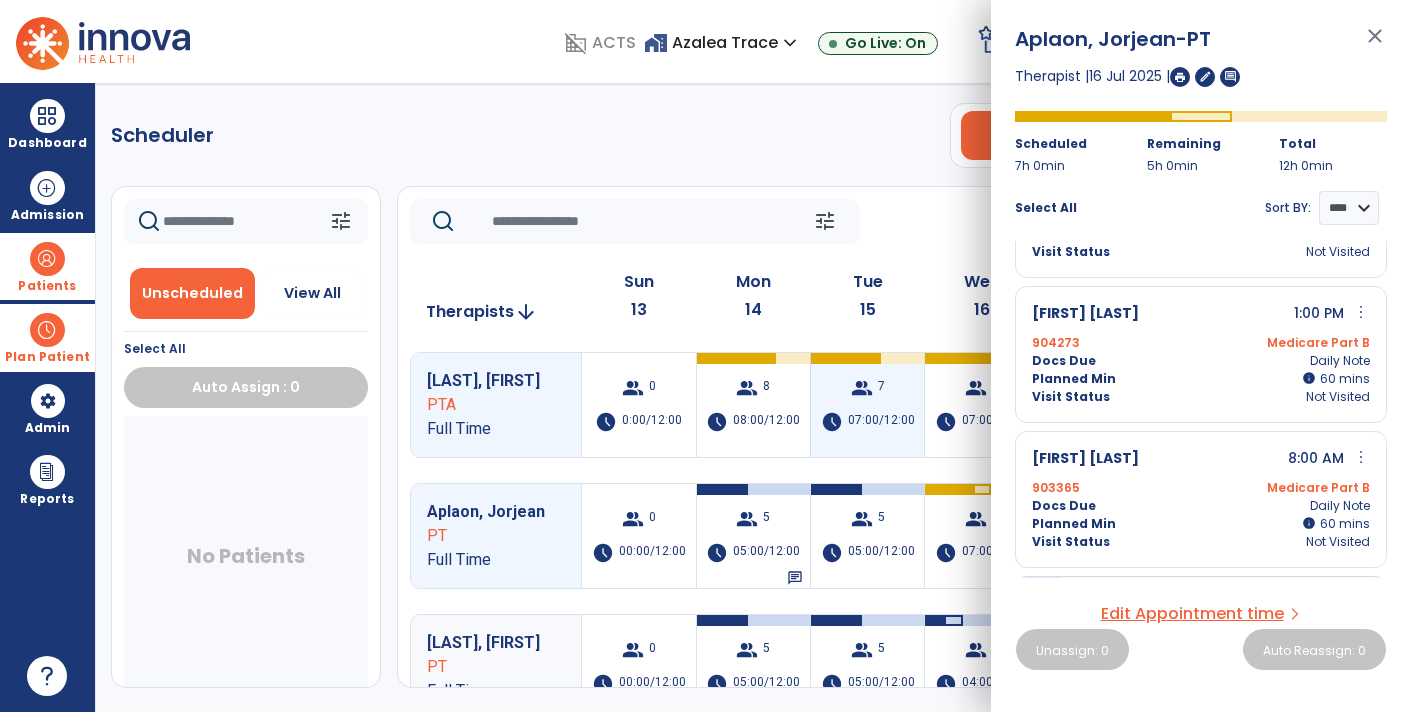 click on "07:00/12:00" at bounding box center [881, 422] 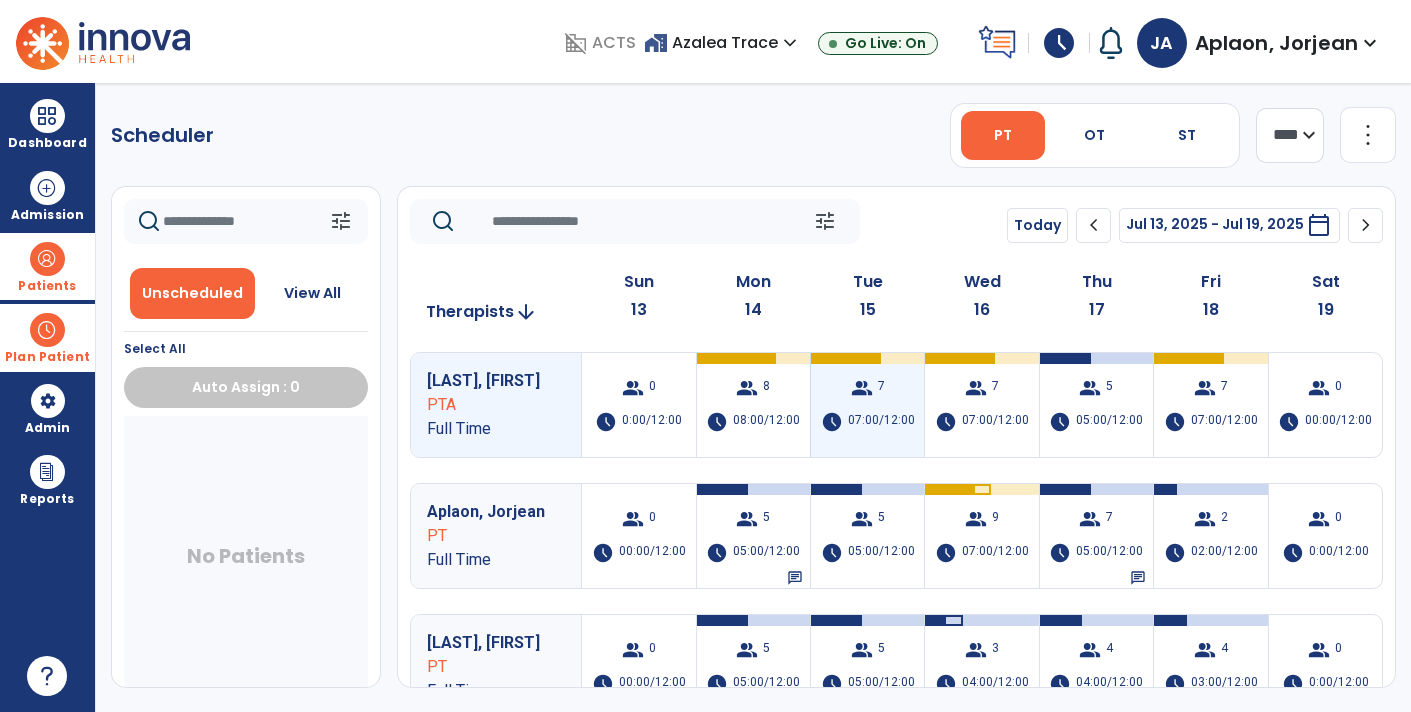 click on "group  7  schedule  07:00/12:00" at bounding box center (867, 405) 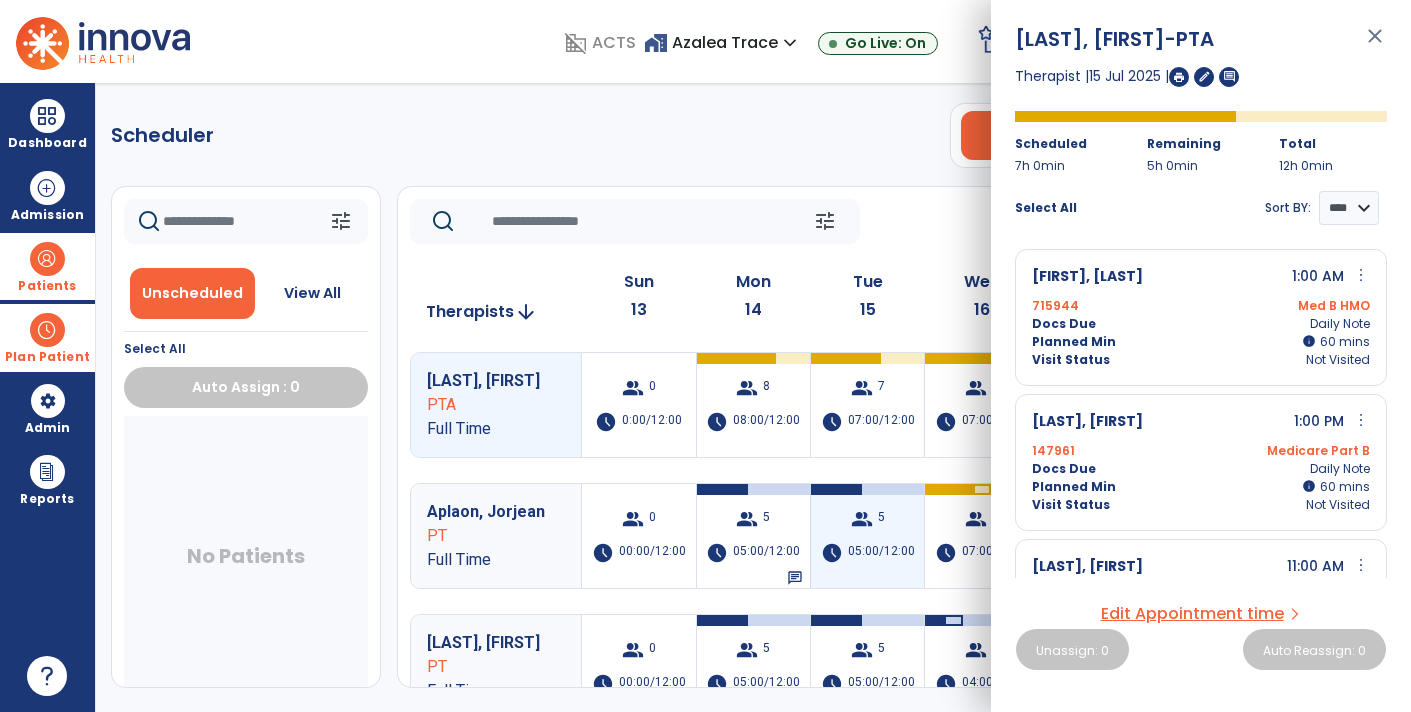 click on "05:00/12:00" at bounding box center (881, 553) 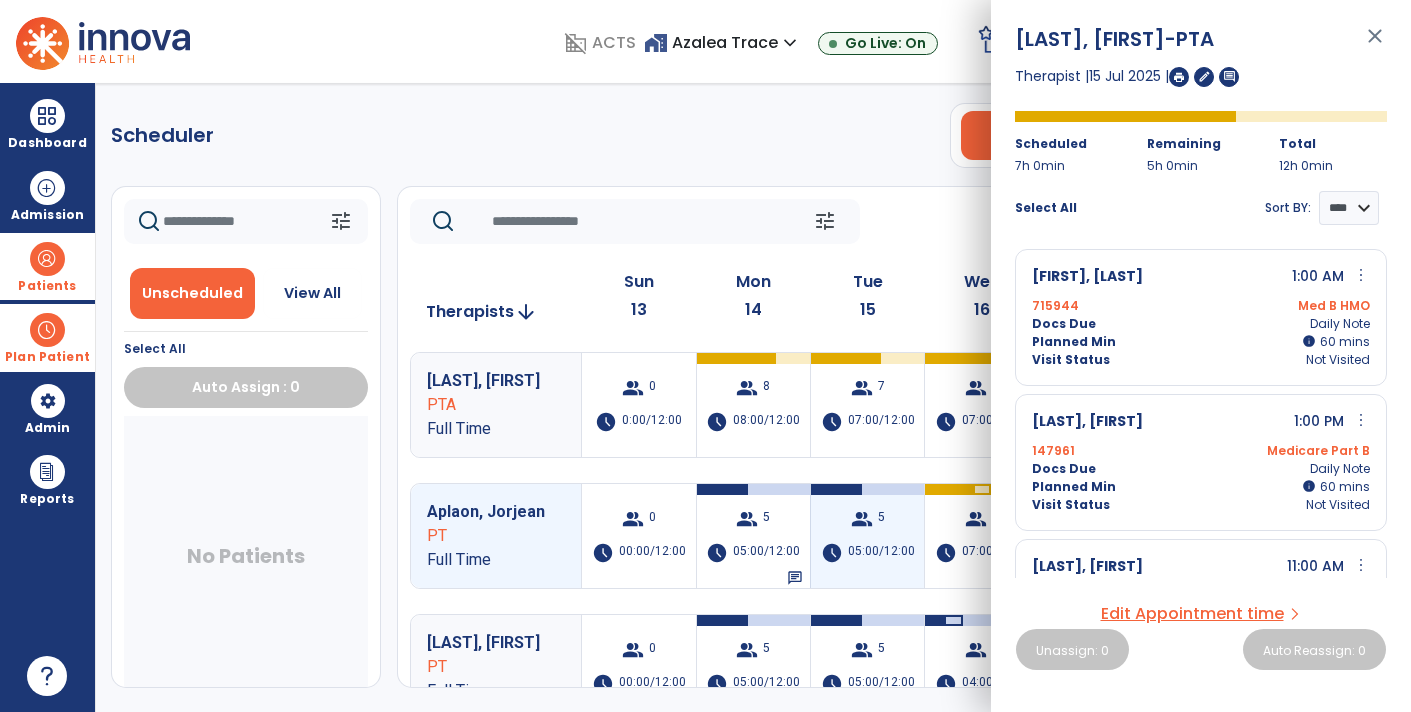 click on "group  5  schedule  05:00/12:00" at bounding box center [867, 536] 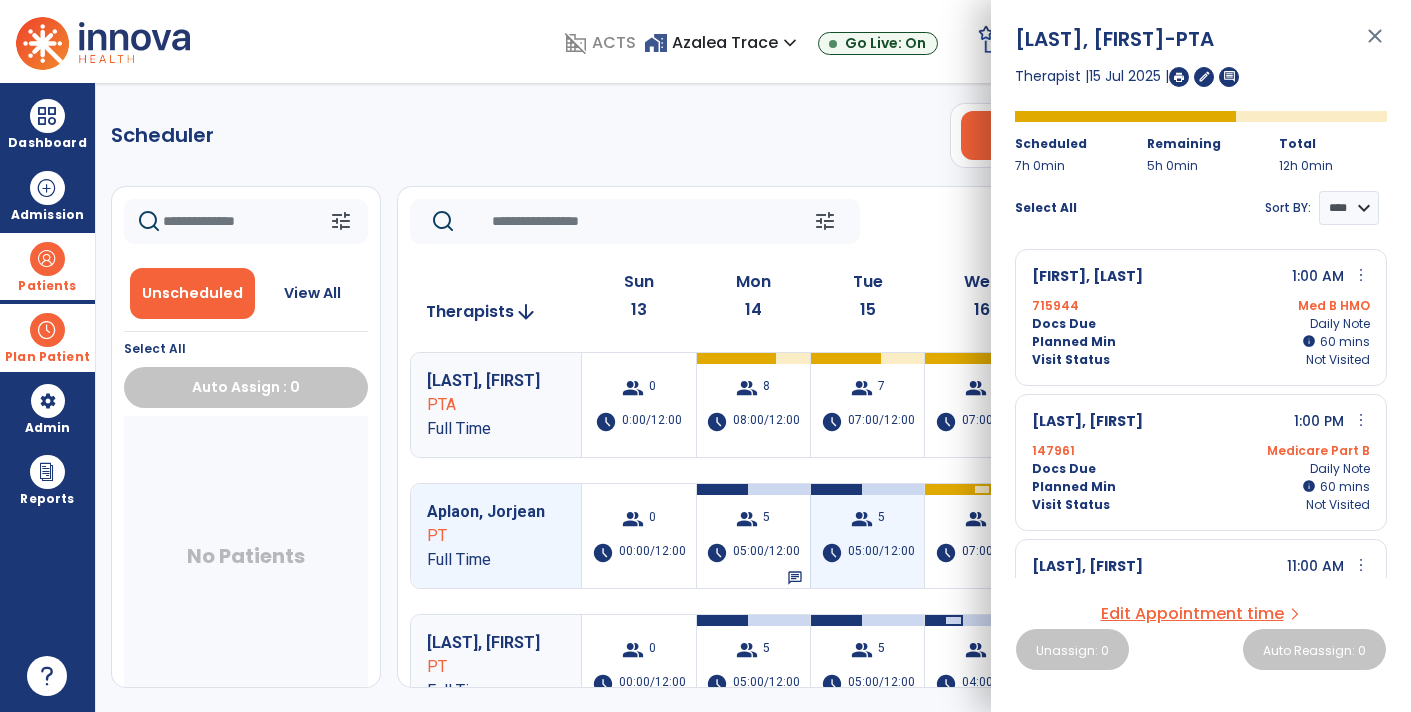 click on "05:00/12:00" at bounding box center (881, 553) 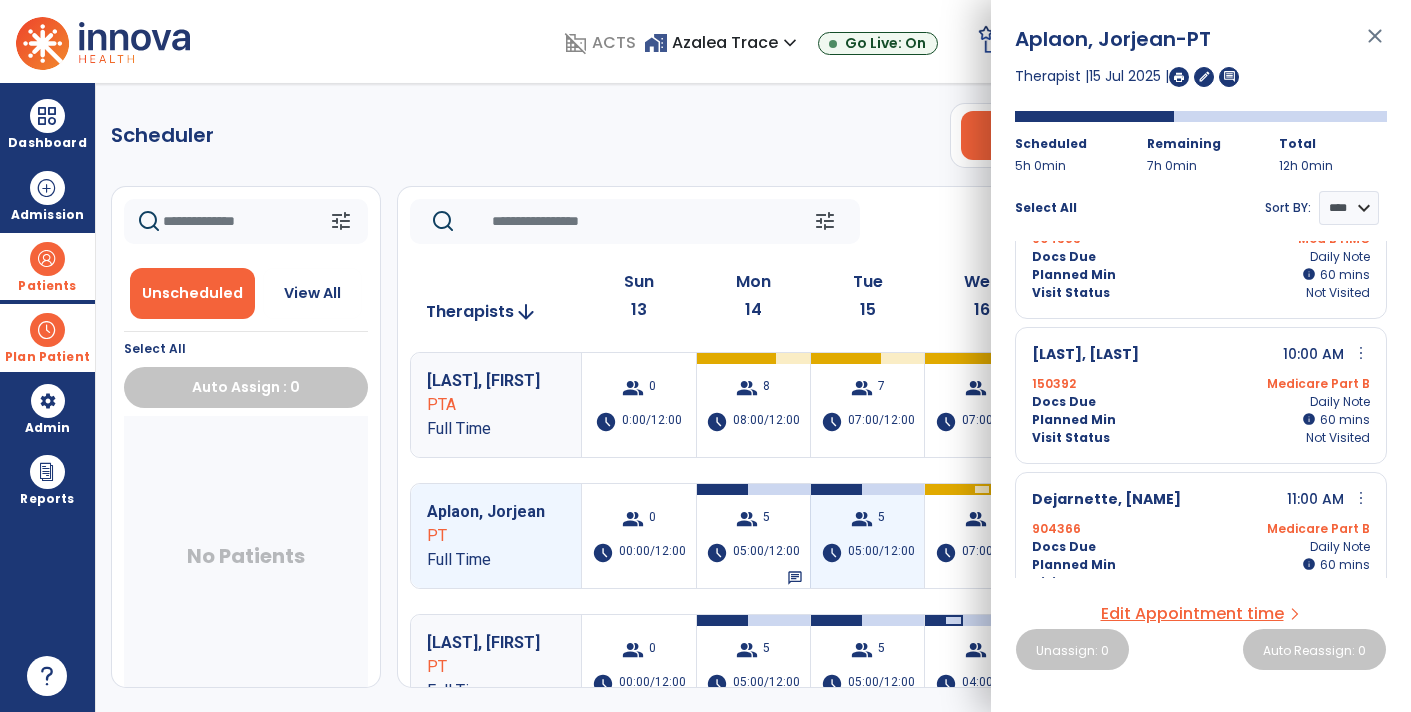 scroll, scrollTop: 0, scrollLeft: 0, axis: both 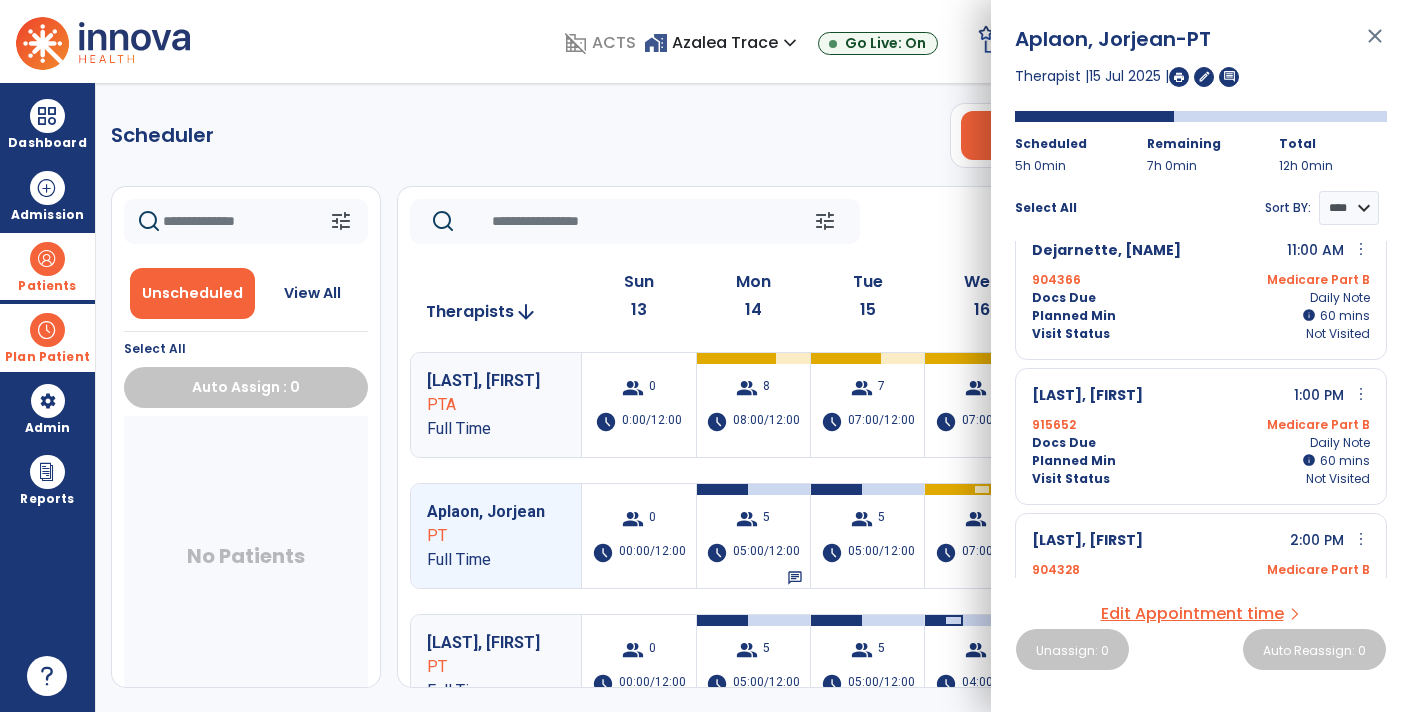 click on "Patients" at bounding box center (47, 286) 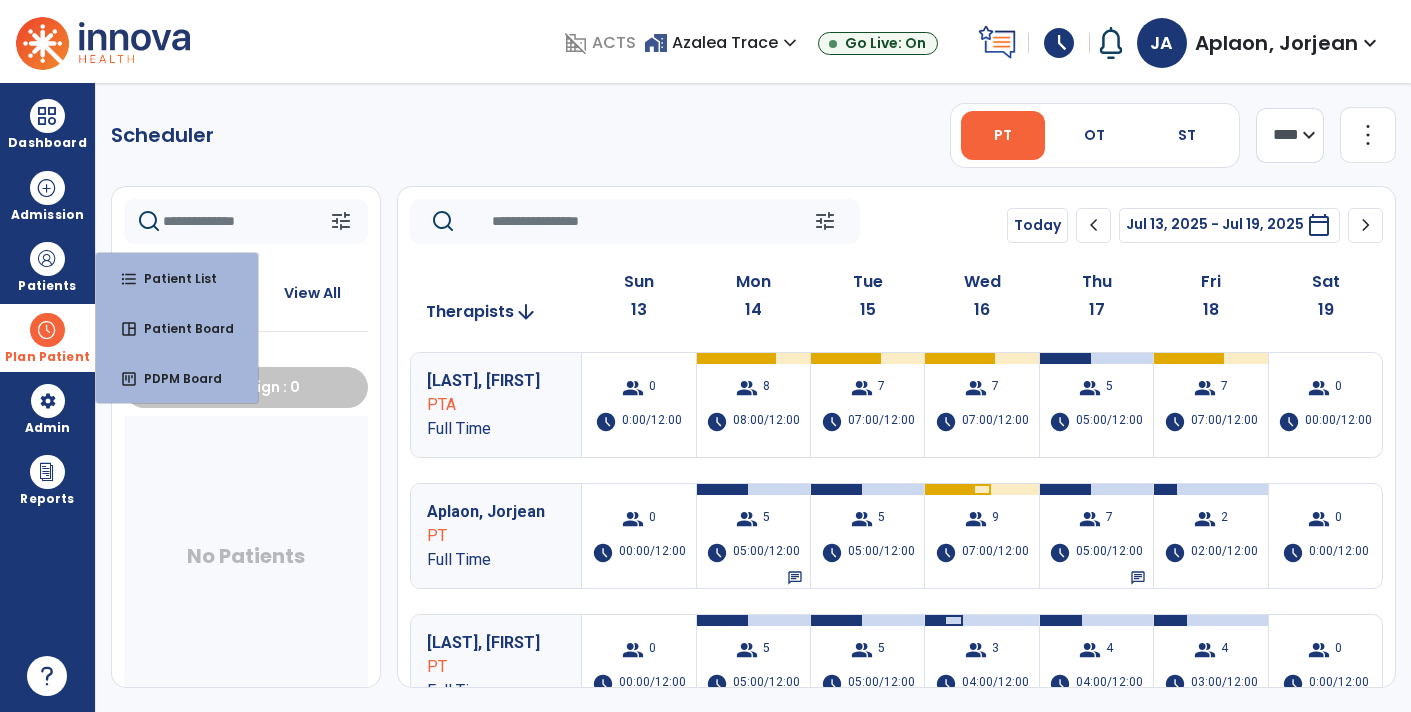click at bounding box center [47, 330] 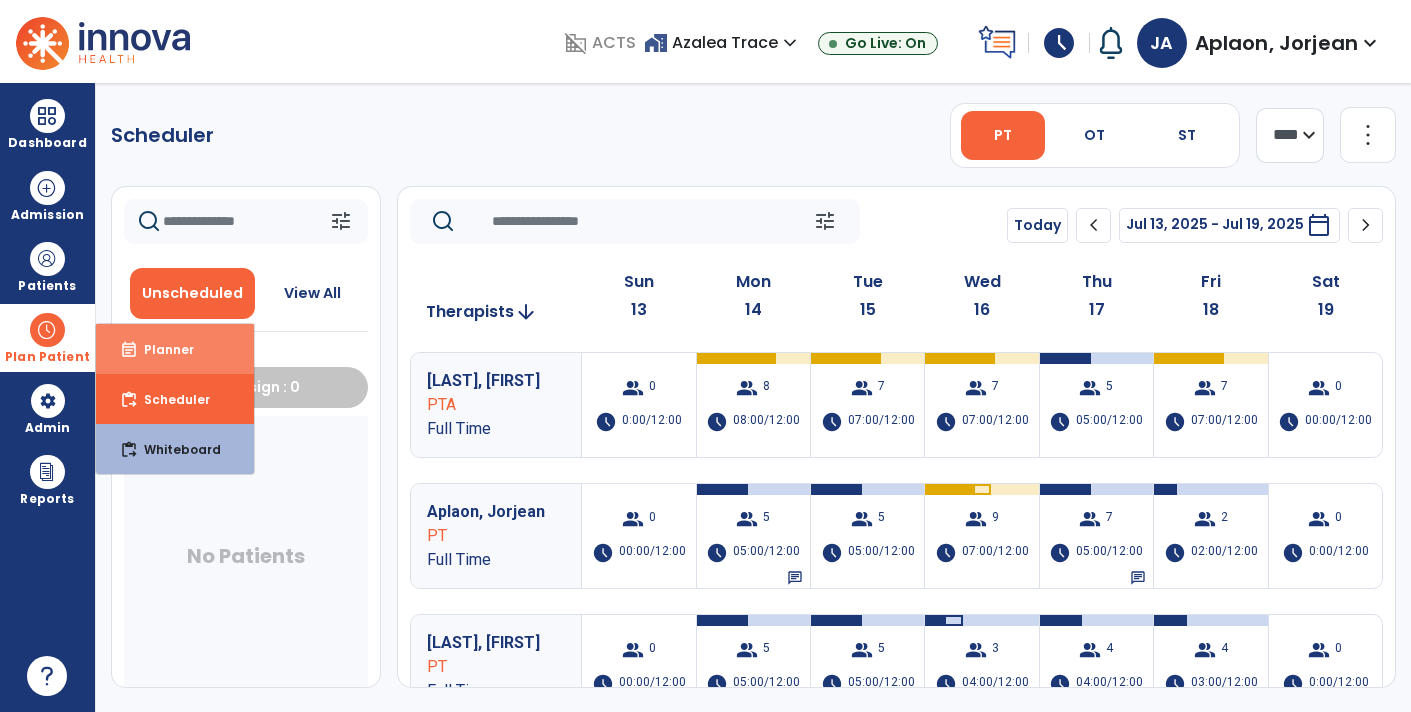 click on "event_note  Planner" at bounding box center [175, 349] 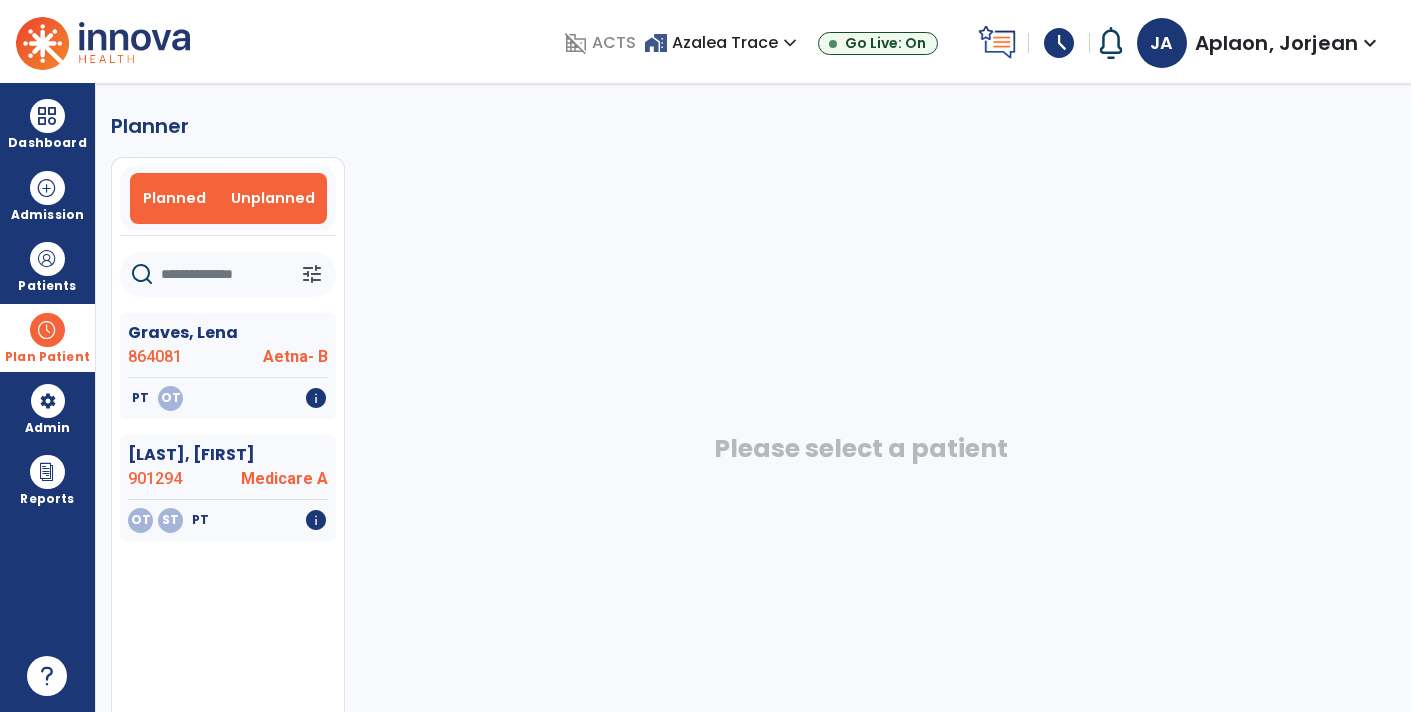 click on "Planned" at bounding box center (174, 198) 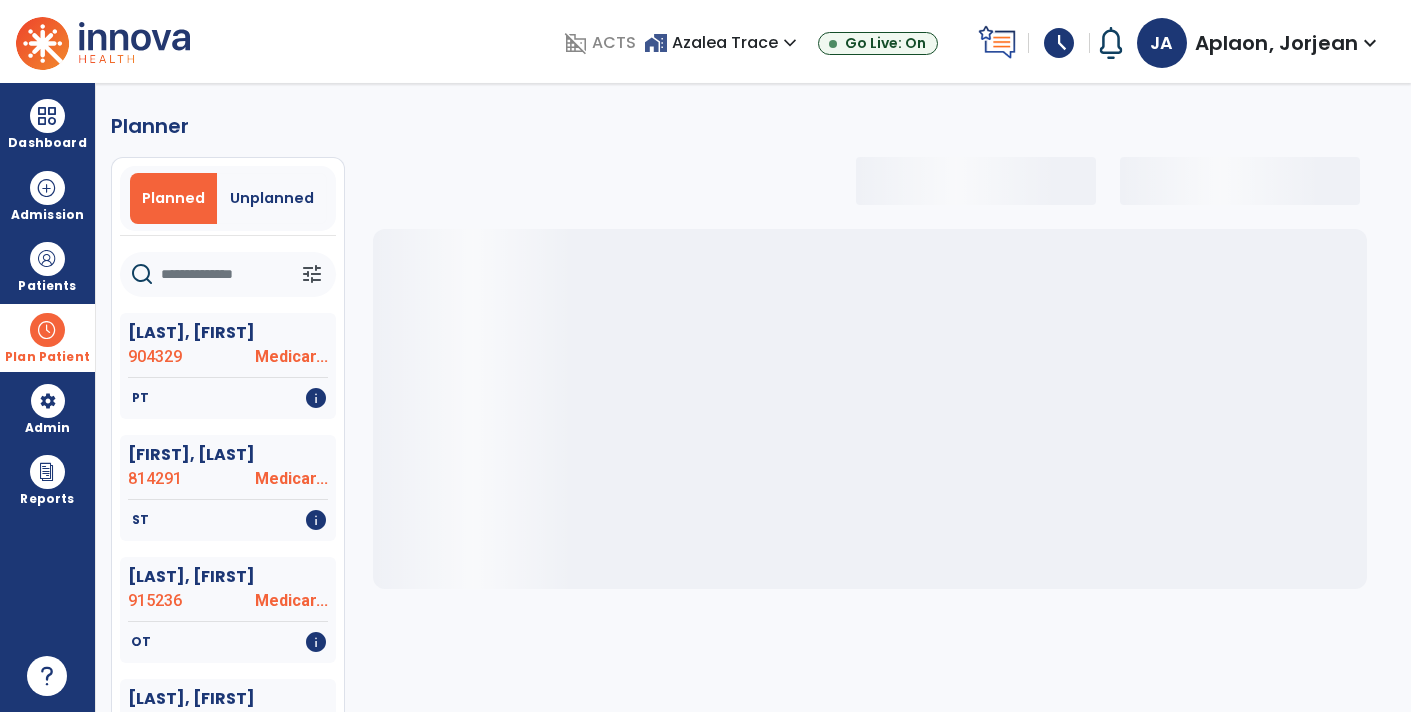 click 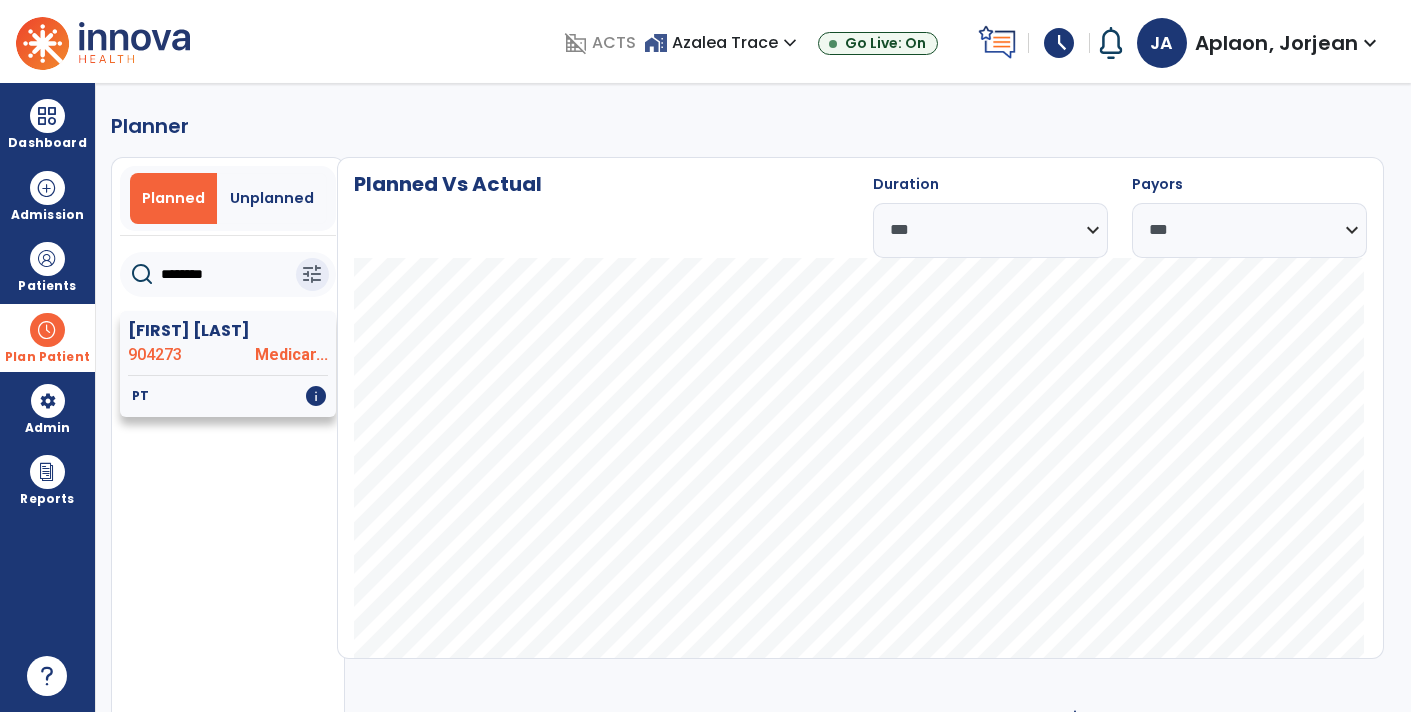 type on "********" 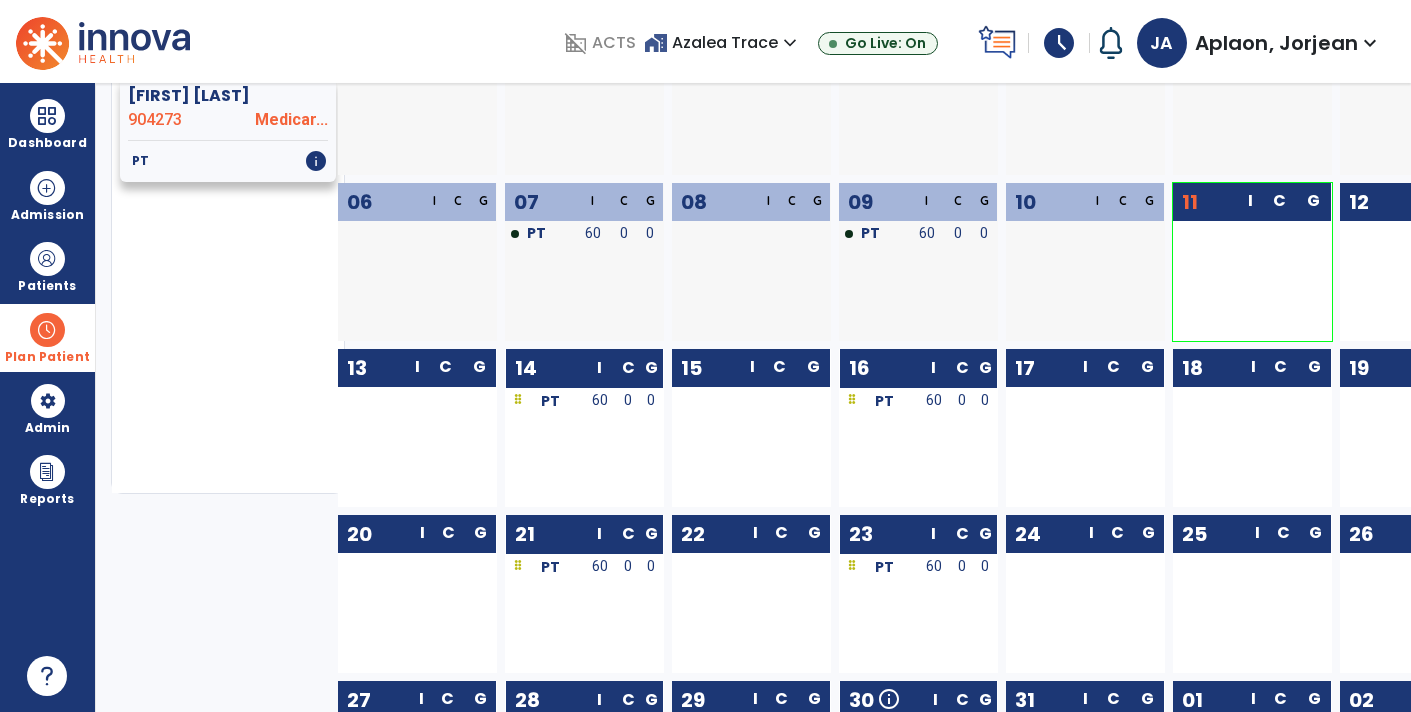 scroll, scrollTop: 238, scrollLeft: 0, axis: vertical 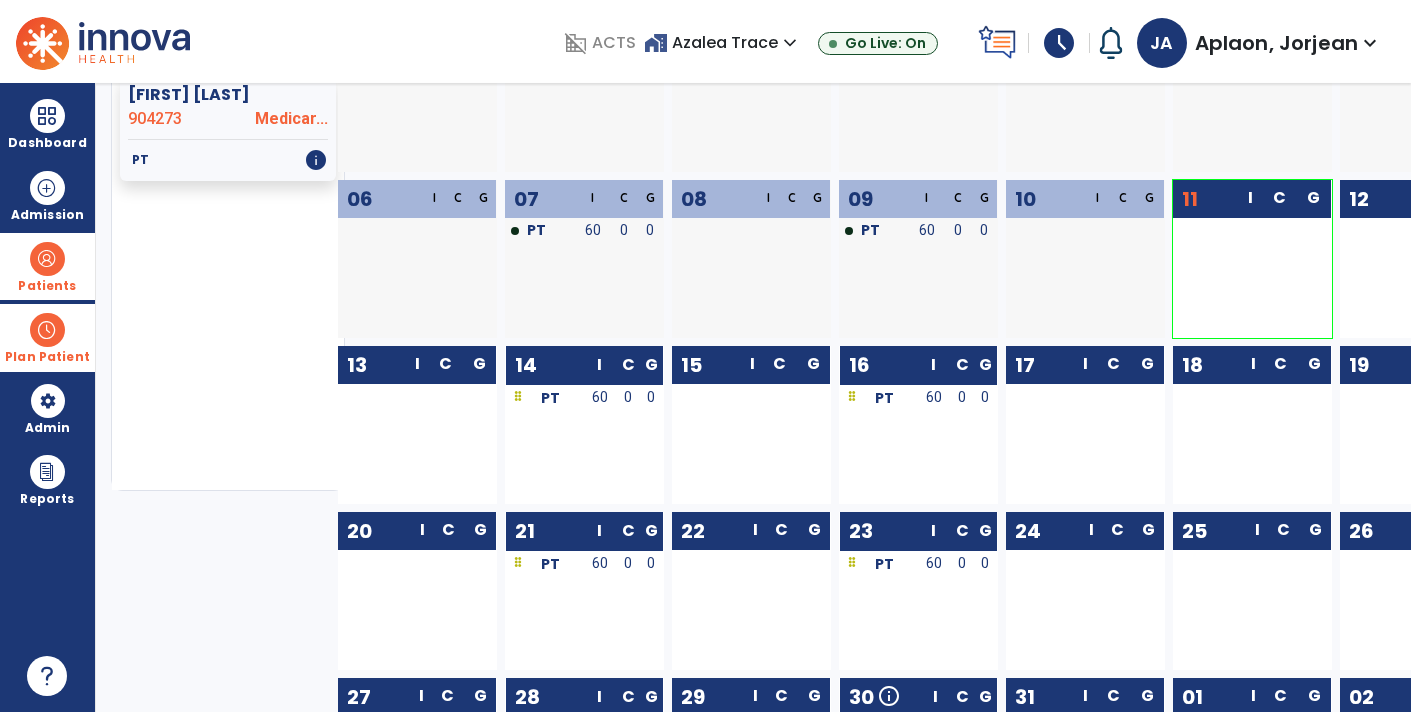 click at bounding box center (47, 259) 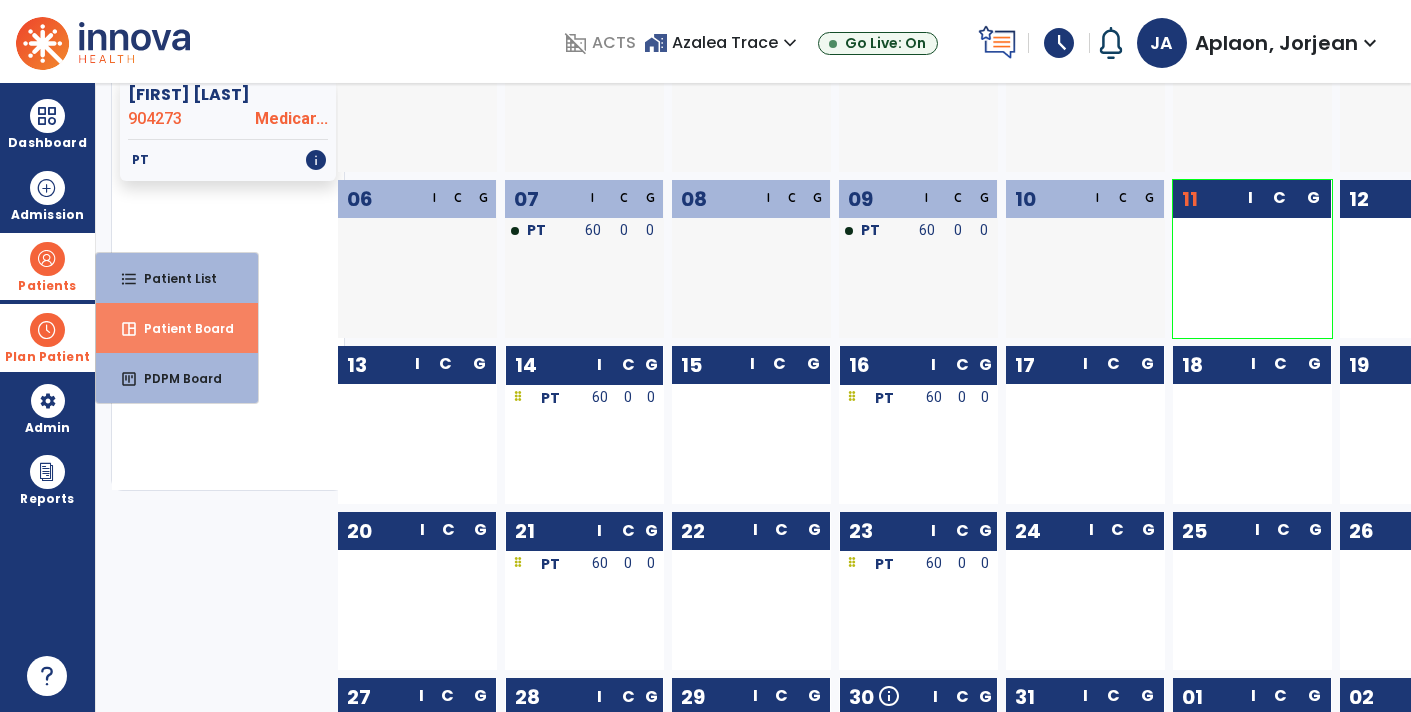 click on "space_dashboard  Patient Board" at bounding box center (177, 328) 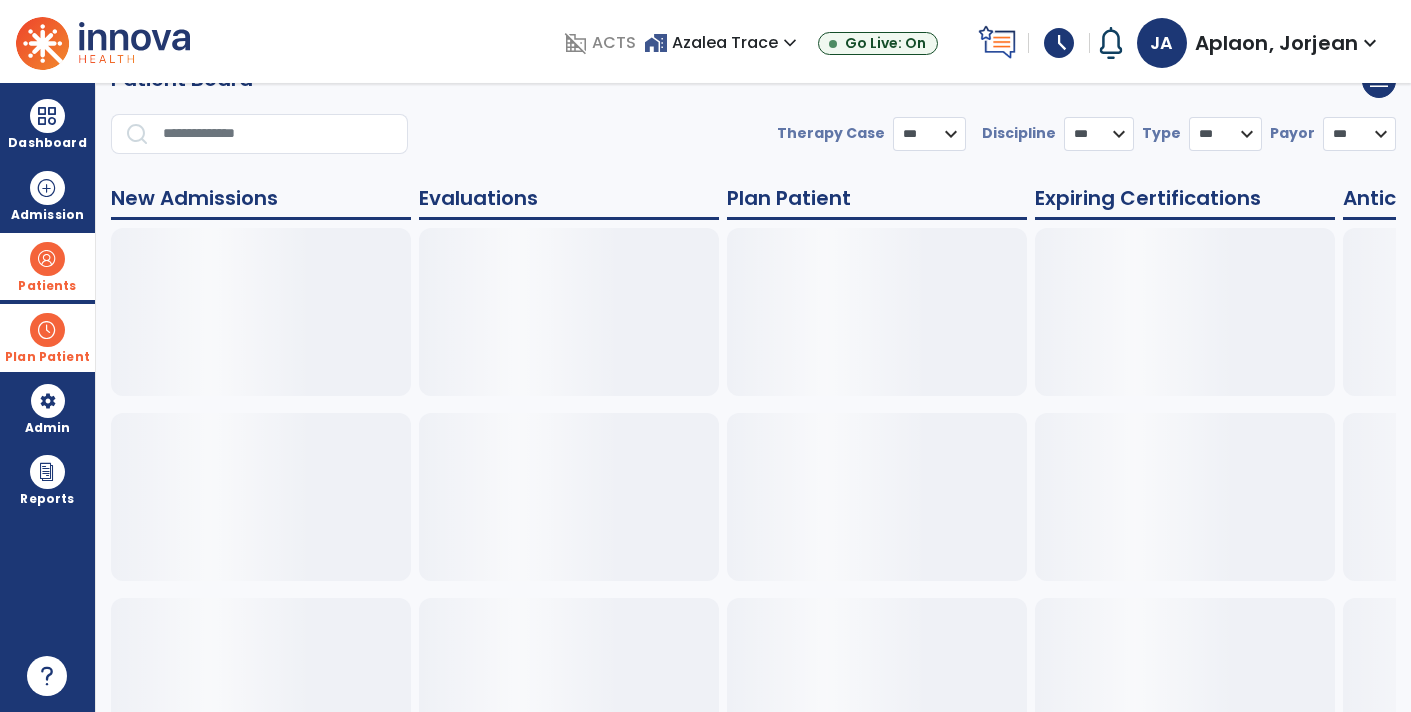 scroll, scrollTop: 38, scrollLeft: 0, axis: vertical 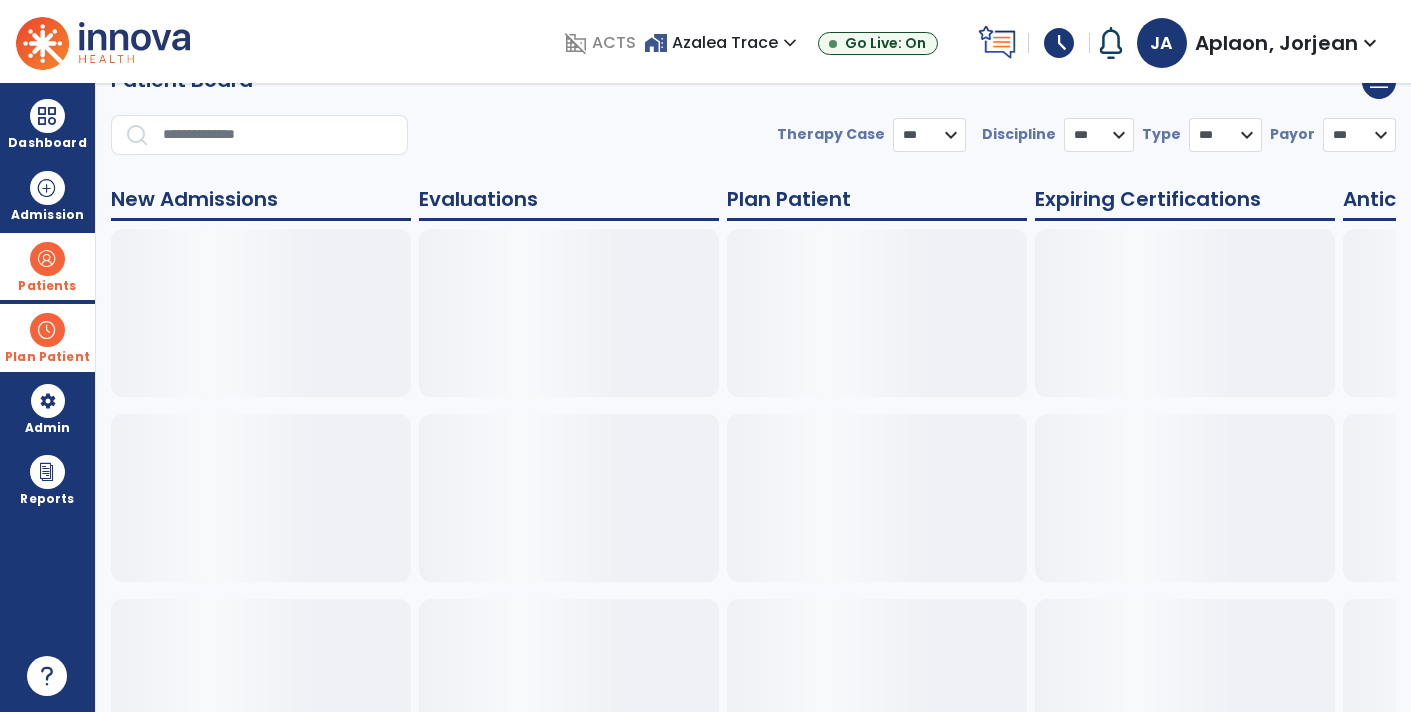 select on "***" 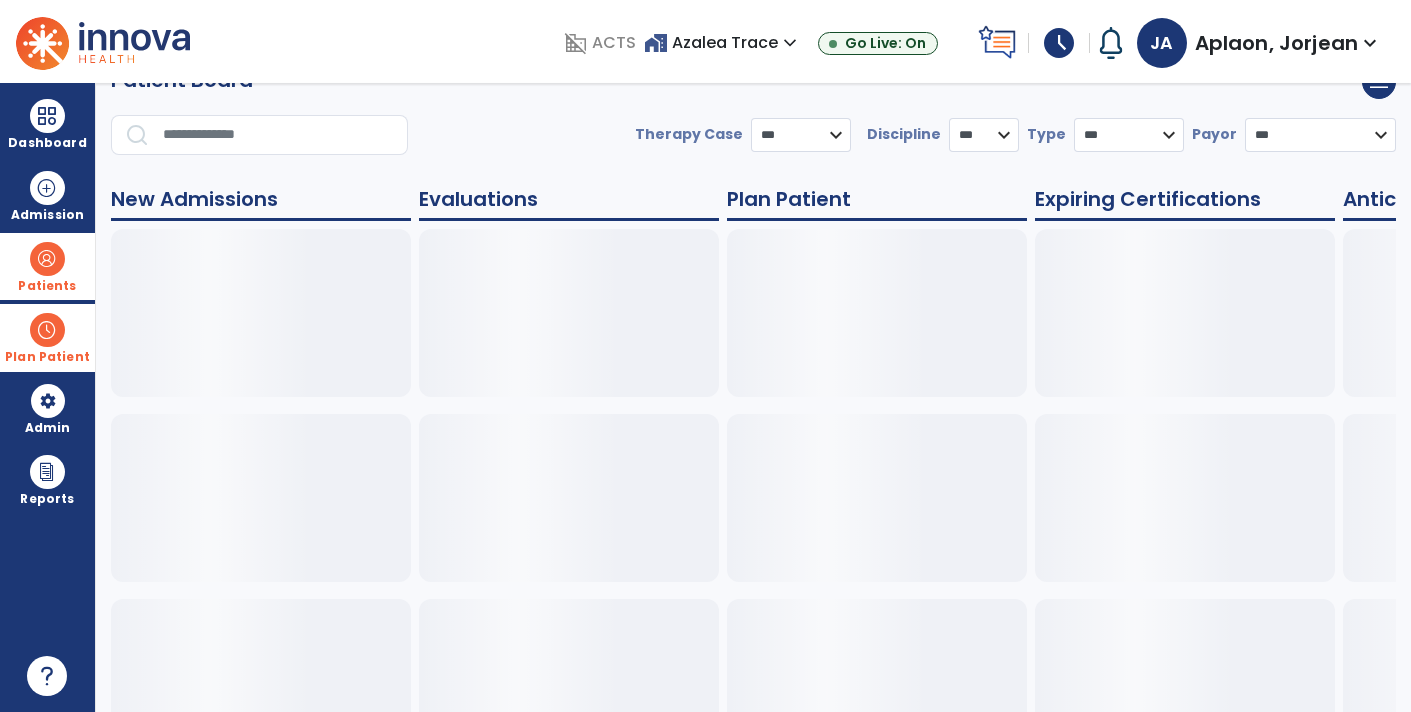 click at bounding box center [47, 330] 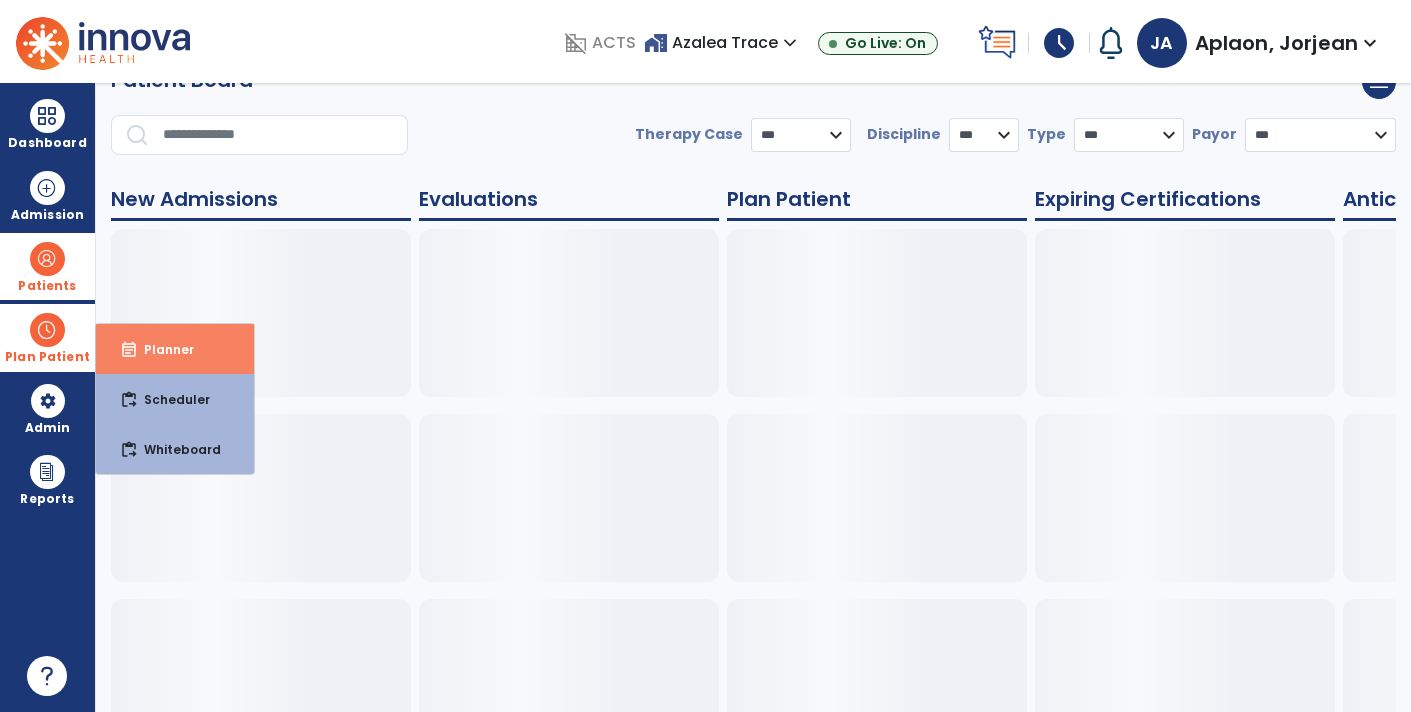 click on "Planner" at bounding box center (161, 349) 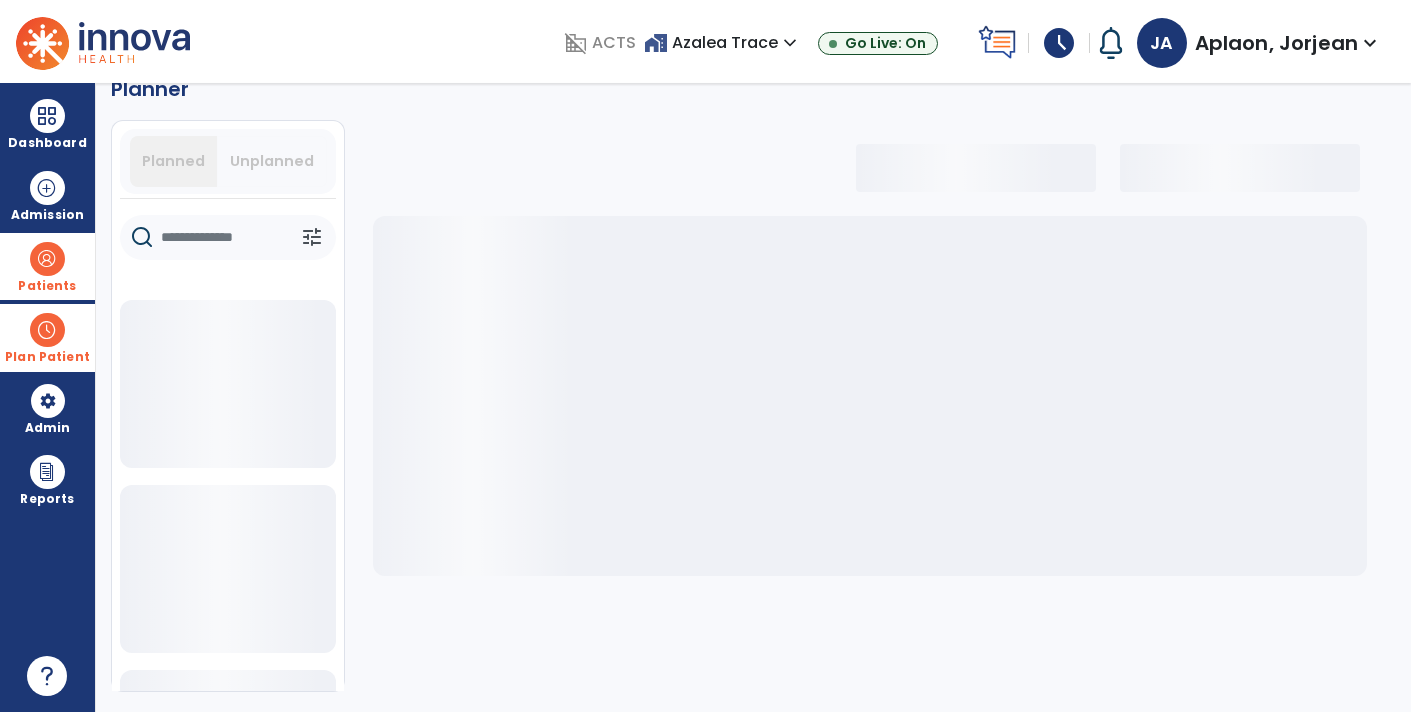 scroll, scrollTop: 36, scrollLeft: 0, axis: vertical 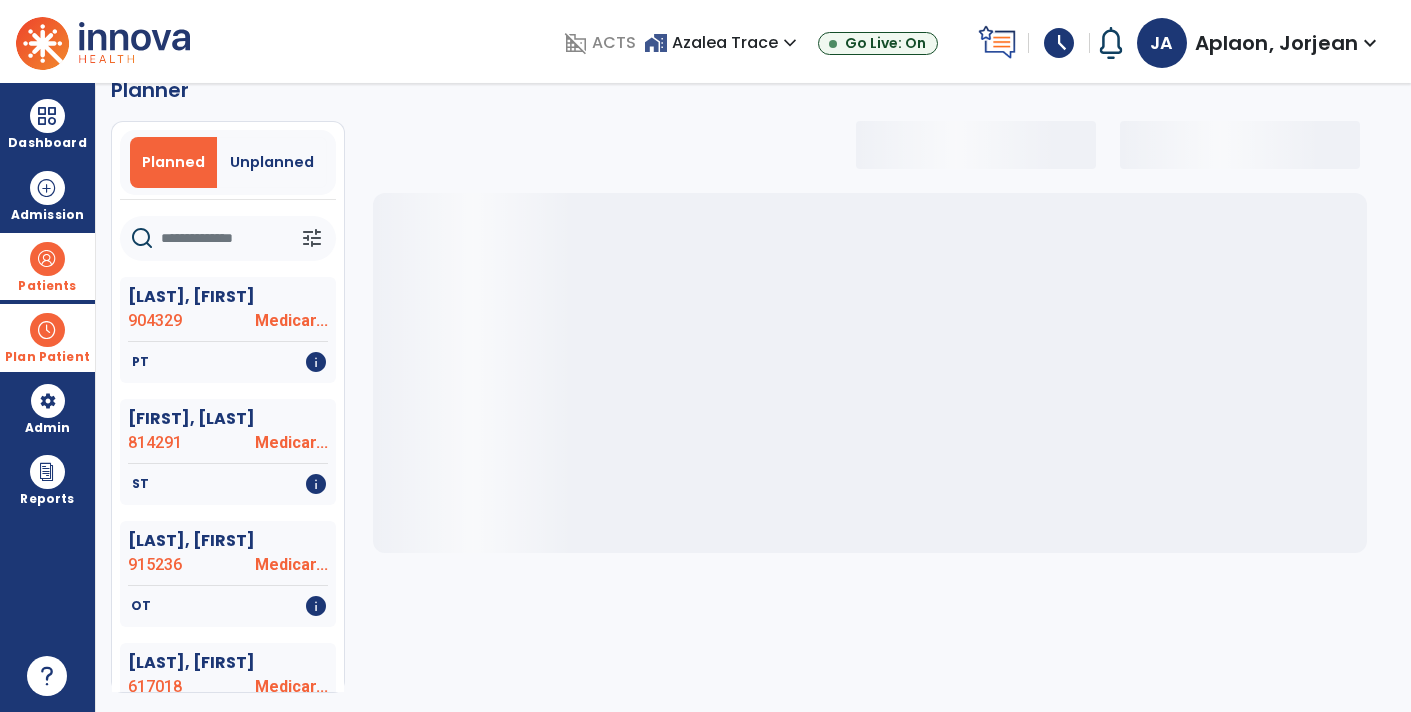 select on "***" 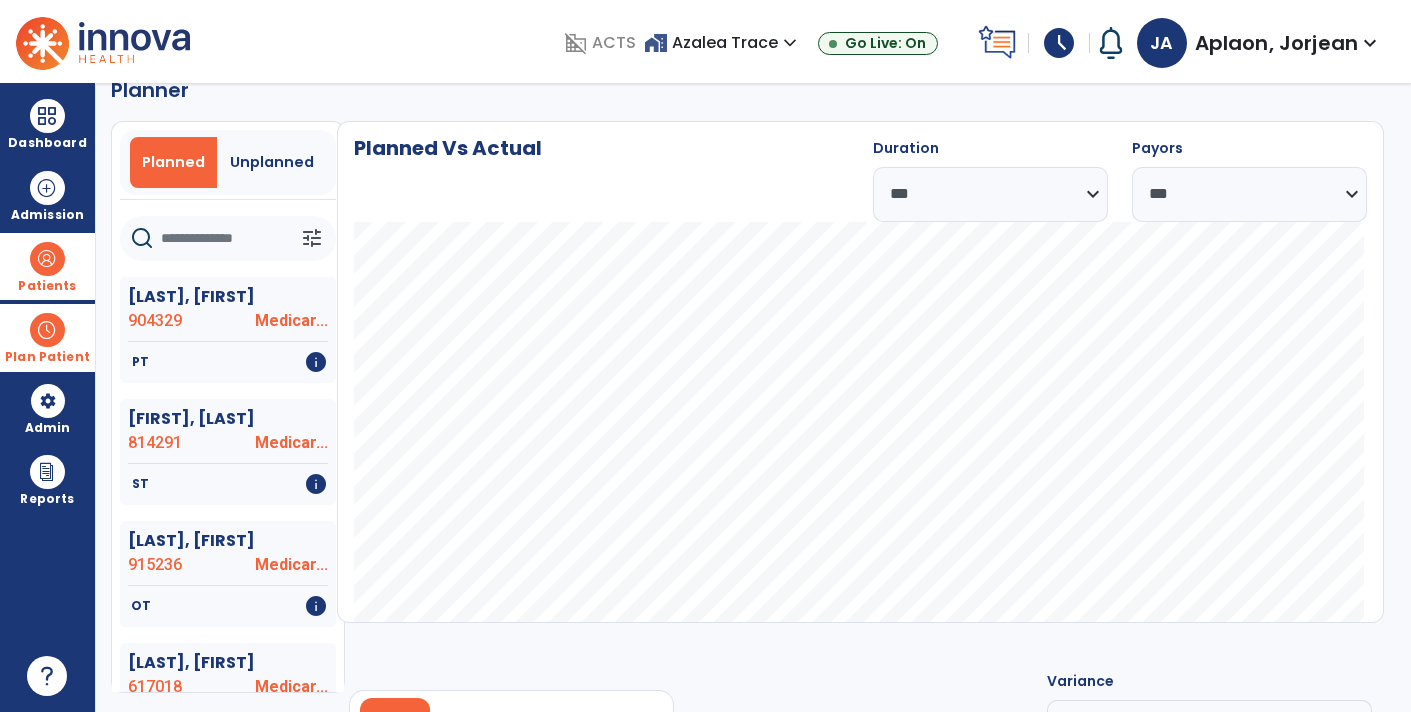 click on "Patients" at bounding box center [47, 266] 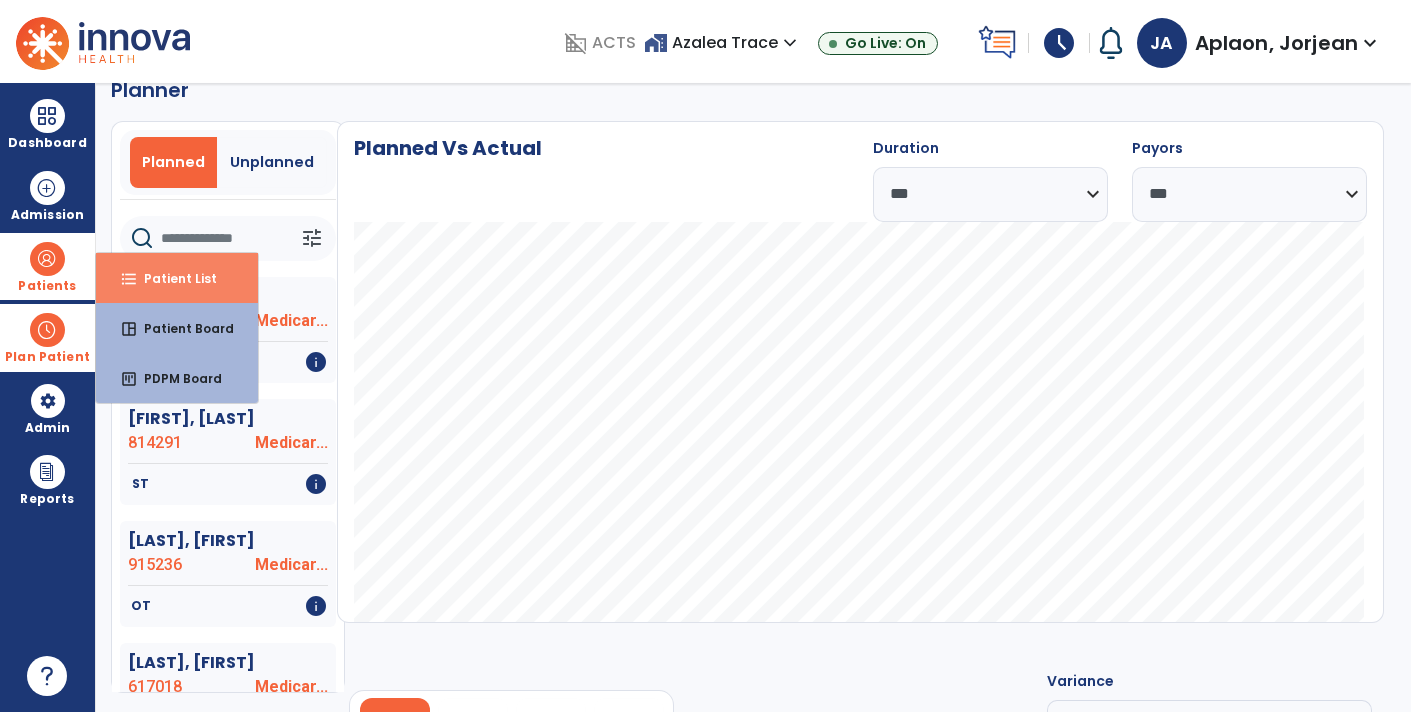 click on "Patient List" at bounding box center (172, 278) 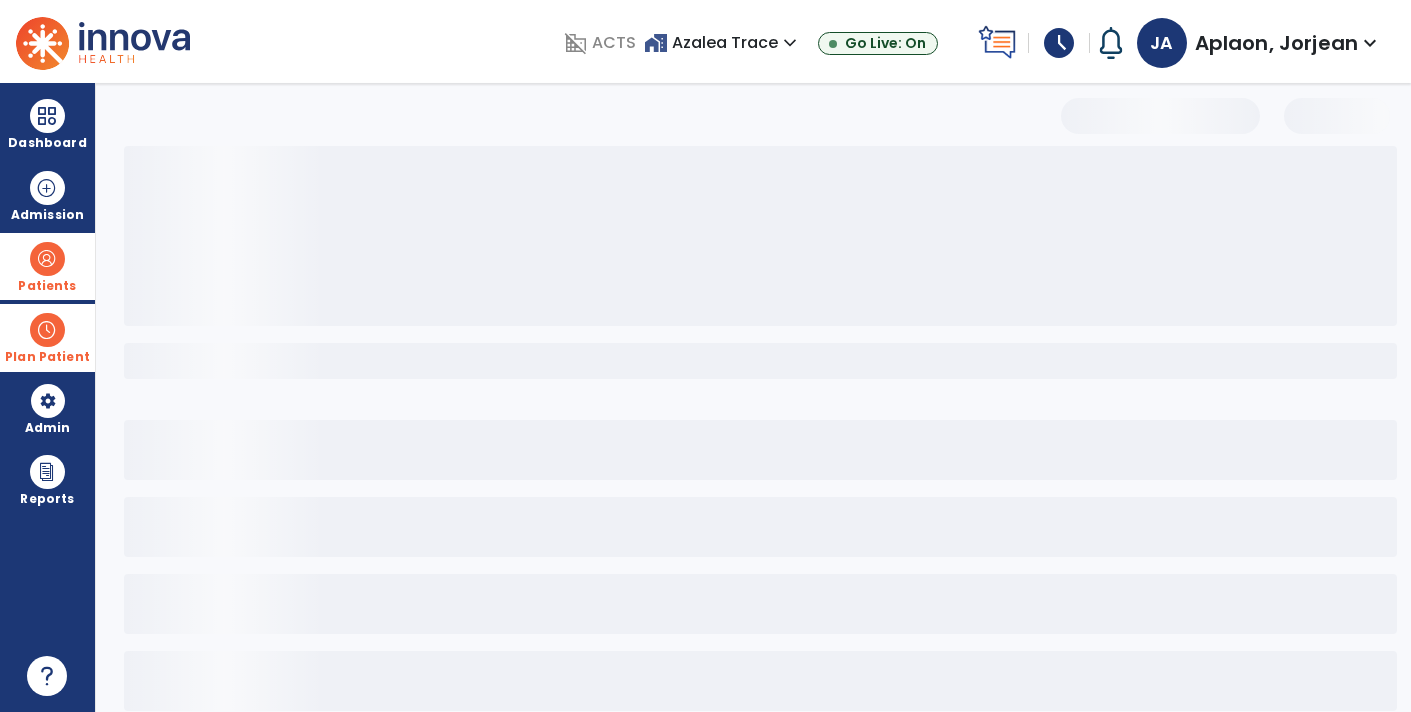 scroll, scrollTop: 0, scrollLeft: 0, axis: both 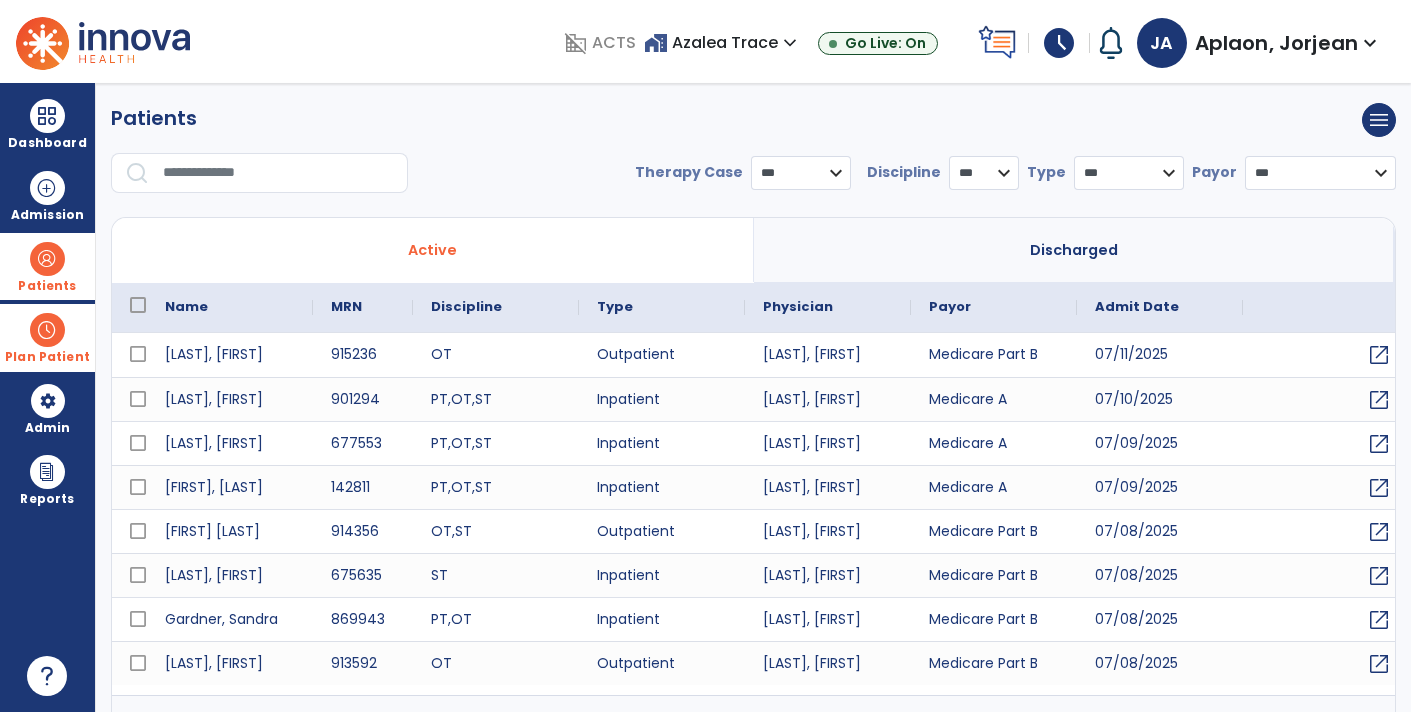select on "***" 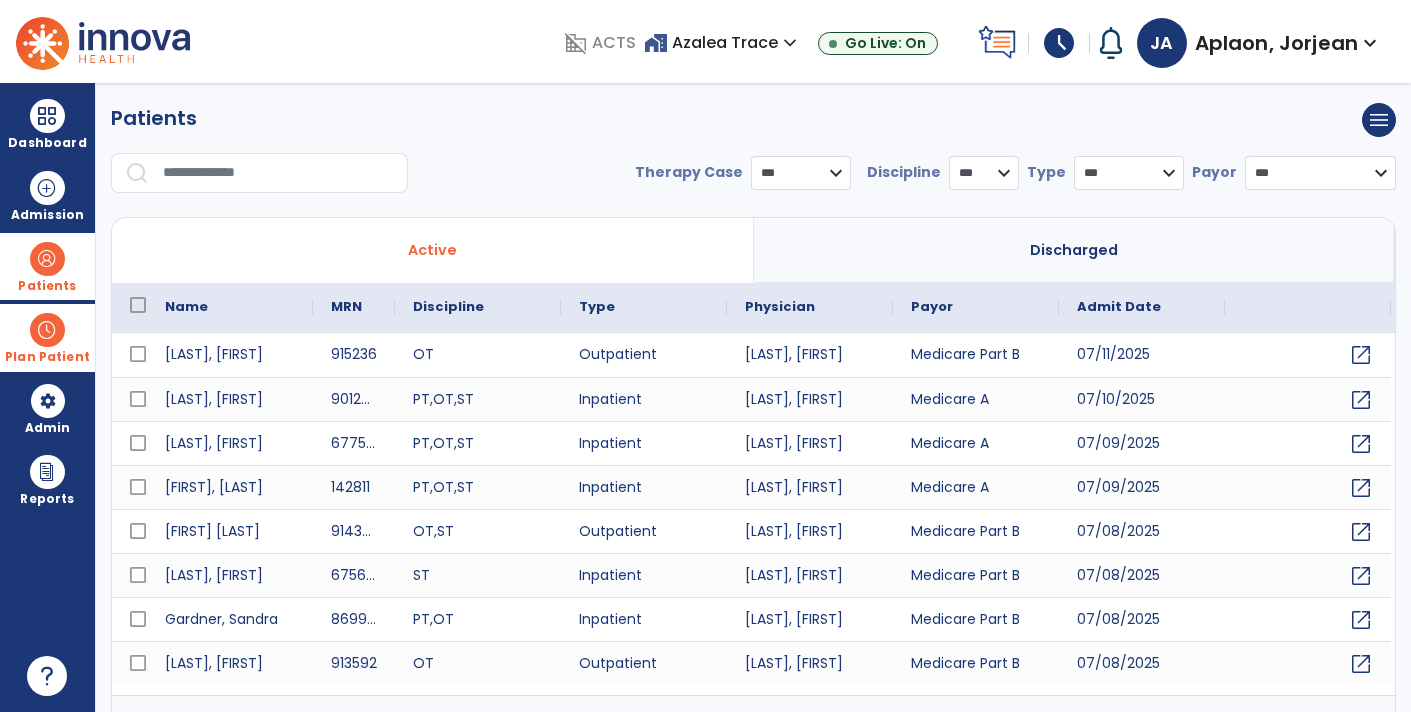 click on "Plan Patient" at bounding box center [47, 286] 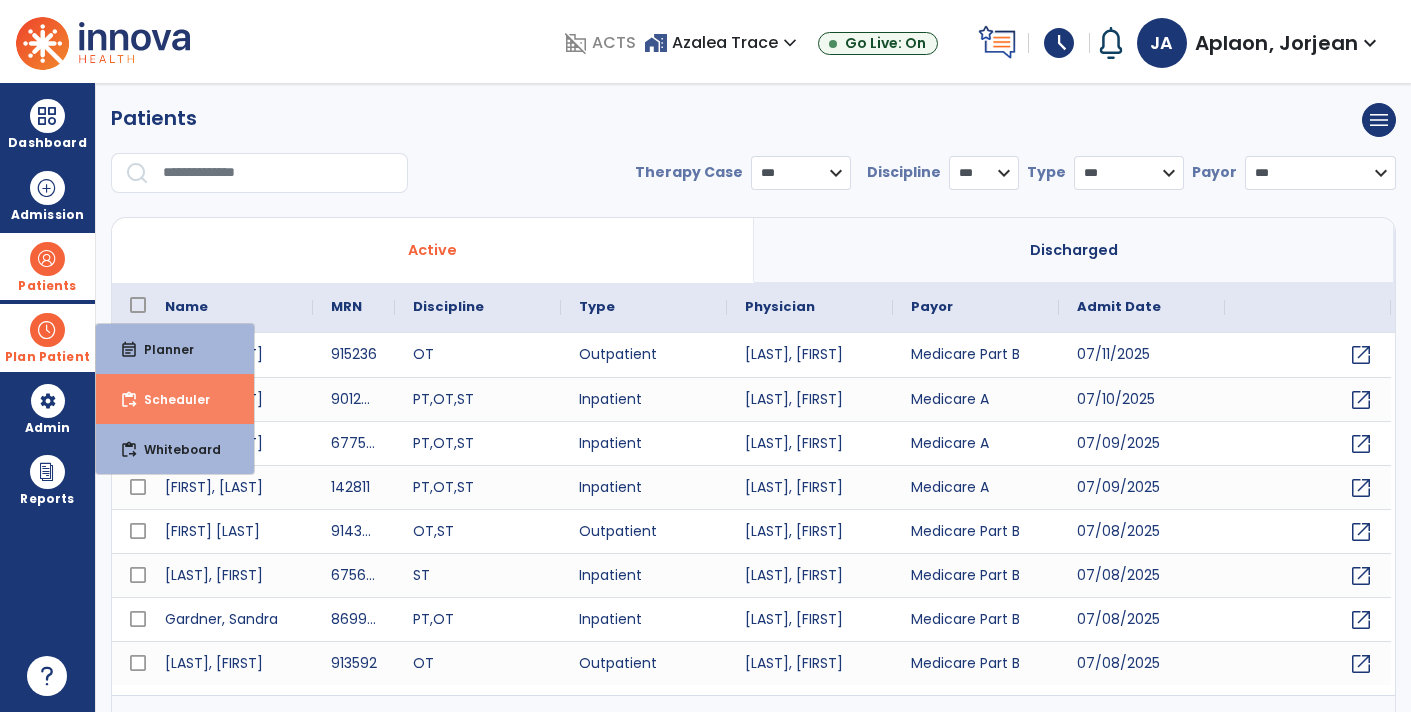 click on "Scheduler" at bounding box center (169, 399) 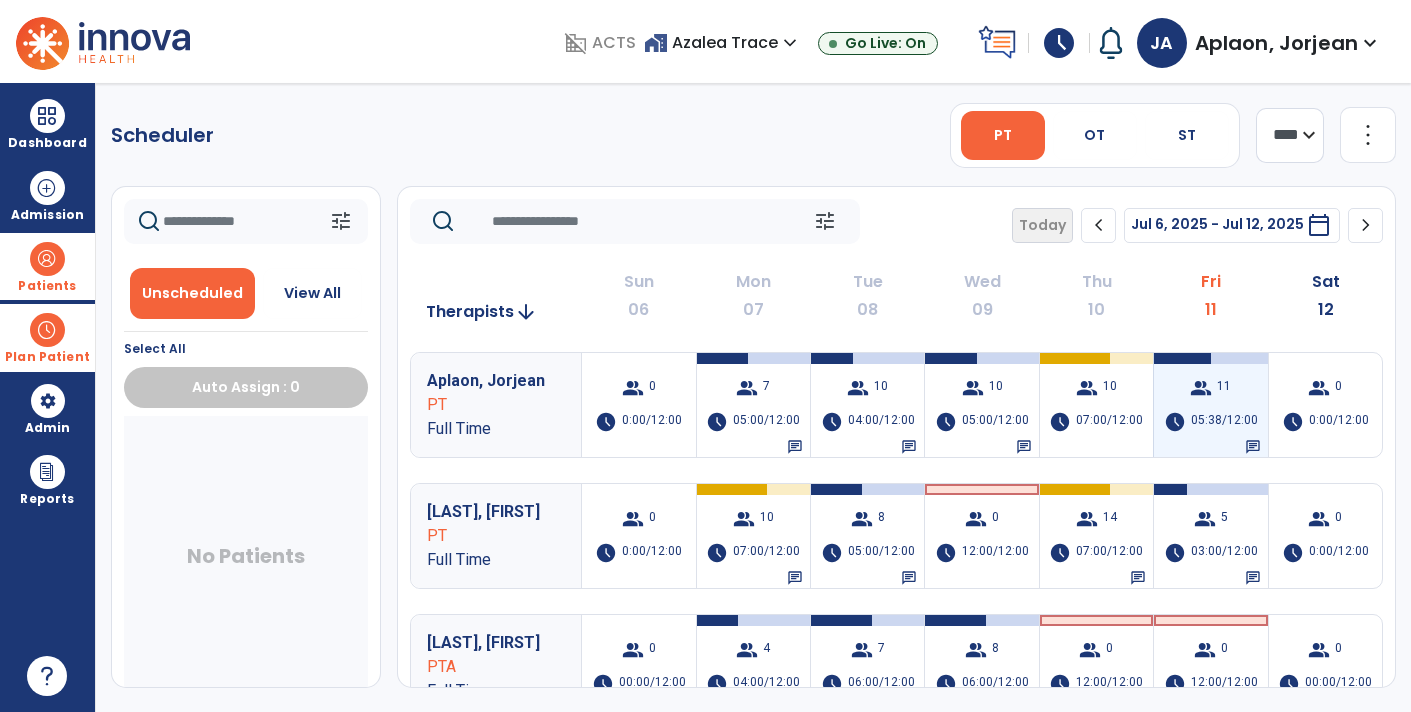 click on "05:38/12:00" at bounding box center (1224, 422) 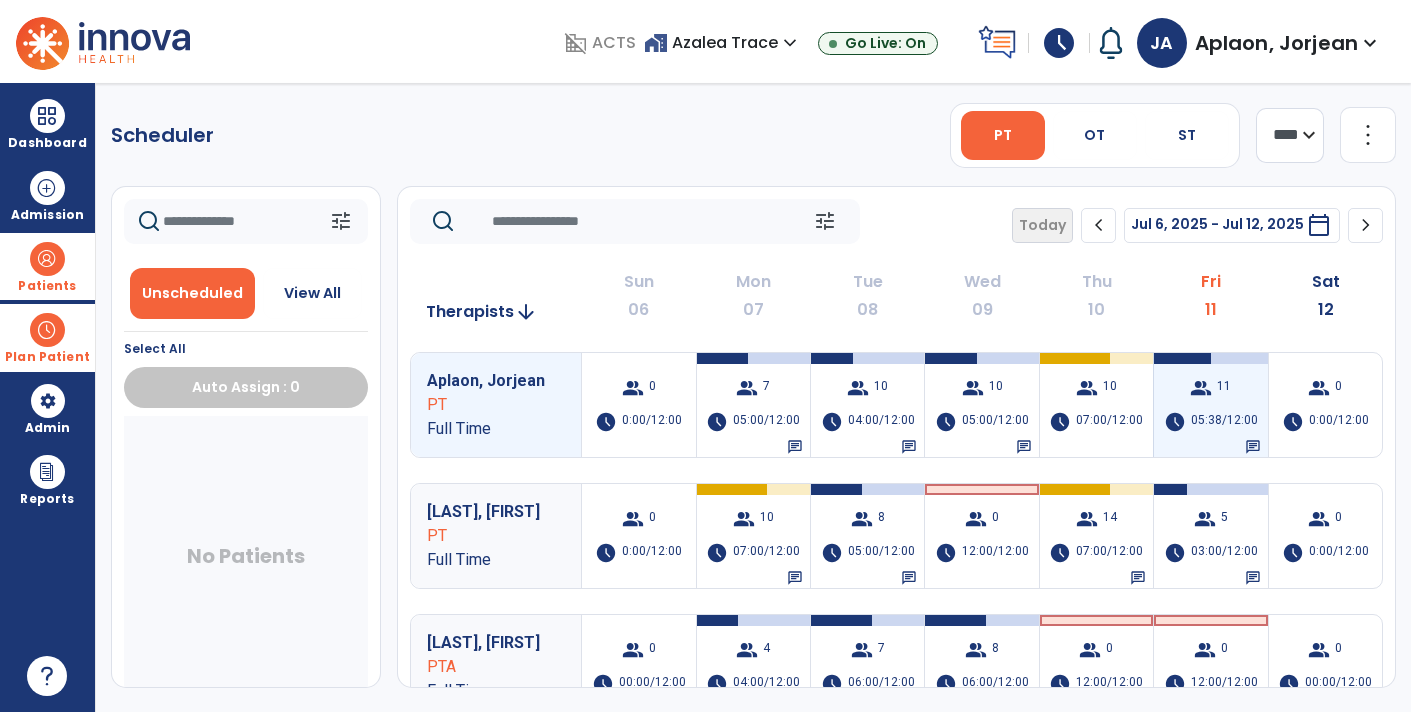click on "05:38/12:00" at bounding box center [1224, 422] 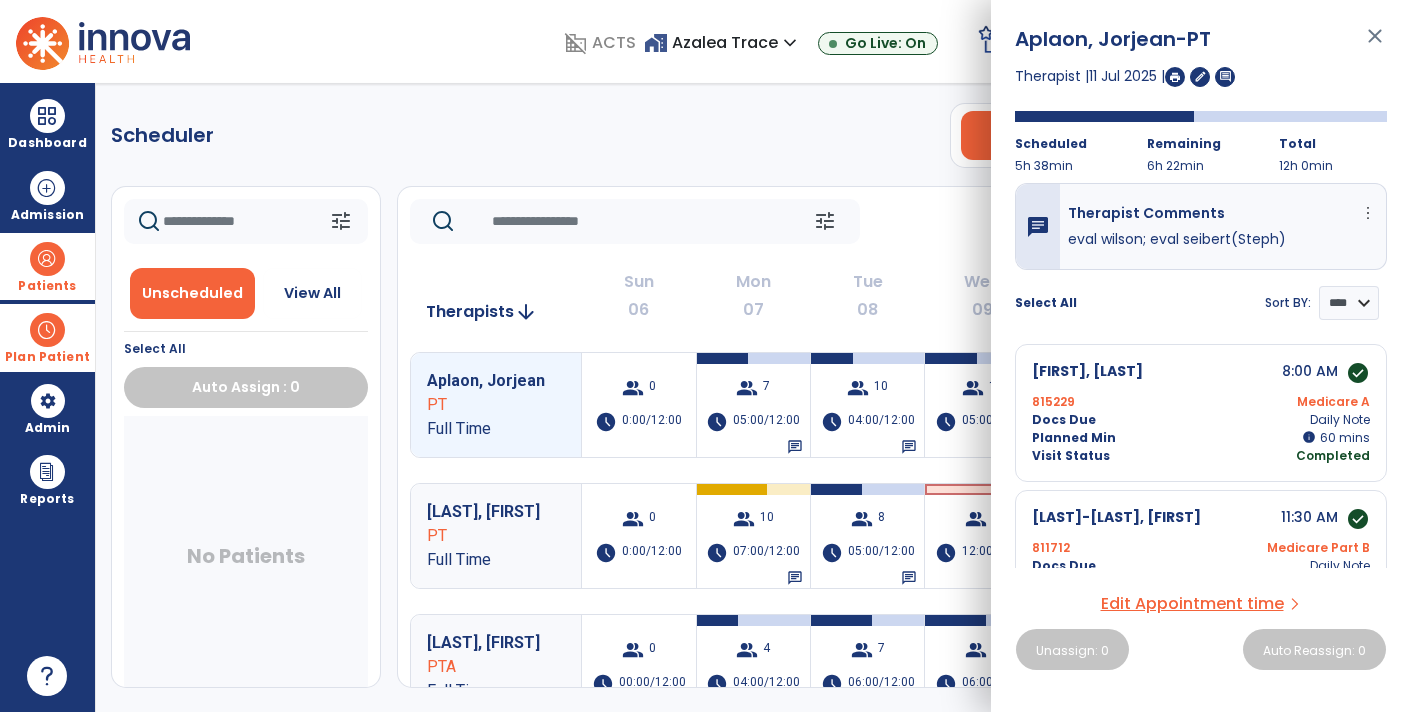 click on "No Patients" at bounding box center [246, 560] 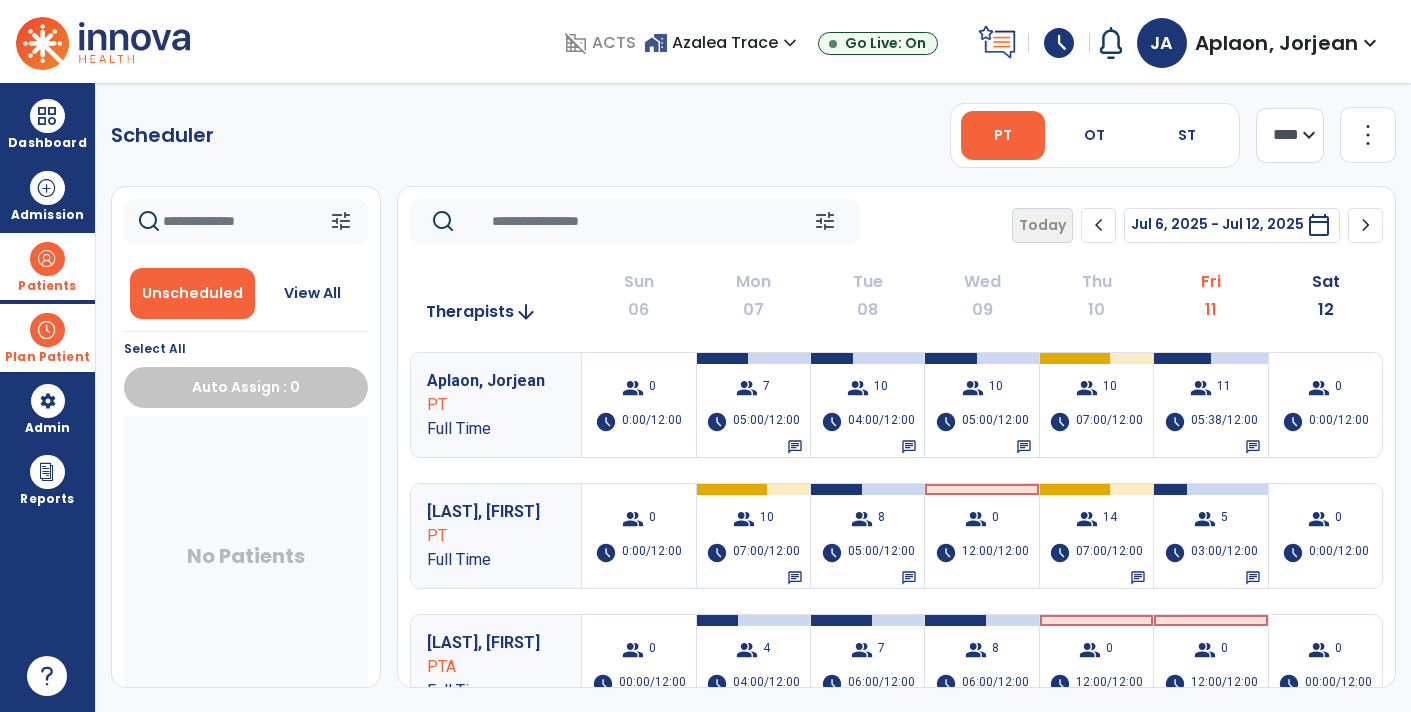 click on "chevron_right" 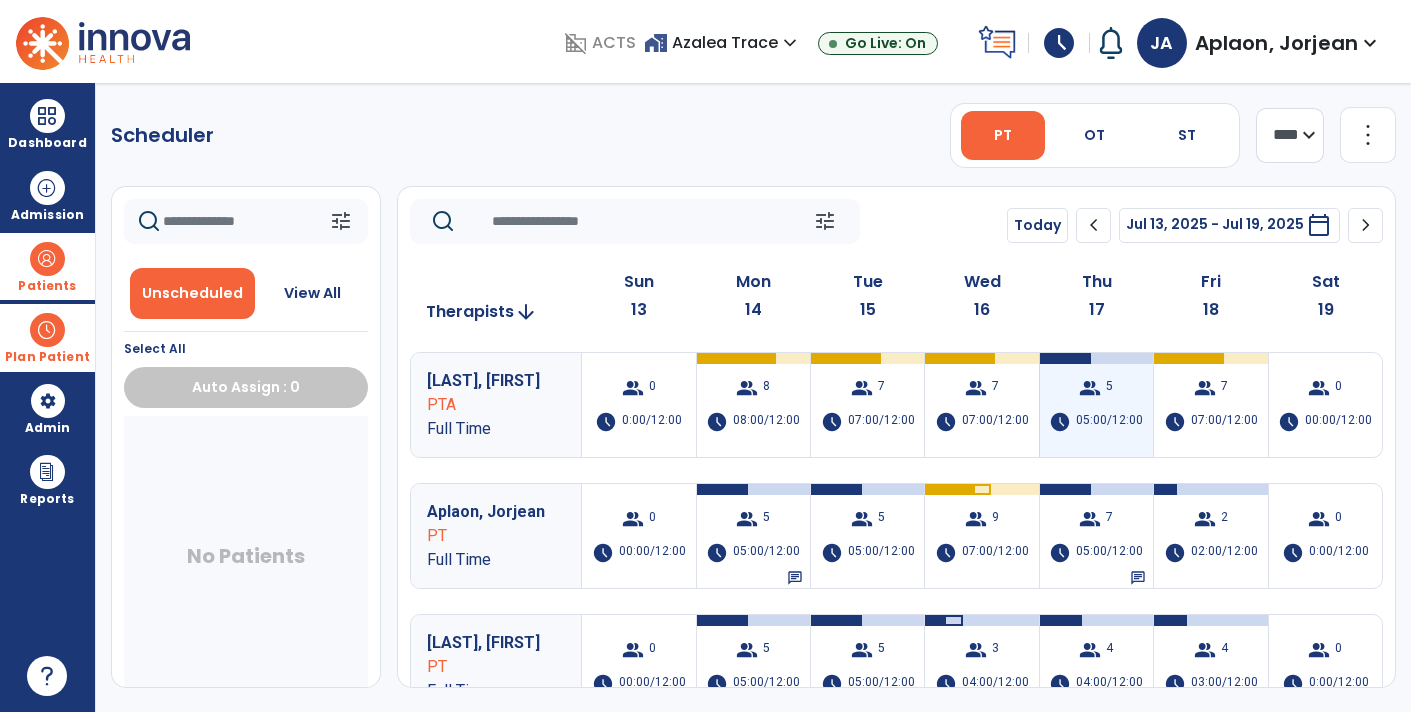click on "05:00/12:00" at bounding box center (1109, 422) 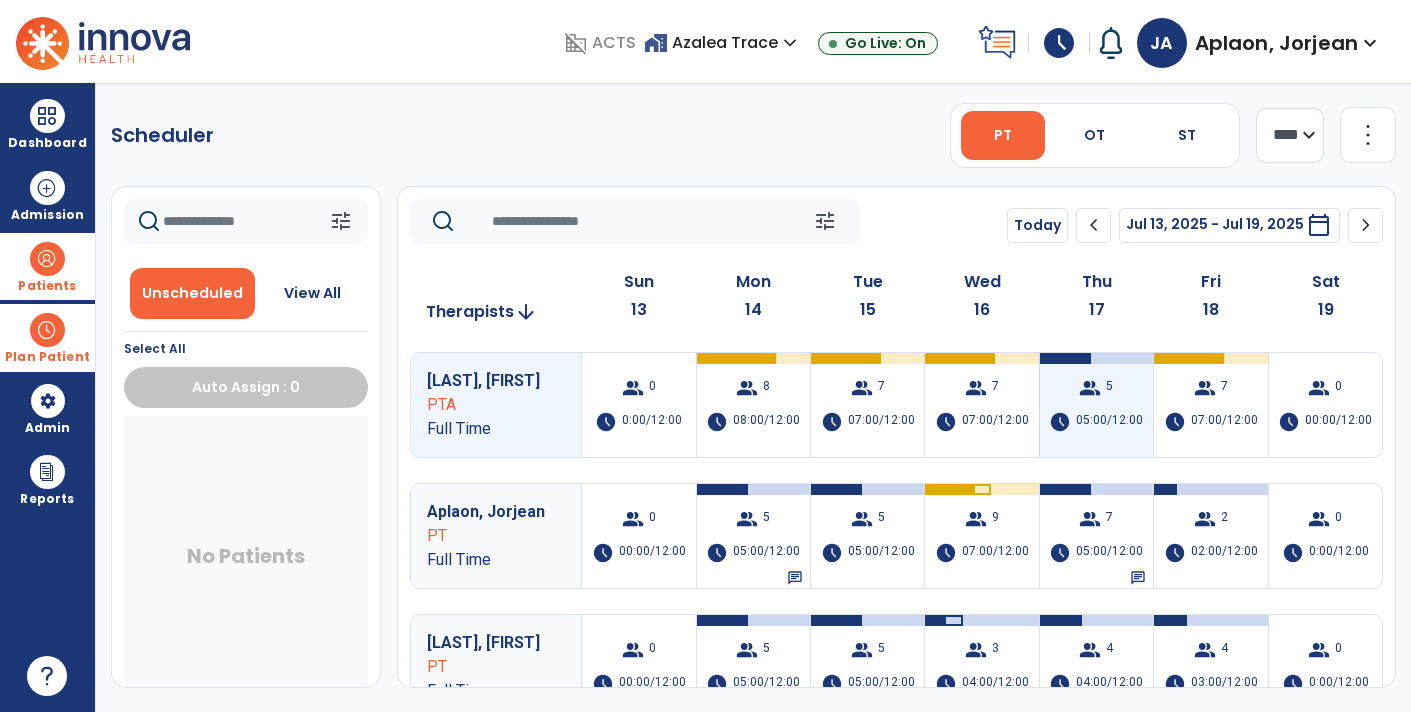 click on "group  5  schedule  05:00/12:00" at bounding box center [1096, 405] 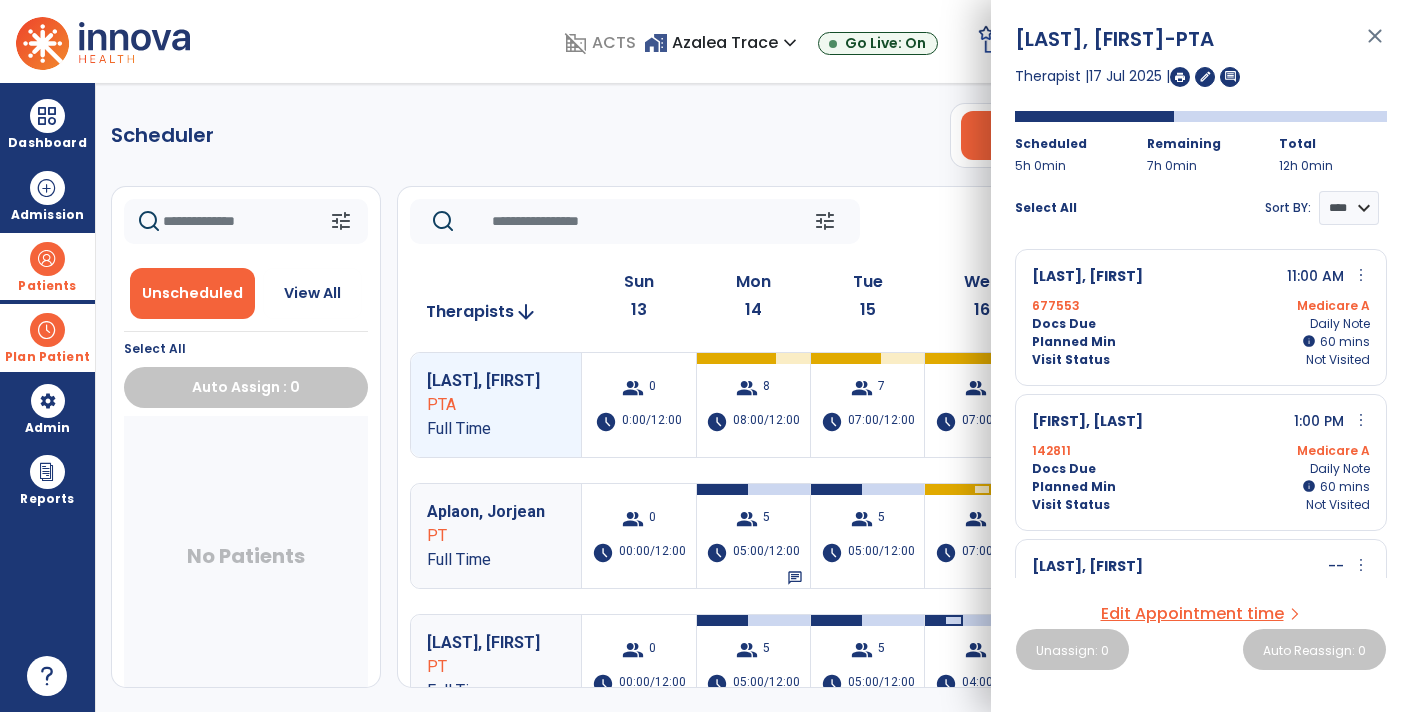 click on "No Patients" at bounding box center [246, 560] 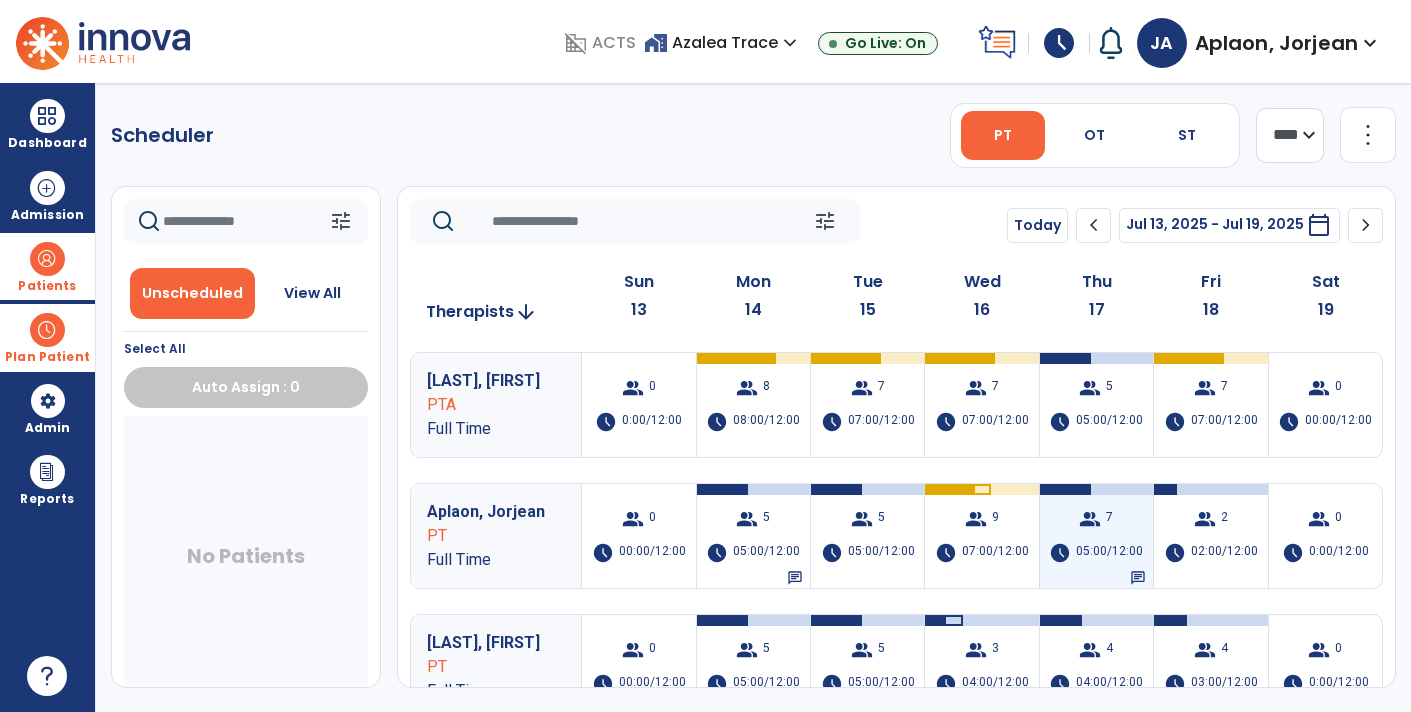 click on "group  7  schedule  05:00/12:00   chat" at bounding box center [1096, 536] 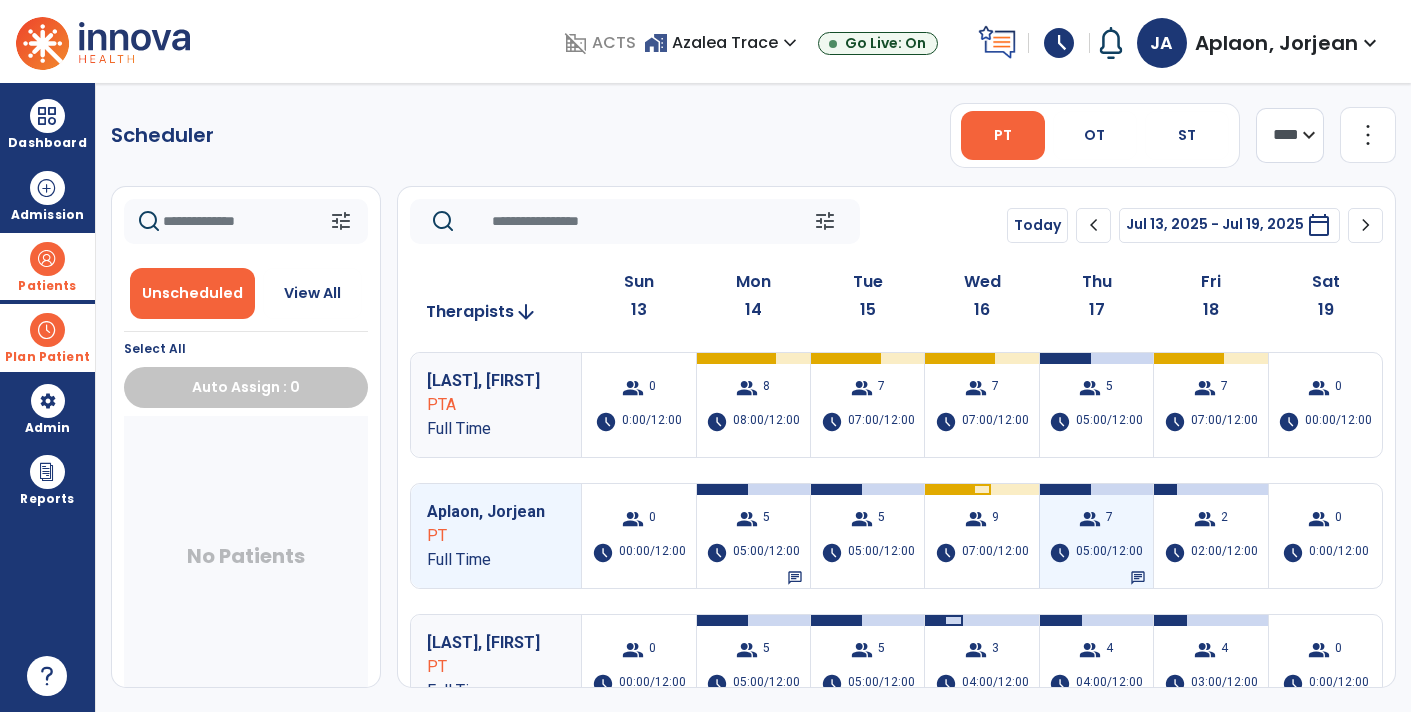 click on "05:00/12:00" at bounding box center (1109, 553) 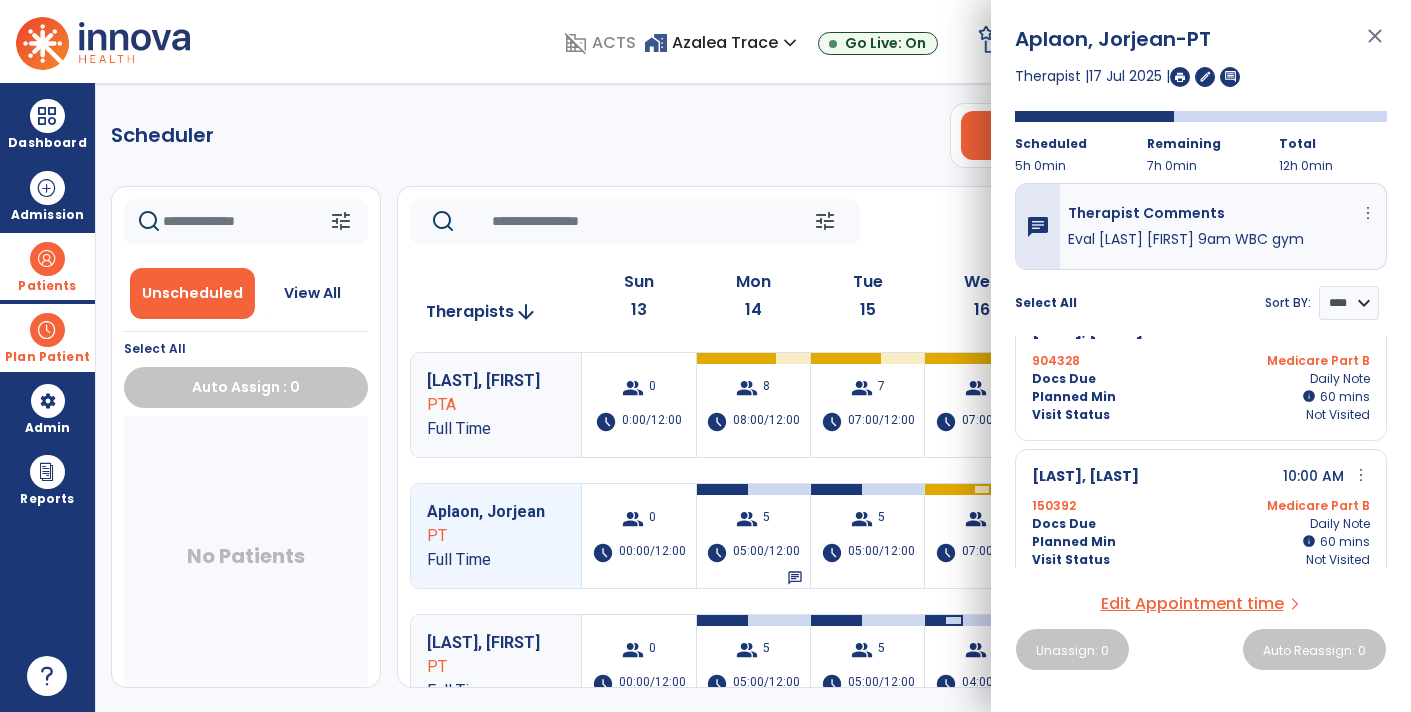 scroll, scrollTop: 0, scrollLeft: 0, axis: both 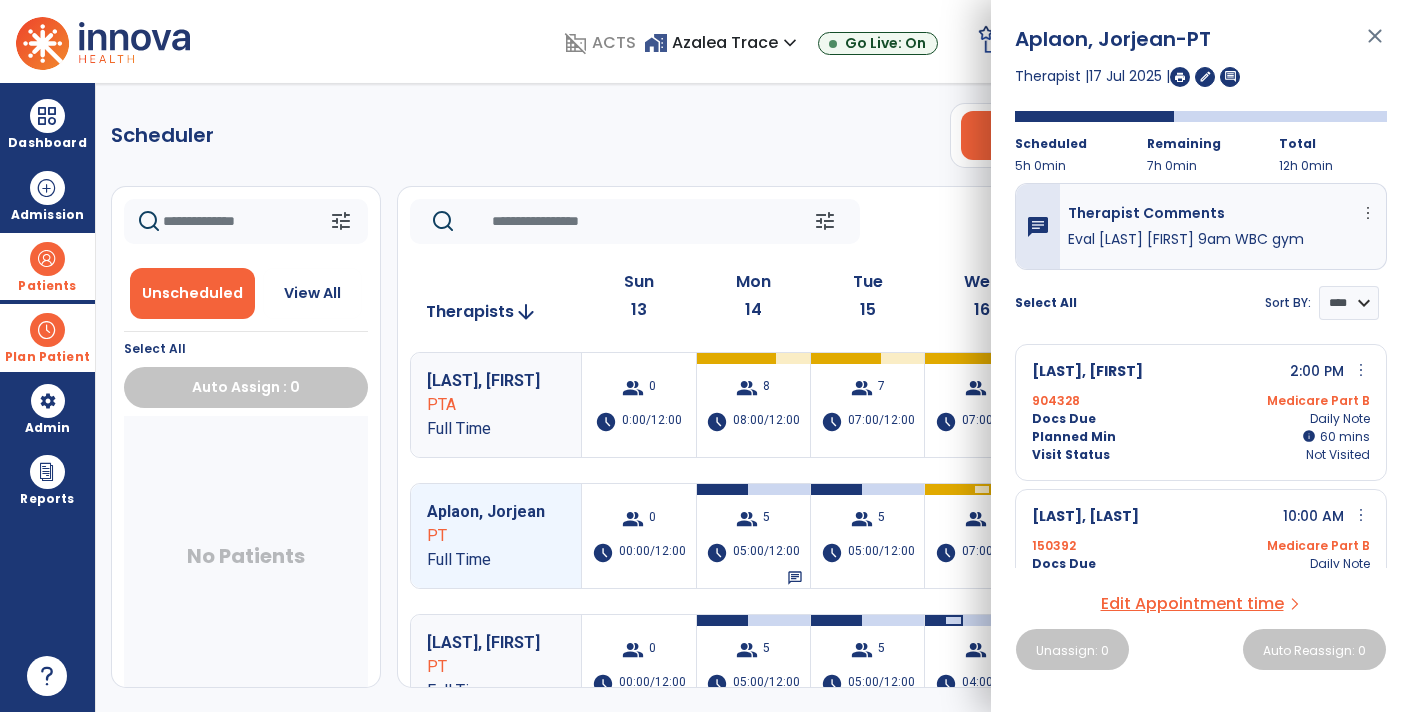 click on "No Patients" at bounding box center [246, 560] 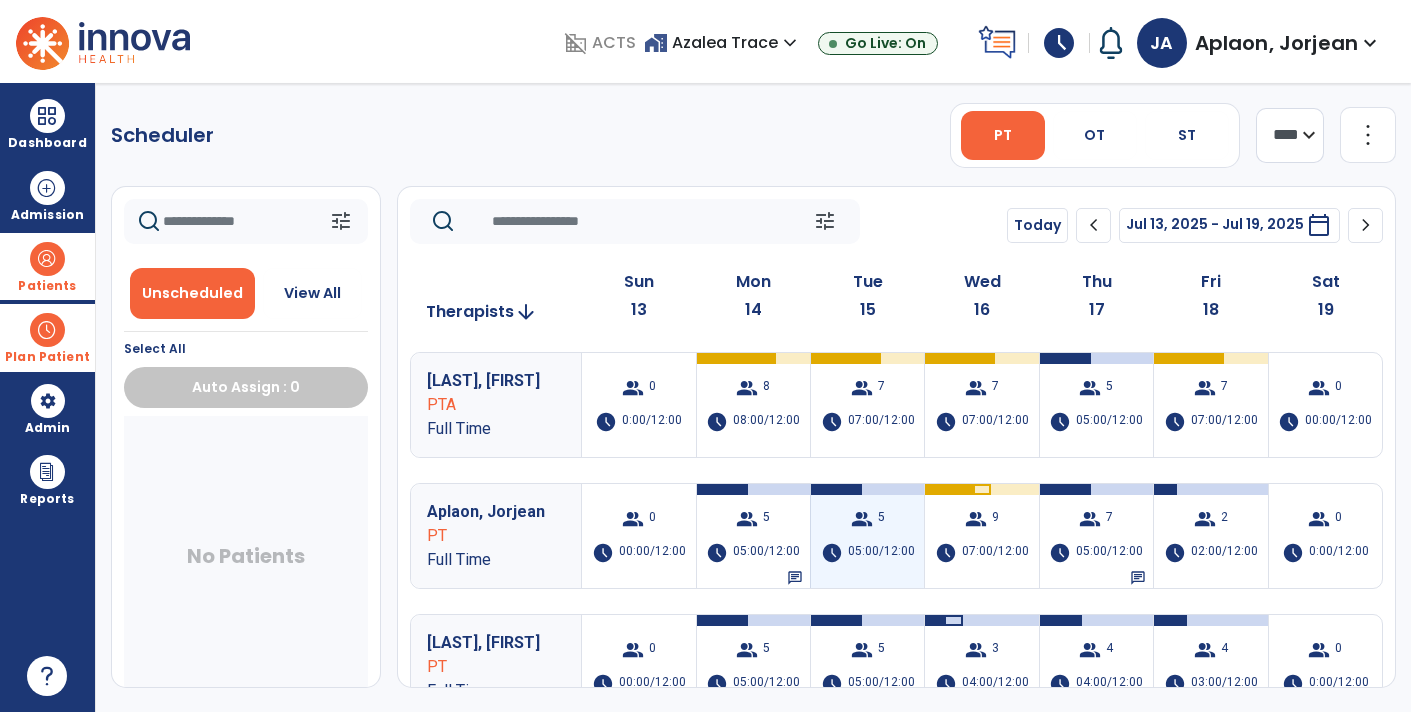 click on "group  5  schedule  05:00/12:00" at bounding box center (867, 536) 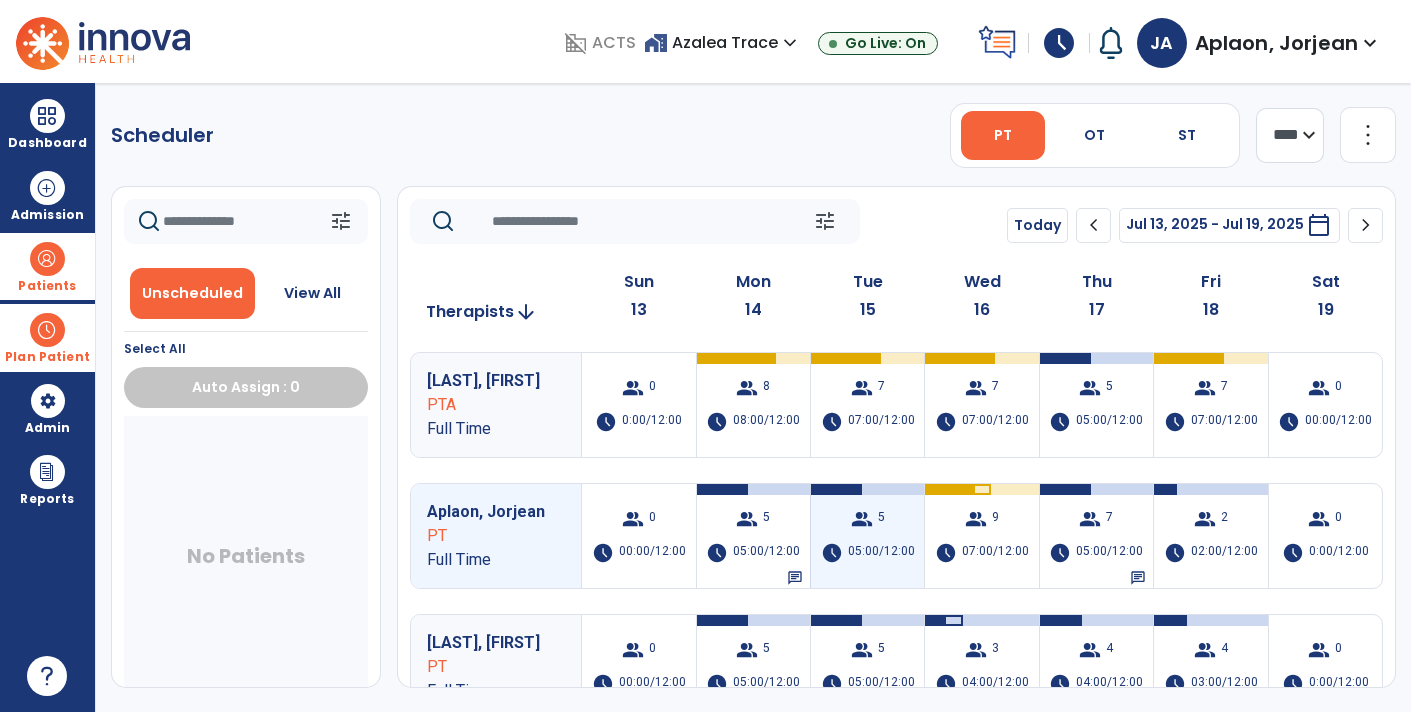 click on "05:00/12:00" at bounding box center [881, 553] 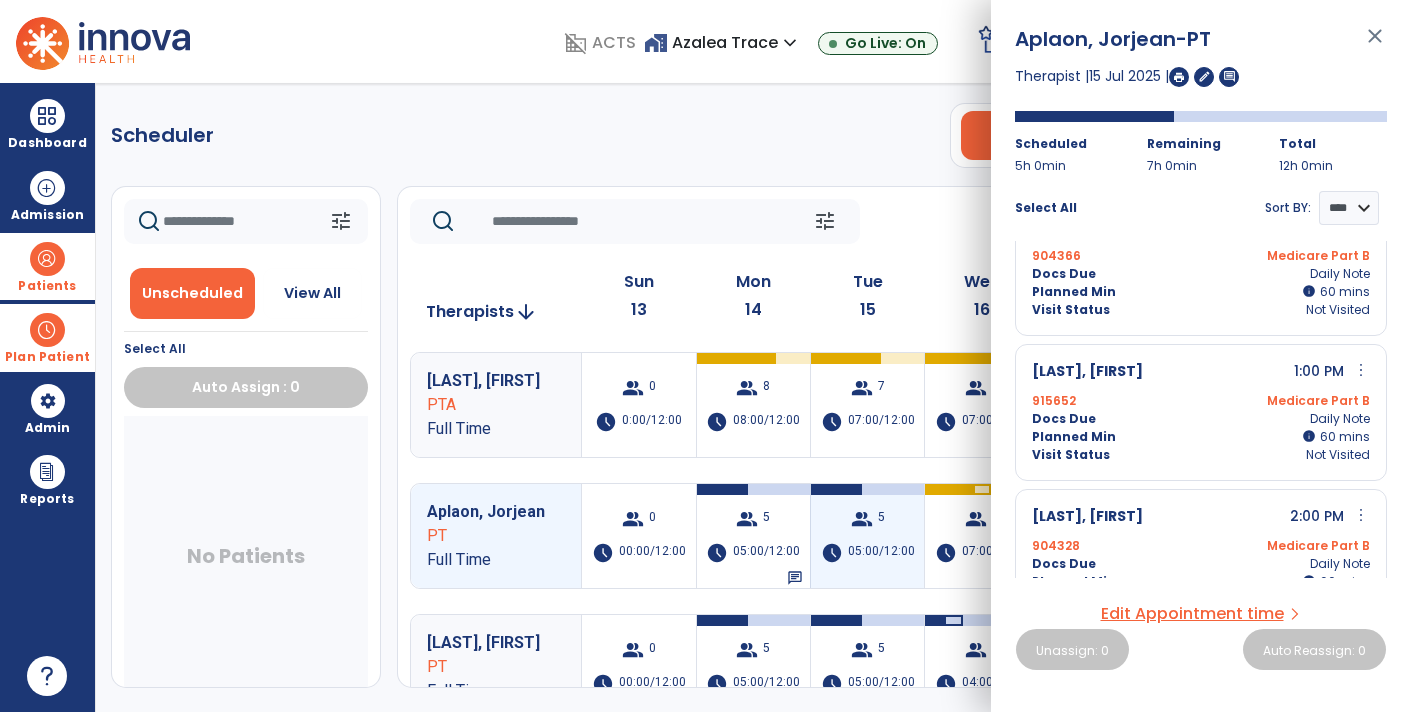 scroll, scrollTop: 382, scrollLeft: 0, axis: vertical 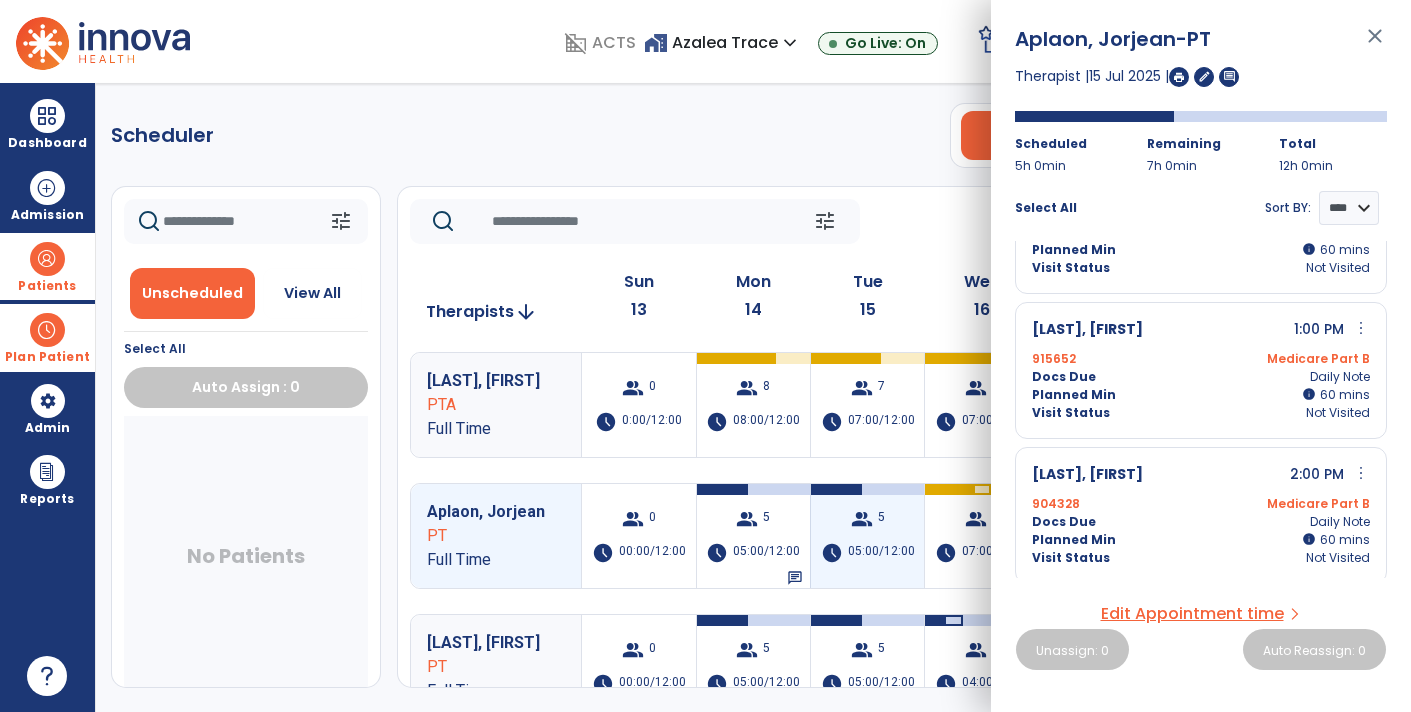 click on "05:00/12:00" at bounding box center (881, 553) 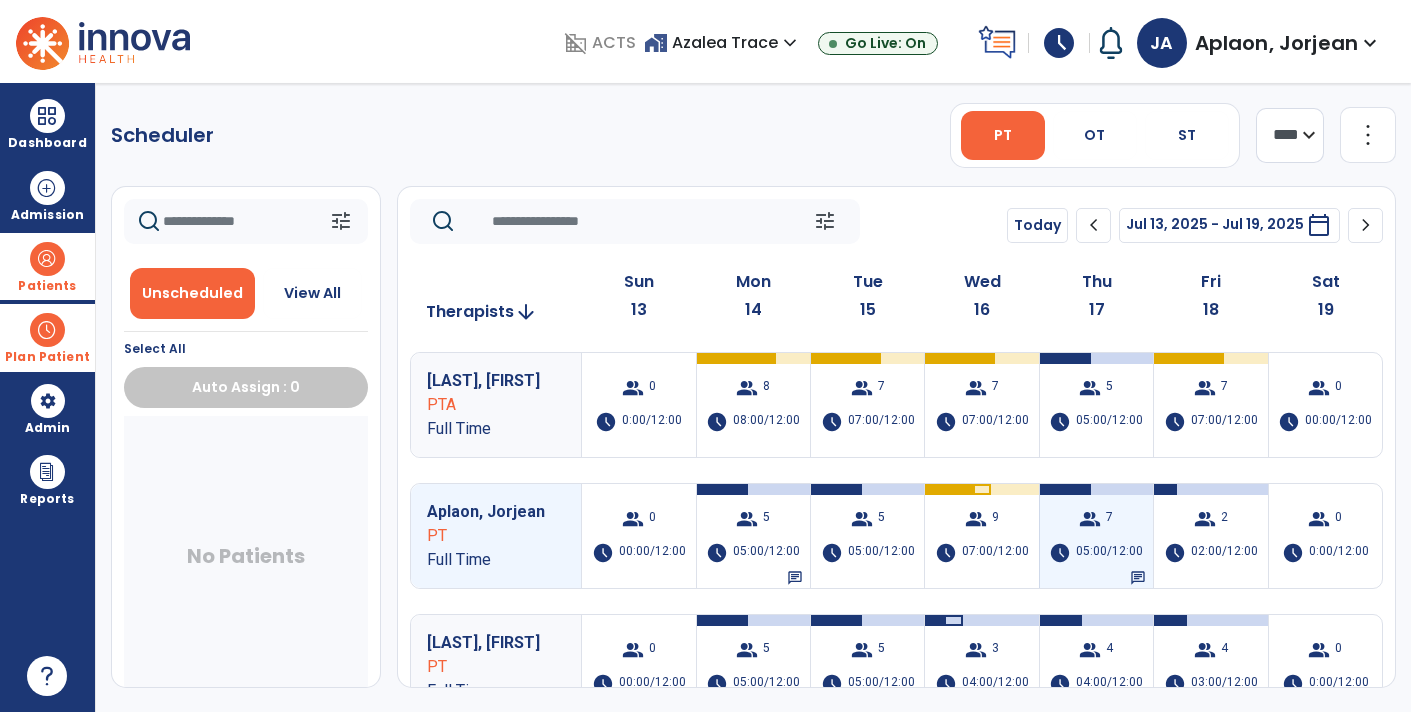 click on "05:00/12:00" at bounding box center (1109, 553) 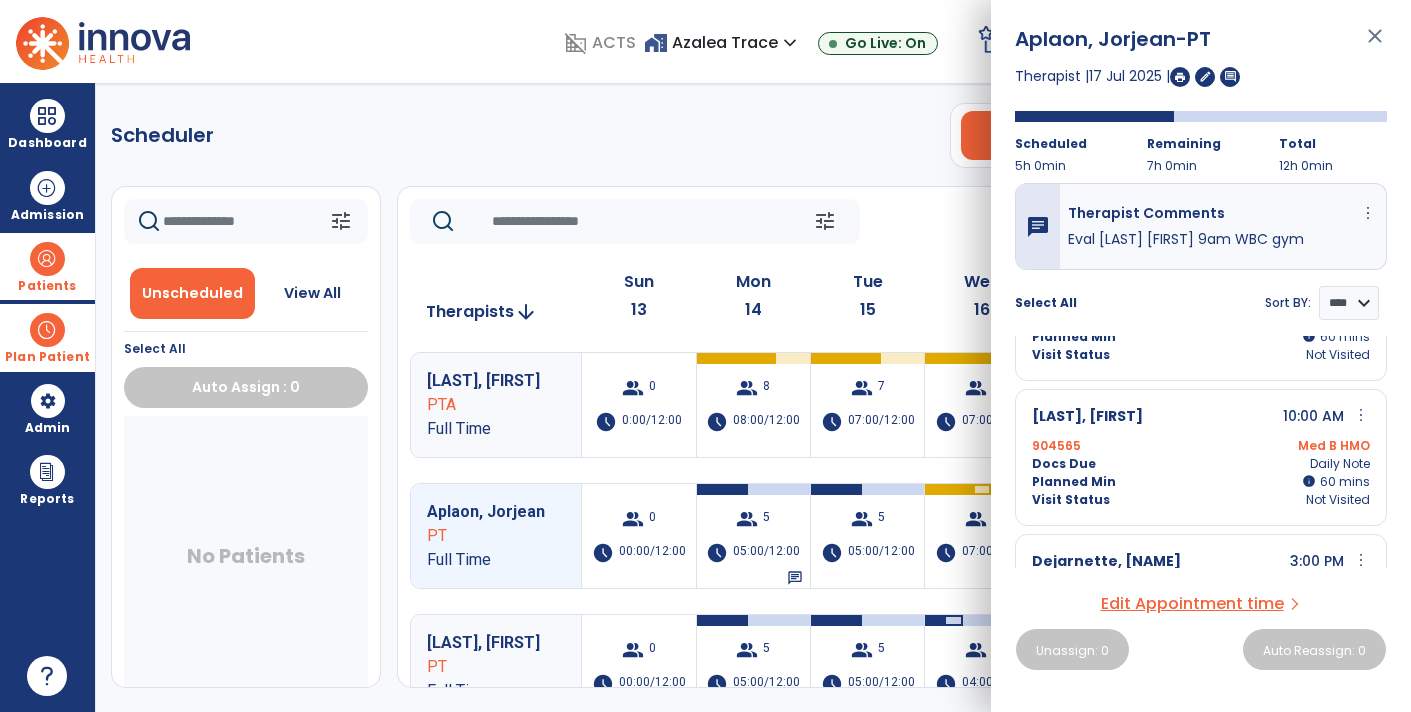 scroll, scrollTop: 386, scrollLeft: 0, axis: vertical 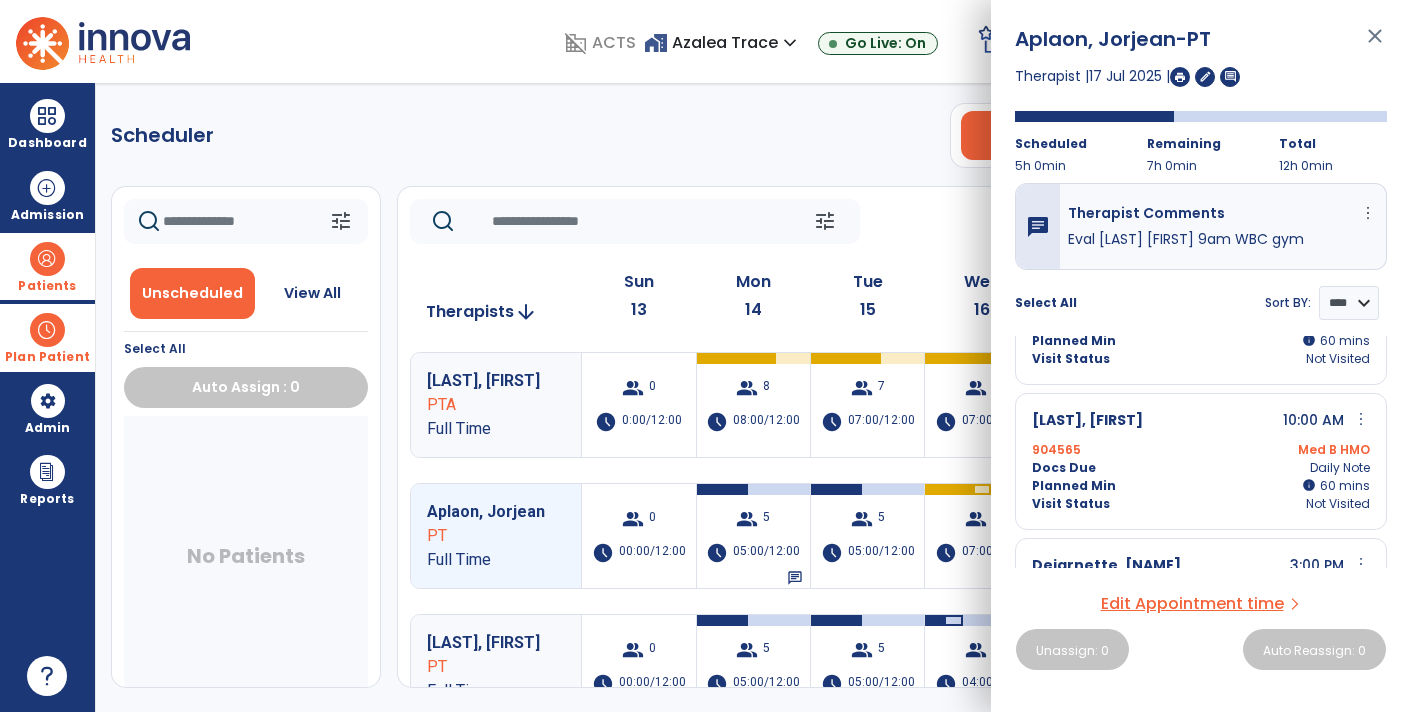 click on "Edit Appointment time" at bounding box center (1192, 604) 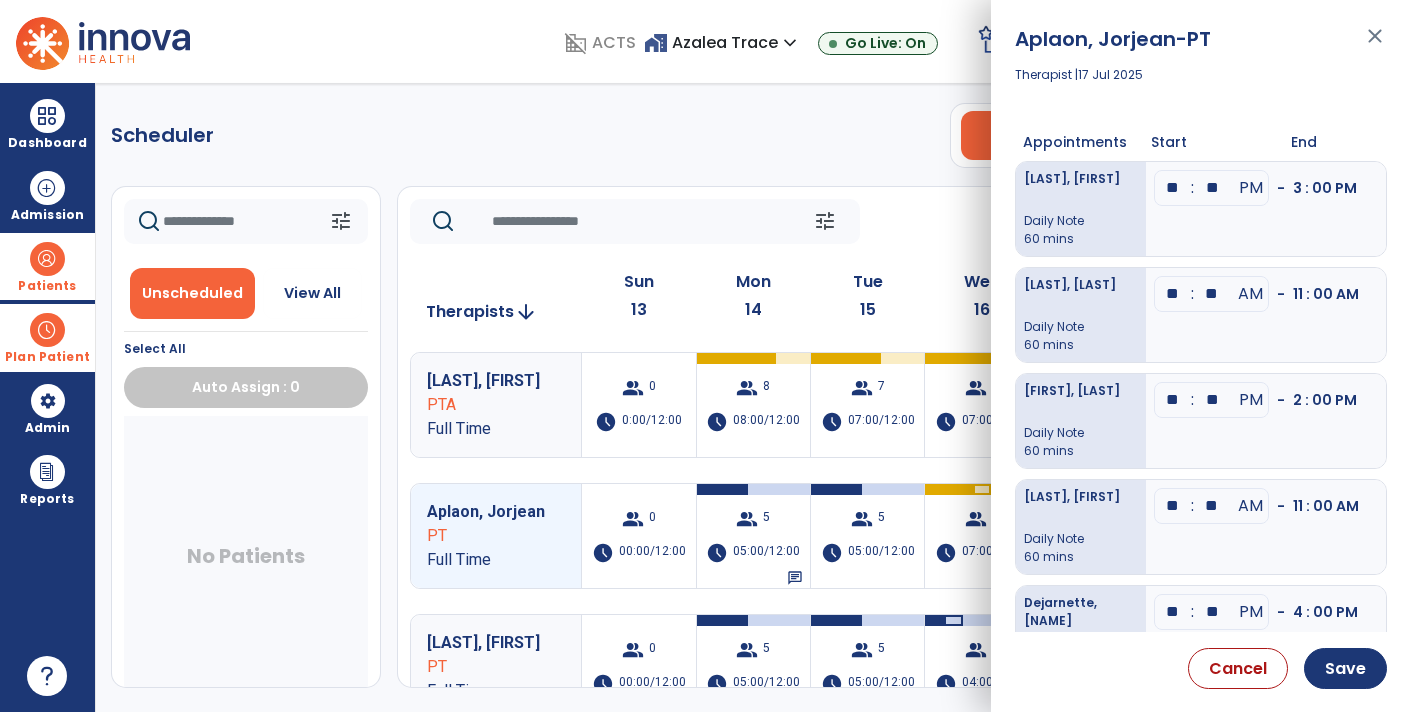 scroll, scrollTop: 19, scrollLeft: 0, axis: vertical 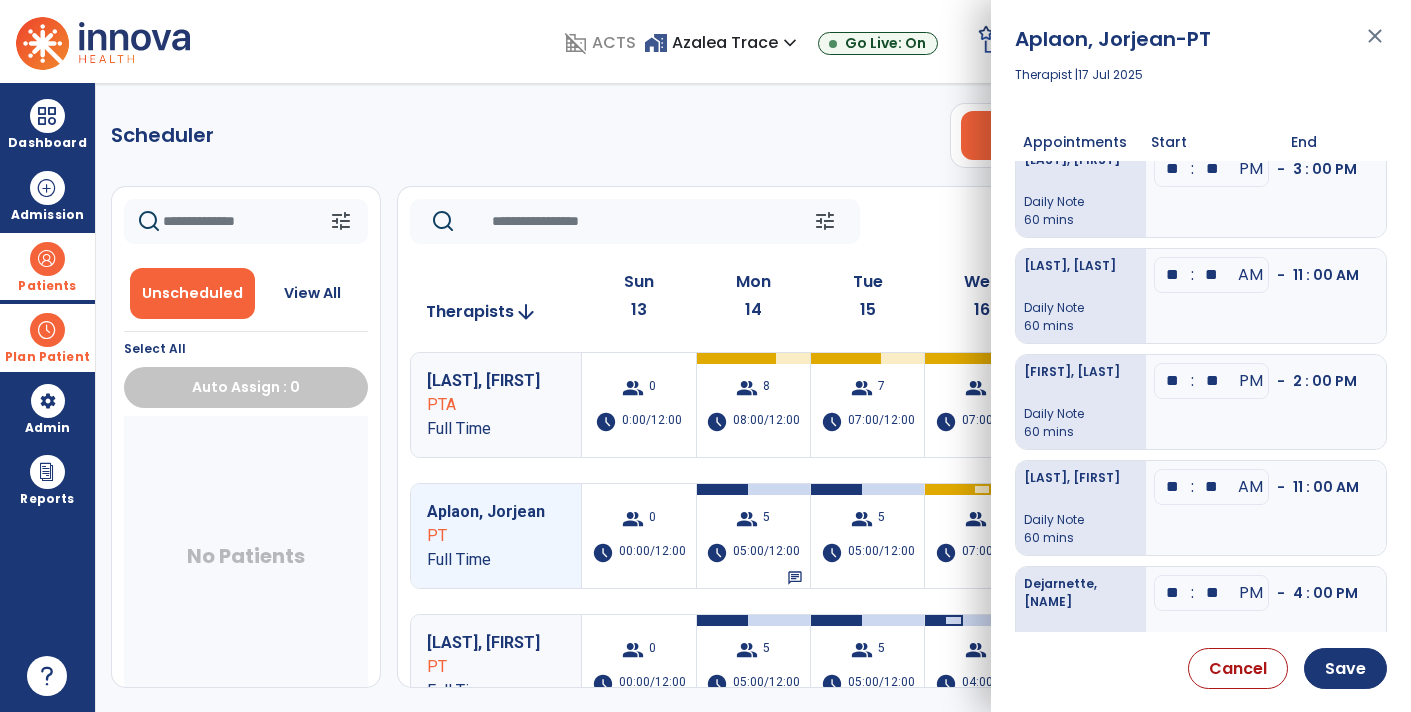 click on "**" at bounding box center [1173, 169] 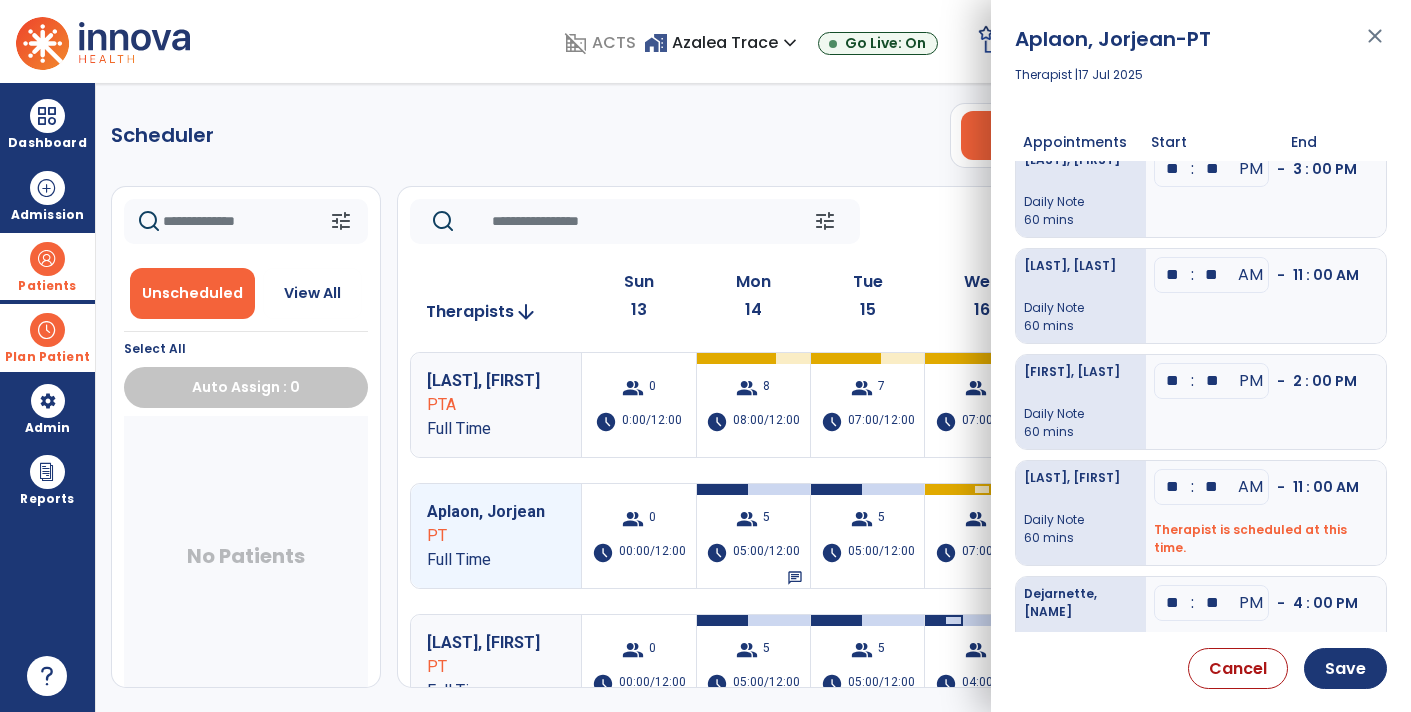 click on "**" at bounding box center [1173, 169] 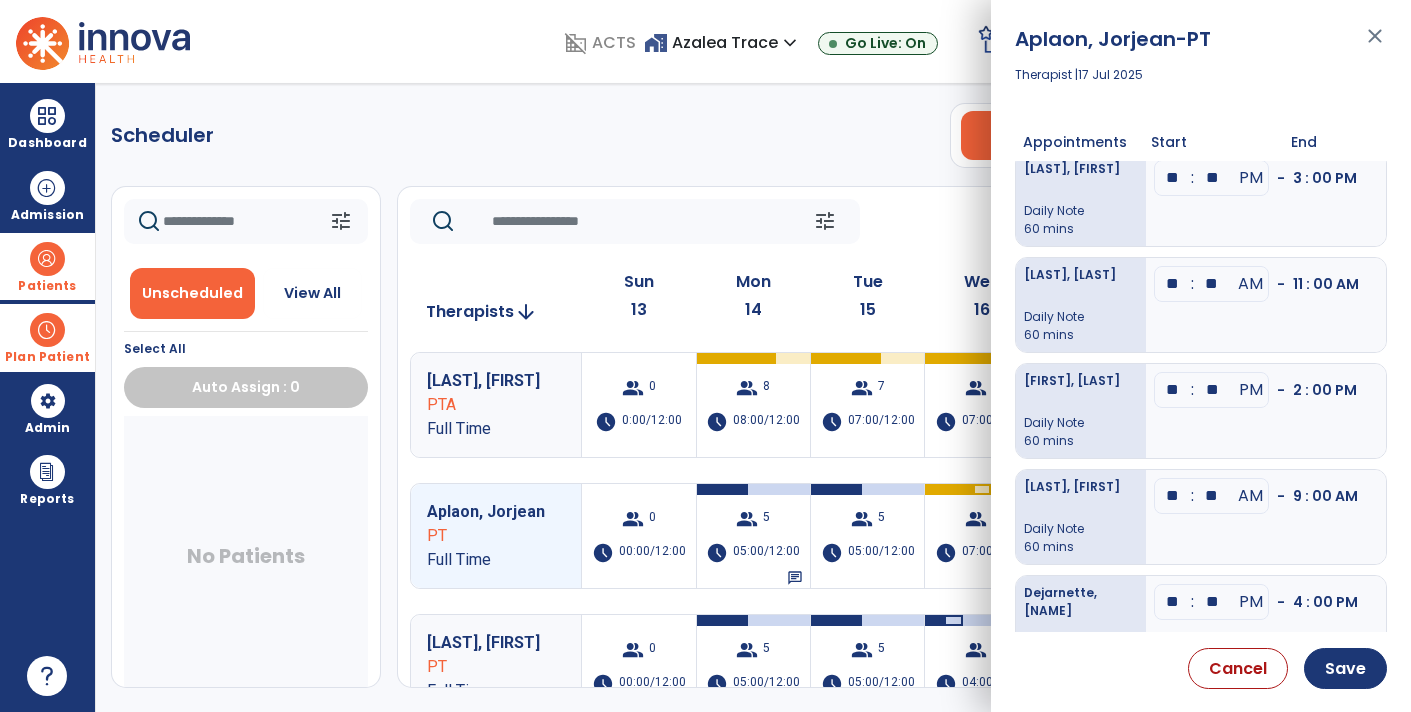 scroll, scrollTop: 0, scrollLeft: 0, axis: both 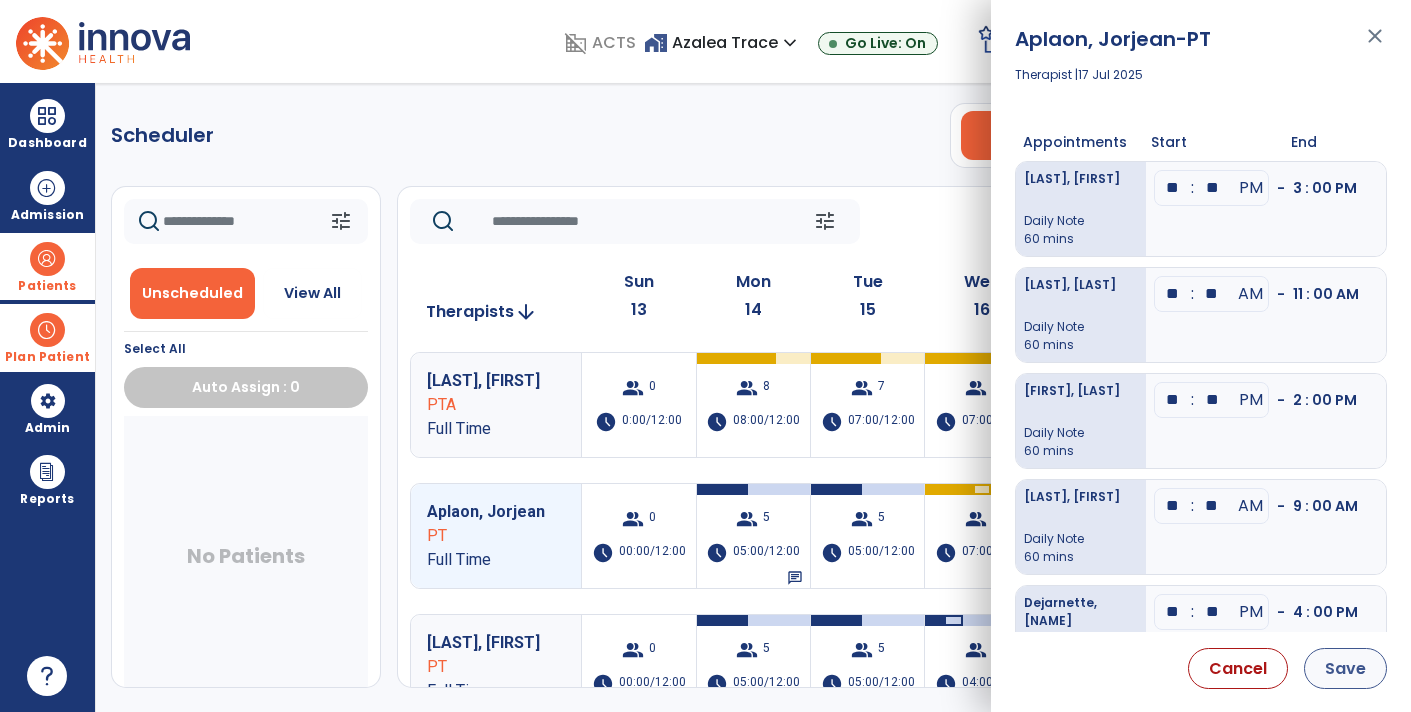 click on "Save" at bounding box center [1345, 668] 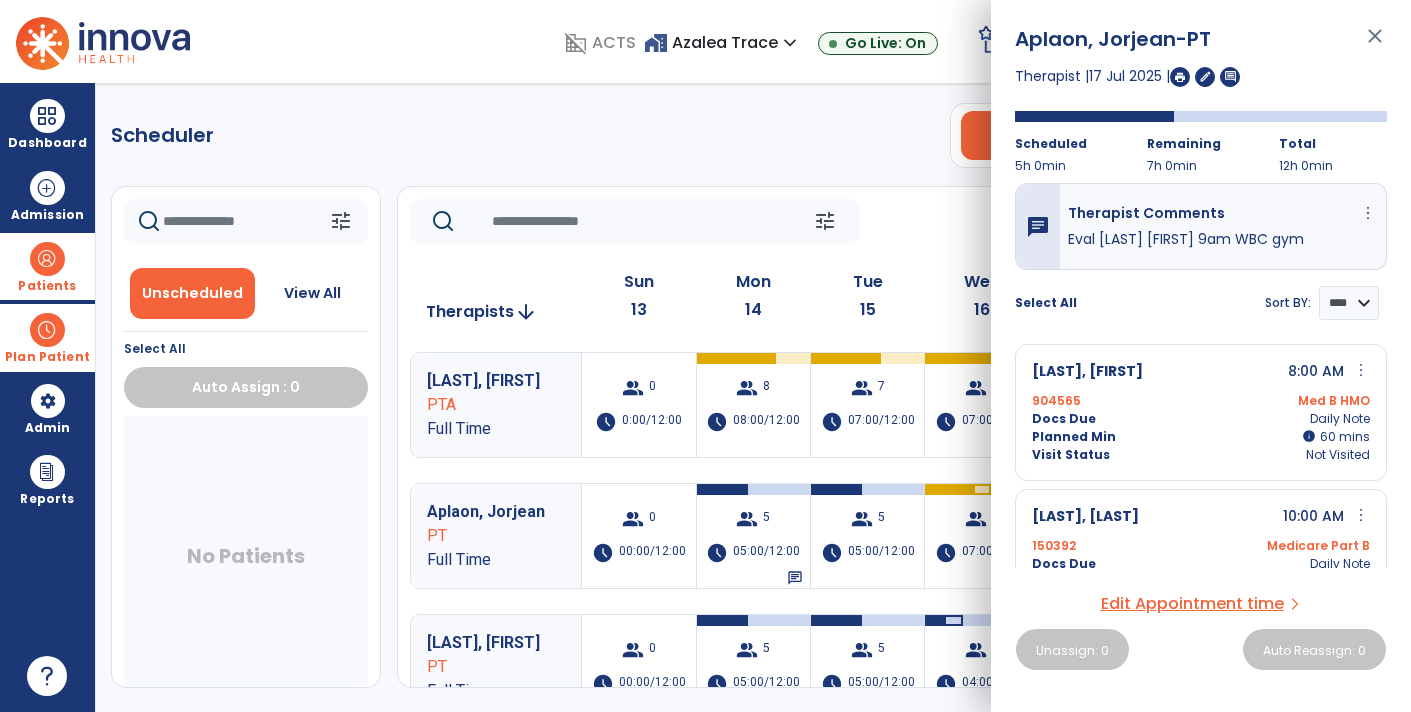 click on "close" at bounding box center [1375, 45] 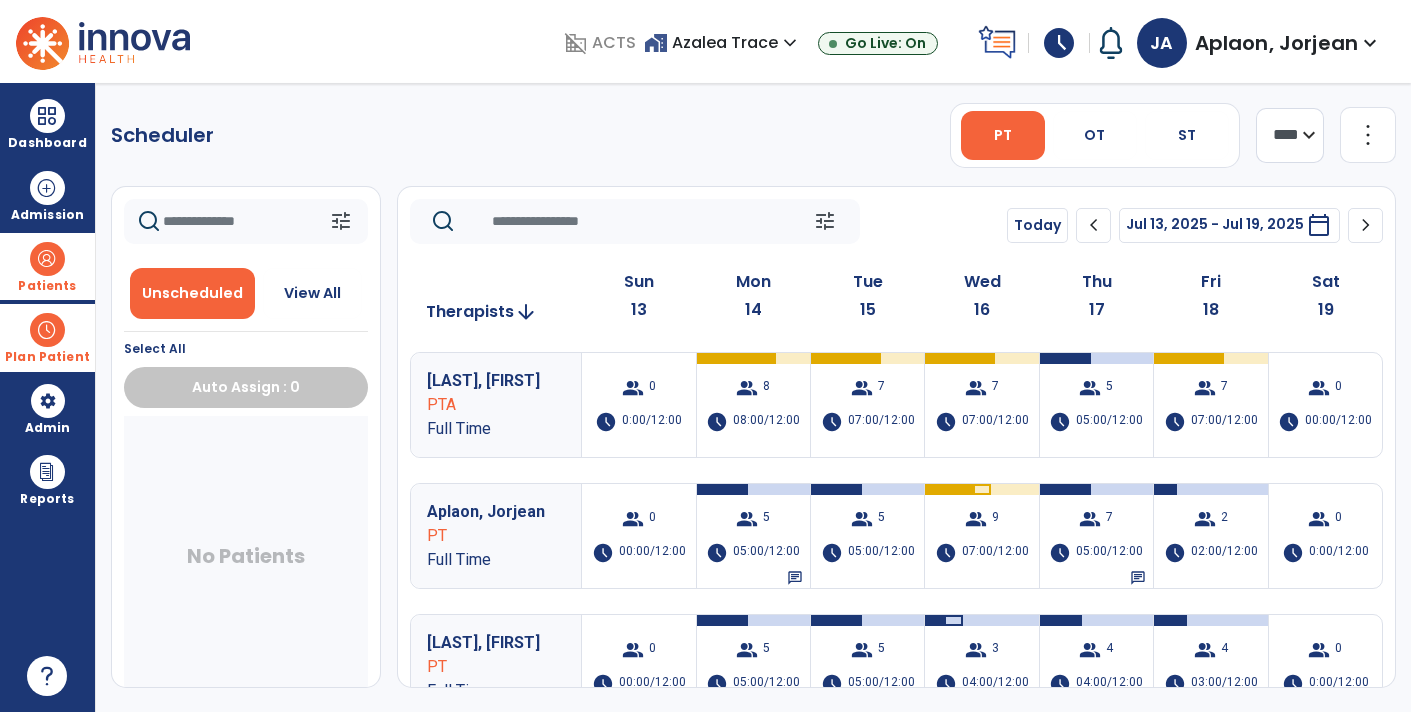 click 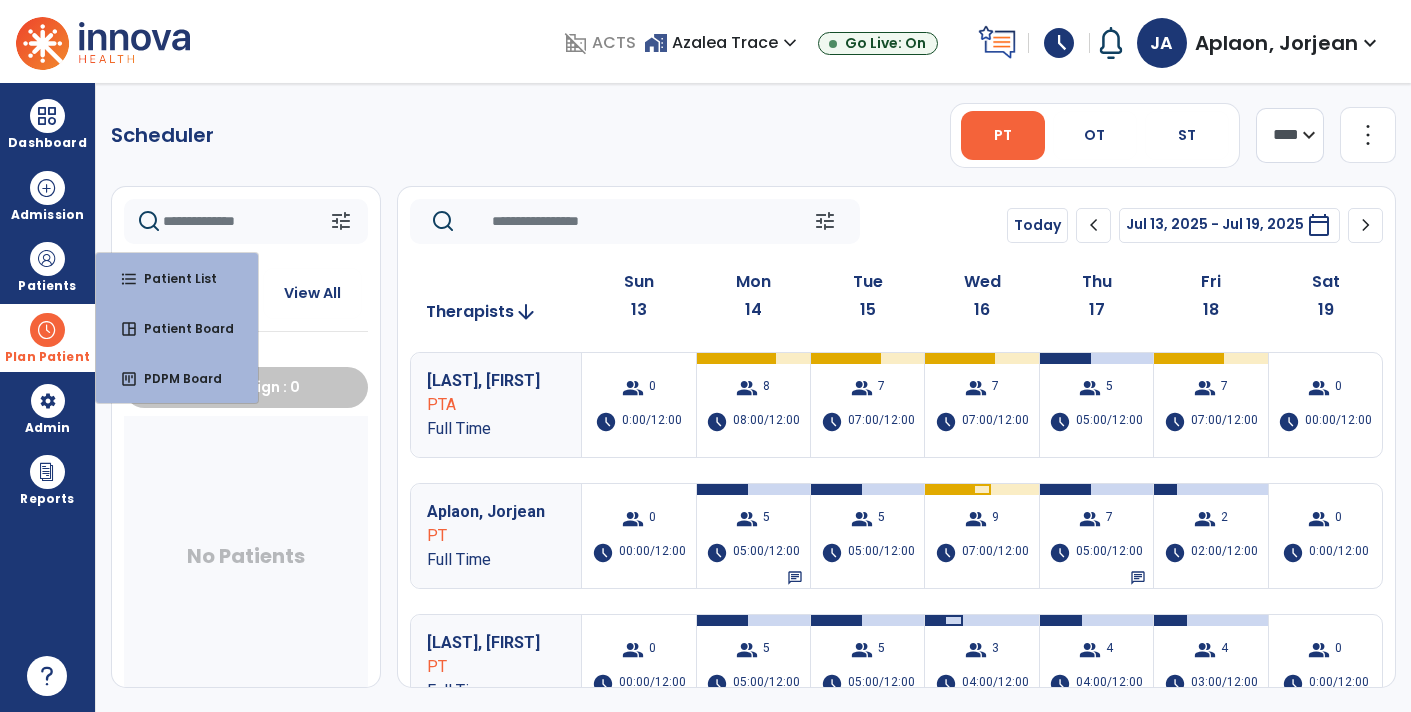 click 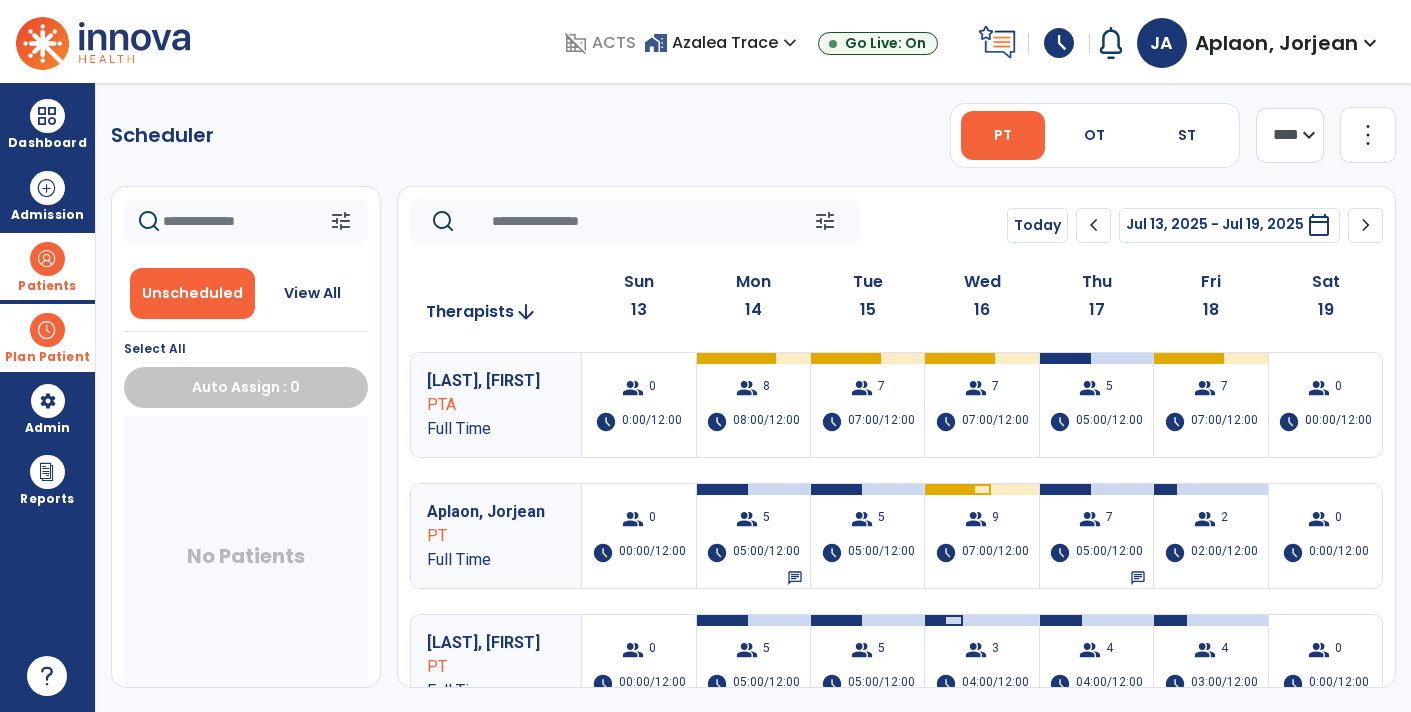click on "Patients" at bounding box center (47, 286) 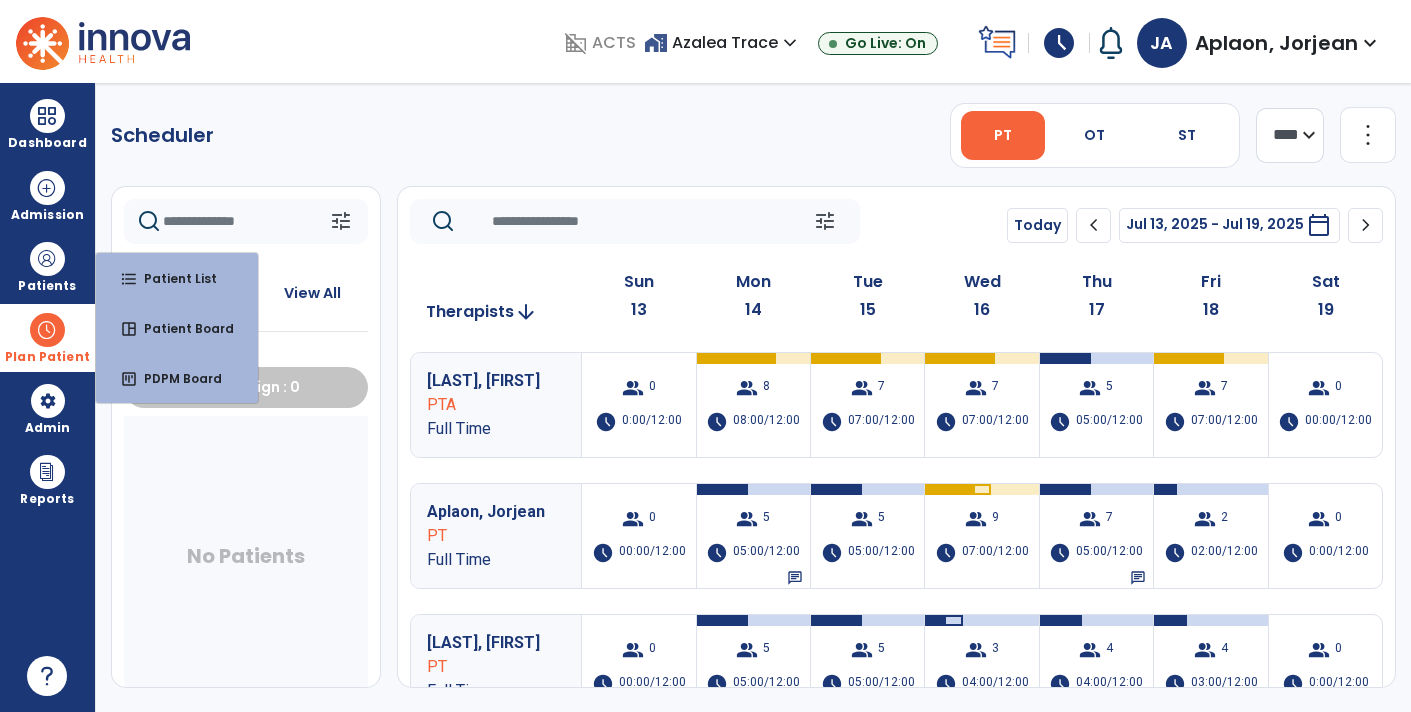 click on "Plan Patient" at bounding box center [47, 357] 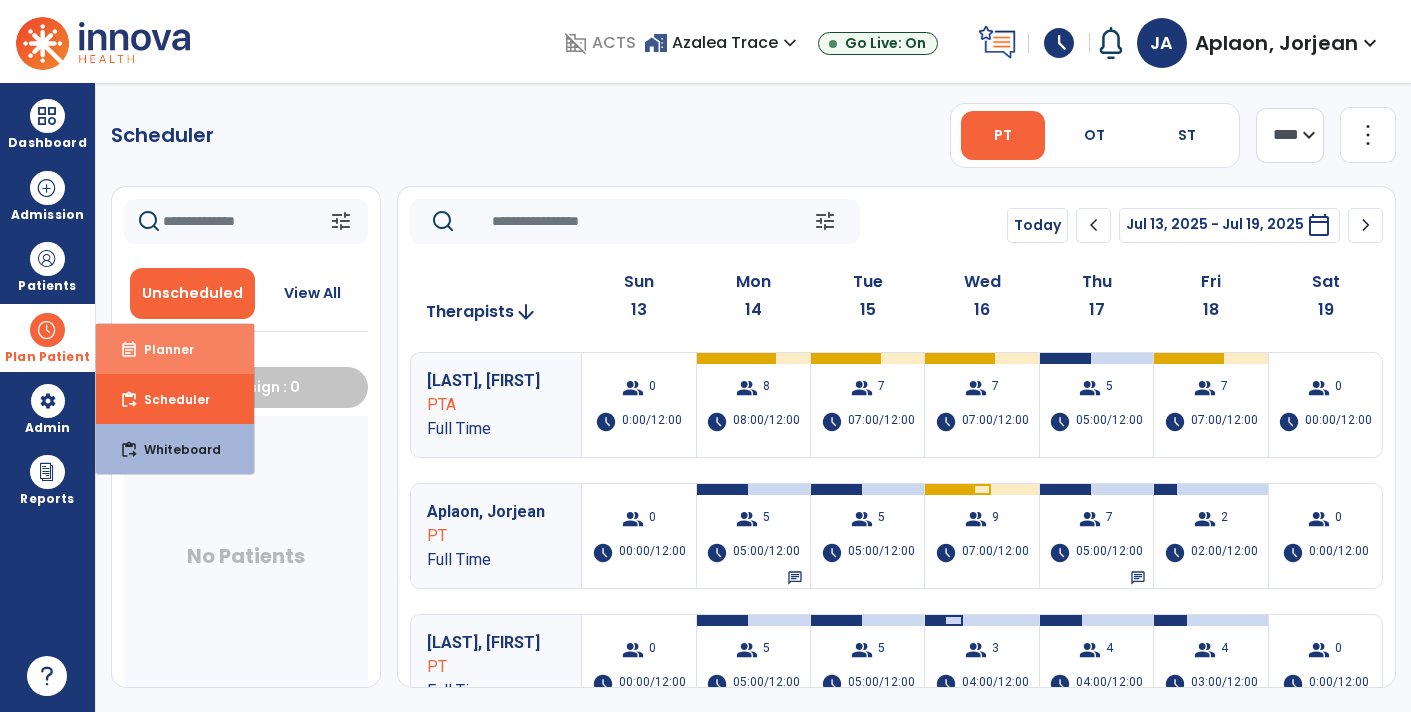 click on "Planner" at bounding box center [161, 349] 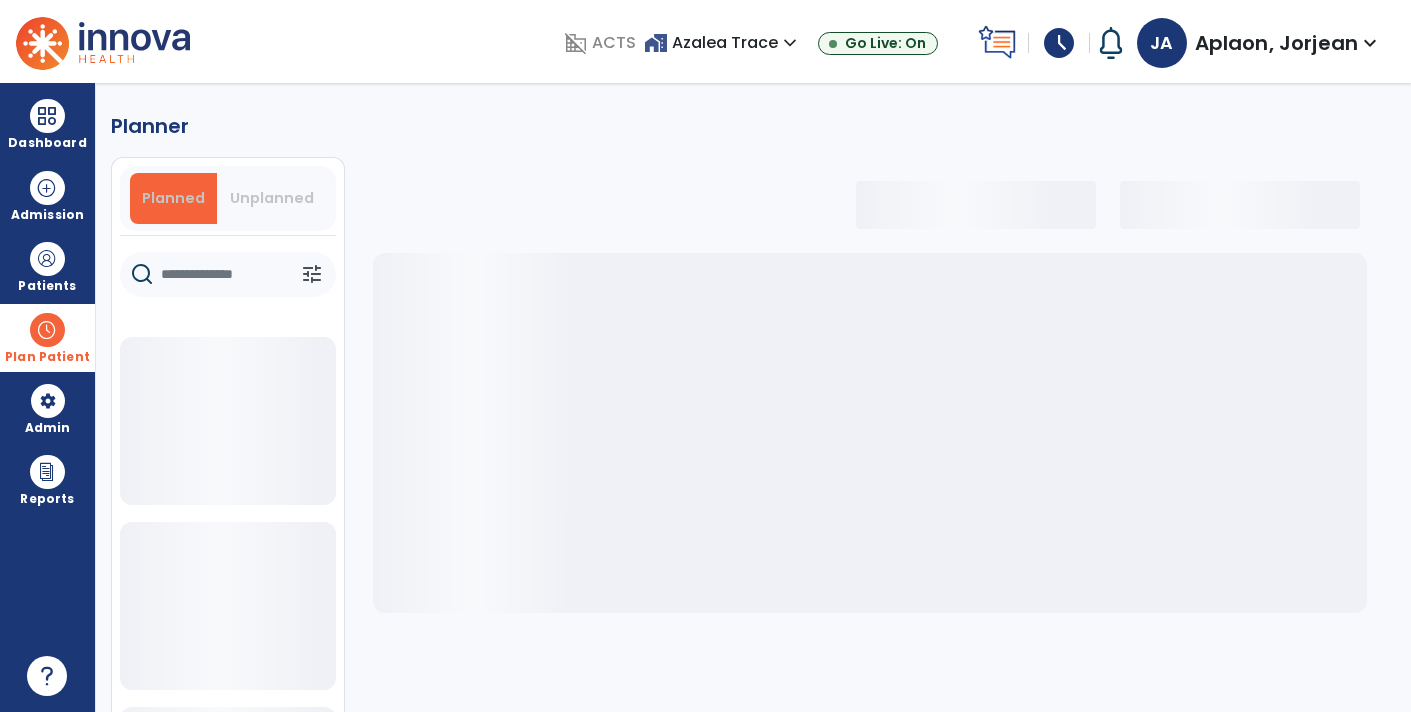 click on "Planned" at bounding box center (173, 198) 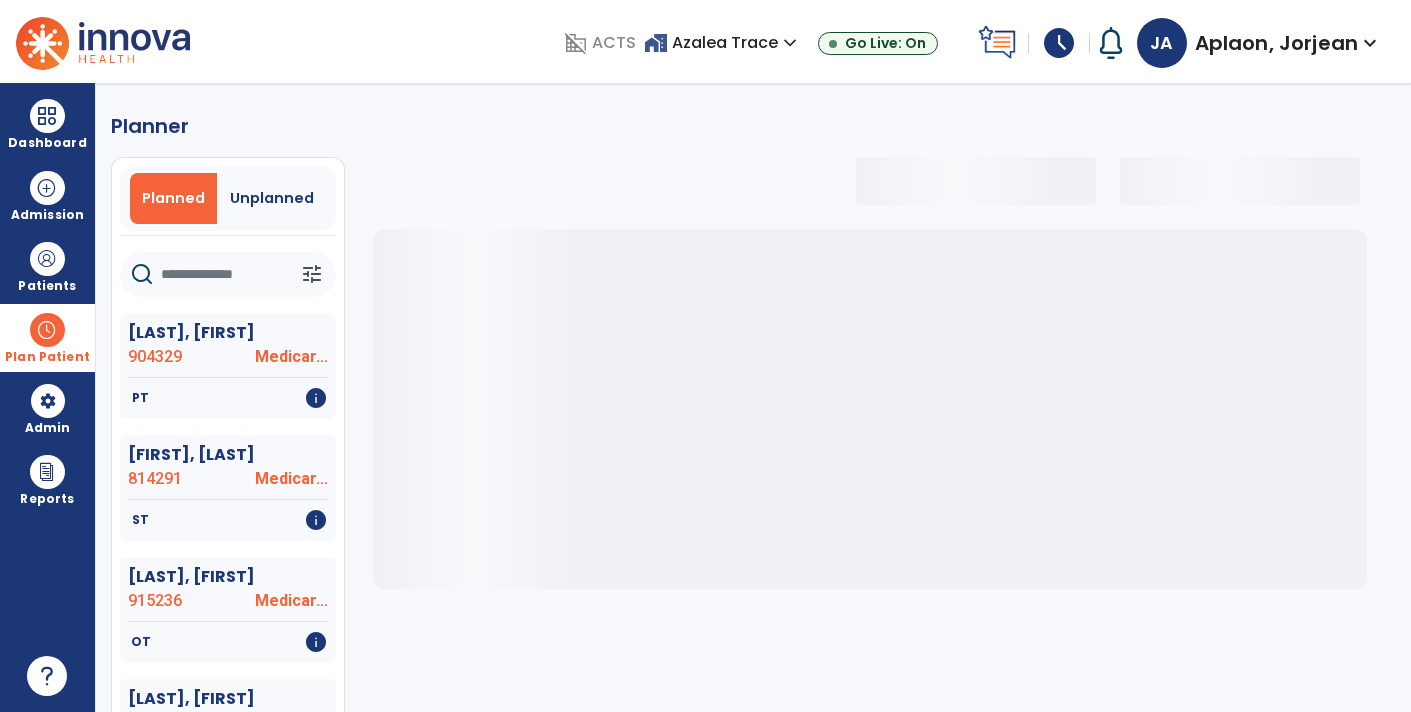 select on "***" 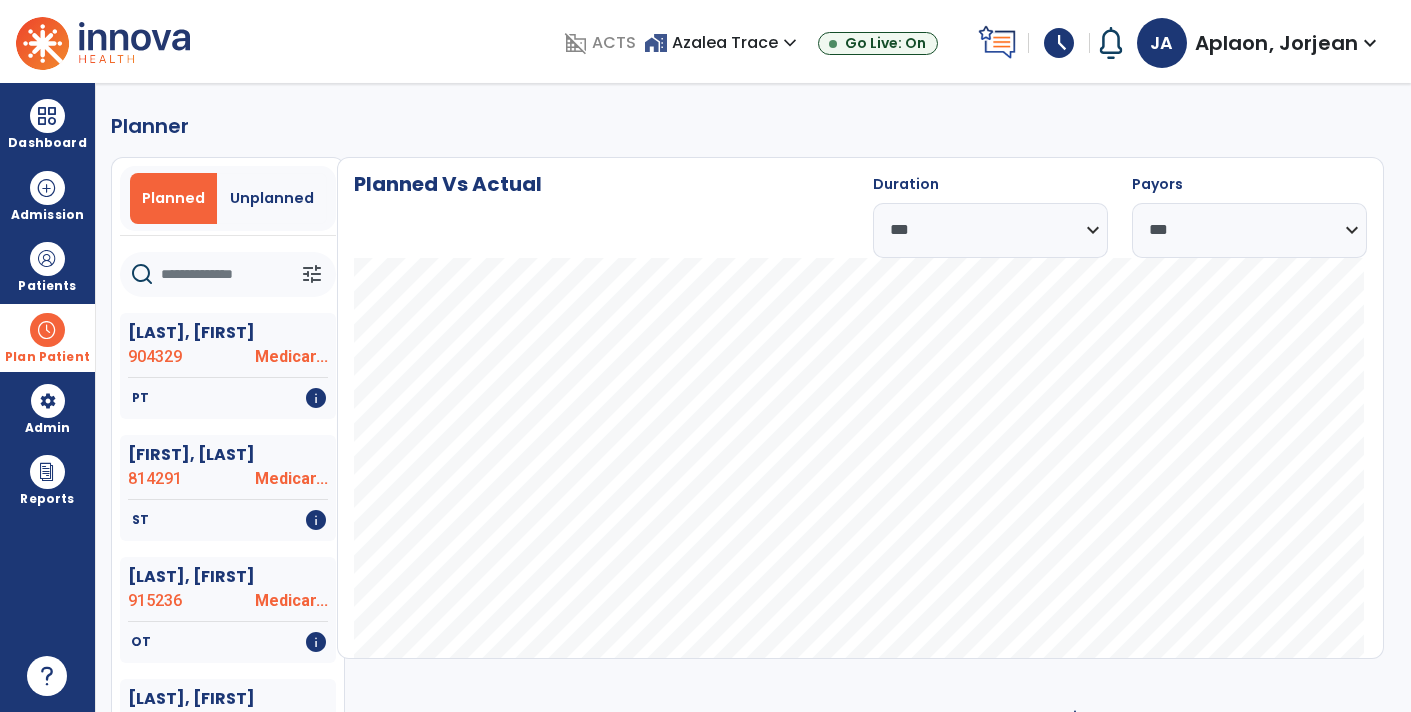 click 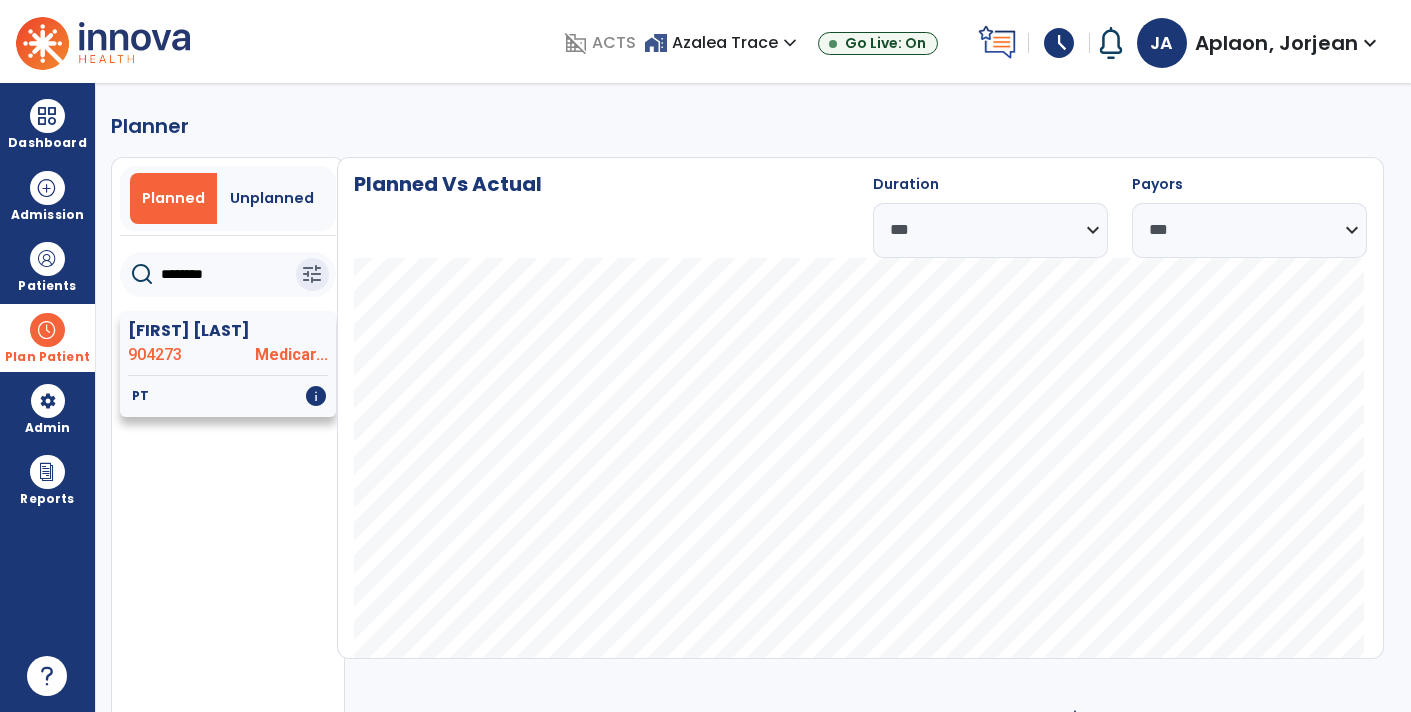 type on "********" 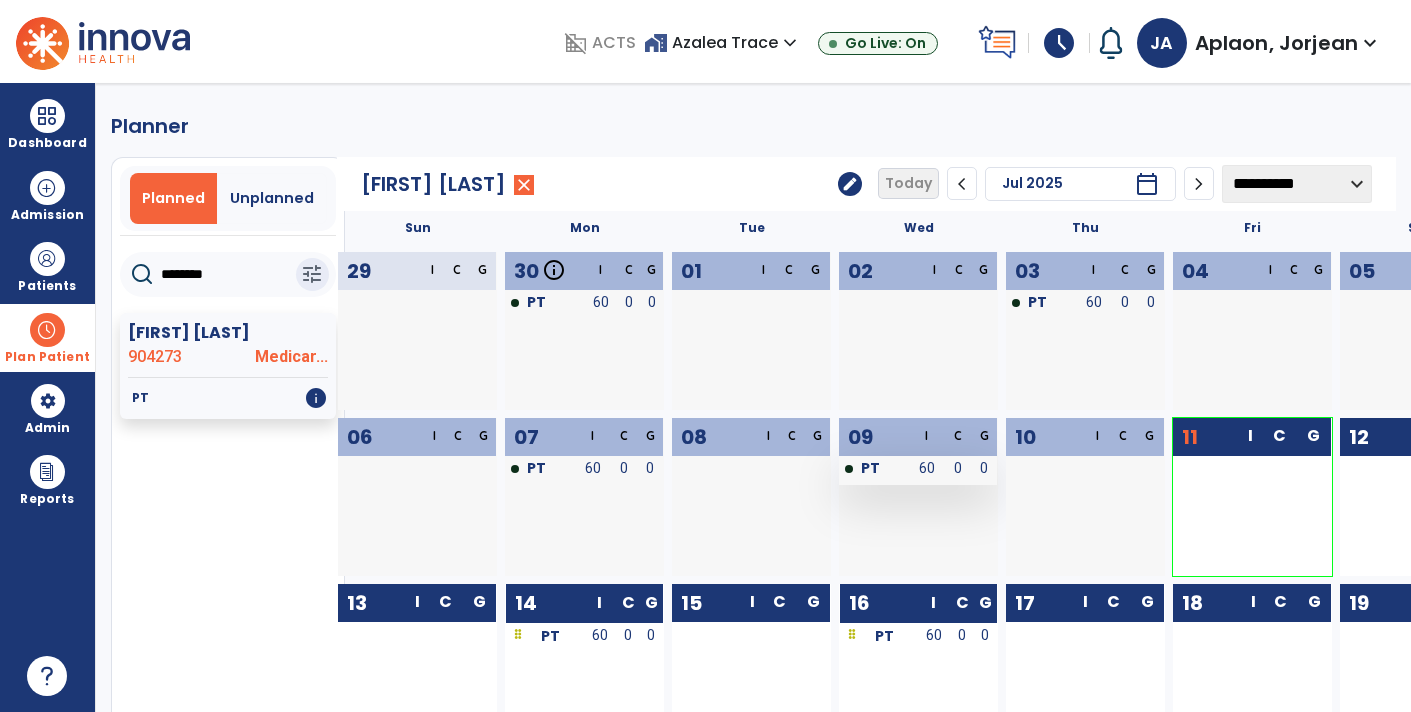 click on "PT" at bounding box center (870, 468) 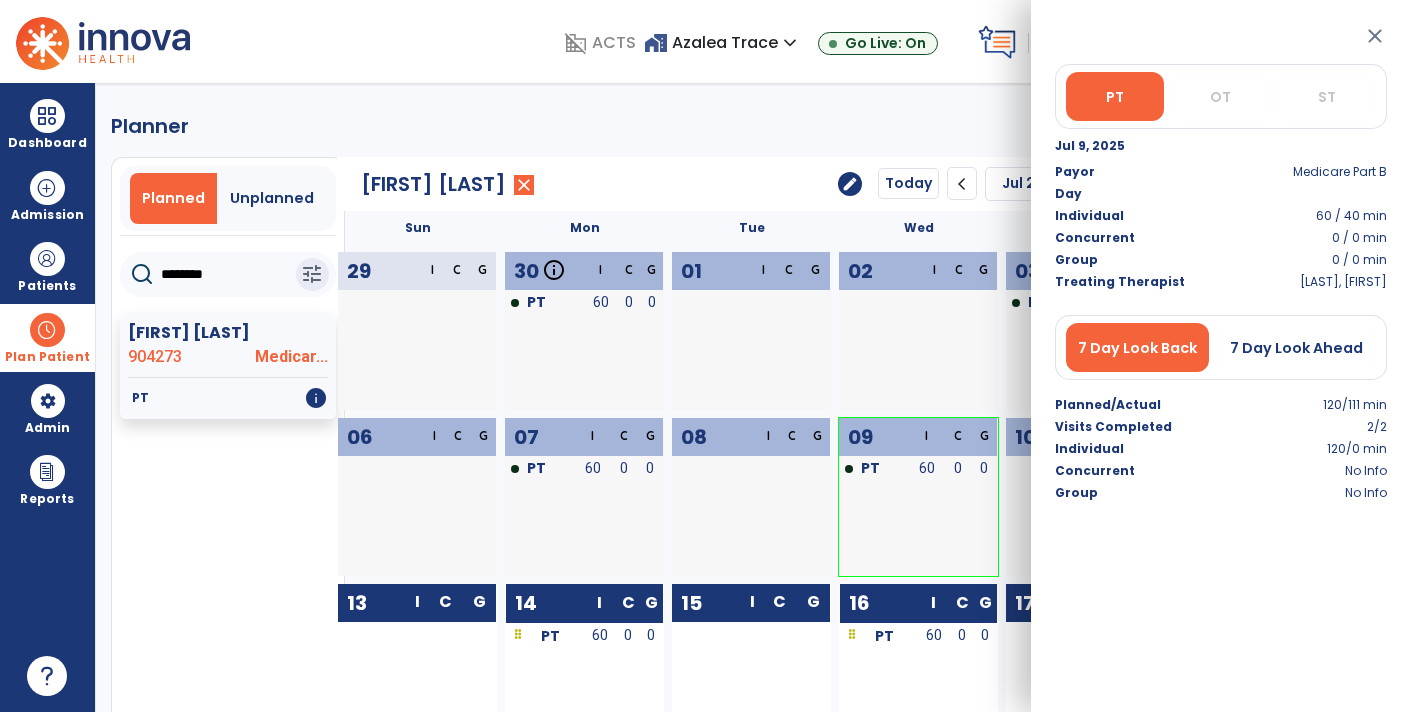 click at bounding box center (714, 528) 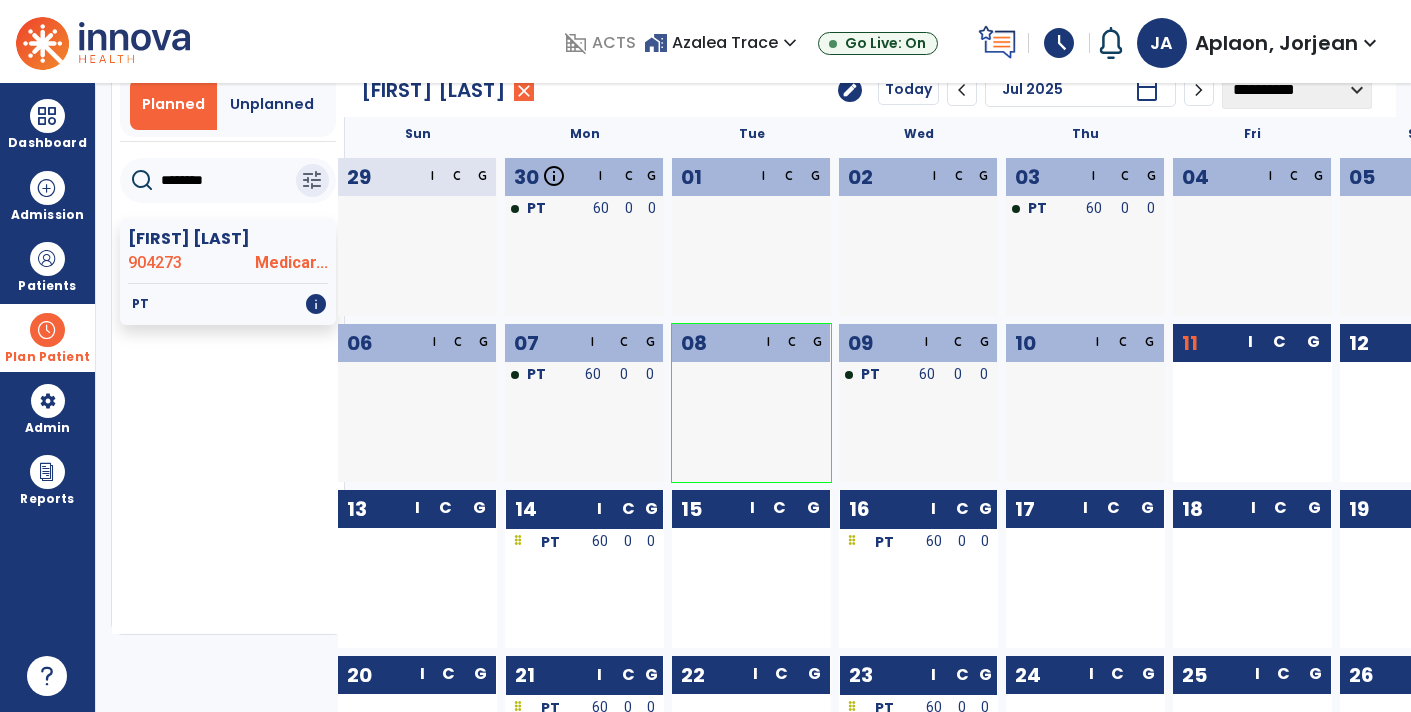 scroll, scrollTop: 147, scrollLeft: 0, axis: vertical 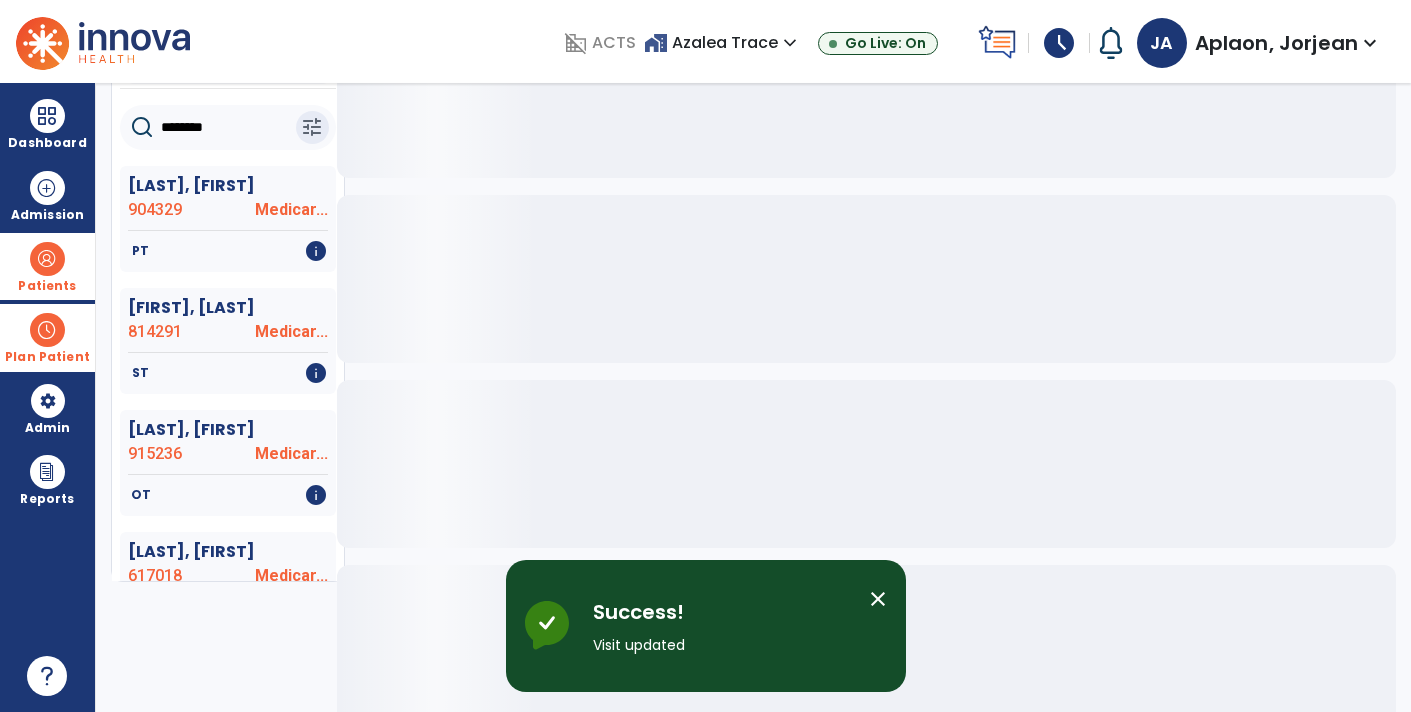click at bounding box center [47, 259] 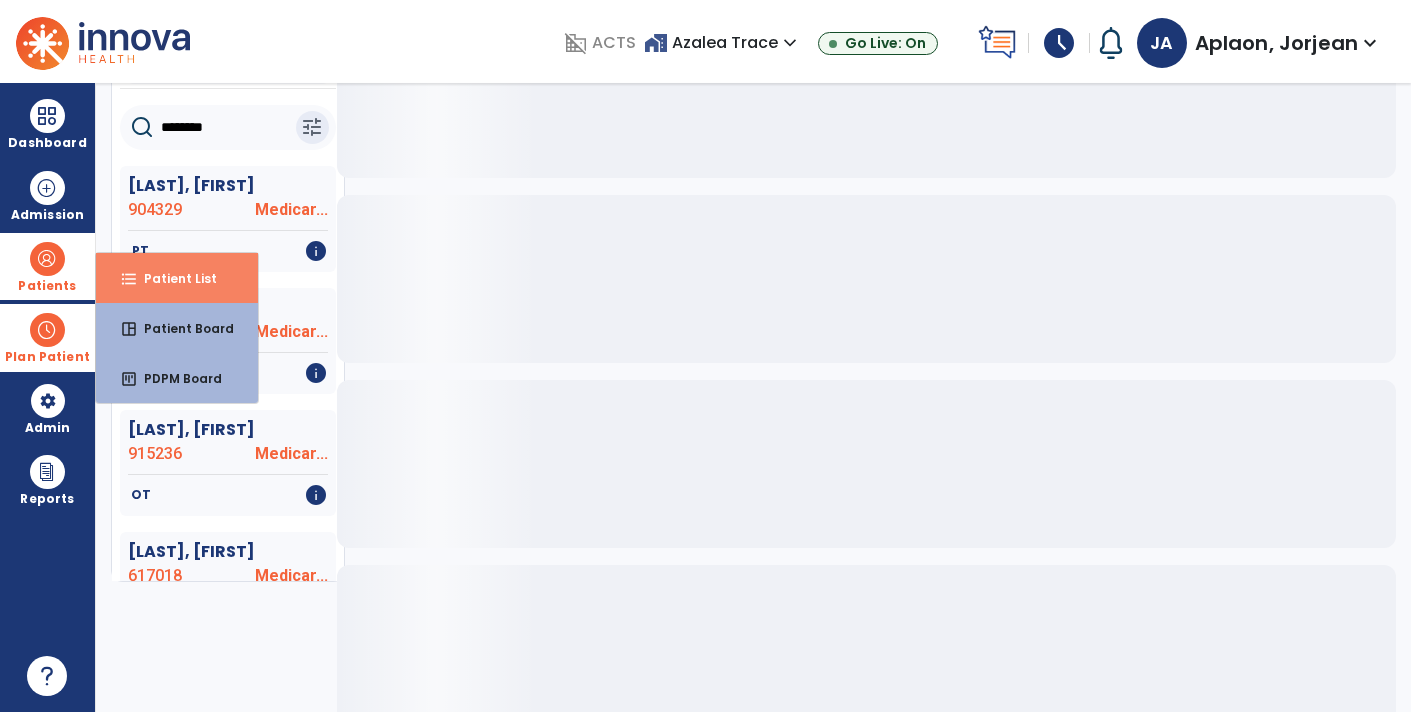 click on "Patient List" at bounding box center [172, 278] 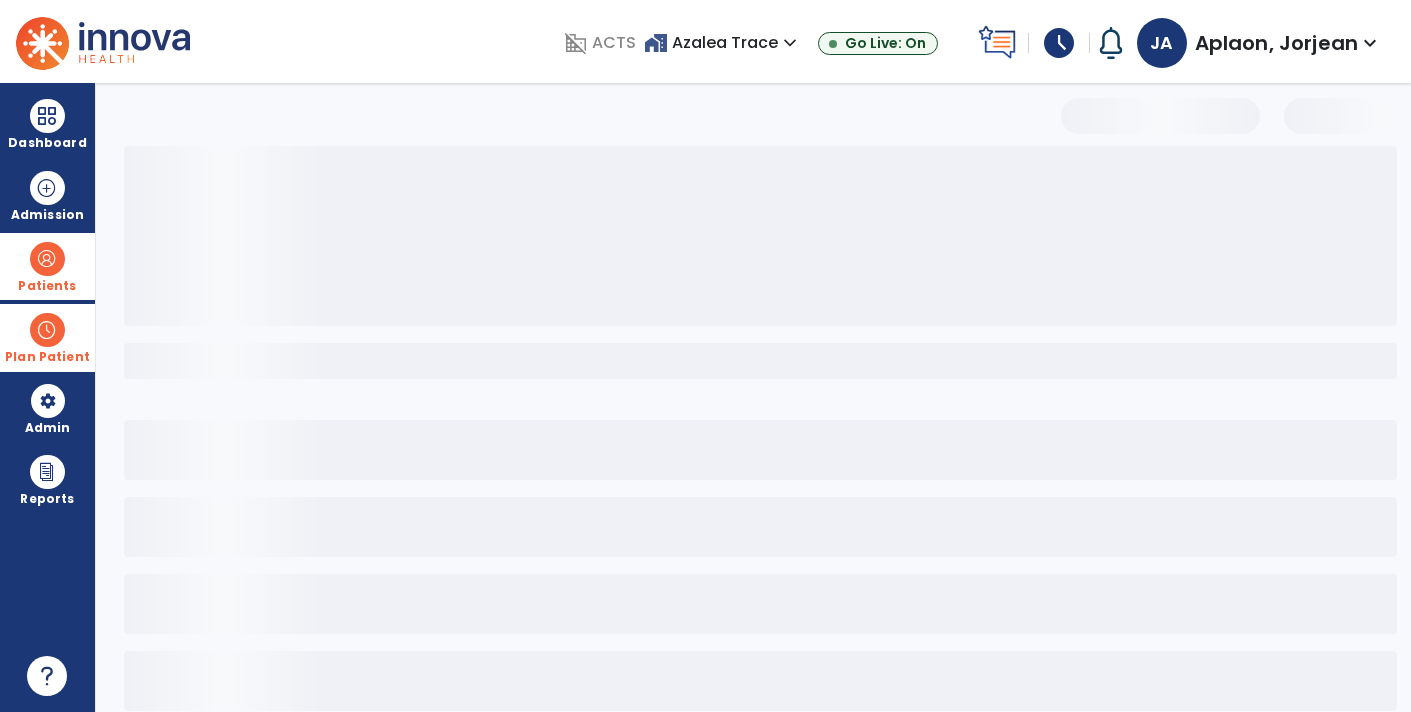 scroll, scrollTop: 0, scrollLeft: 0, axis: both 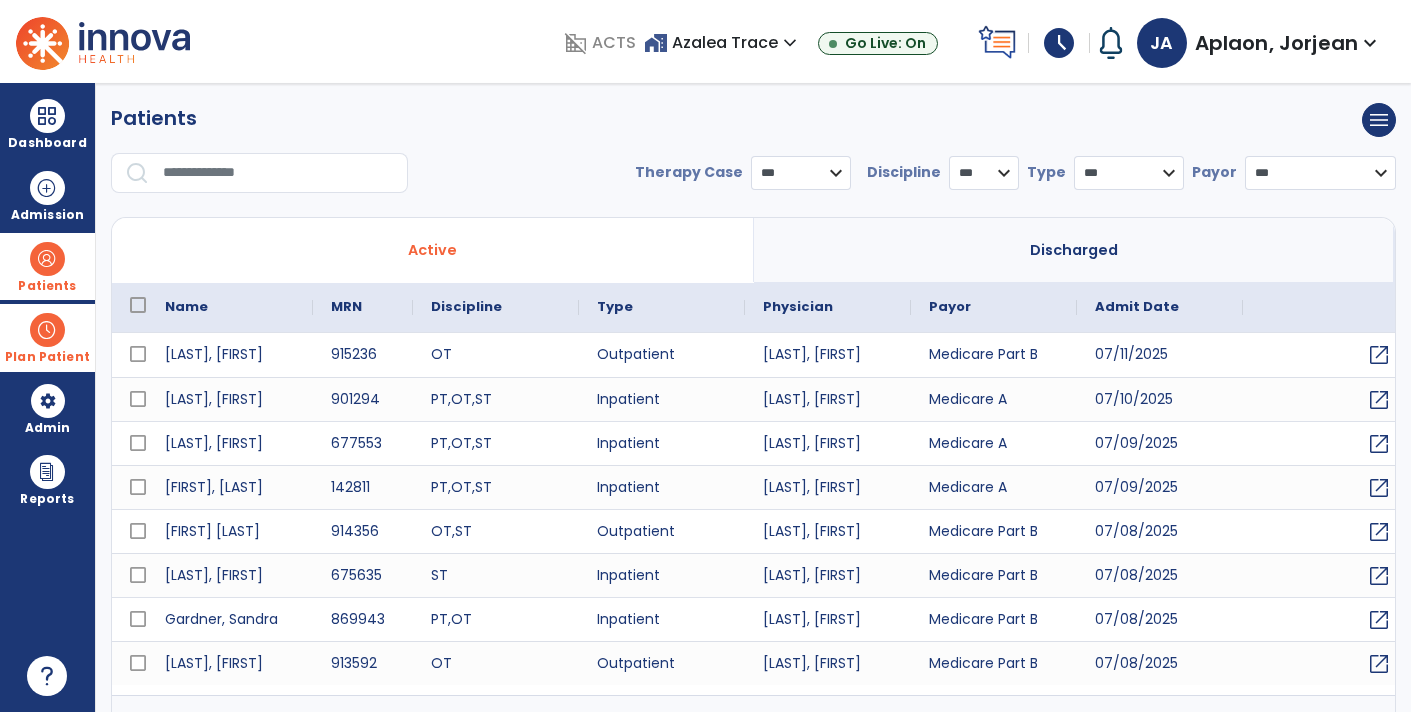 click at bounding box center [47, 330] 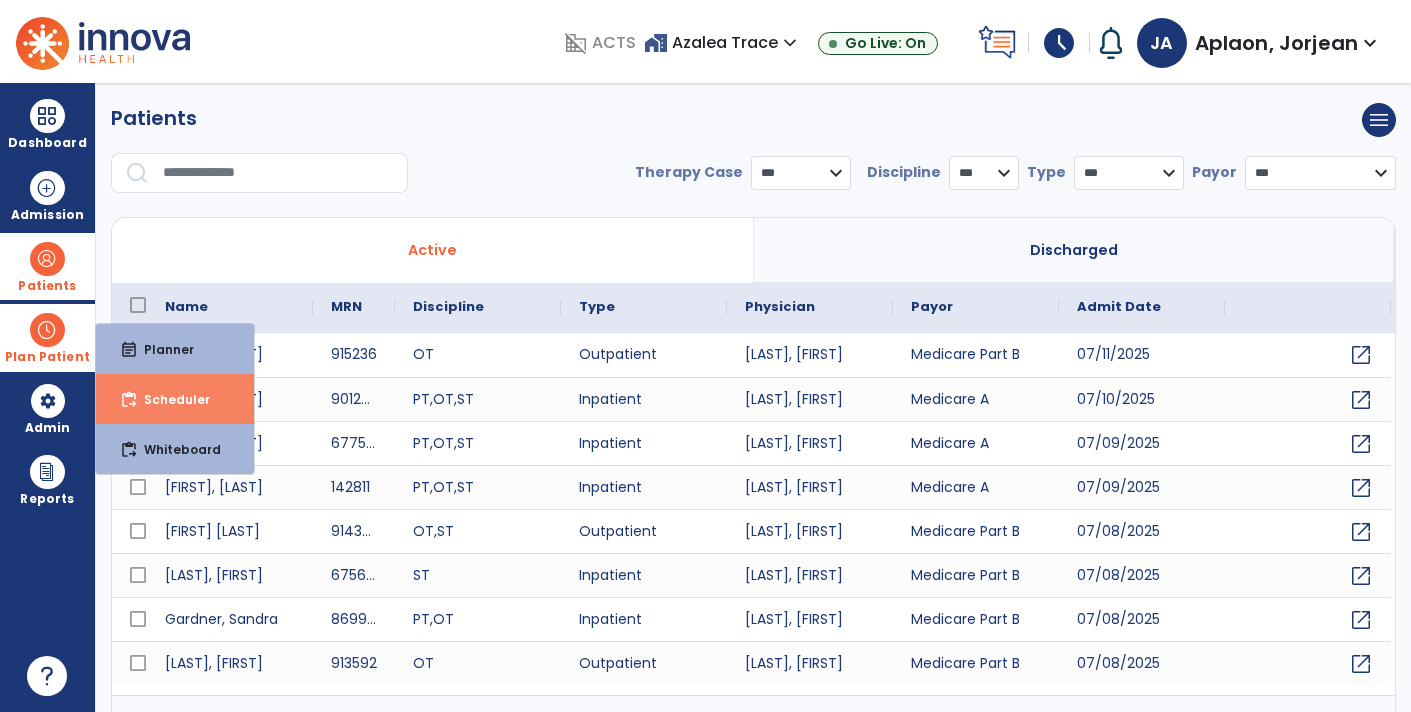 click on "Scheduler" at bounding box center [169, 399] 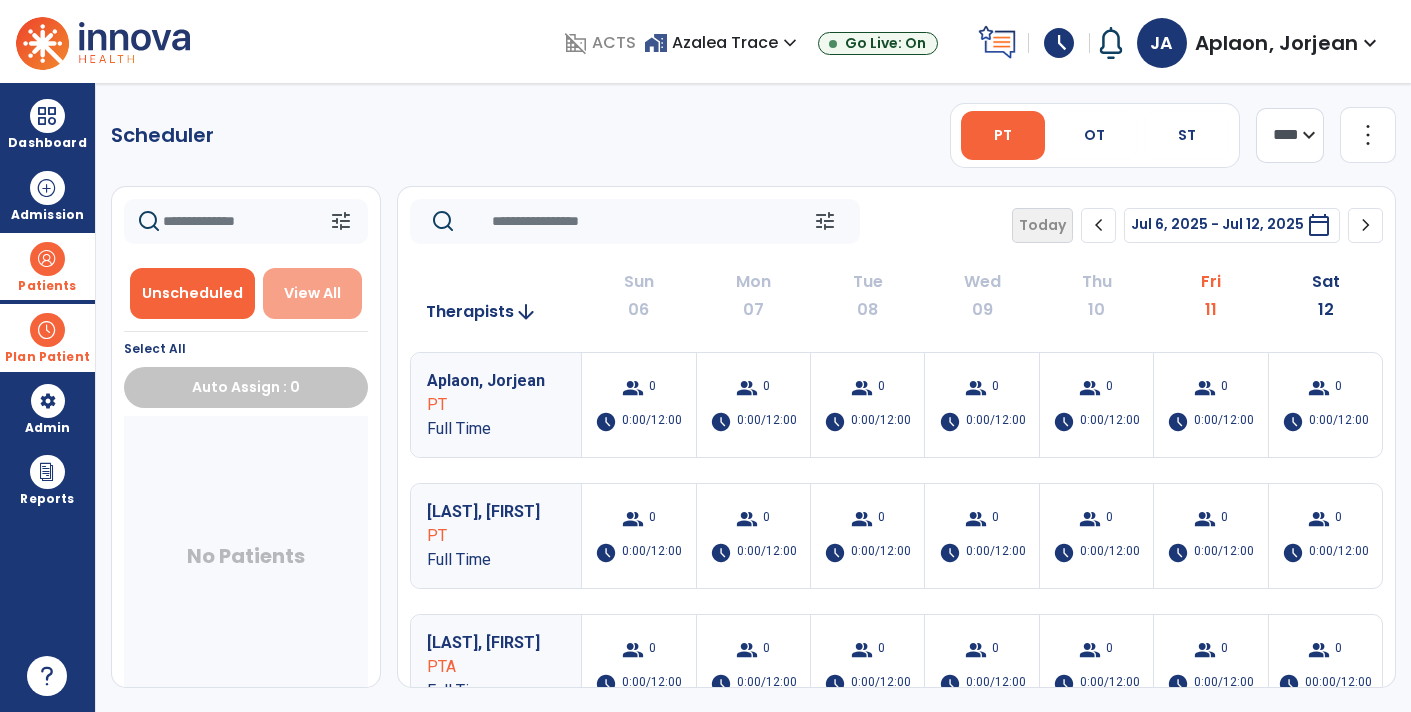 click on "View All" at bounding box center (312, 293) 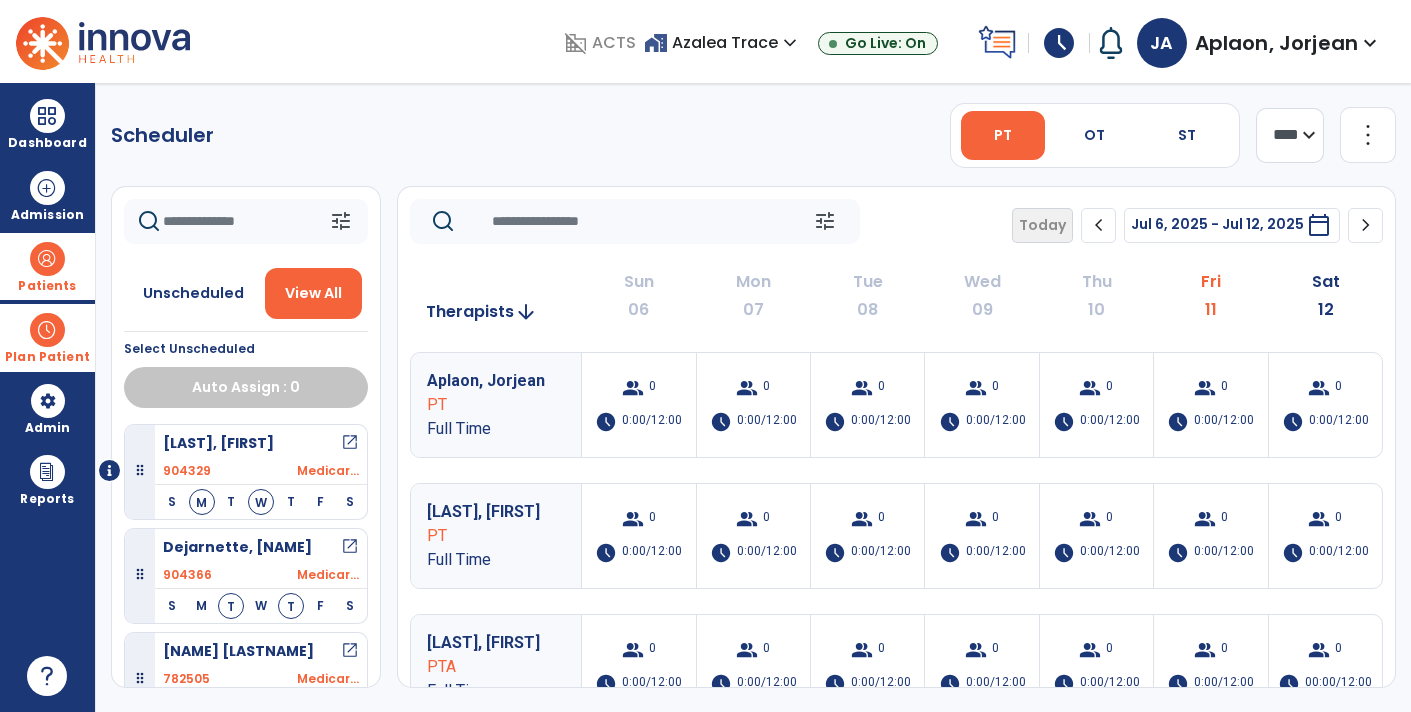 click 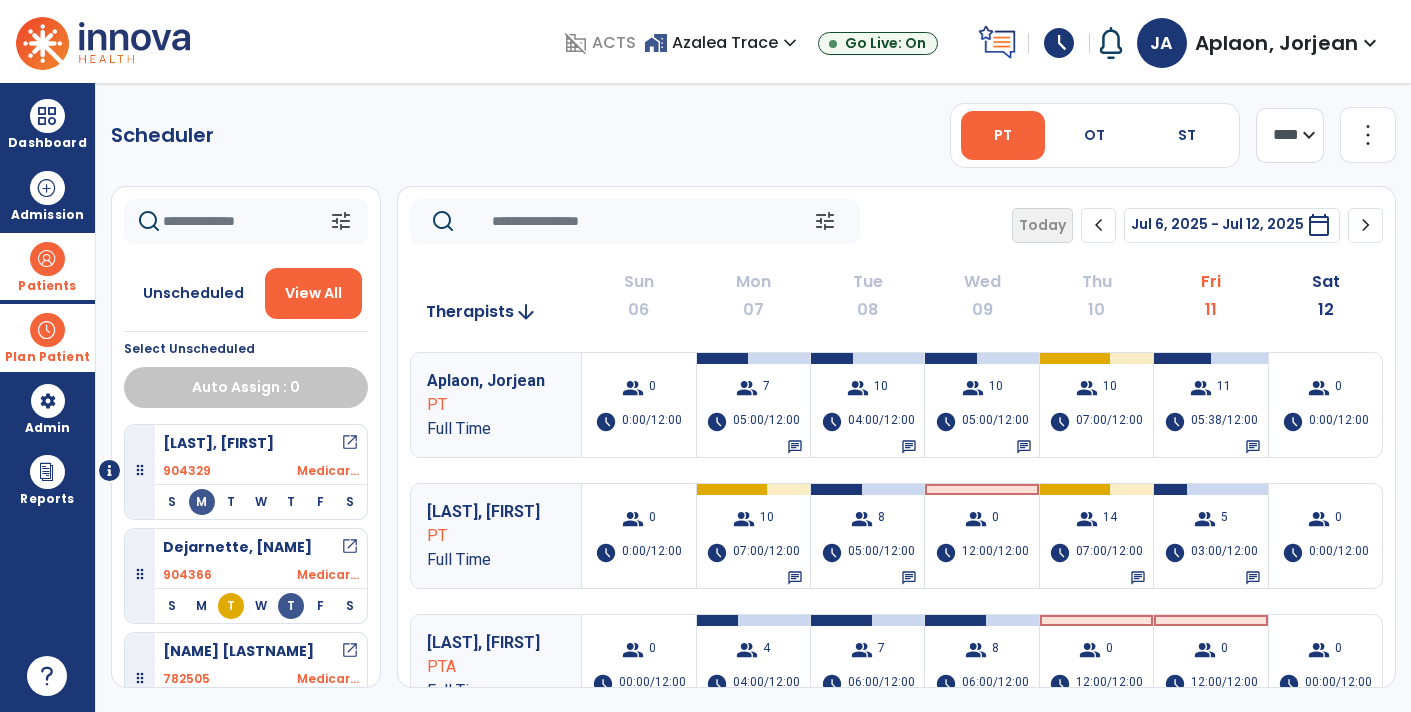 click on "chevron_right" 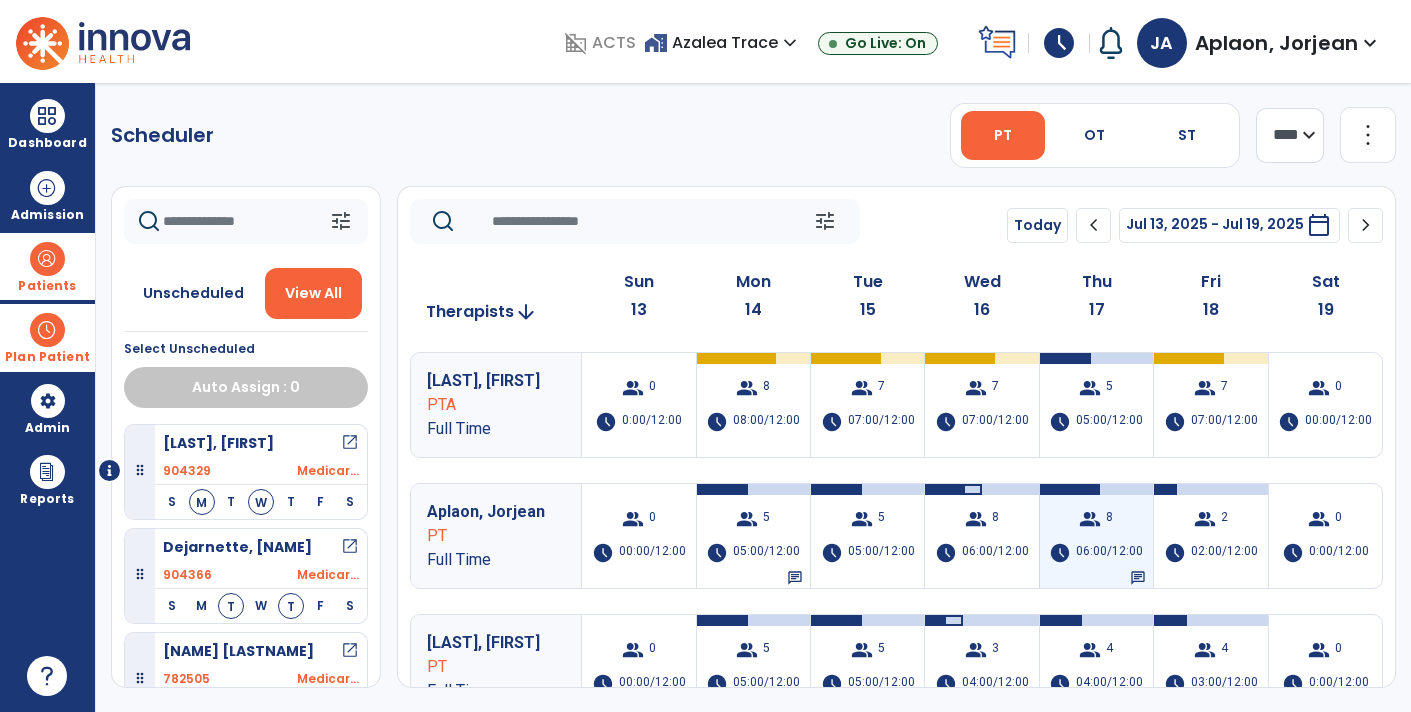 click on "group  8  schedule  06:00/12:00   chat" at bounding box center [1096, 536] 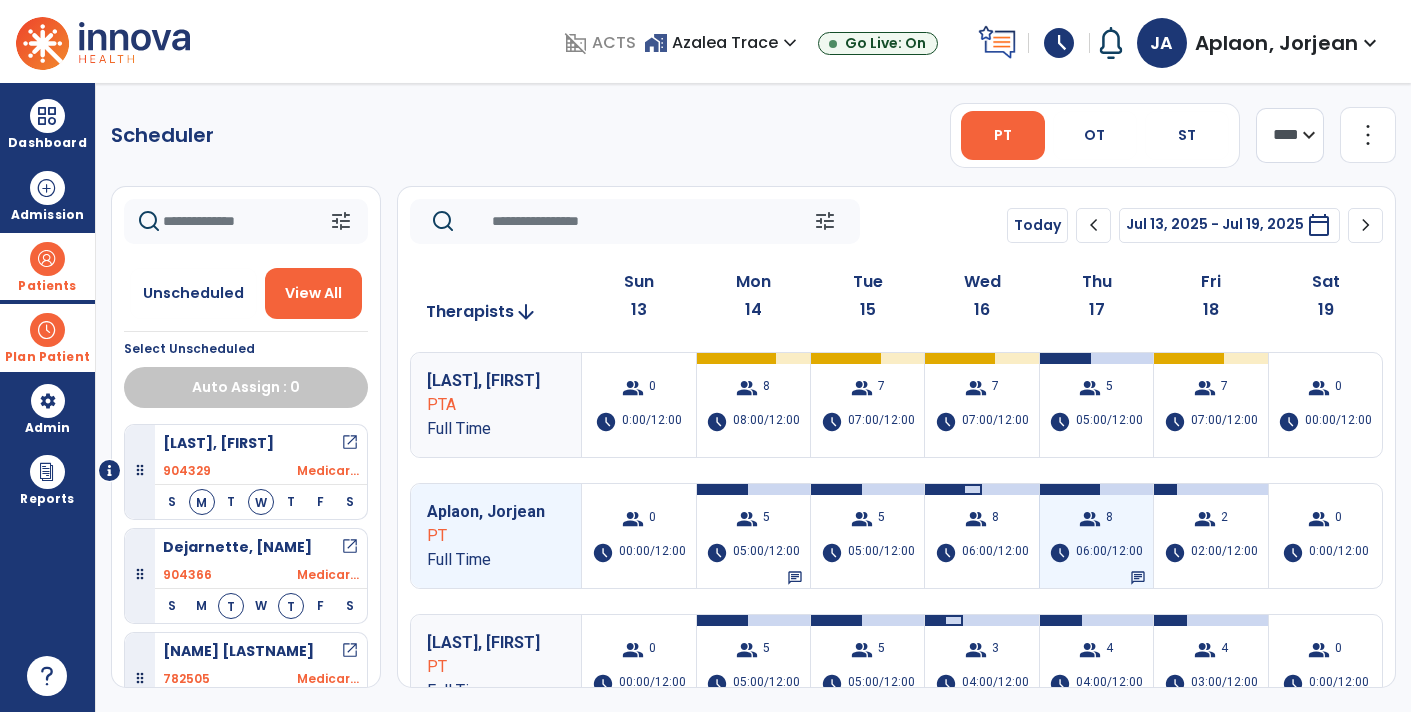 click on "group  8  schedule  06:00/12:00   chat" at bounding box center [1096, 536] 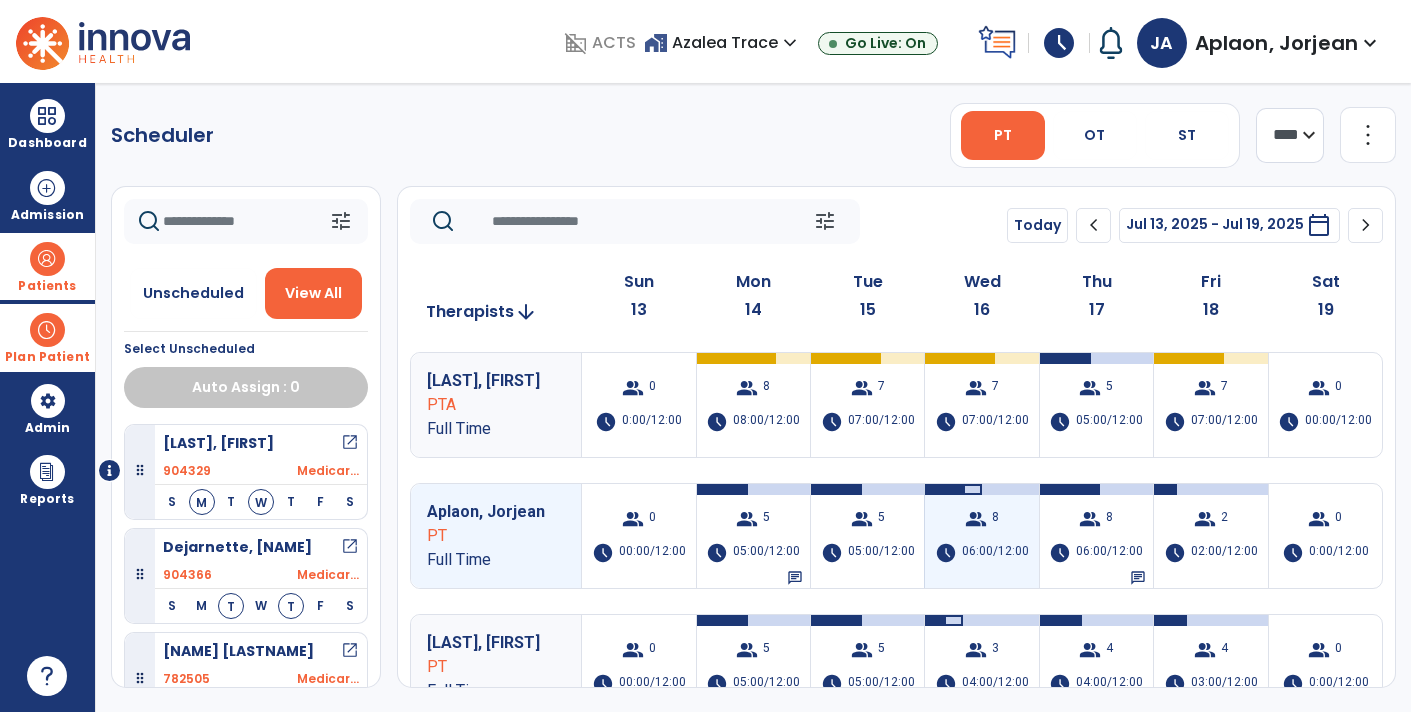 click on "group  8  schedule  06:00/12:00" at bounding box center (981, 536) 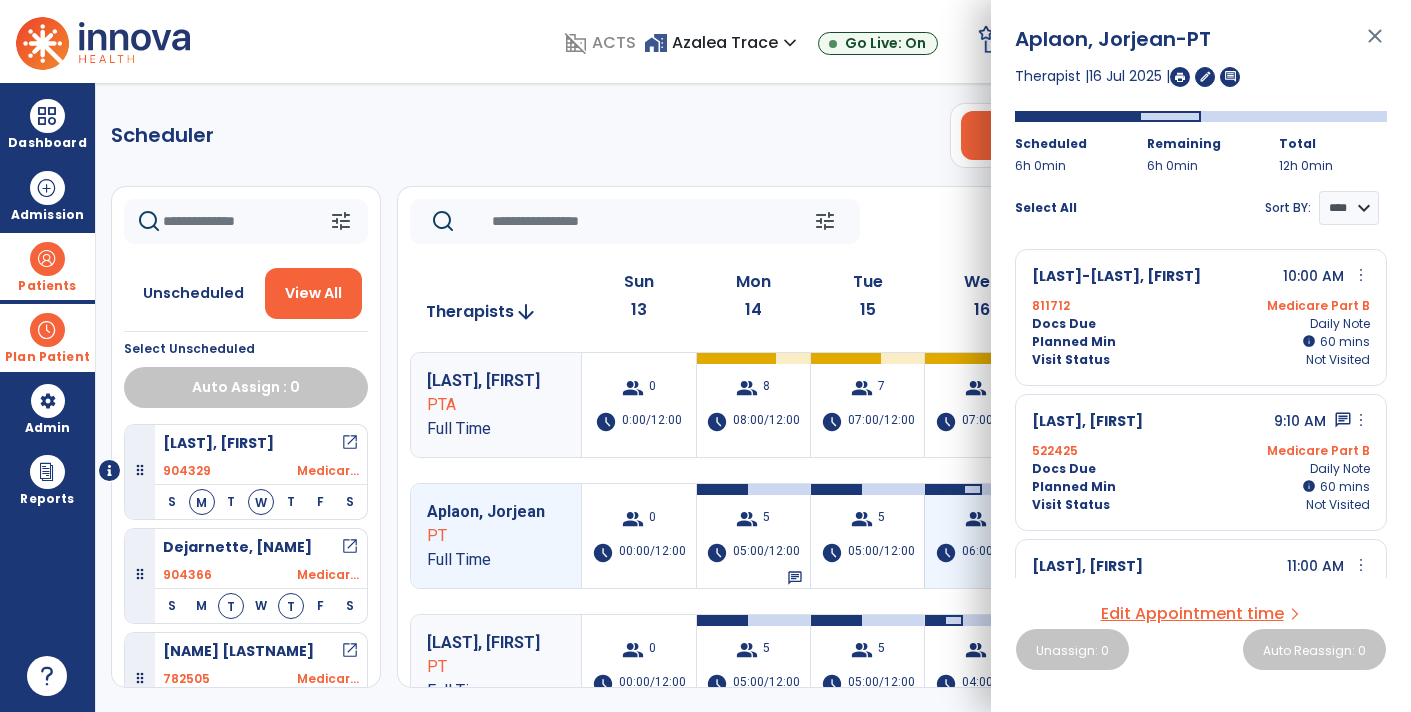 click on "group  8  schedule  06:00/12:00" at bounding box center (981, 536) 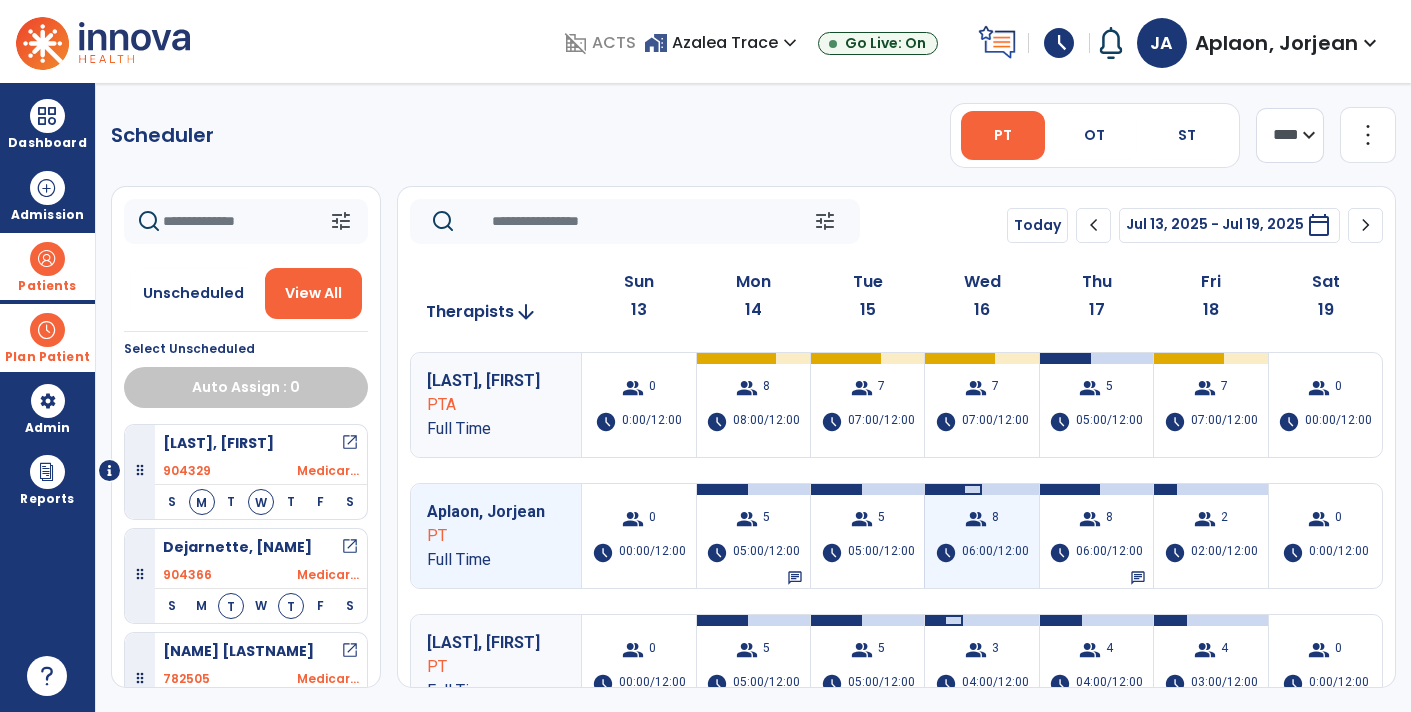 click on "06:00/12:00" at bounding box center [995, 553] 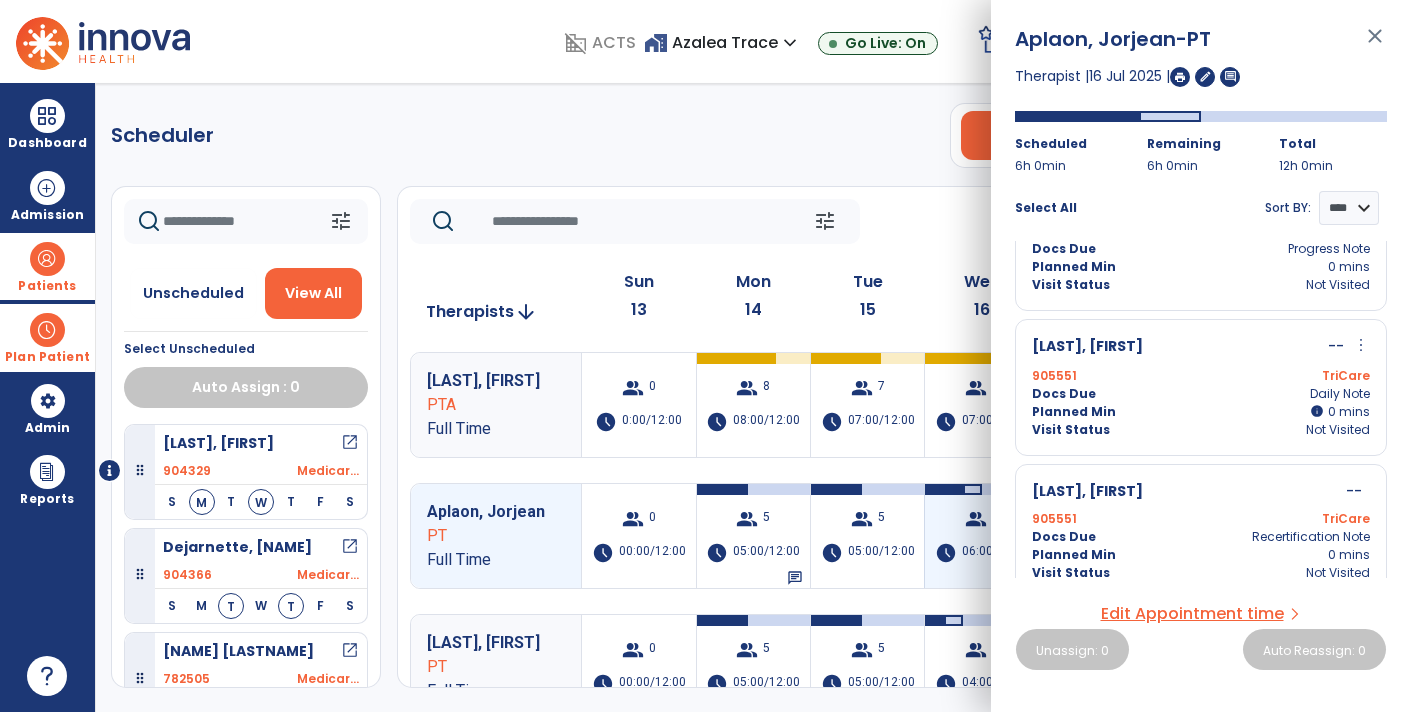 scroll, scrollTop: 903, scrollLeft: 0, axis: vertical 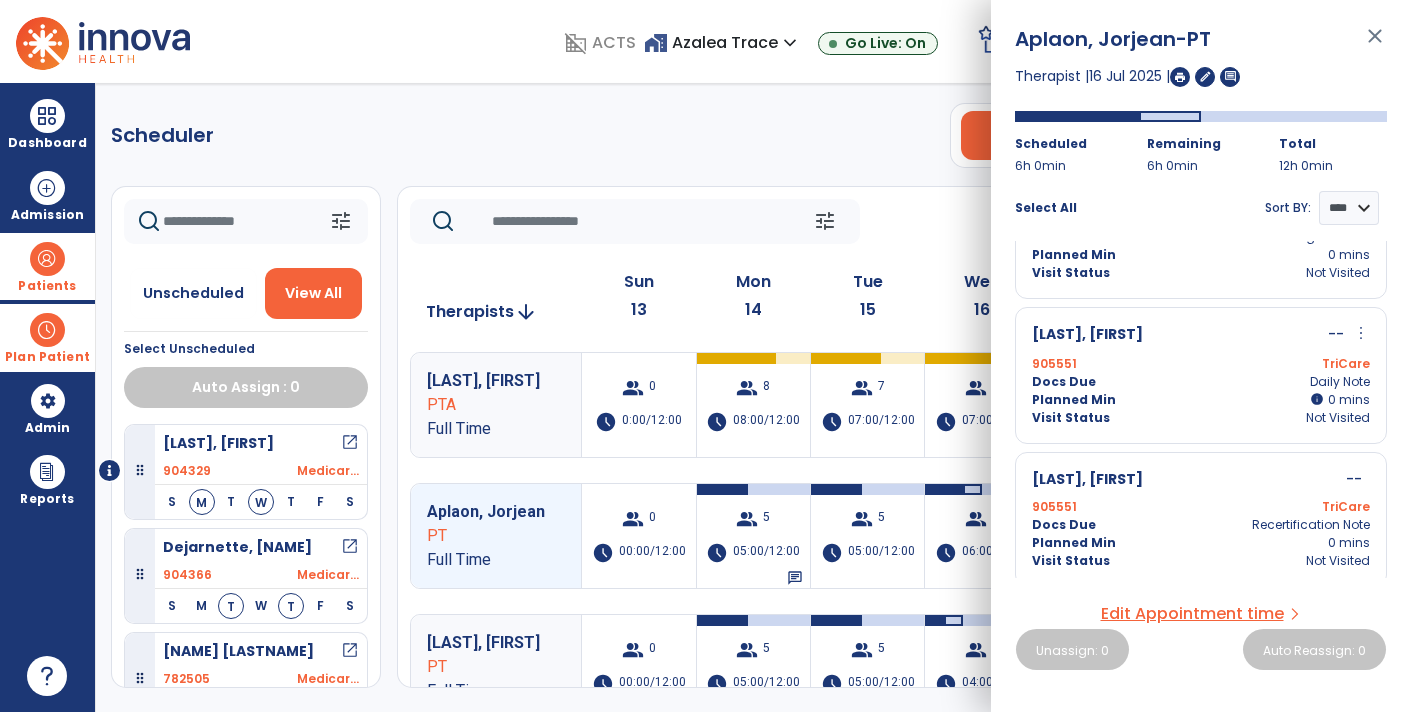 click on "Scheduler   PT   OT   ST  **** *** more_vert  Manage Labor   View All Therapists   Print" 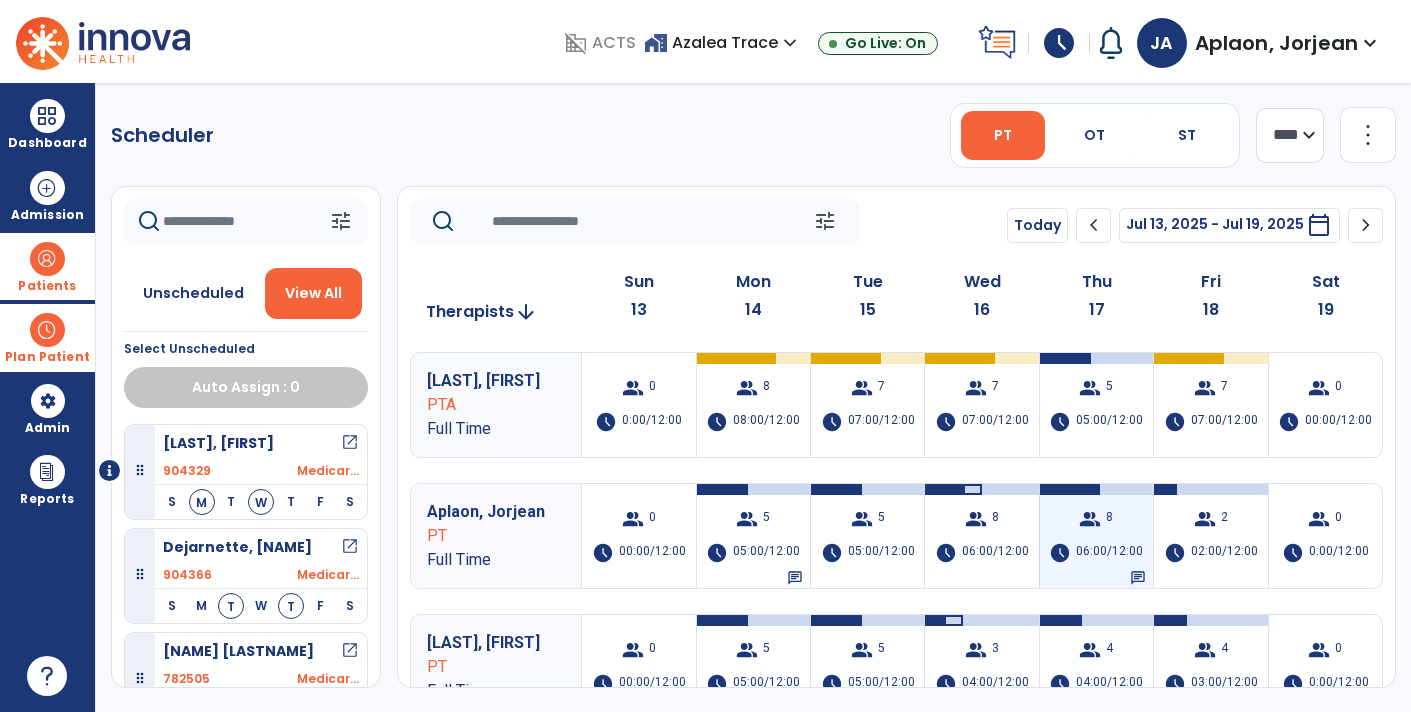 click on "06:00/12:00" at bounding box center [1109, 553] 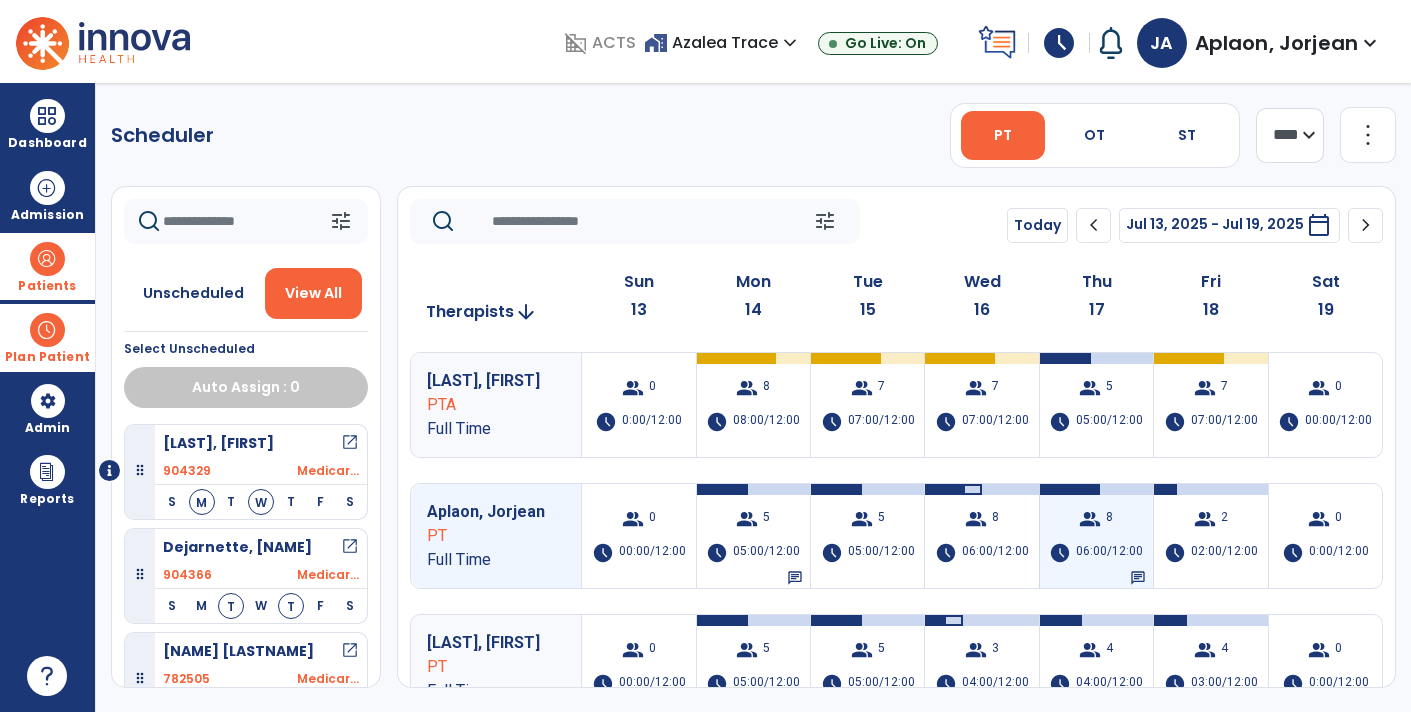click on "06:00/12:00" at bounding box center [1109, 553] 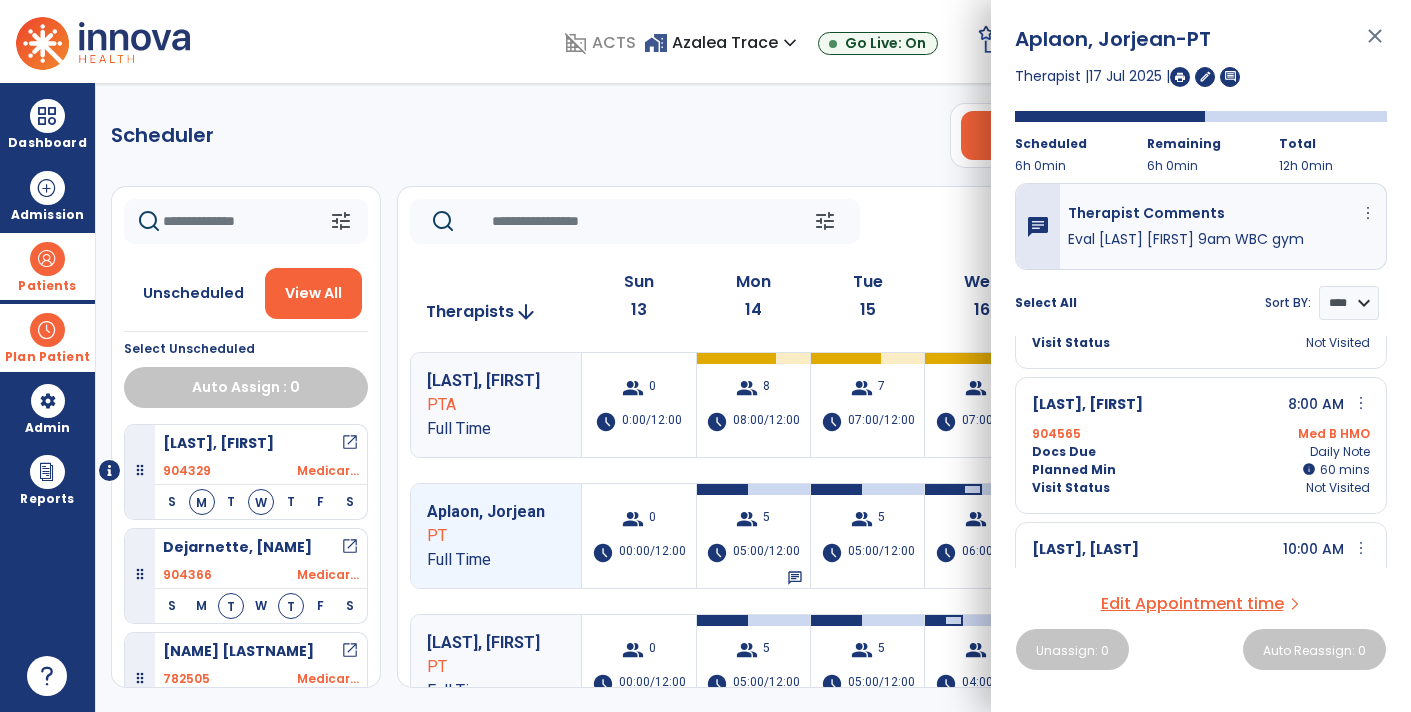 scroll, scrollTop: 133, scrollLeft: 0, axis: vertical 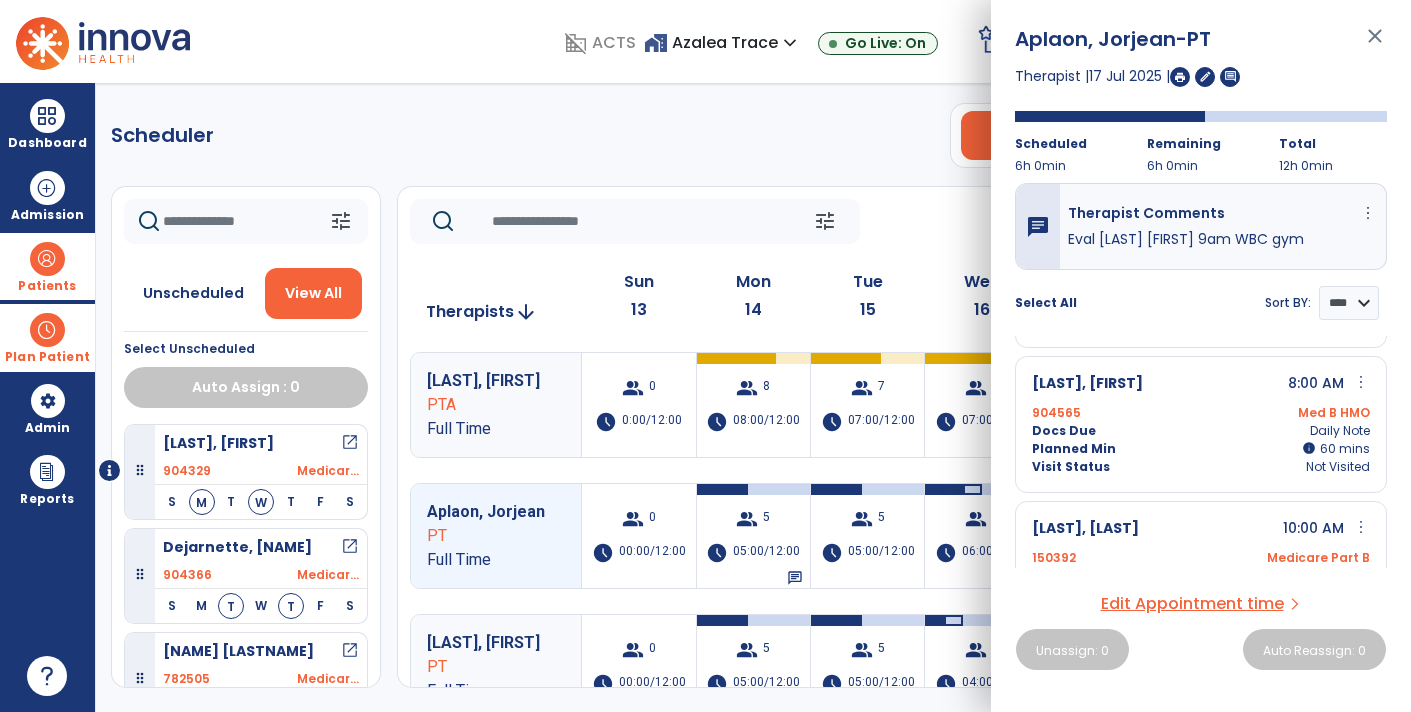 click on "Edit Appointment time" at bounding box center [1192, 604] 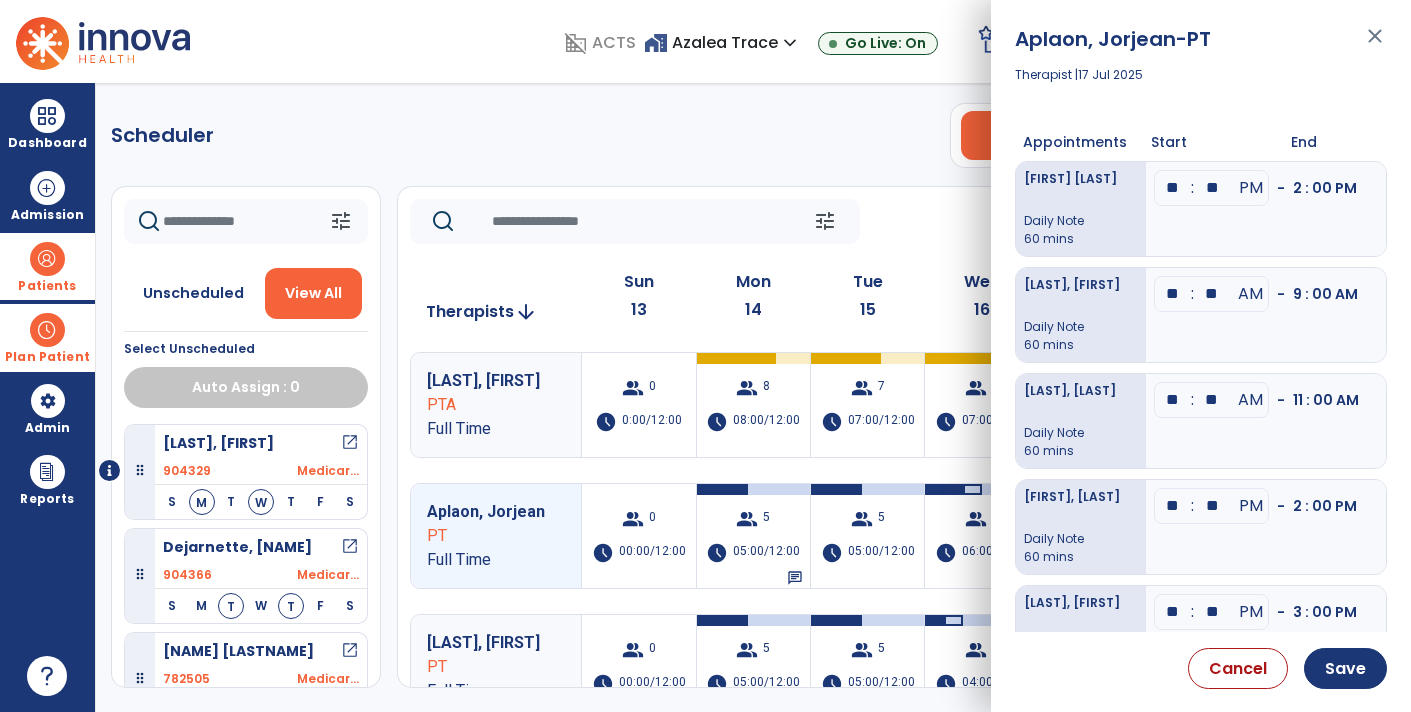 click on "**" at bounding box center (1173, 188) 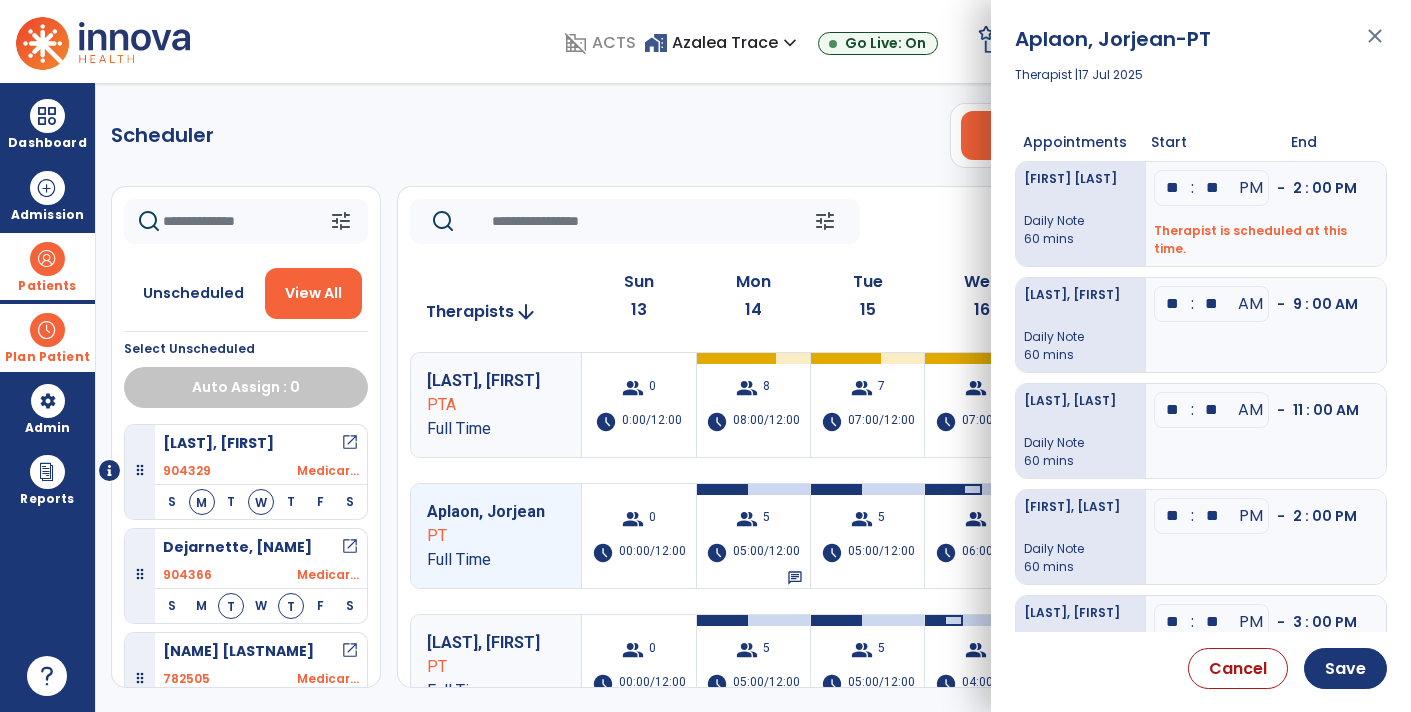 click on "**" at bounding box center (1173, 188) 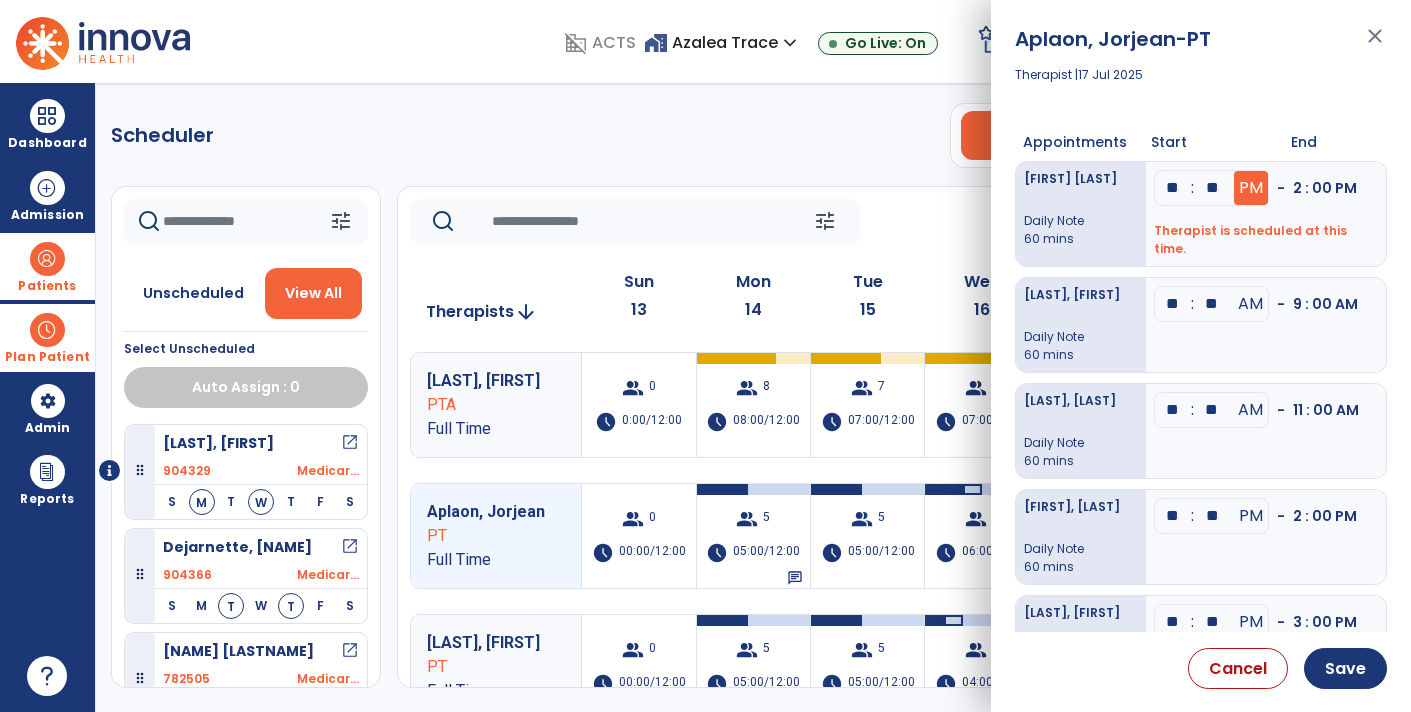 type on "**" 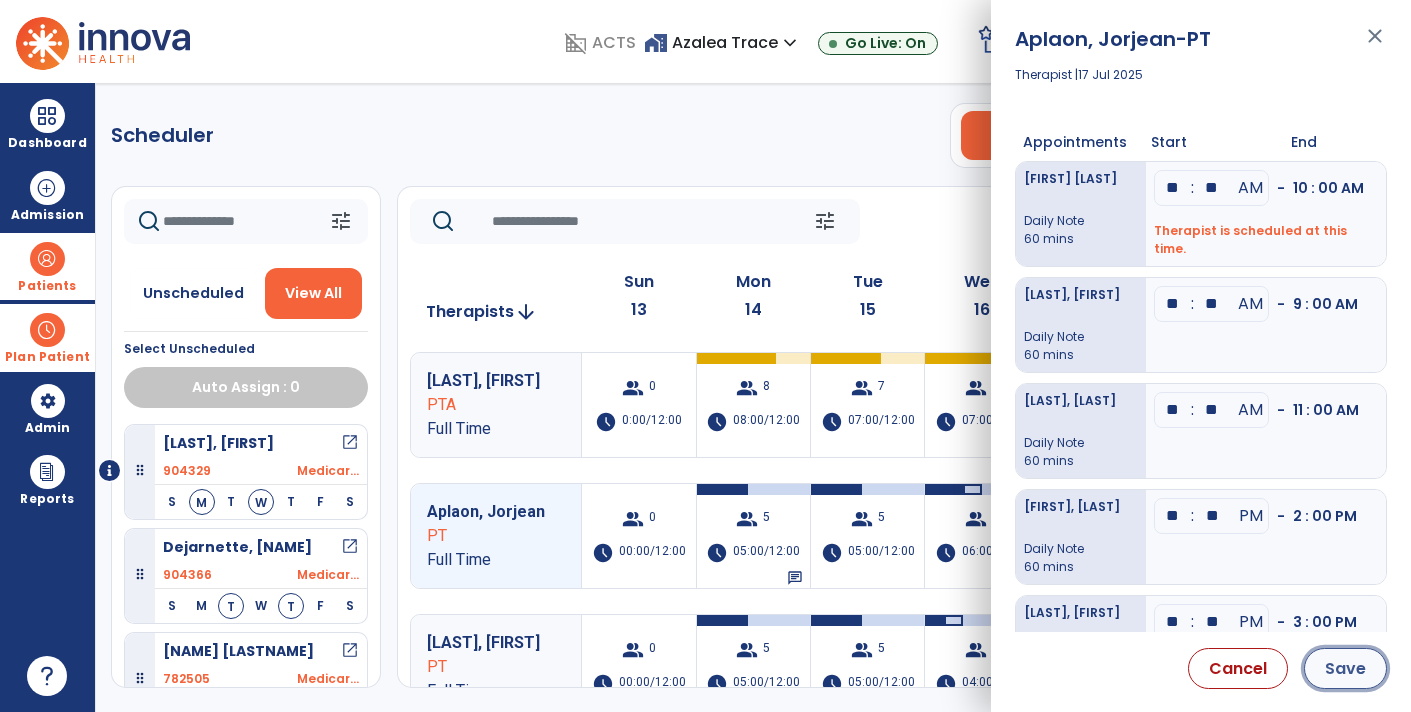 click on "Save" at bounding box center (1345, 668) 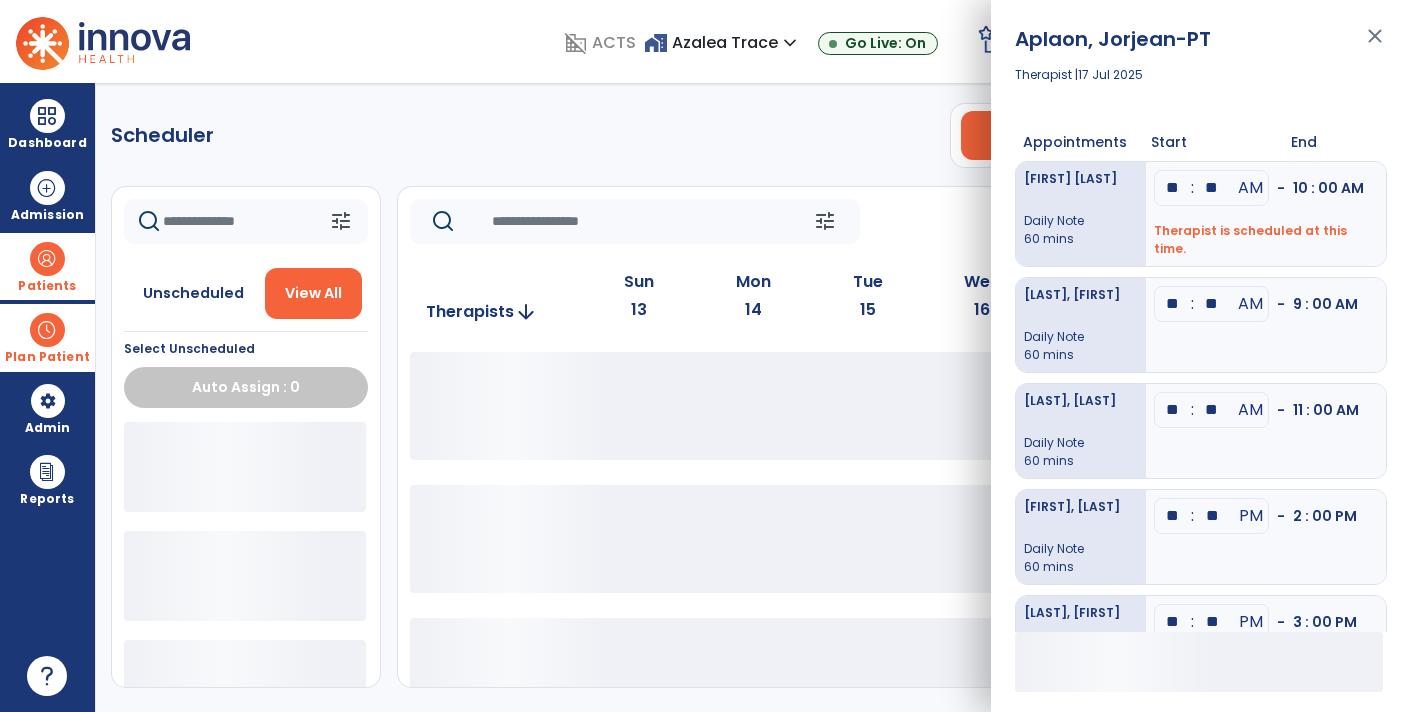 click on "close" at bounding box center [1375, 45] 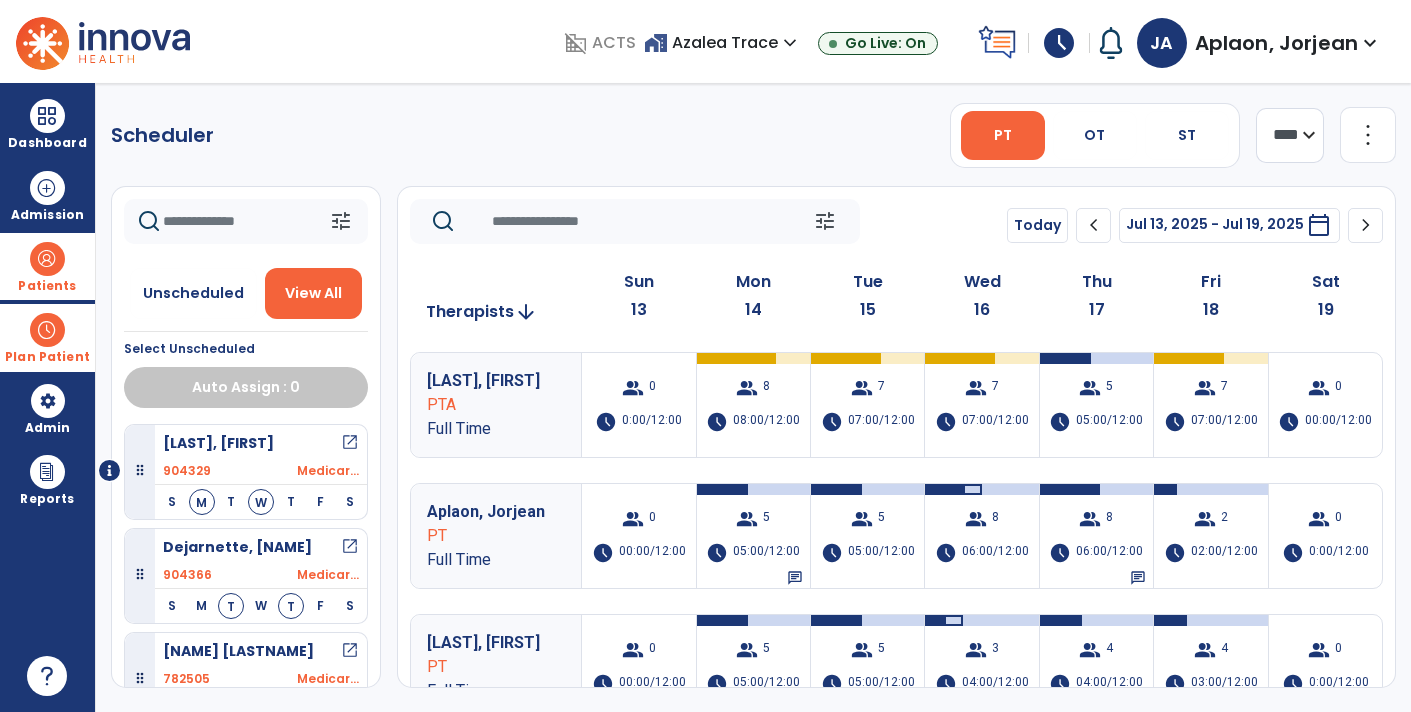 click at bounding box center (47, 259) 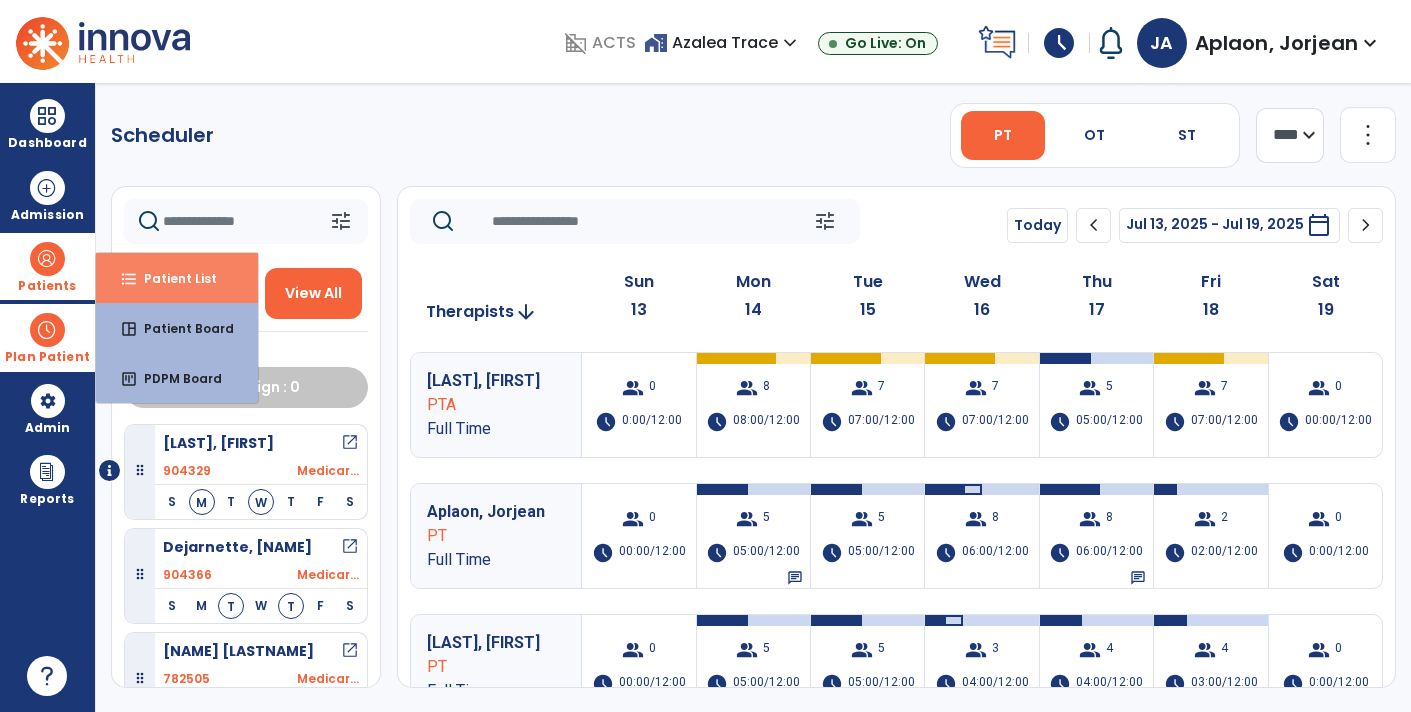 click on "Patient List" at bounding box center [172, 278] 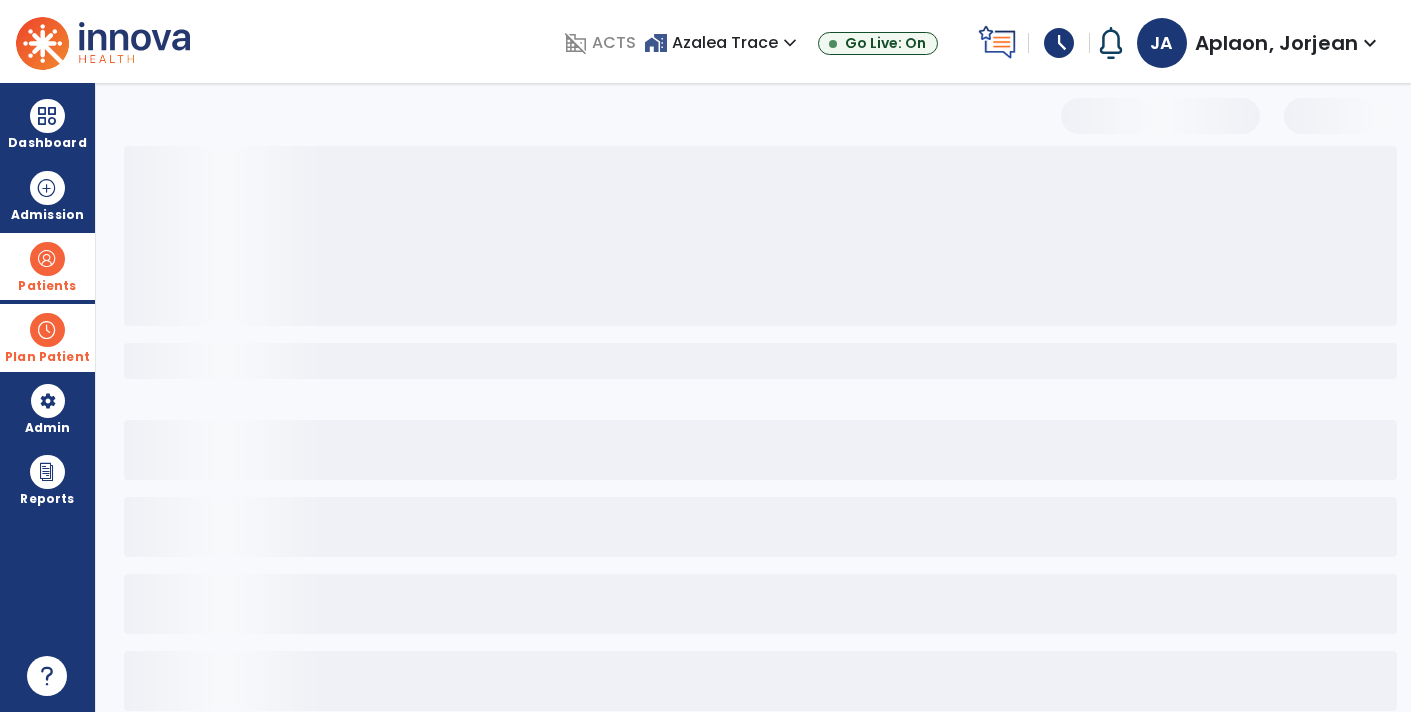 select on "***" 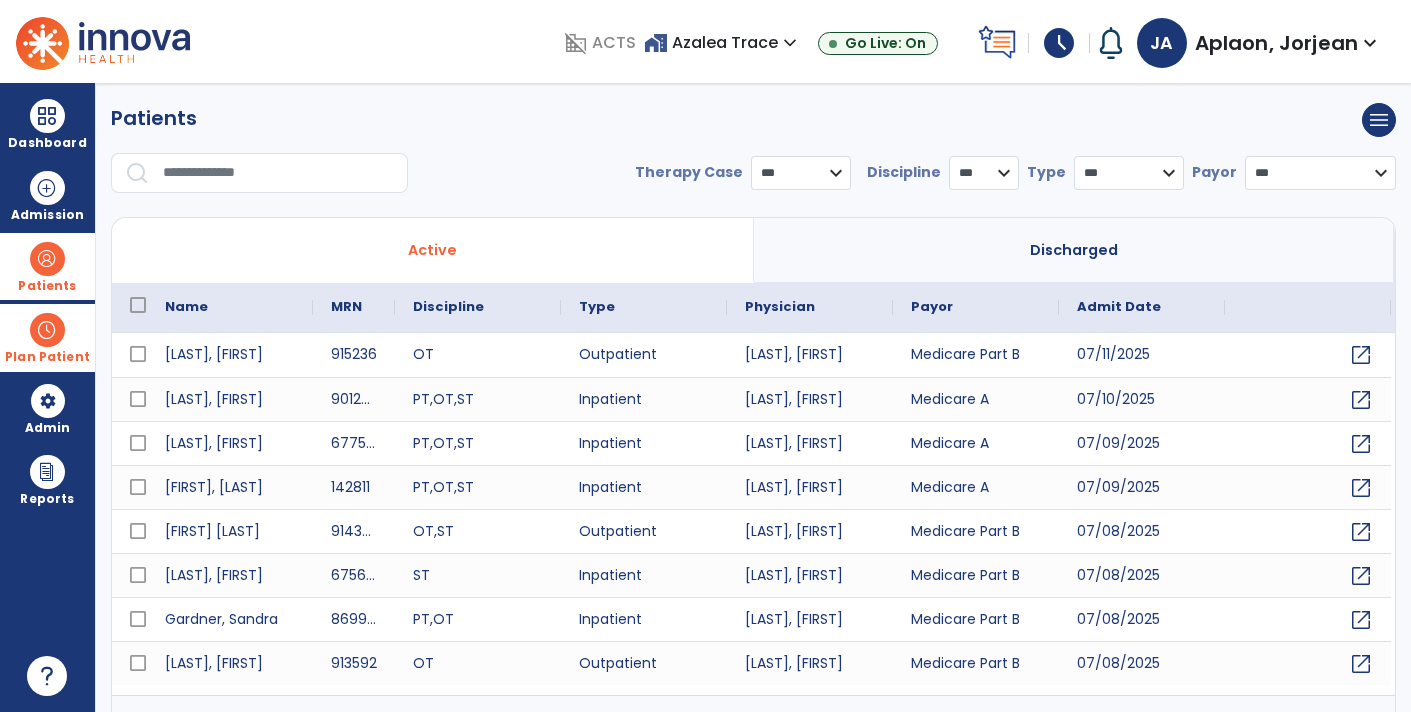 click at bounding box center (47, 259) 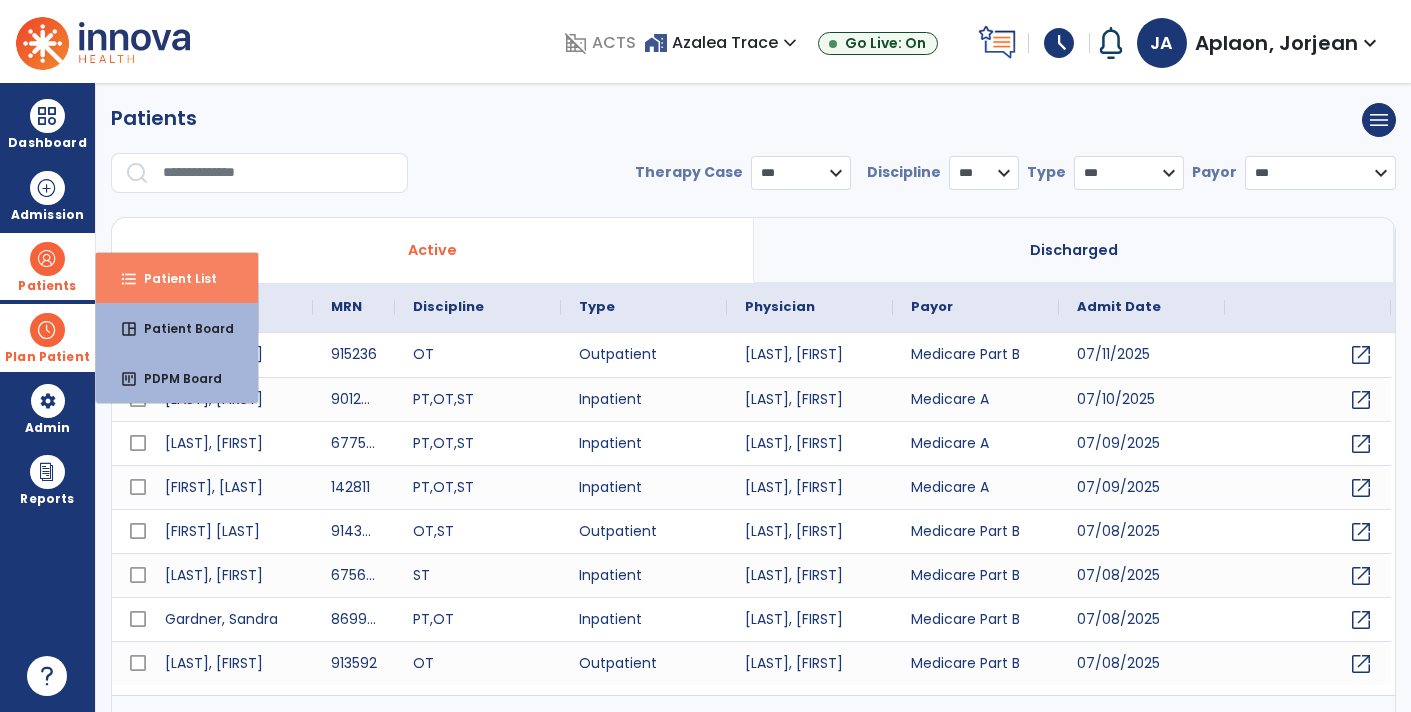 click on "Patient List" at bounding box center (172, 278) 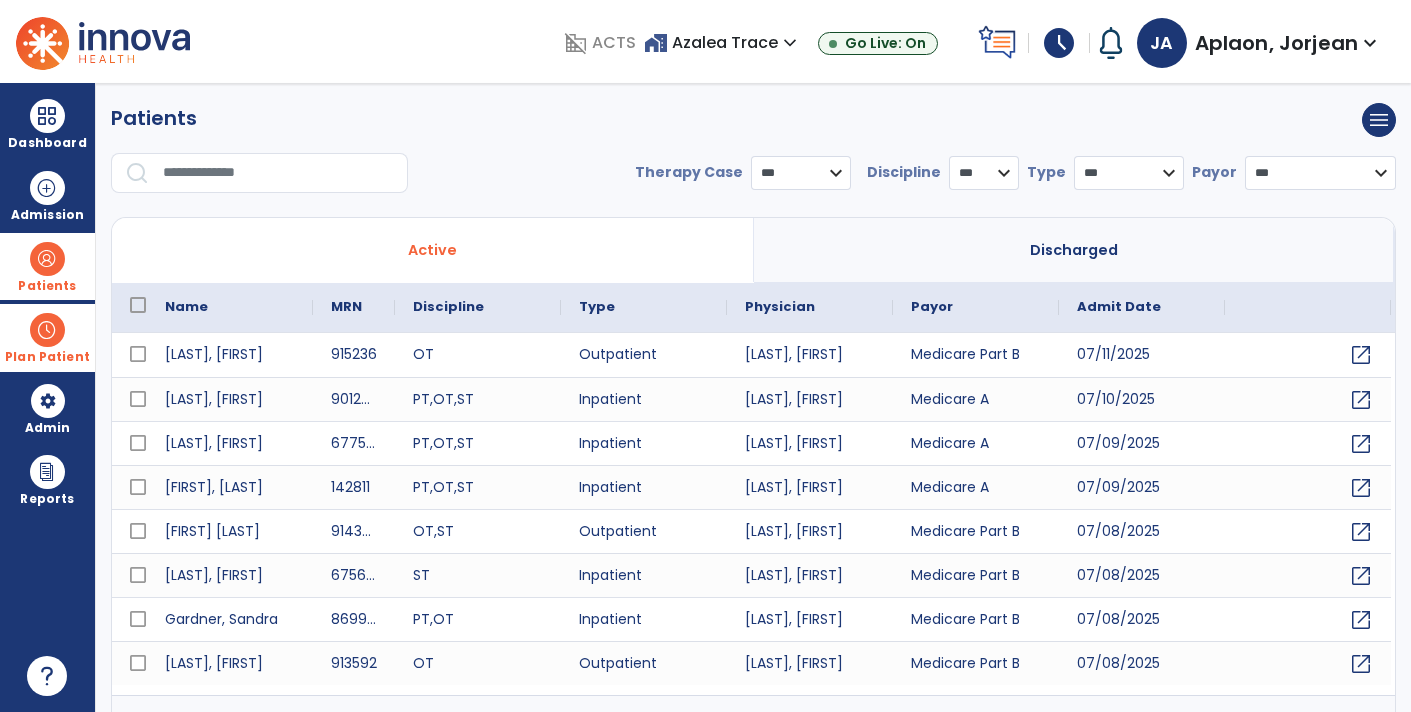 click at bounding box center (47, 330) 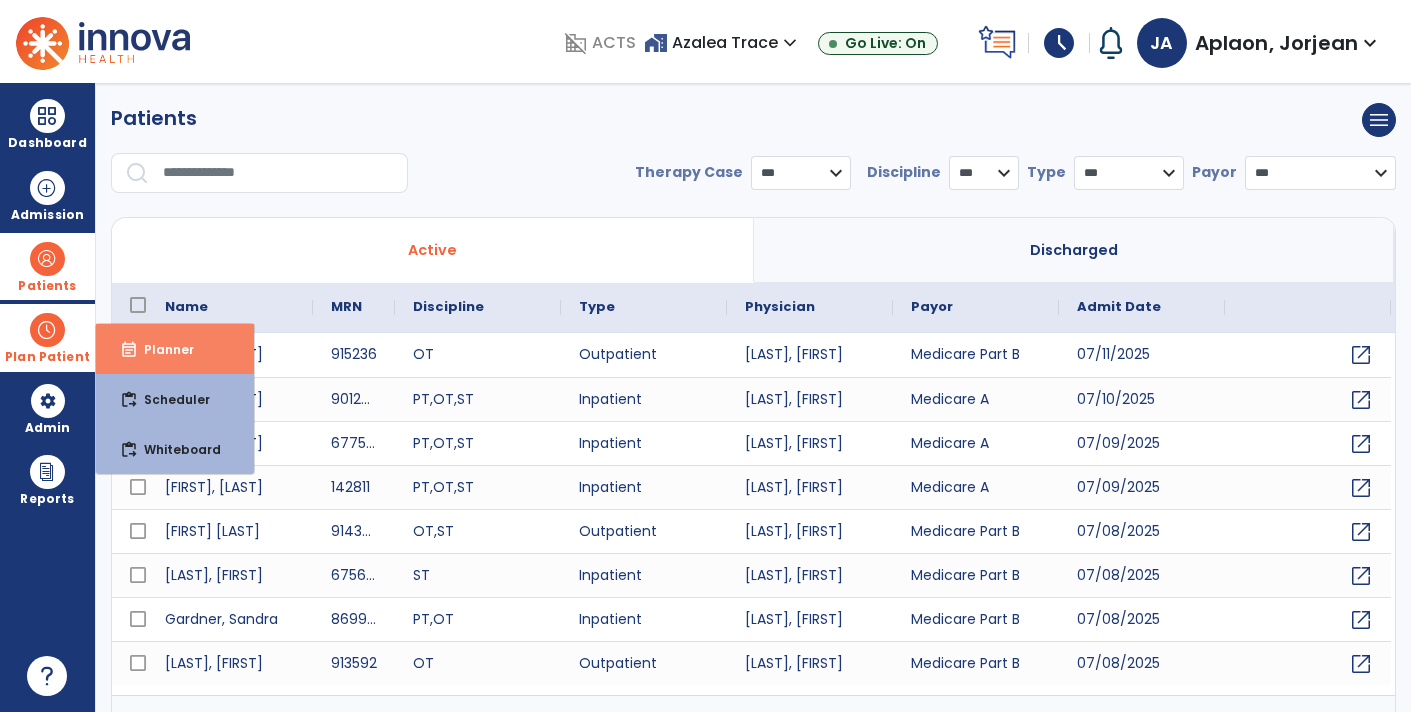 click on "Planner" at bounding box center [161, 349] 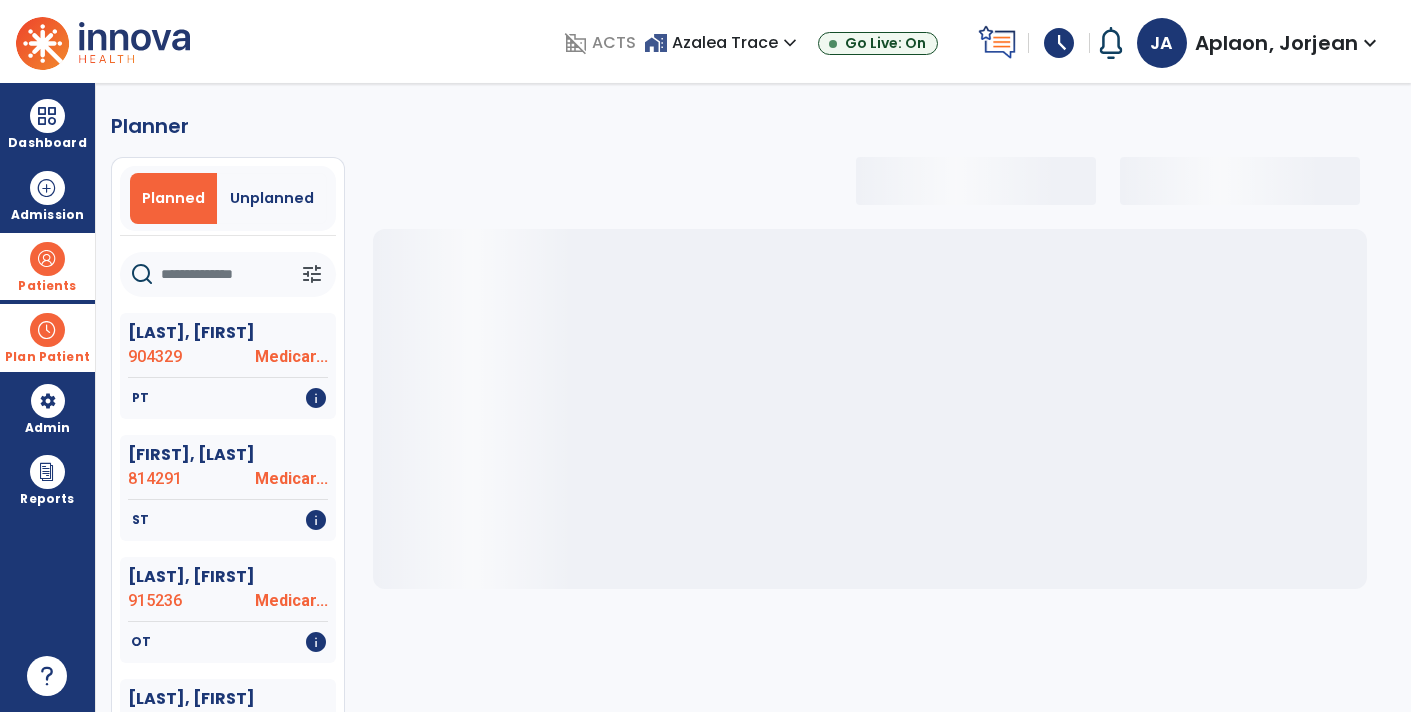 select on "***" 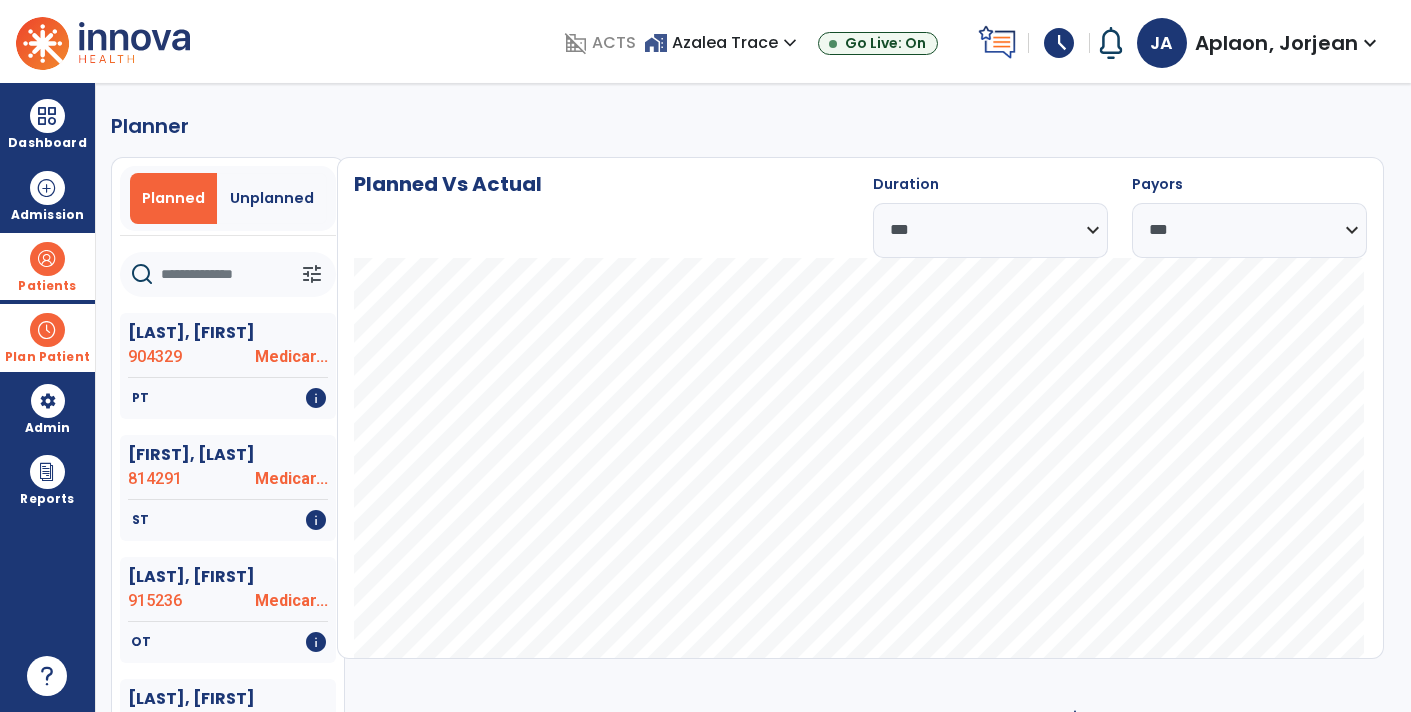 click at bounding box center (47, 259) 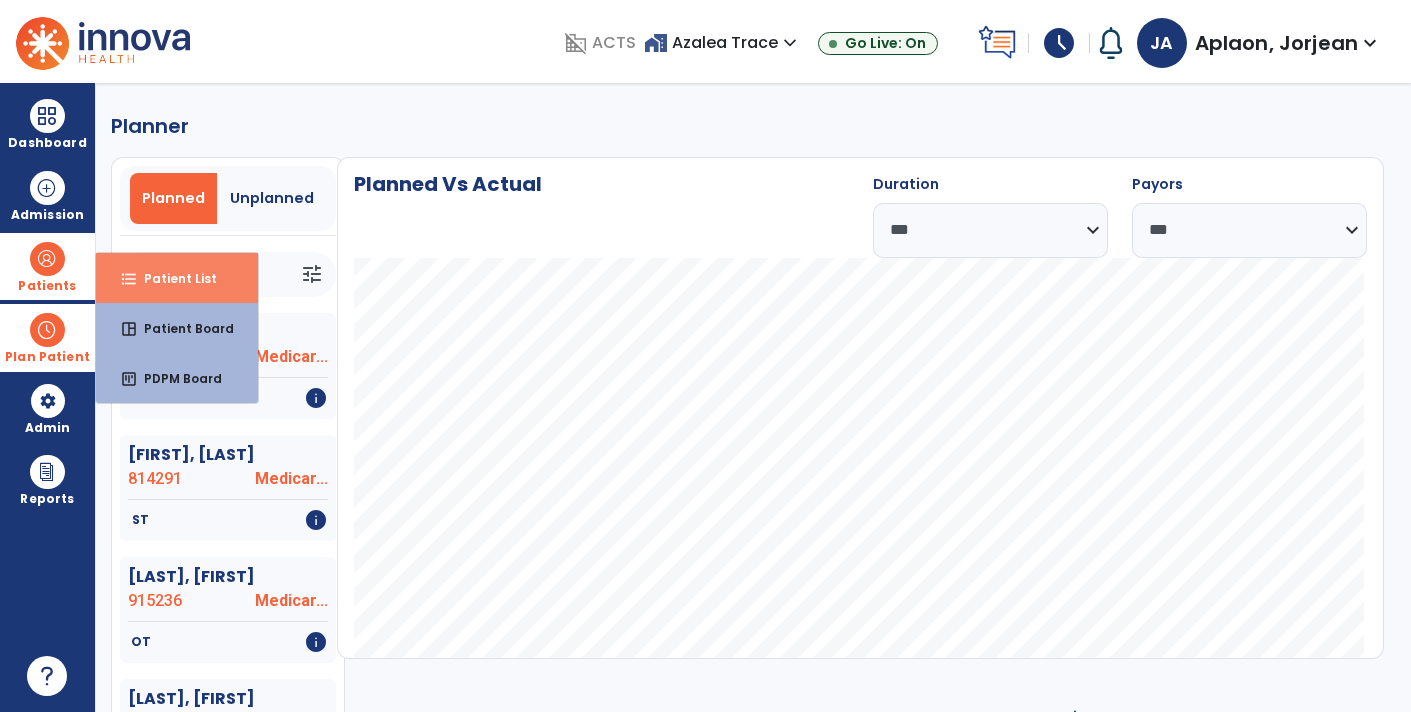 click on "Patient List" at bounding box center [172, 278] 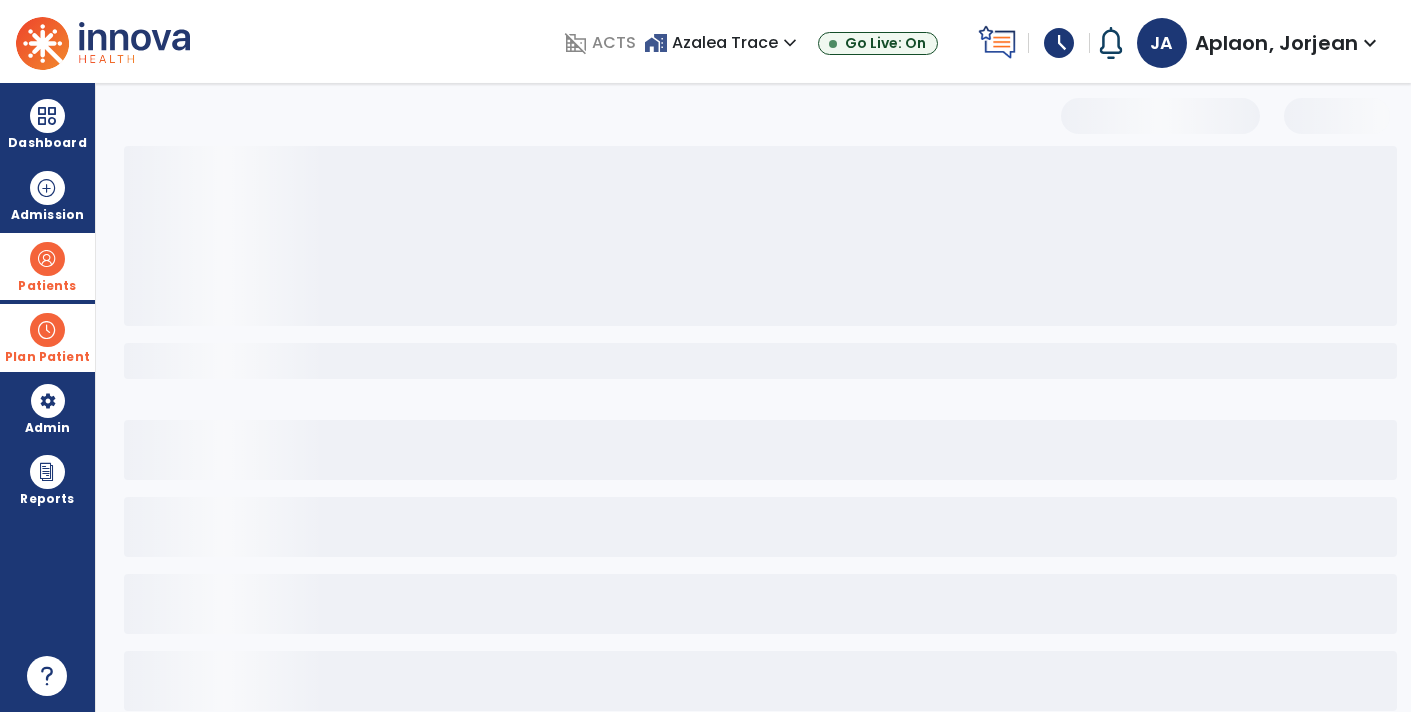select on "***" 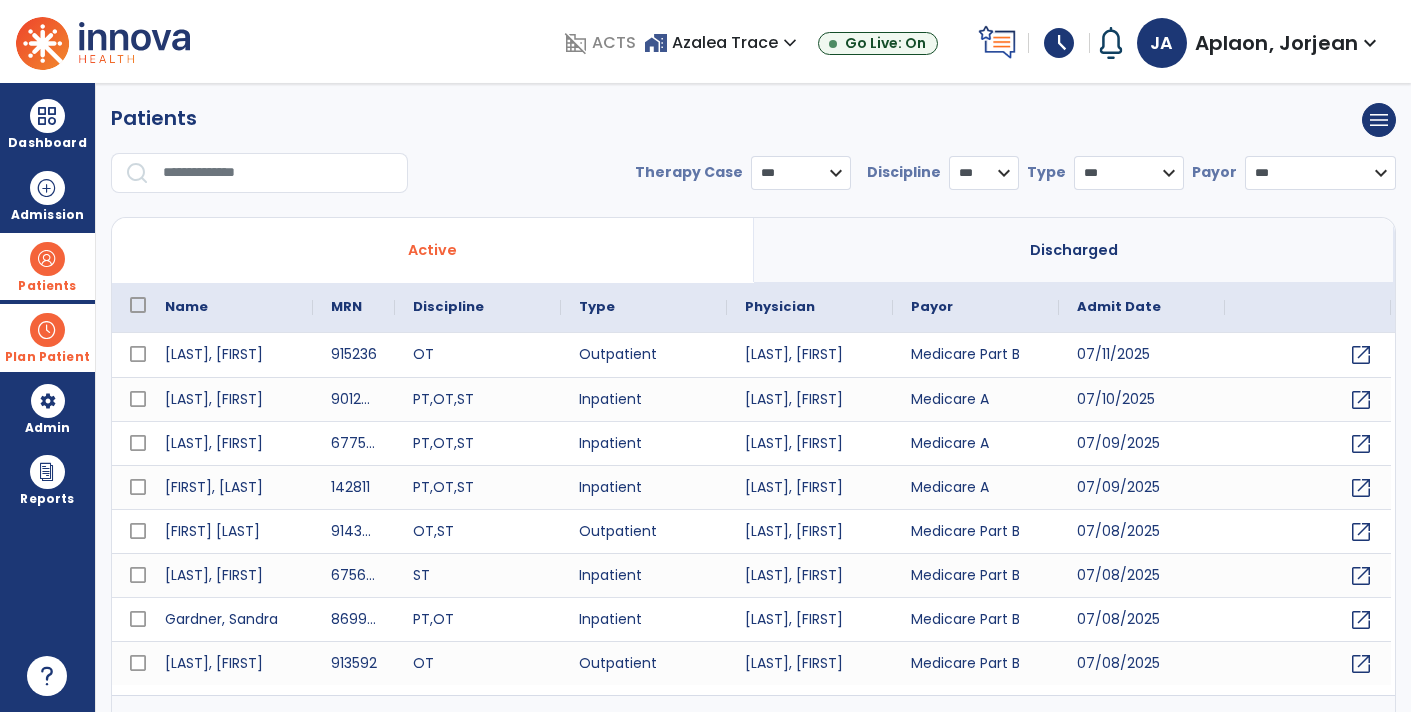 click at bounding box center [278, 173] 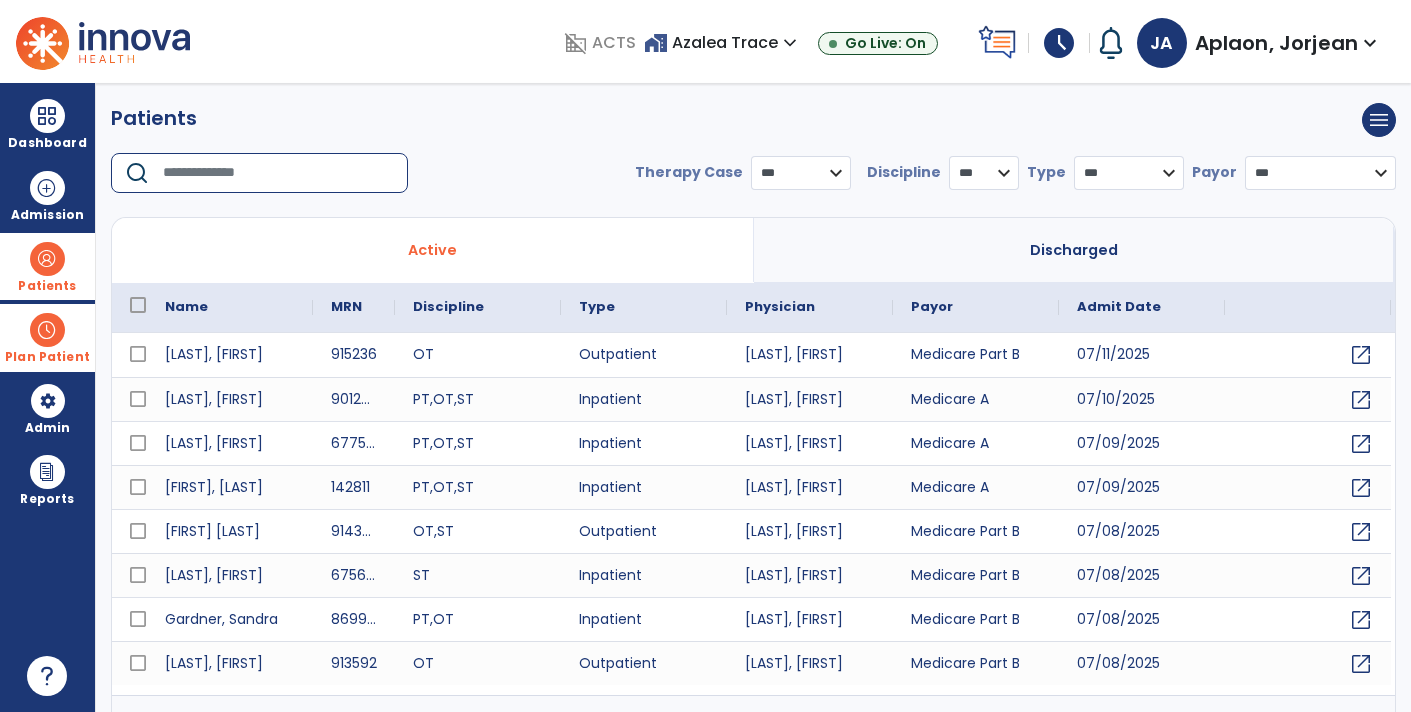click at bounding box center (47, 330) 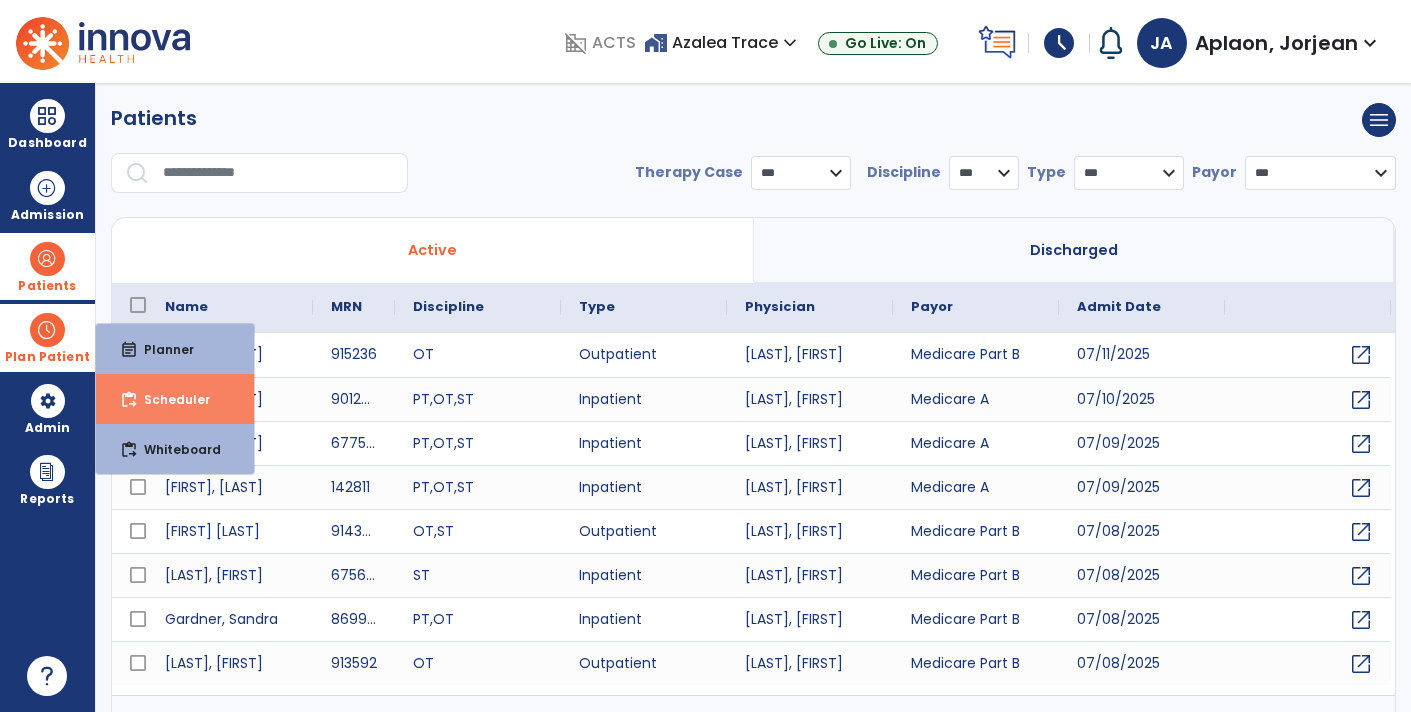 click on "Scheduler" at bounding box center (169, 399) 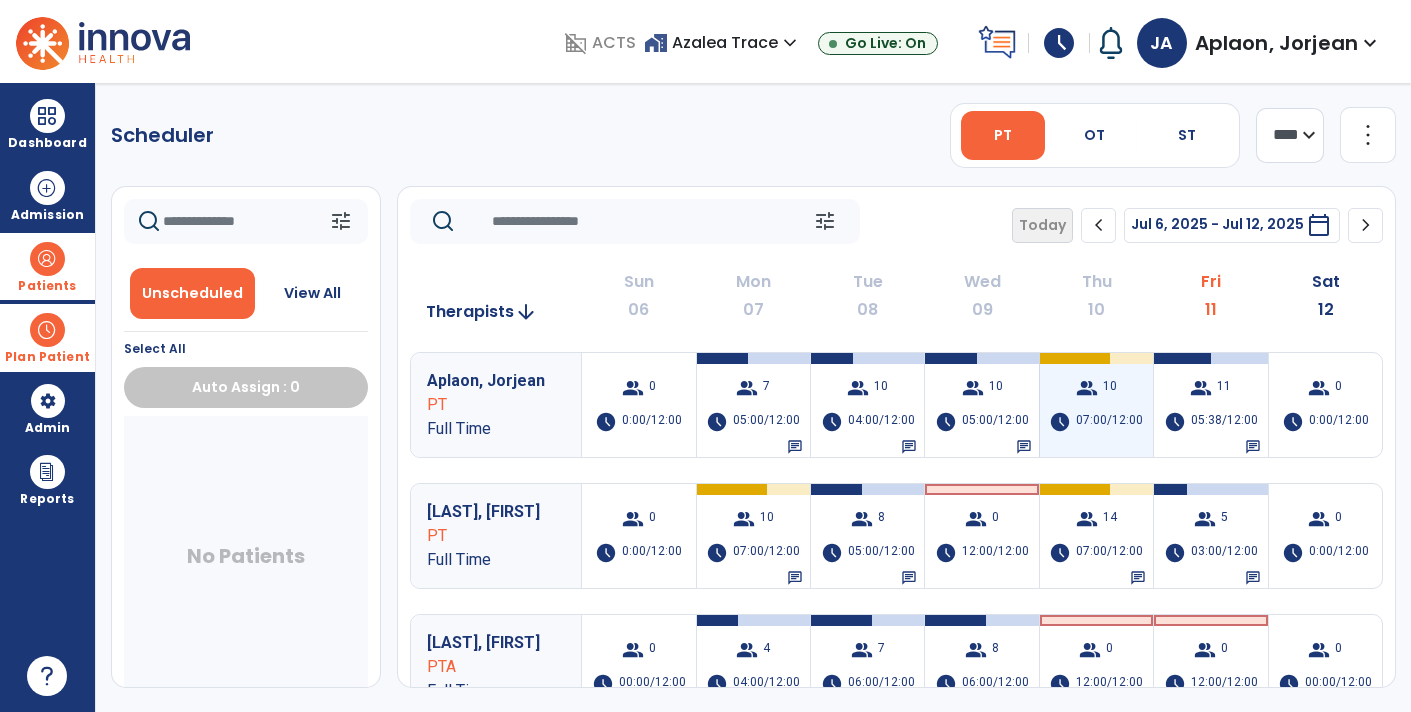 click on "07:00/12:00" at bounding box center (1109, 422) 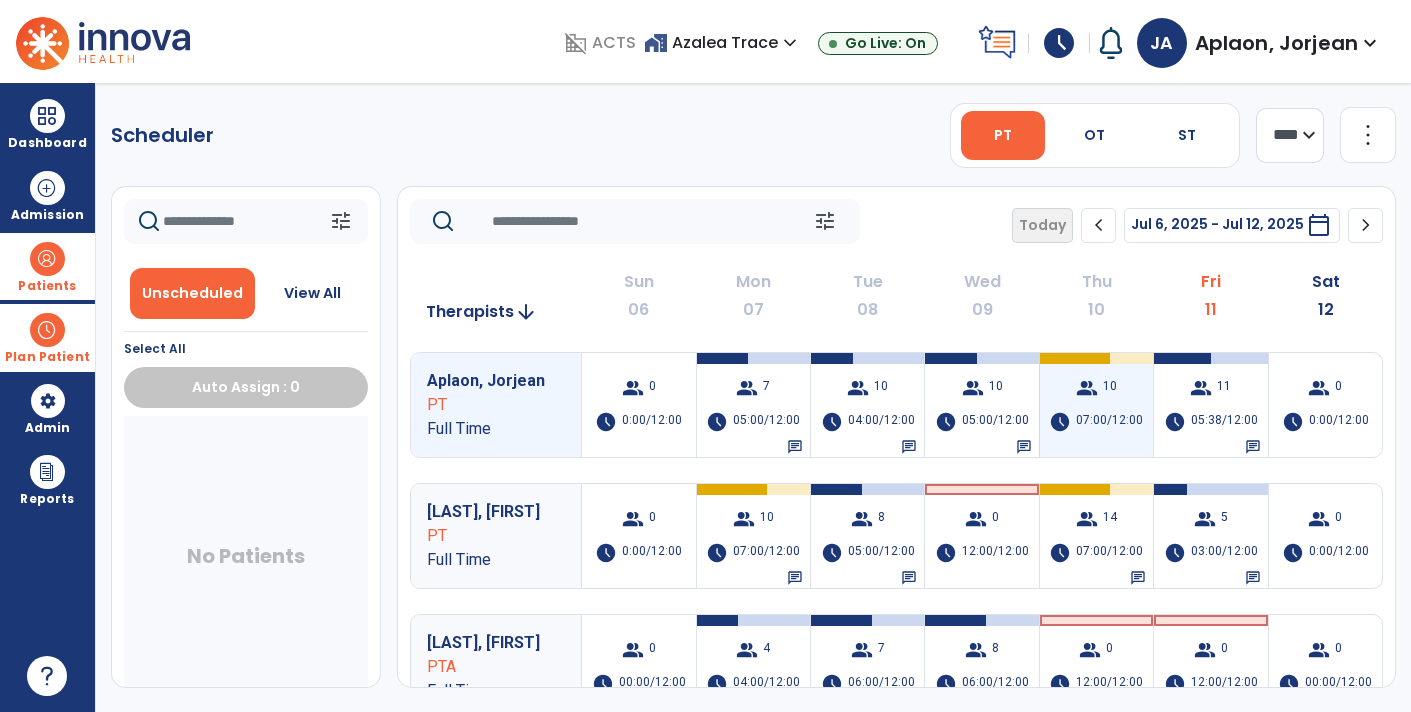 click on "group  10  schedule  07:00/12:00" at bounding box center (1096, 405) 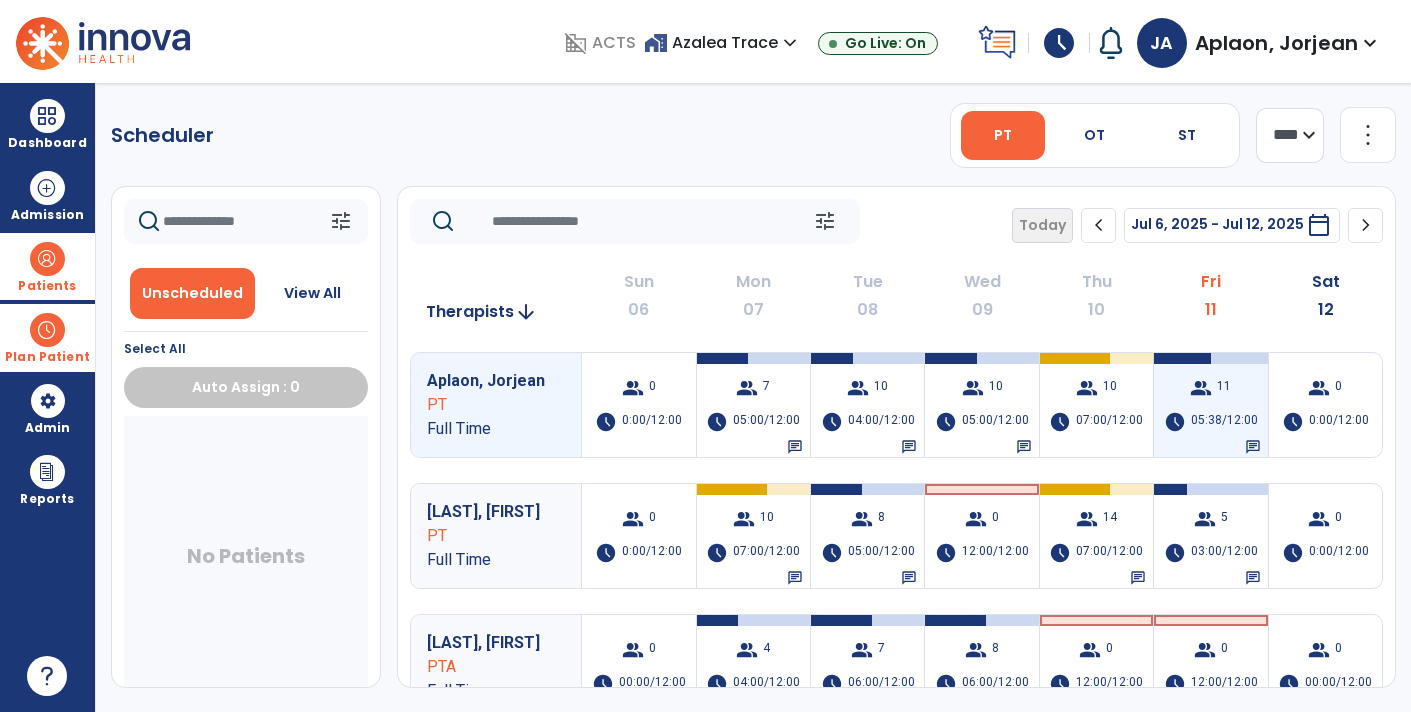 click on "05:38/12:00" at bounding box center [1224, 422] 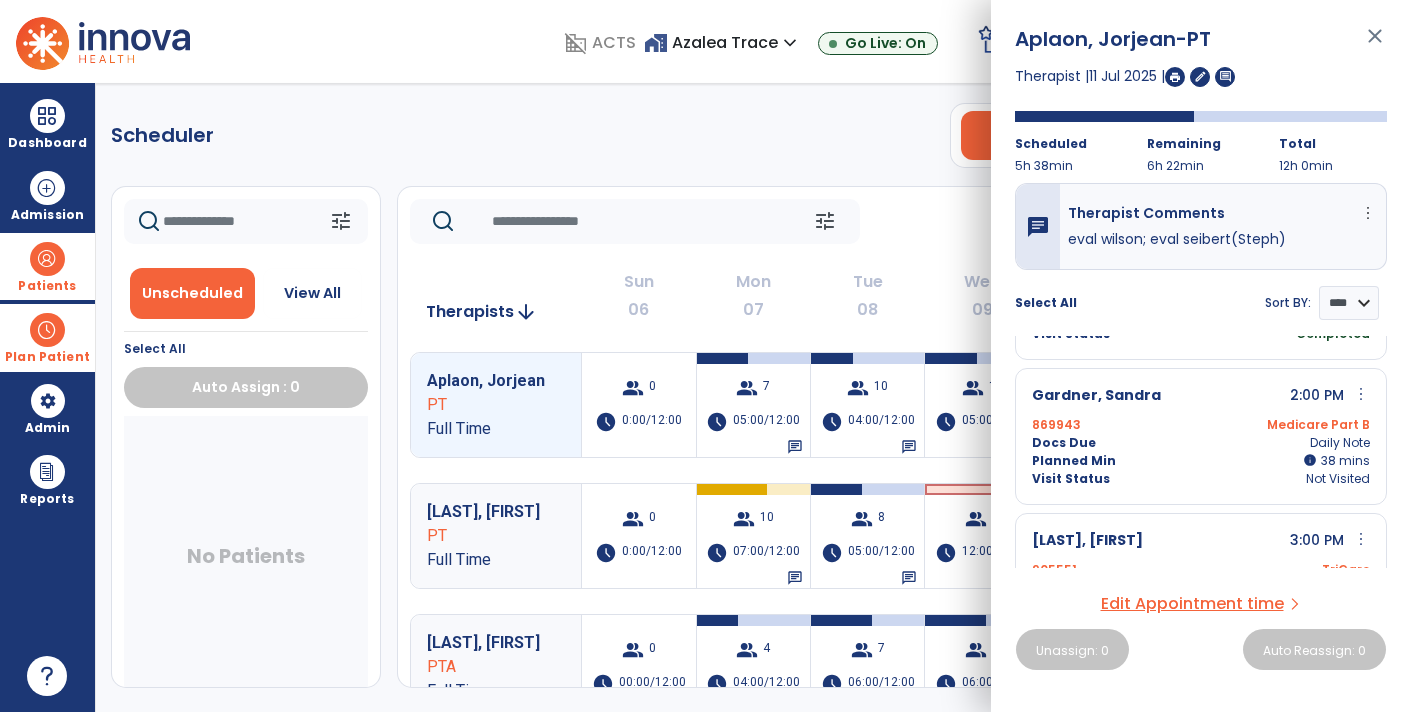 scroll, scrollTop: 290, scrollLeft: 0, axis: vertical 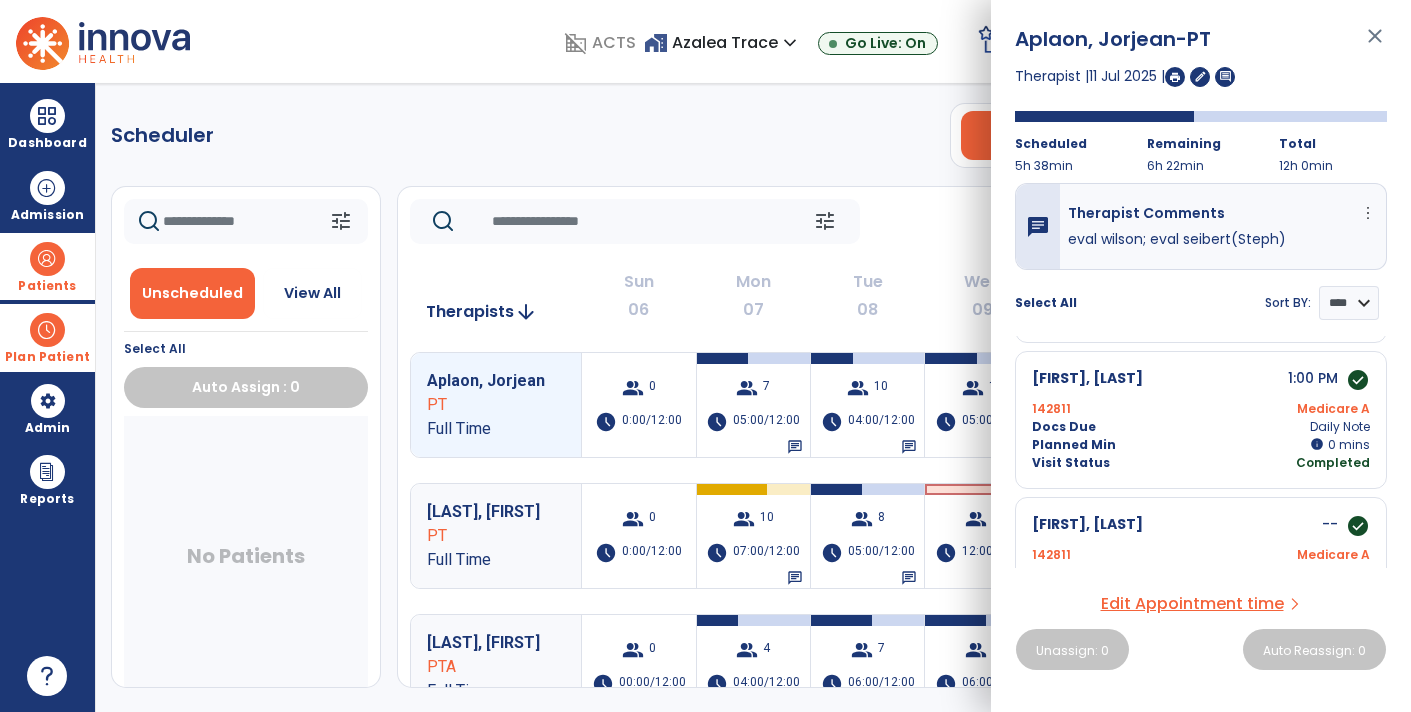 click at bounding box center [47, 259] 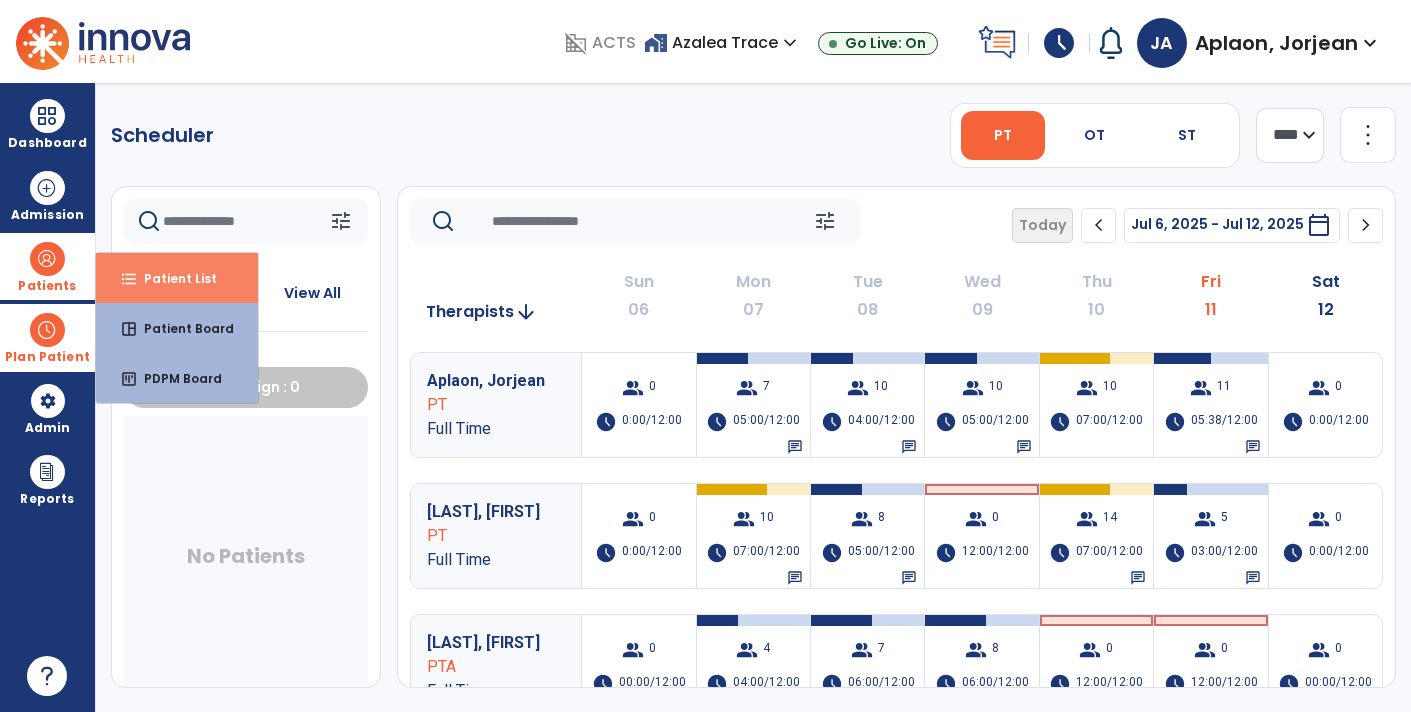 click on "format_list_bulleted" at bounding box center (129, 279) 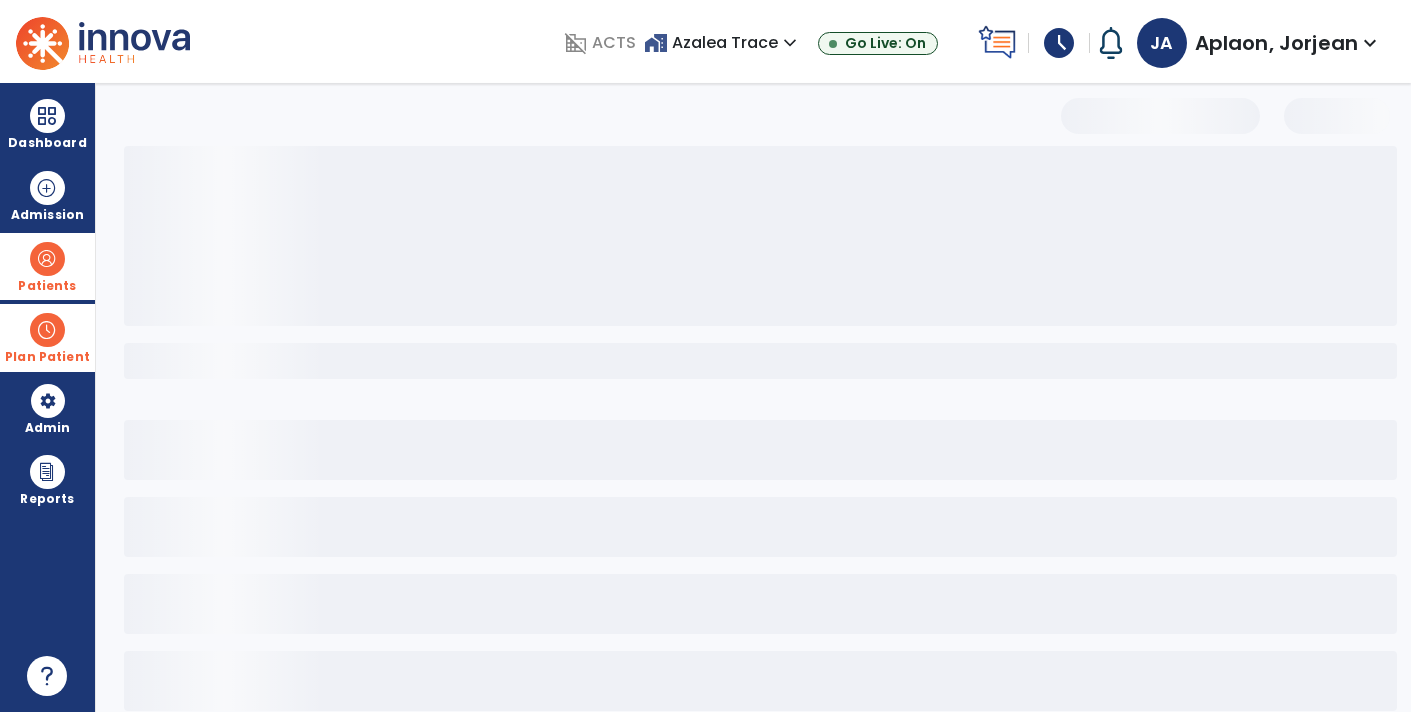 select on "***" 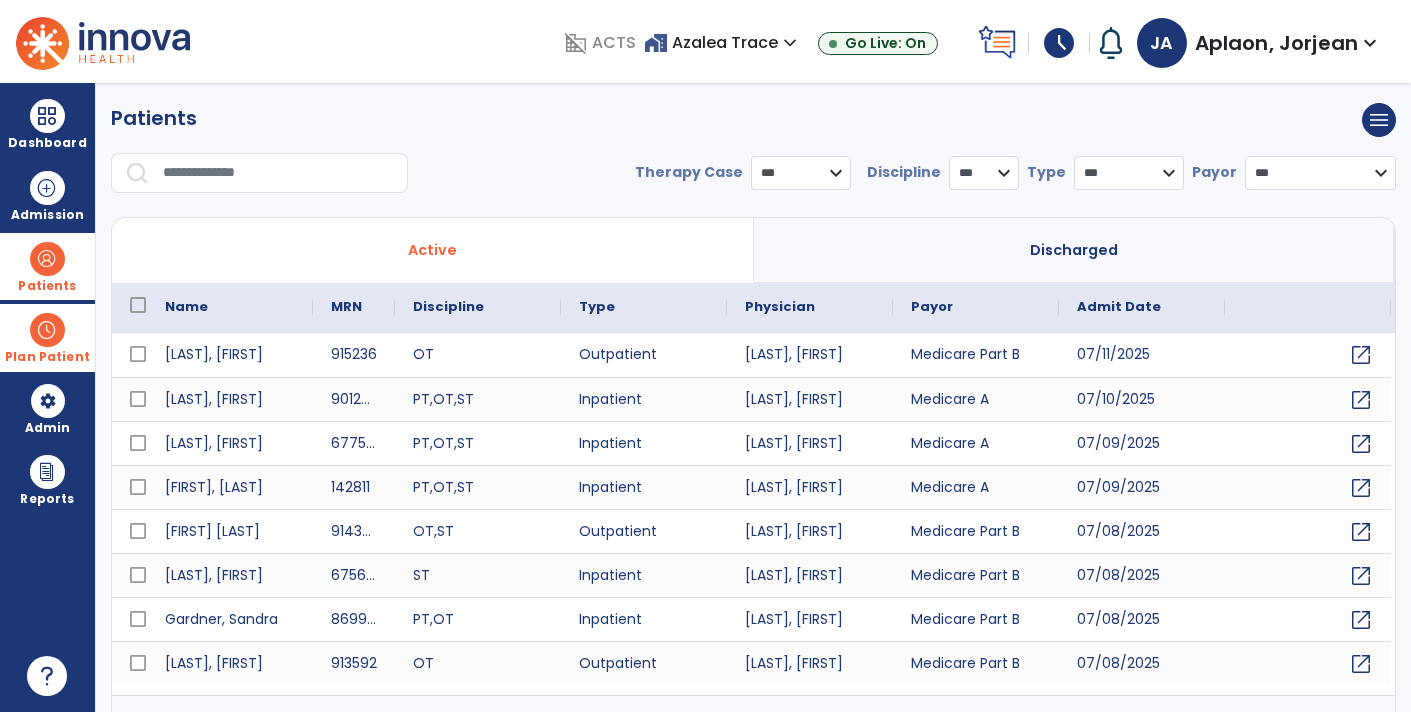 click at bounding box center (278, 173) 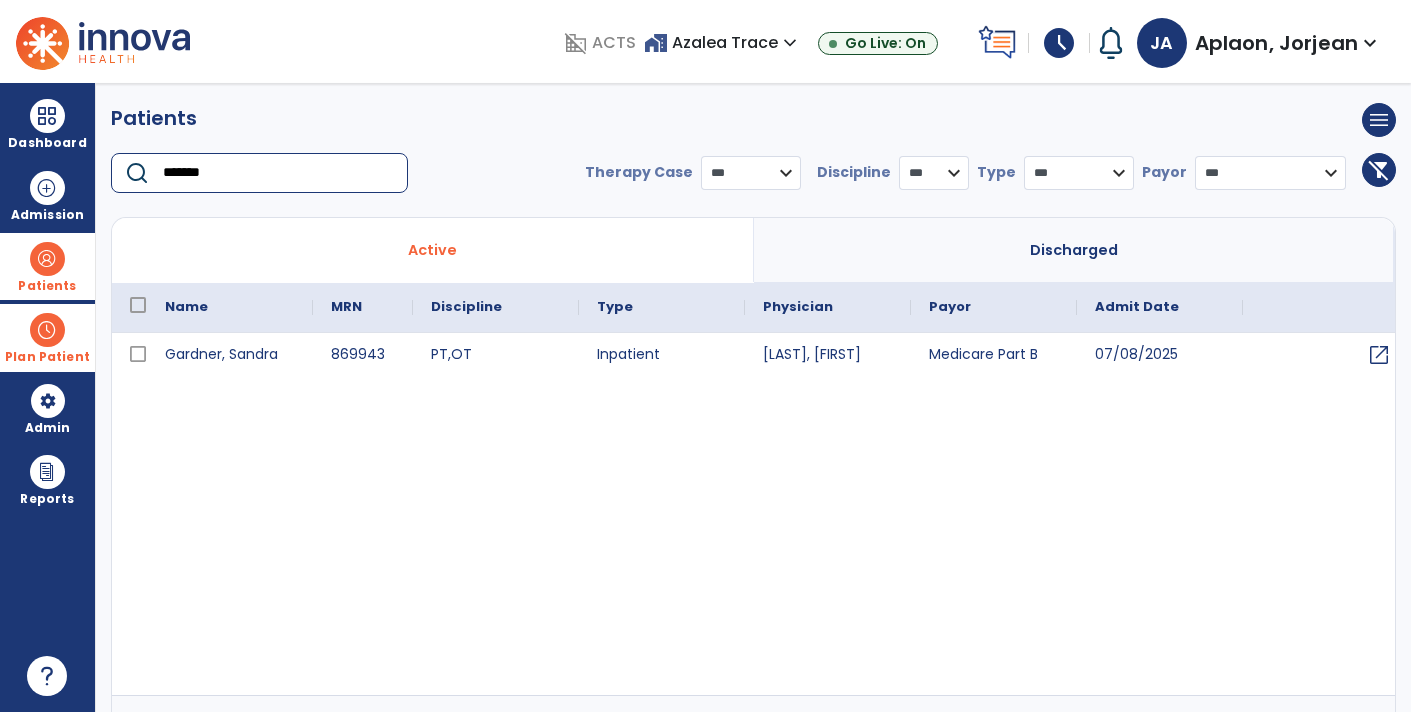 type on "*******" 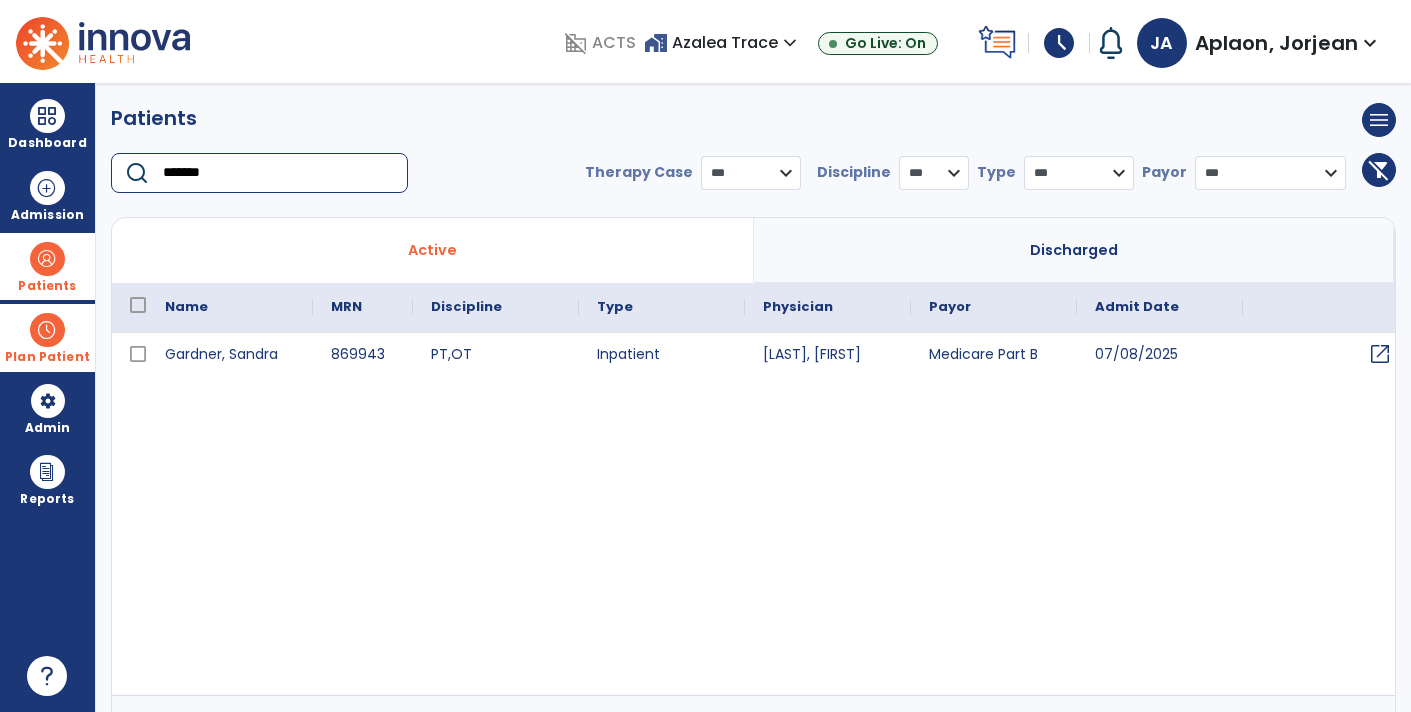 click on "open_in_new" at bounding box center (1380, 354) 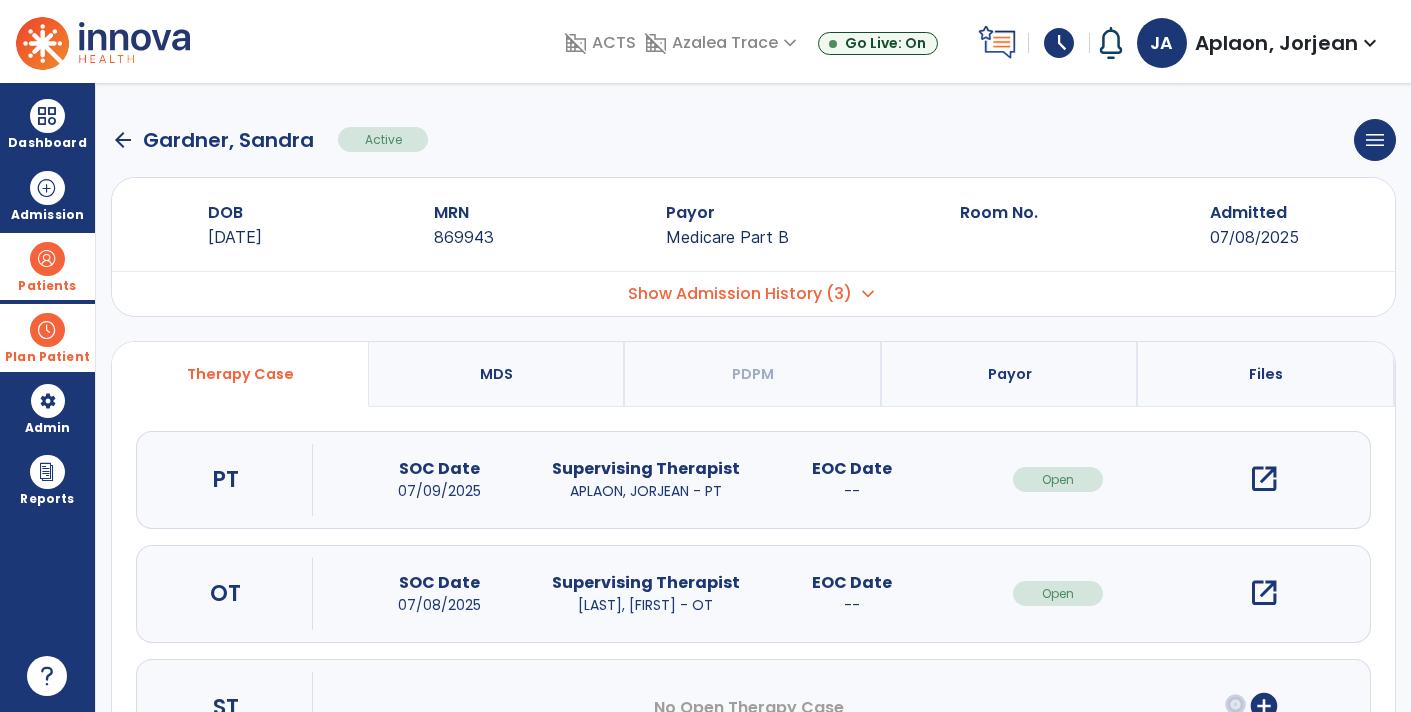 click on "open_in_new" at bounding box center (1264, 479) 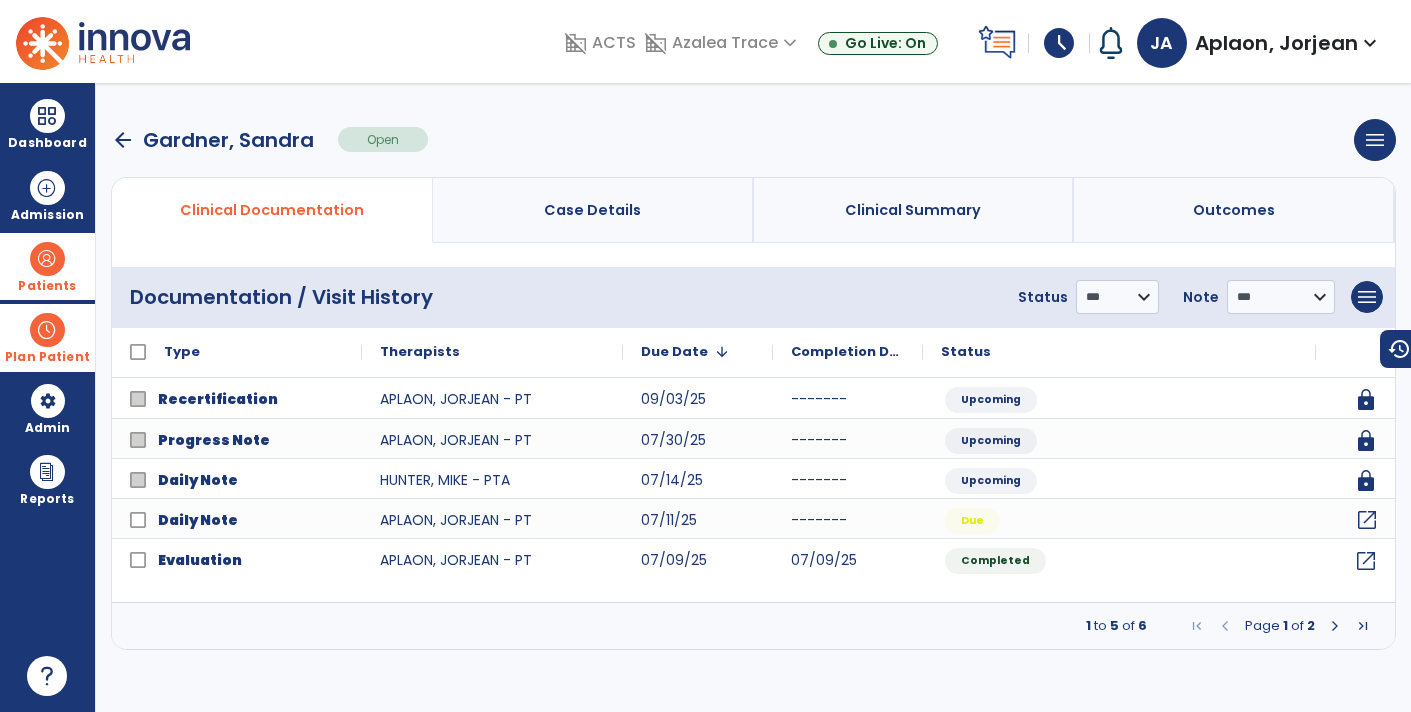 click on "open_in_new" 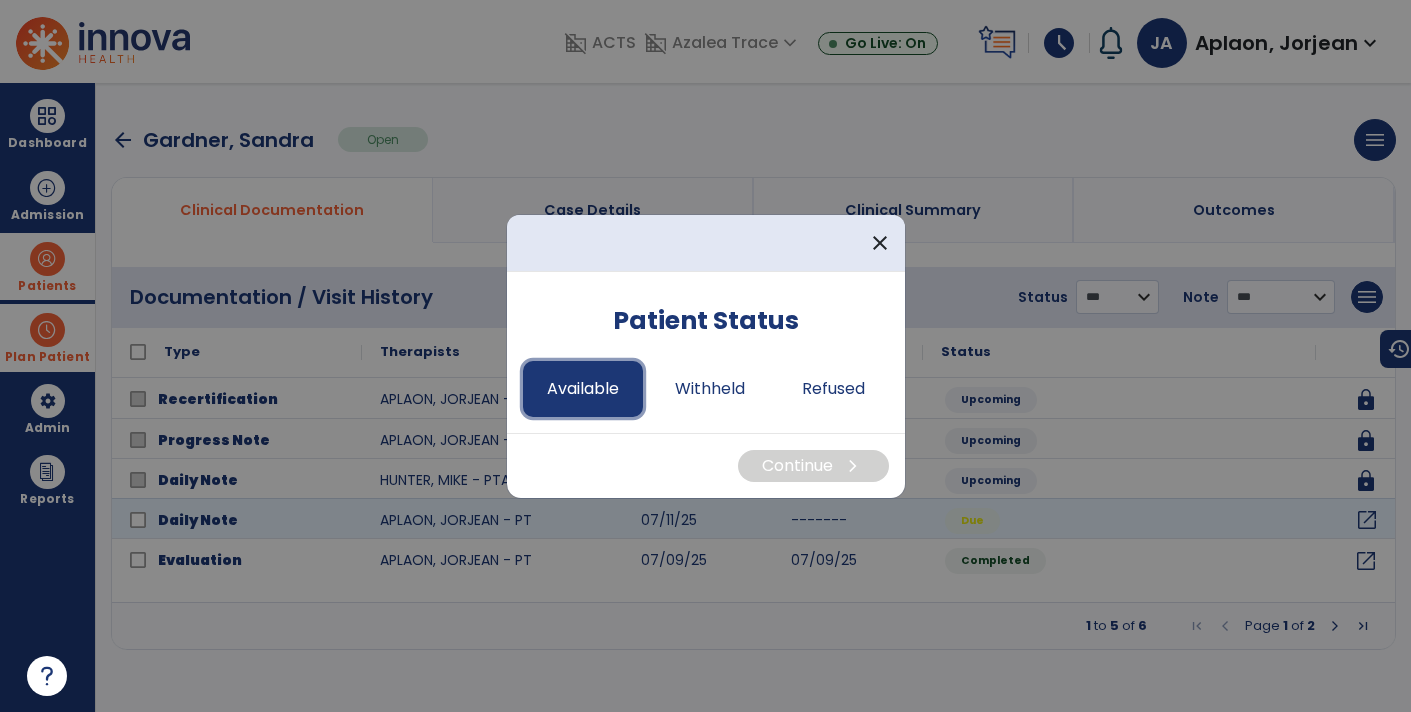 click on "Available" at bounding box center (583, 389) 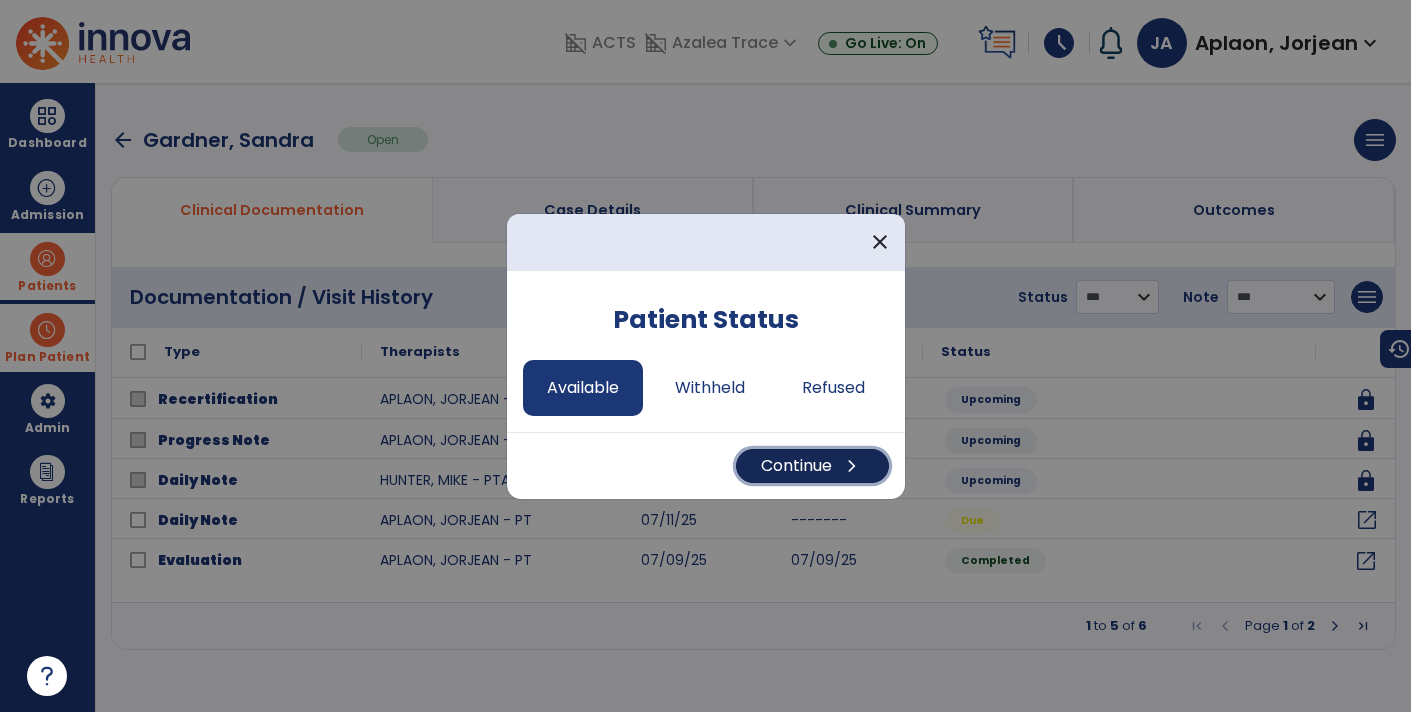 click on "Continue   chevron_right" at bounding box center (812, 466) 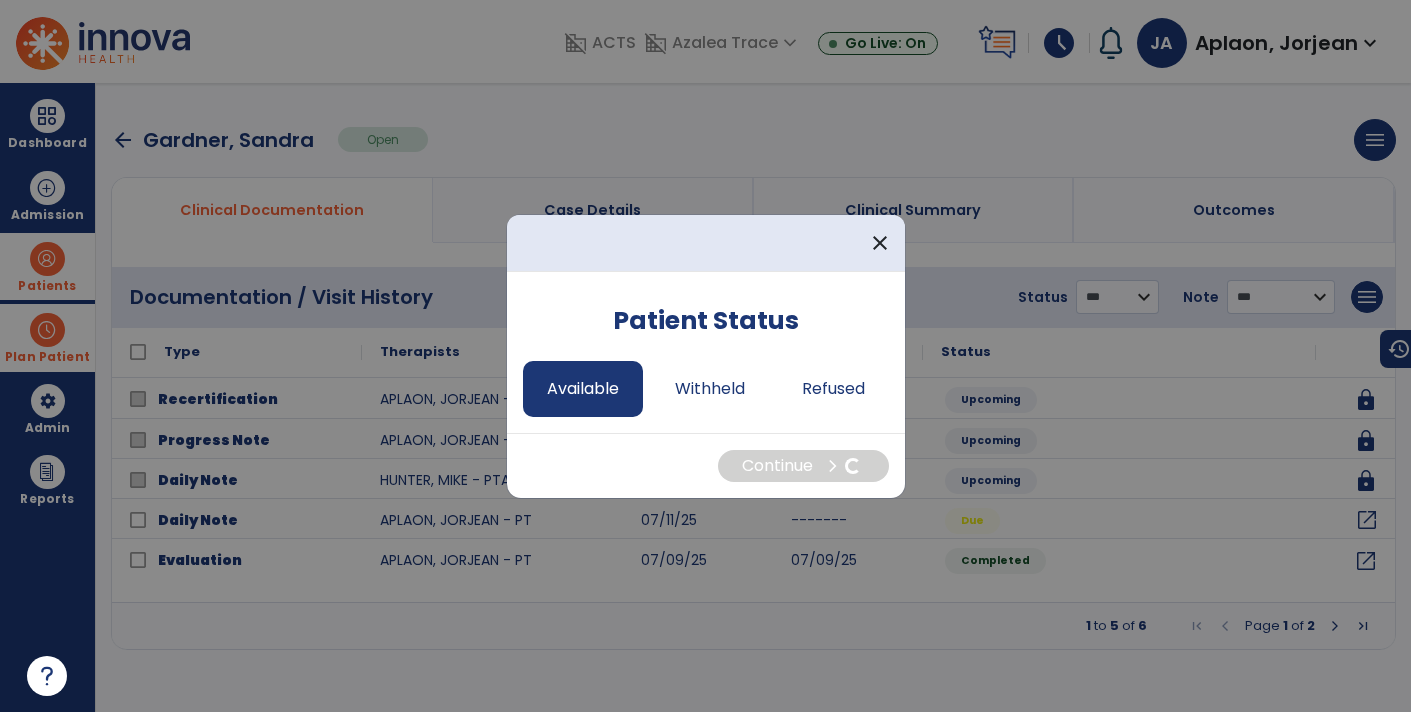 select on "*" 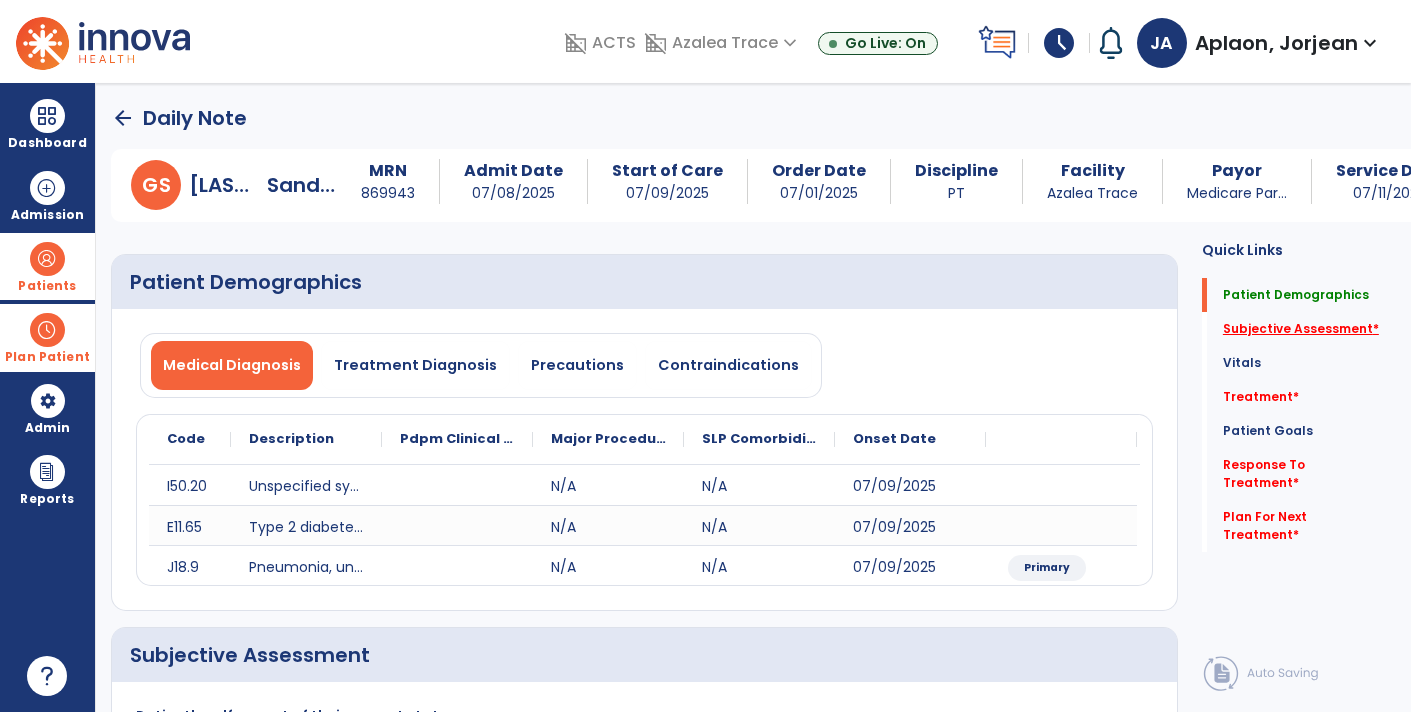 click on "Subjective Assessment   *" 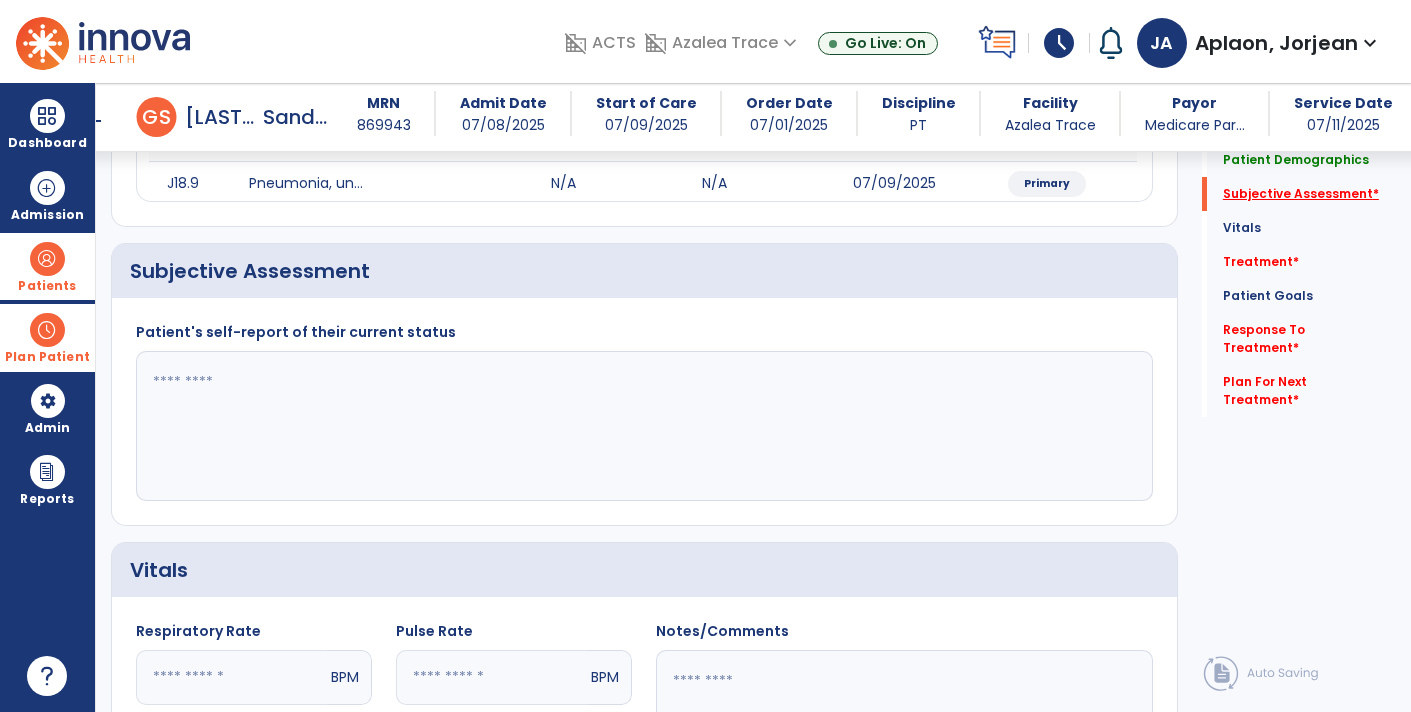 scroll, scrollTop: 368, scrollLeft: 0, axis: vertical 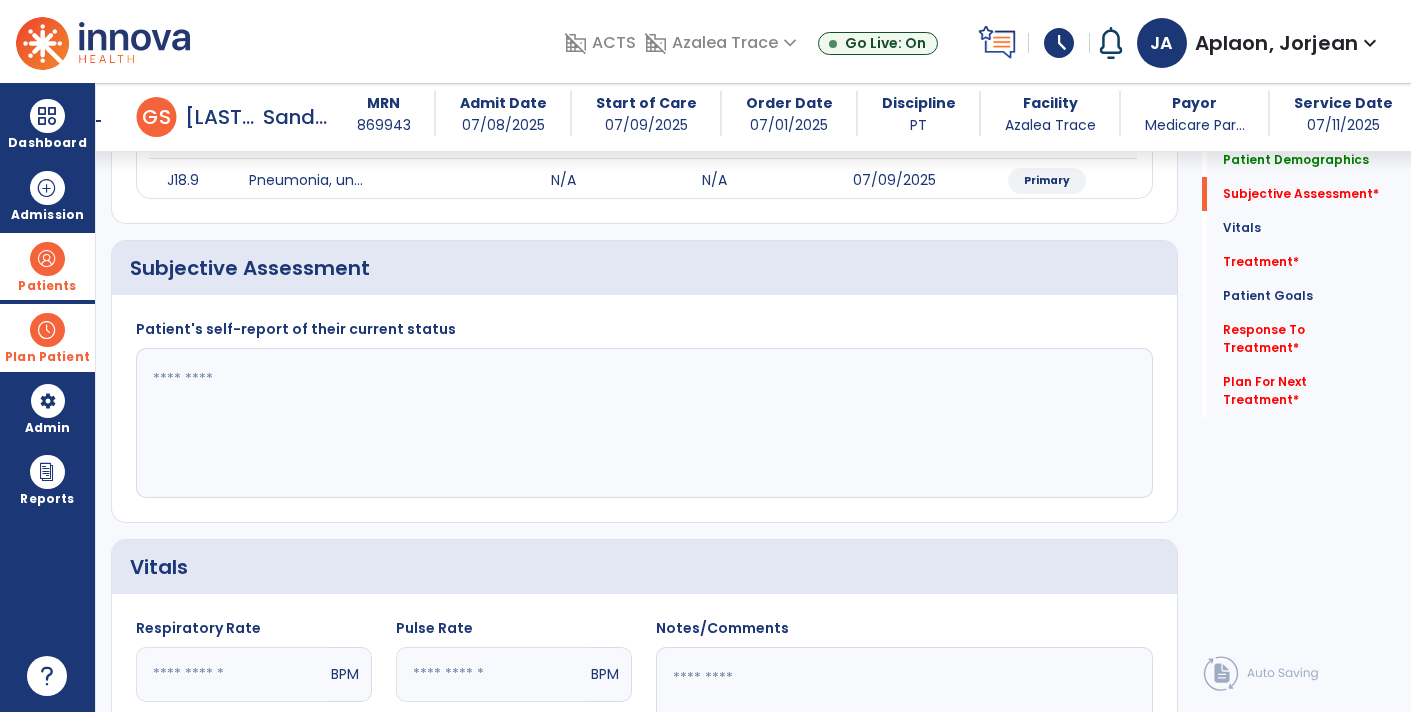 click 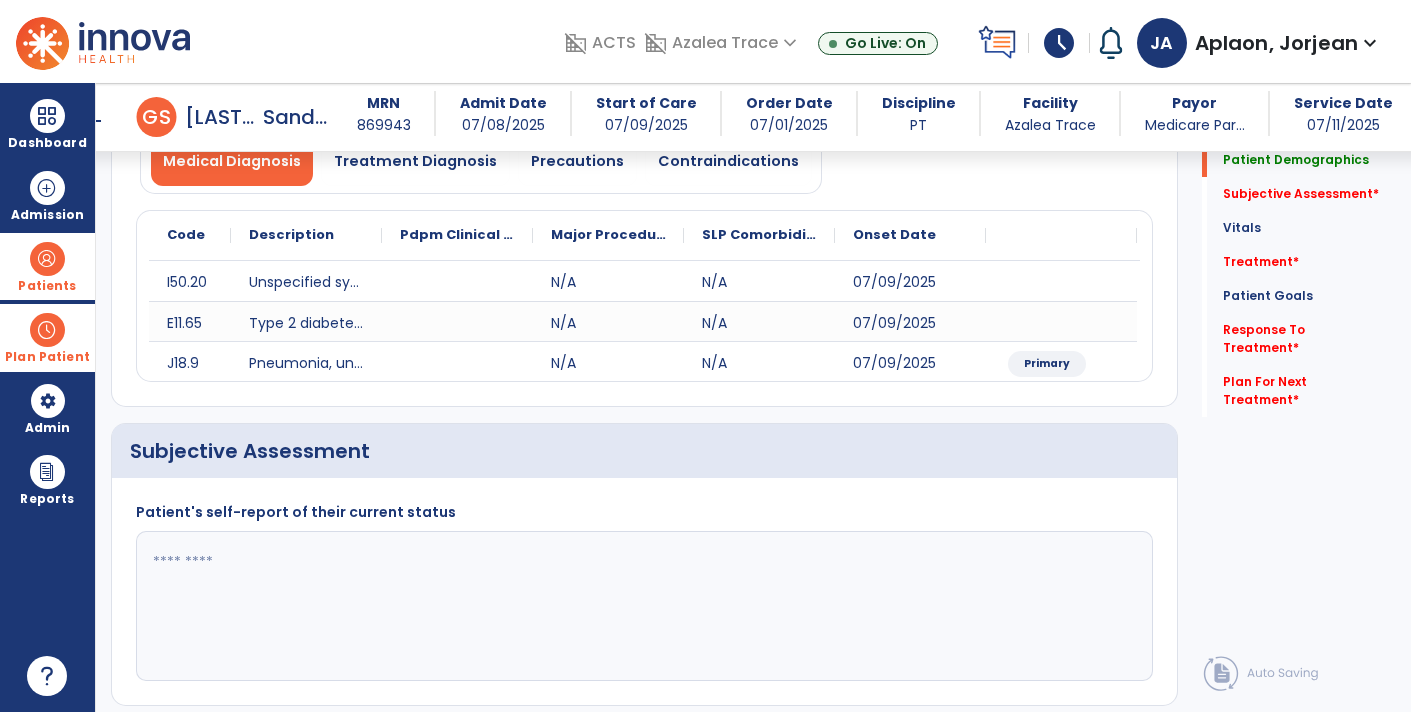 scroll, scrollTop: 187, scrollLeft: 0, axis: vertical 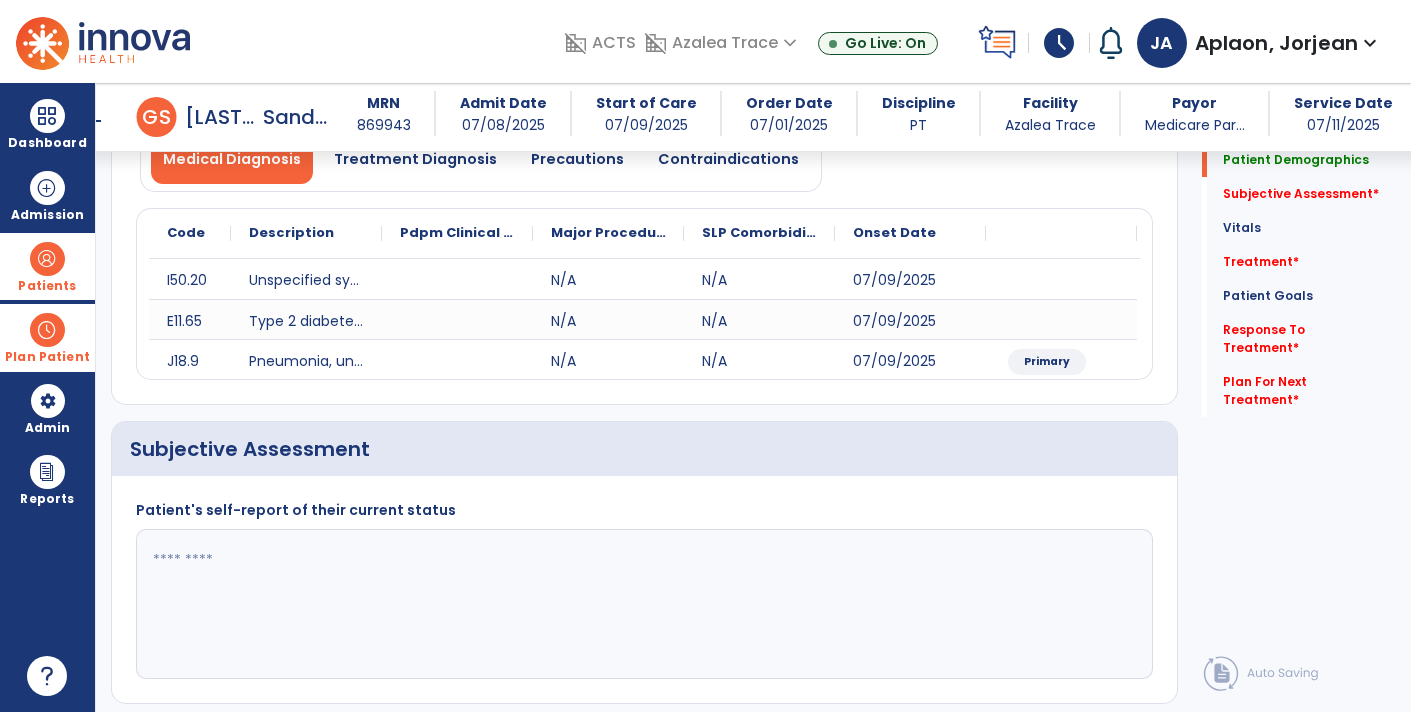 click 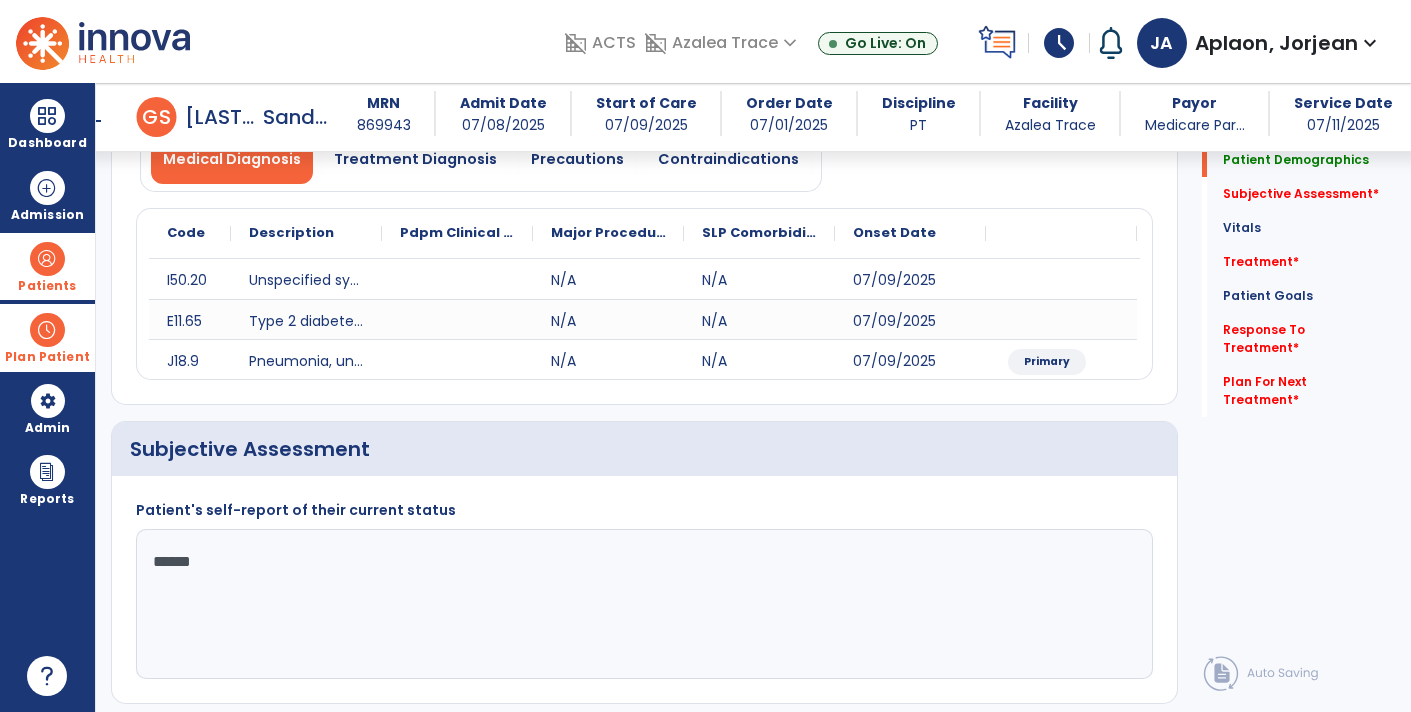 type on "*******" 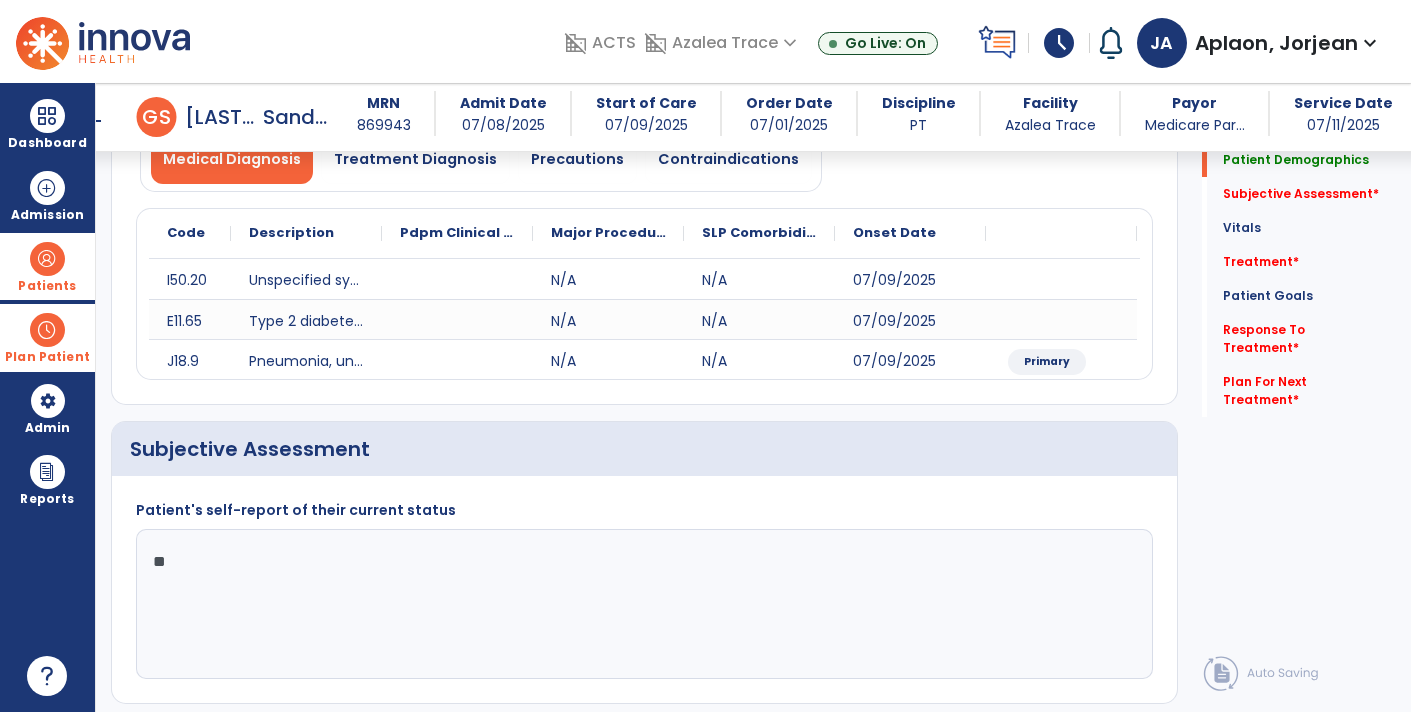 type on "*" 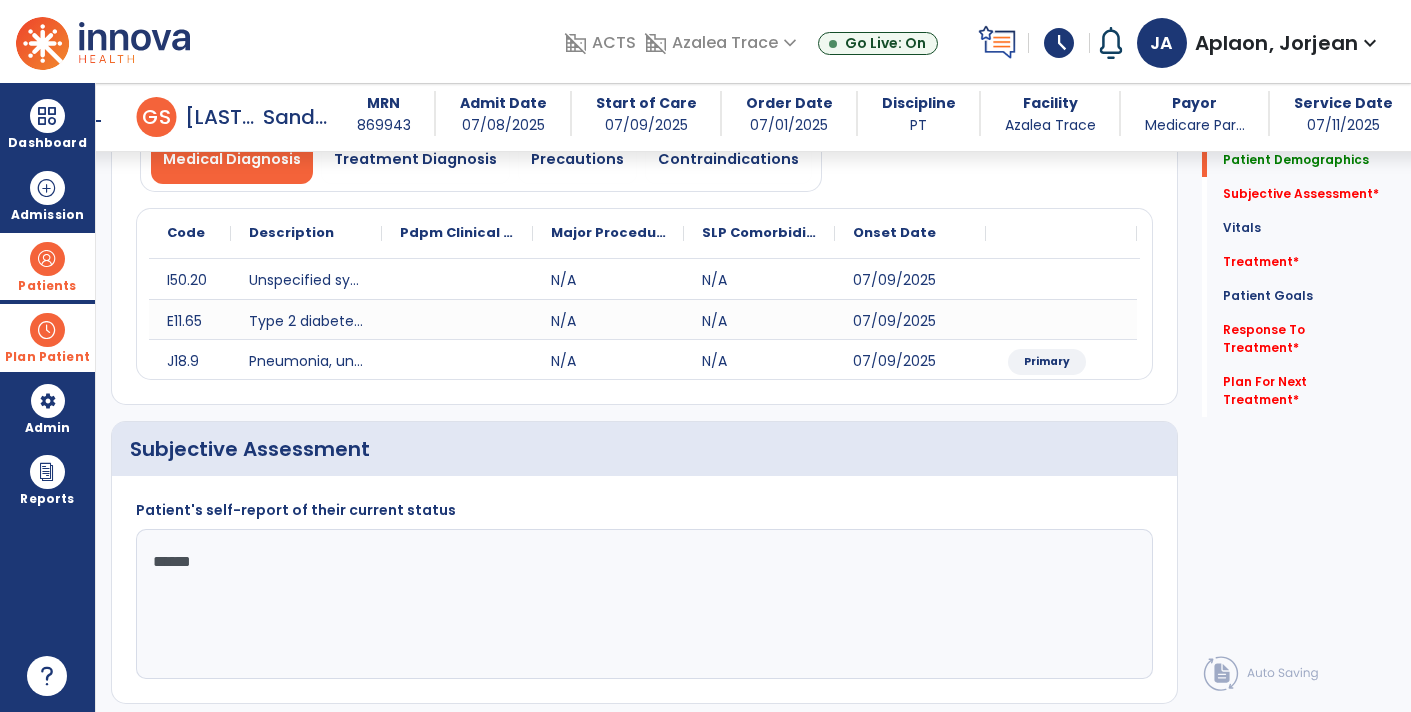 type on "*******" 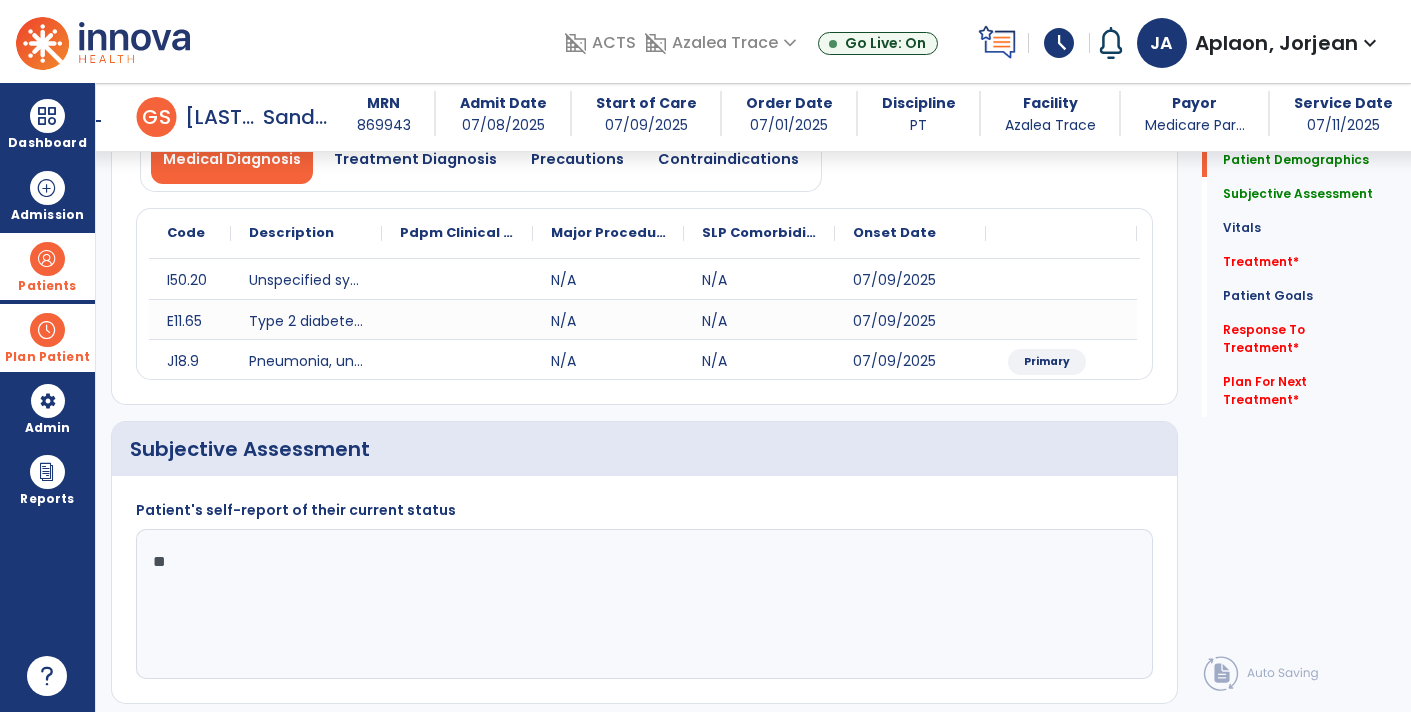 type on "*" 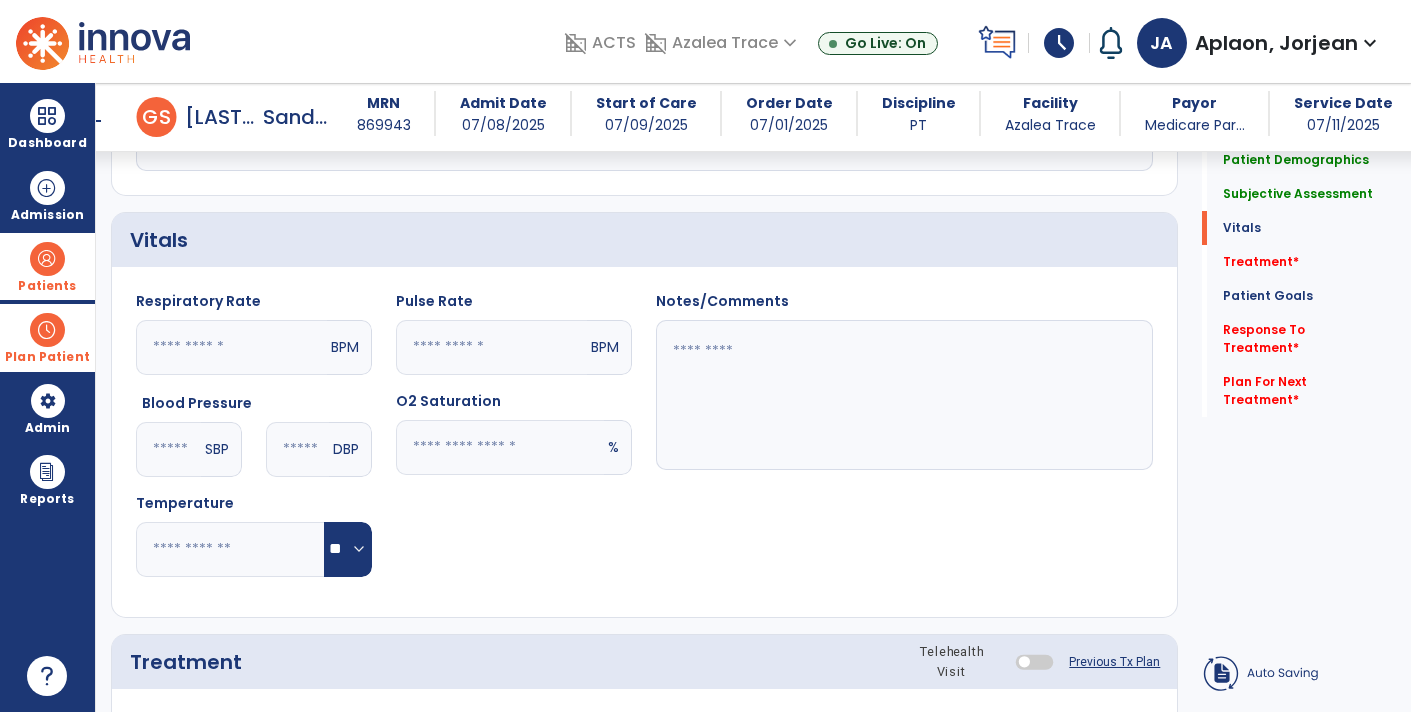 scroll, scrollTop: 913, scrollLeft: 0, axis: vertical 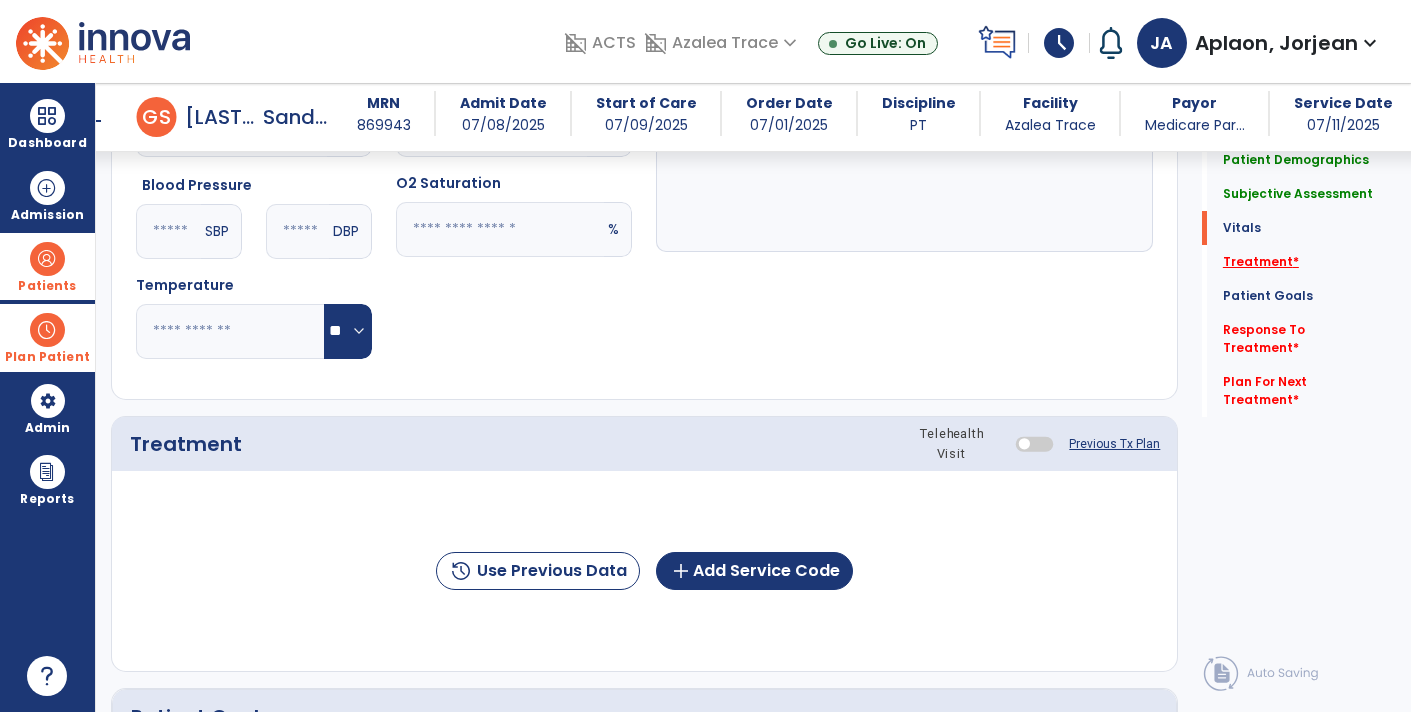 type on "**********" 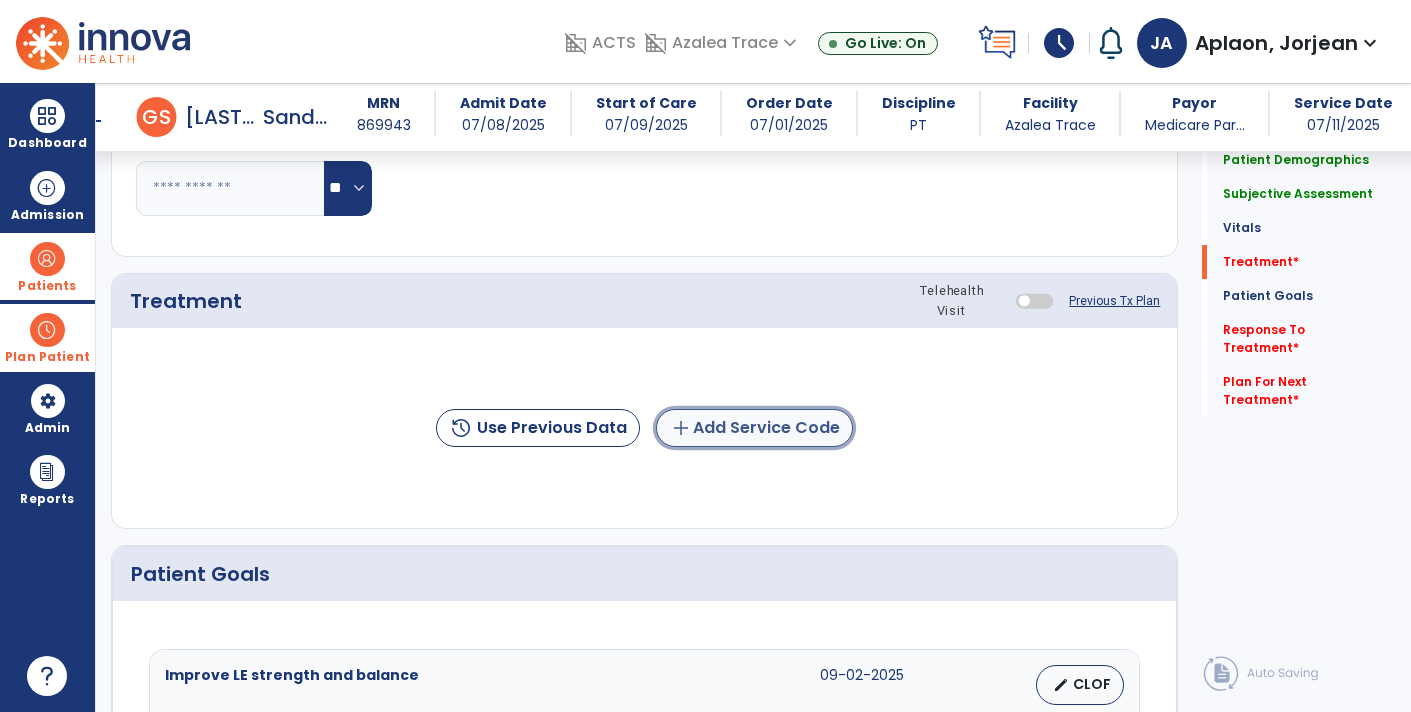 click on "add  Add Service Code" 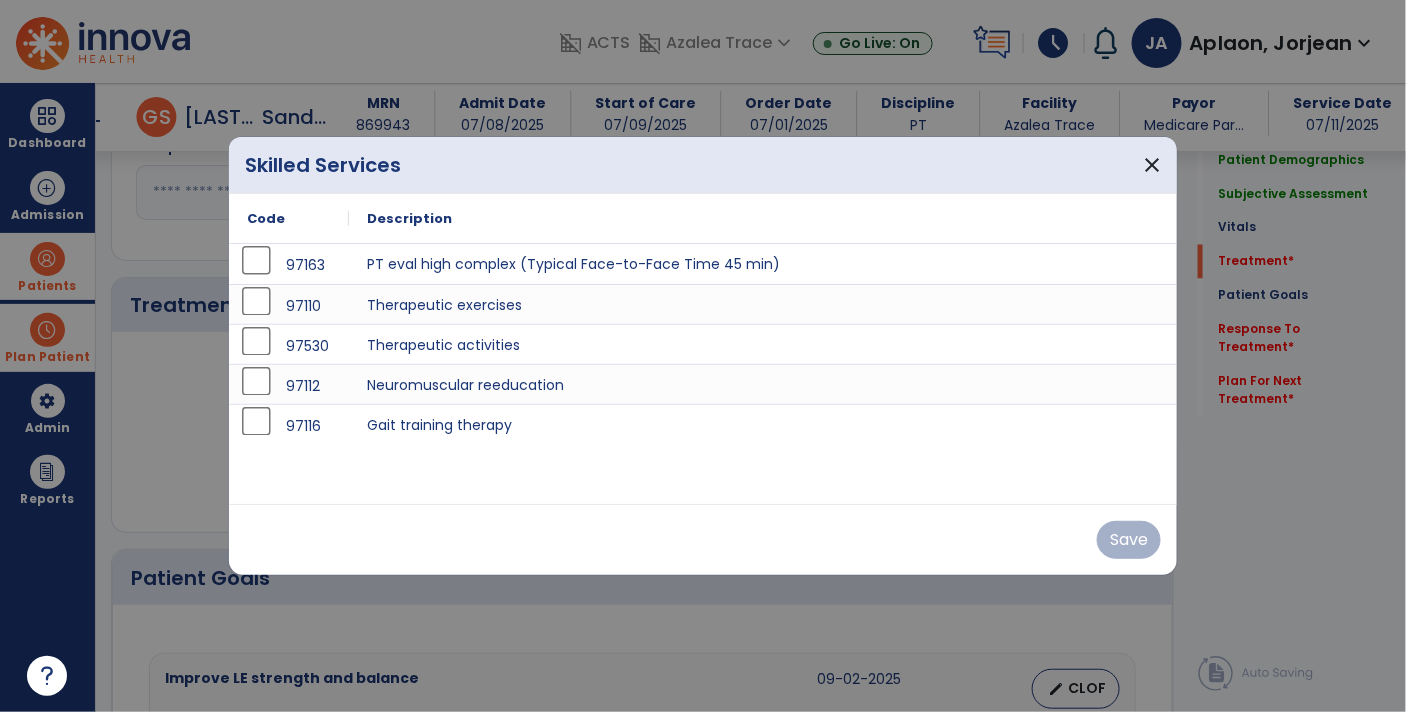 scroll, scrollTop: 1056, scrollLeft: 0, axis: vertical 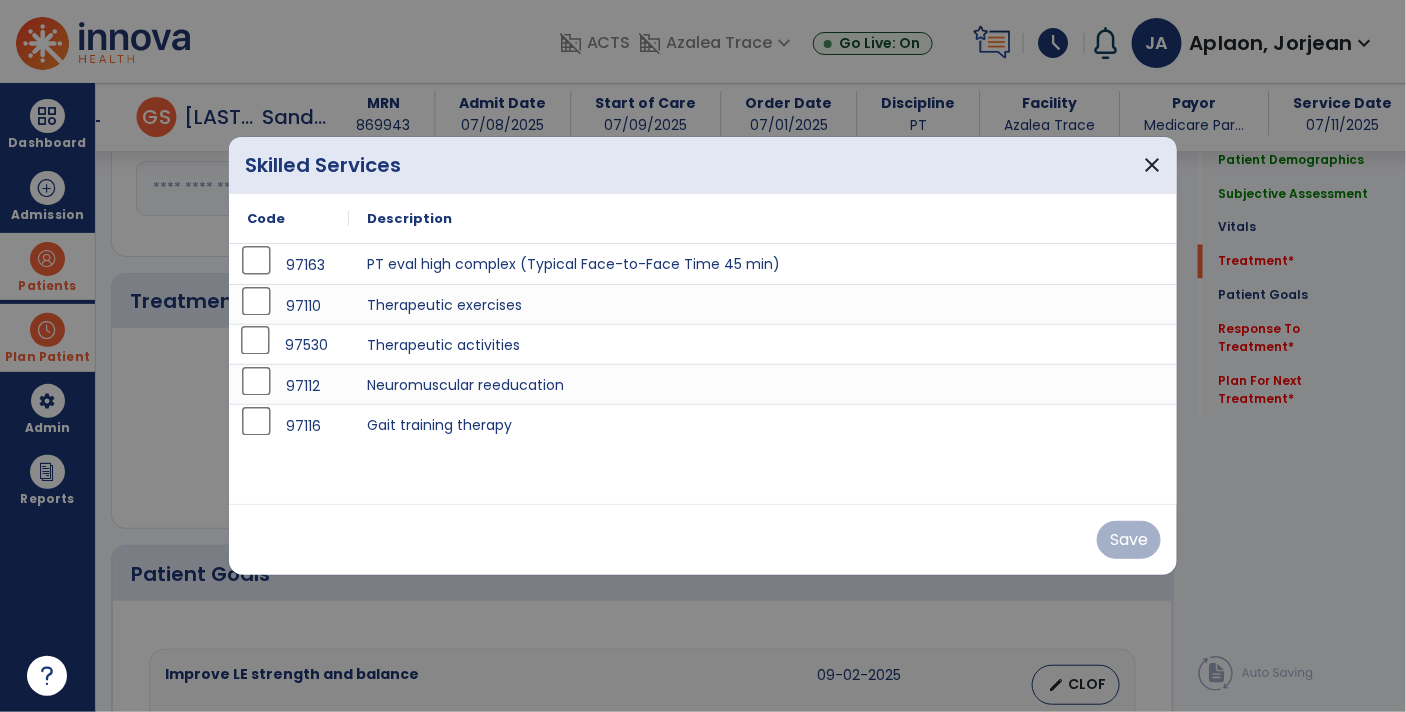 click on "97530" at bounding box center (289, 345) 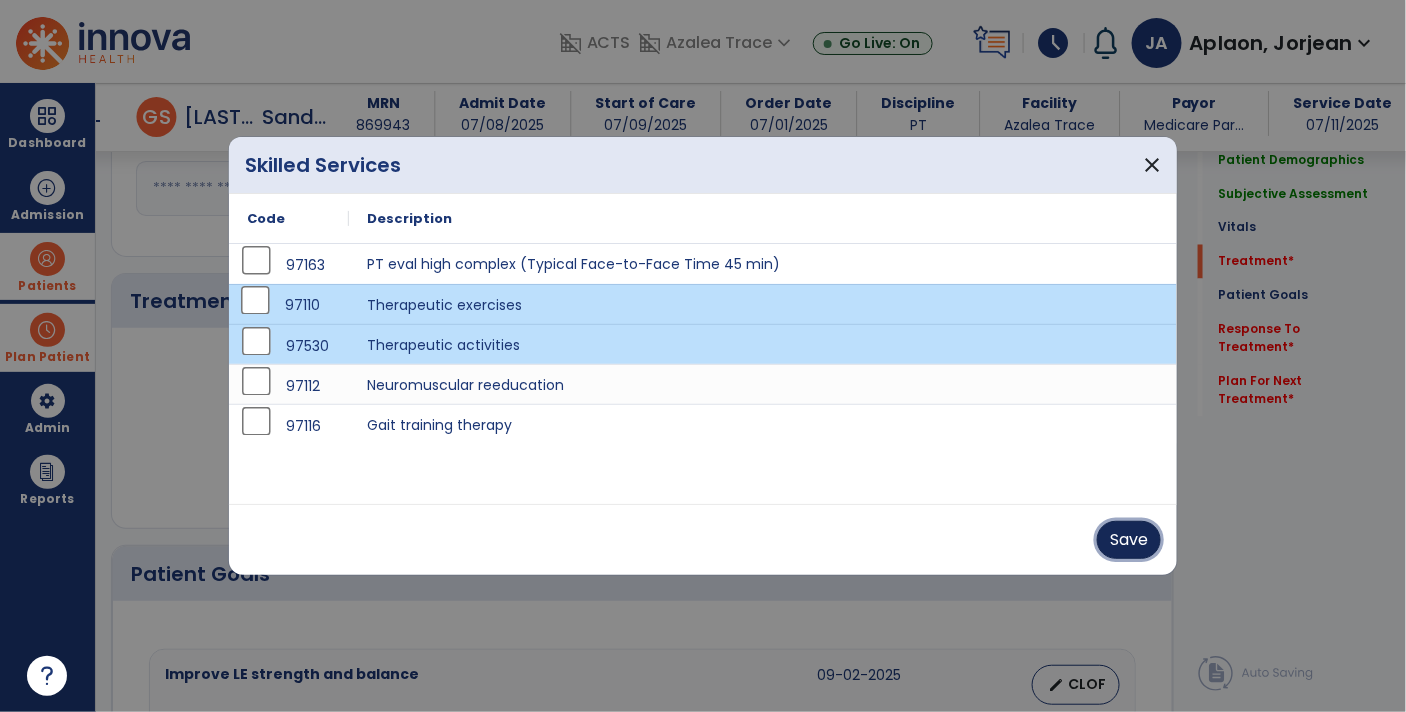 click on "Save" at bounding box center (1129, 540) 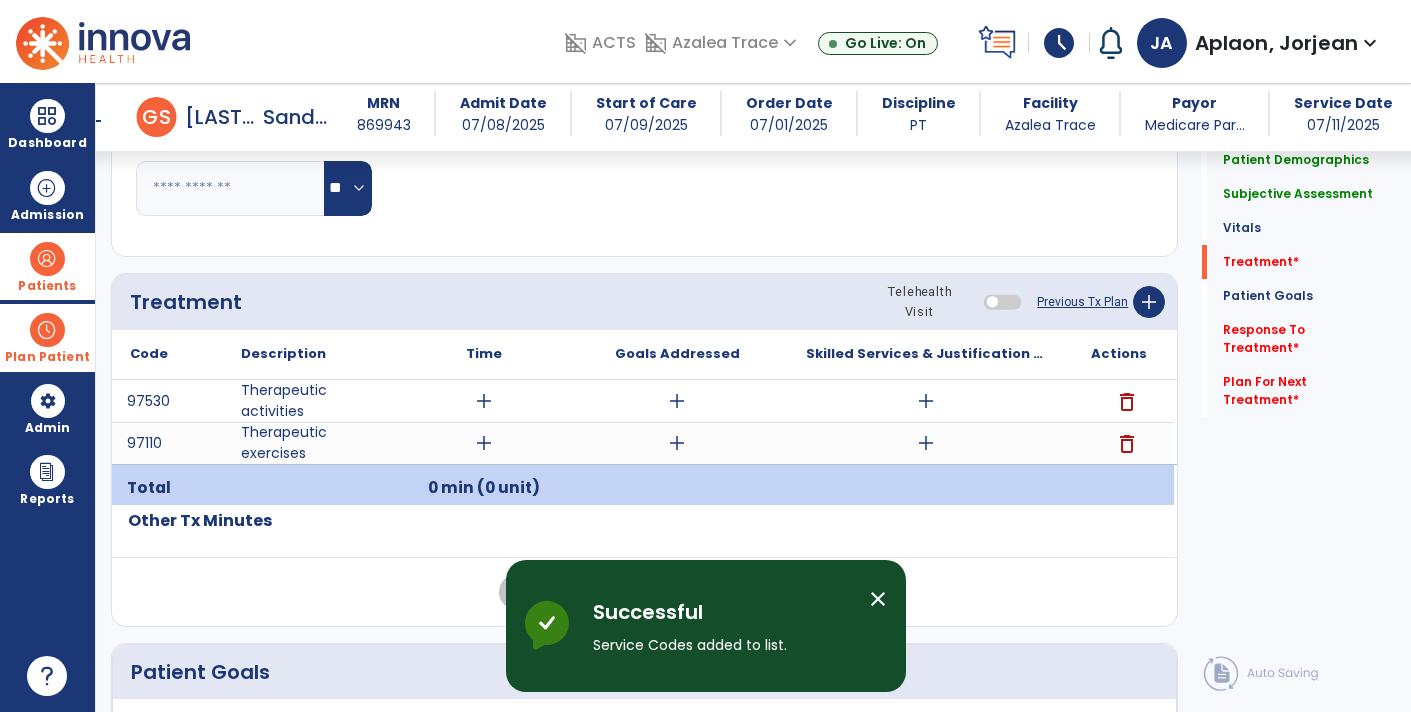 click on "add" at bounding box center (484, 401) 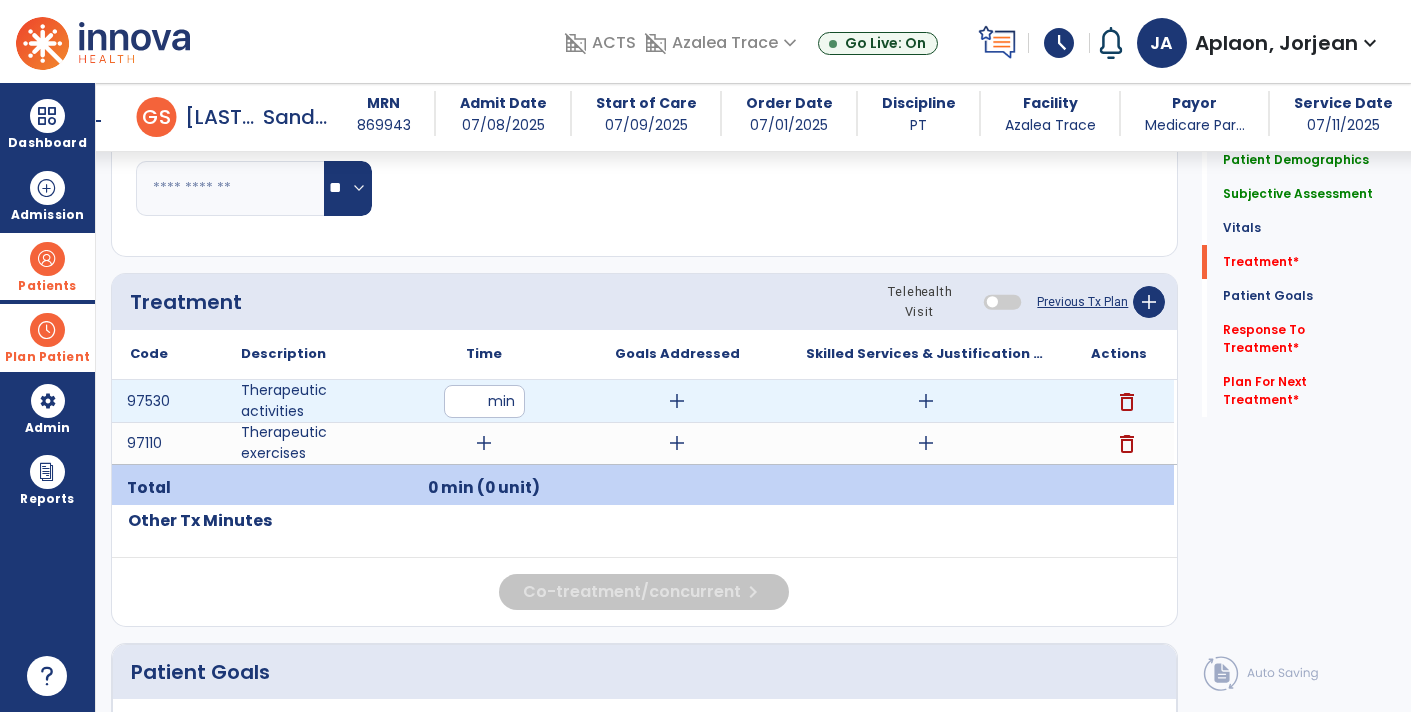 type on "**" 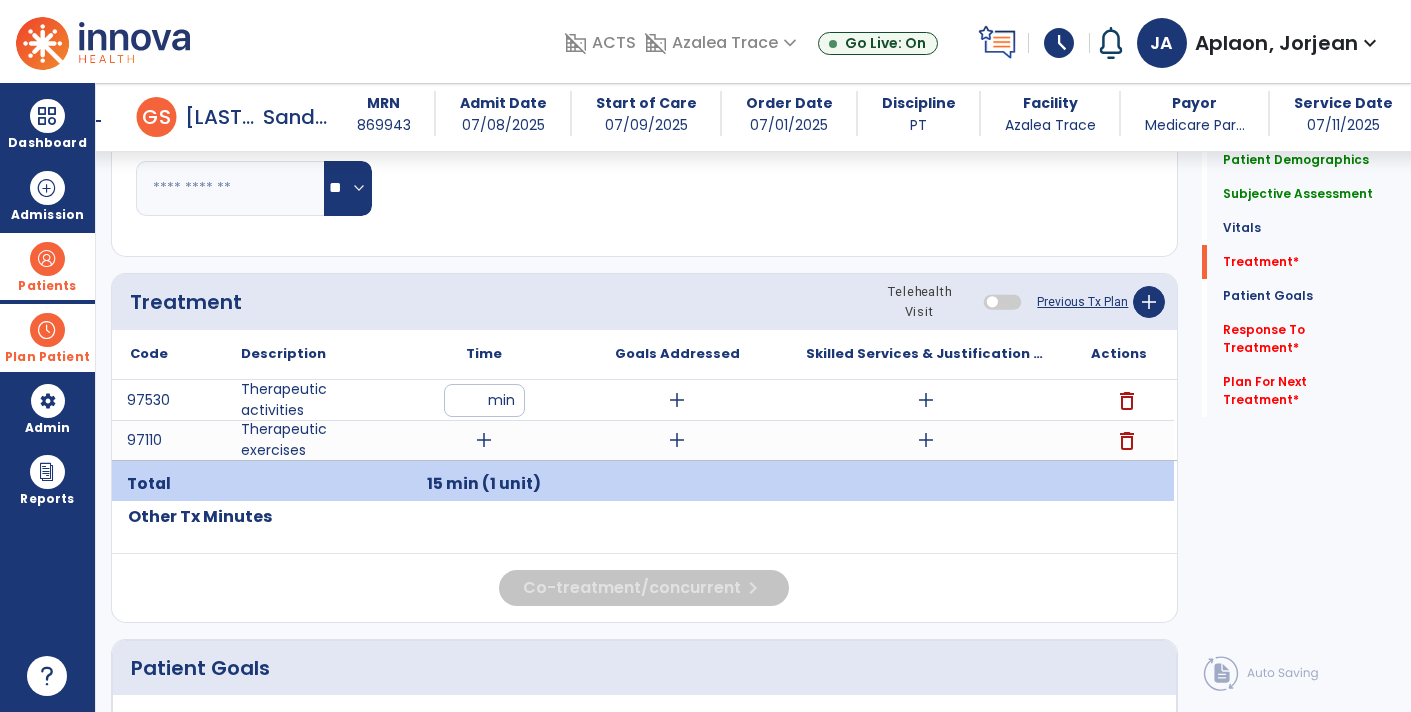 click on "add" at bounding box center [484, 440] 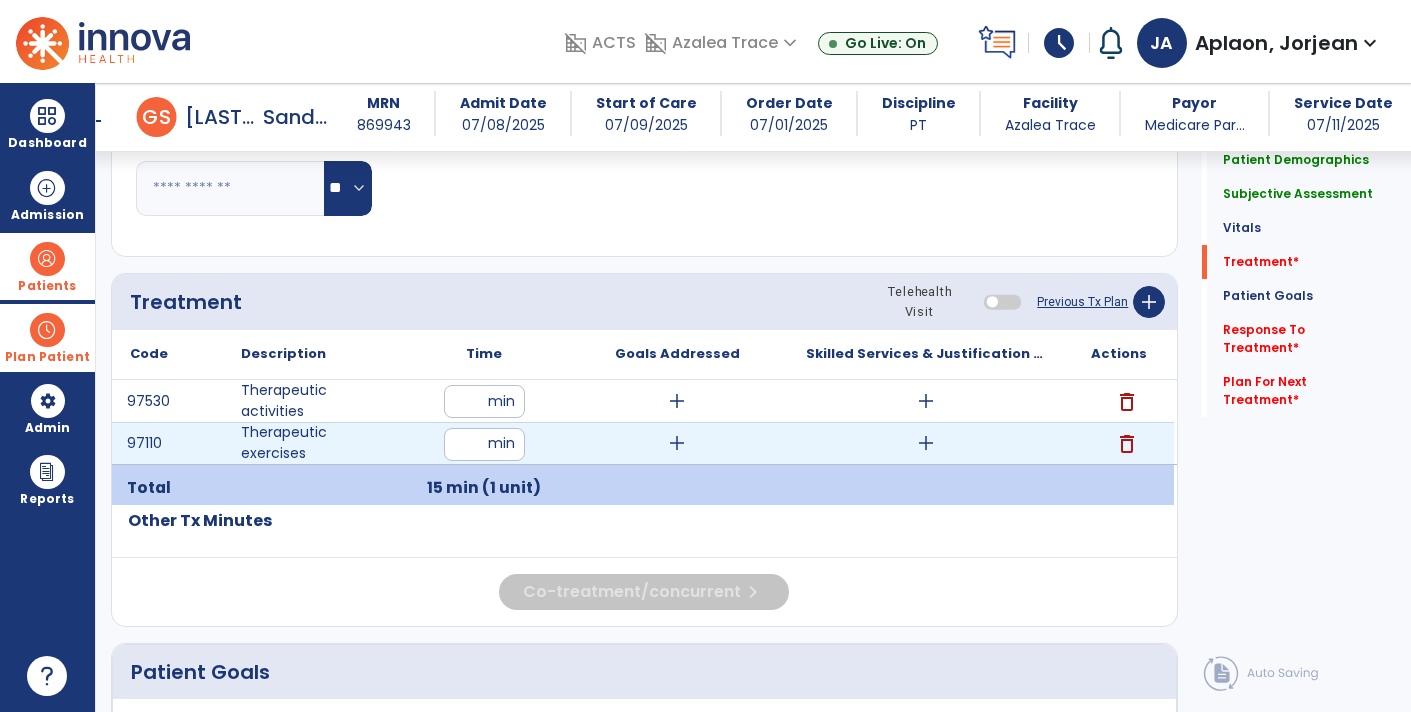 type on "*" 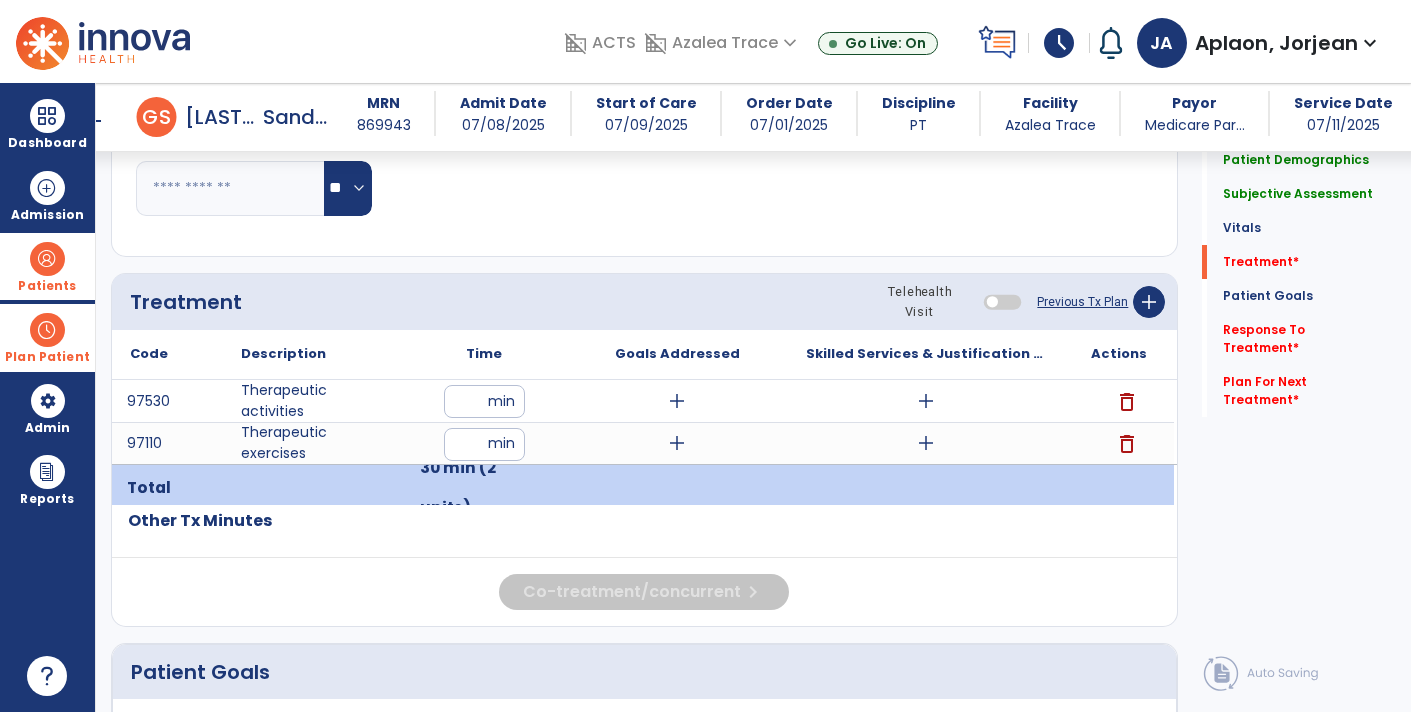 click on "add" at bounding box center [677, 401] 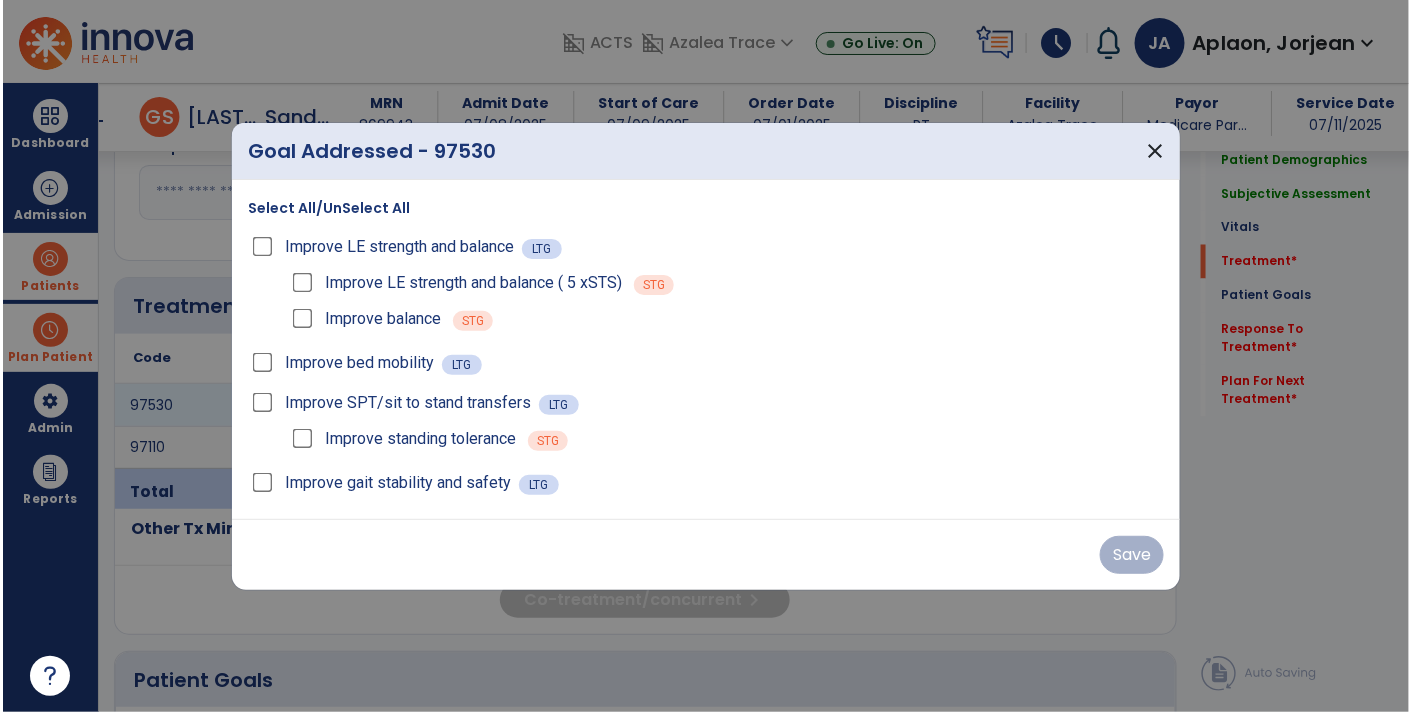 scroll, scrollTop: 1056, scrollLeft: 0, axis: vertical 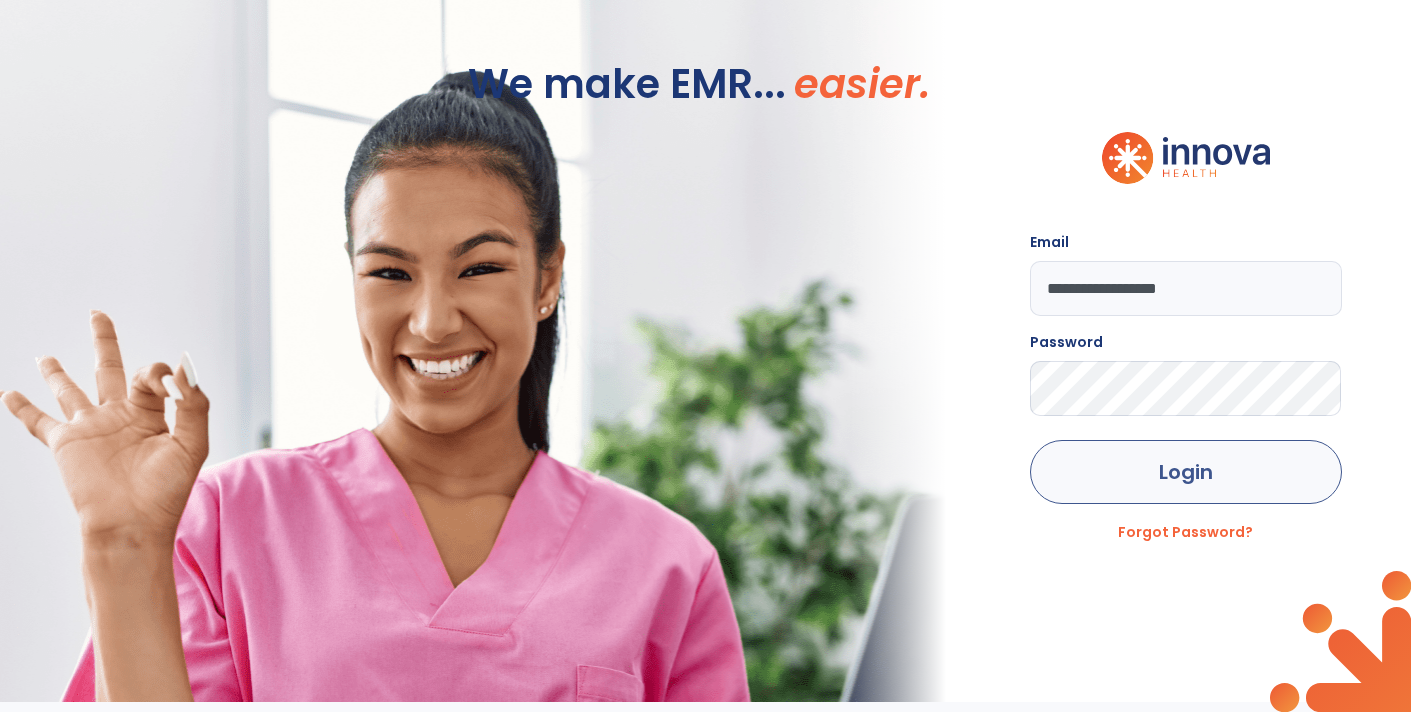 click on "Login" 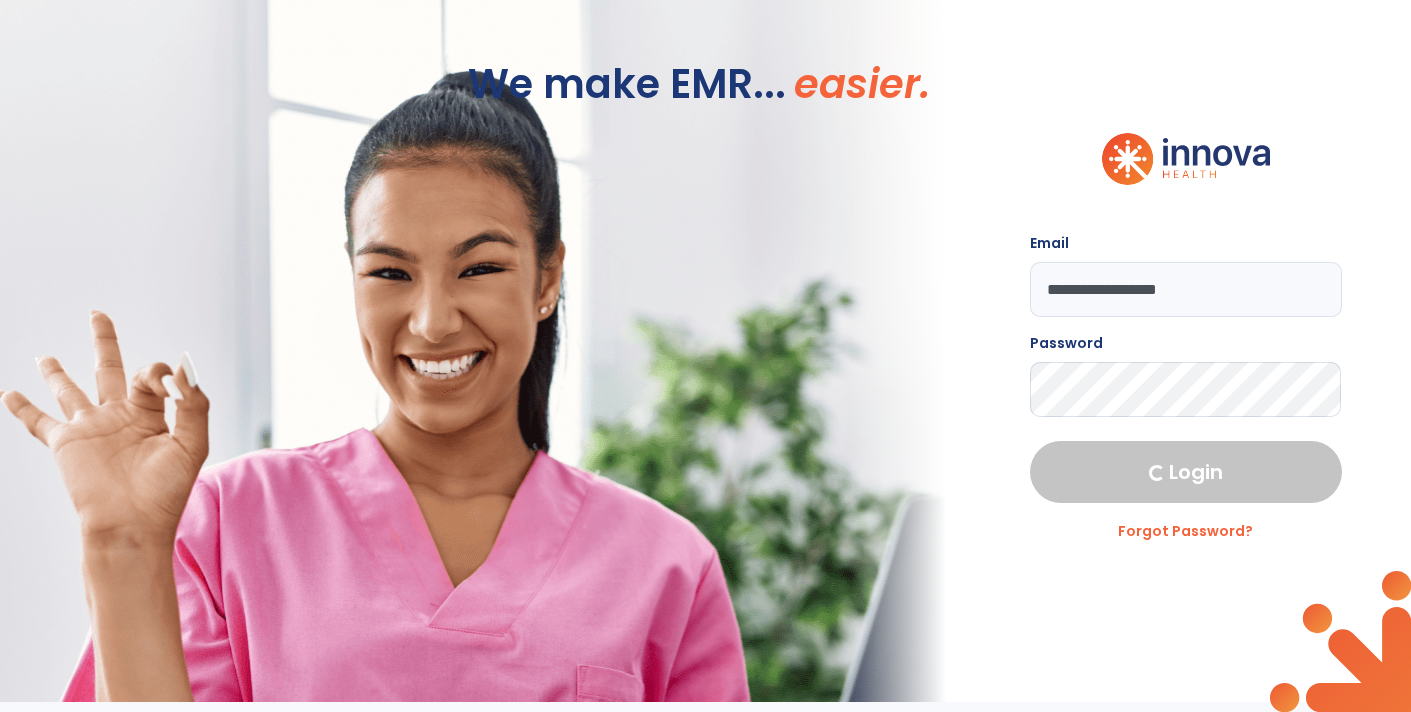 select on "****" 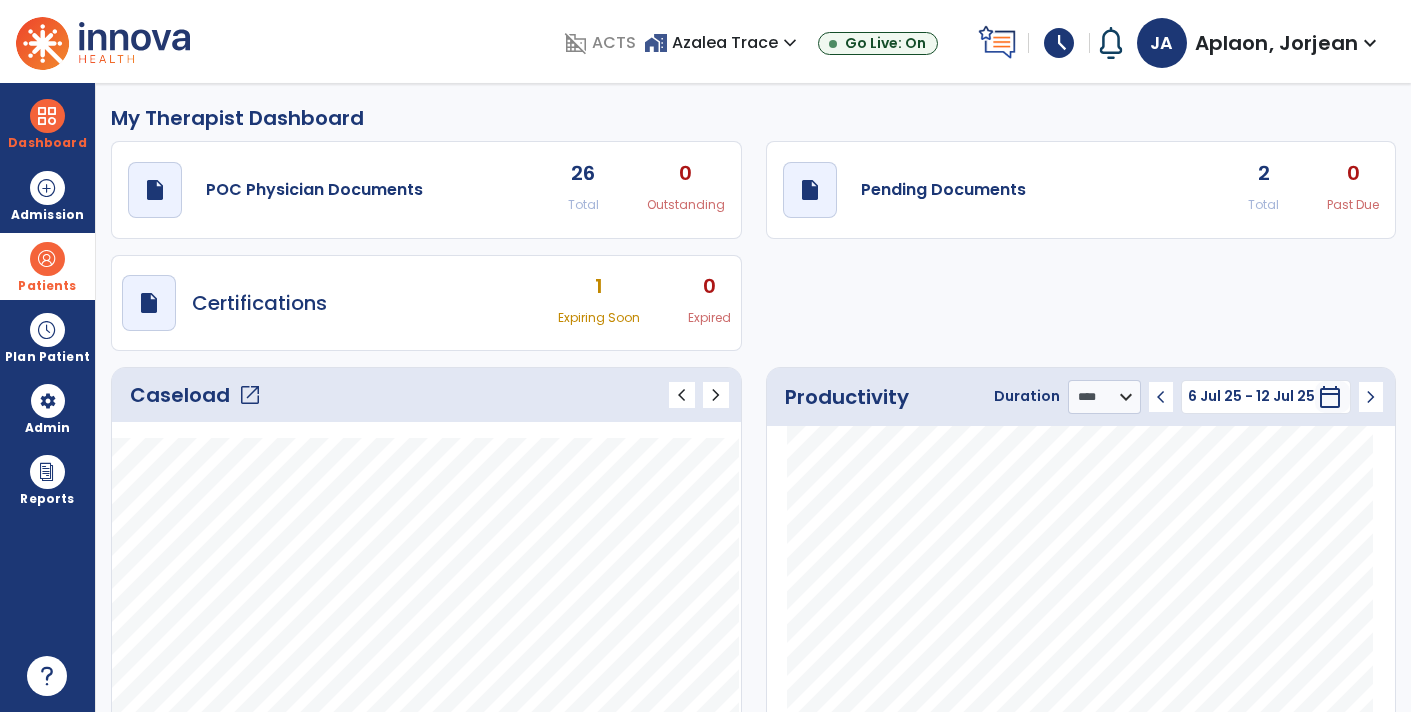 click at bounding box center (47, 259) 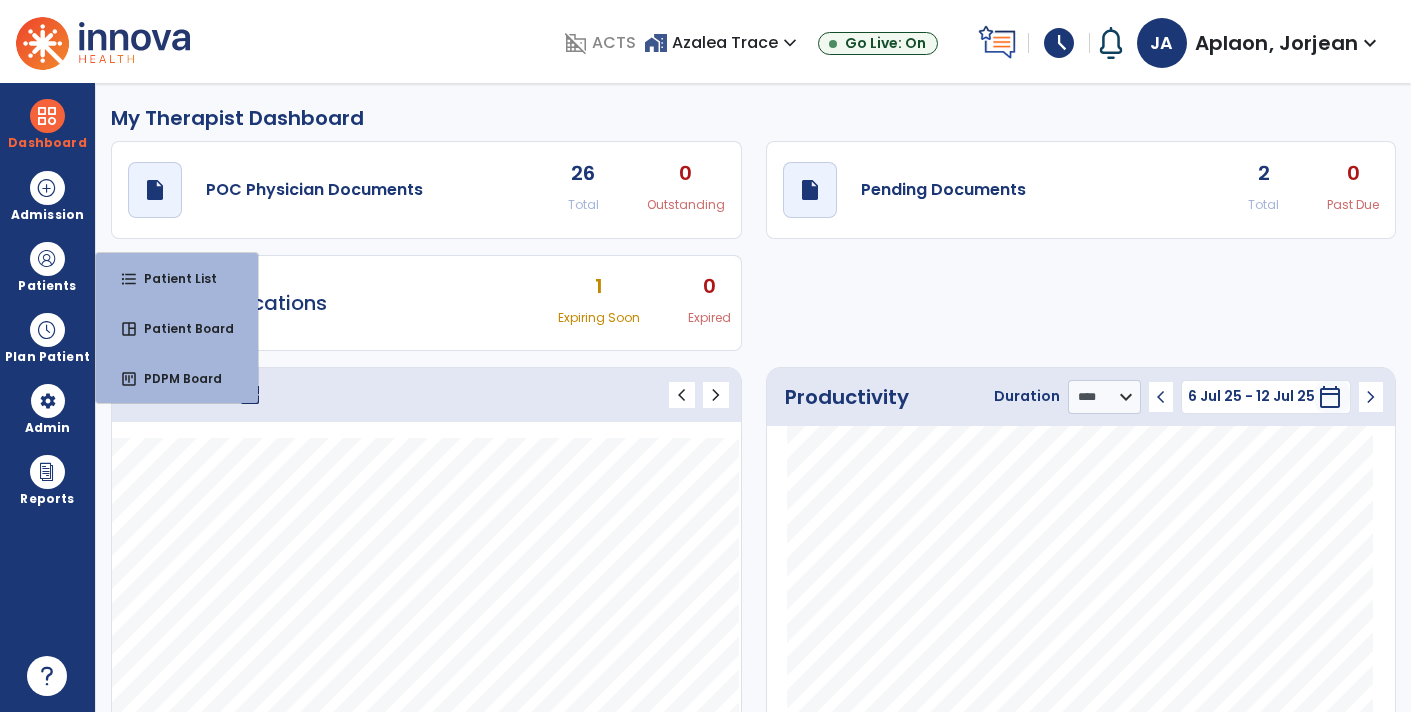 click on "1" at bounding box center (599, 286) 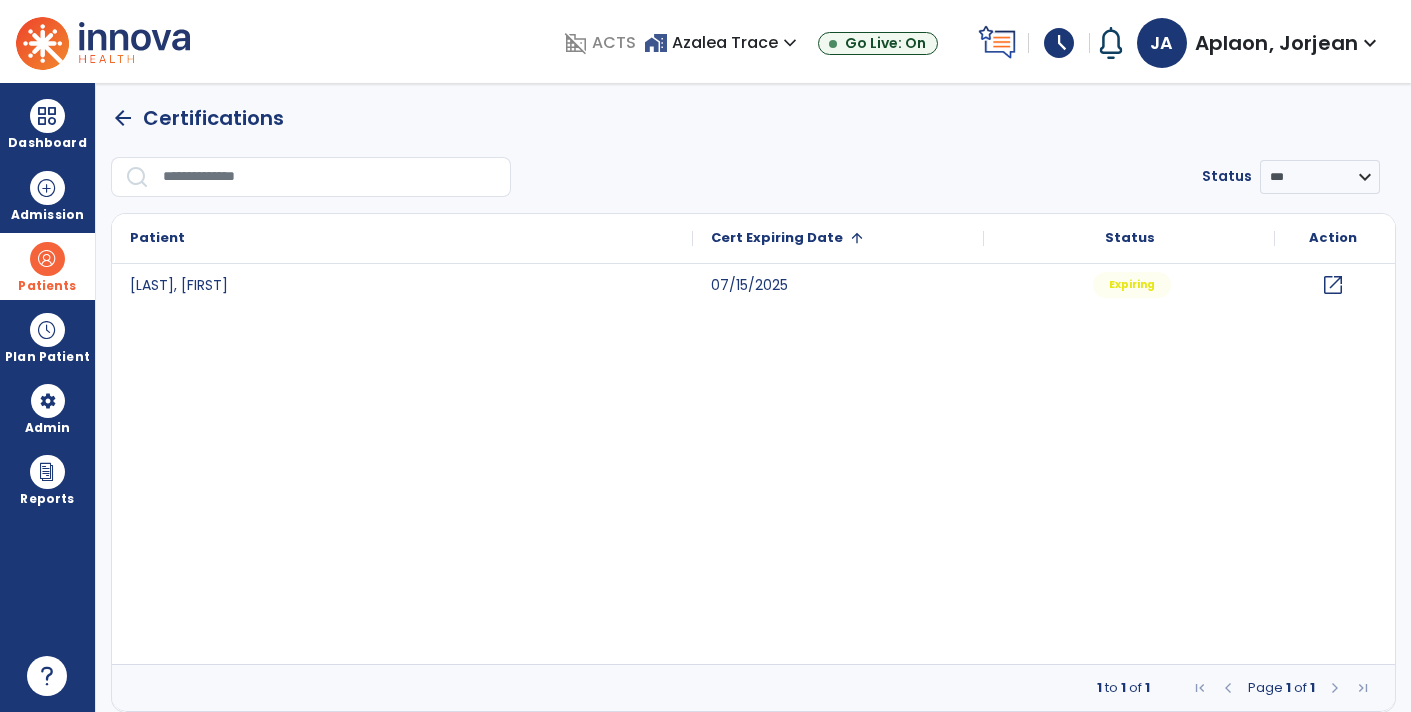 click at bounding box center [47, 259] 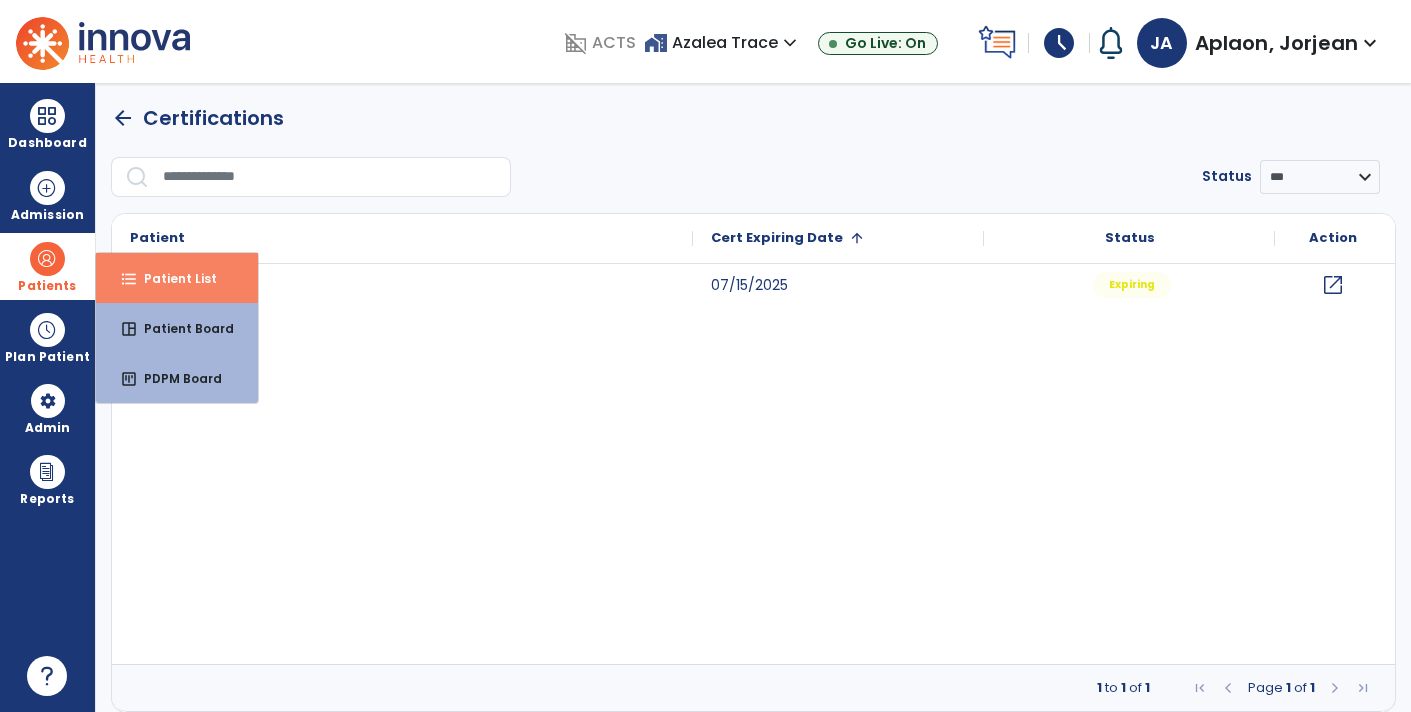 click on "Patient List" at bounding box center [172, 278] 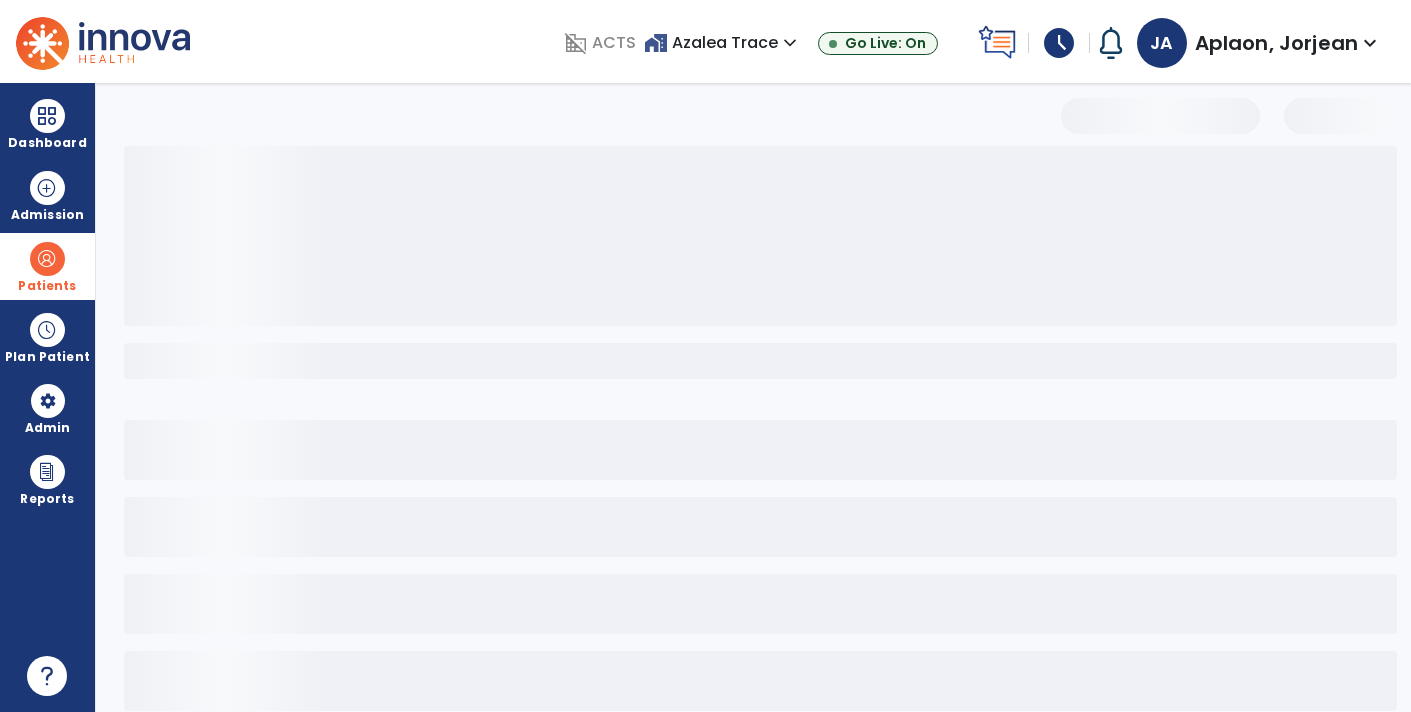 select on "***" 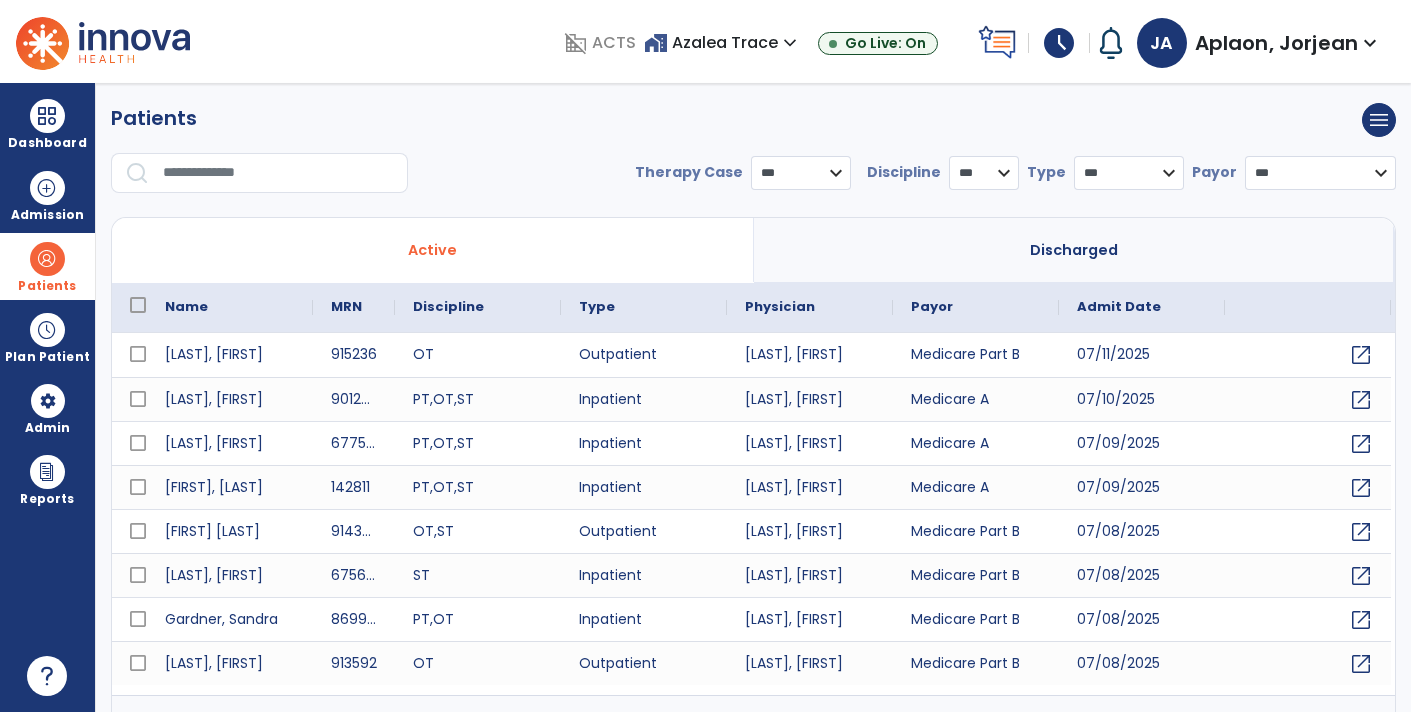 click at bounding box center (278, 173) 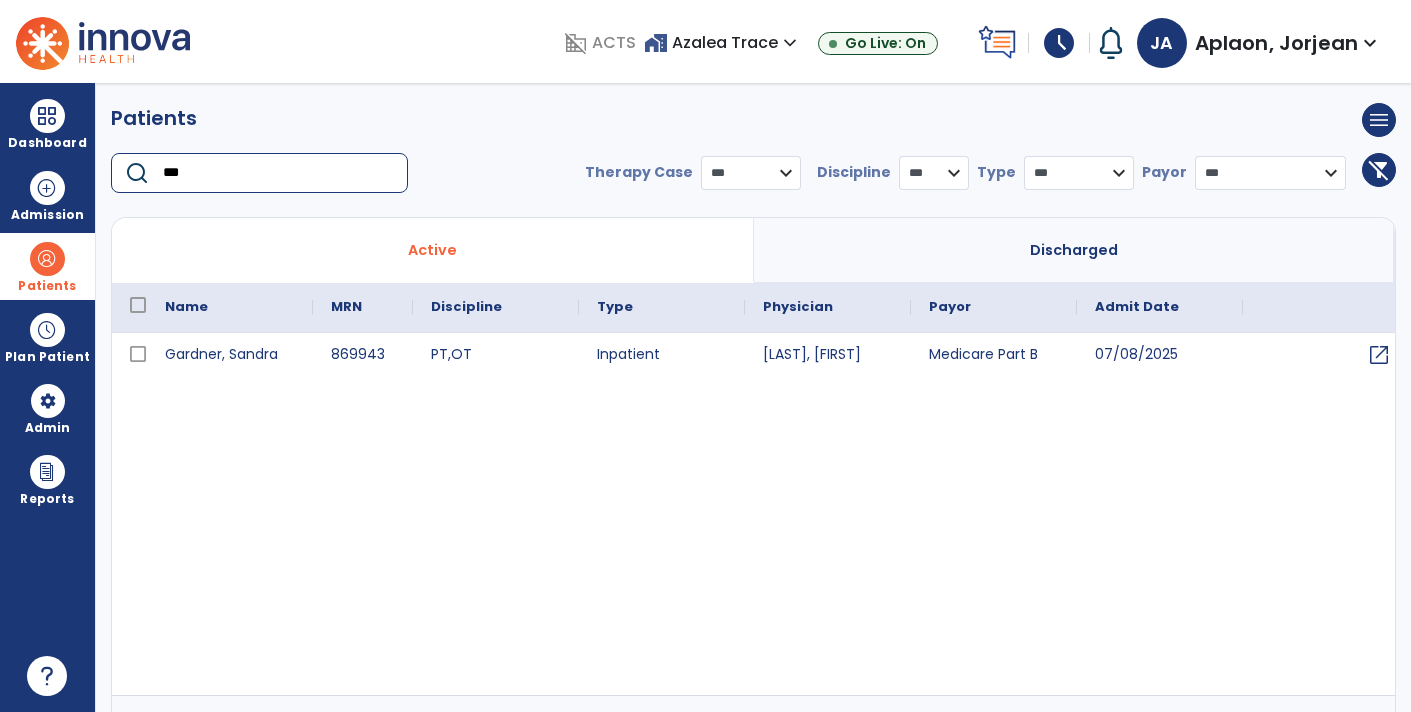 type on "***" 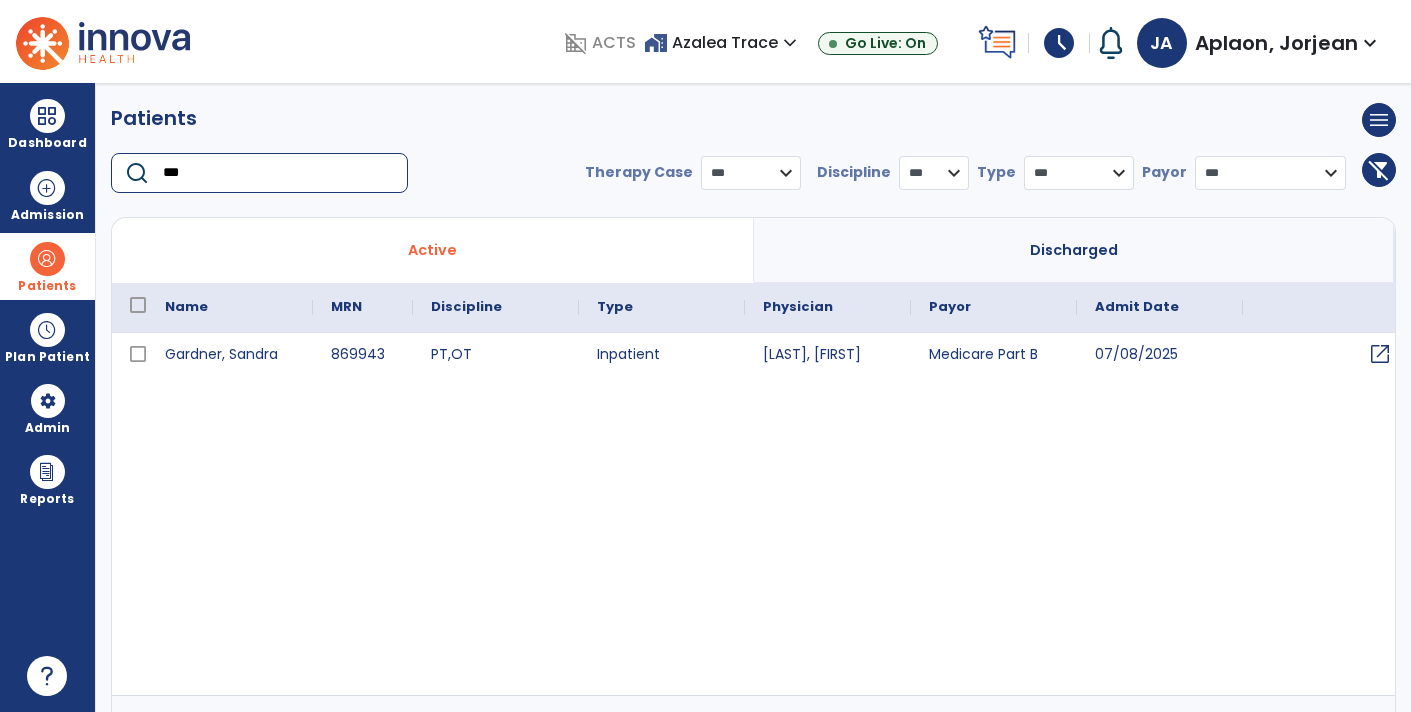 click on "open_in_new" at bounding box center [1380, 354] 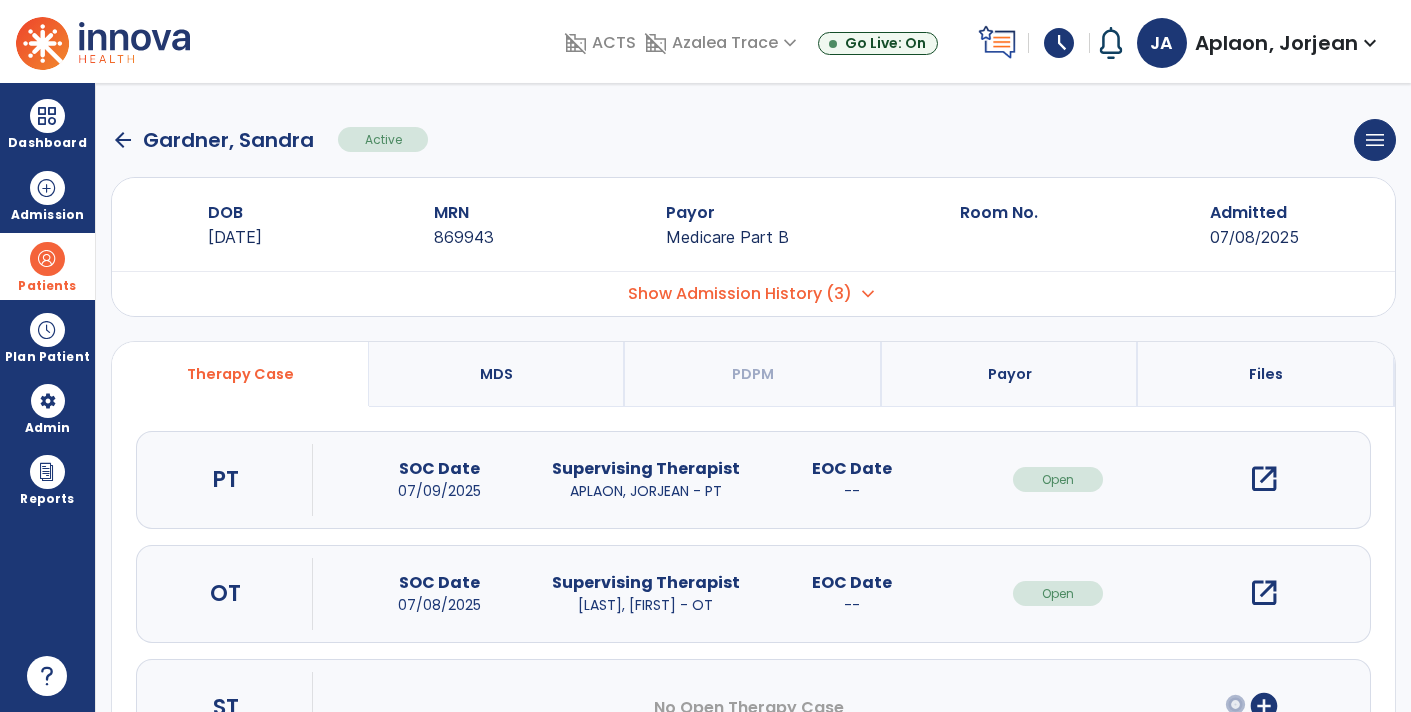 click on "open_in_new" at bounding box center [1264, 479] 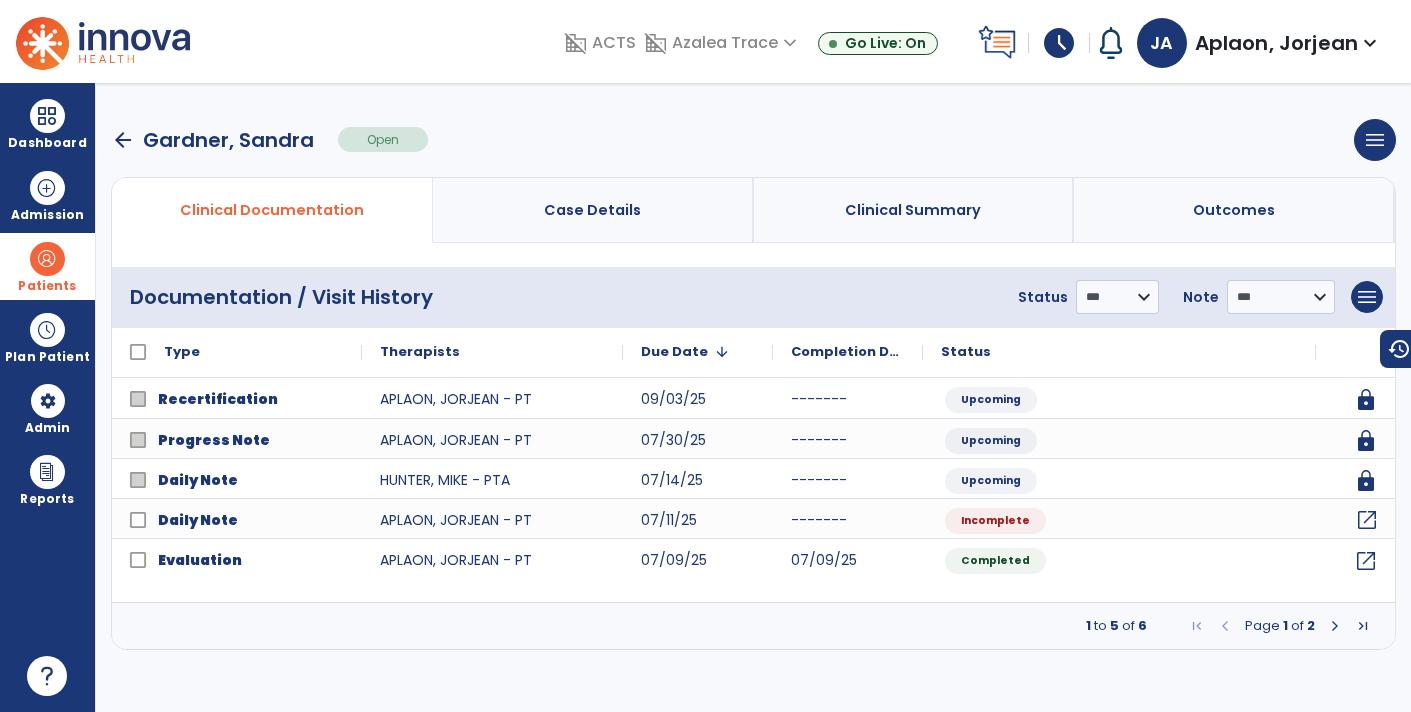 click on "open_in_new" 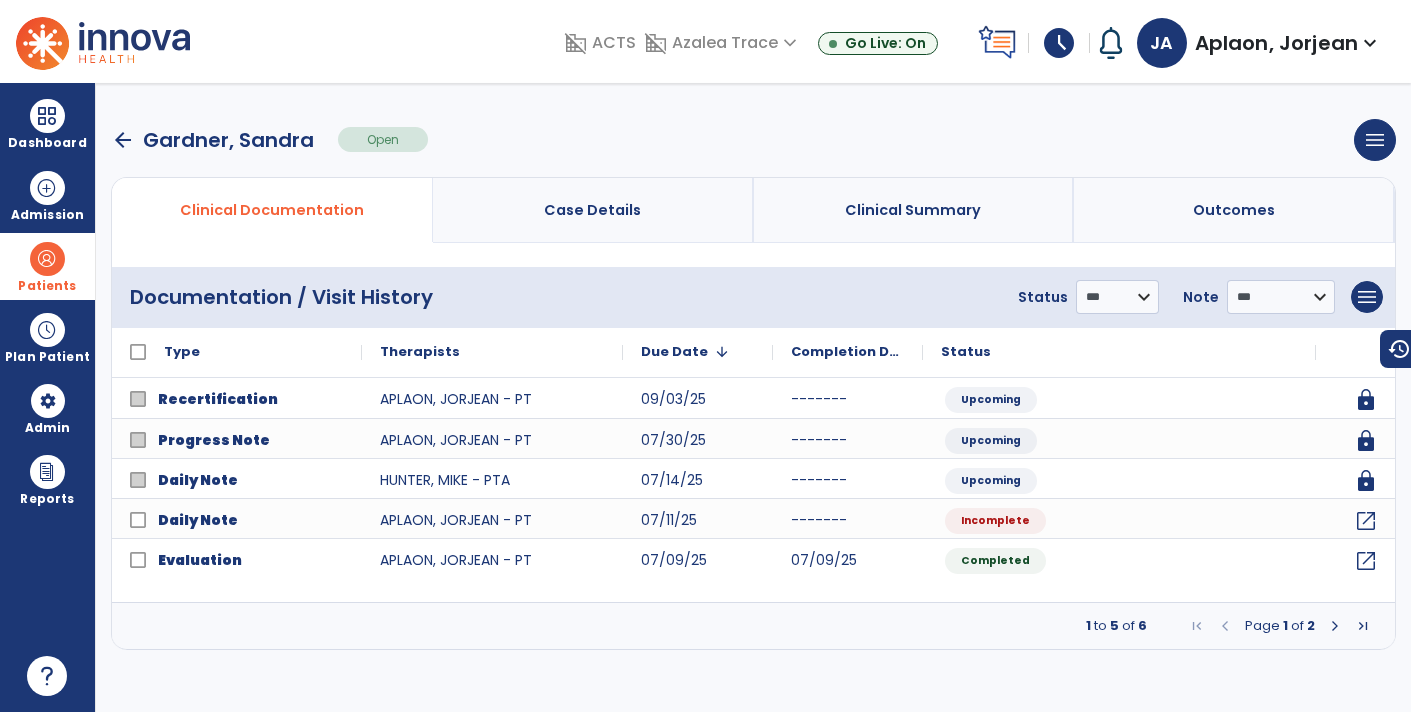 select on "*" 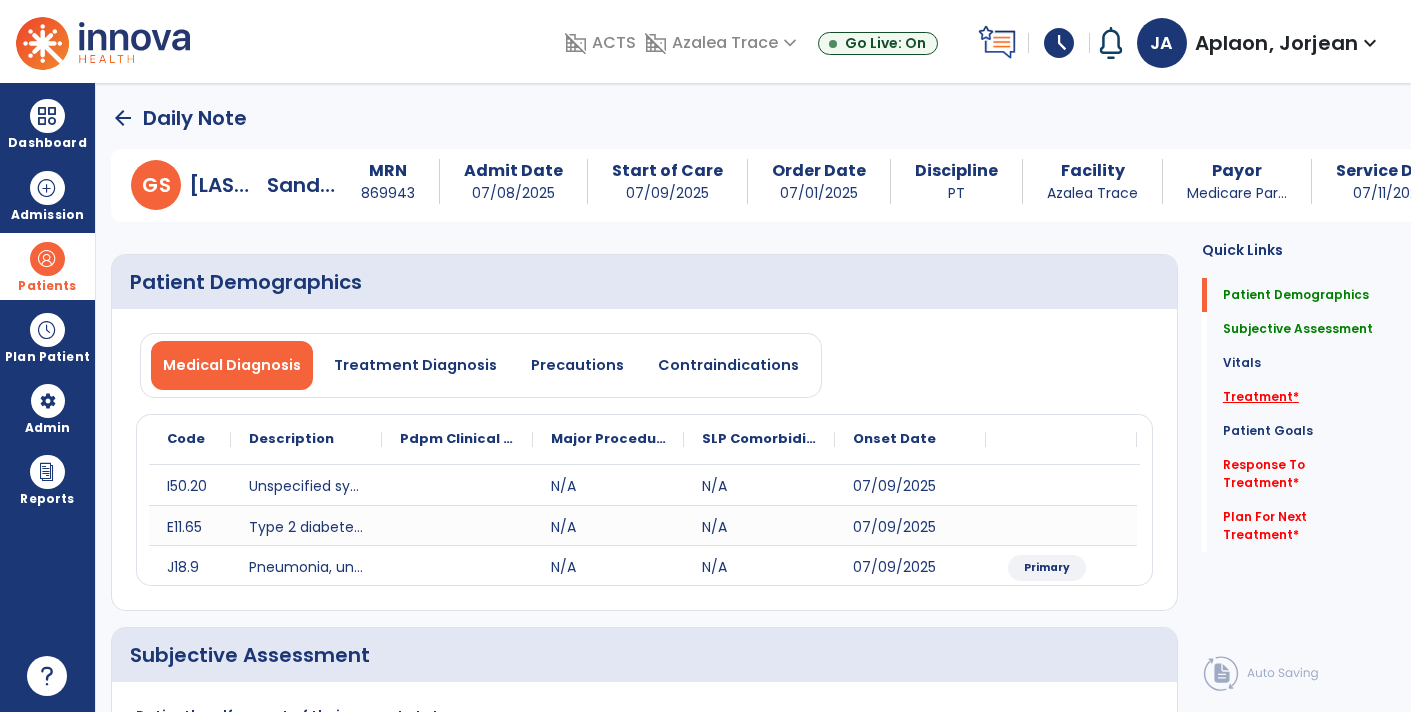 click on "*" 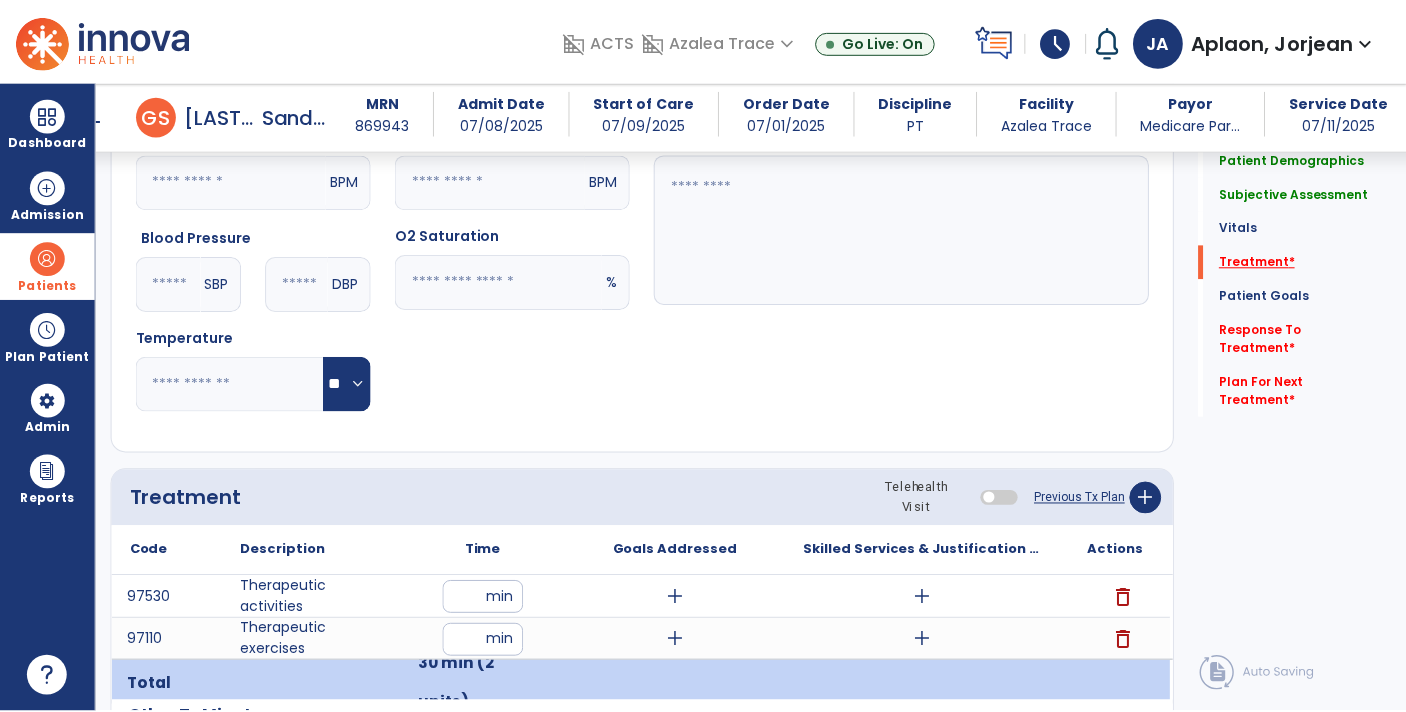 scroll, scrollTop: 1123, scrollLeft: 0, axis: vertical 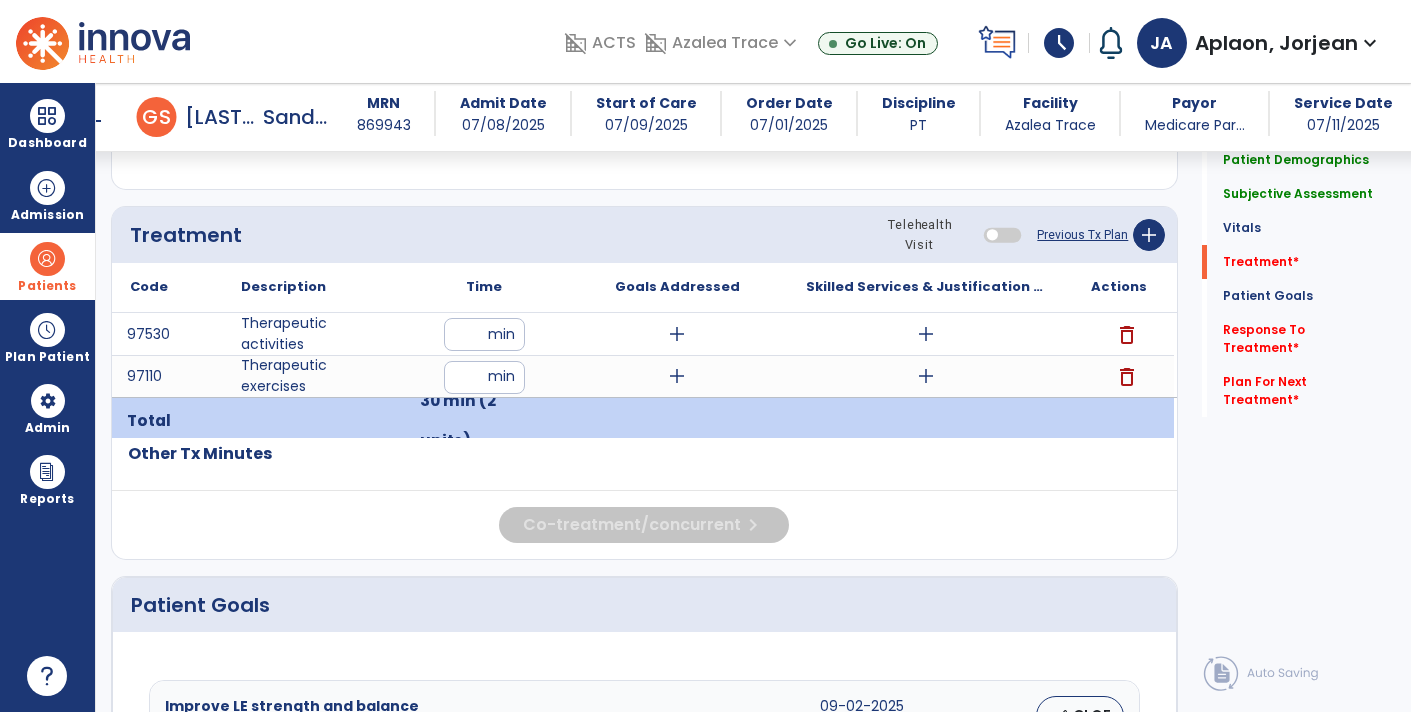 click on "add" at bounding box center [677, 334] 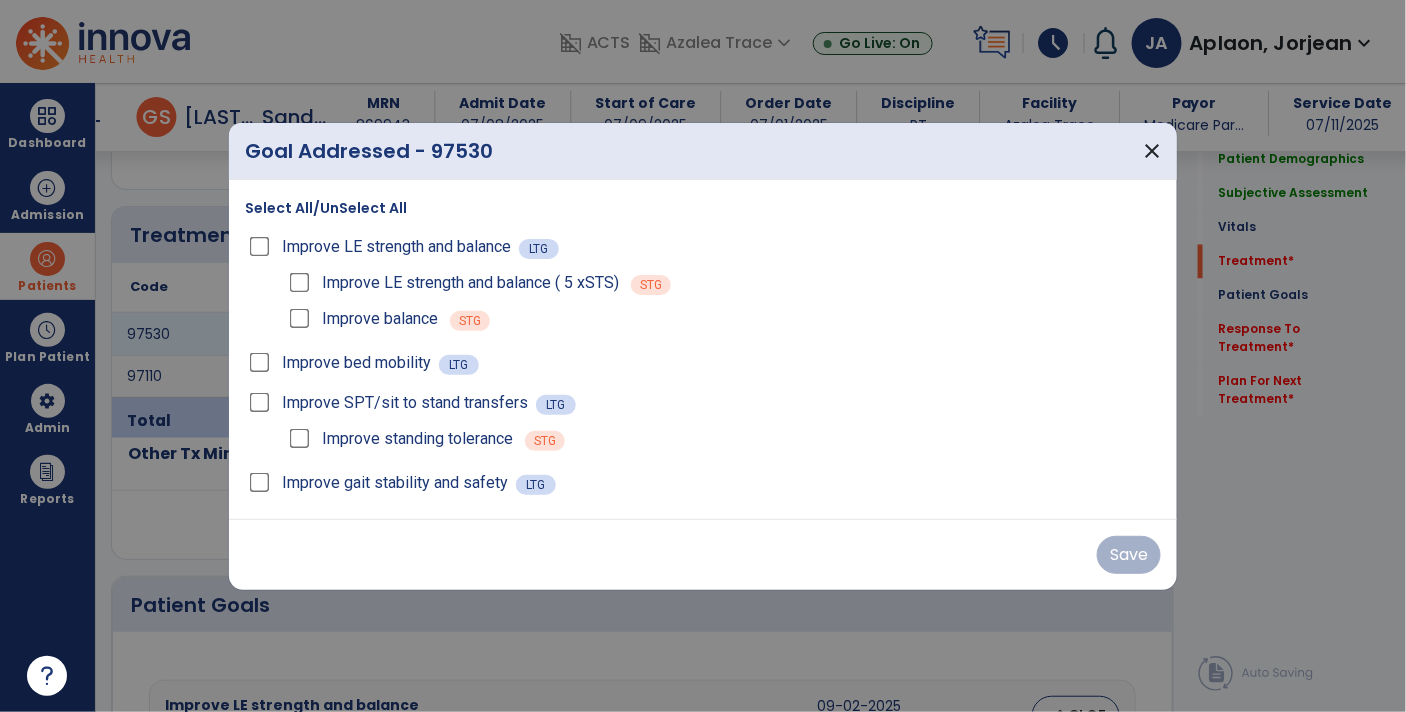 scroll, scrollTop: 1123, scrollLeft: 0, axis: vertical 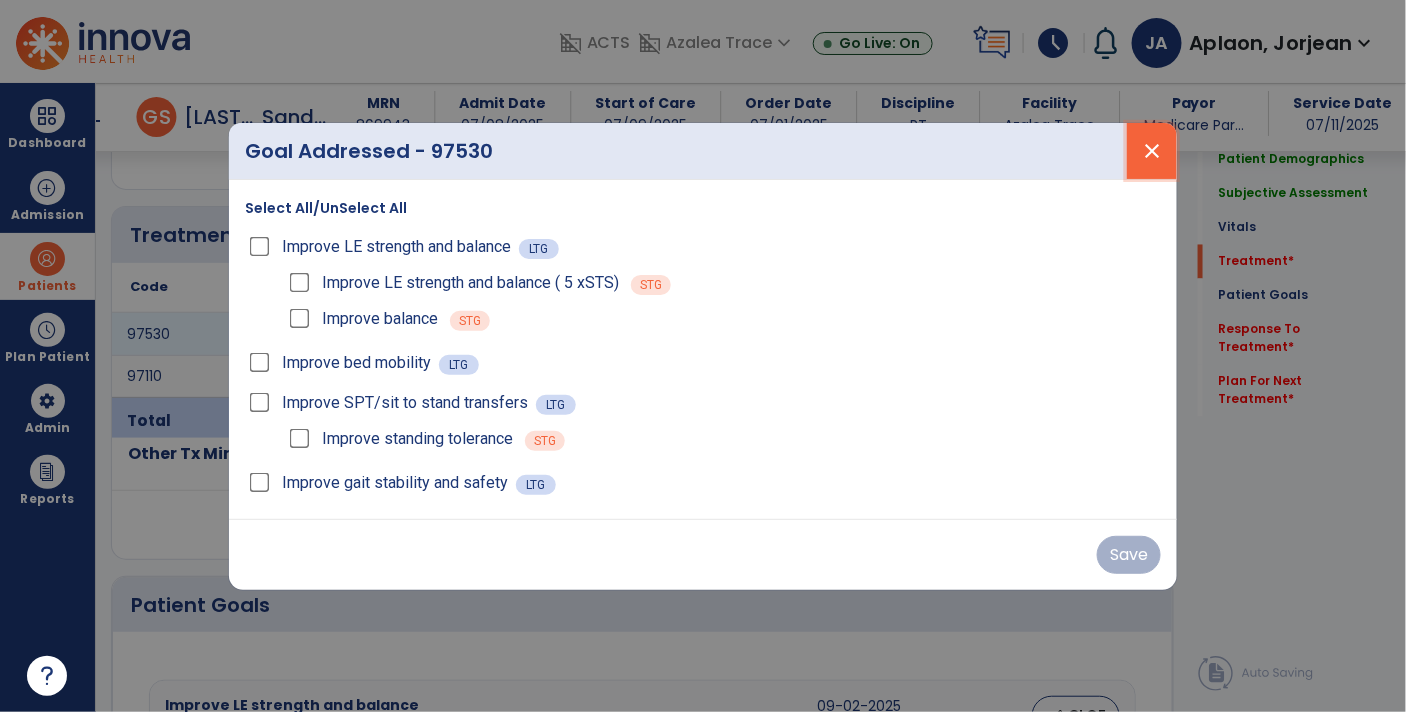 click on "close" at bounding box center (1152, 151) 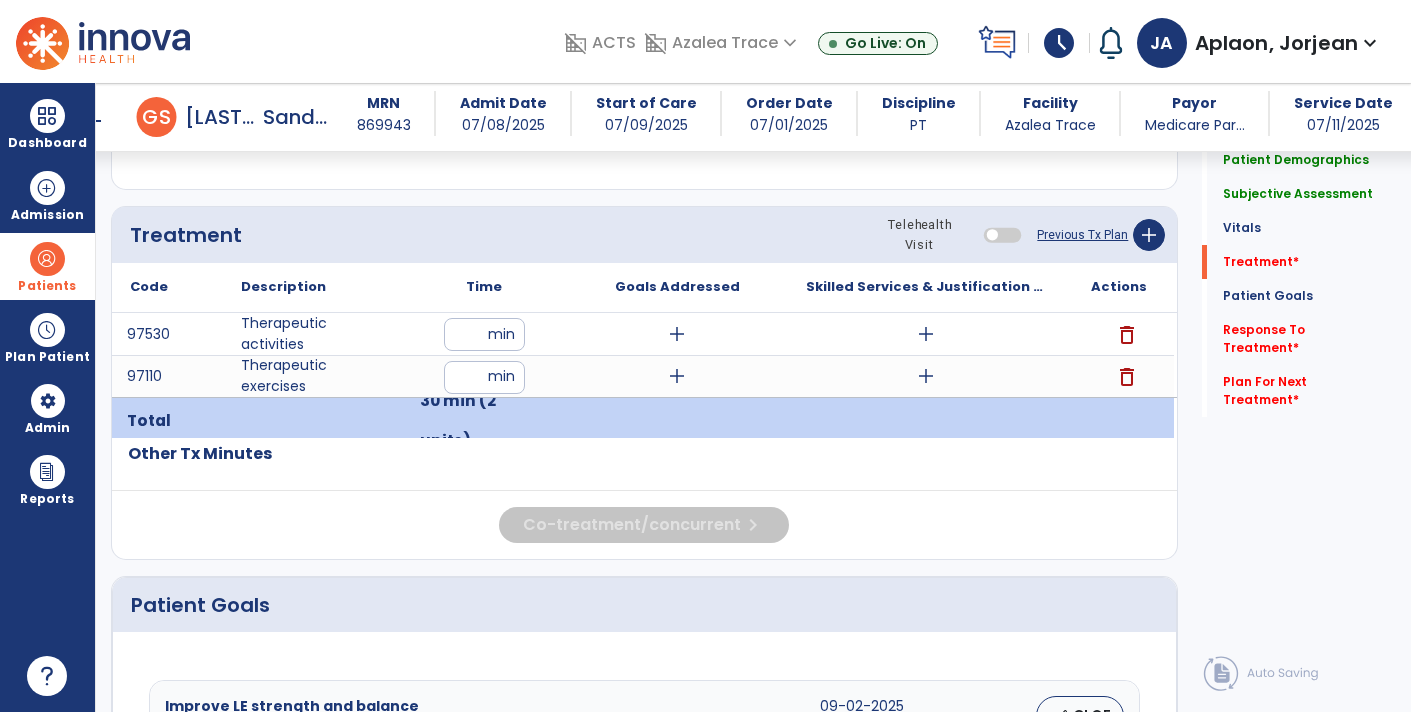 click on "**" at bounding box center [484, 377] 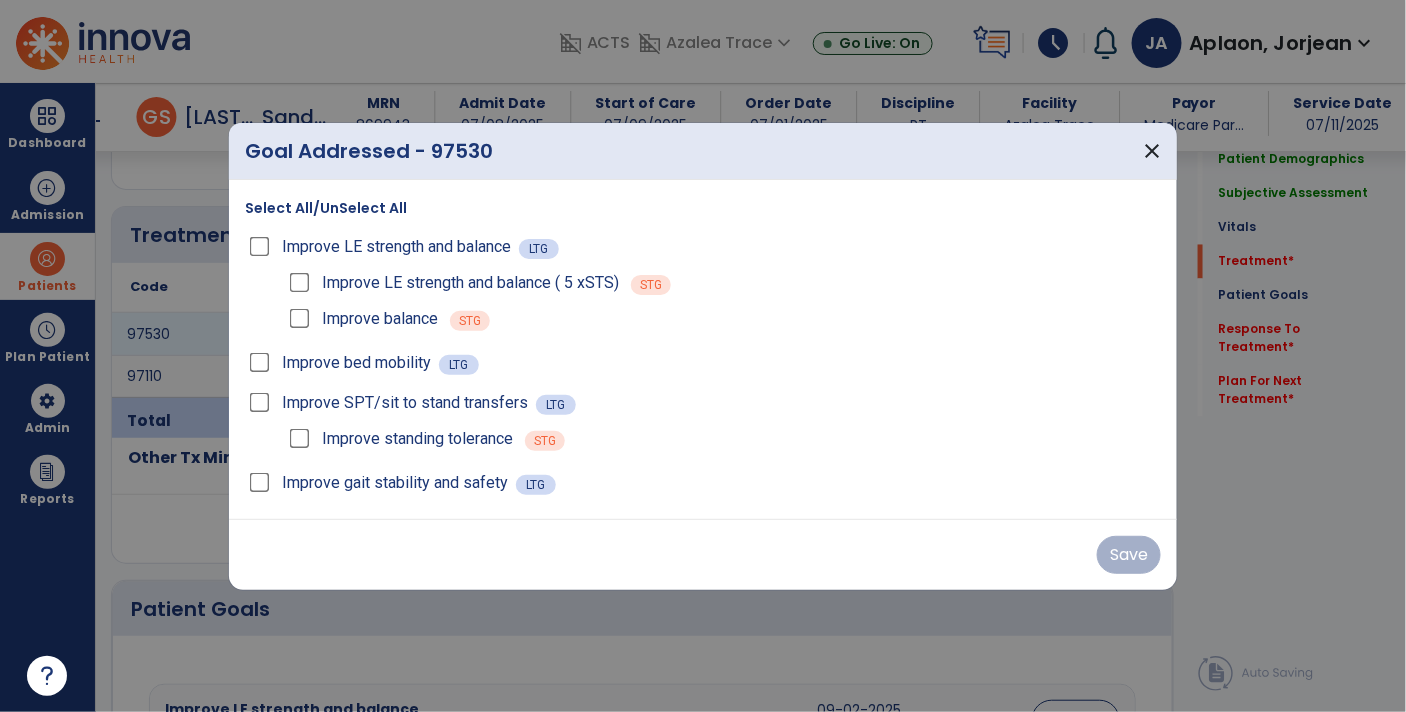 scroll, scrollTop: 1123, scrollLeft: 0, axis: vertical 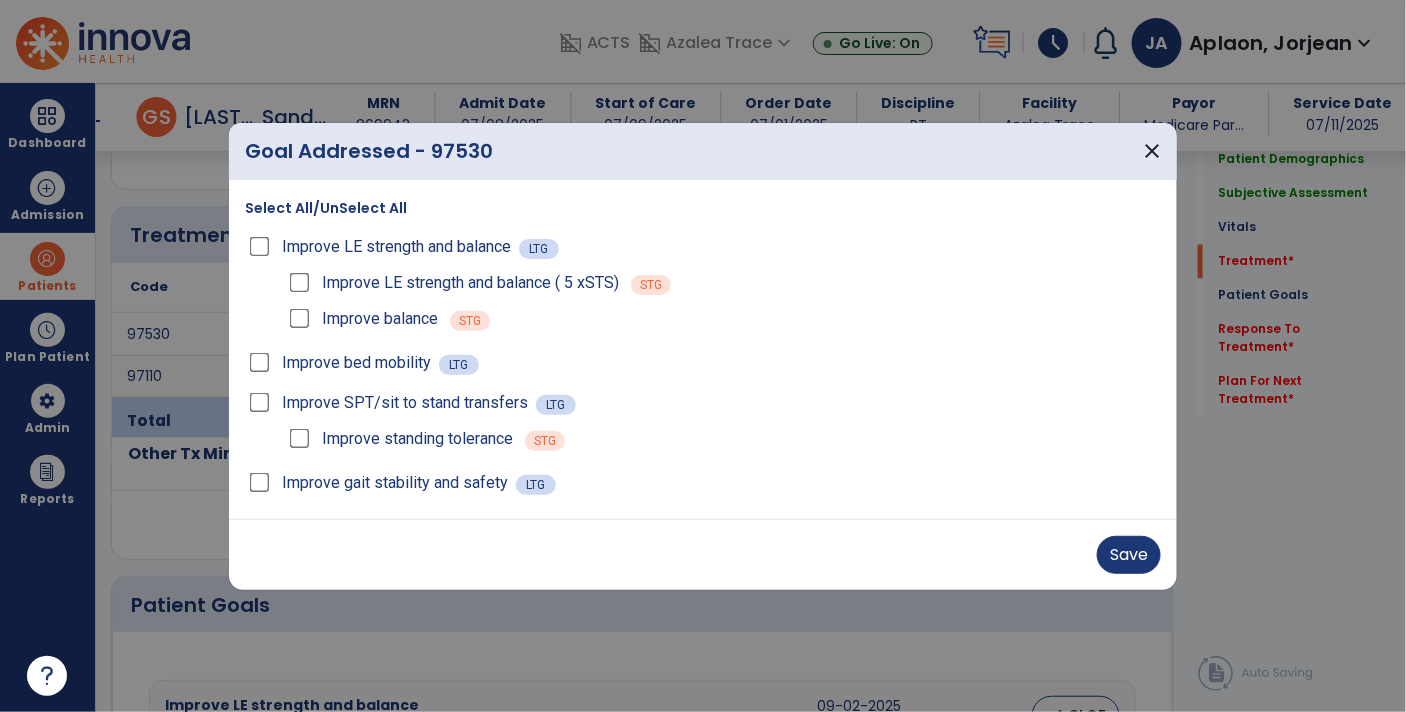 click on "Save" at bounding box center [703, 555] 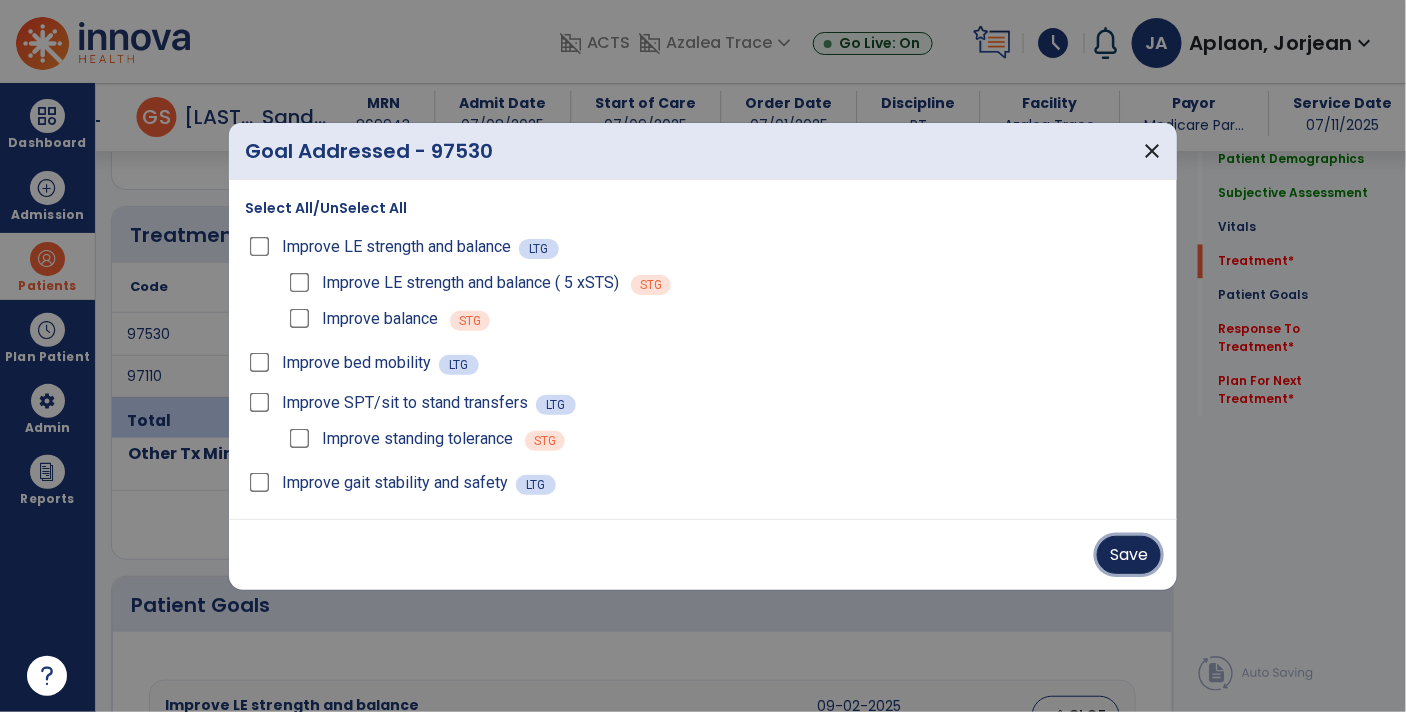 click on "Save" at bounding box center (1129, 555) 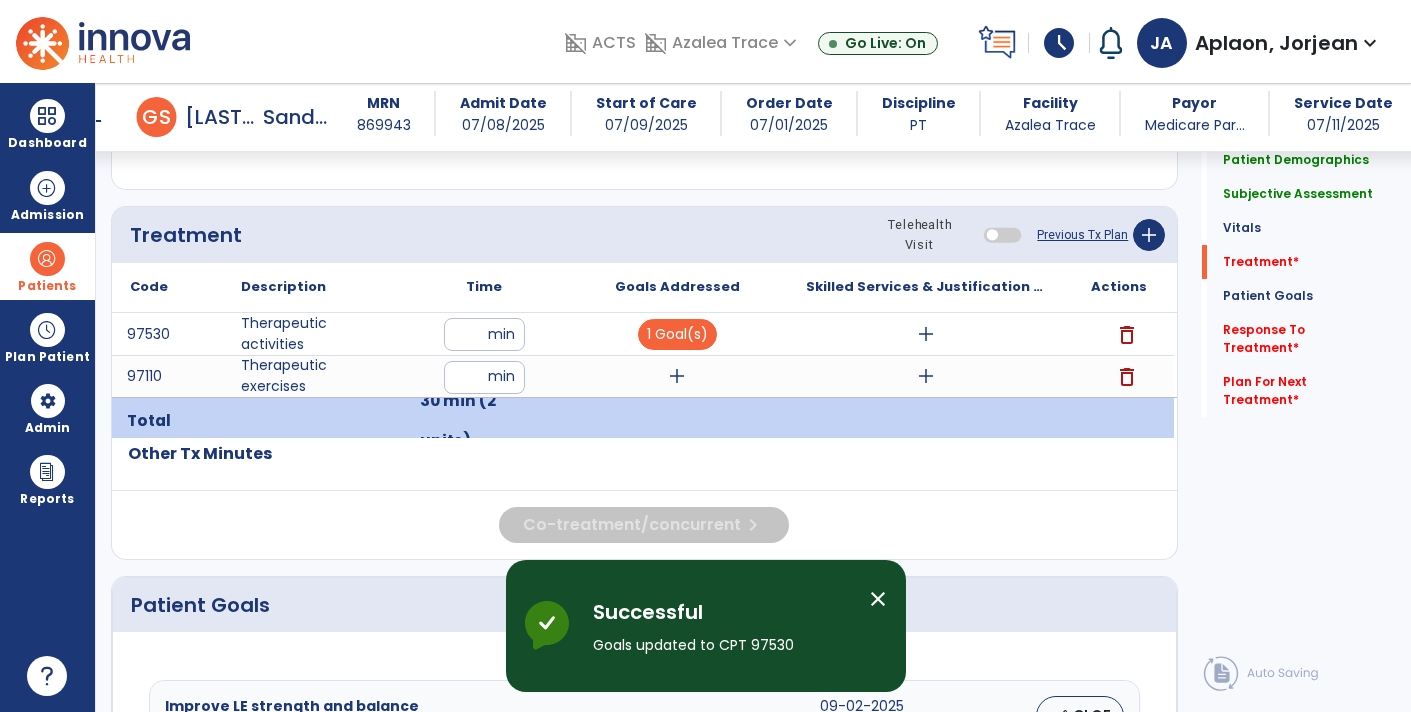 click at bounding box center [677, 421] 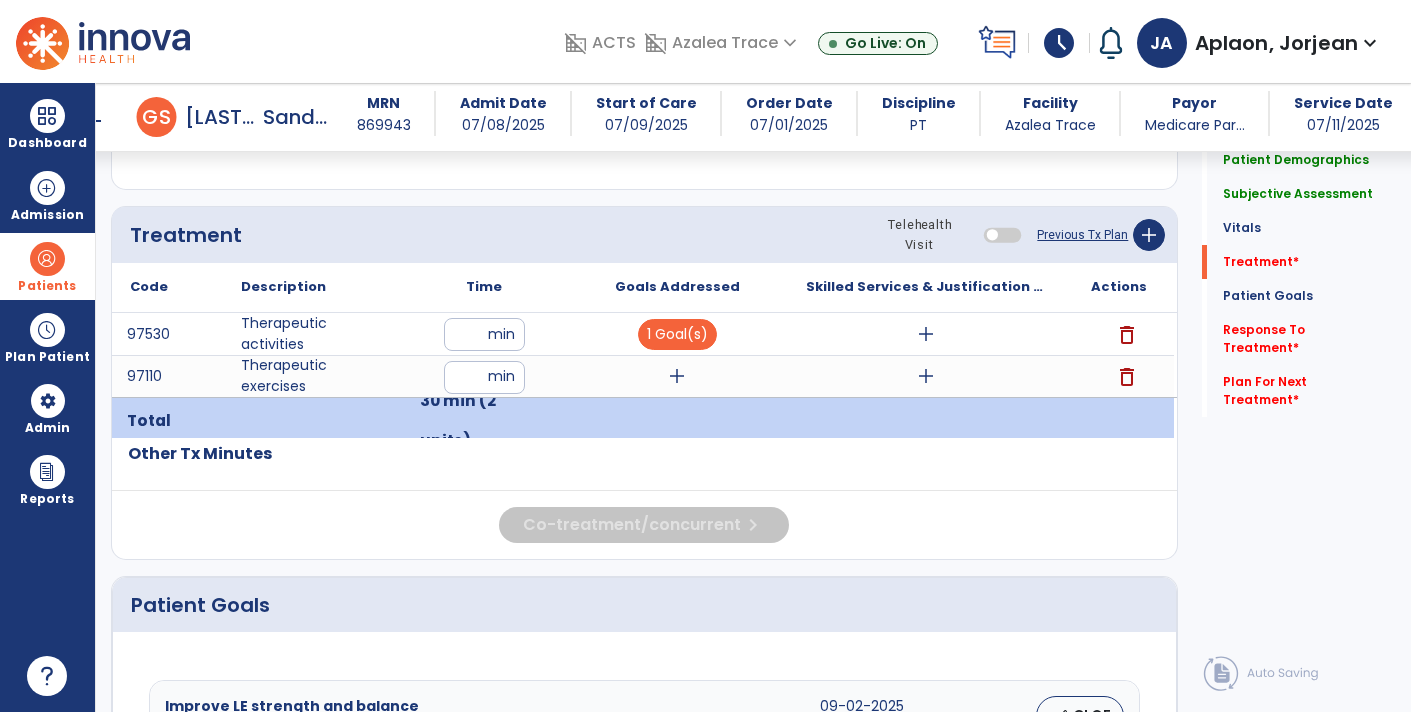 click on "add" at bounding box center (677, 376) 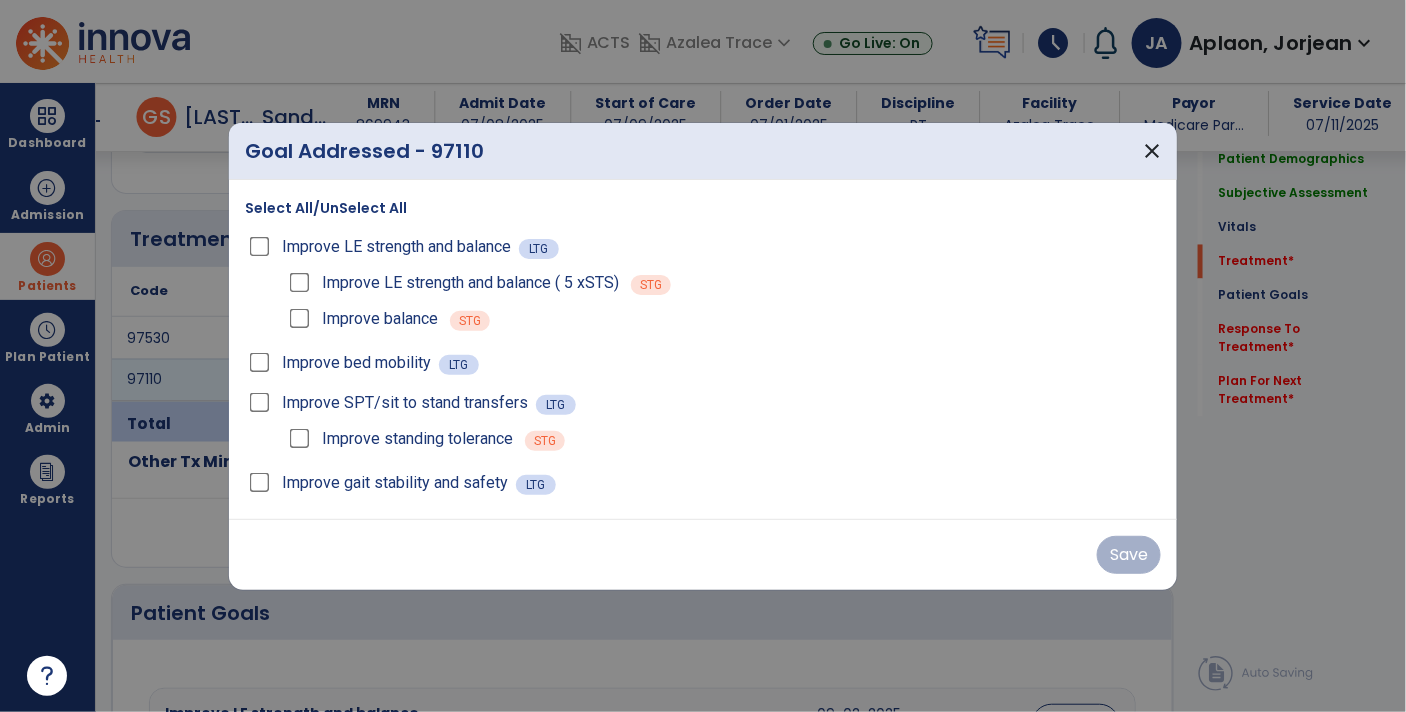 scroll, scrollTop: 1123, scrollLeft: 0, axis: vertical 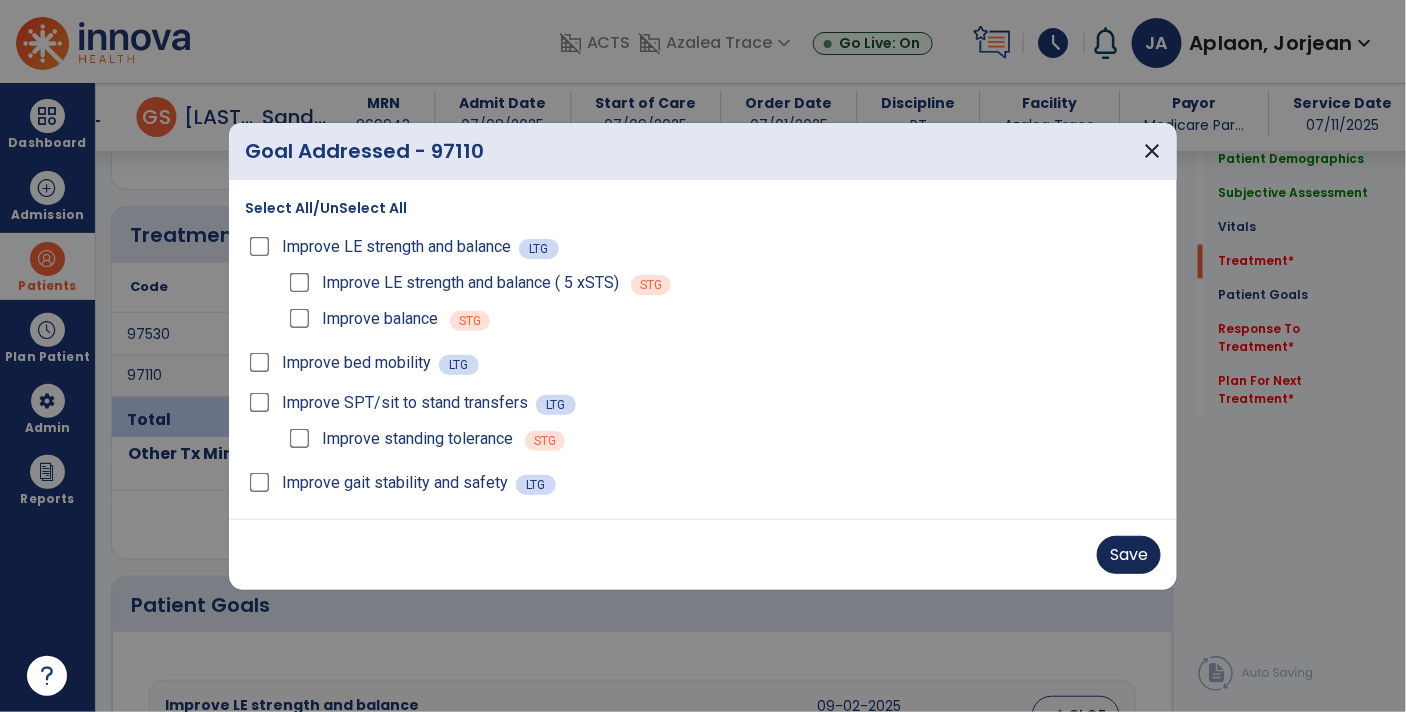 click on "Save" at bounding box center (1129, 555) 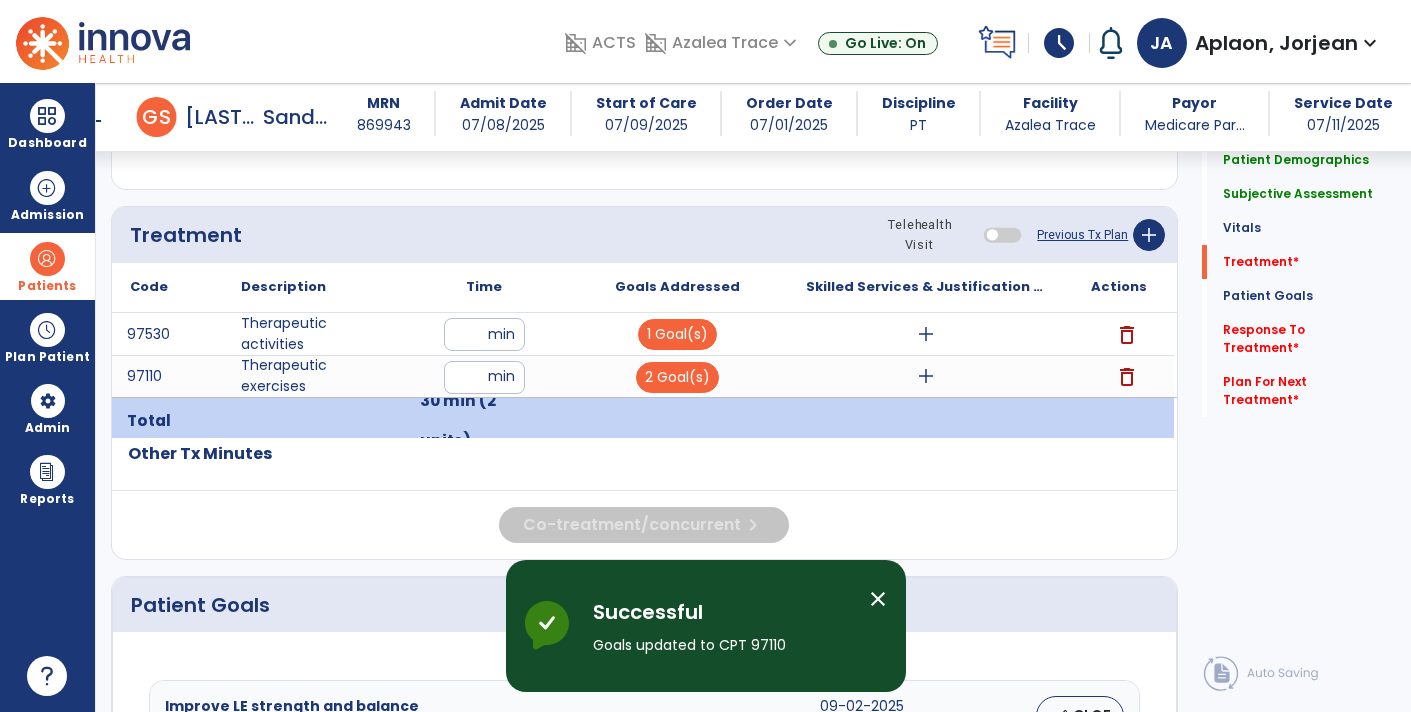 click on "add" at bounding box center (926, 334) 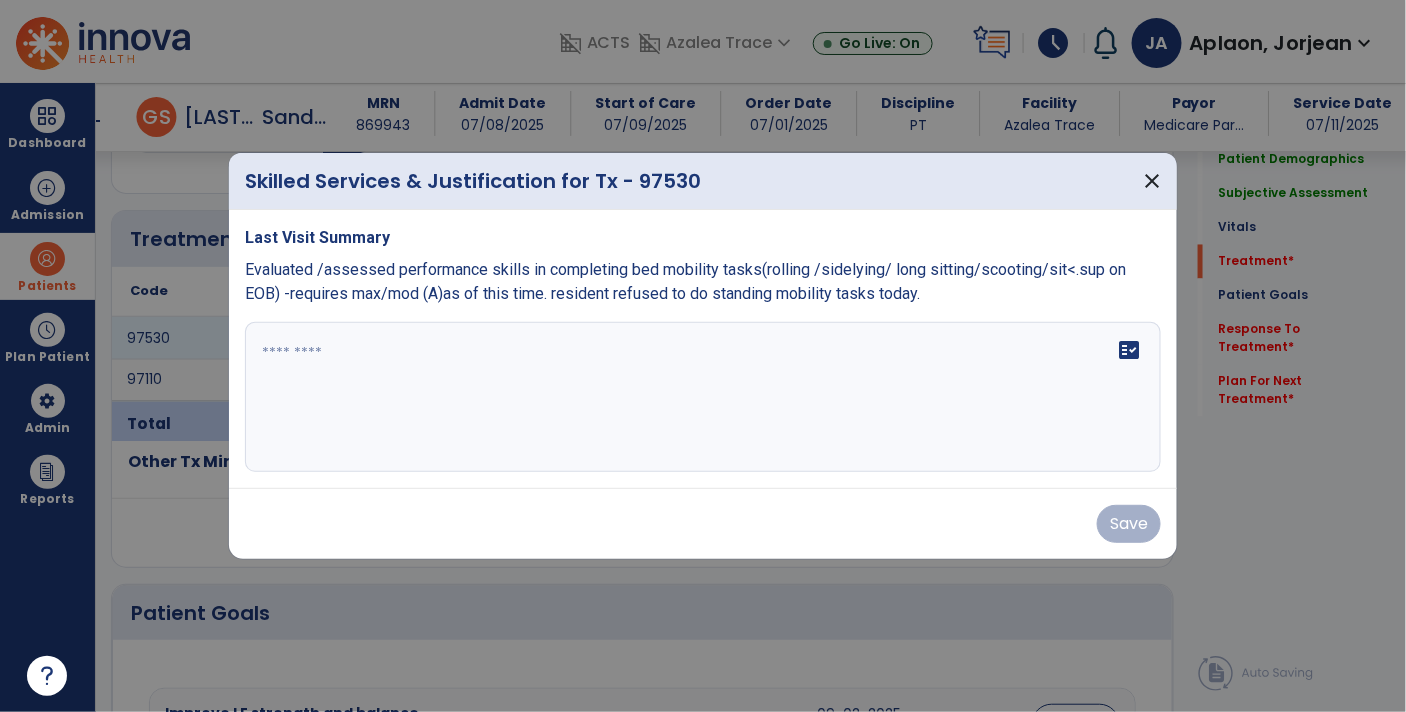 scroll, scrollTop: 1123, scrollLeft: 0, axis: vertical 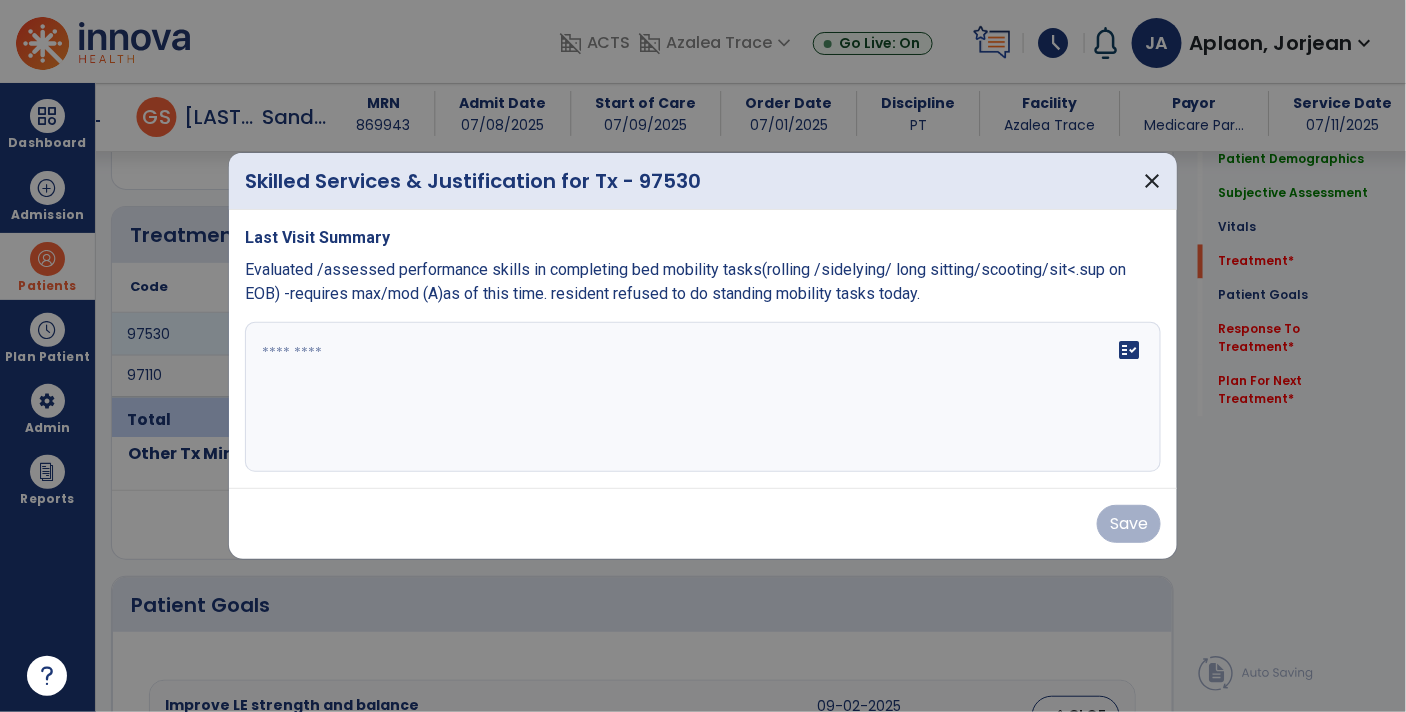 click on "fact_check" at bounding box center [703, 397] 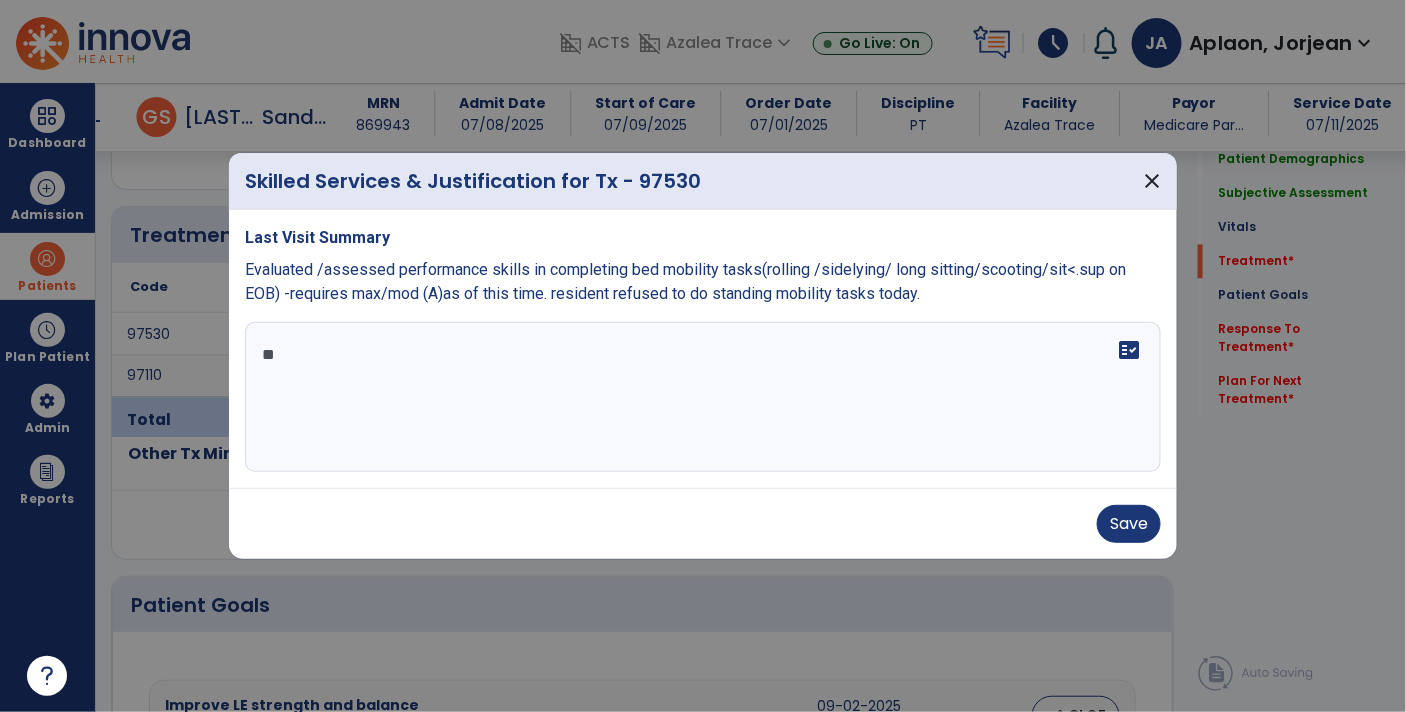 type on "*" 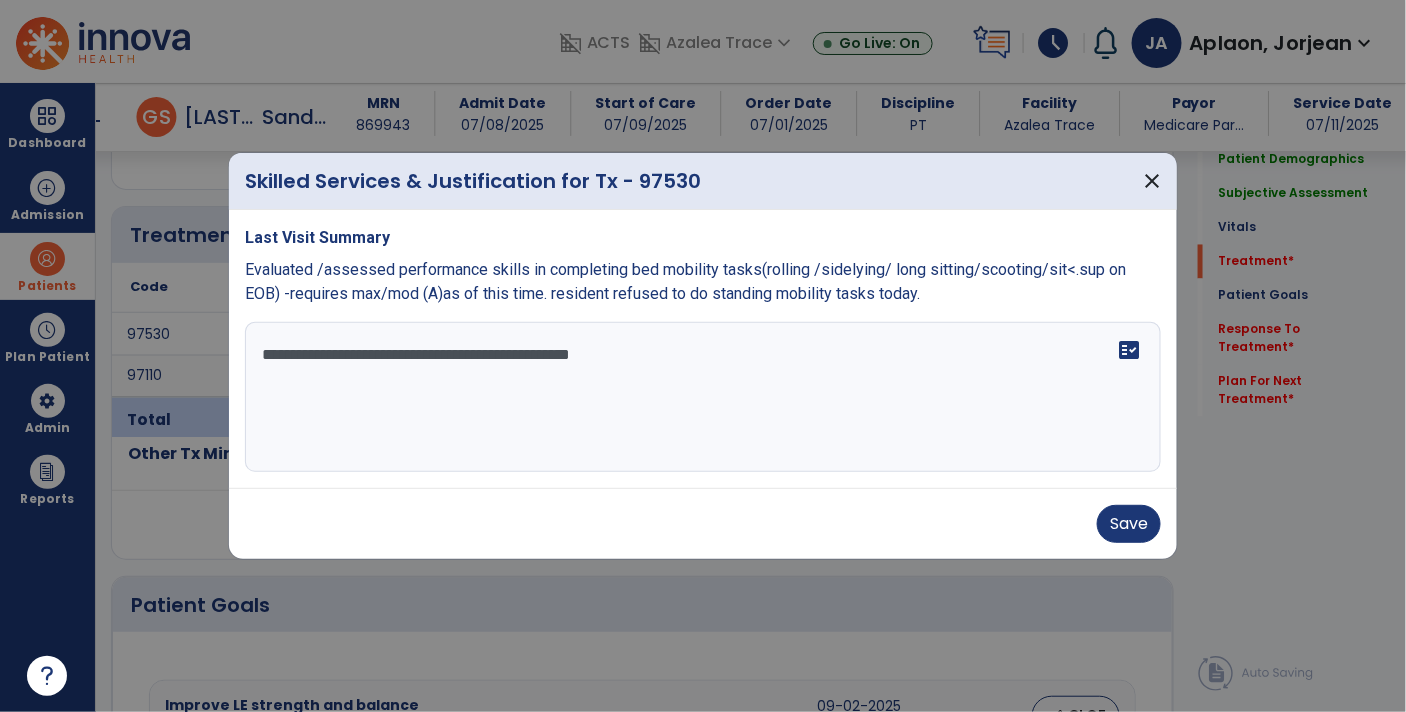 click on "**********" at bounding box center [703, 397] 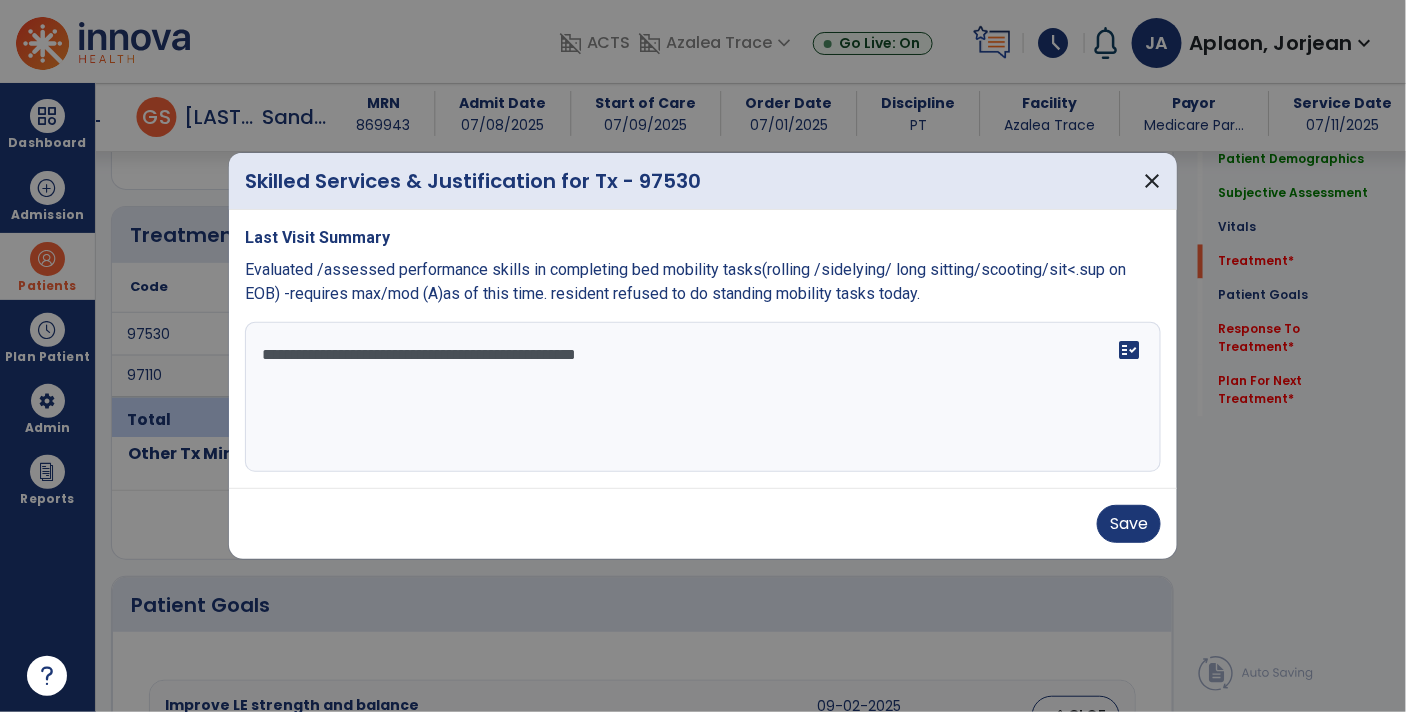 click on "**********" at bounding box center [703, 397] 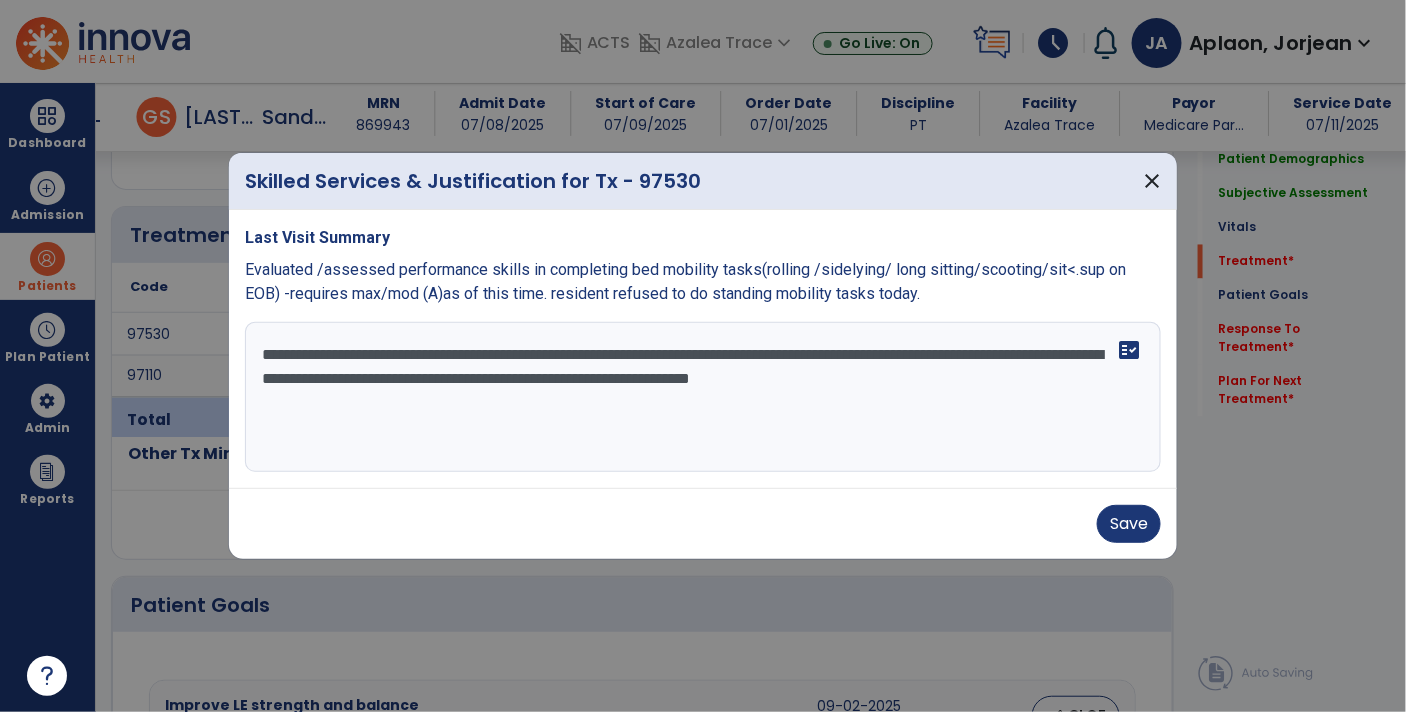 click on "**********" at bounding box center (703, 397) 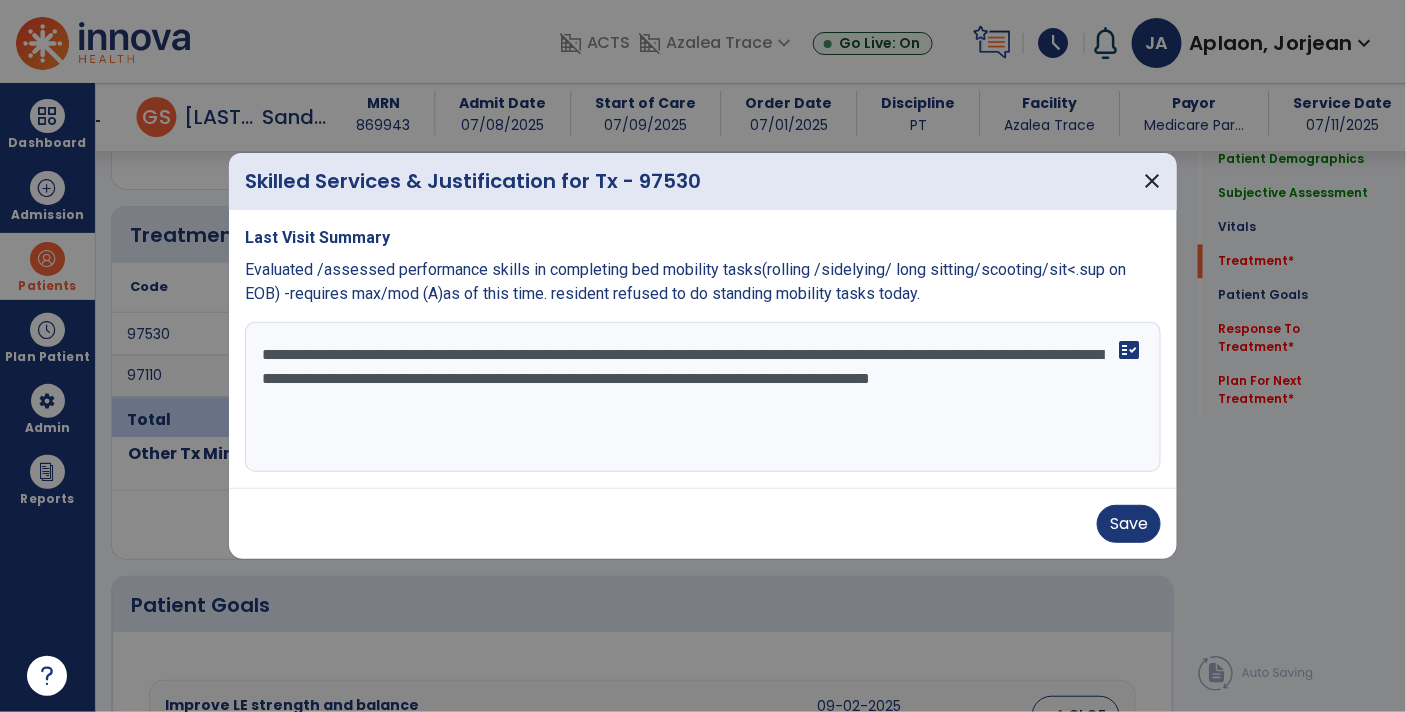 click on "**********" at bounding box center [703, 397] 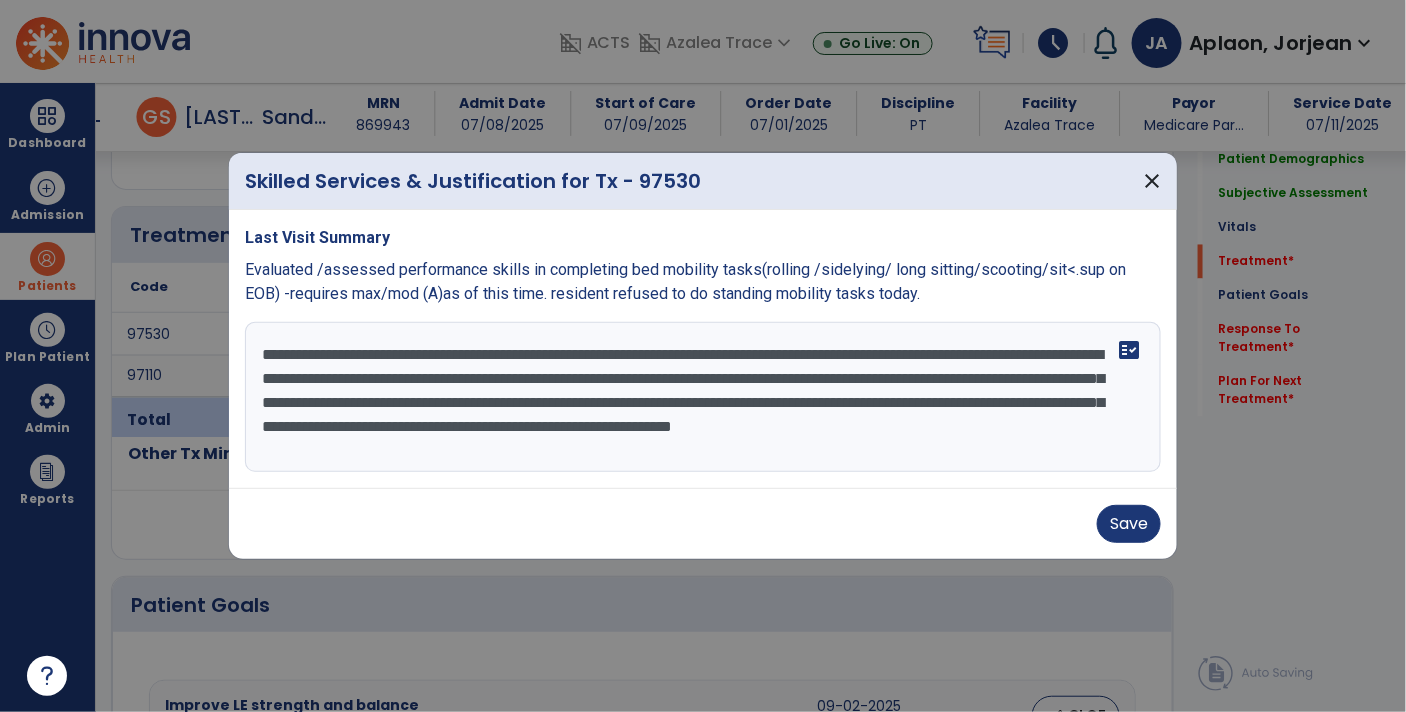 type on "**********" 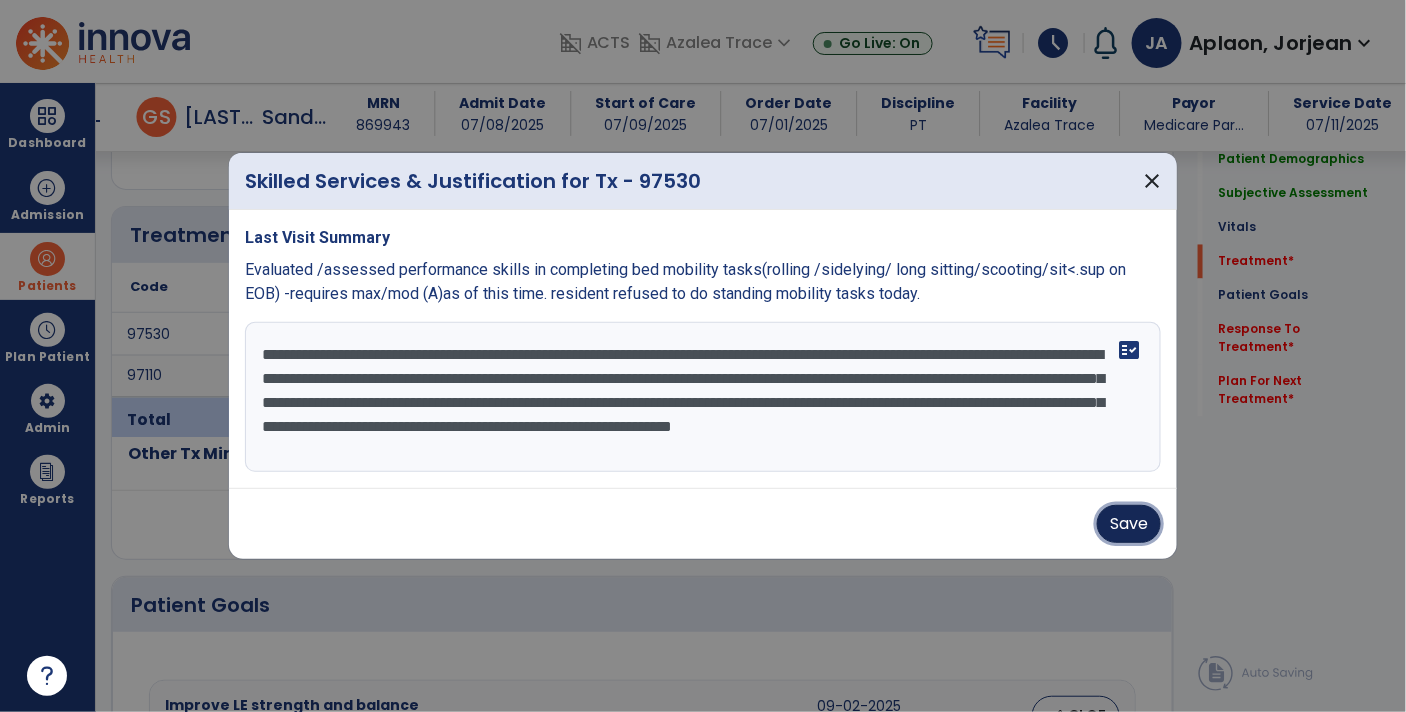 click on "Save" at bounding box center [1129, 524] 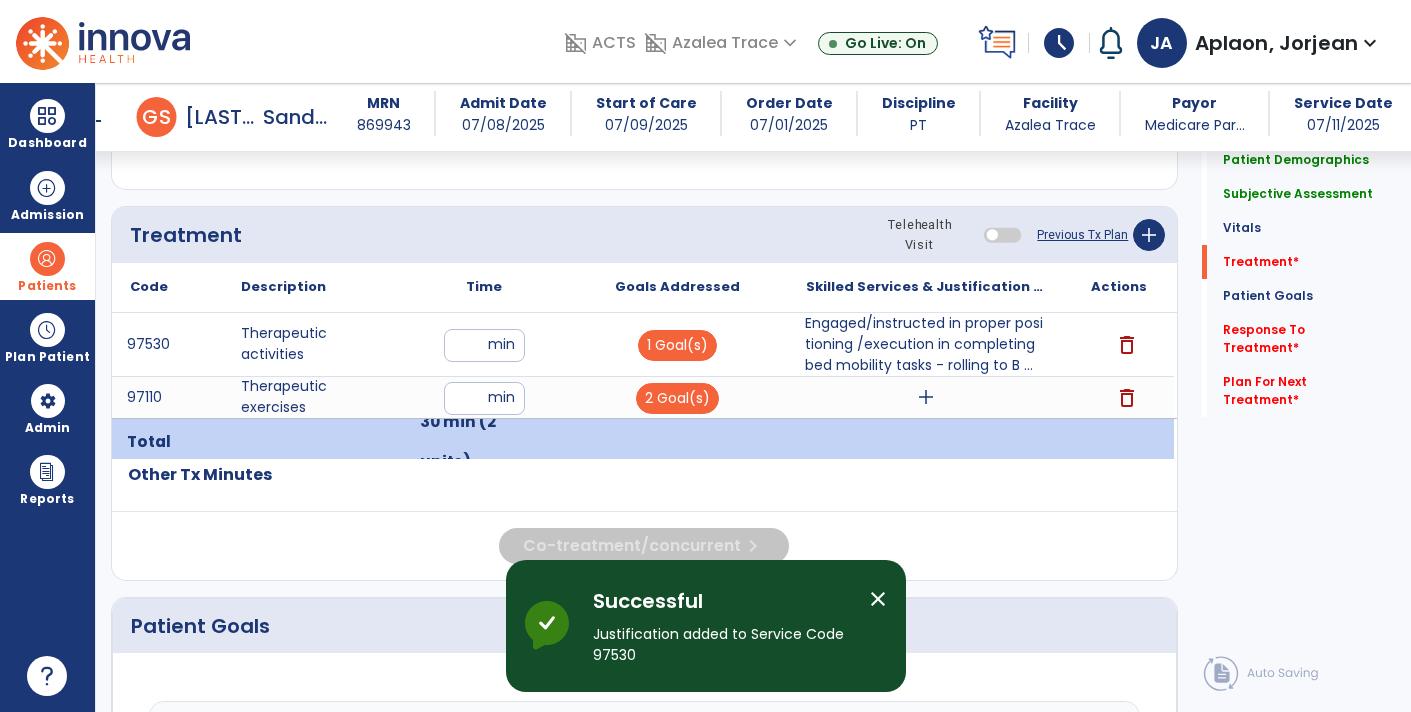 click on "add" at bounding box center (926, 397) 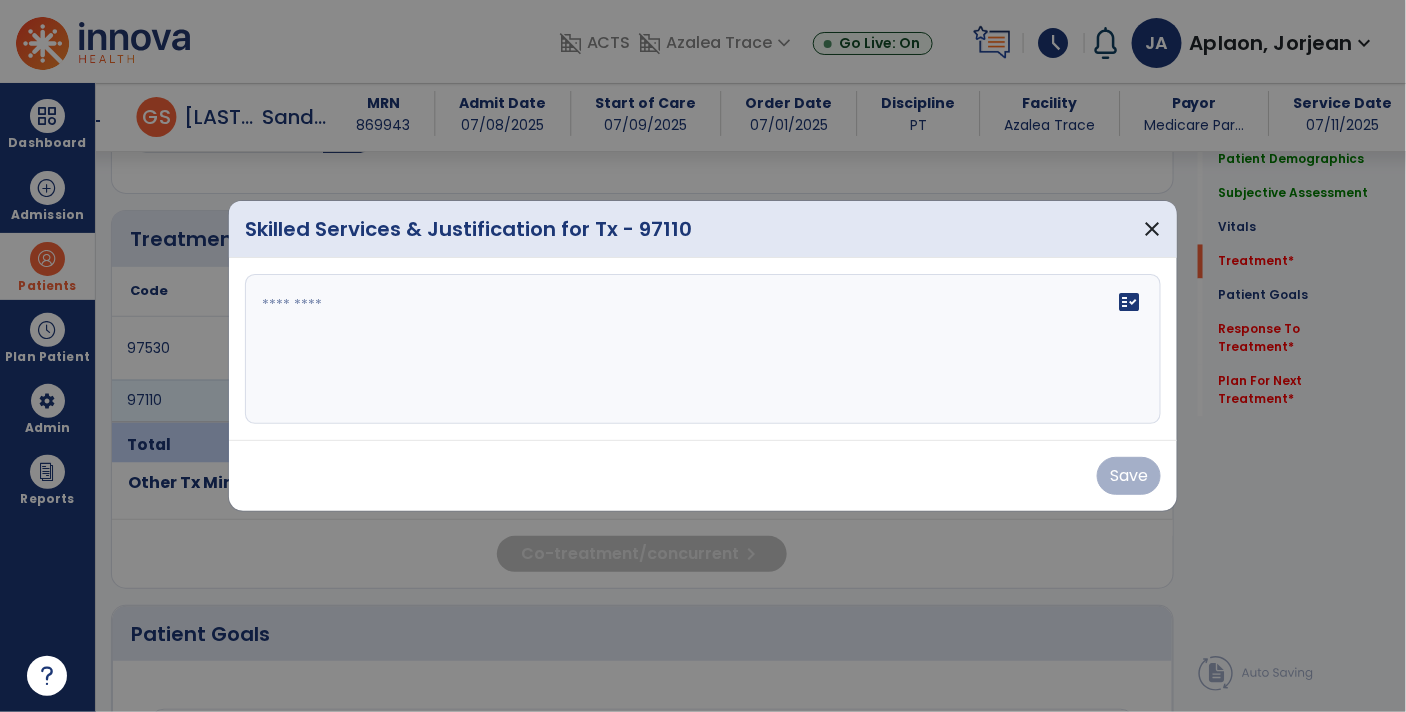 scroll, scrollTop: 1123, scrollLeft: 0, axis: vertical 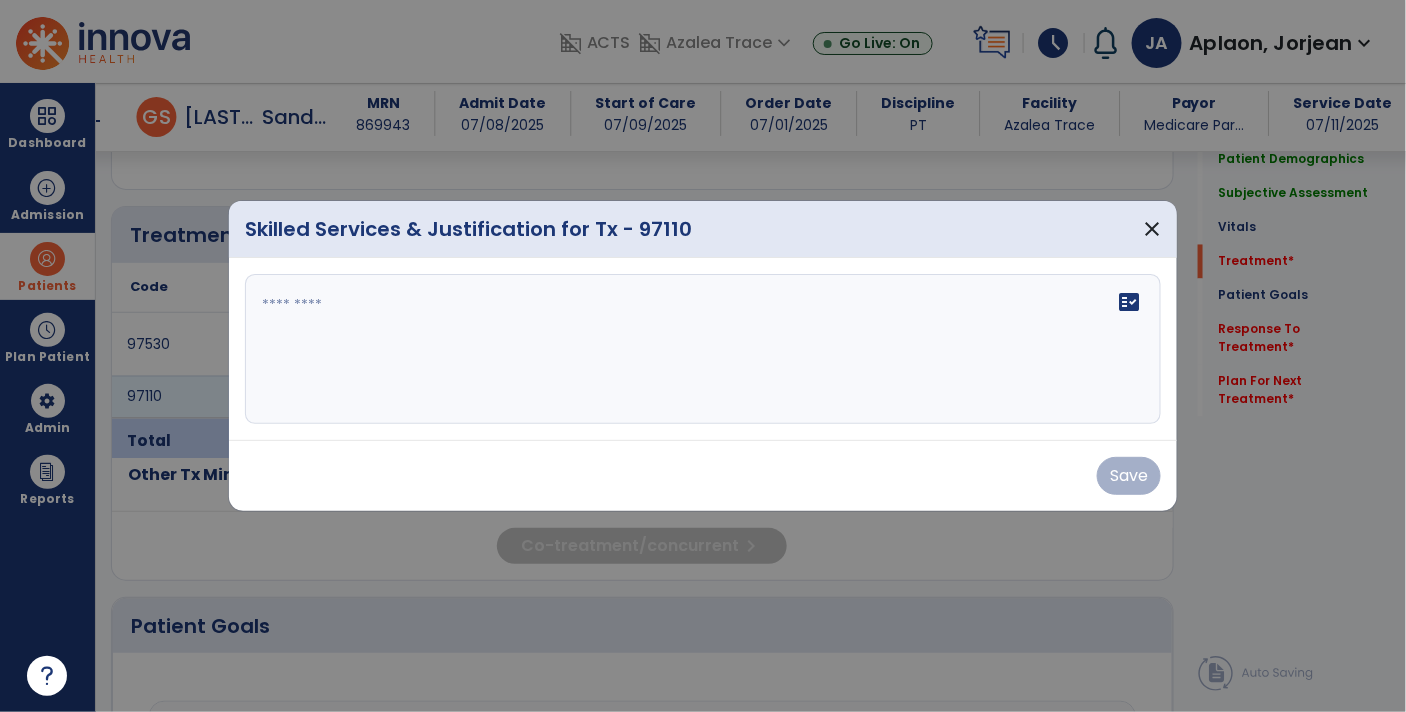 click at bounding box center [703, 349] 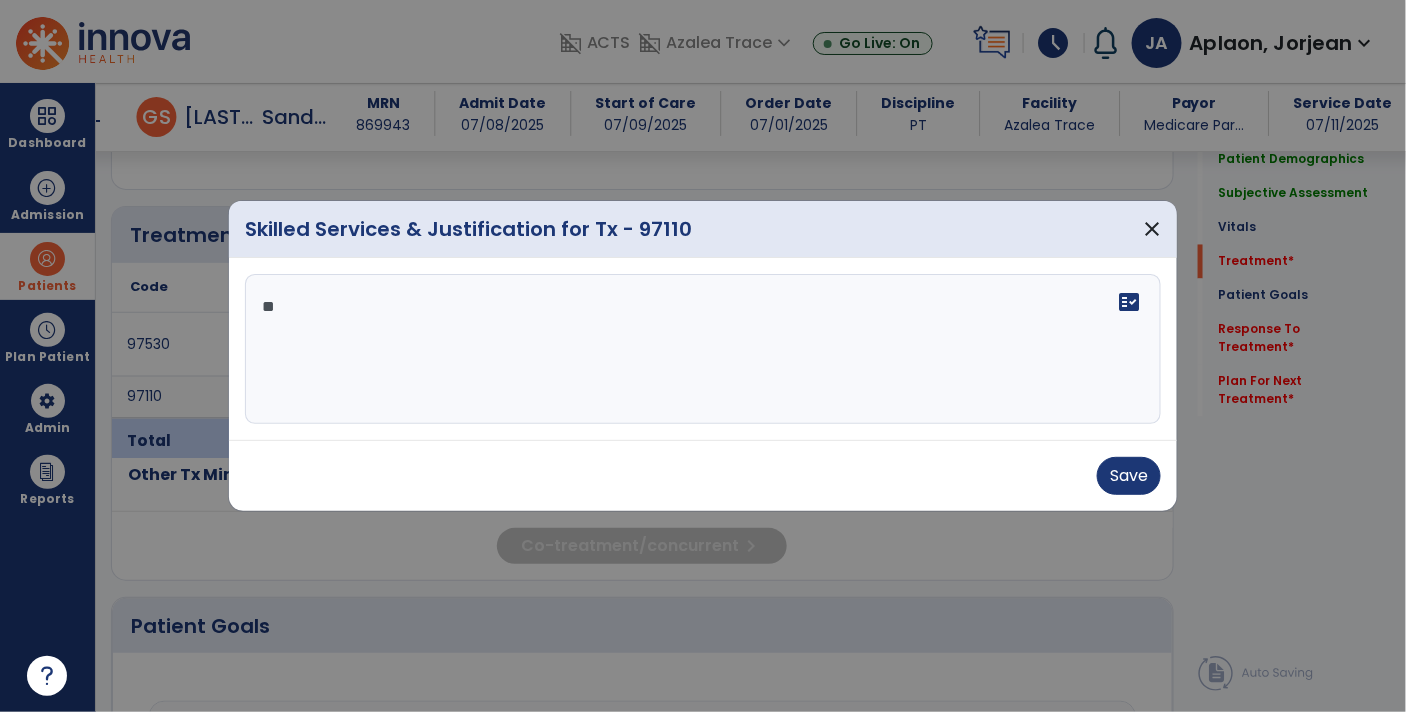 type on "*" 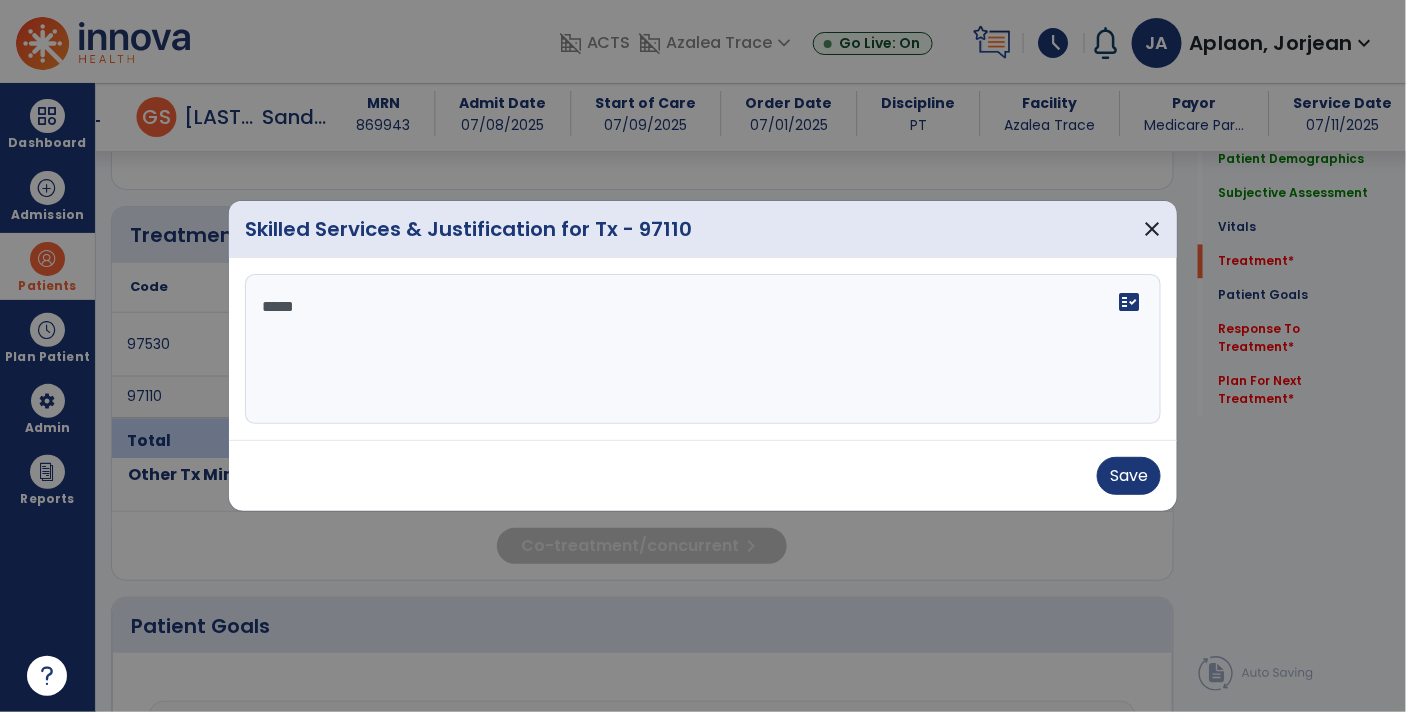 type on "******" 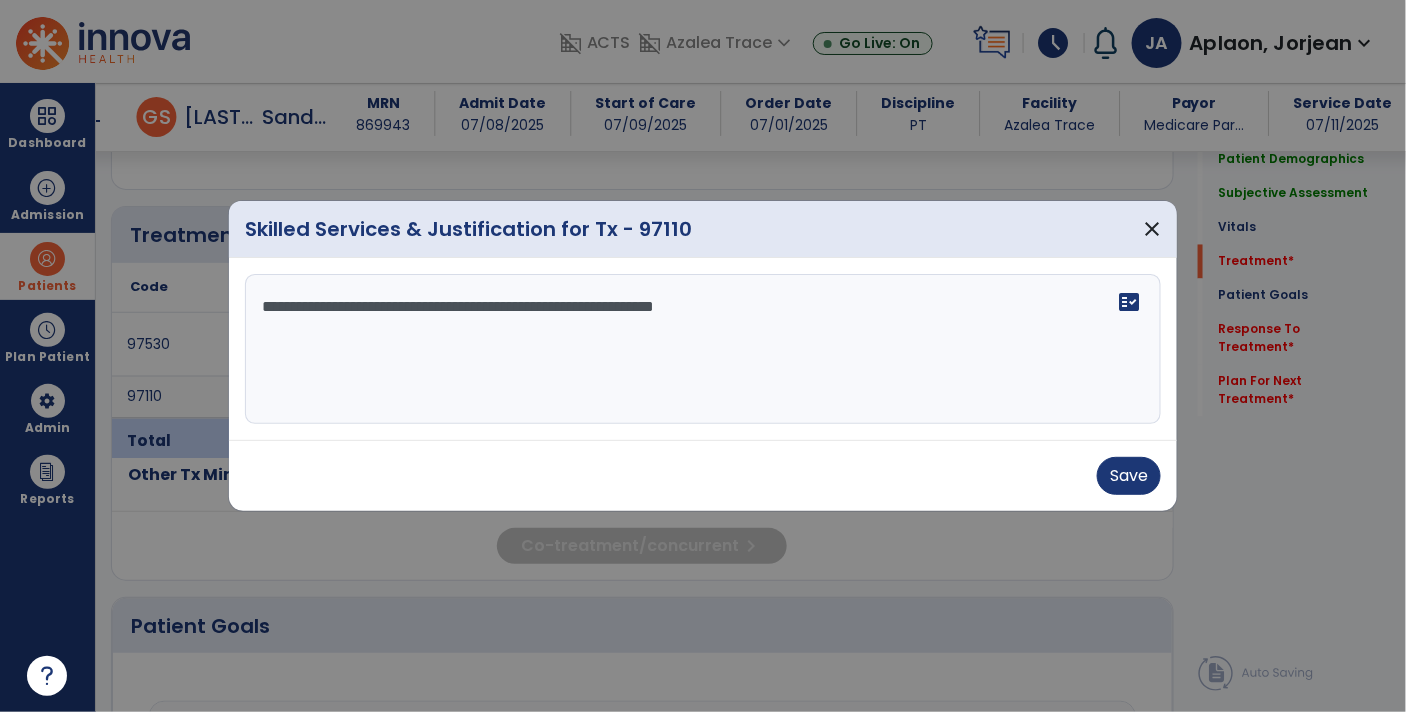 click on "**********" at bounding box center [703, 349] 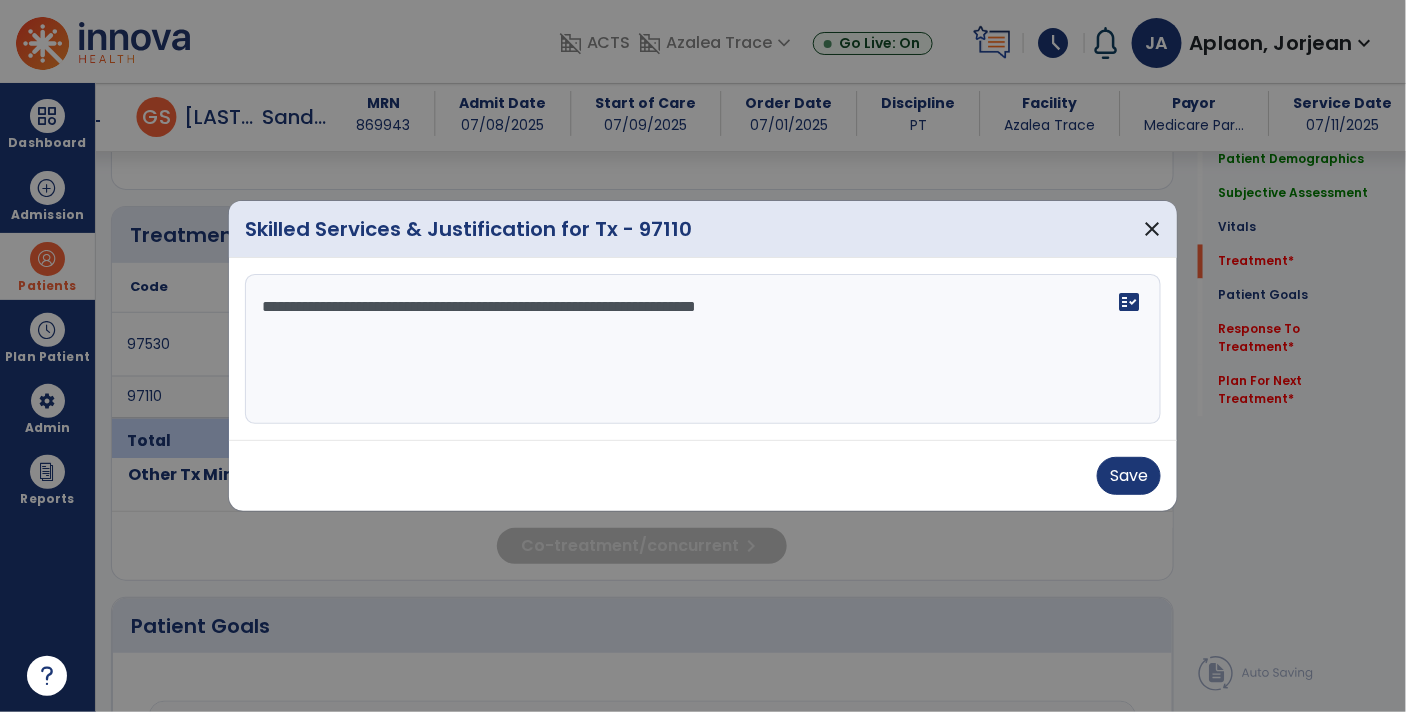 click on "**********" at bounding box center [703, 349] 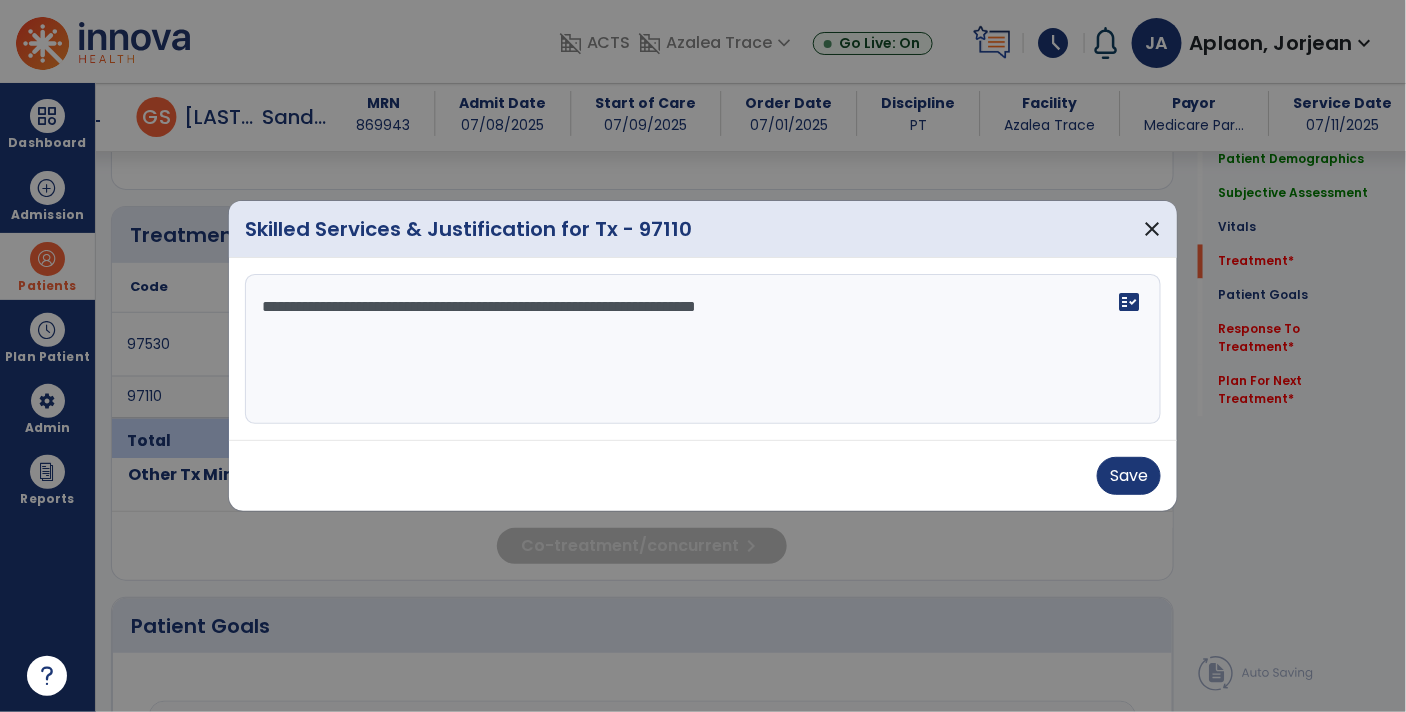 click on "**********" at bounding box center (703, 349) 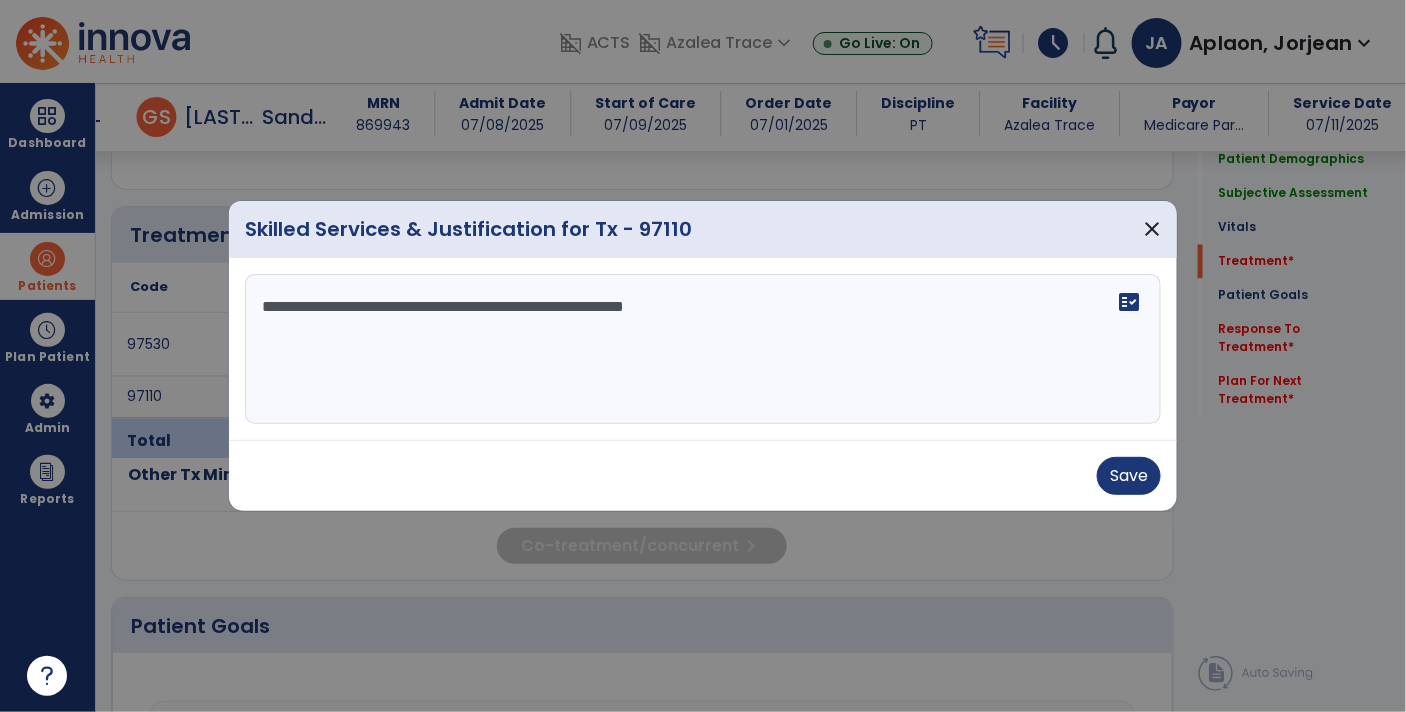 click on "**********" at bounding box center [703, 349] 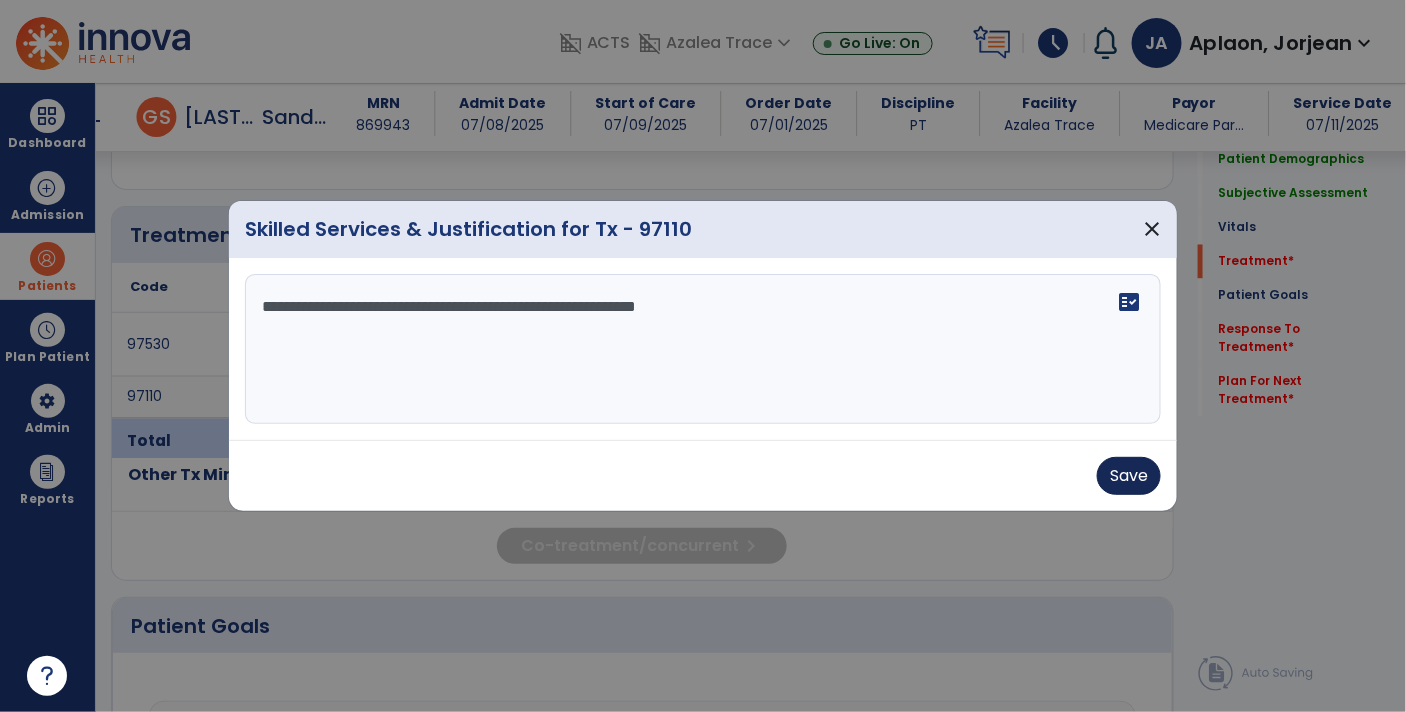 type on "**********" 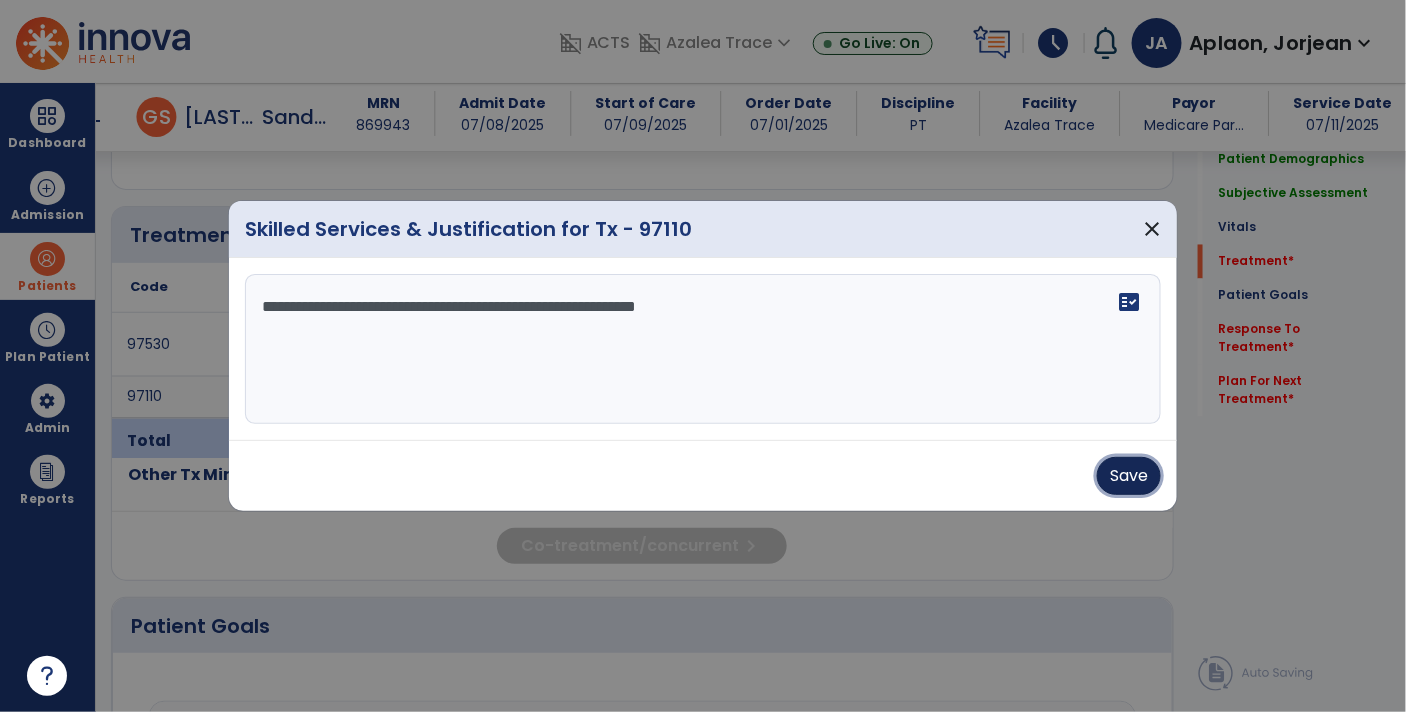 click on "Save" at bounding box center (1129, 476) 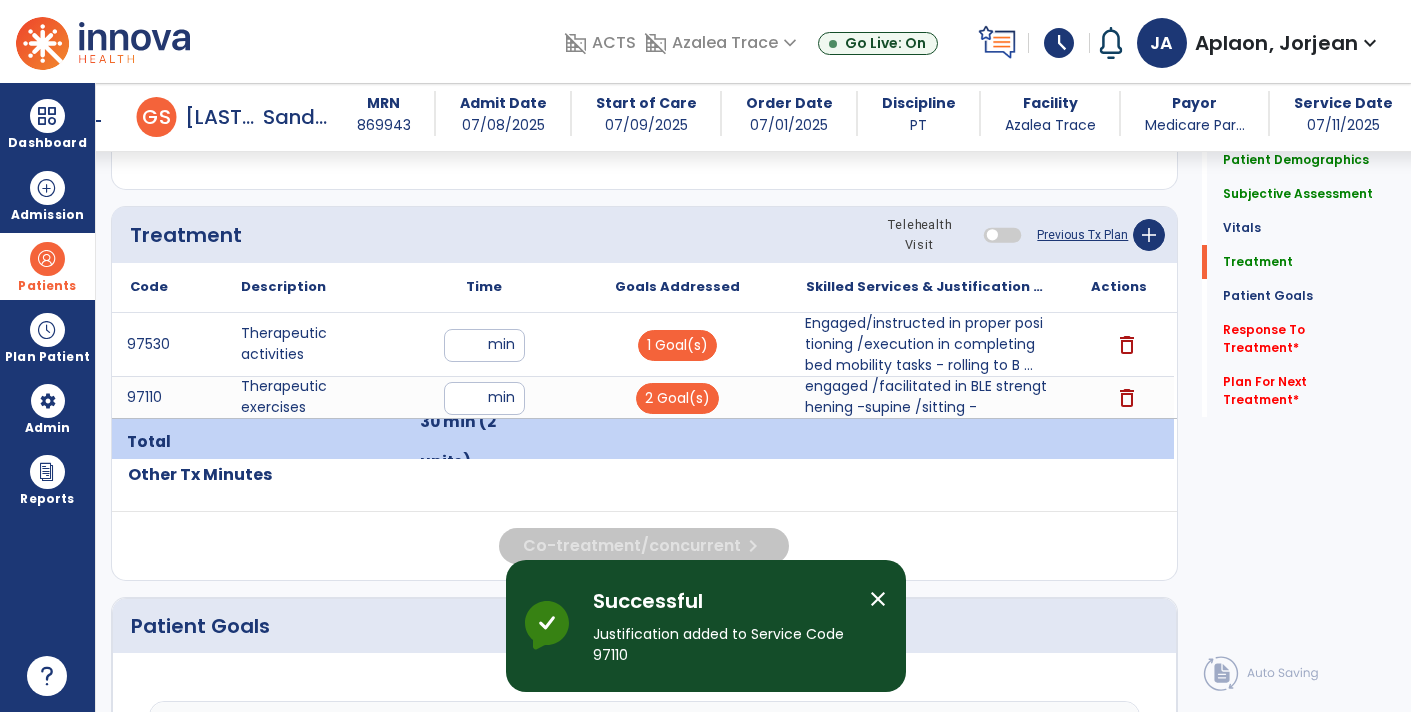 click on "Engaged/instructed in proper positioning /execution in completing bed mobility tasks - rolling to B ..." at bounding box center [926, 344] 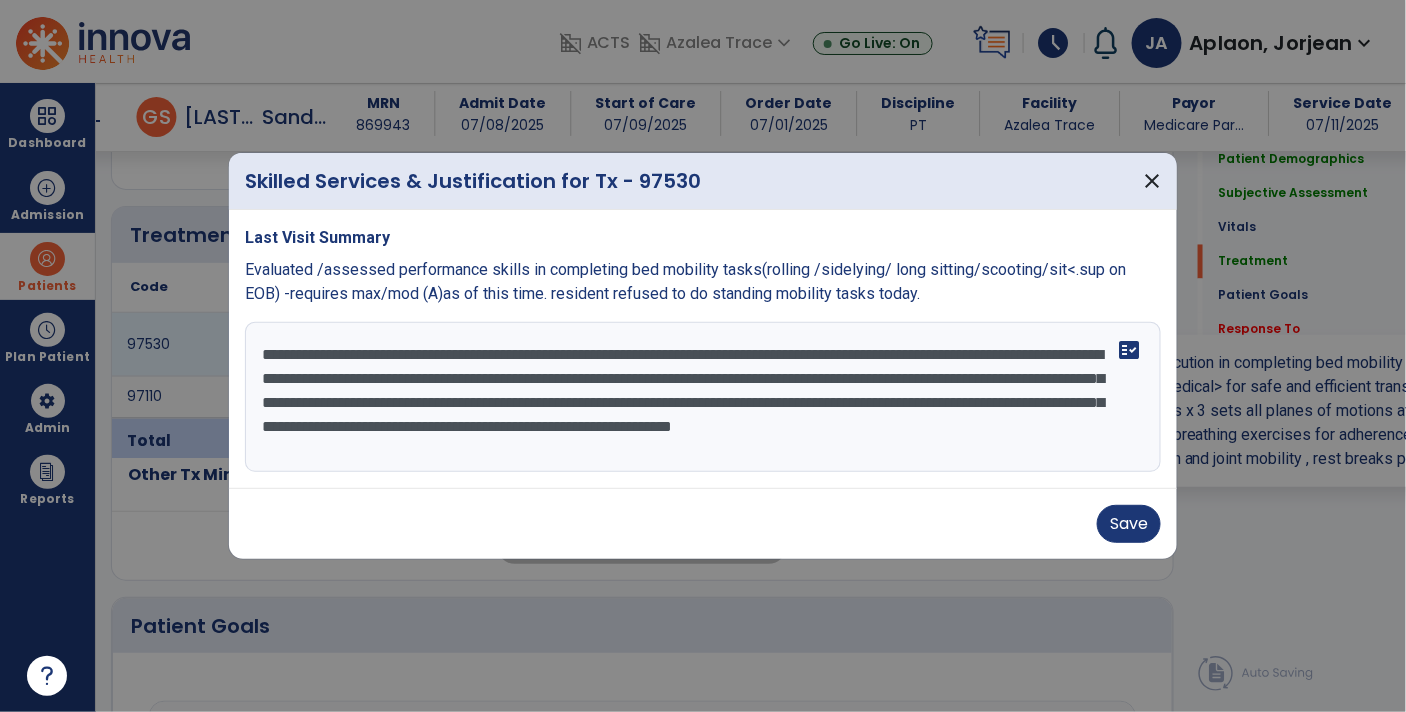 scroll, scrollTop: 1123, scrollLeft: 0, axis: vertical 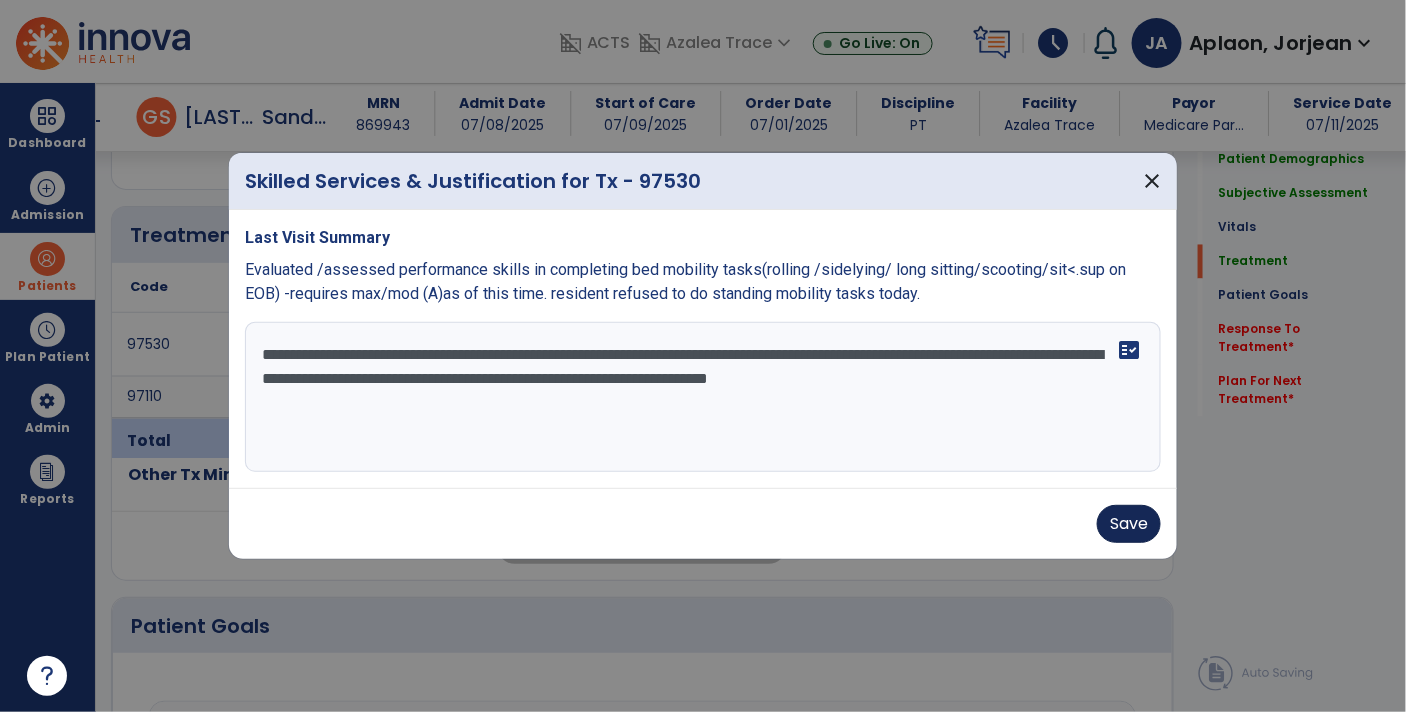 type on "**********" 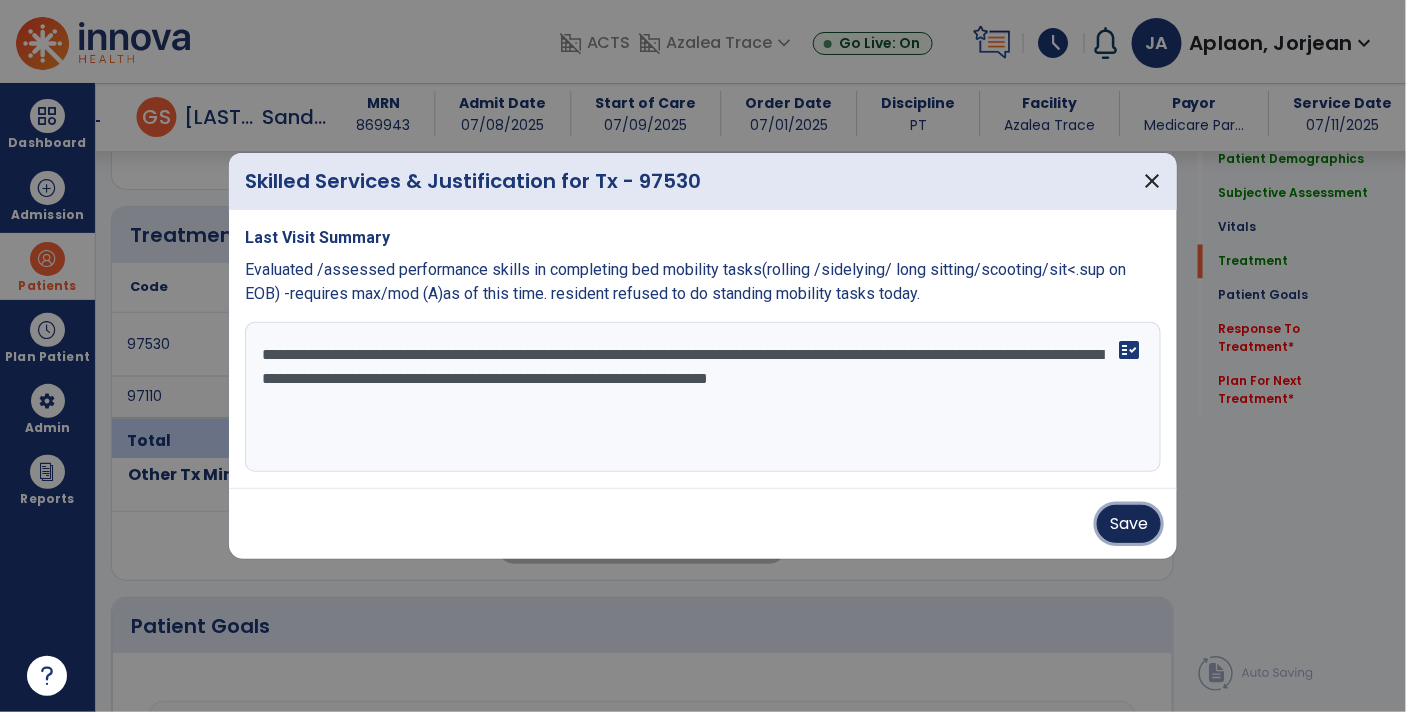 click on "Save" at bounding box center (1129, 524) 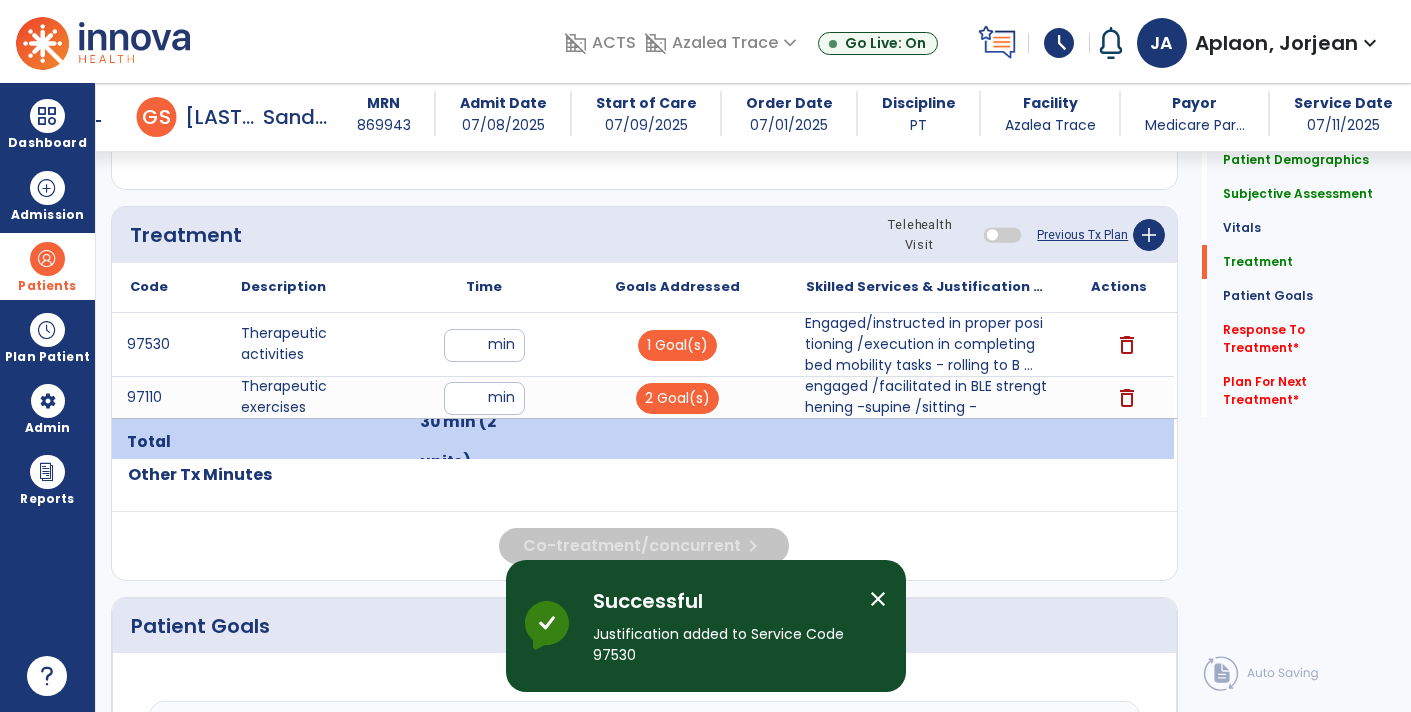 click on "engaged /facilitated in BLE  strengthening -supine /sitting -" at bounding box center (926, 397) 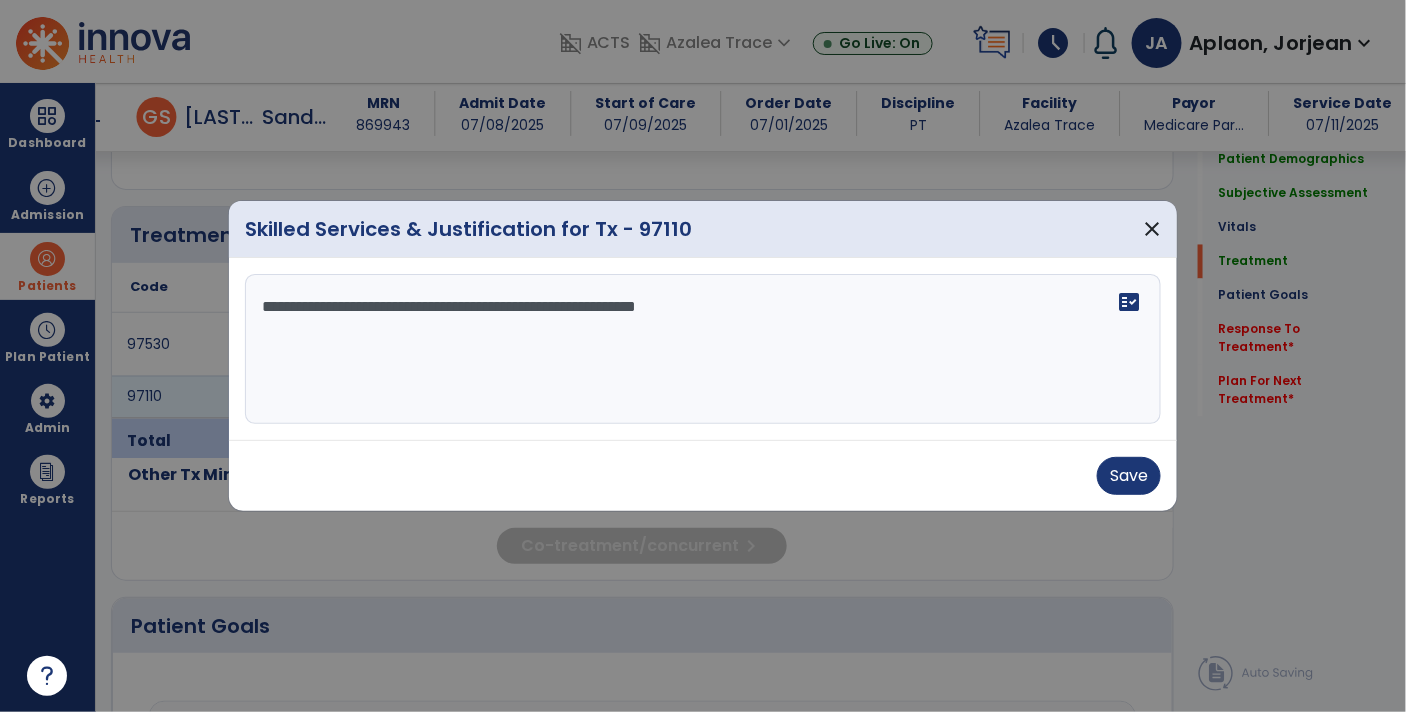 scroll, scrollTop: 1123, scrollLeft: 0, axis: vertical 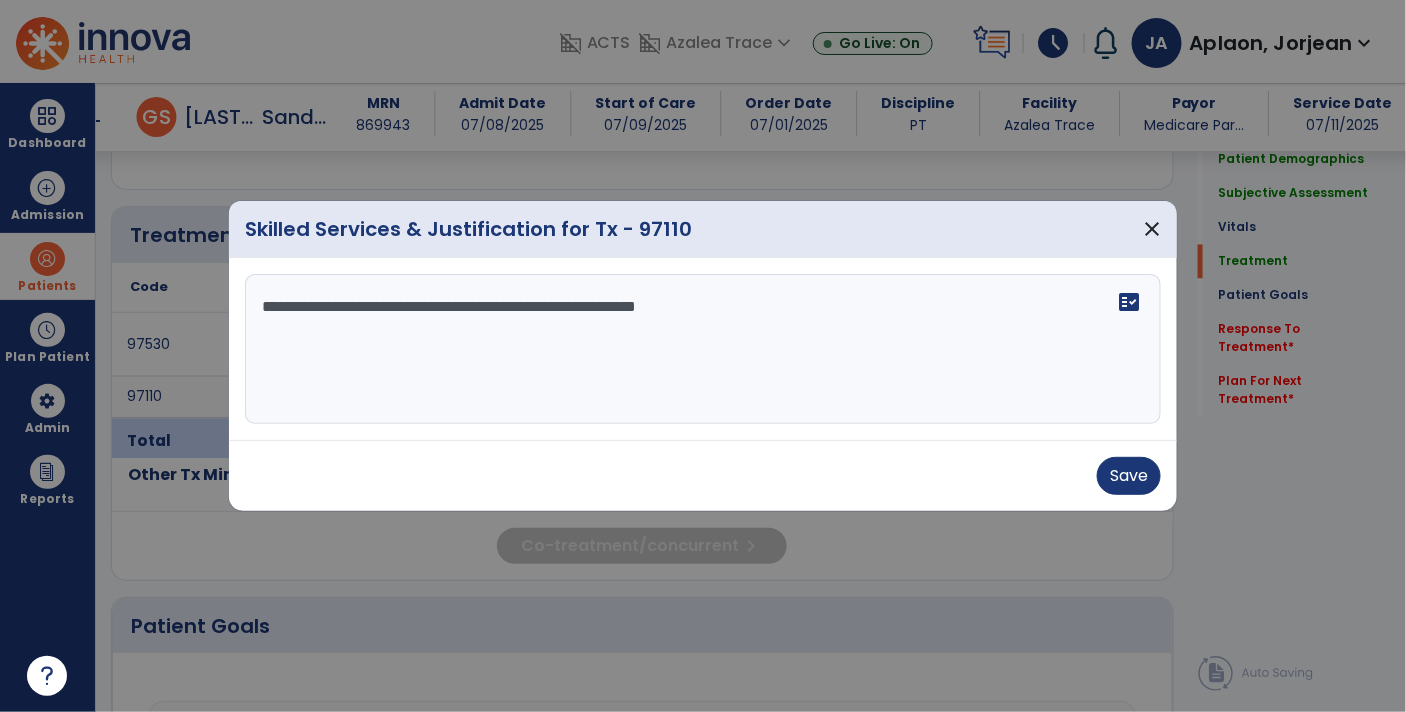 click on "**********" at bounding box center (703, 349) 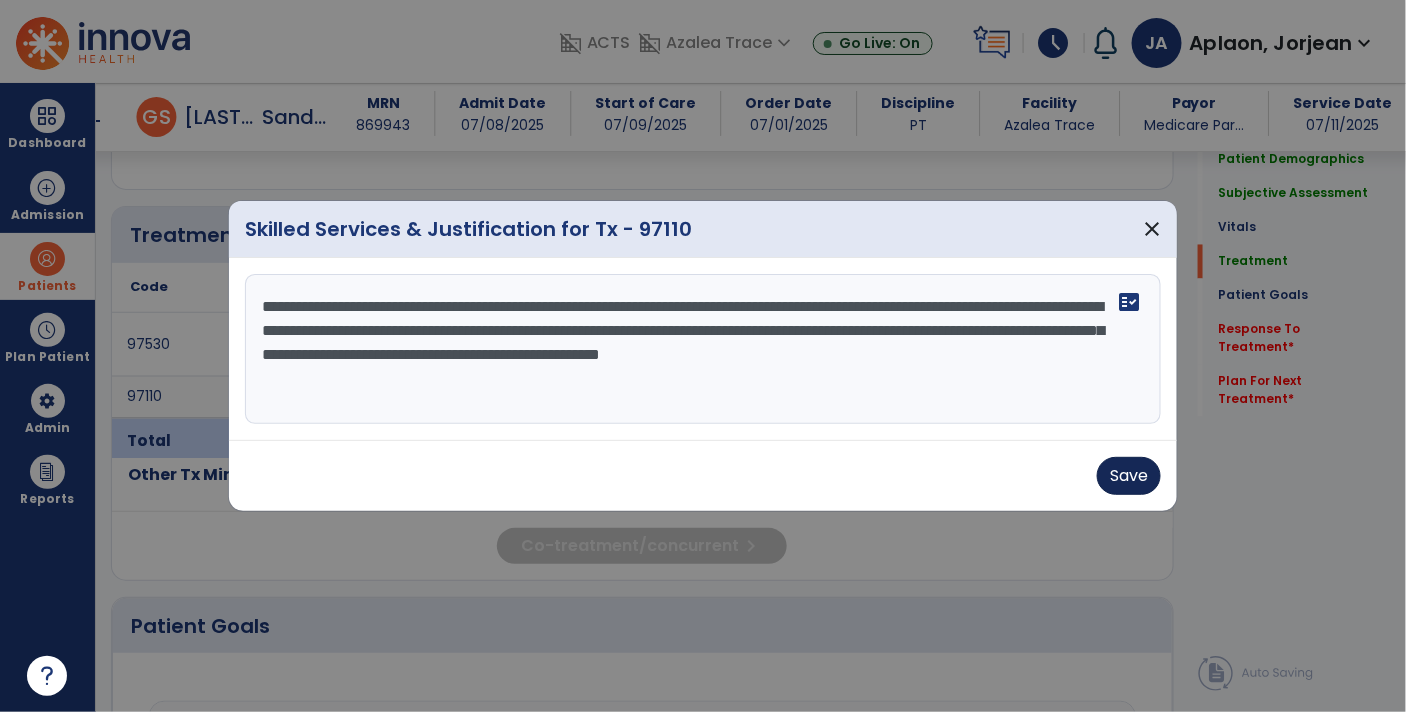 type on "**********" 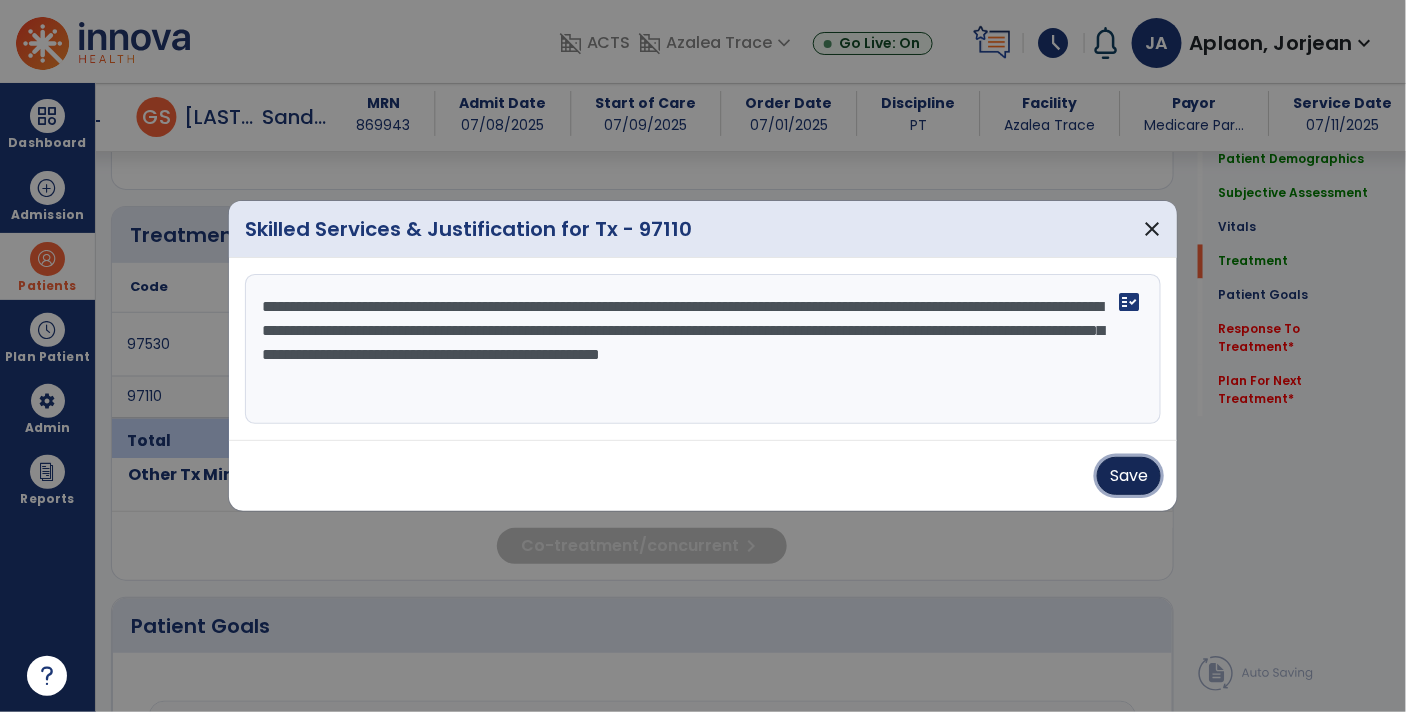 click on "Save" at bounding box center (1129, 476) 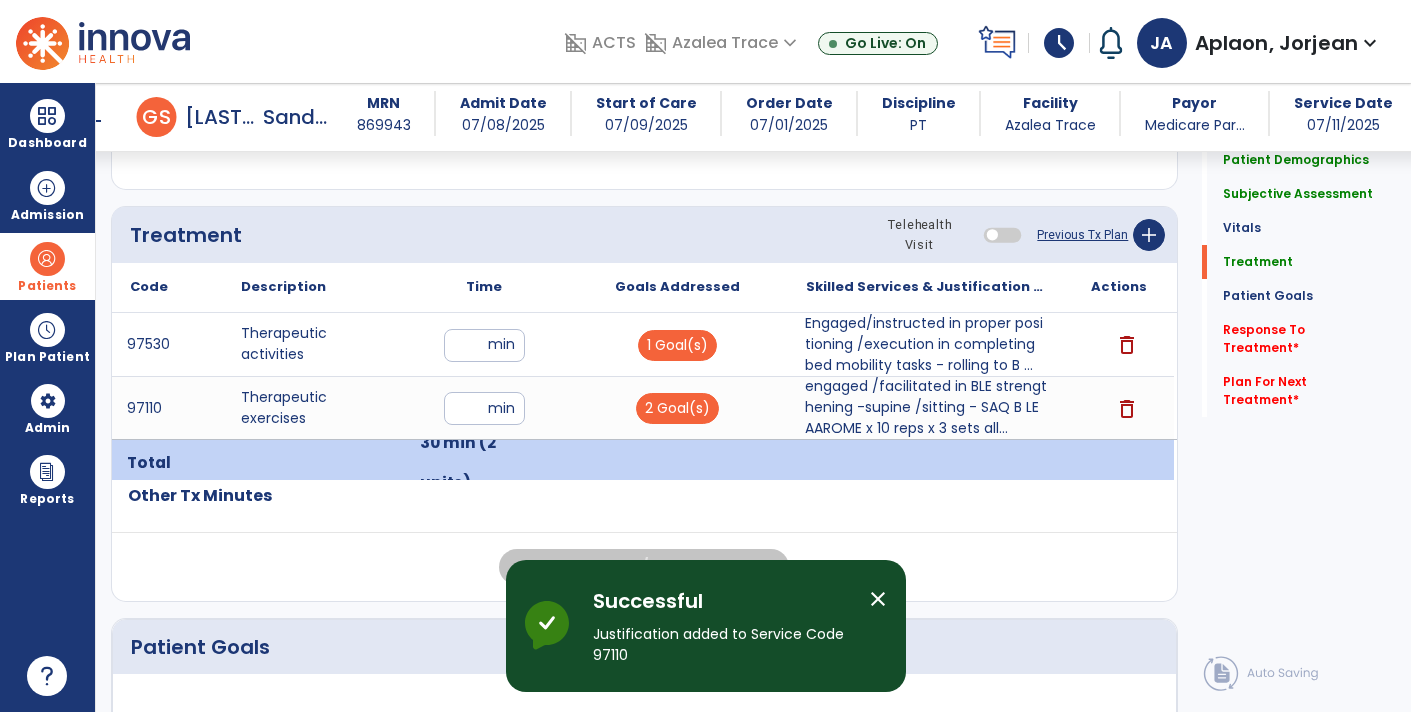 click on "Engaged/instructed in proper positioning /execution in completing bed mobility tasks - rolling to B ..." at bounding box center (926, 344) 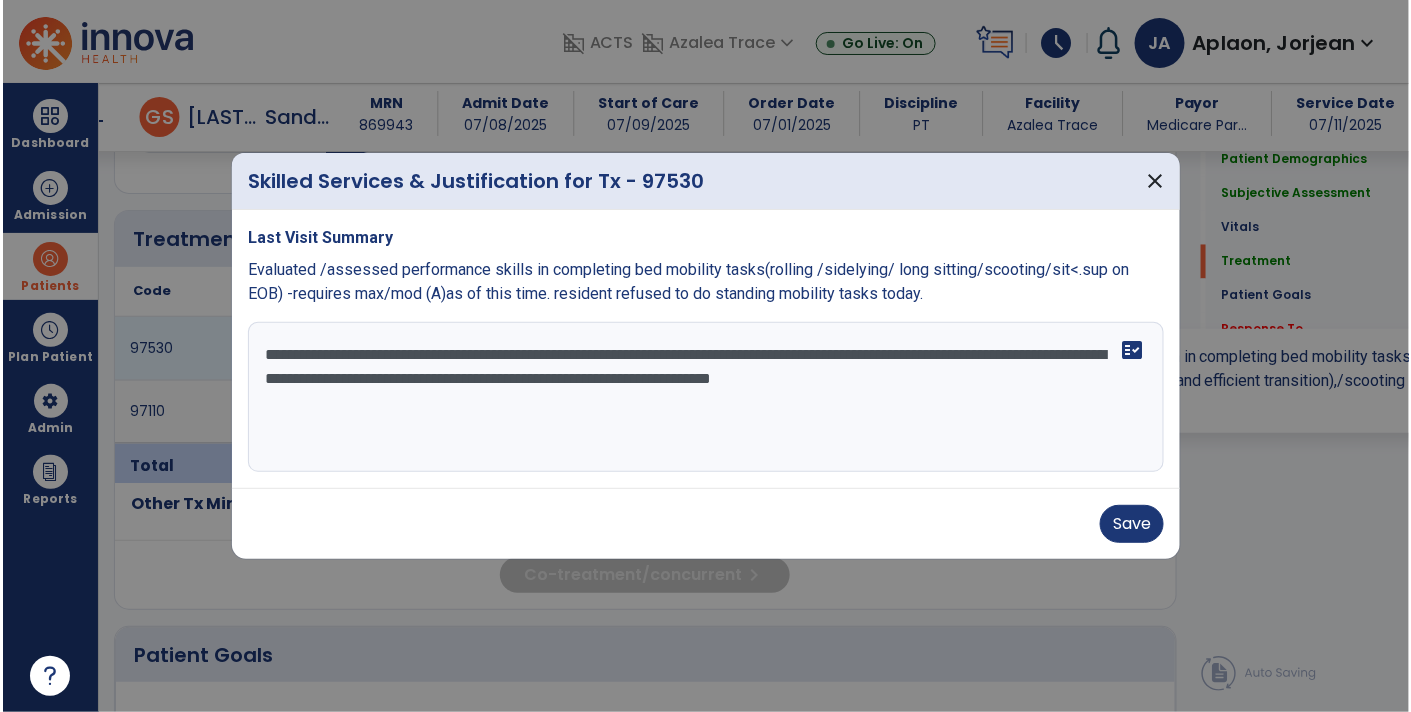 scroll, scrollTop: 1123, scrollLeft: 0, axis: vertical 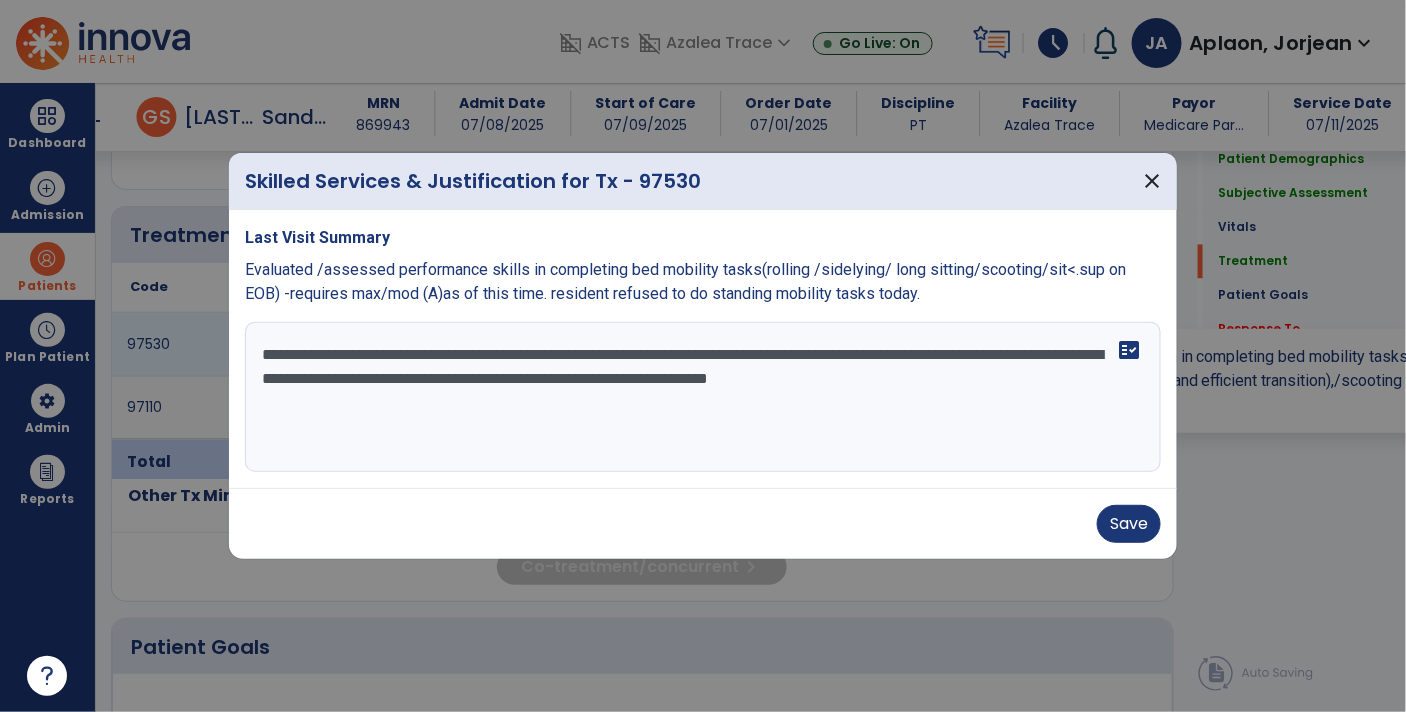 click on "**********" at bounding box center (703, 397) 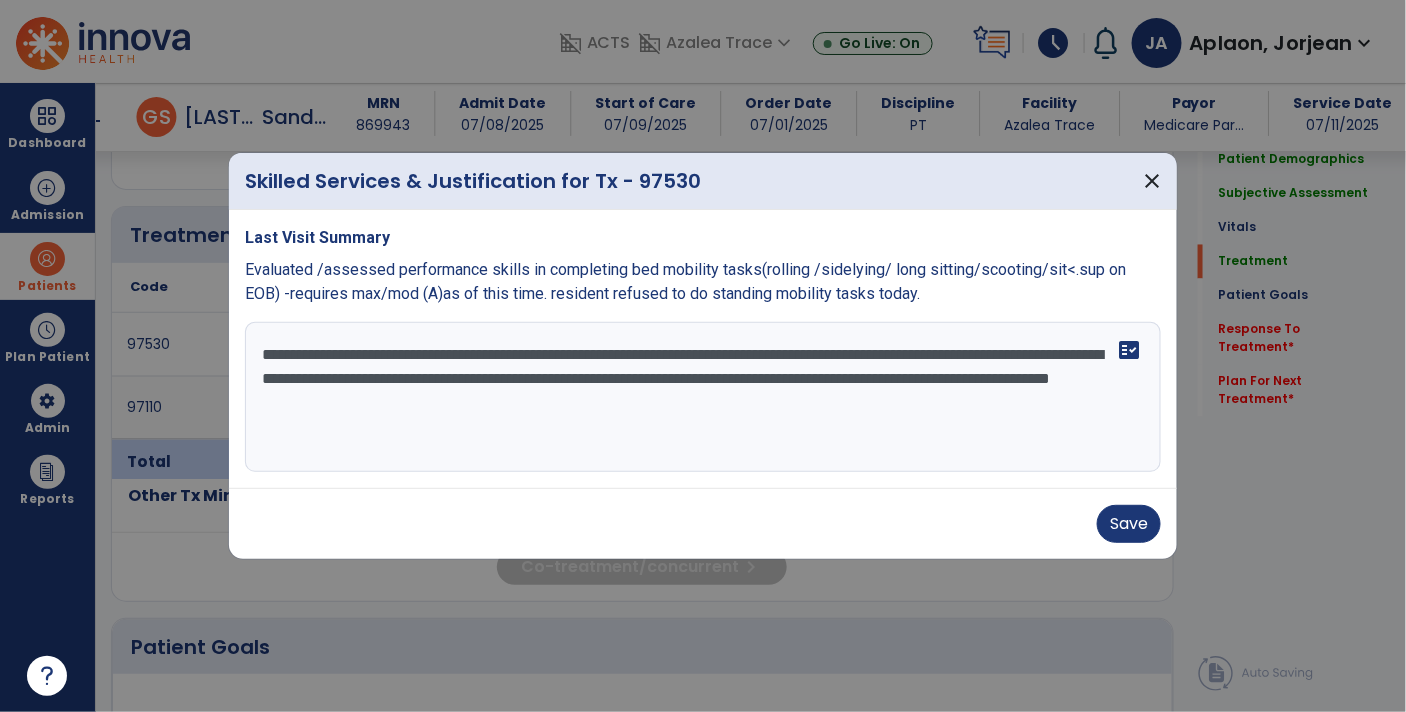 type on "**********" 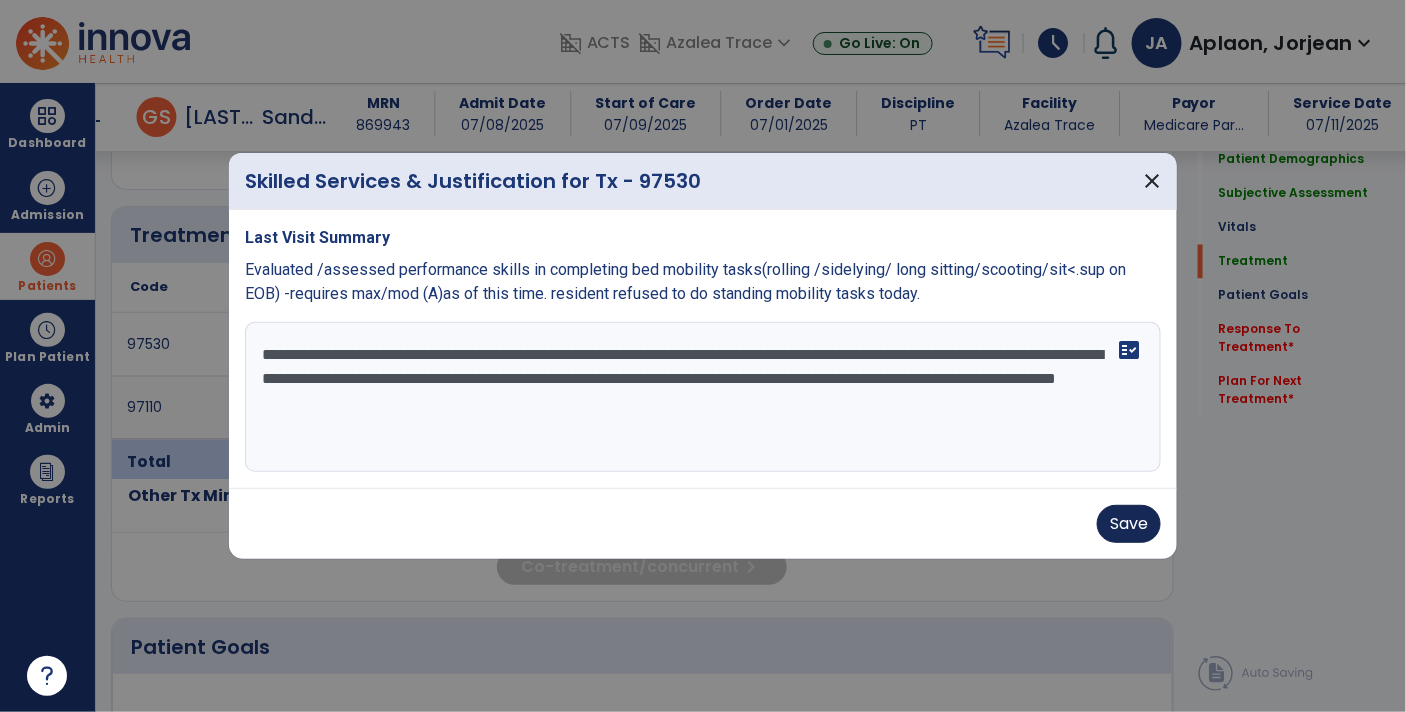 click on "Save" at bounding box center [1129, 524] 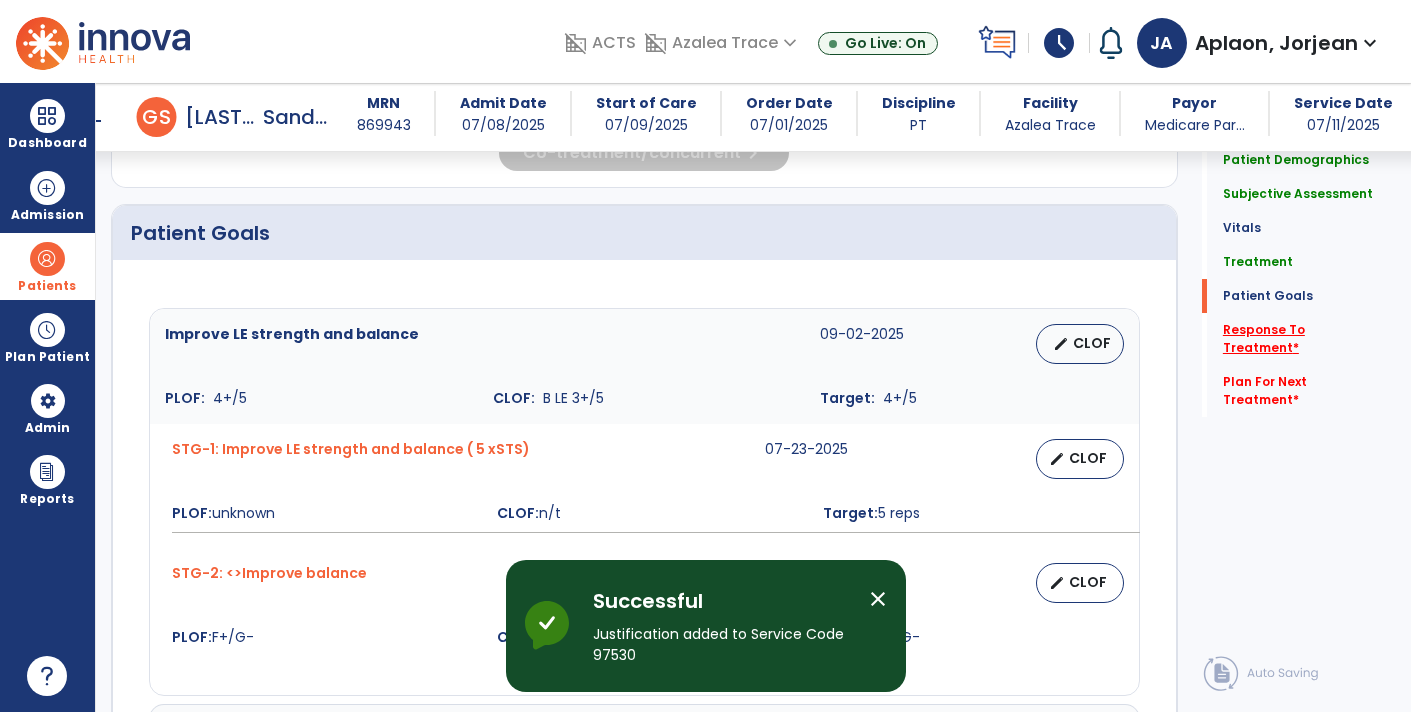 click on "Response To Treatment   *" 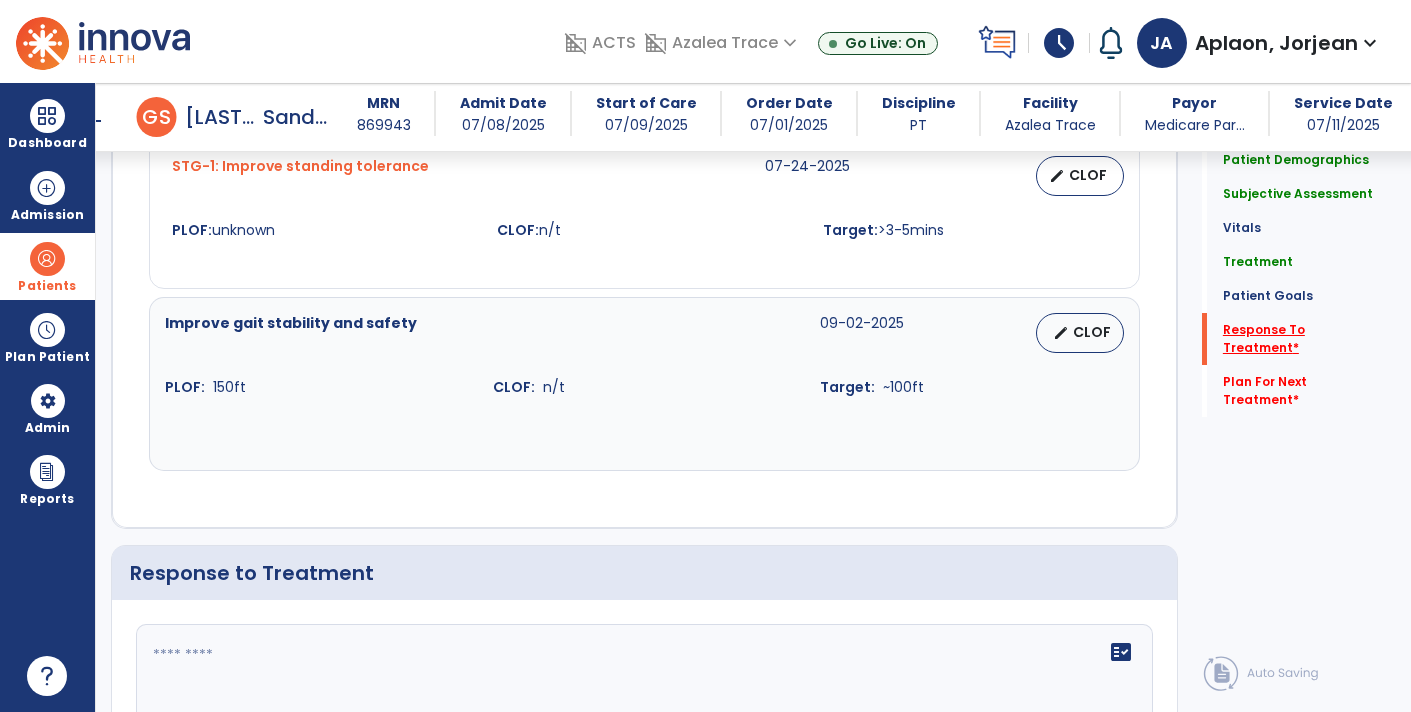 scroll, scrollTop: 2663, scrollLeft: 0, axis: vertical 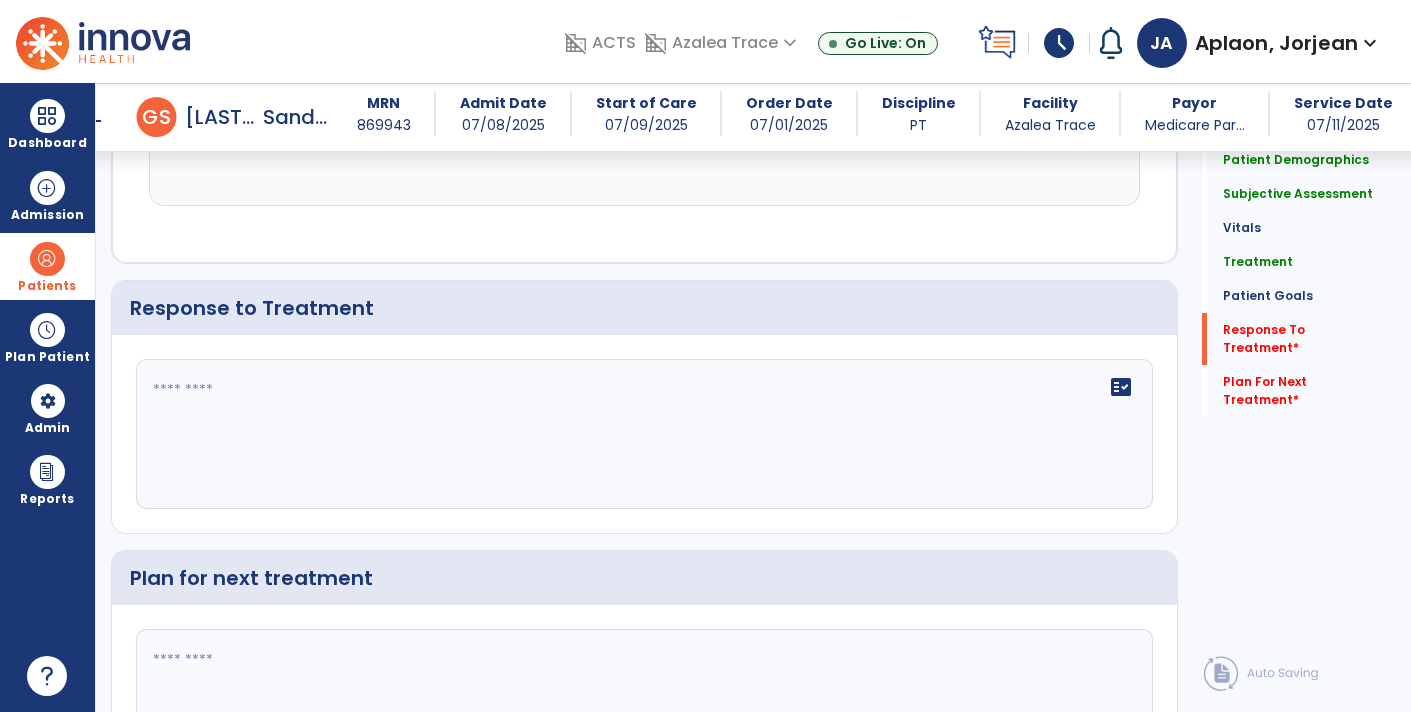 click 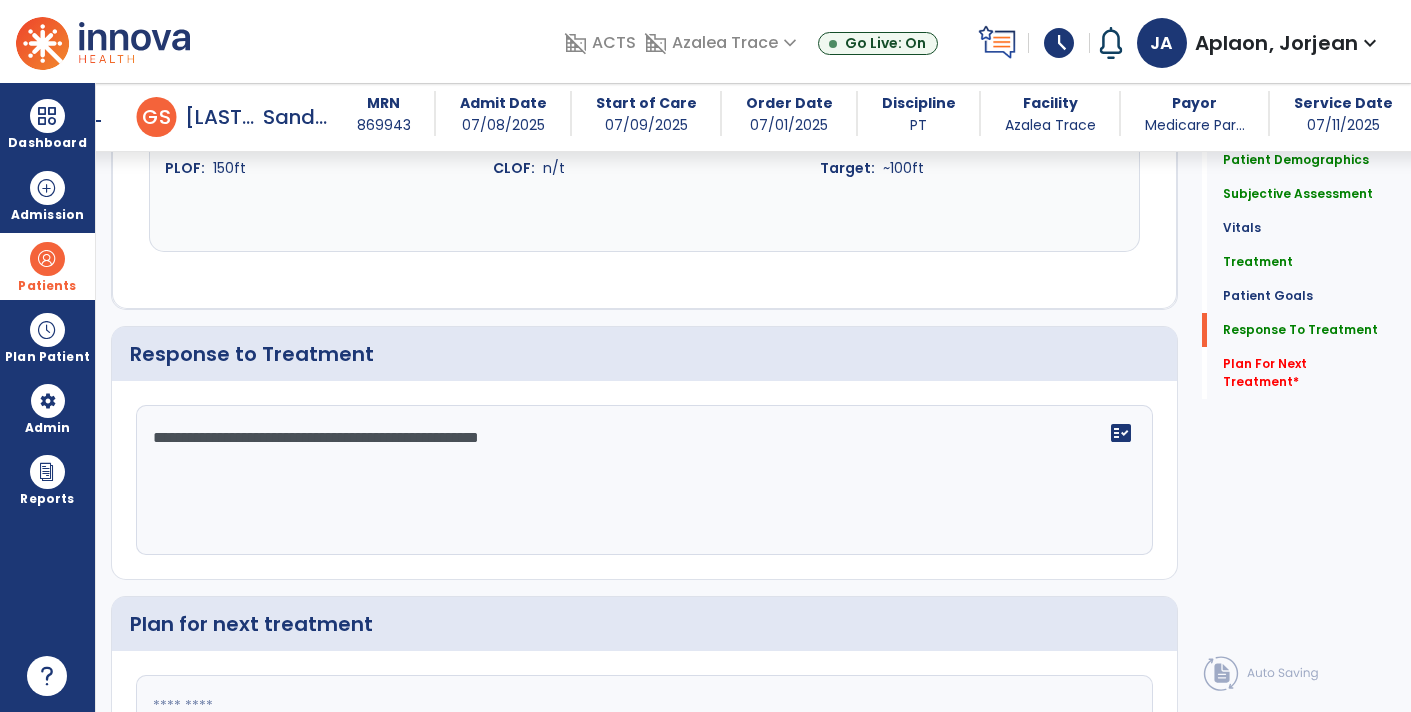 scroll, scrollTop: 2663, scrollLeft: 0, axis: vertical 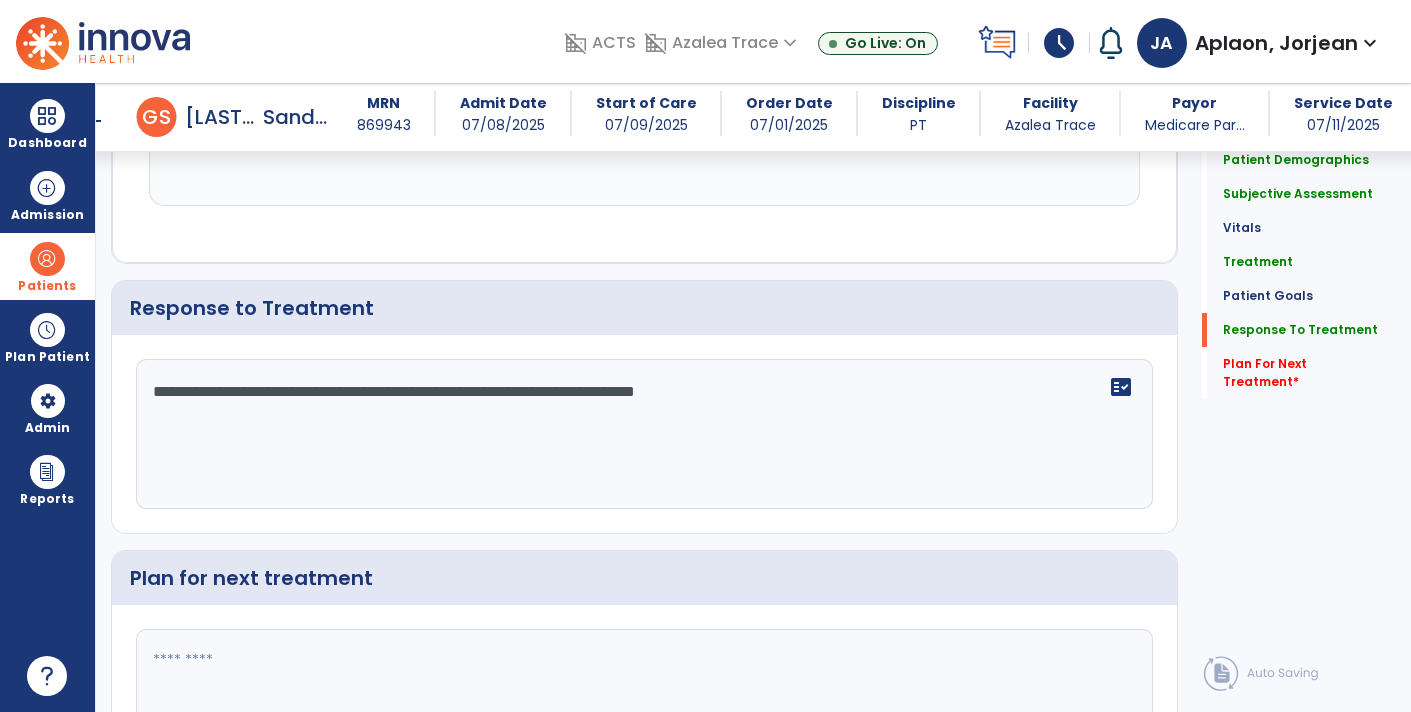click on "**********" 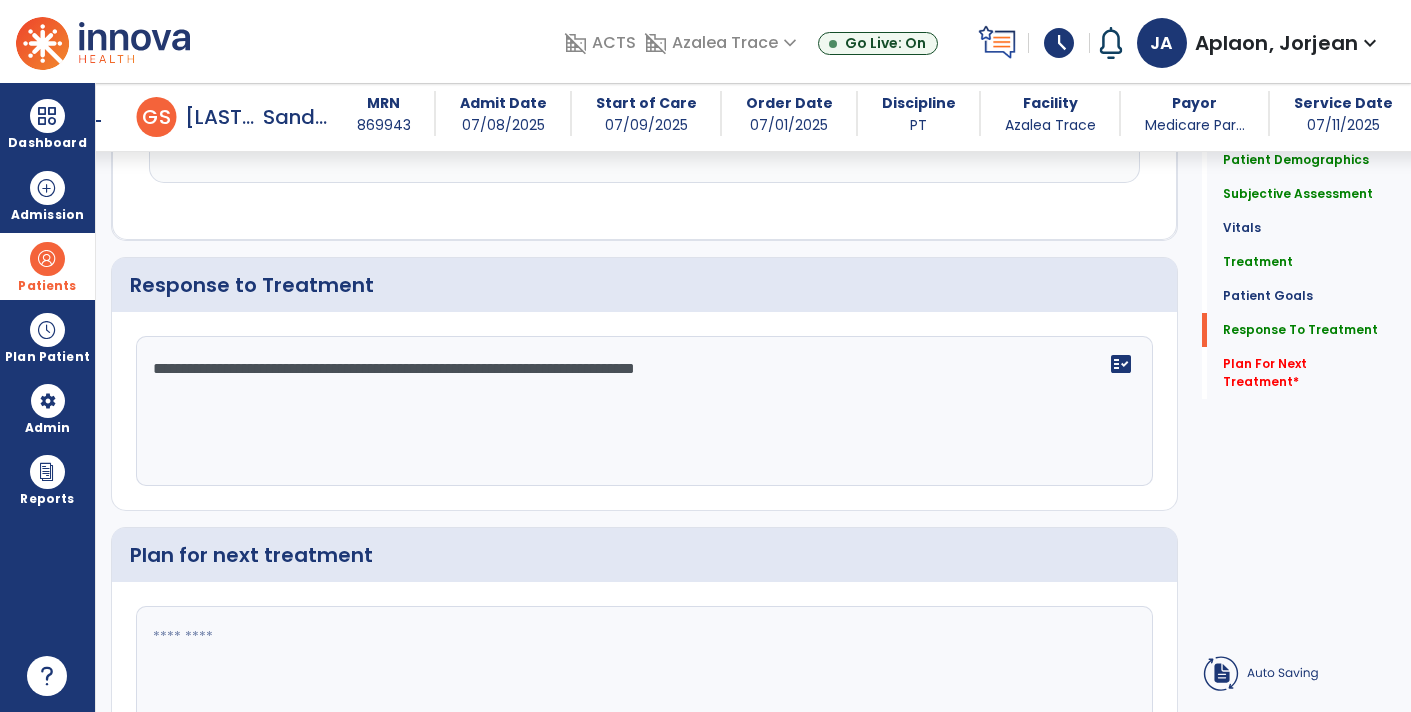 click on "**********" 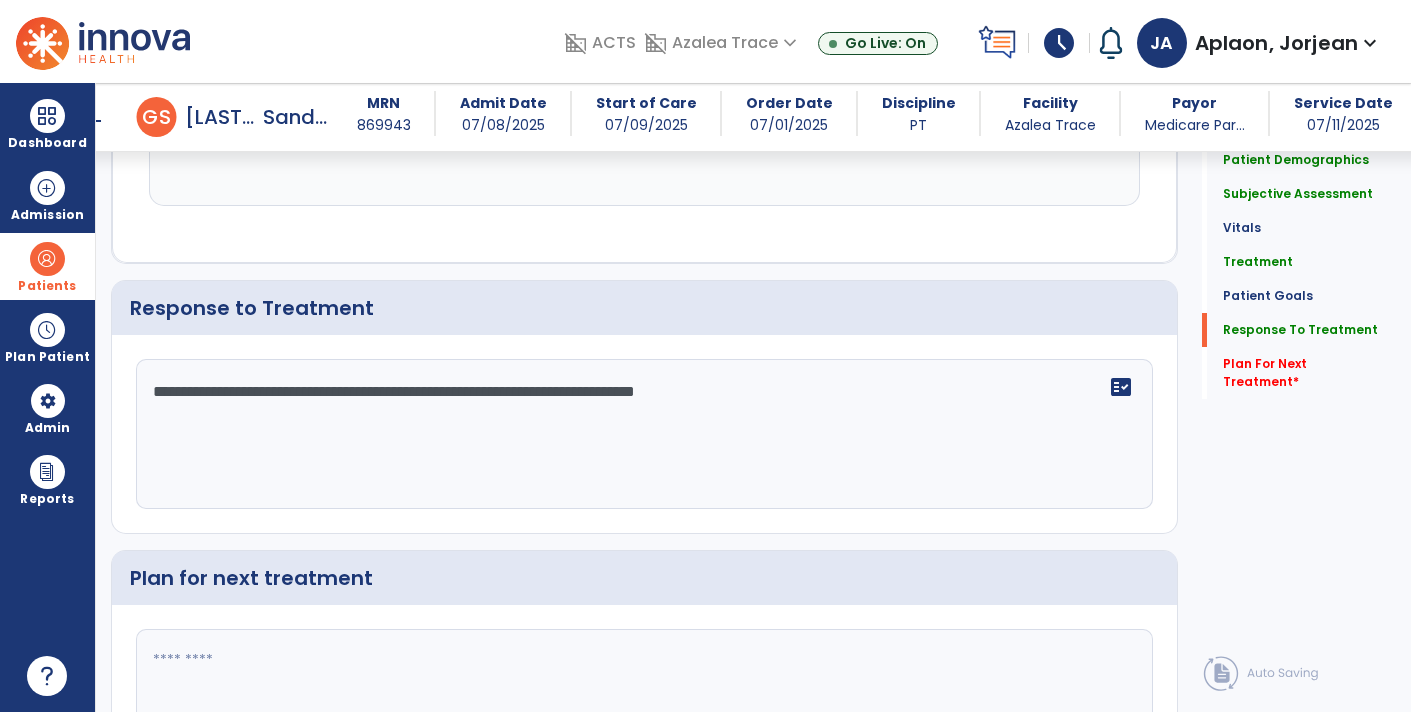 scroll, scrollTop: 2663, scrollLeft: 0, axis: vertical 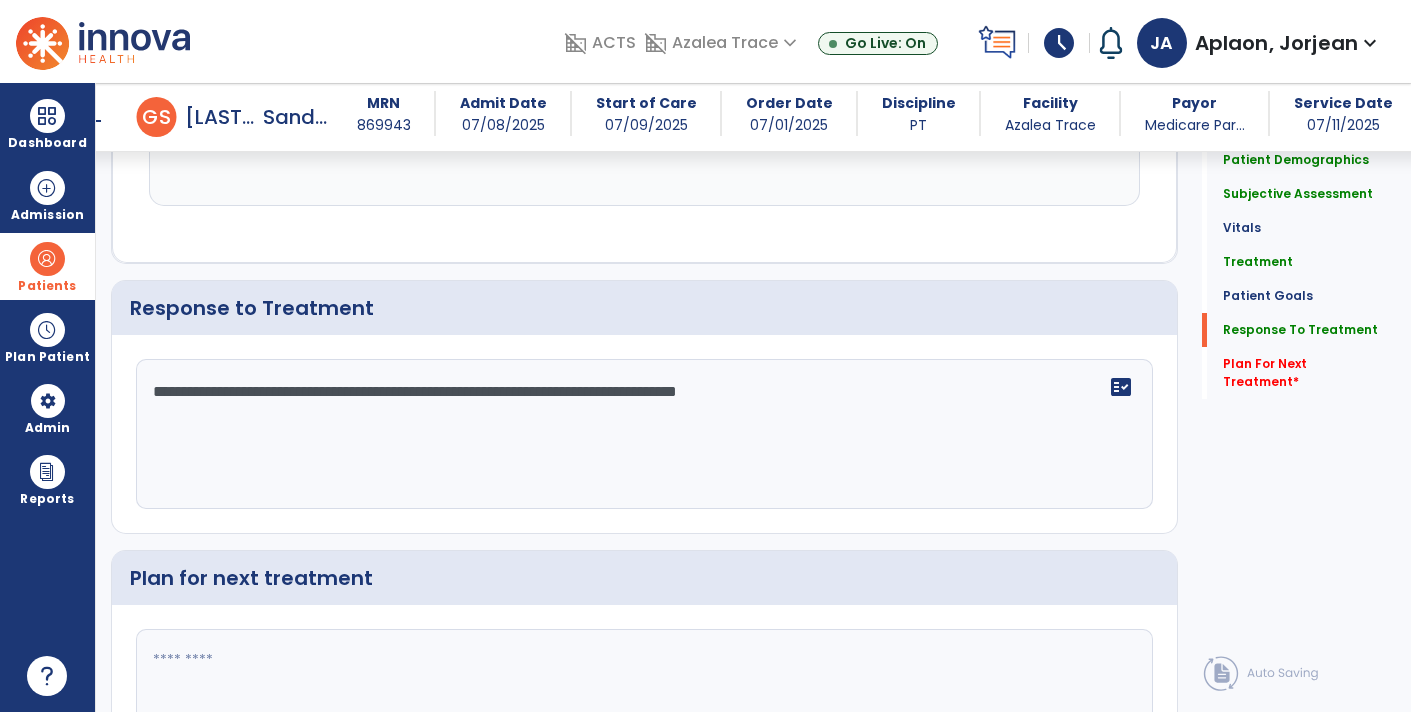 click on "**********" 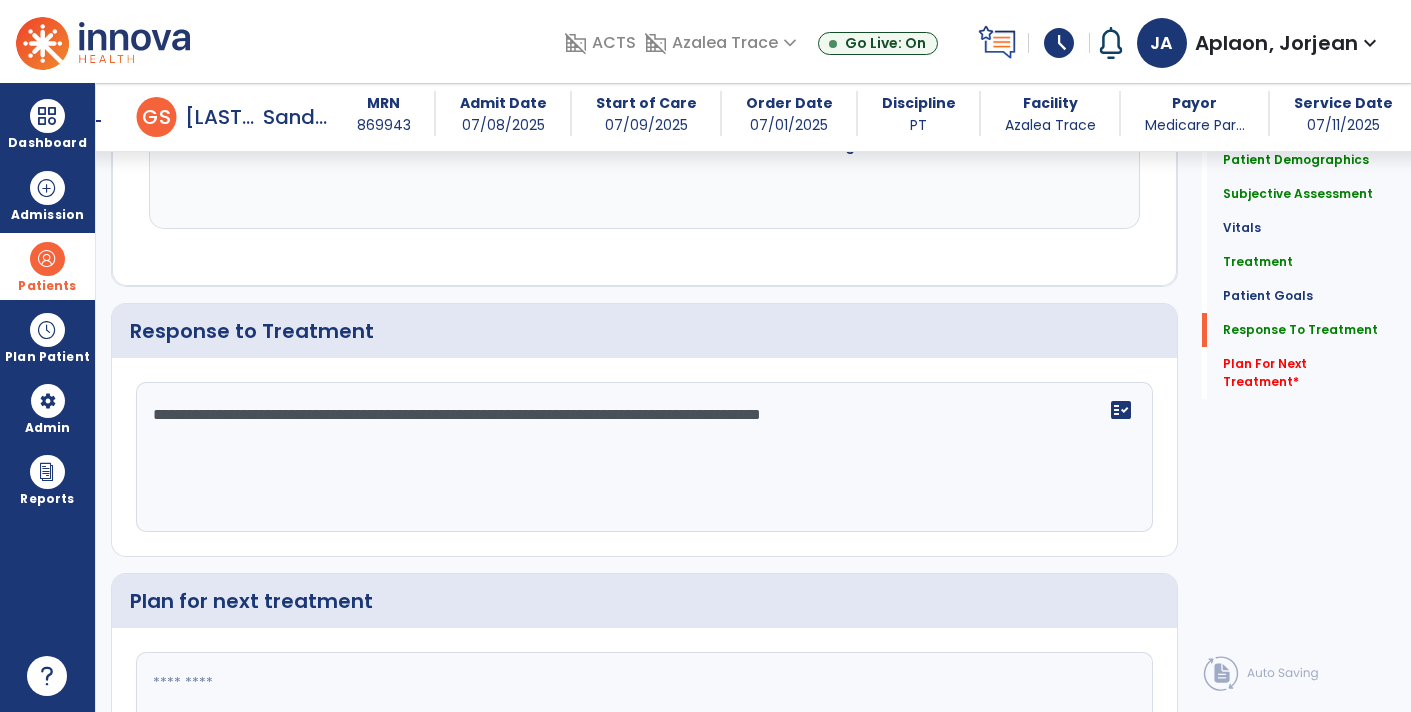 scroll, scrollTop: 2663, scrollLeft: 0, axis: vertical 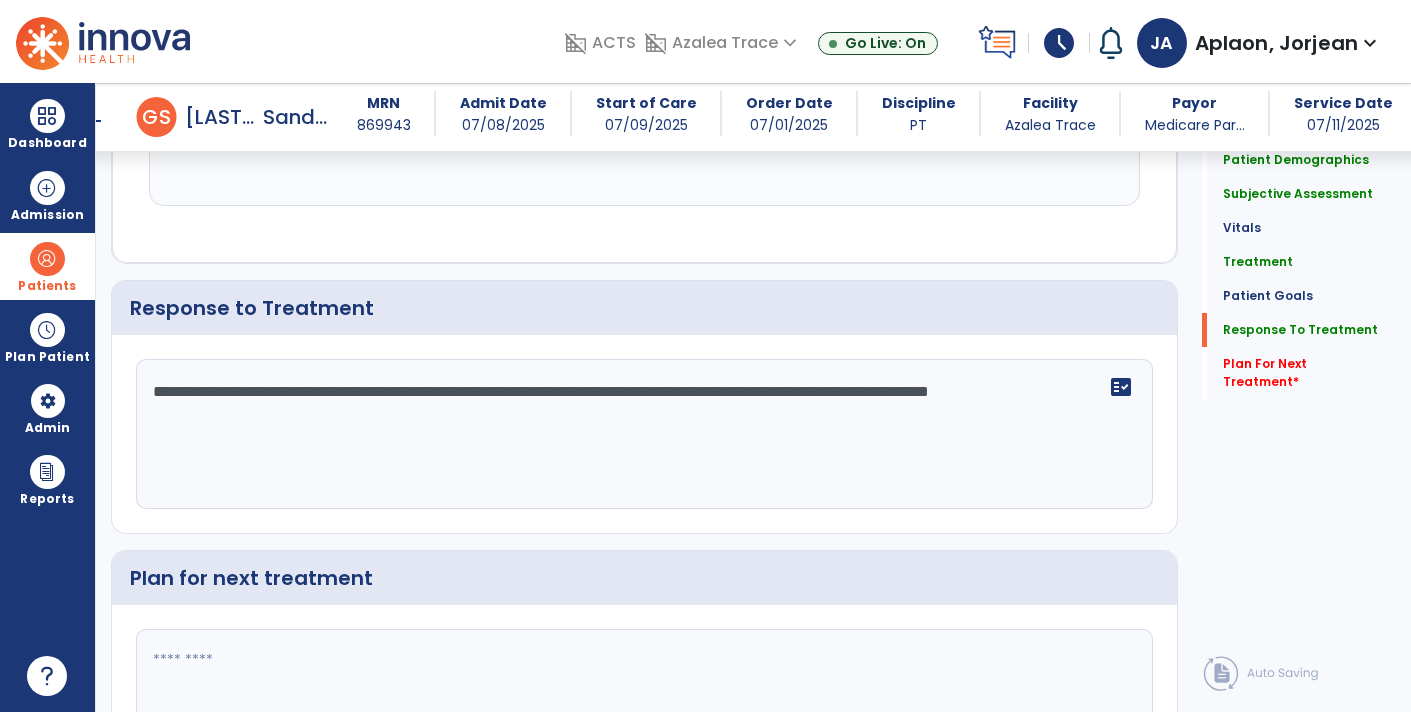 click on "**********" 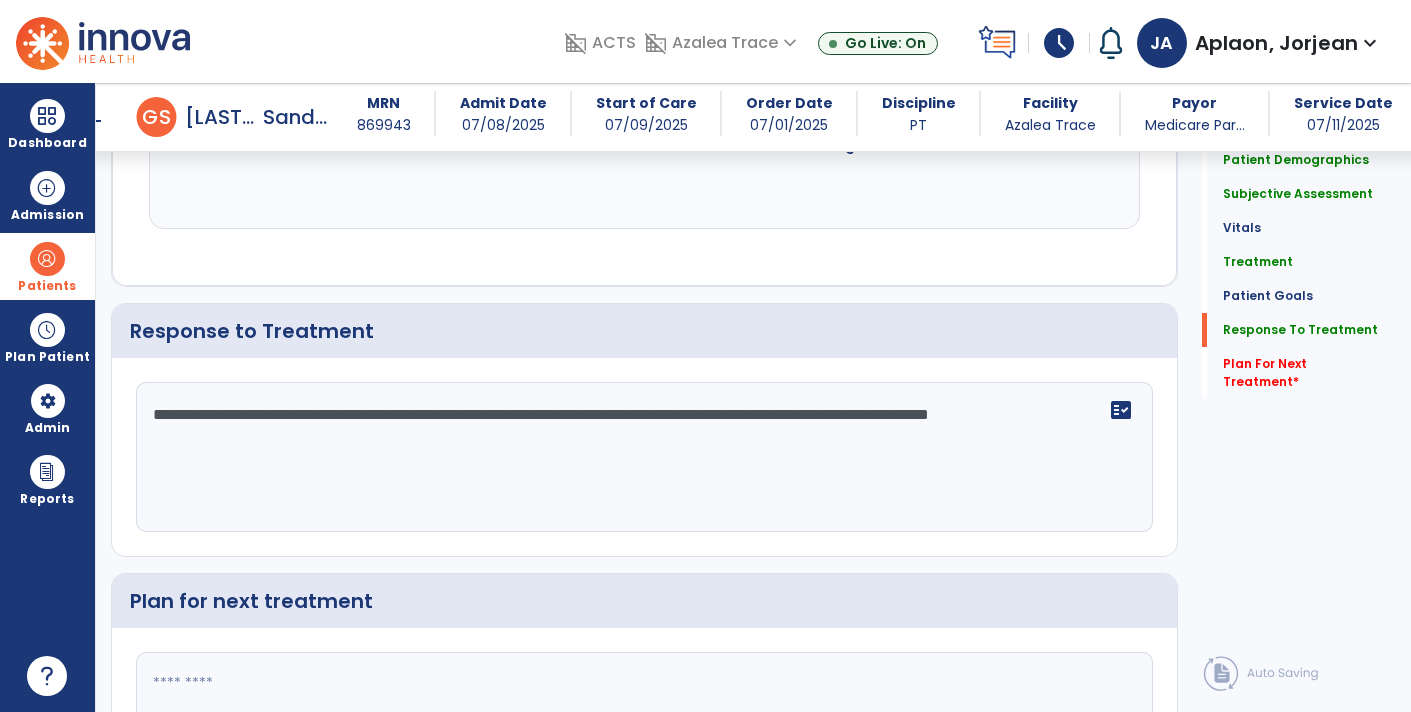 scroll, scrollTop: 2663, scrollLeft: 0, axis: vertical 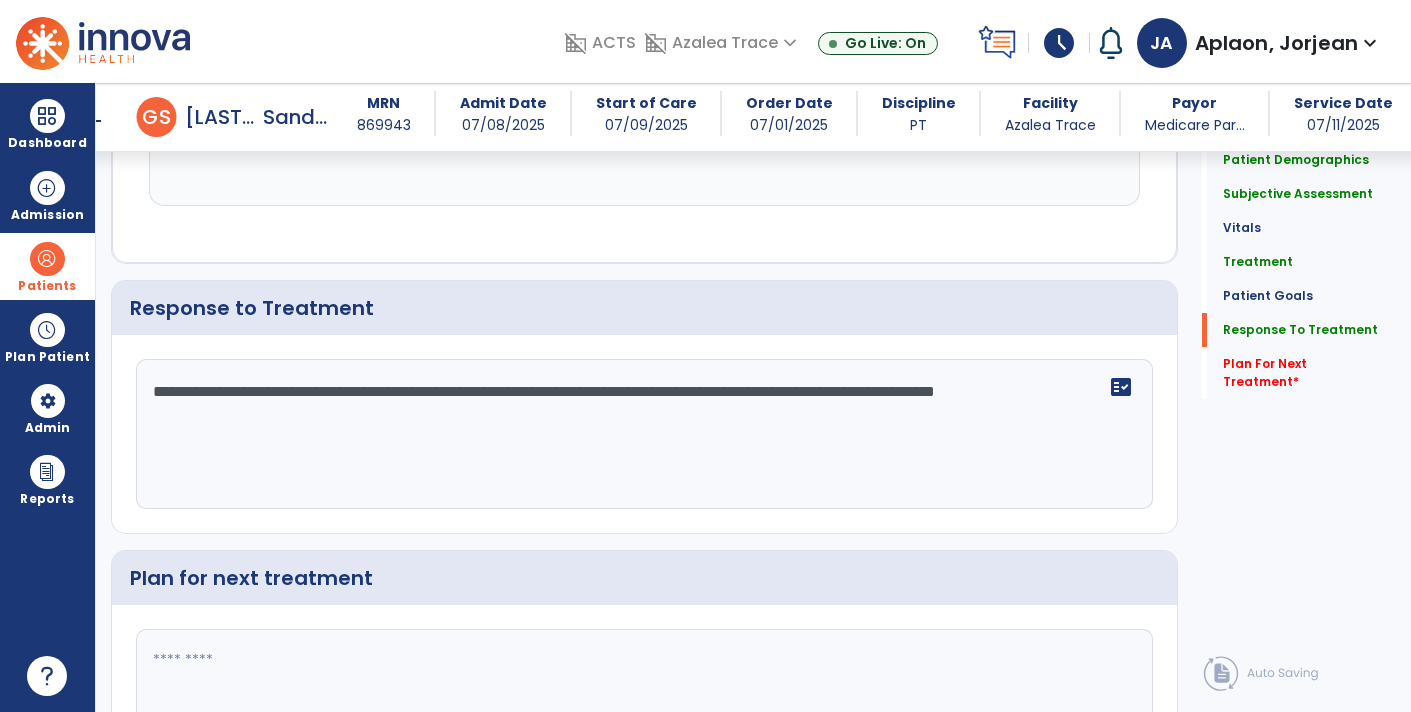 click on "**********" 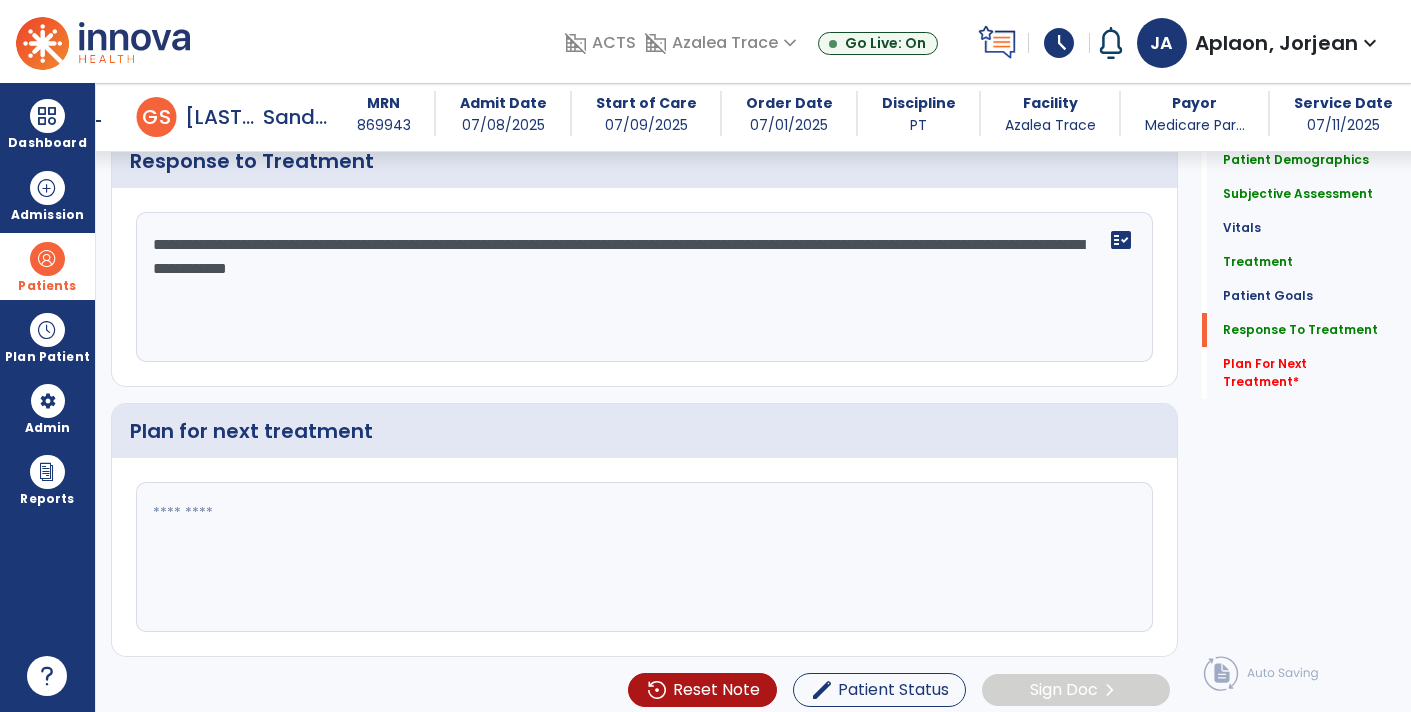 type on "**********" 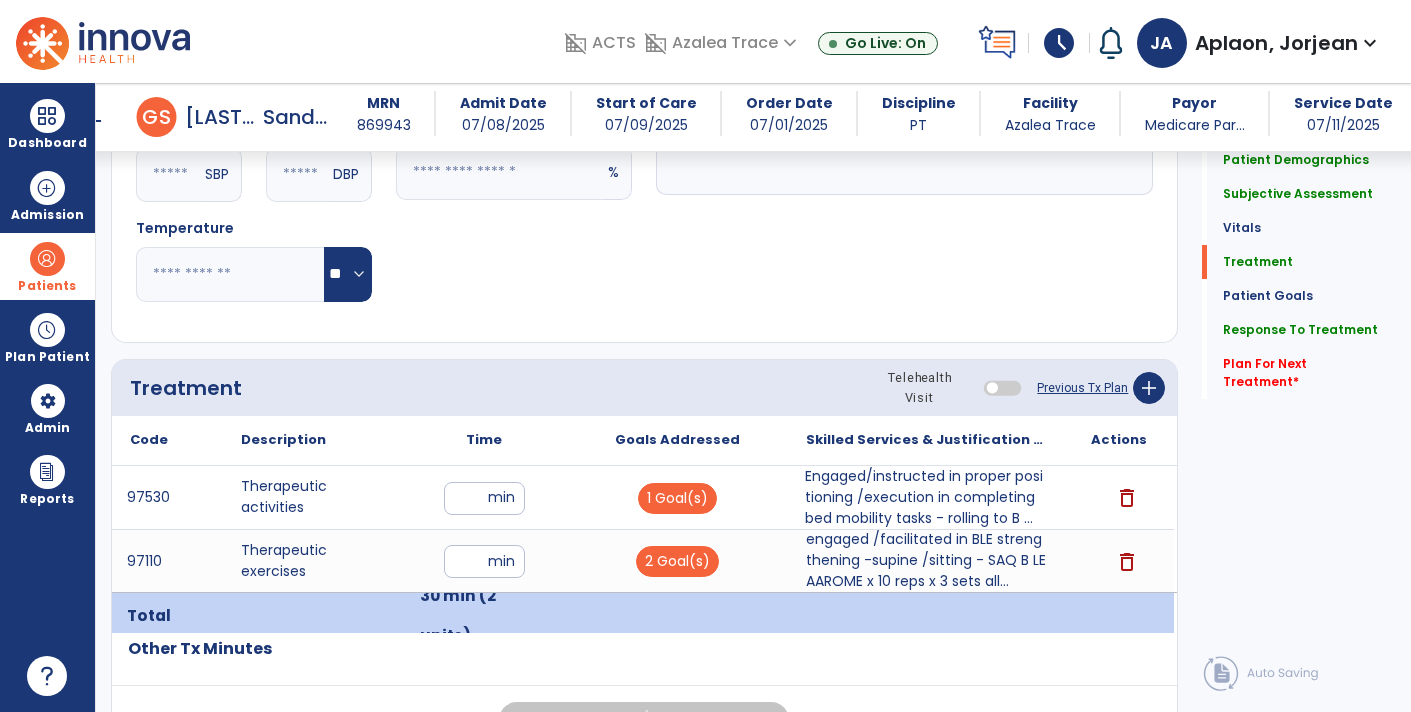 click on "Previous Tx Plan" 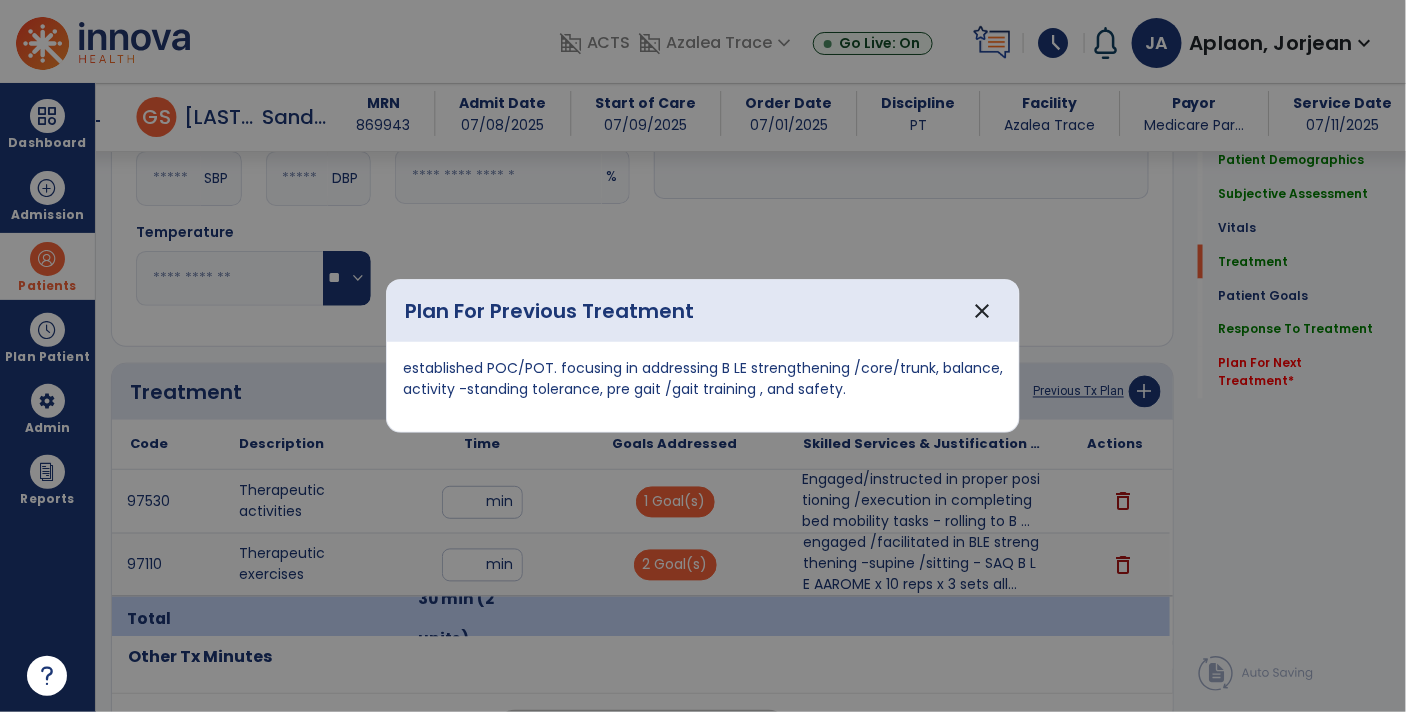 scroll, scrollTop: 970, scrollLeft: 0, axis: vertical 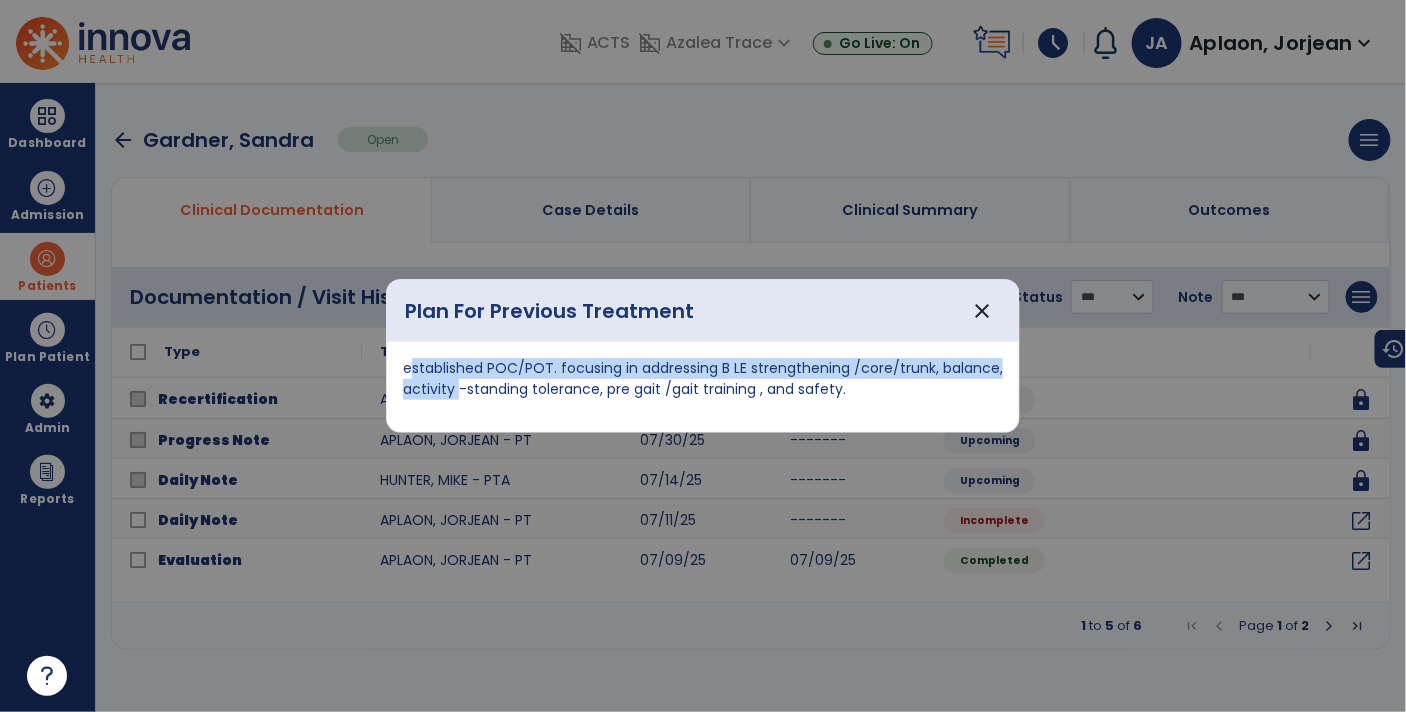 click at bounding box center [703, 356] 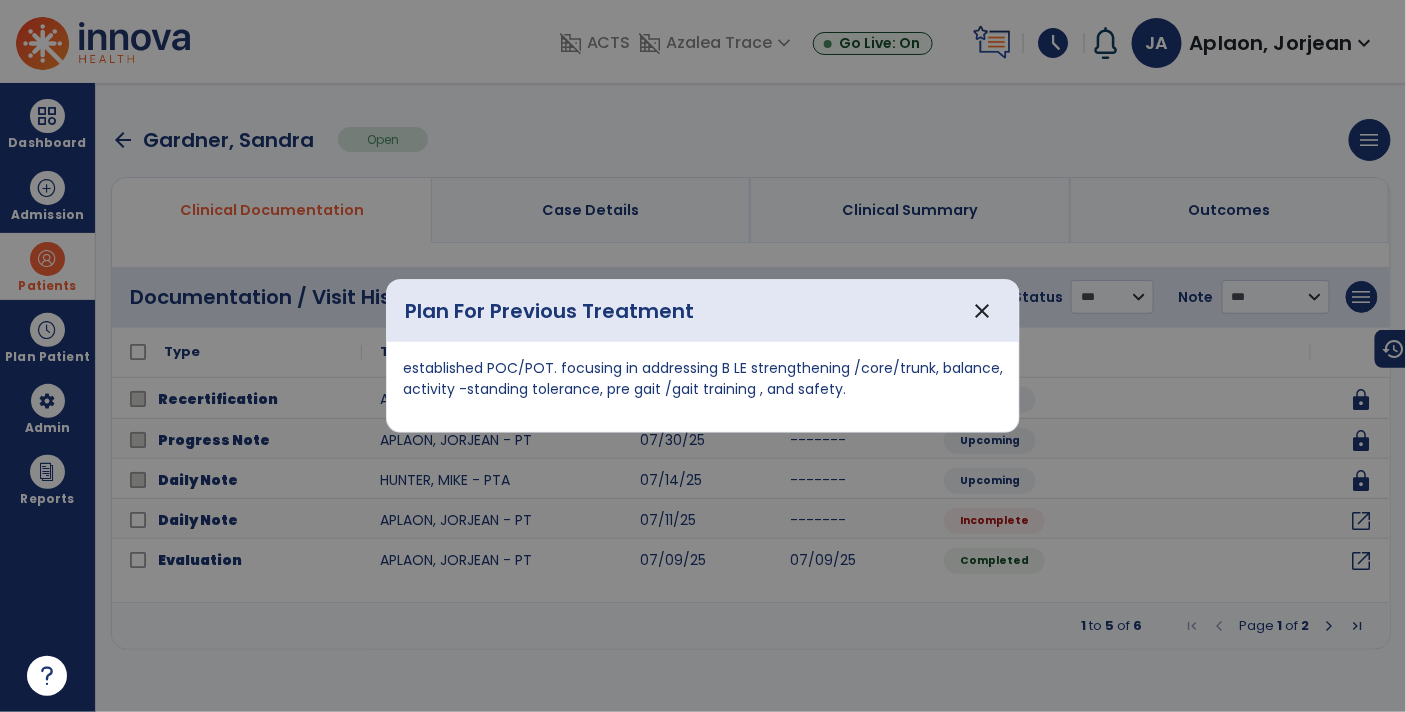 click on "close" at bounding box center [982, 311] 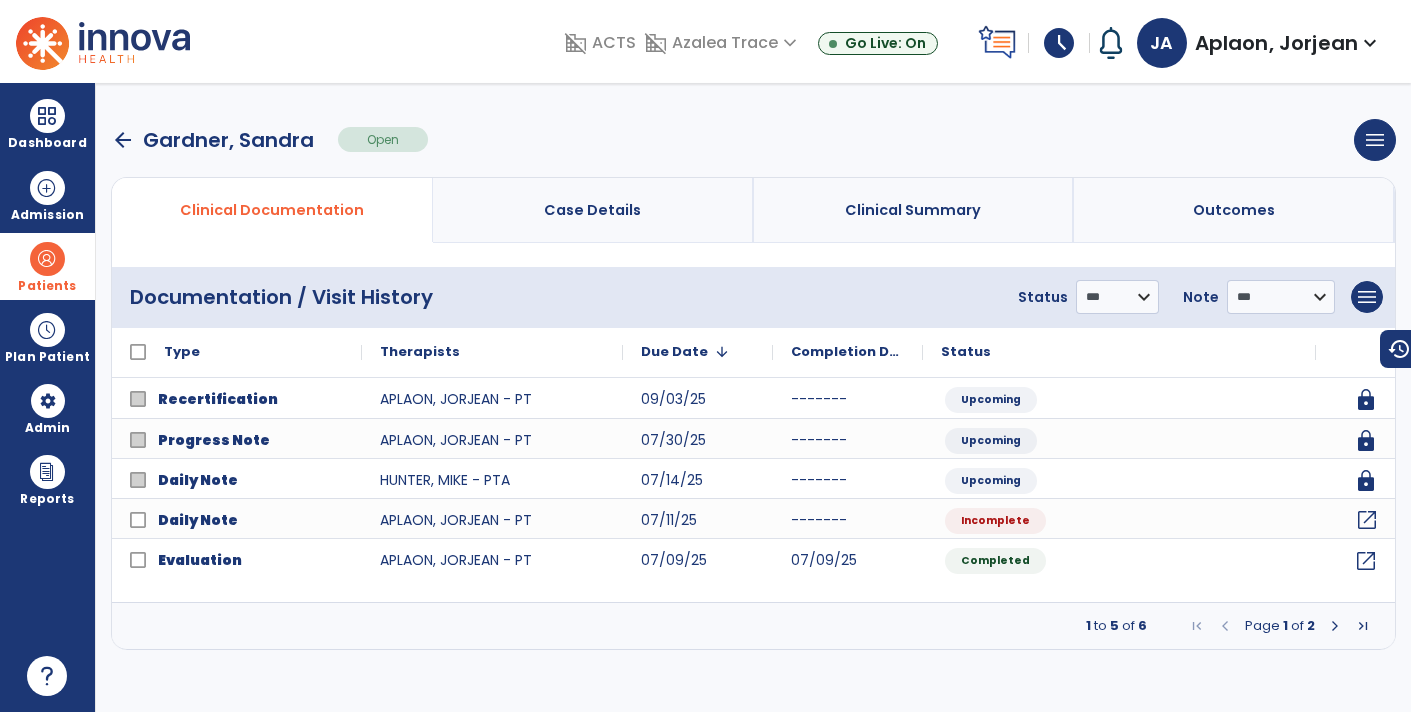 click on "open_in_new" 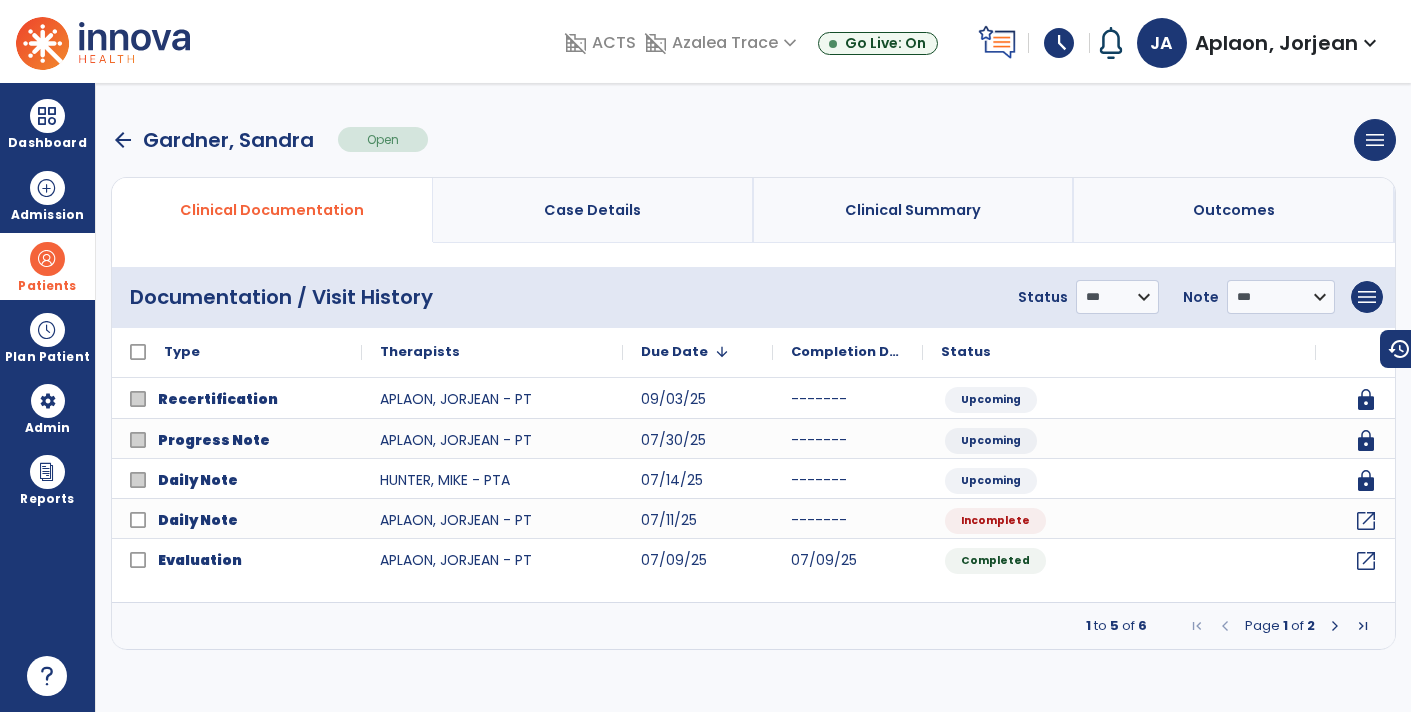 select on "*" 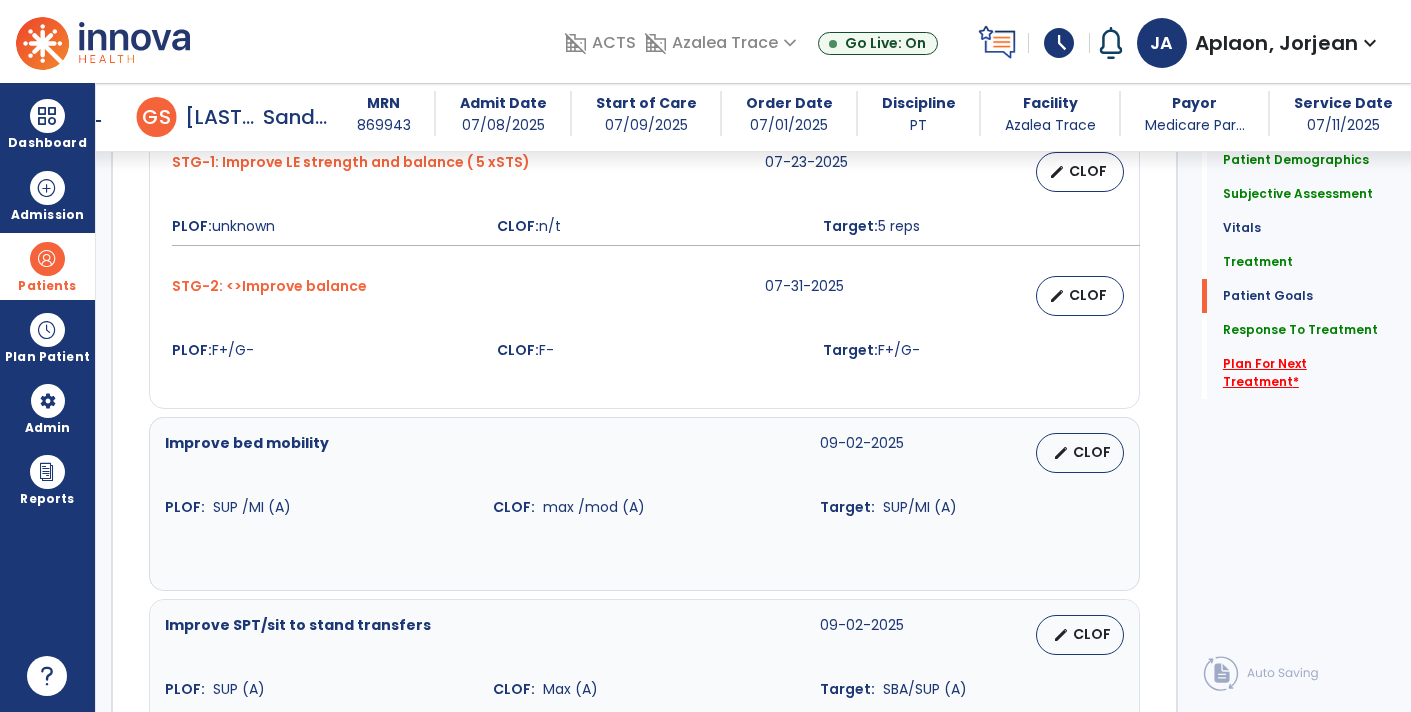click on "Plan For Next Treatment   *" 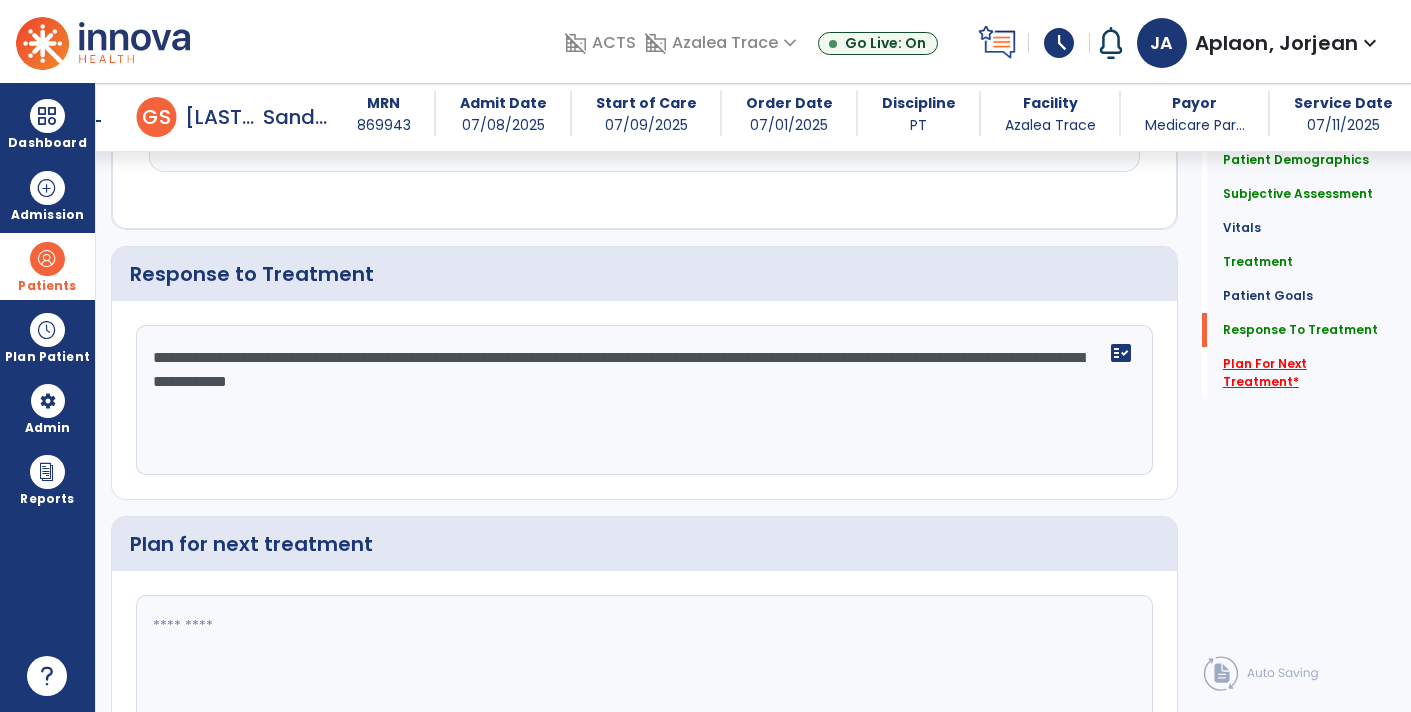 scroll, scrollTop: 2810, scrollLeft: 0, axis: vertical 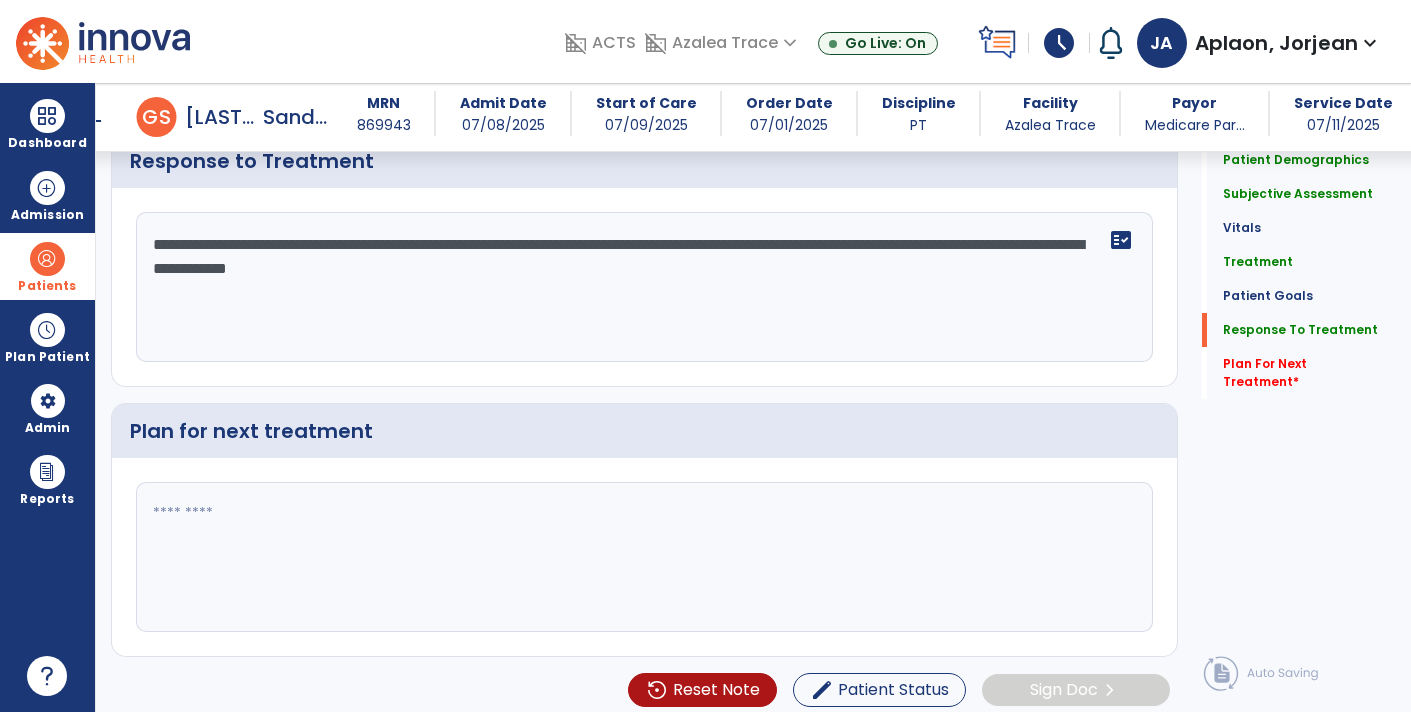 click 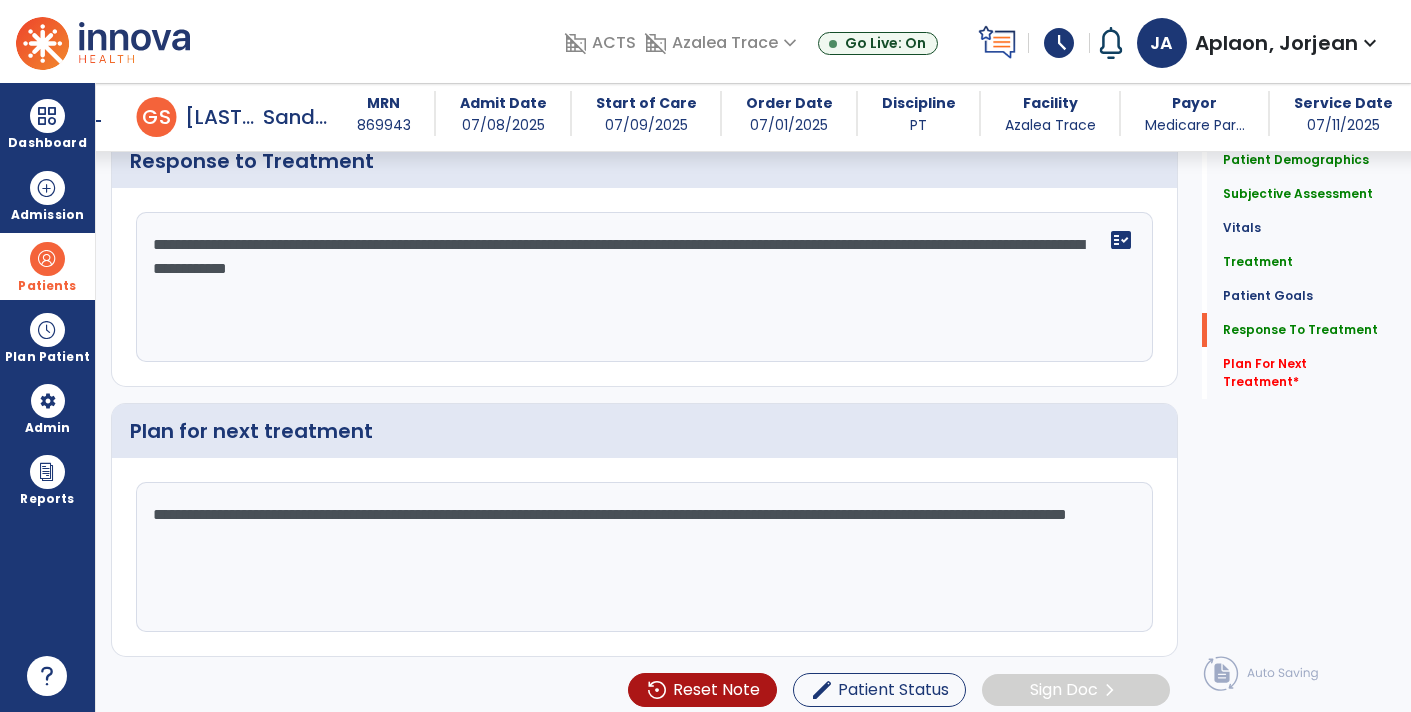 click on "**********" 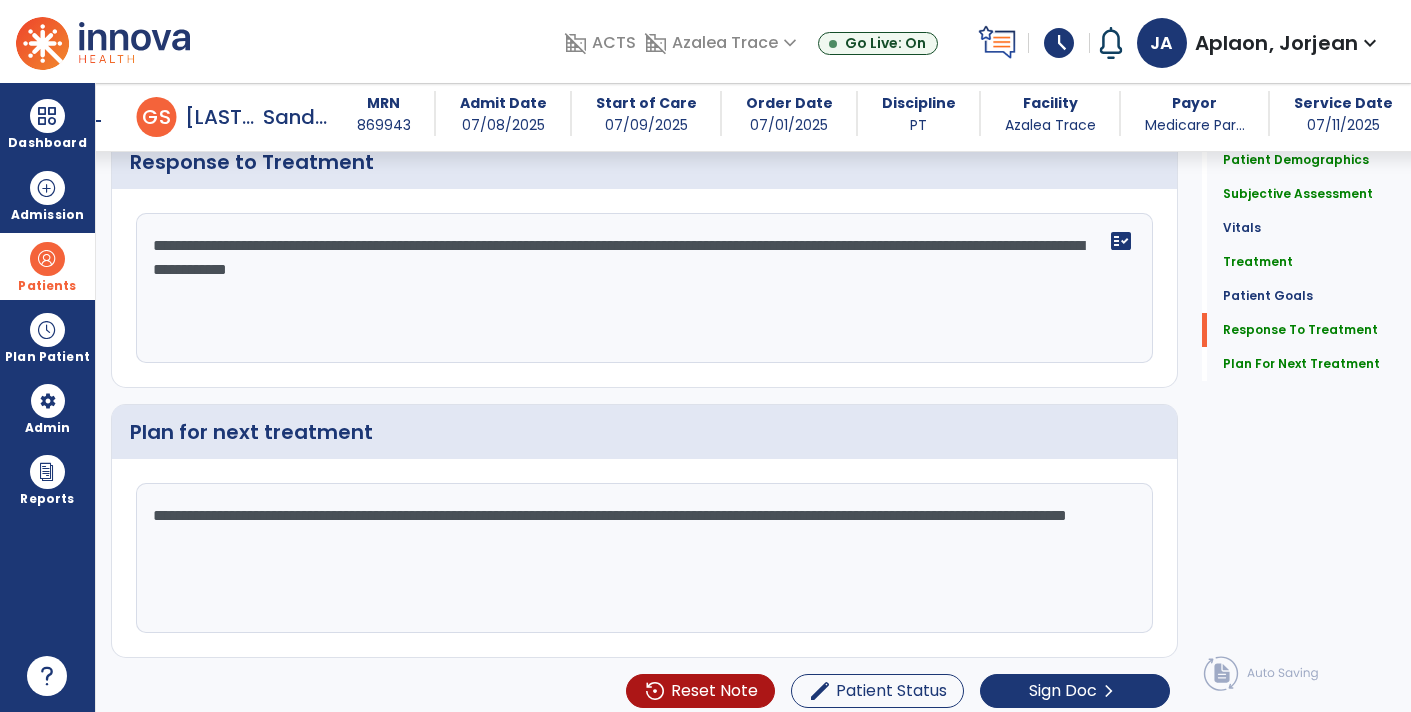 click on "**********" 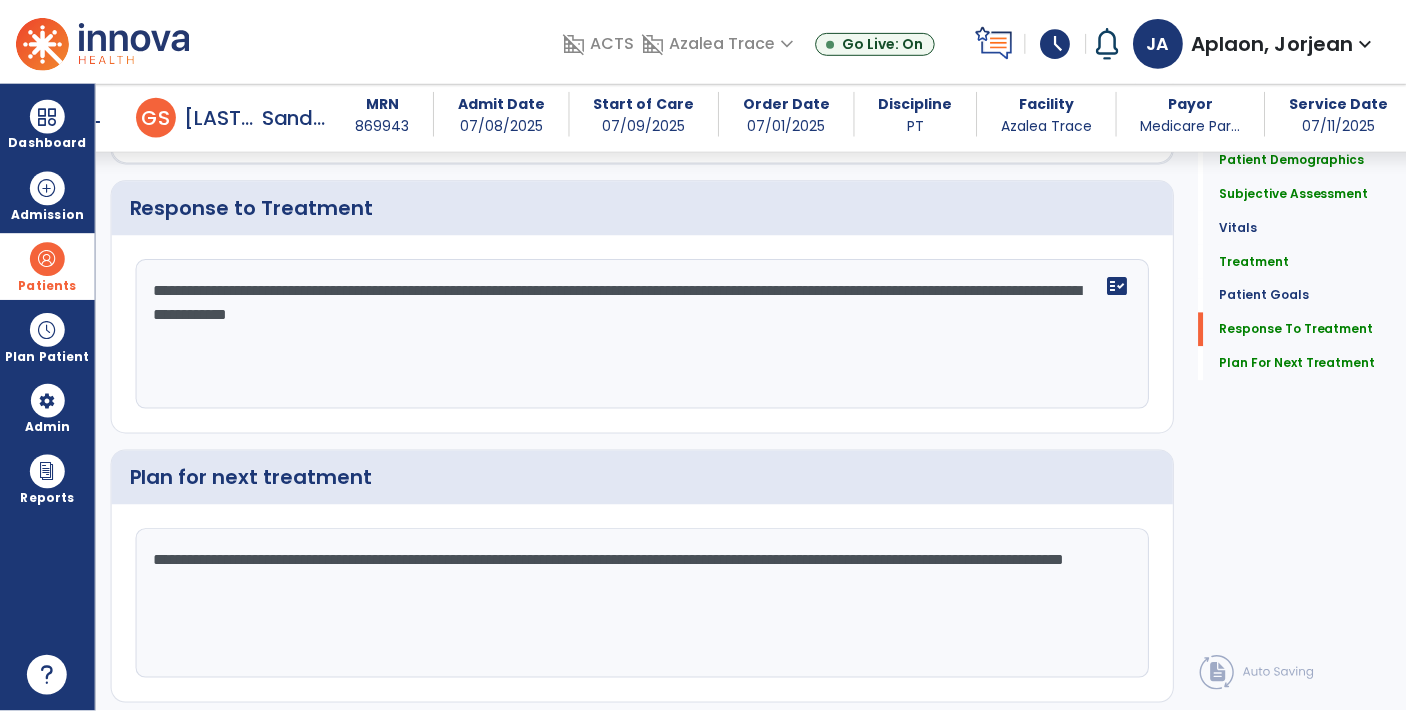 scroll, scrollTop: 2810, scrollLeft: 0, axis: vertical 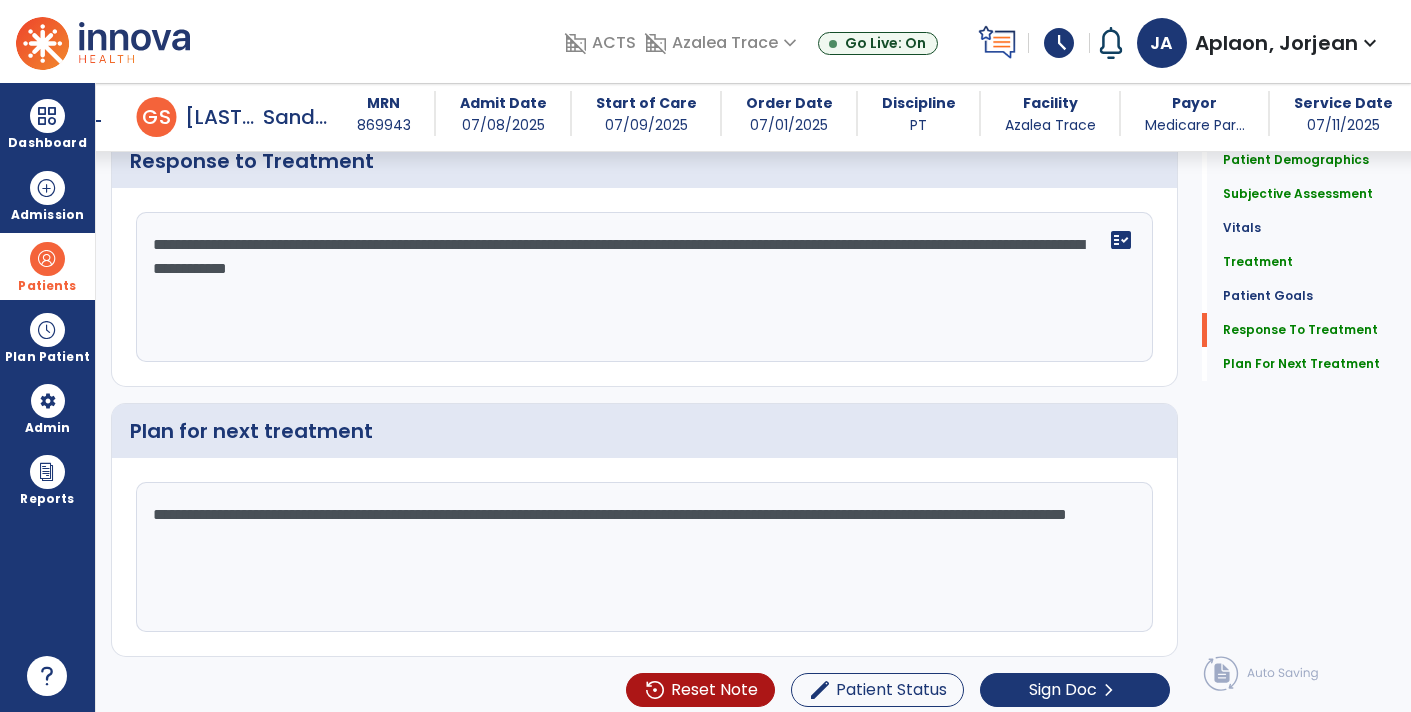 click on "**********" 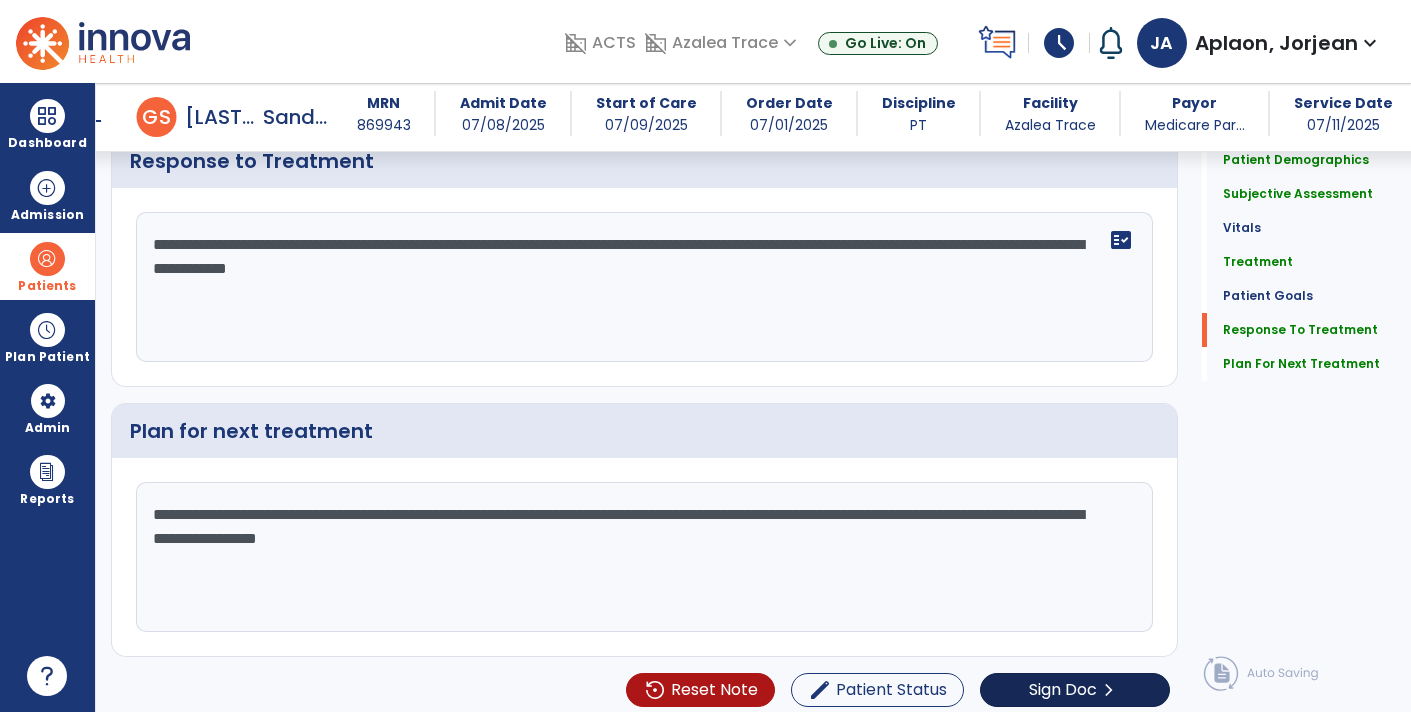 type on "**********" 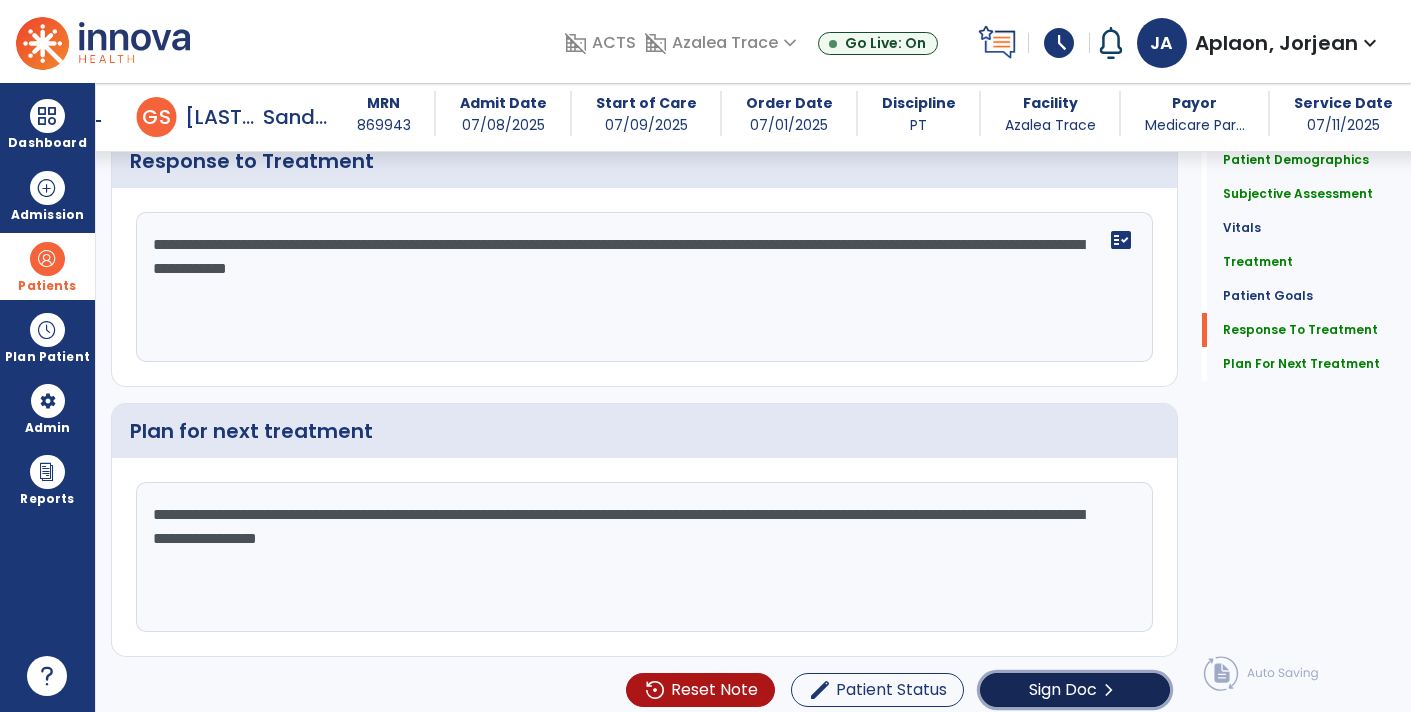 click on "chevron_right" 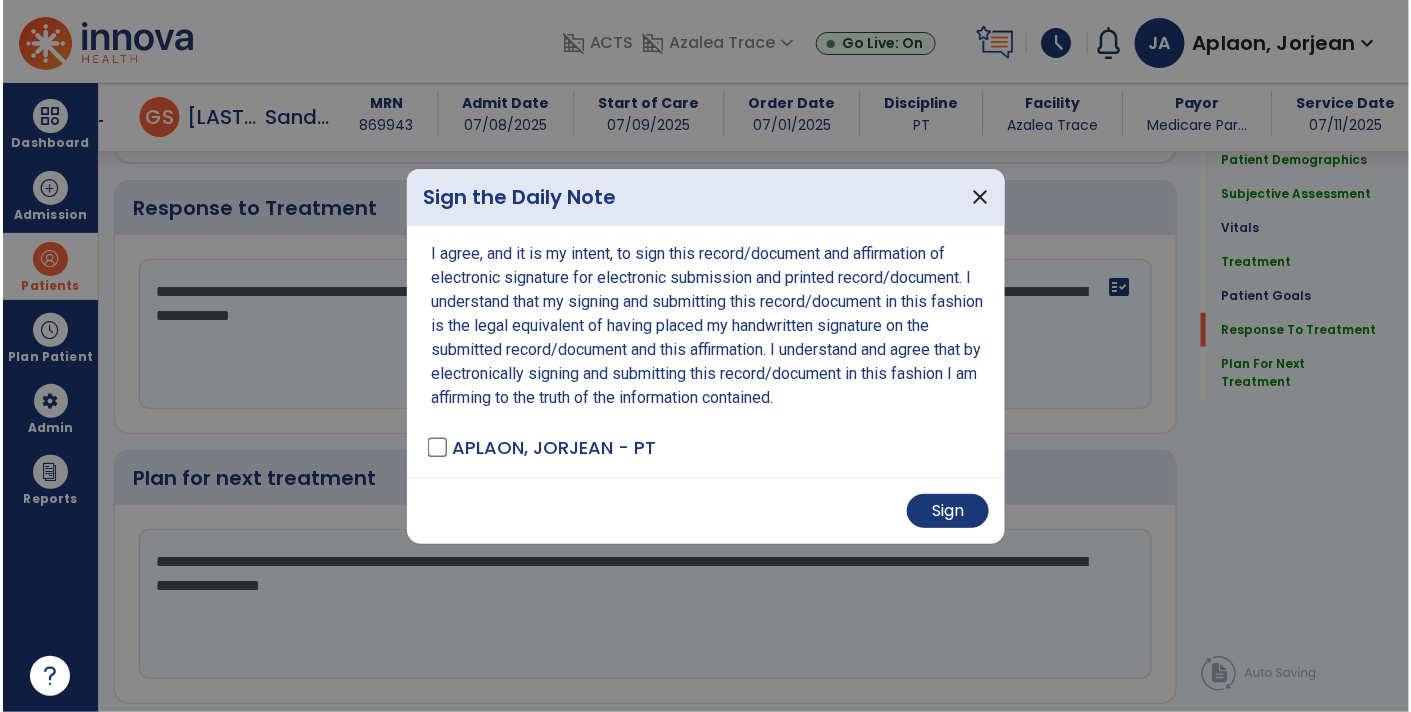 scroll, scrollTop: 2810, scrollLeft: 0, axis: vertical 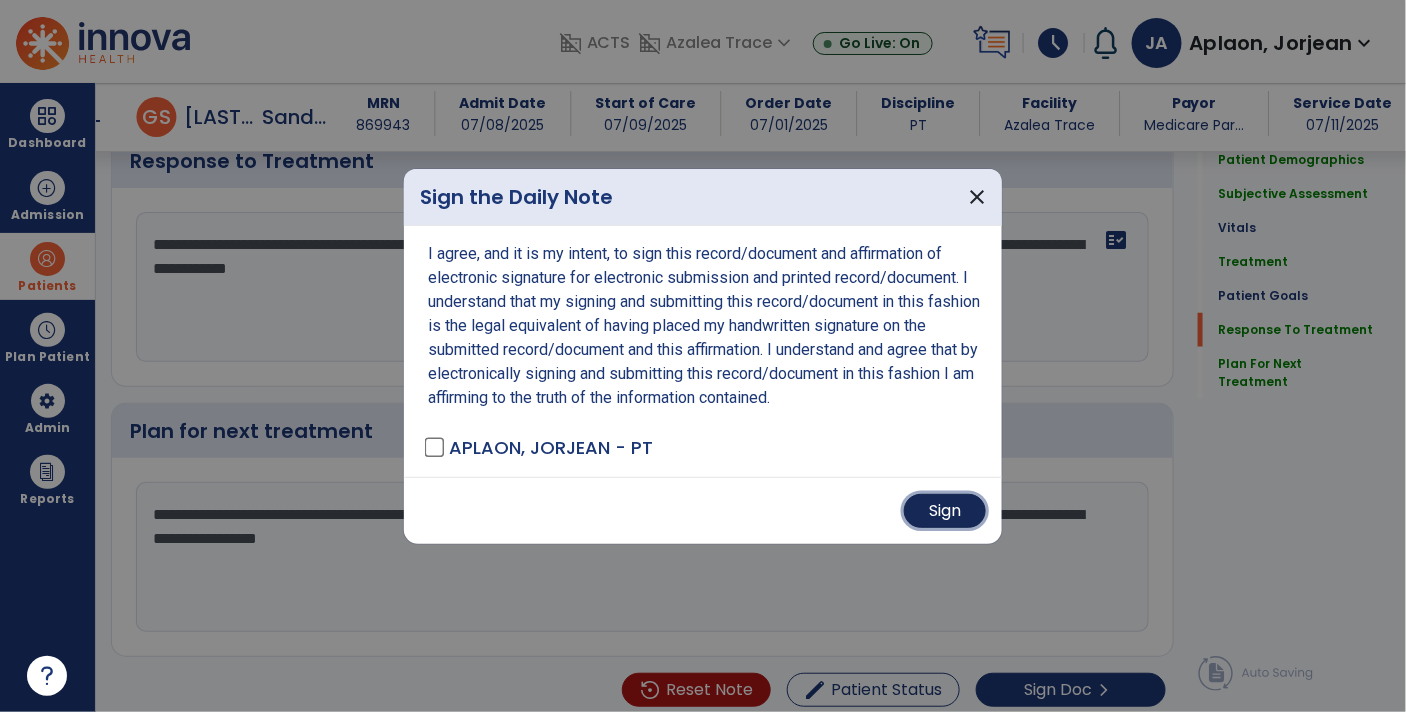 click on "Sign" at bounding box center (945, 511) 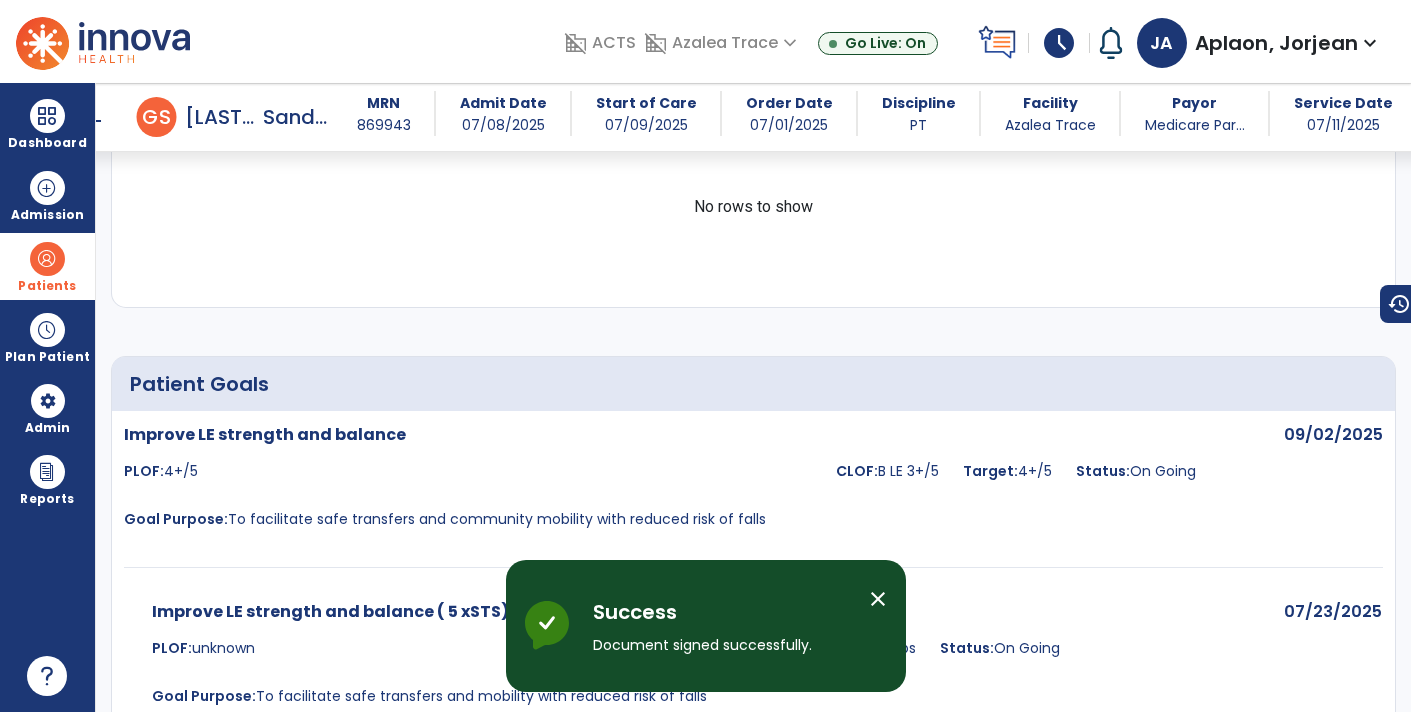 scroll, scrollTop: 2035, scrollLeft: 0, axis: vertical 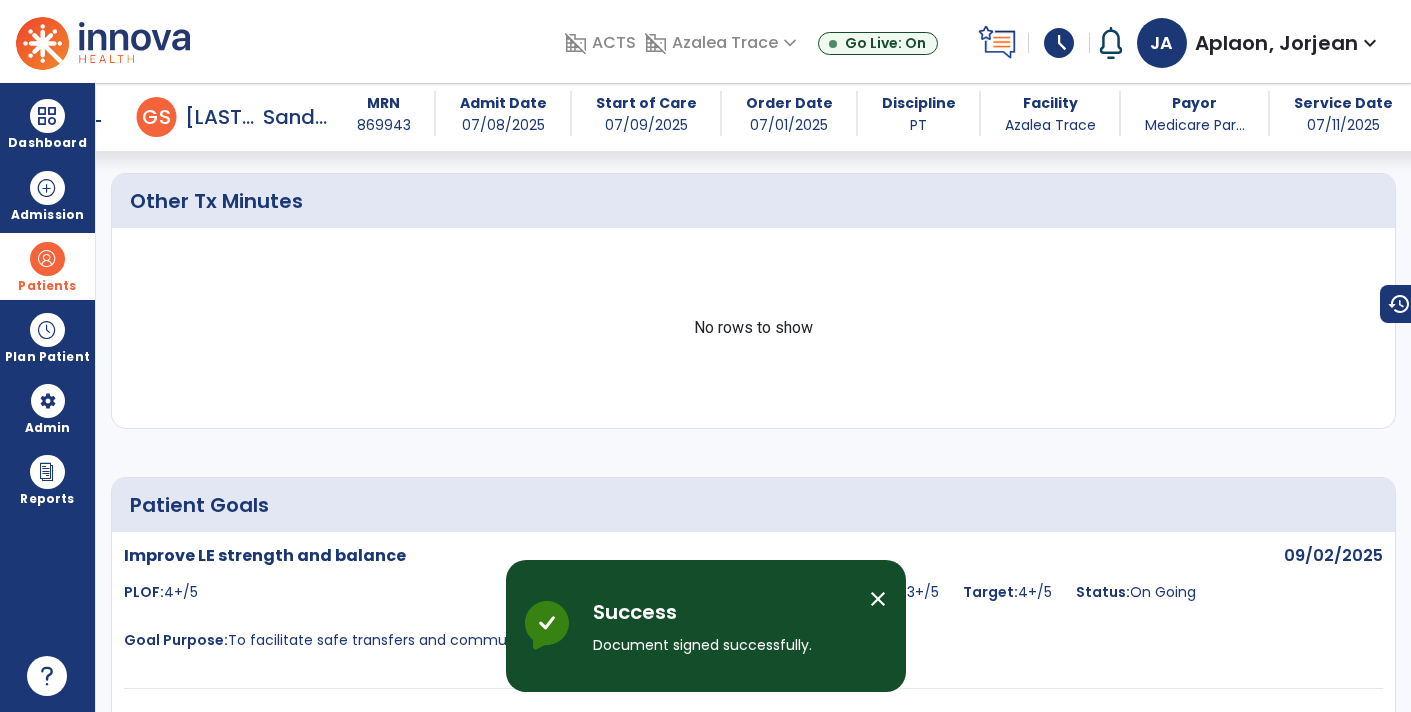 click on "arrow_back" at bounding box center (93, 121) 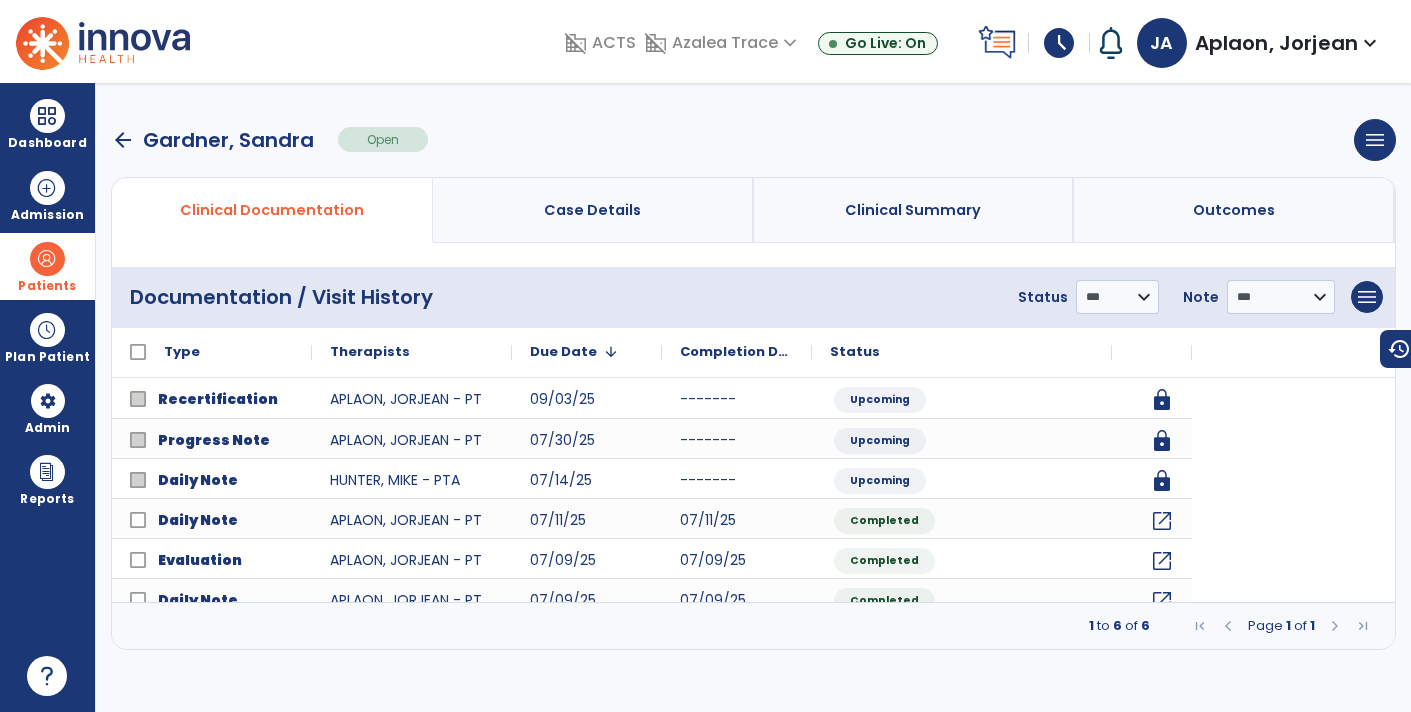 scroll, scrollTop: 0, scrollLeft: 0, axis: both 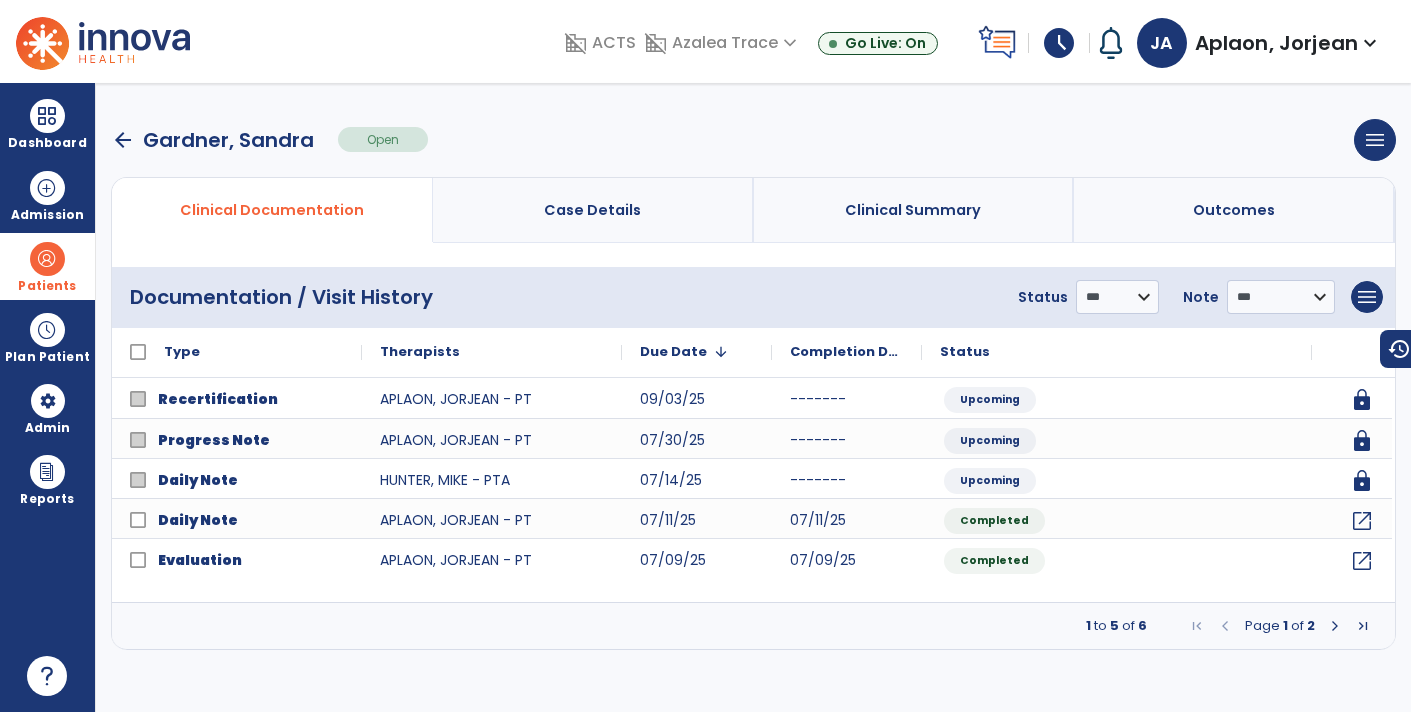 click on "arrow_back" at bounding box center [123, 140] 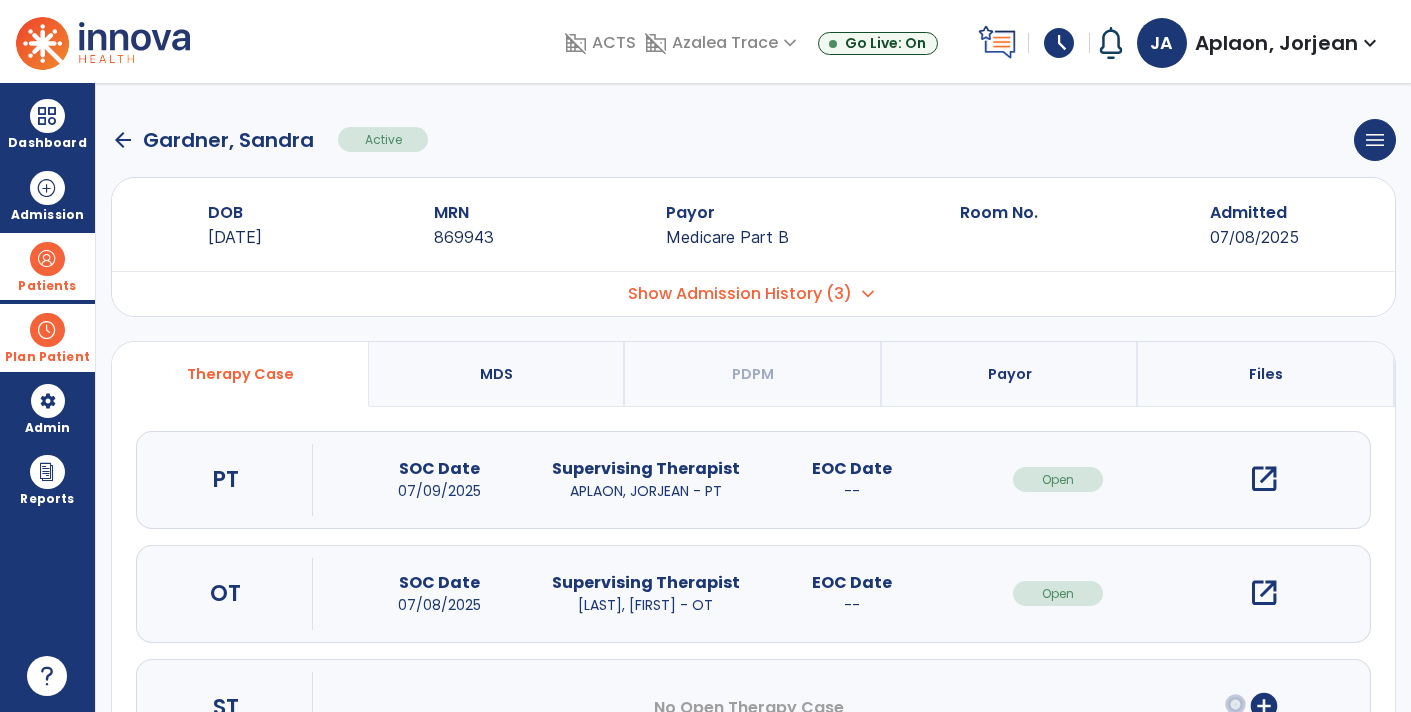 click at bounding box center [47, 330] 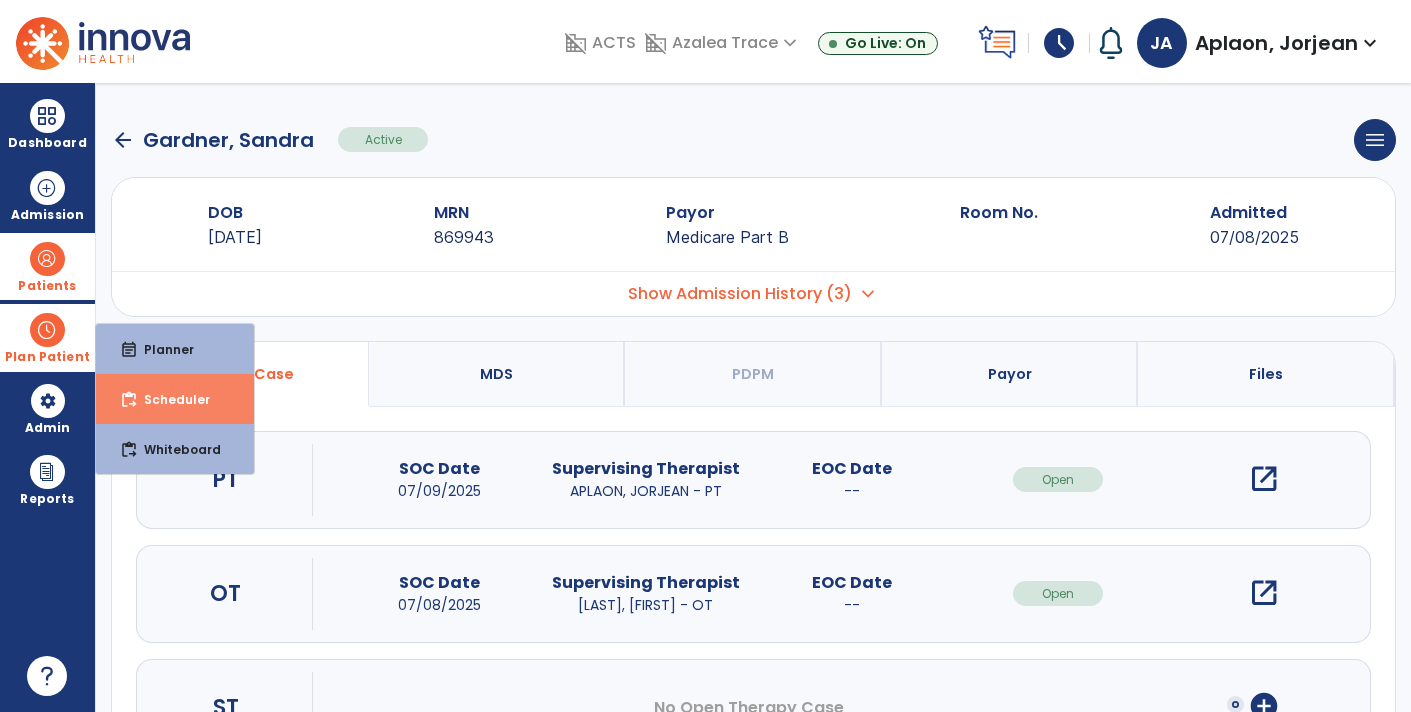click on "content_paste_go  Scheduler" at bounding box center [175, 399] 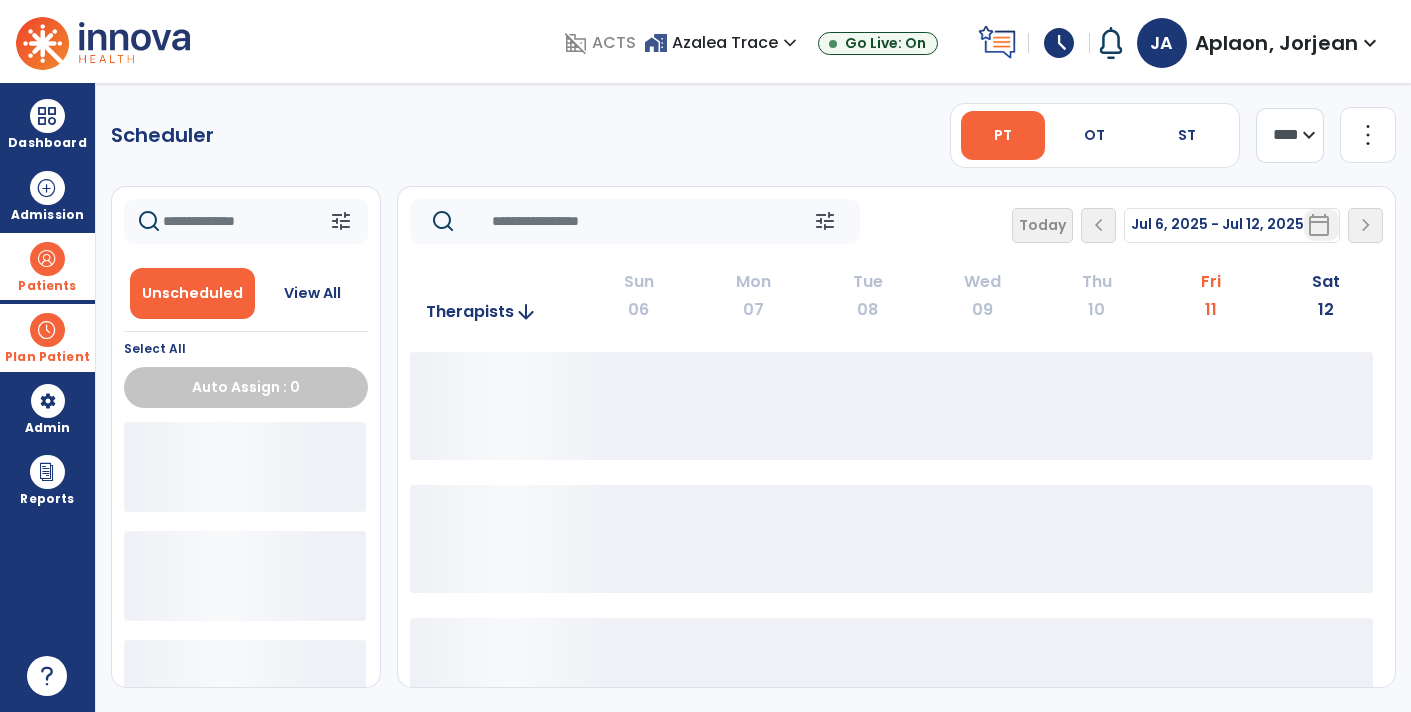 click 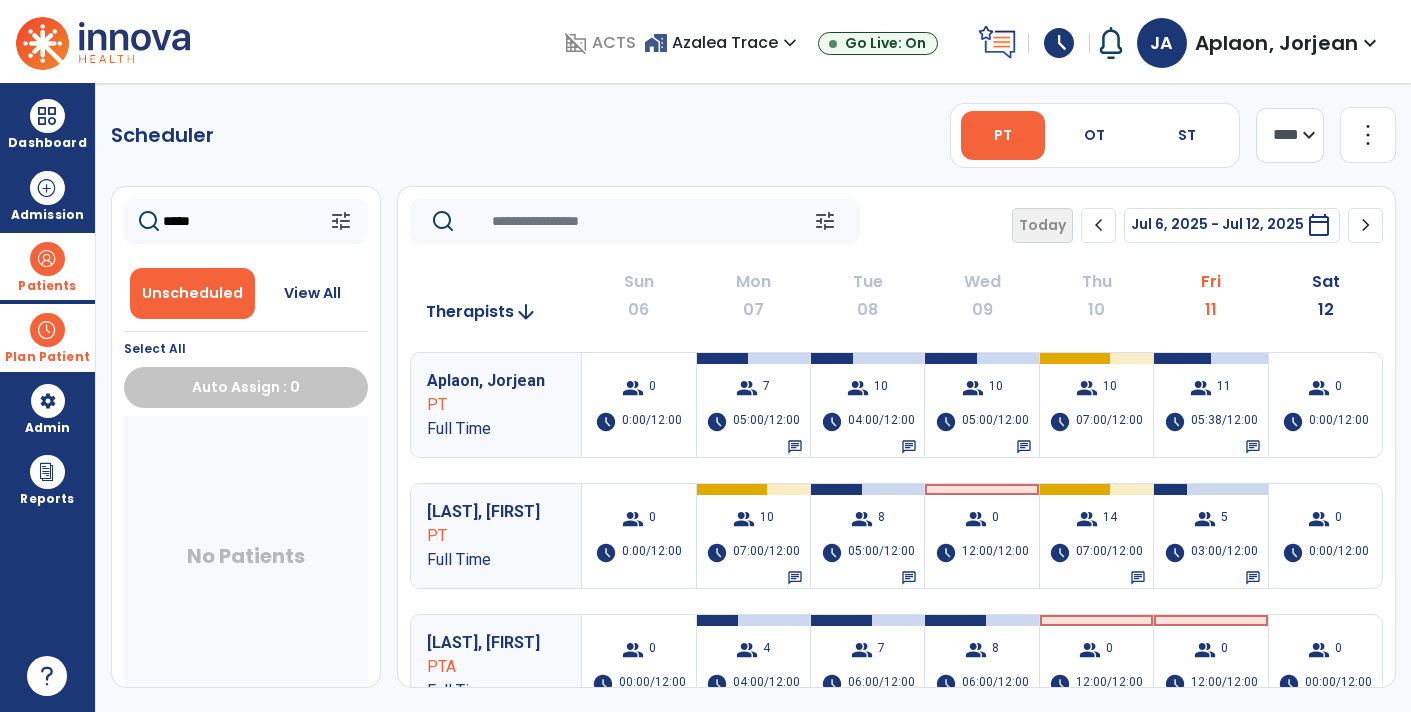type on "*****" 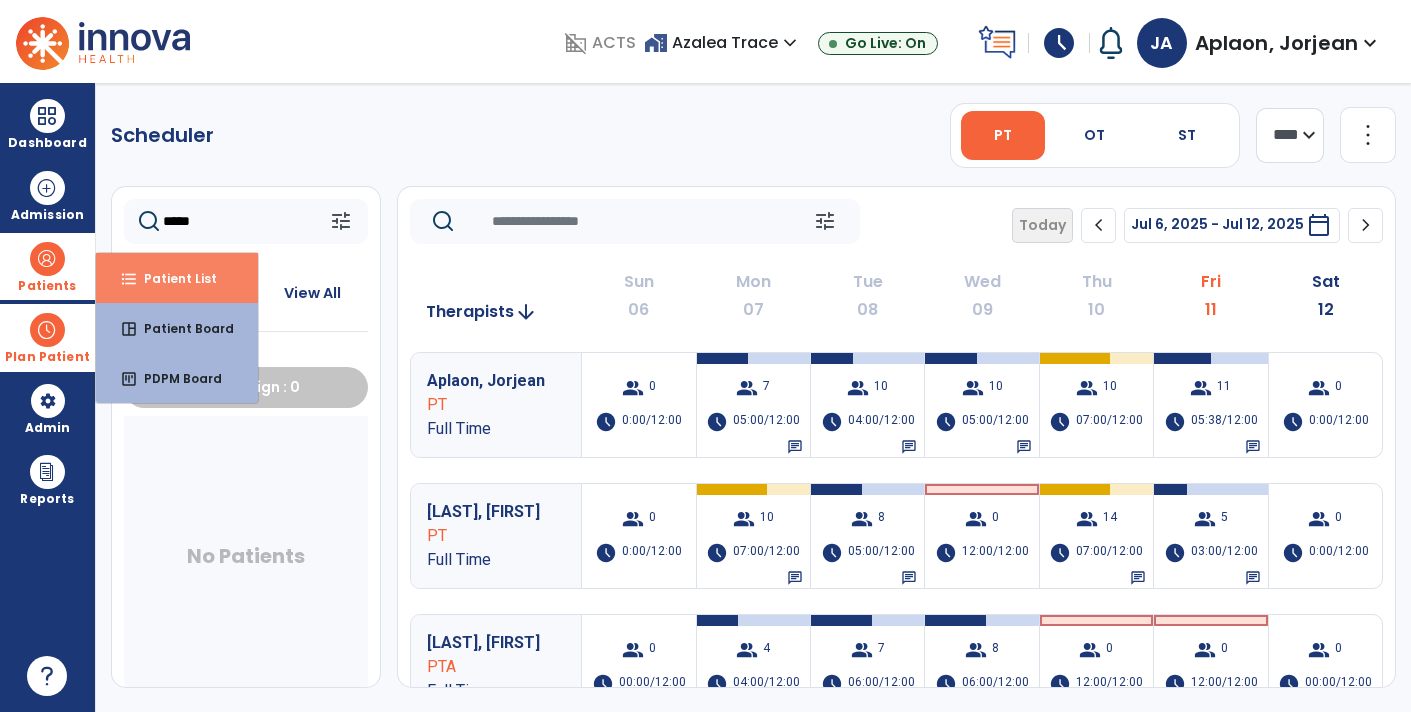 click on "Patient List" at bounding box center [172, 278] 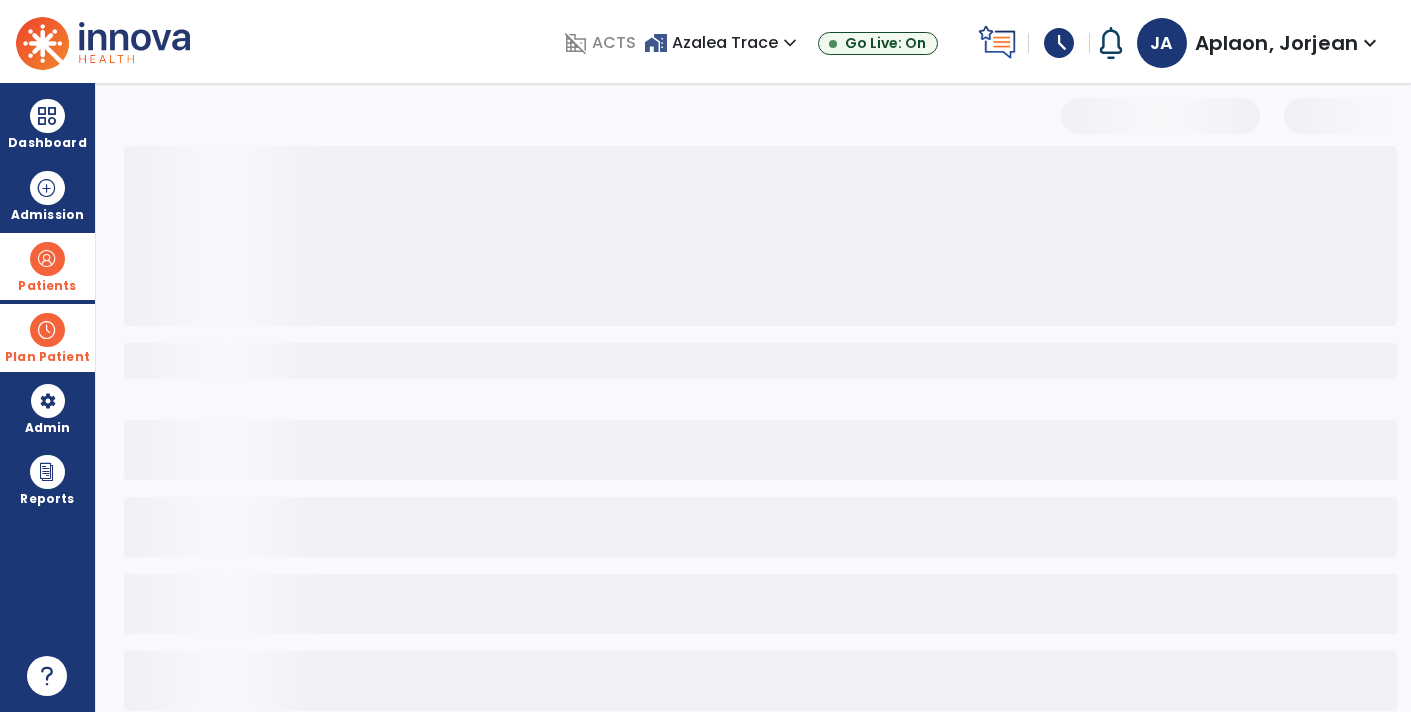 select on "***" 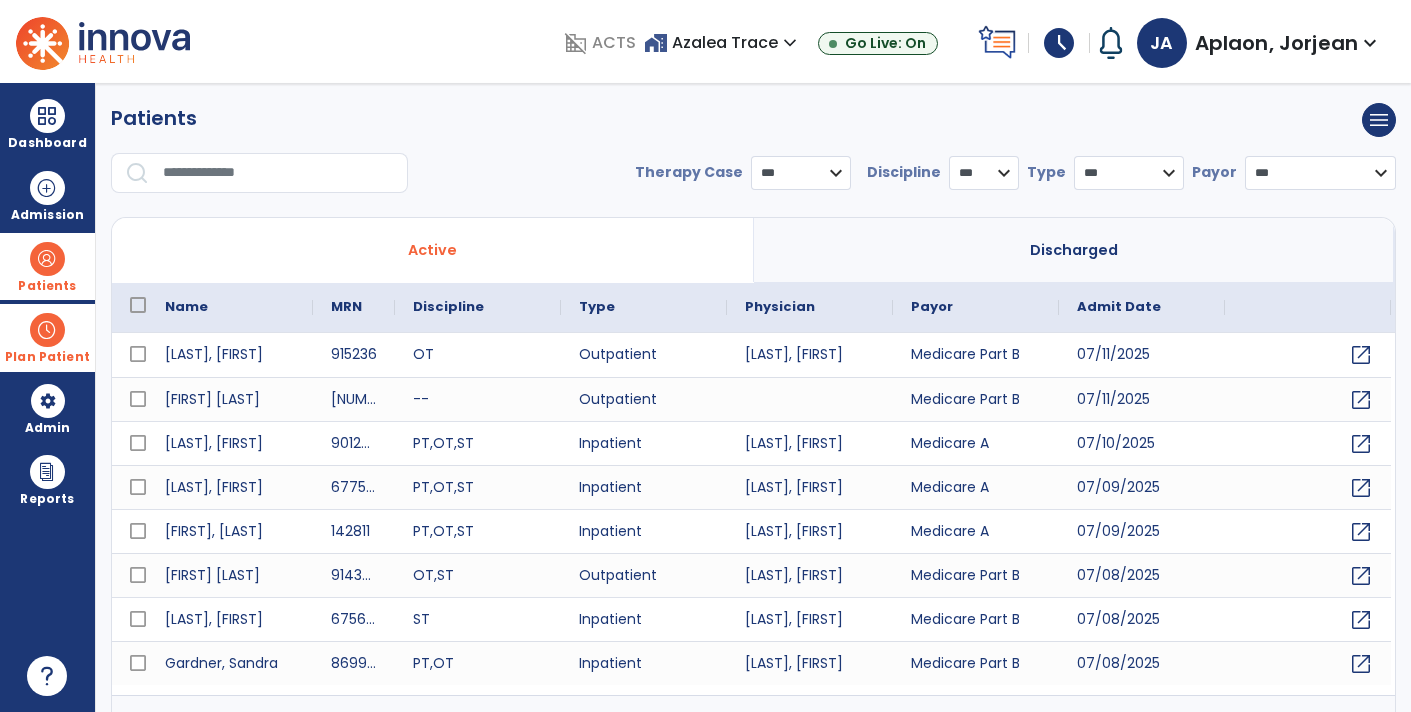 click at bounding box center [278, 173] 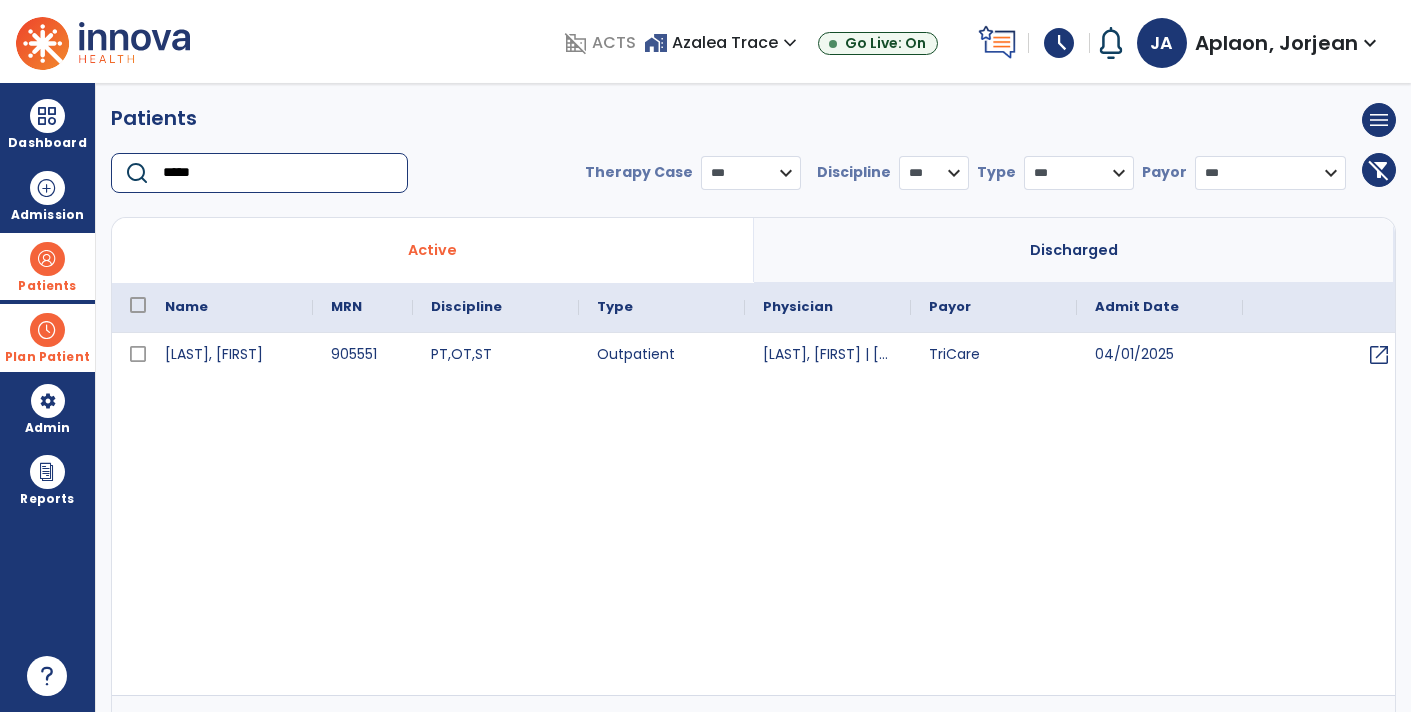 scroll, scrollTop: 2, scrollLeft: 0, axis: vertical 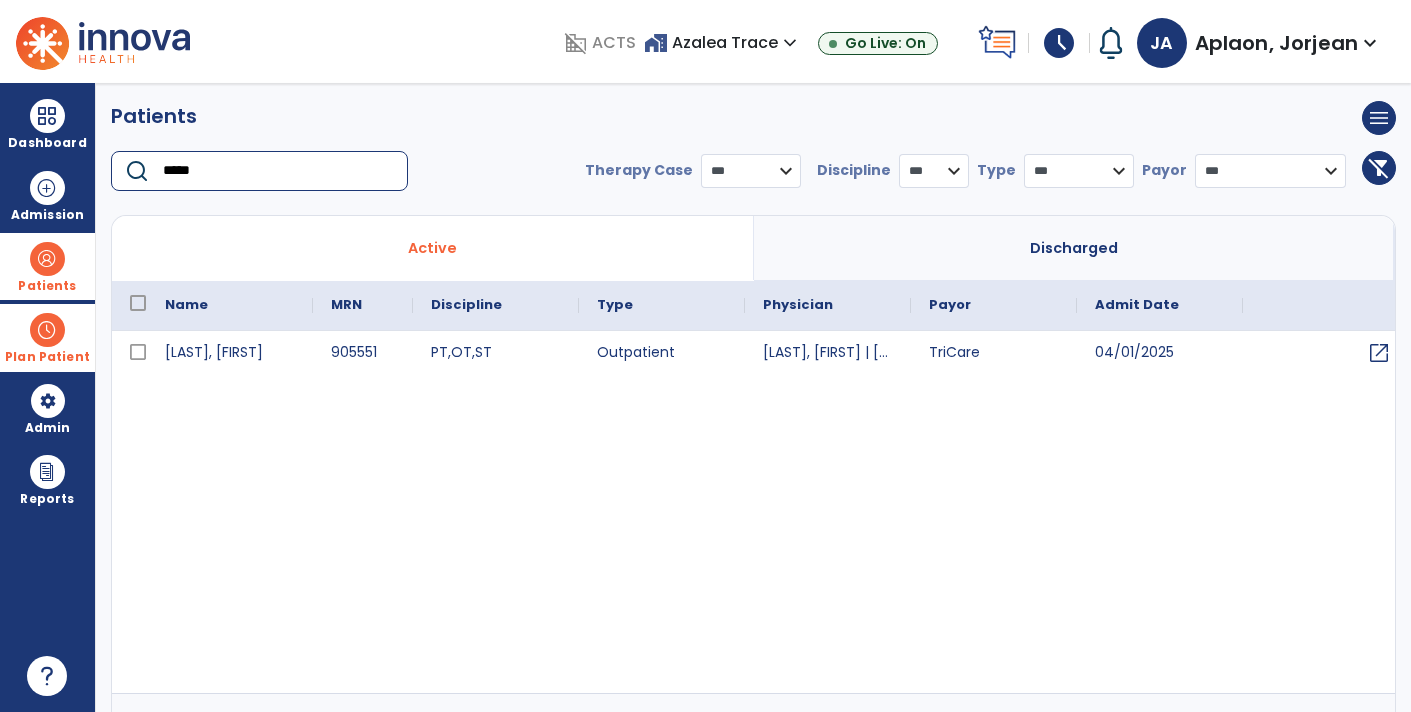 type on "*****" 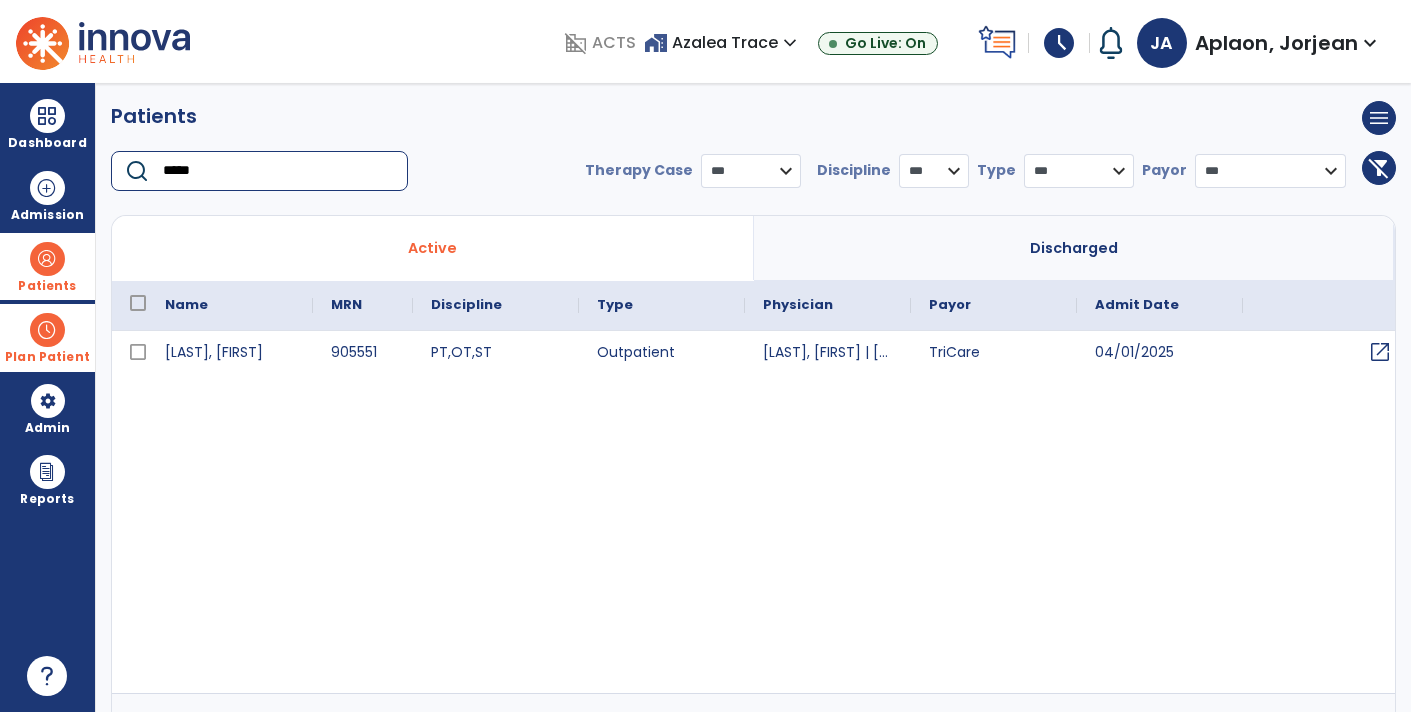 click on "open_in_new" at bounding box center [1380, 352] 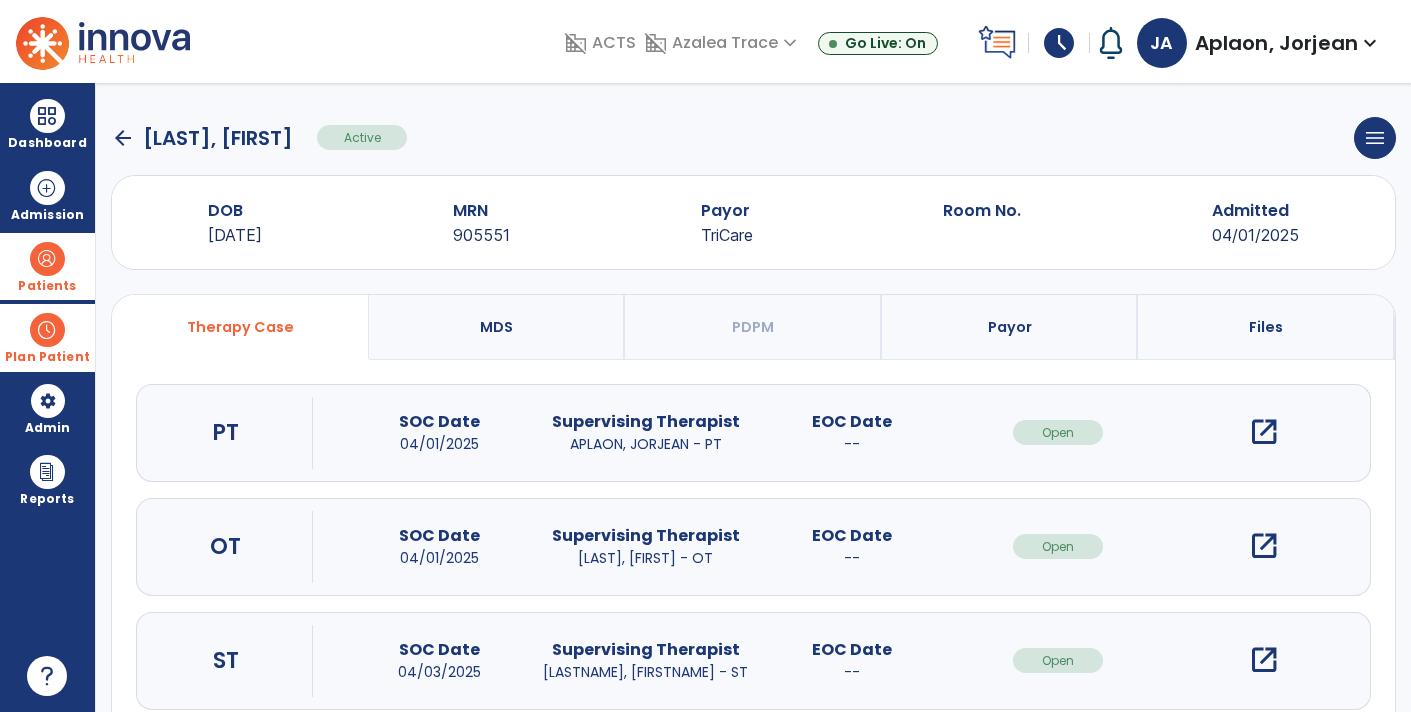 click on "open_in_new" at bounding box center (1264, 432) 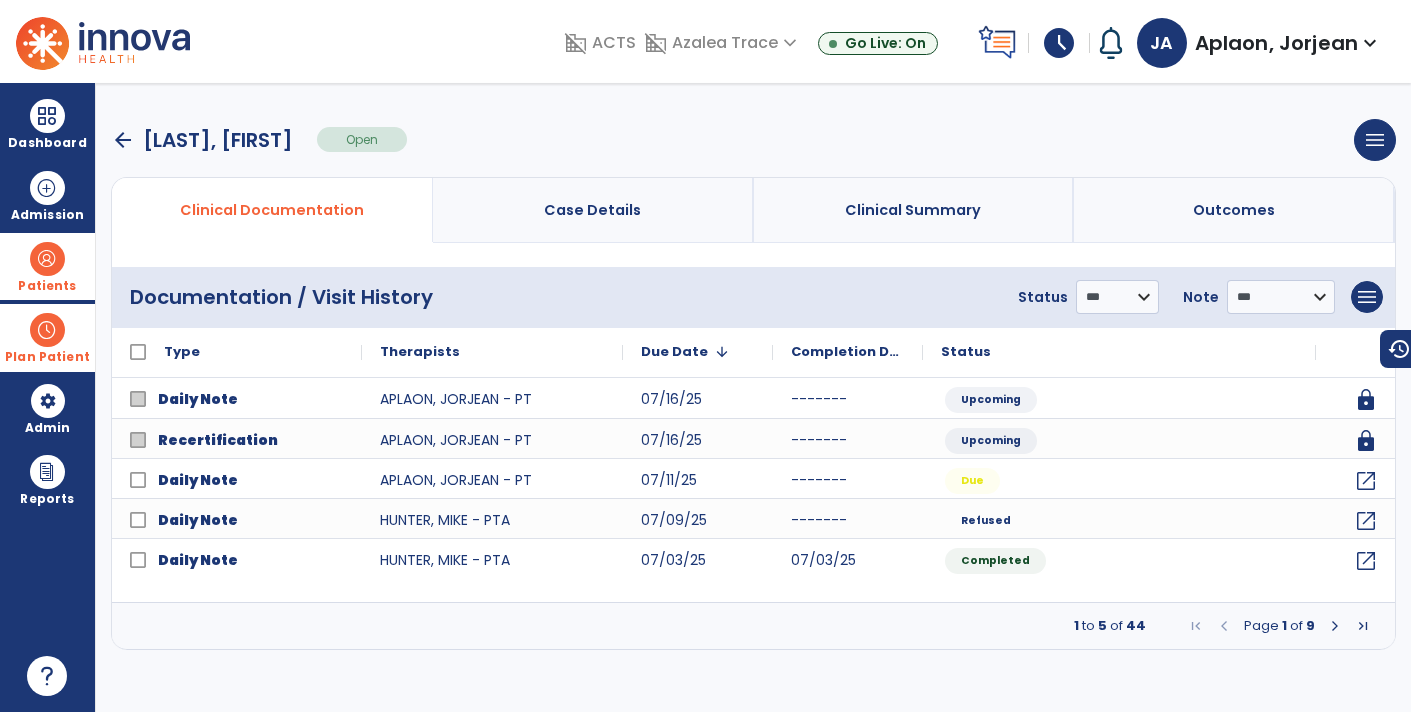 scroll, scrollTop: 0, scrollLeft: 0, axis: both 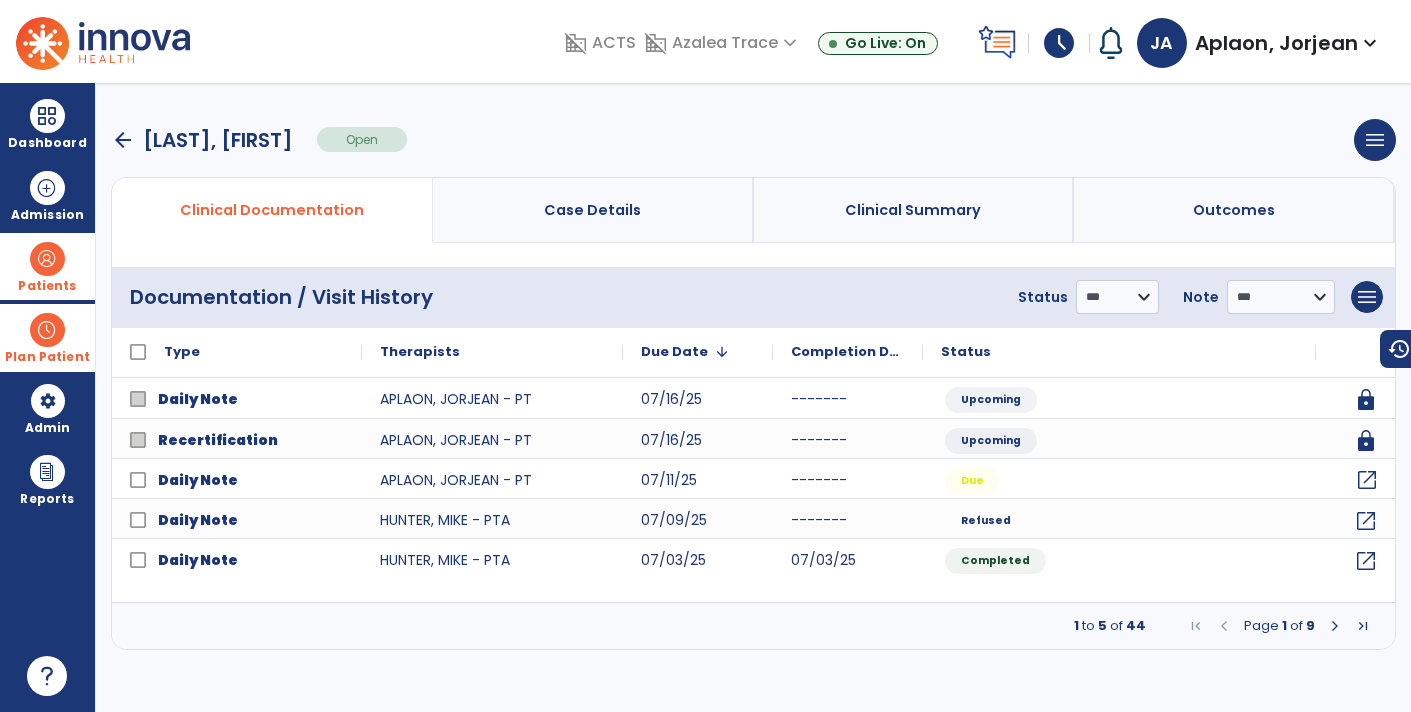 click on "open_in_new" 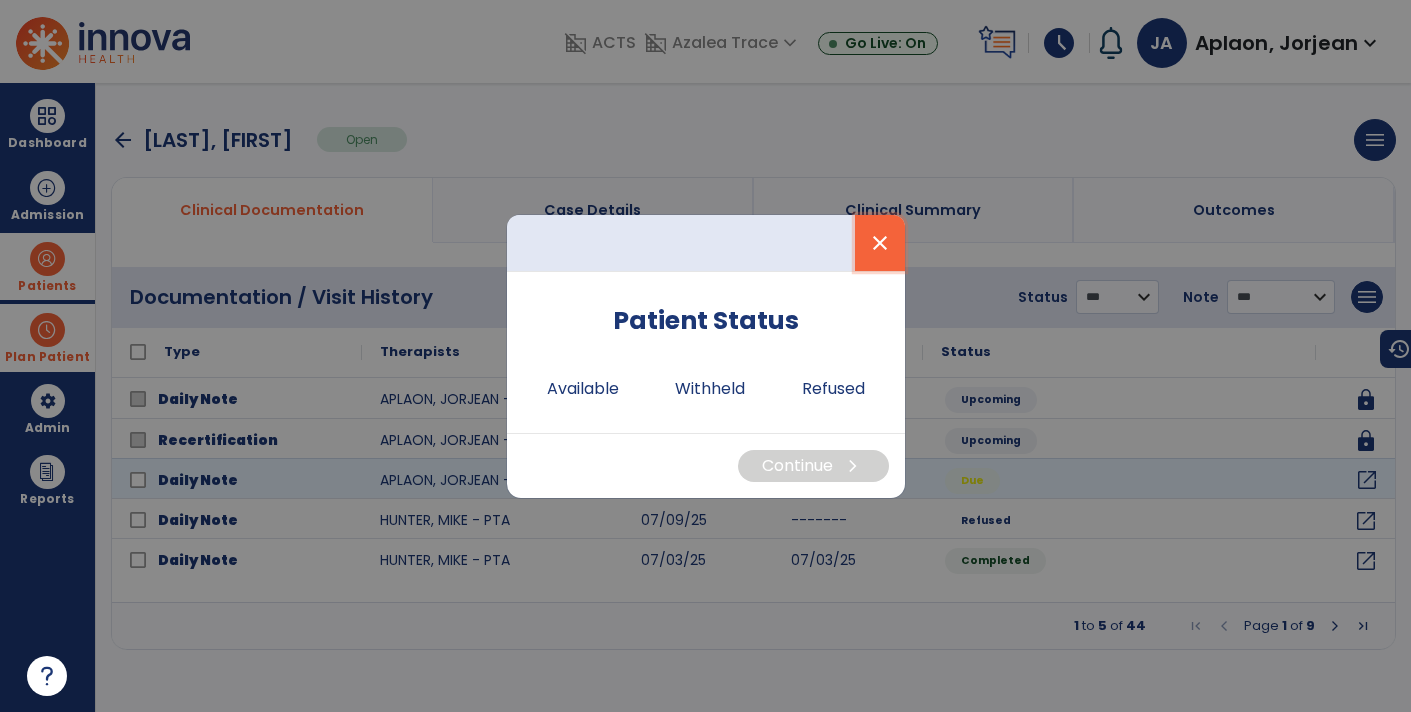 click on "close" at bounding box center (880, 243) 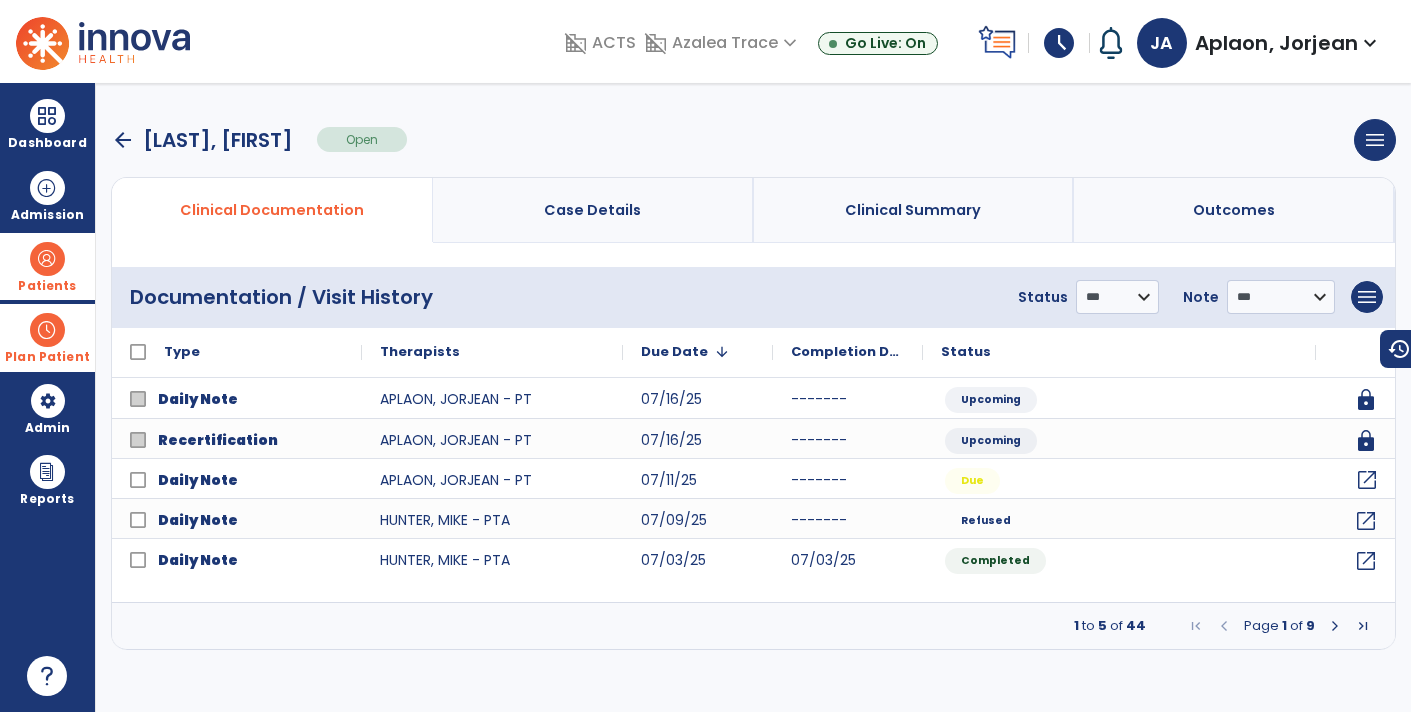 click on "open_in_new" 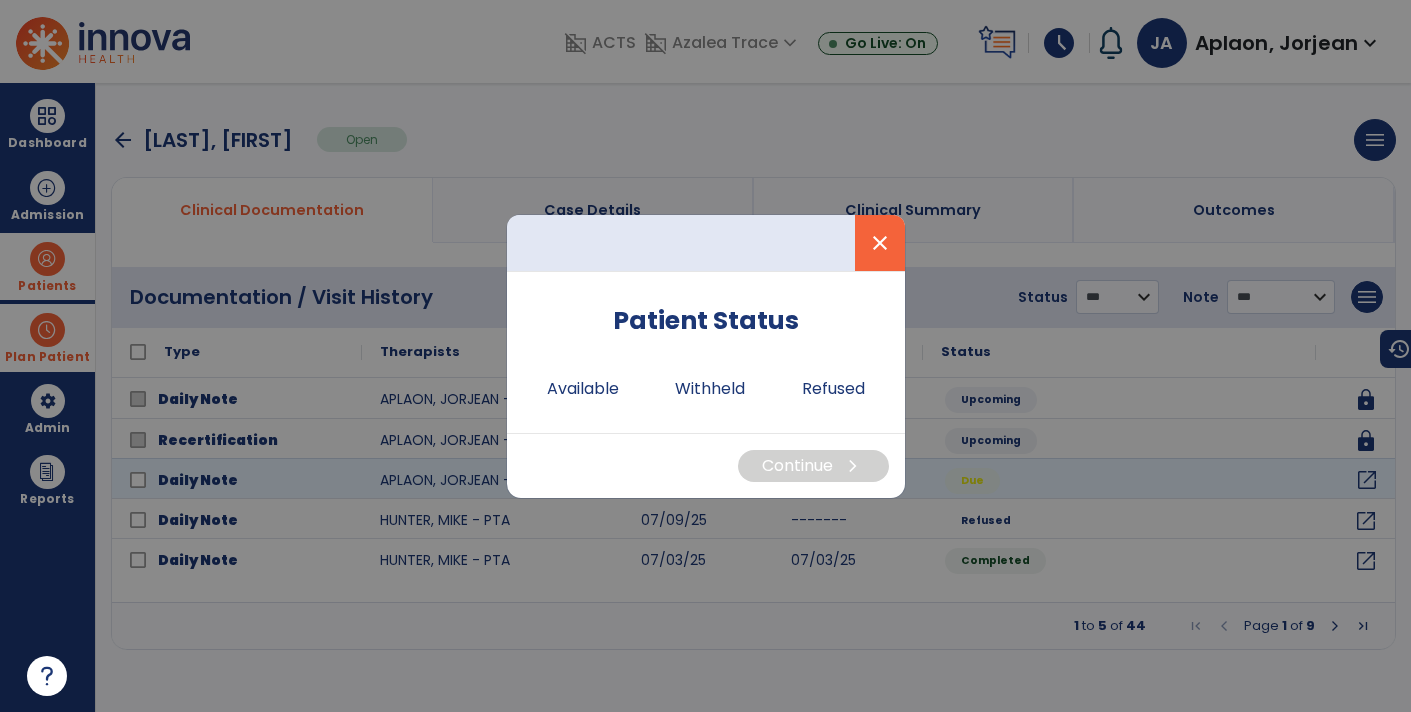 click on "close" at bounding box center (880, 243) 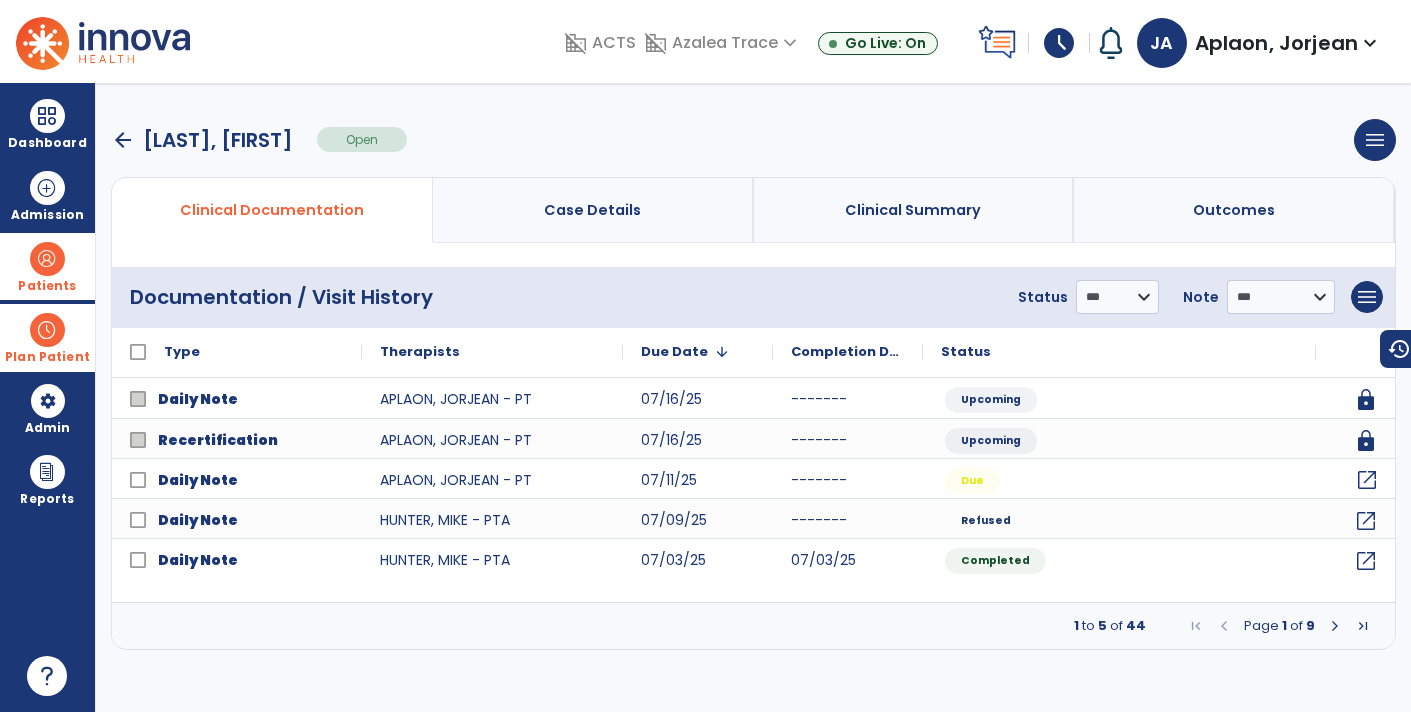 click on "open_in_new" 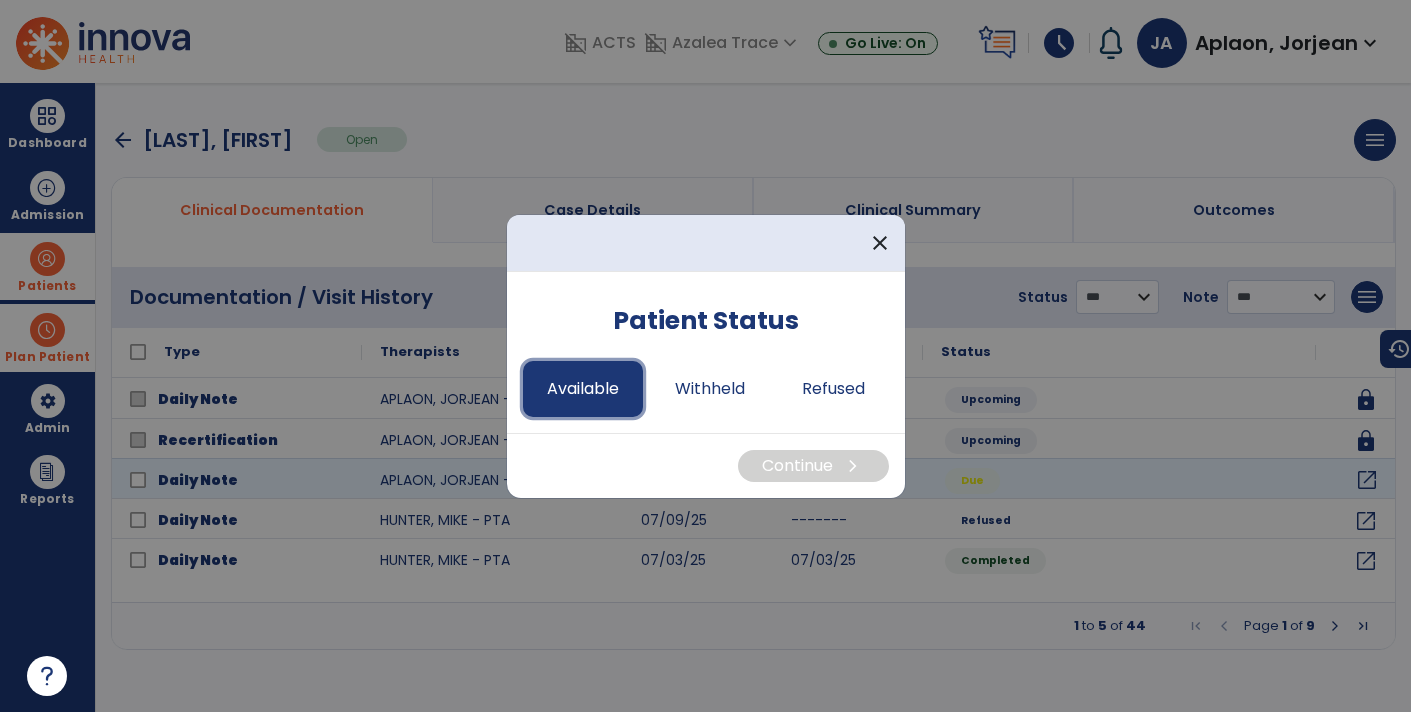 click on "Available" at bounding box center [583, 389] 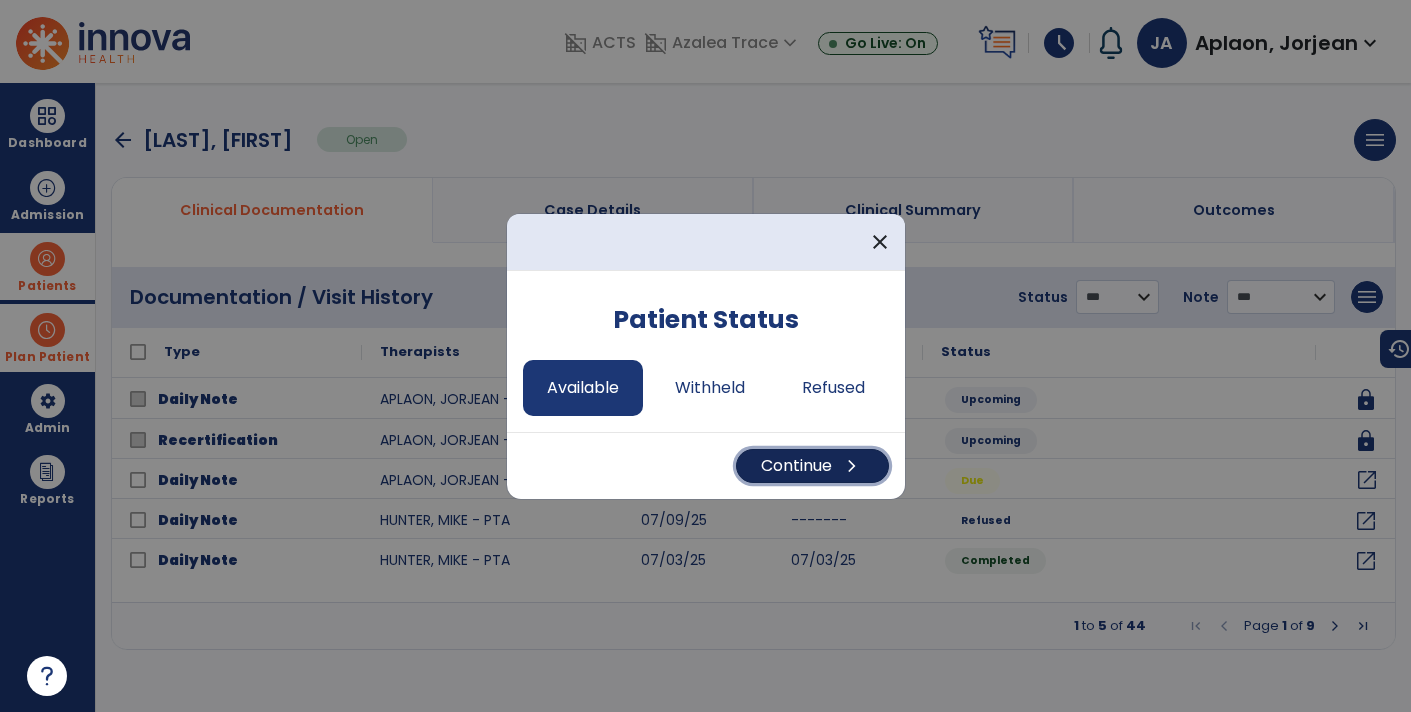 click on "chevron_right" at bounding box center (852, 466) 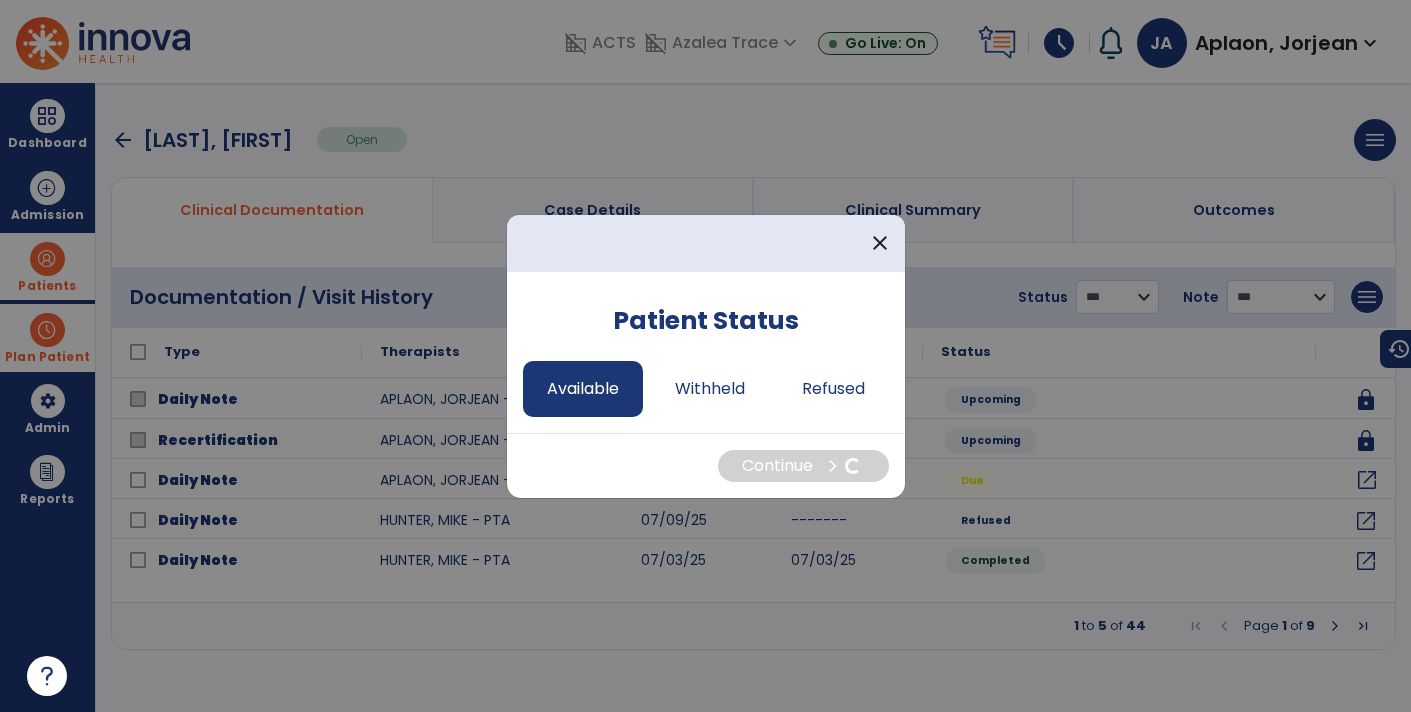 select on "*" 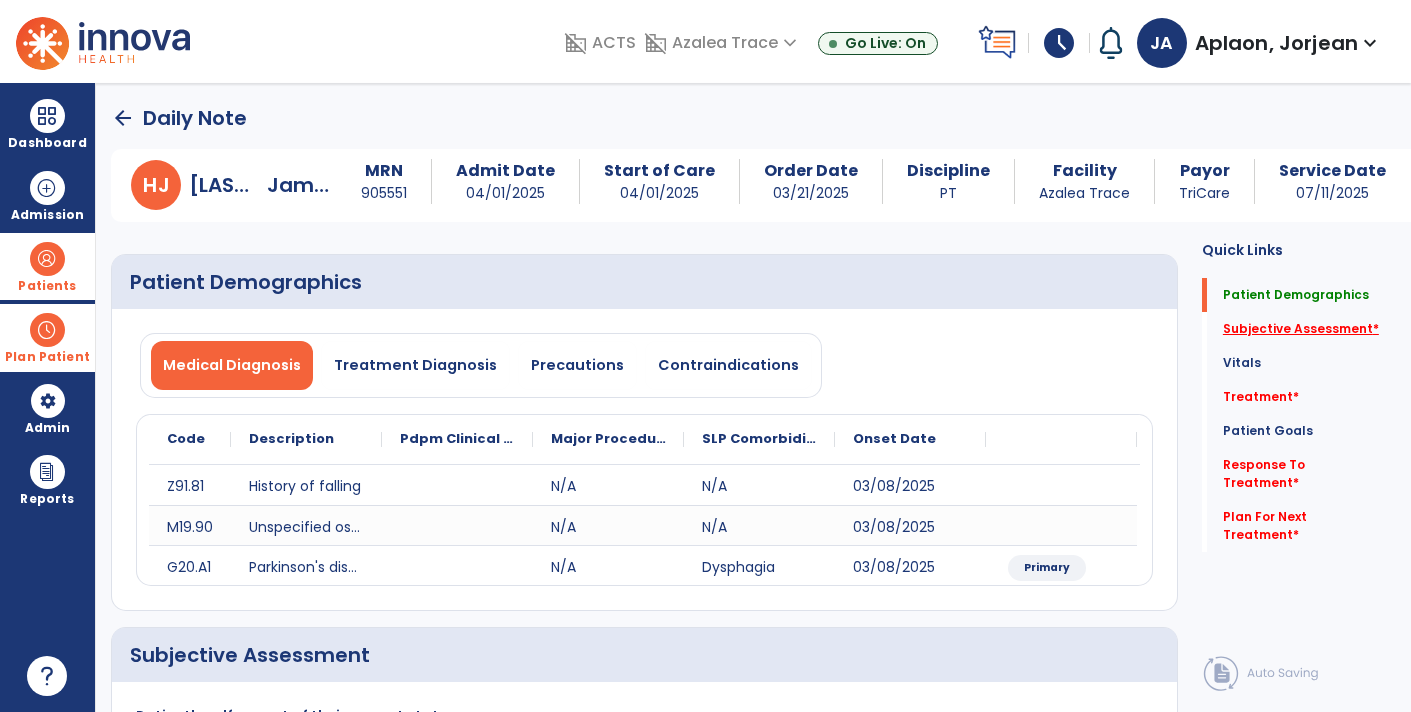 click on "Subjective Assessment   *" 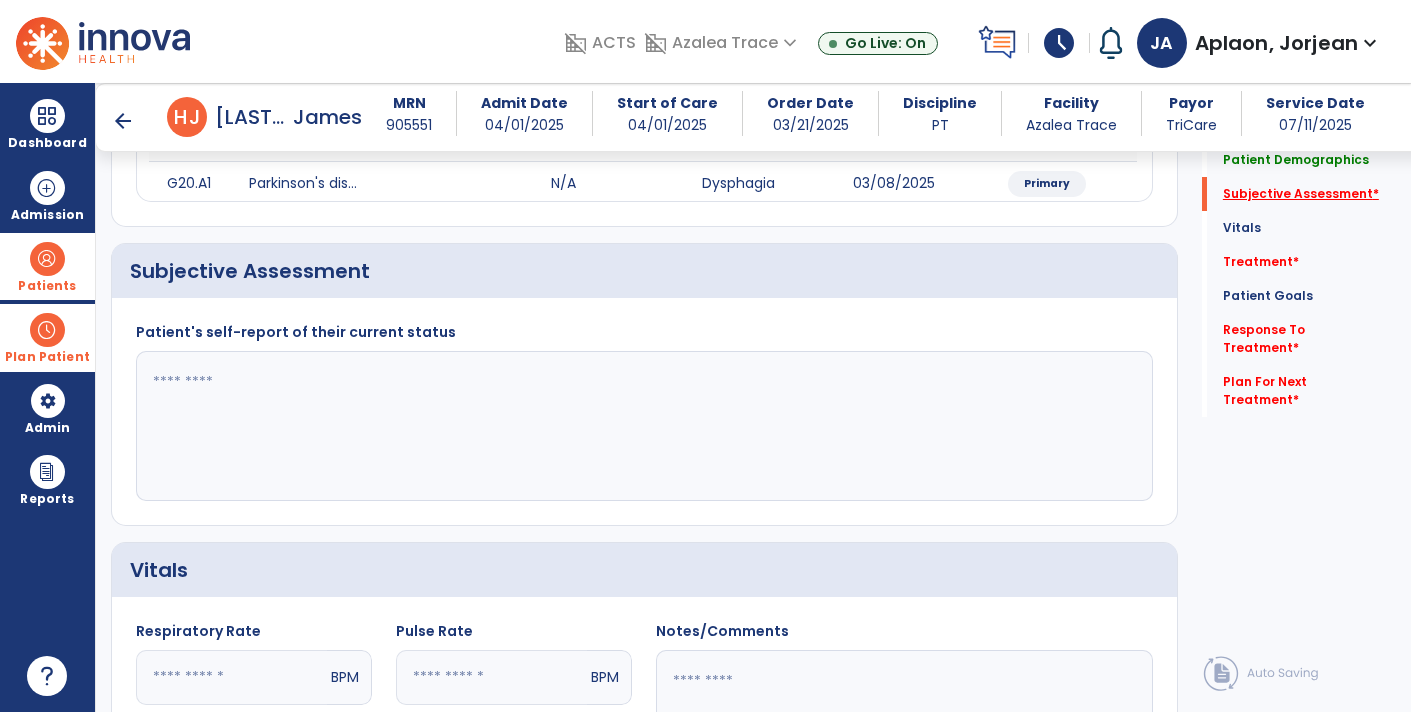 scroll, scrollTop: 368, scrollLeft: 0, axis: vertical 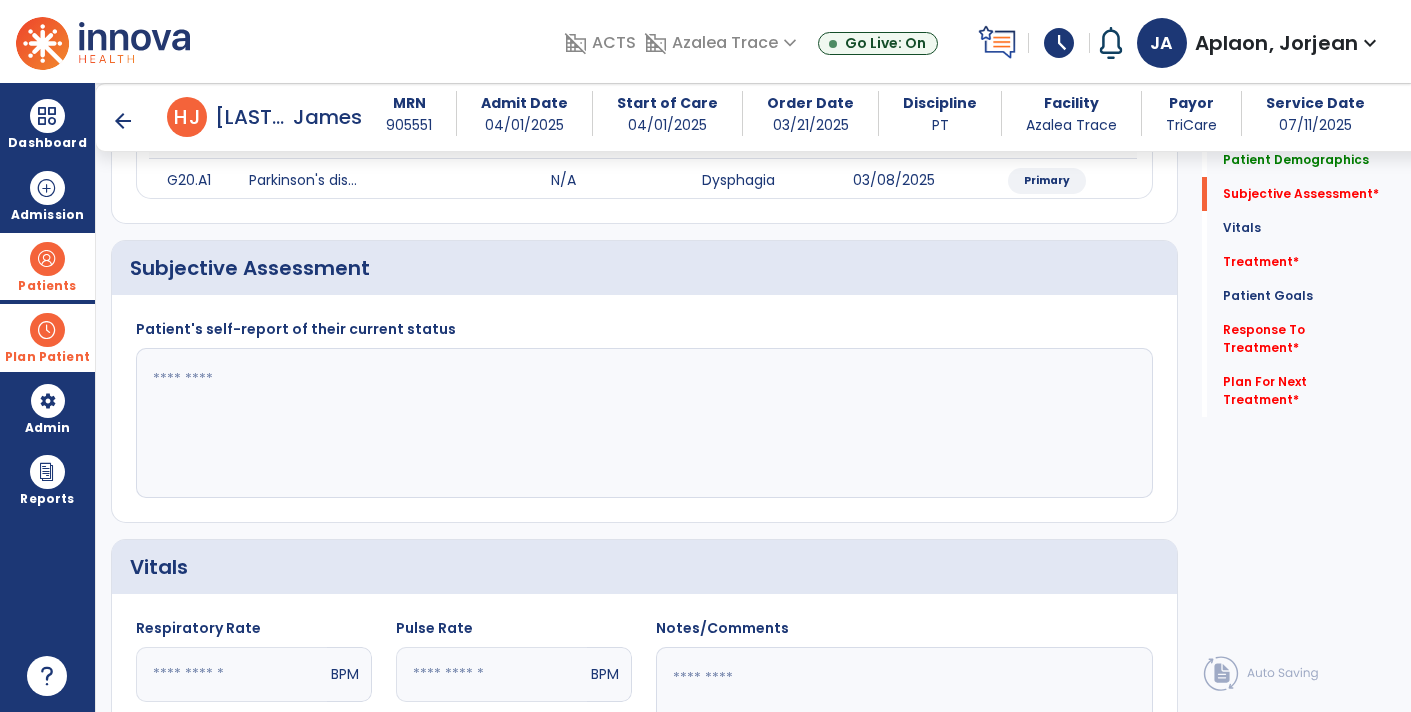 click 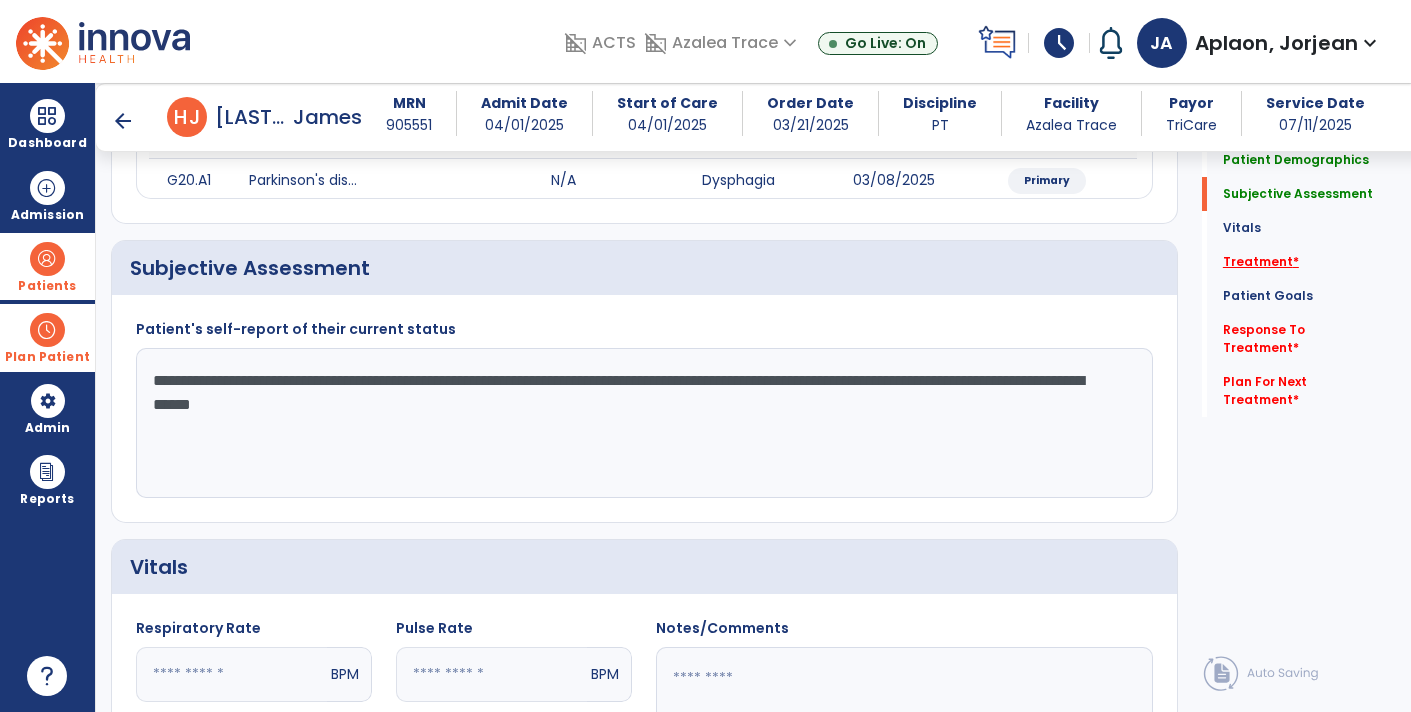 type on "**********" 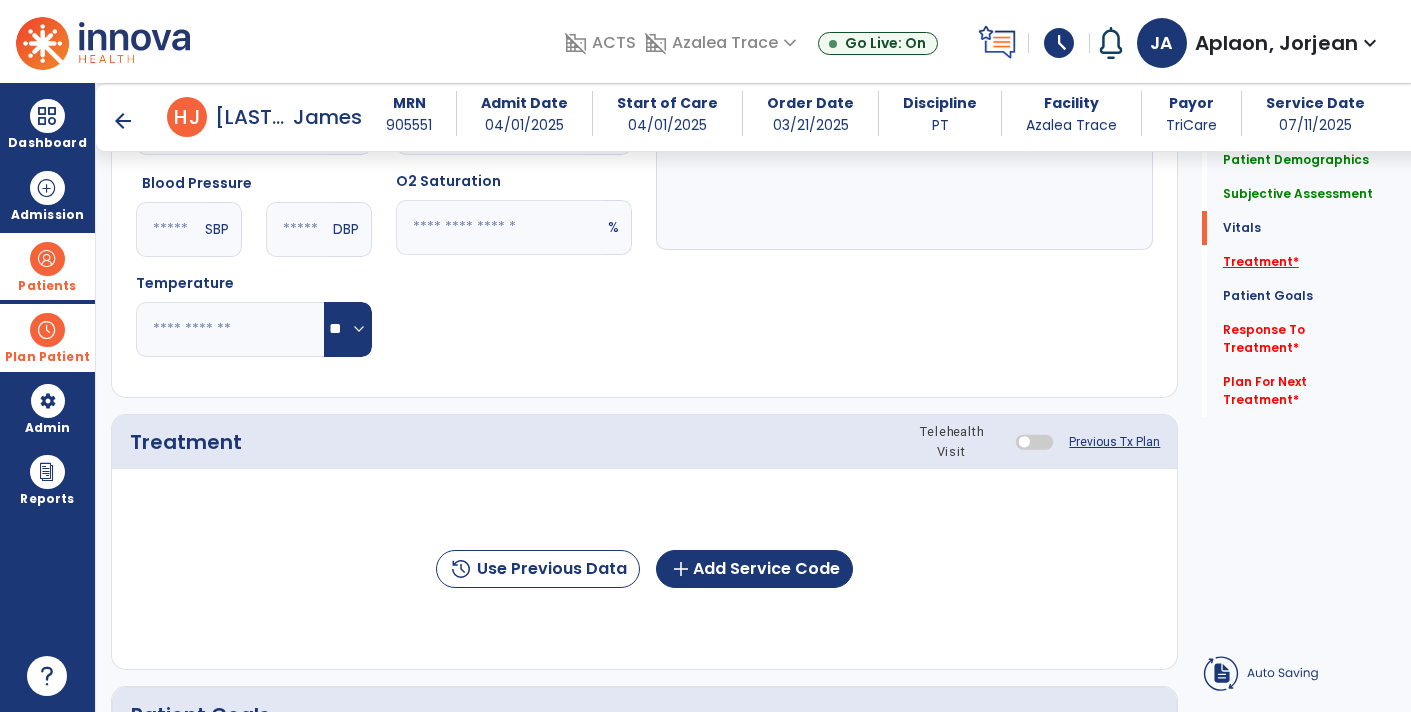 scroll, scrollTop: 1056, scrollLeft: 0, axis: vertical 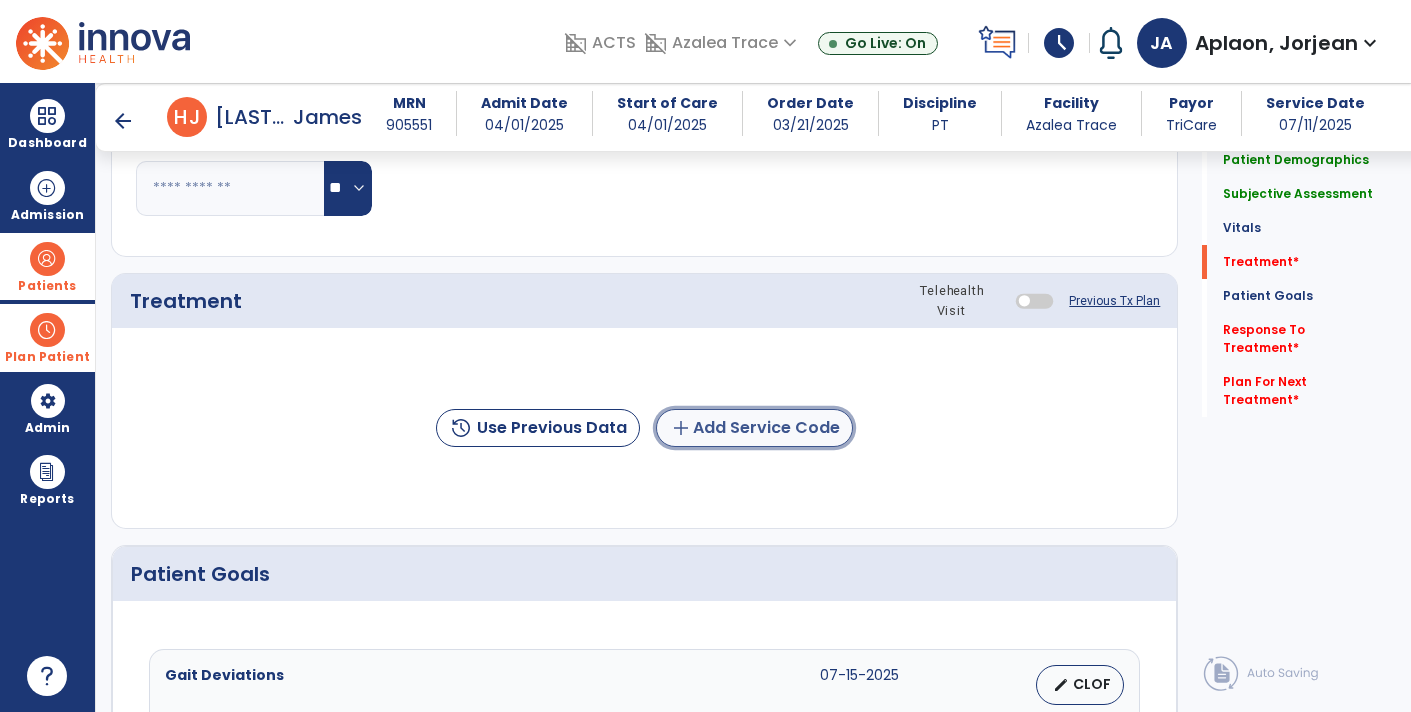 click on "add  Add Service Code" 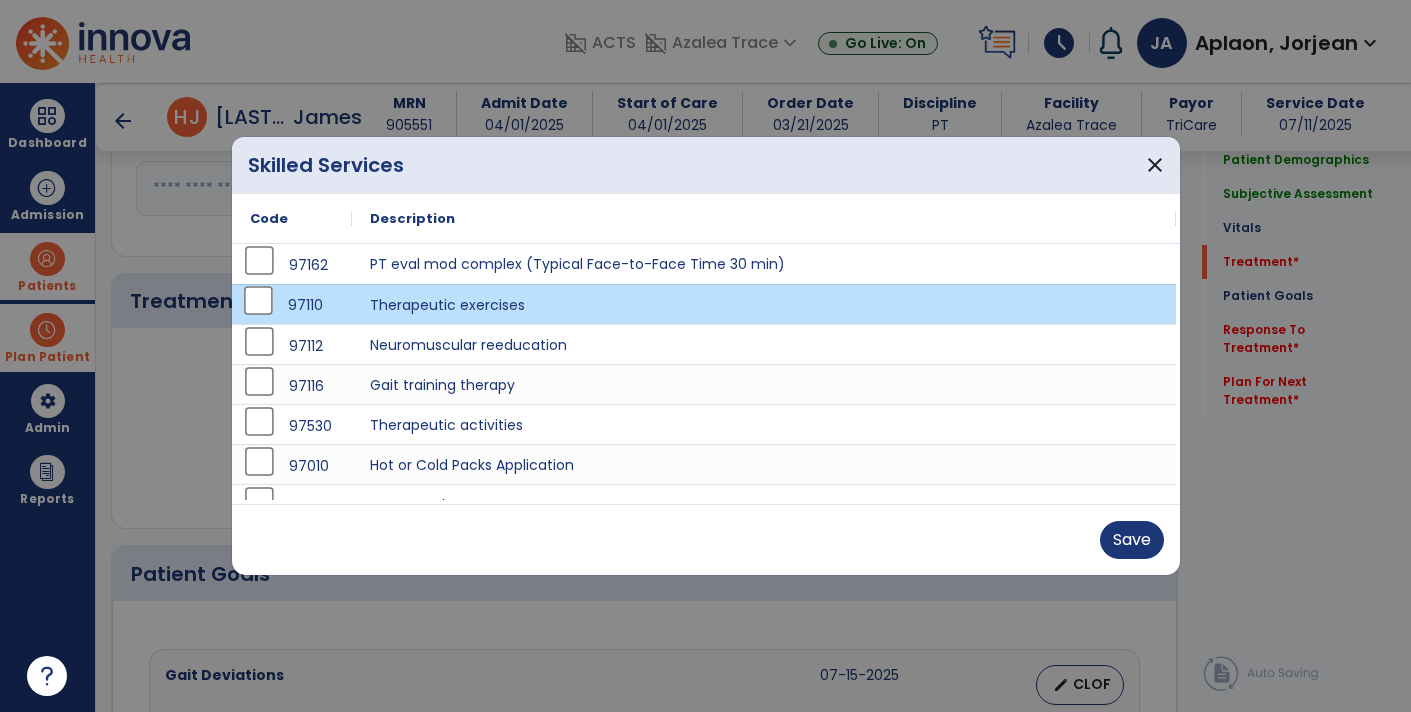 scroll, scrollTop: 24, scrollLeft: 0, axis: vertical 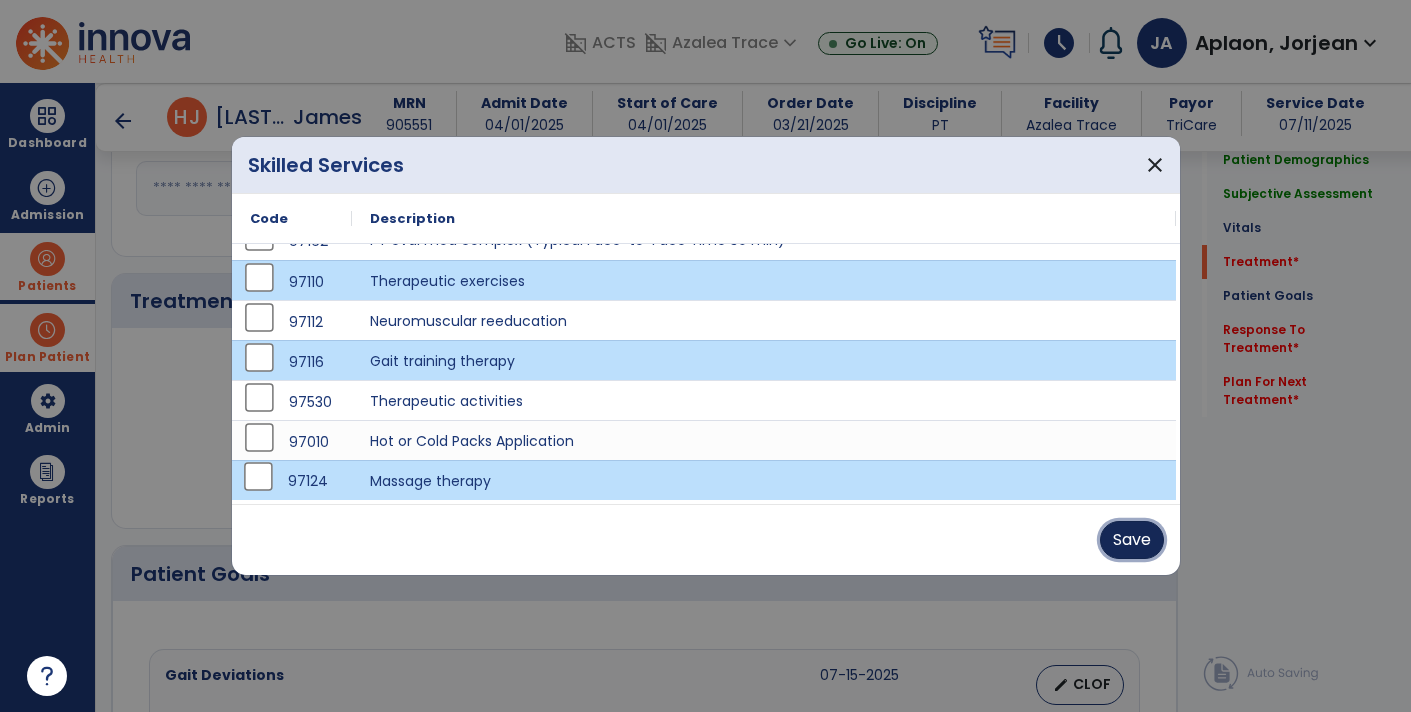 click on "Save" at bounding box center (1132, 540) 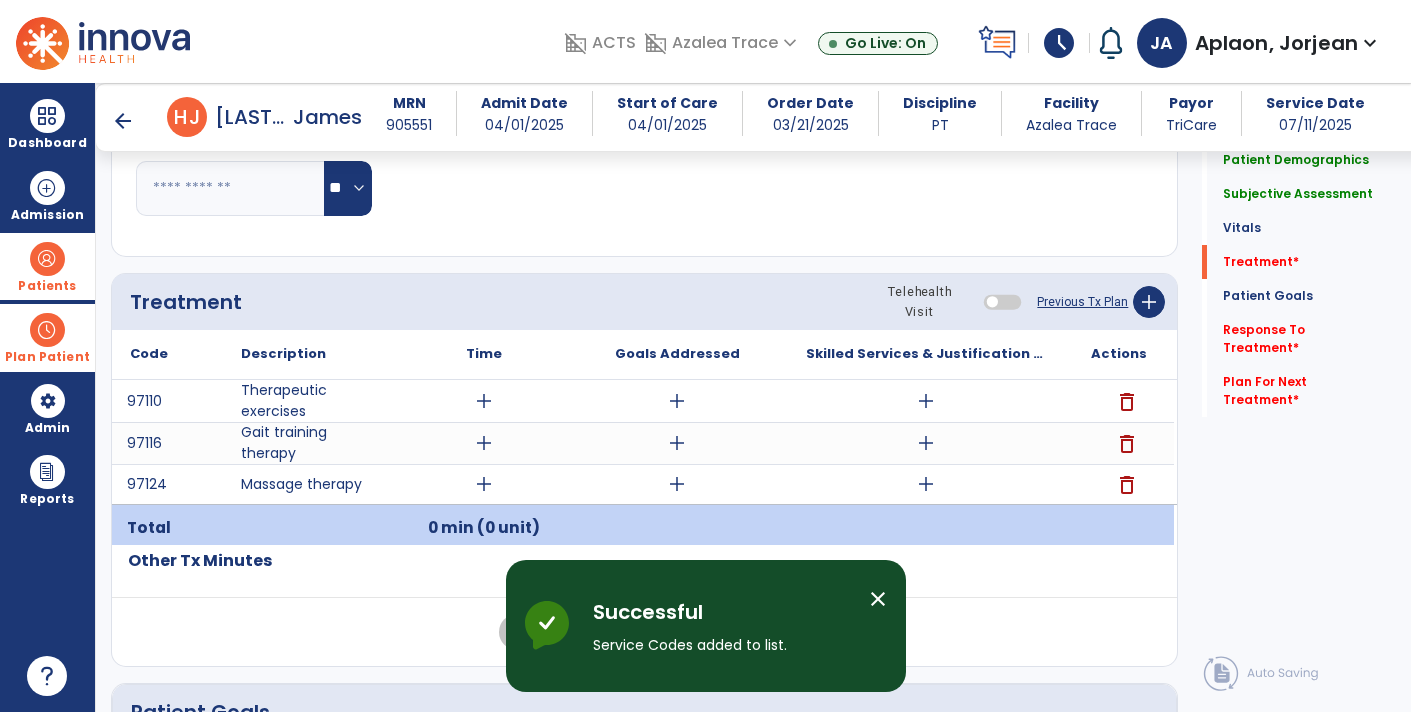 click on "add" at bounding box center [484, 401] 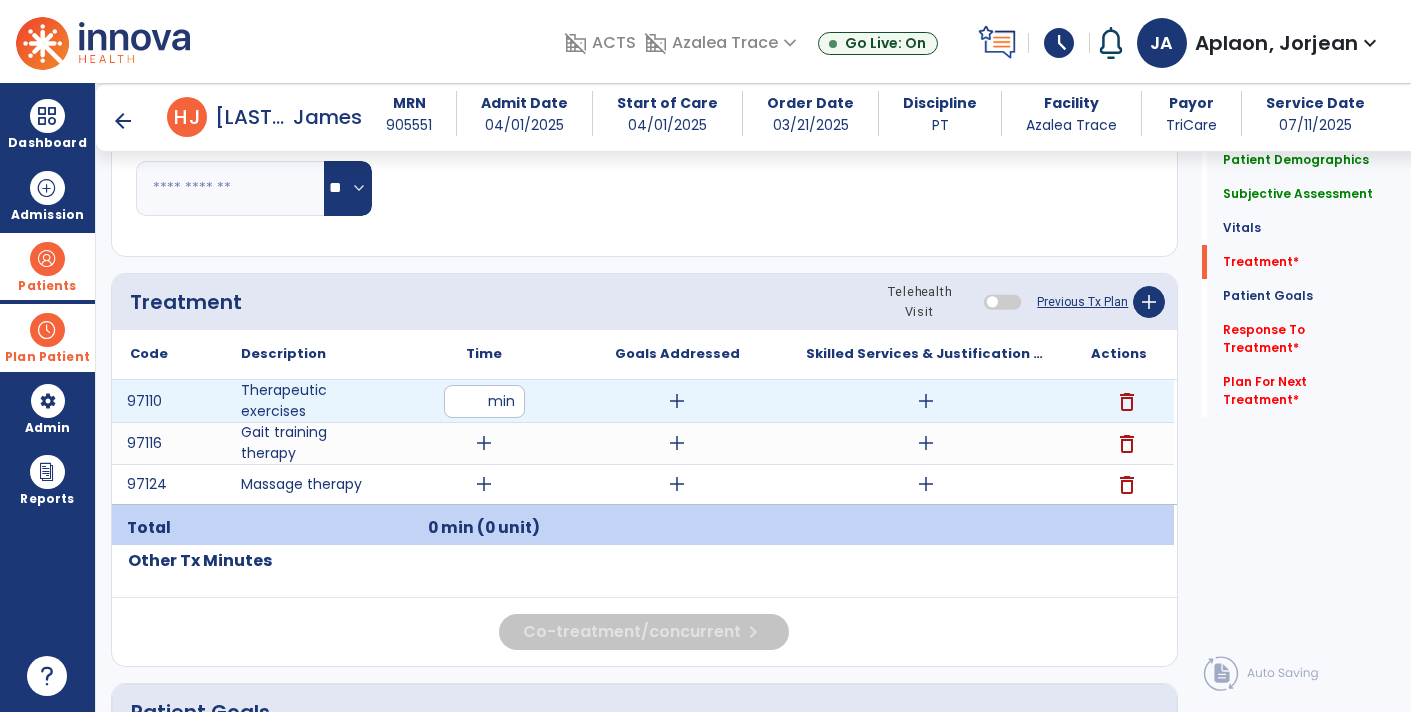 click at bounding box center [484, 401] 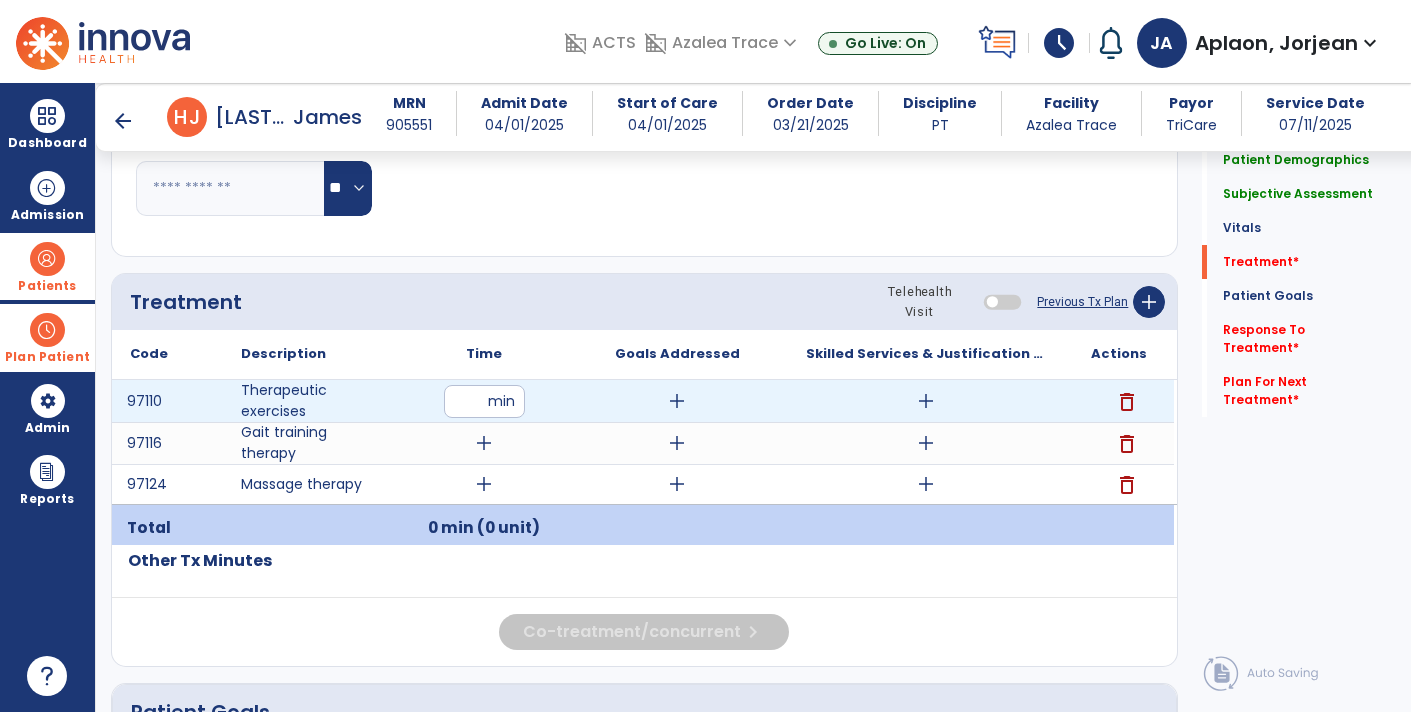 type on "**" 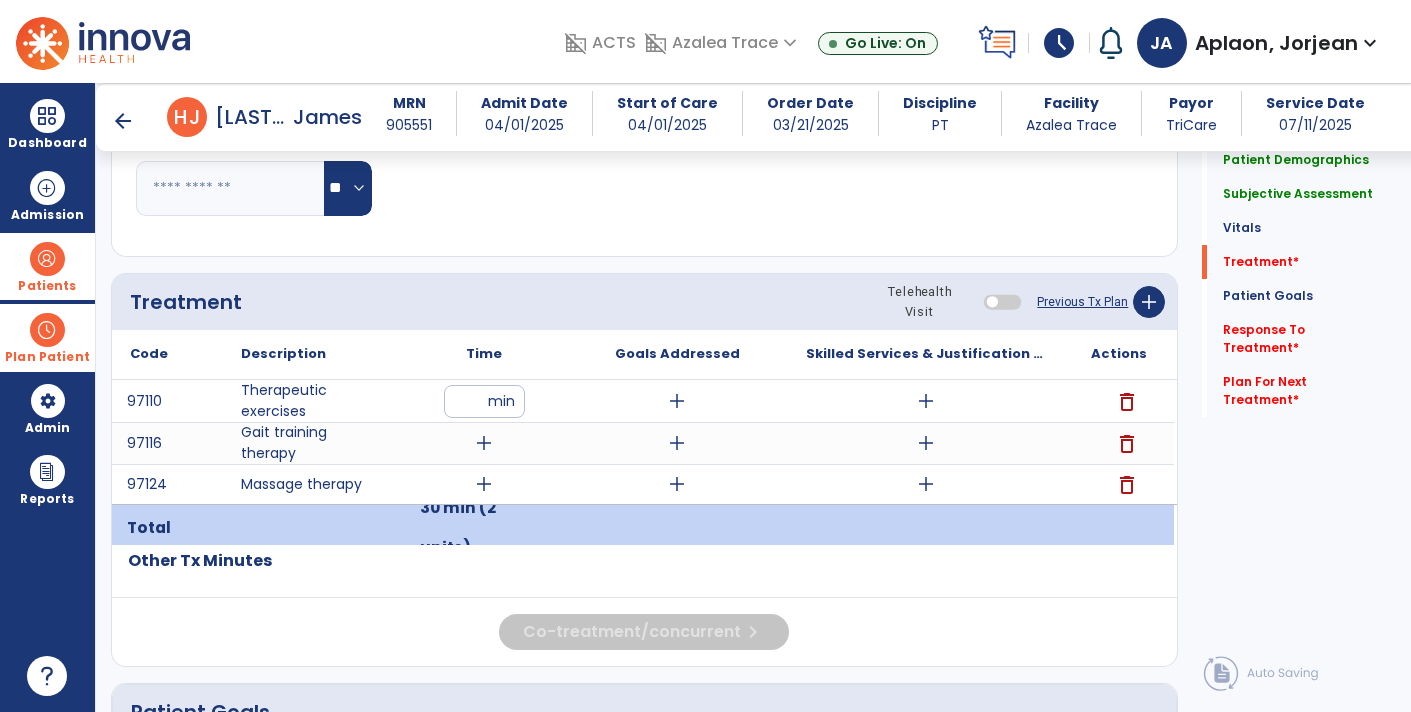 click on "add" at bounding box center (484, 443) 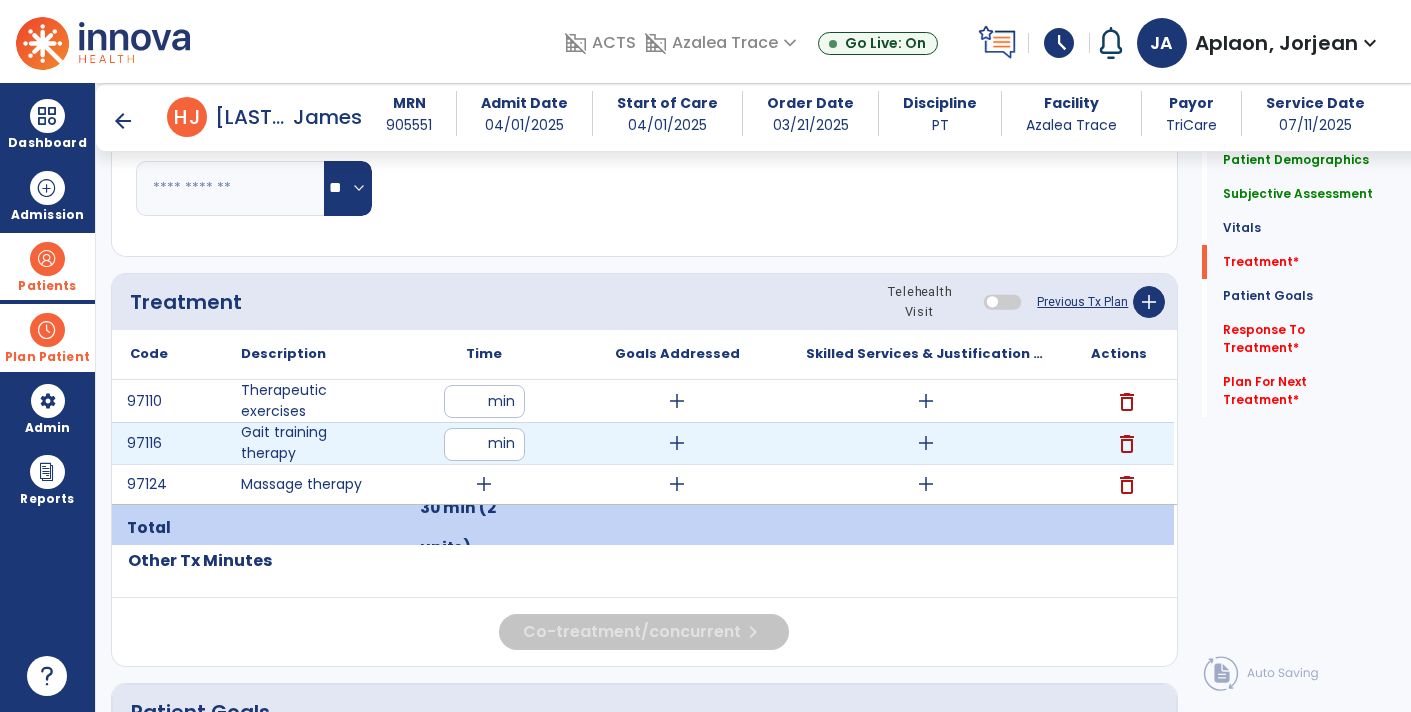 type on "**" 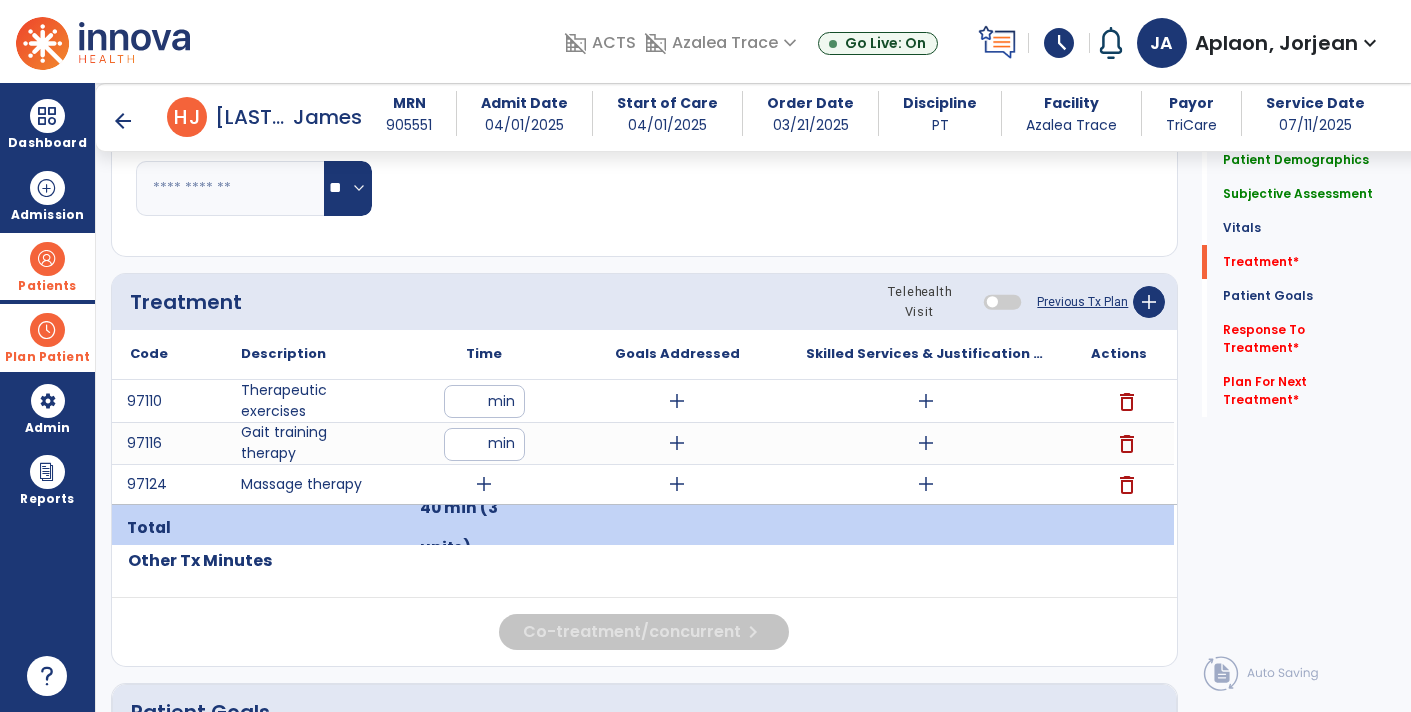 click on "add" at bounding box center [484, 484] 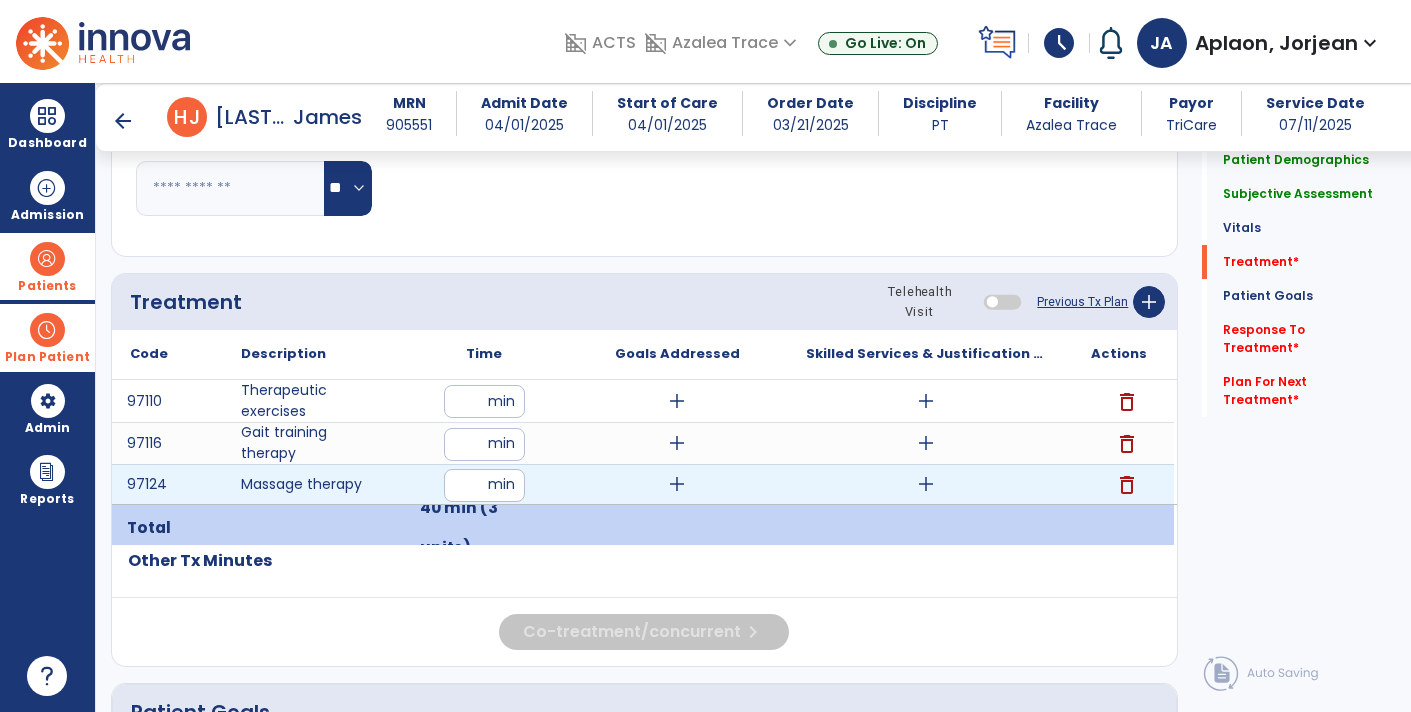 type on "**" 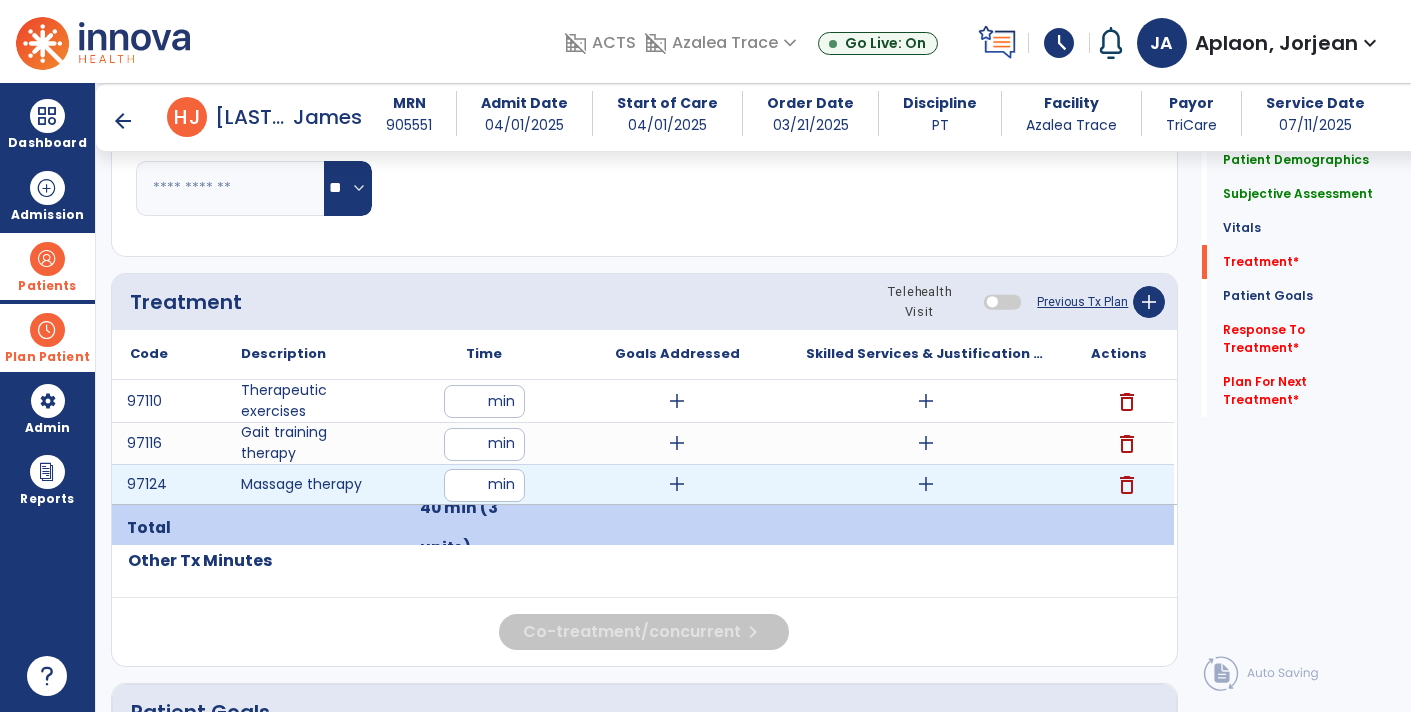 click on "Co-treatment/concurrent  chevron_right" 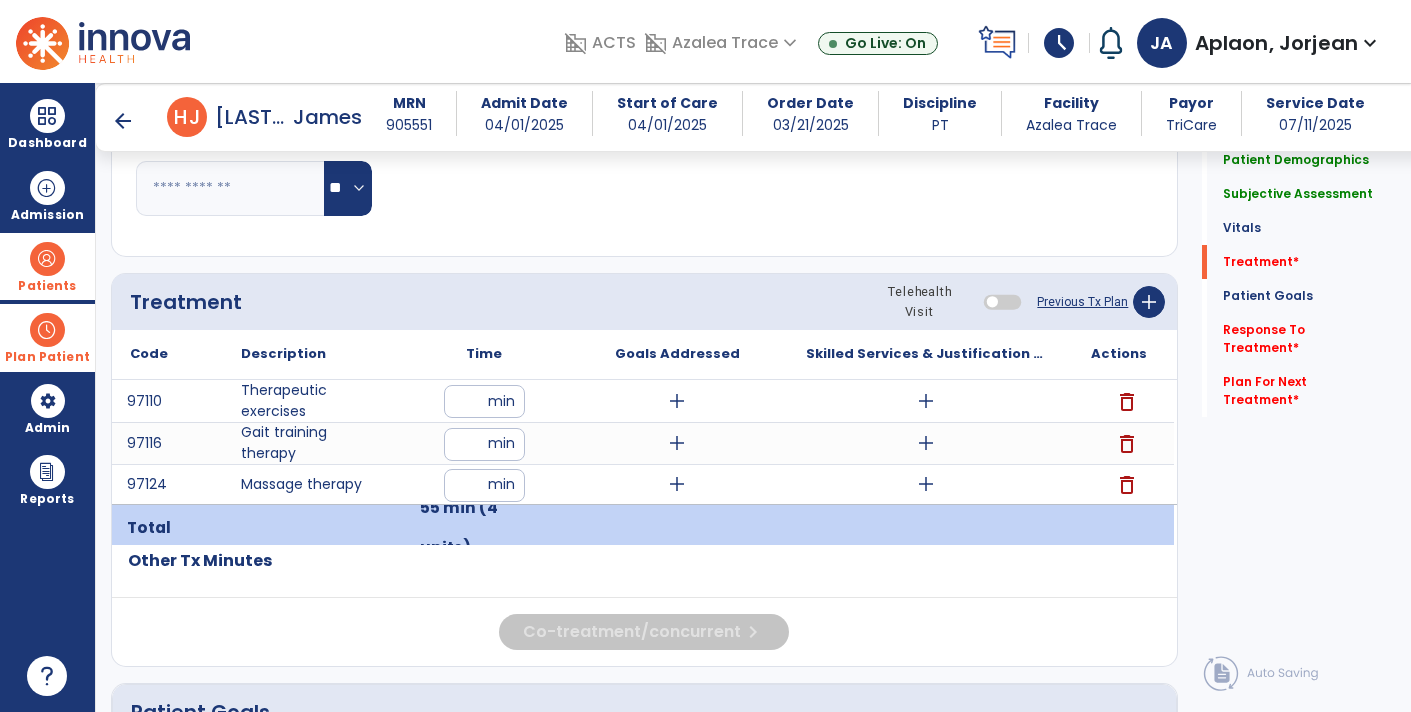click on "**" at bounding box center (484, 485) 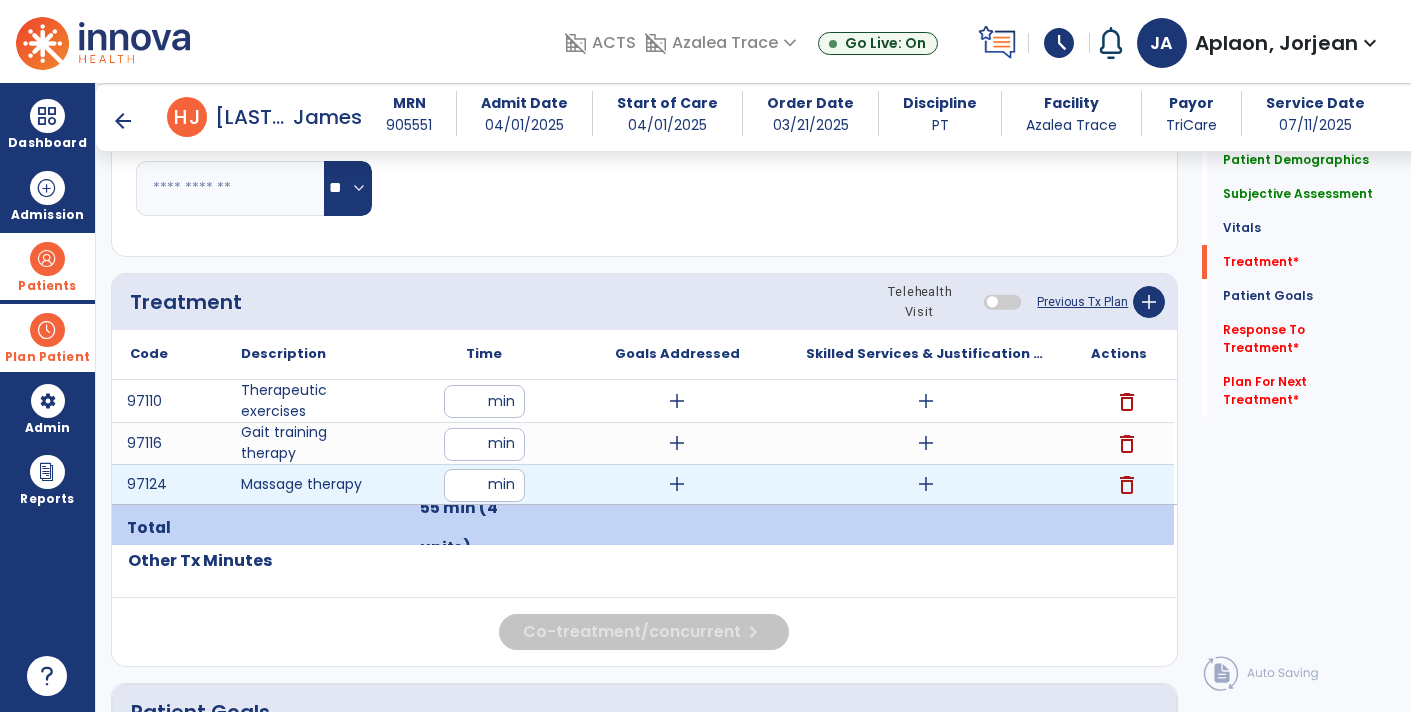 type on "*" 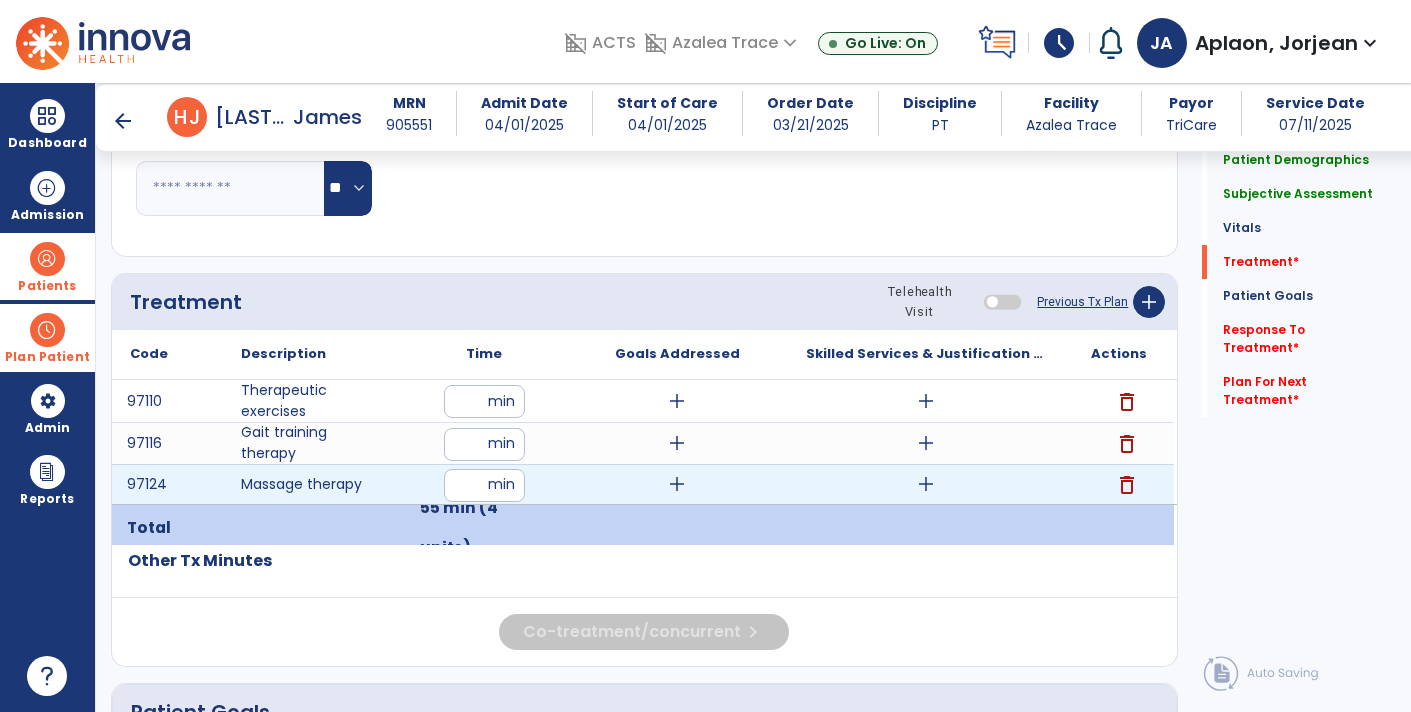 type on "**" 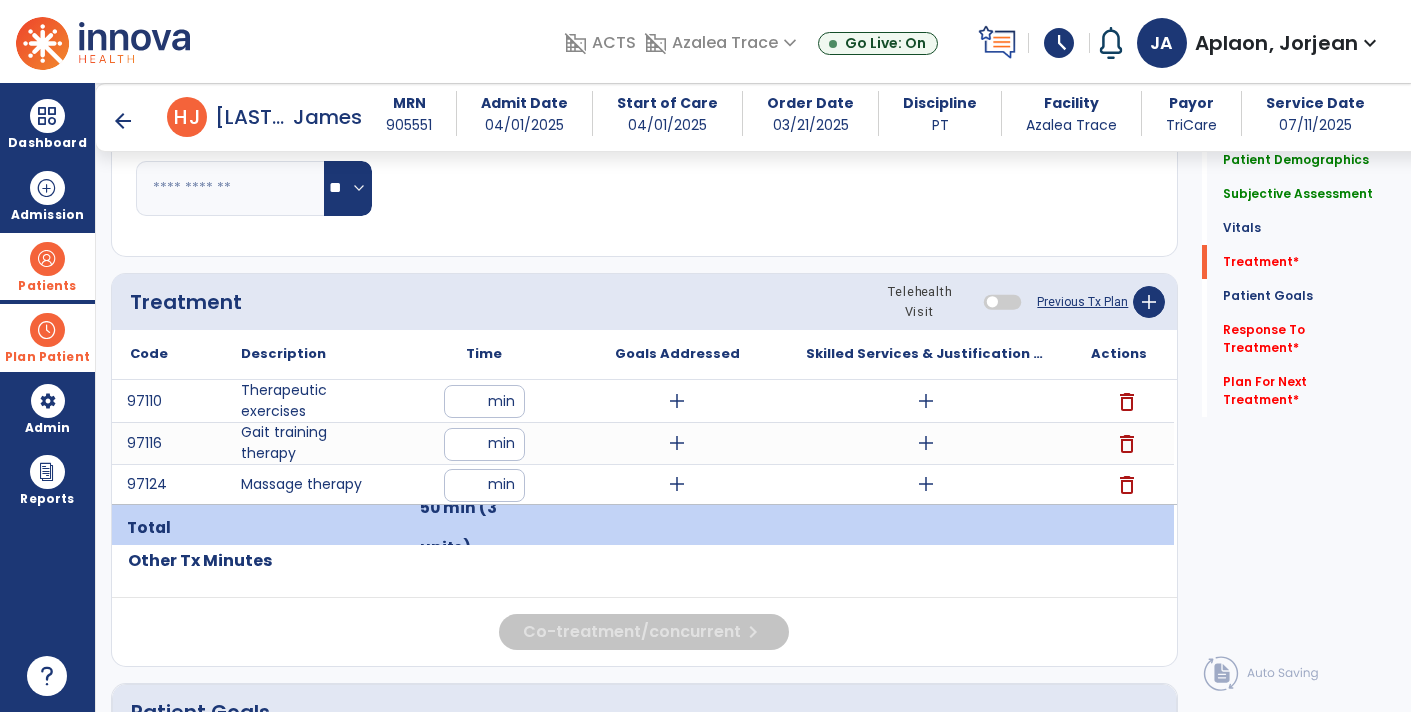 click on "**" at bounding box center [484, 444] 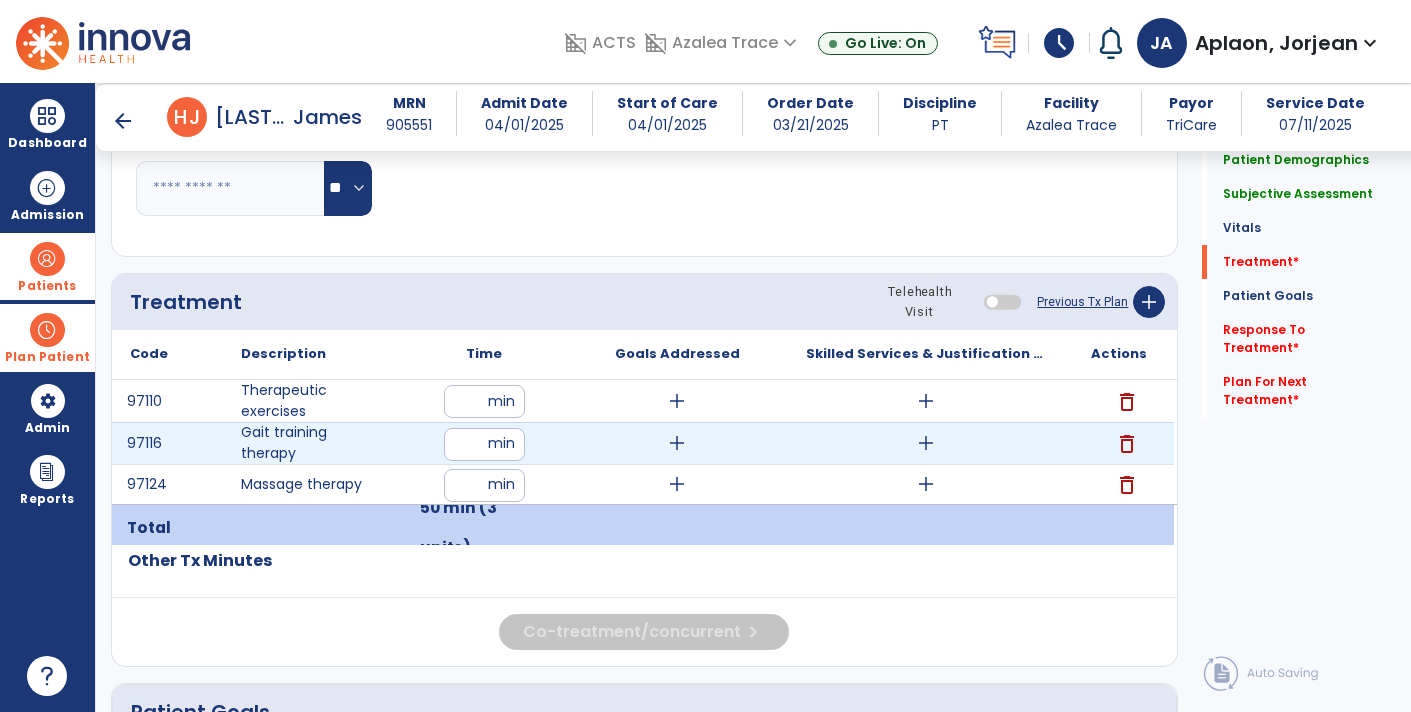type on "**" 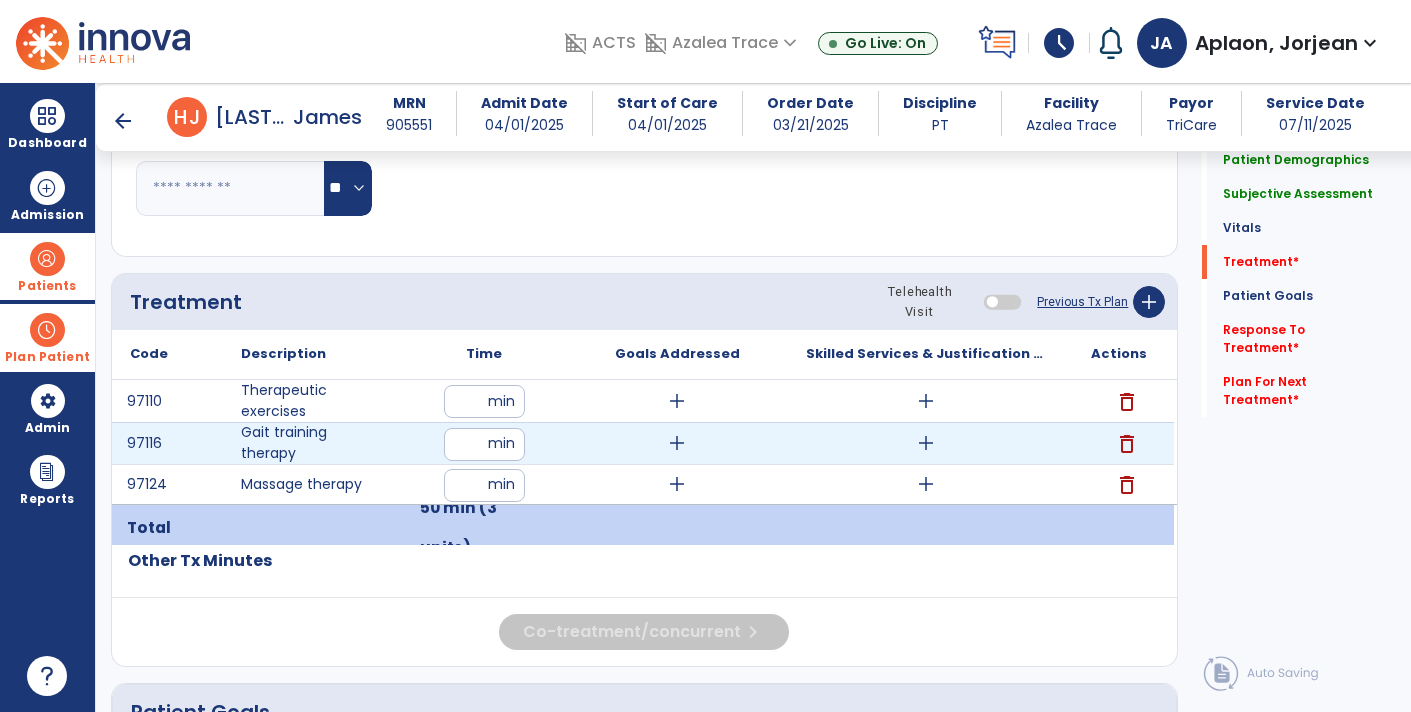 click on "Code
Description
Time" 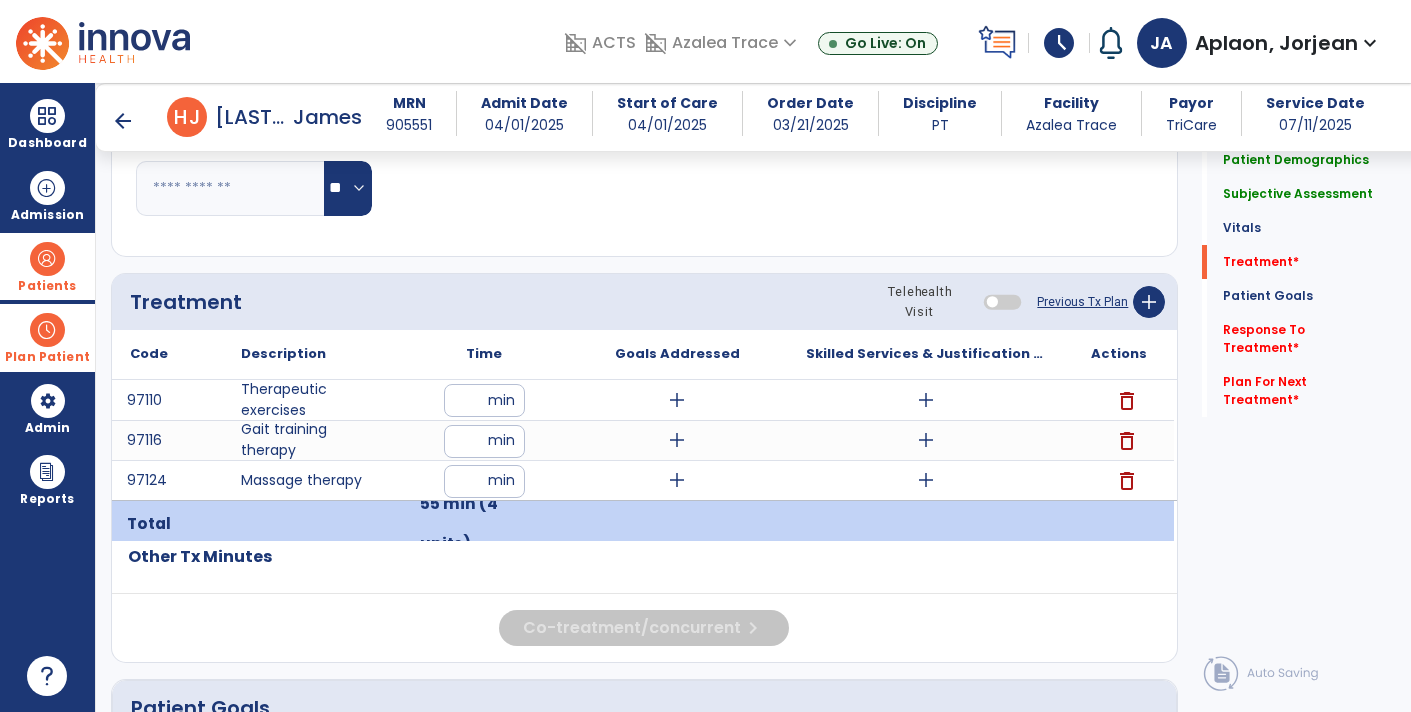 click on "Other Tx Minutes" 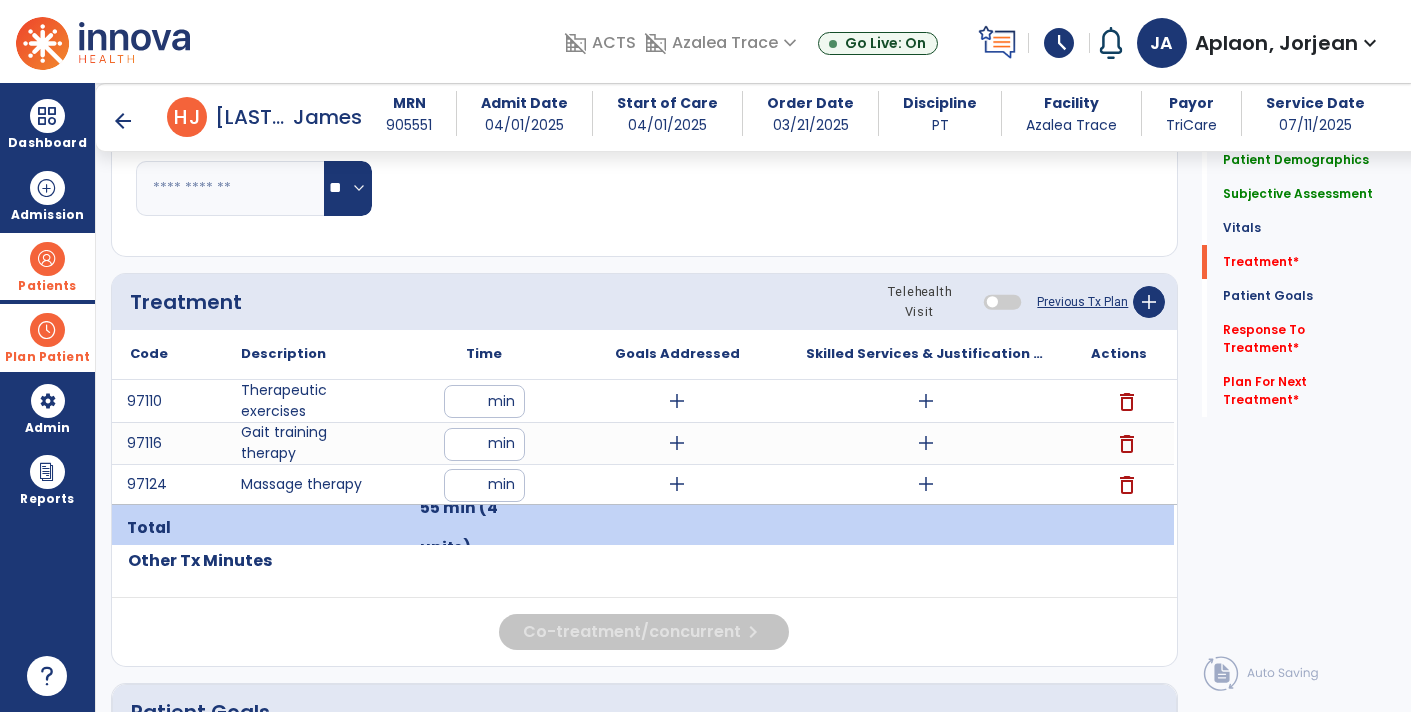 click on "add" at bounding box center [677, 401] 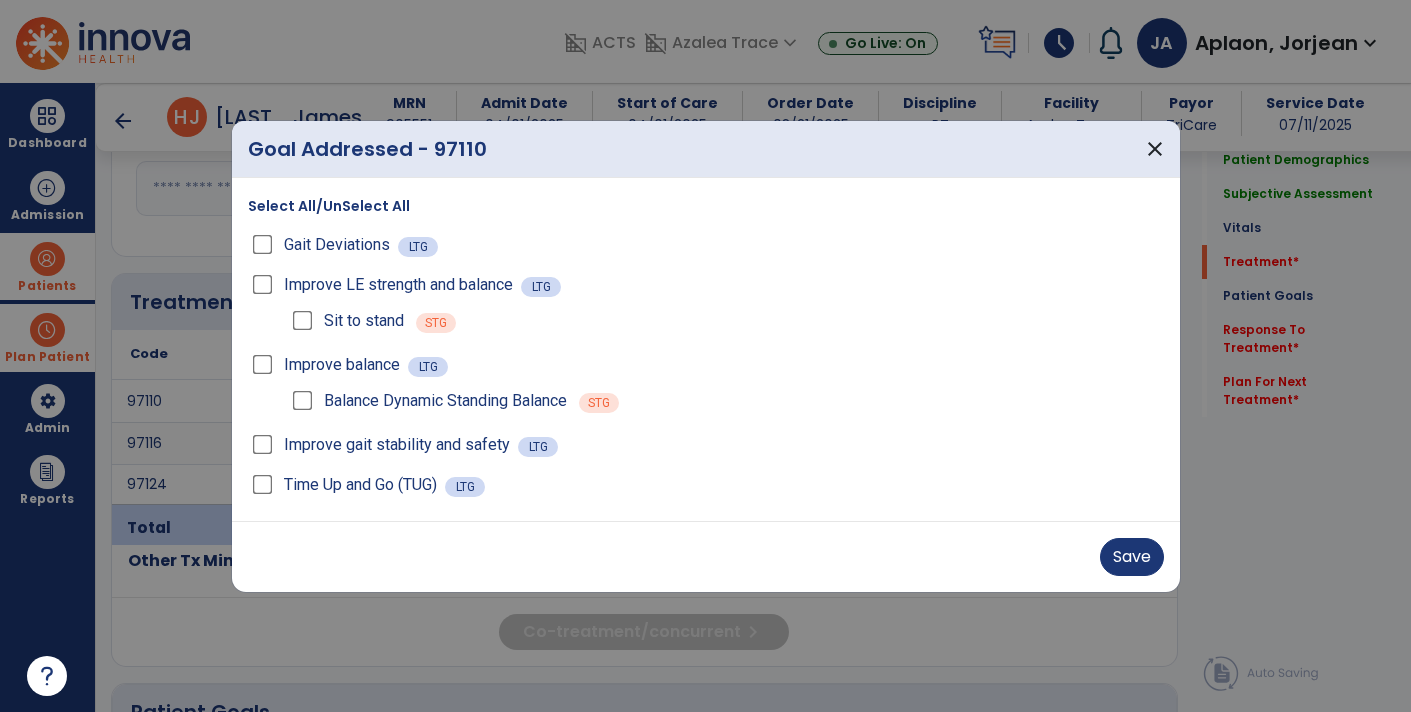 click on "Save" at bounding box center (706, 556) 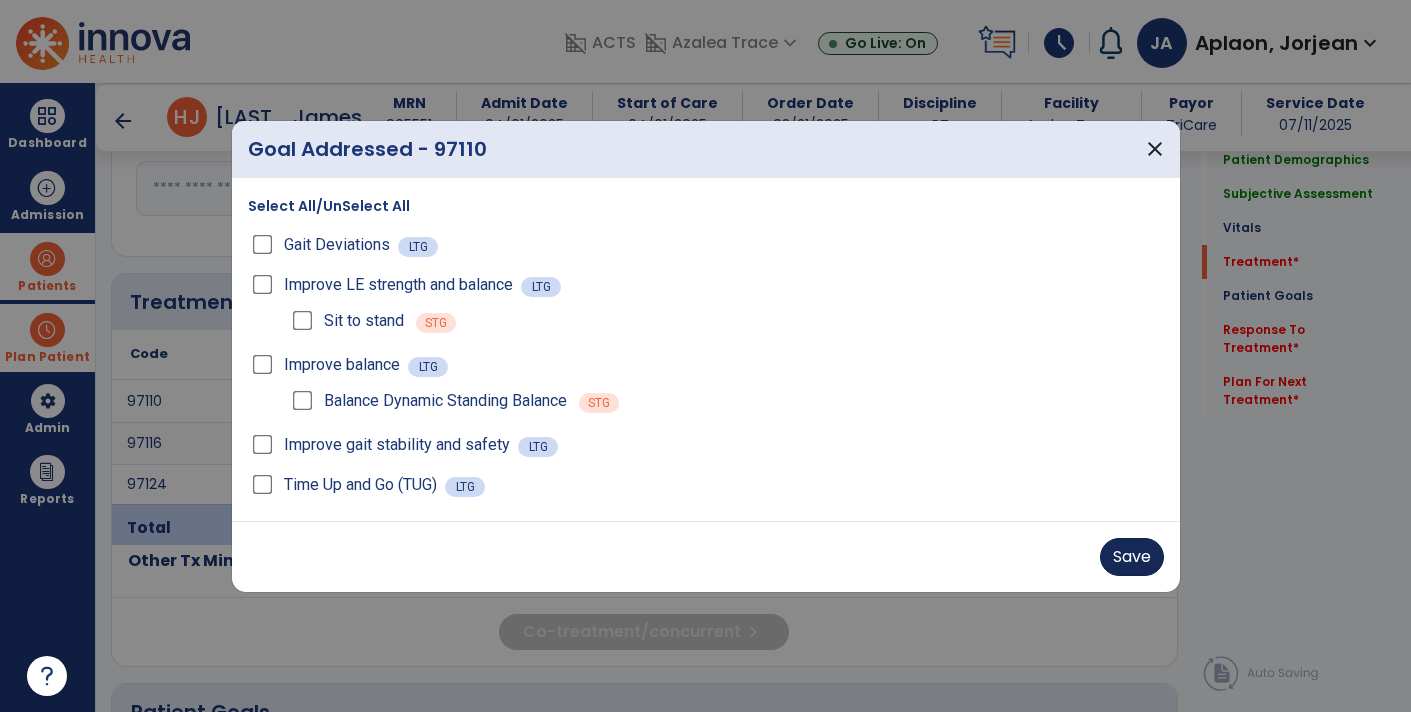 click on "Save" at bounding box center [1132, 557] 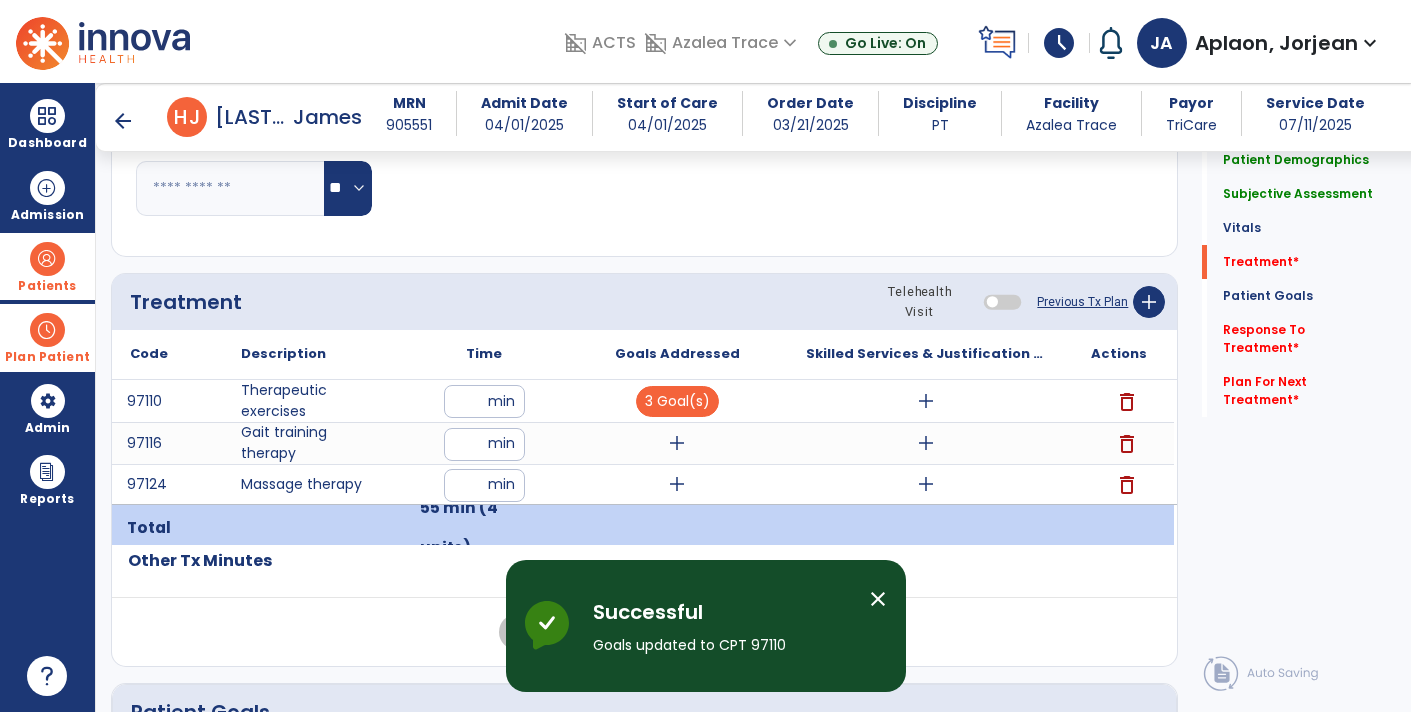 click on "add" at bounding box center (677, 443) 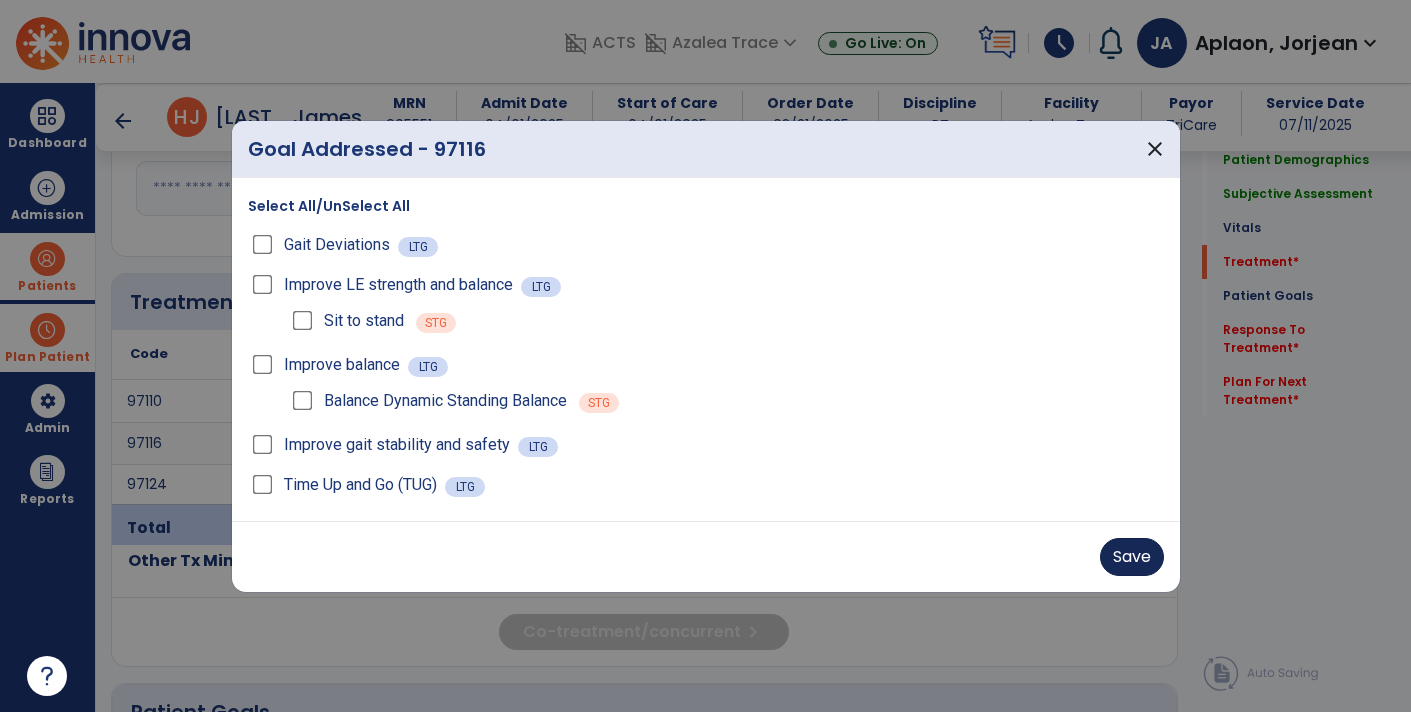 click on "Save" at bounding box center (1132, 557) 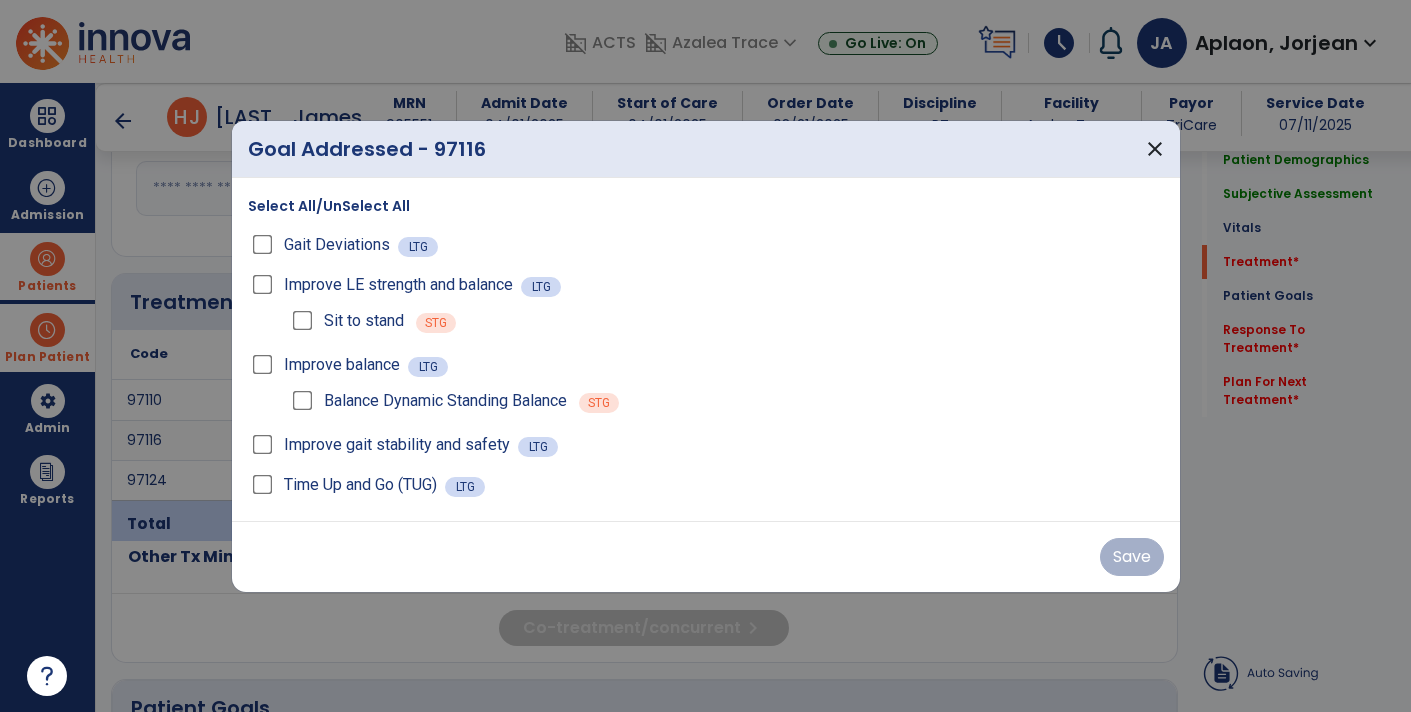click on "Other Tx Minutes" 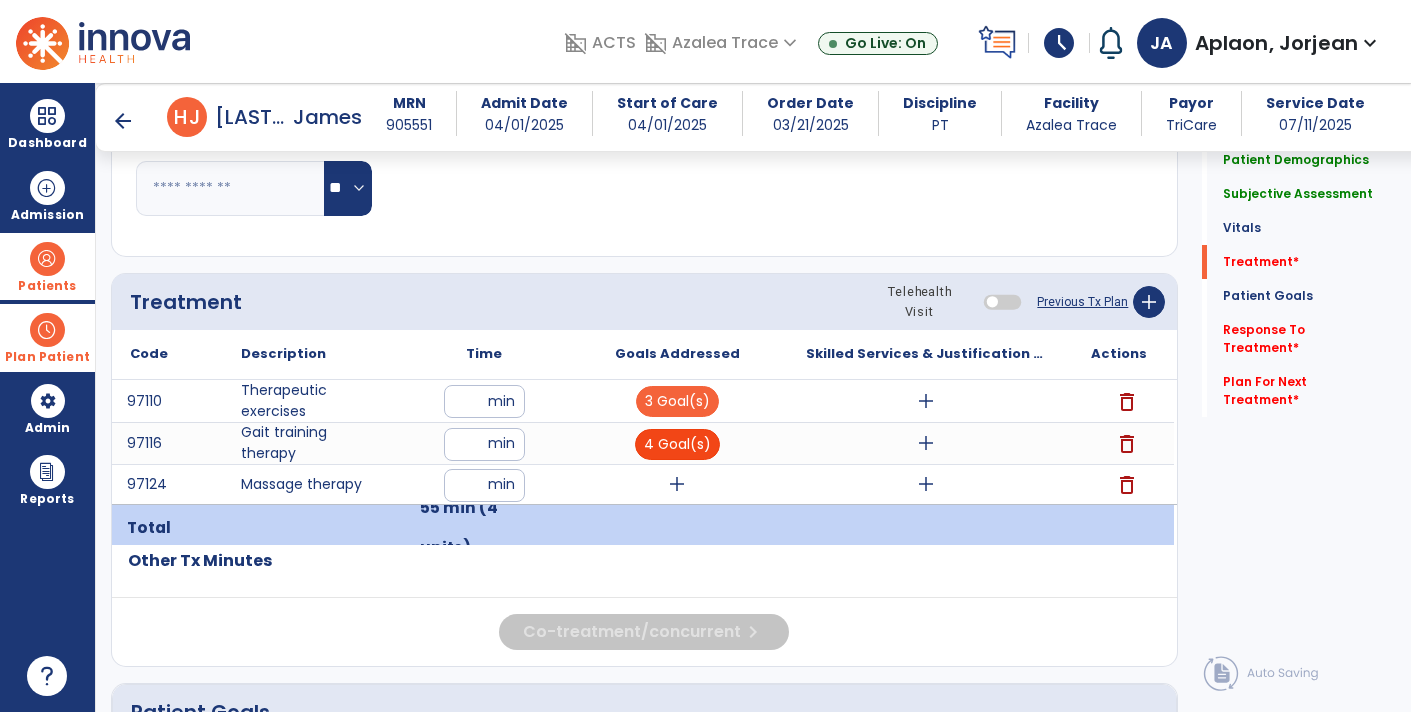click on "4 Goal(s)" at bounding box center [677, 444] 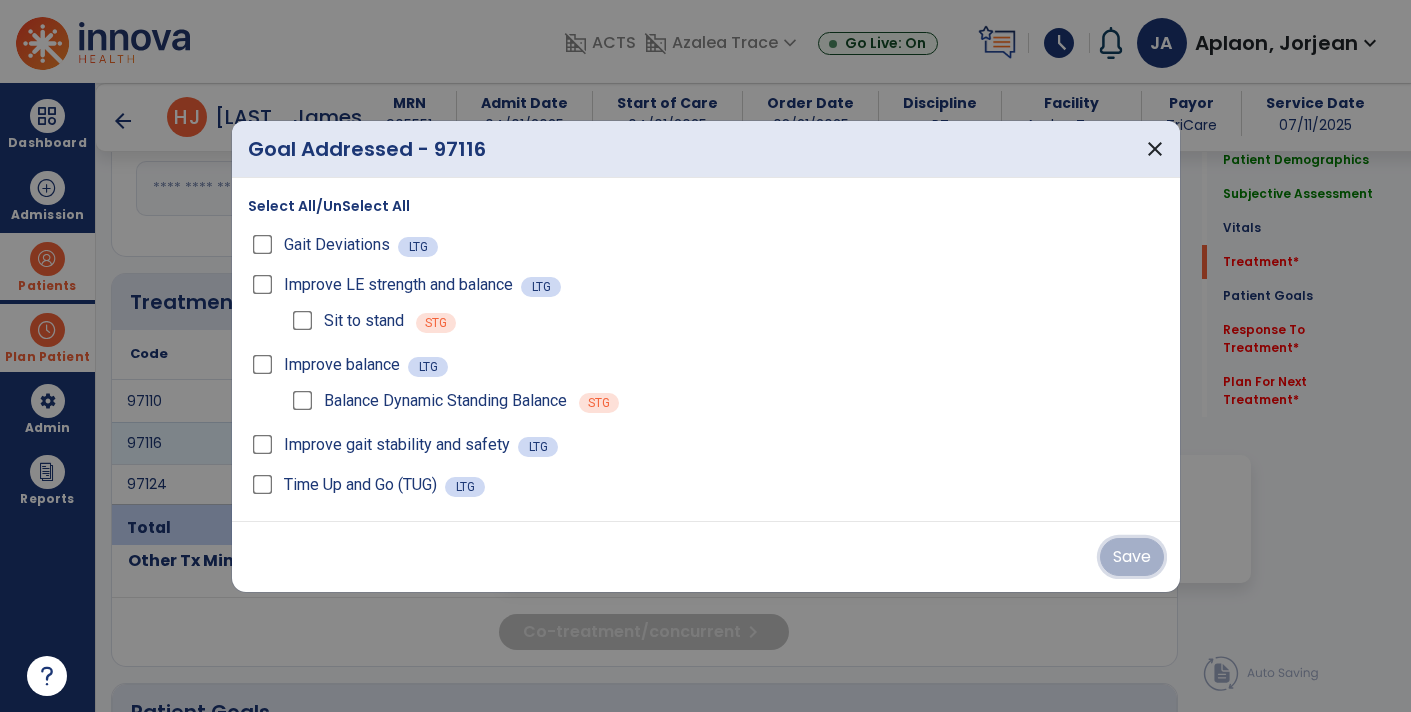 click on "Save" at bounding box center [1132, 557] 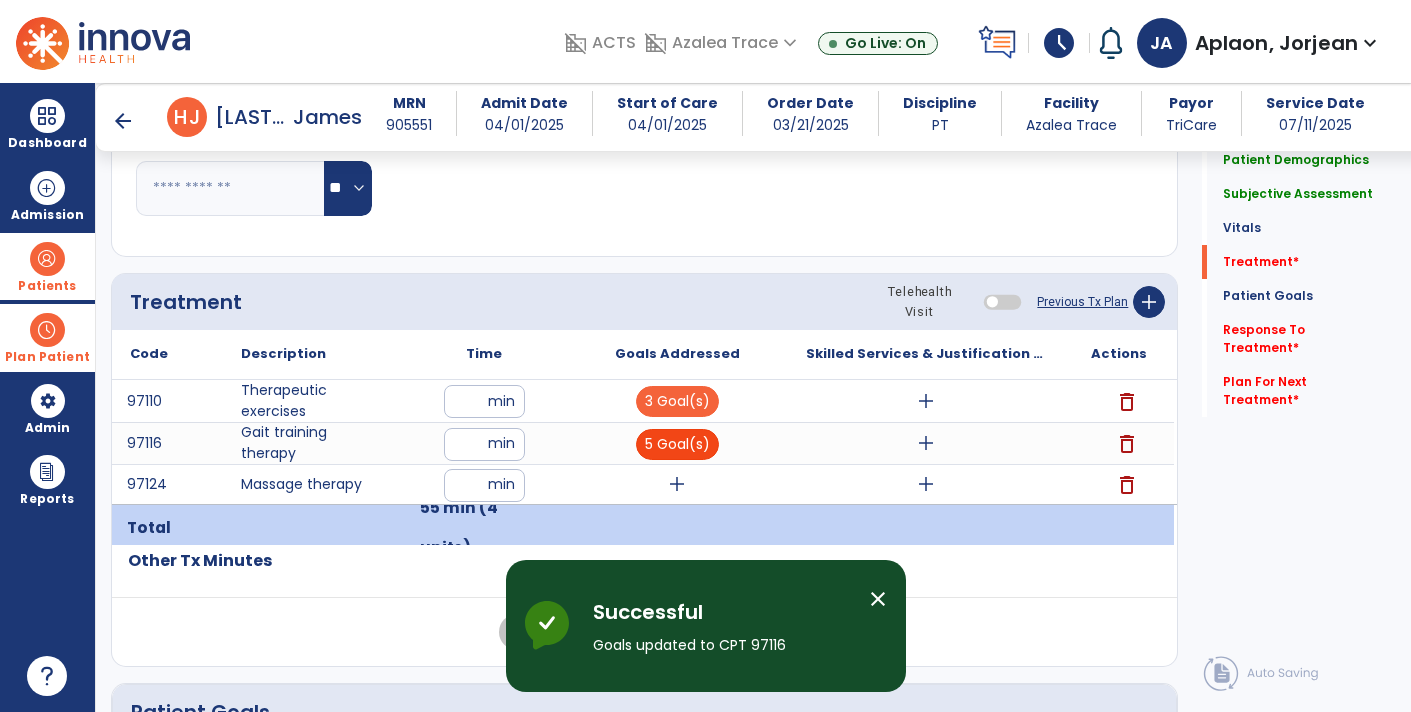 click on "5 Goal(s)" at bounding box center (677, 444) 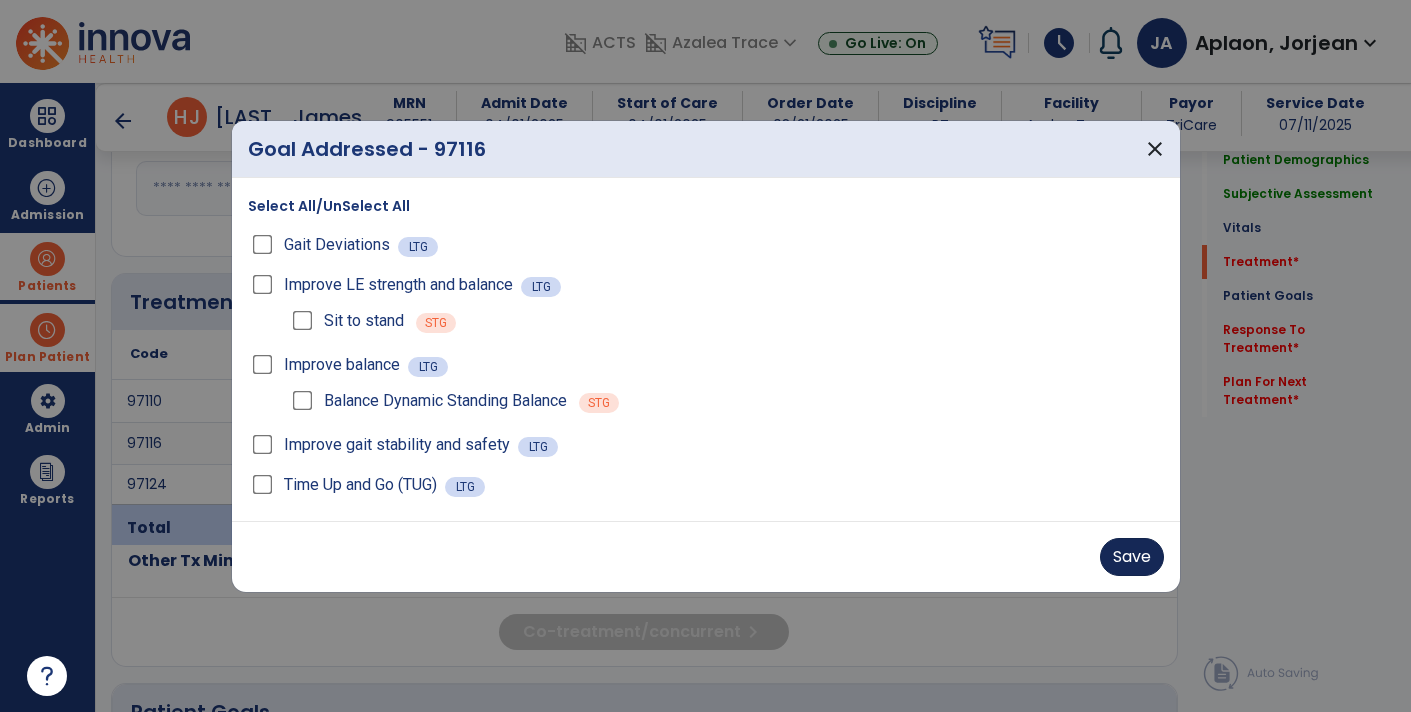 click on "Save" at bounding box center [1132, 557] 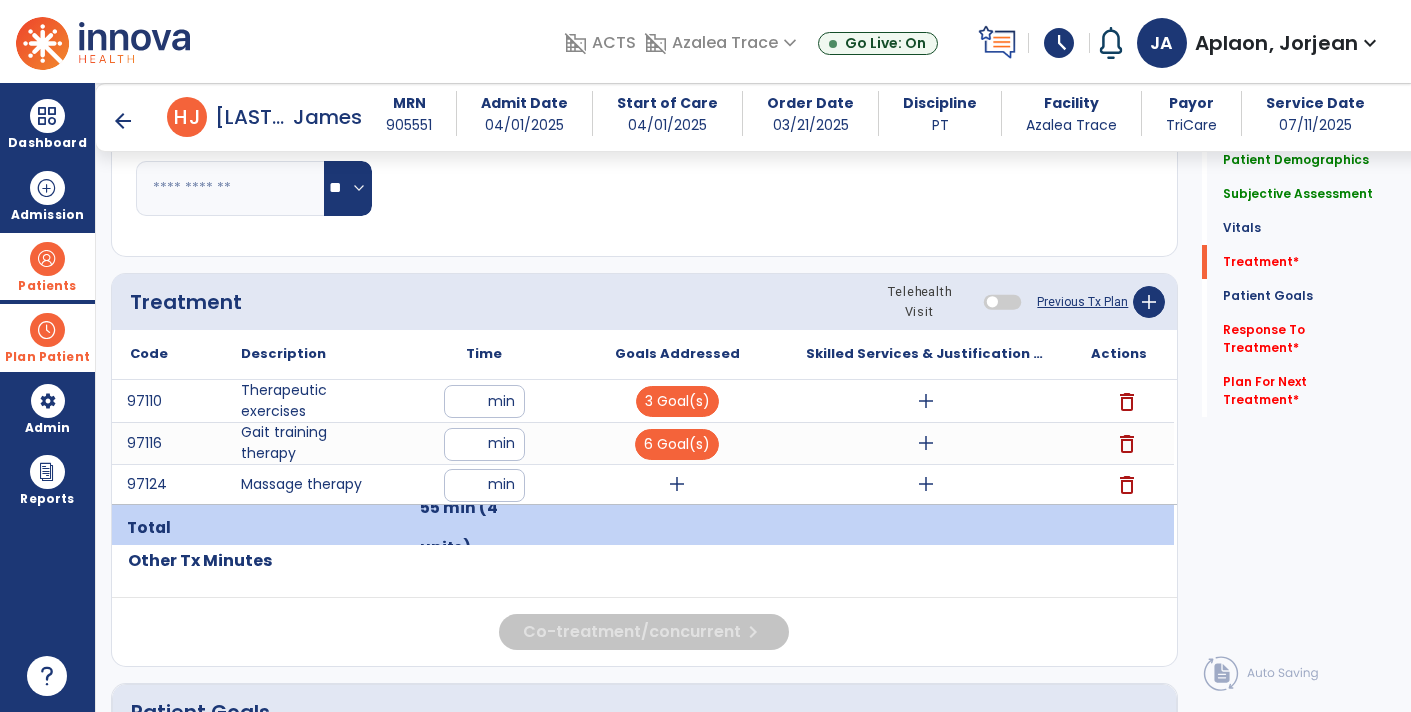click on "add" at bounding box center [677, 484] 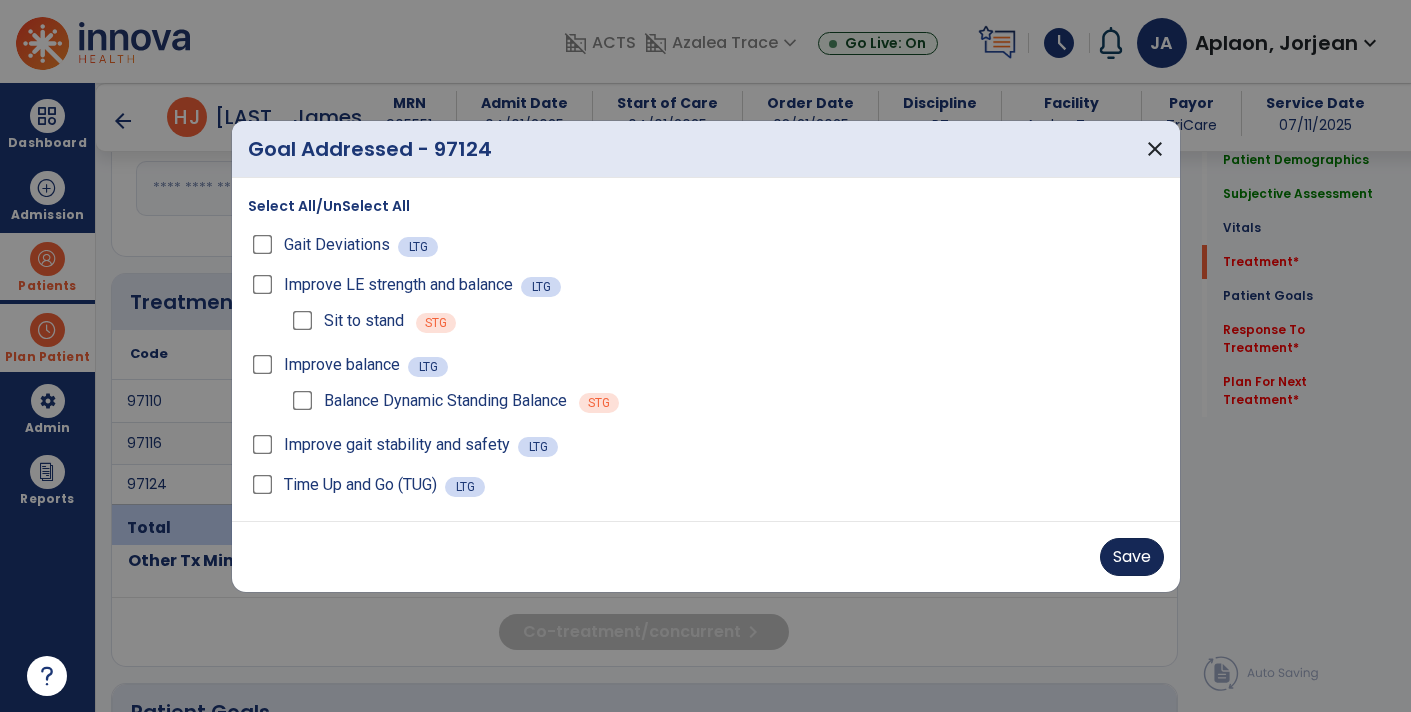 click on "Save" at bounding box center [1132, 557] 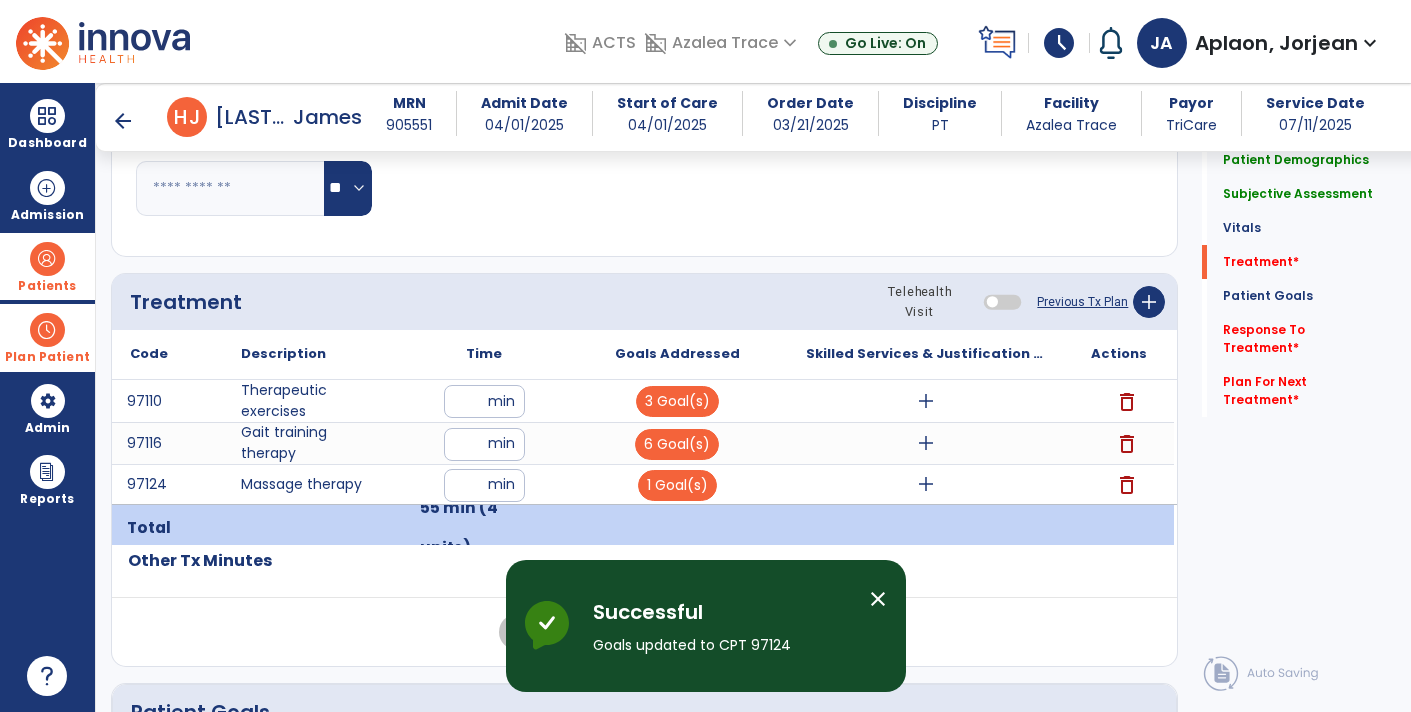 click on "add" at bounding box center [926, 401] 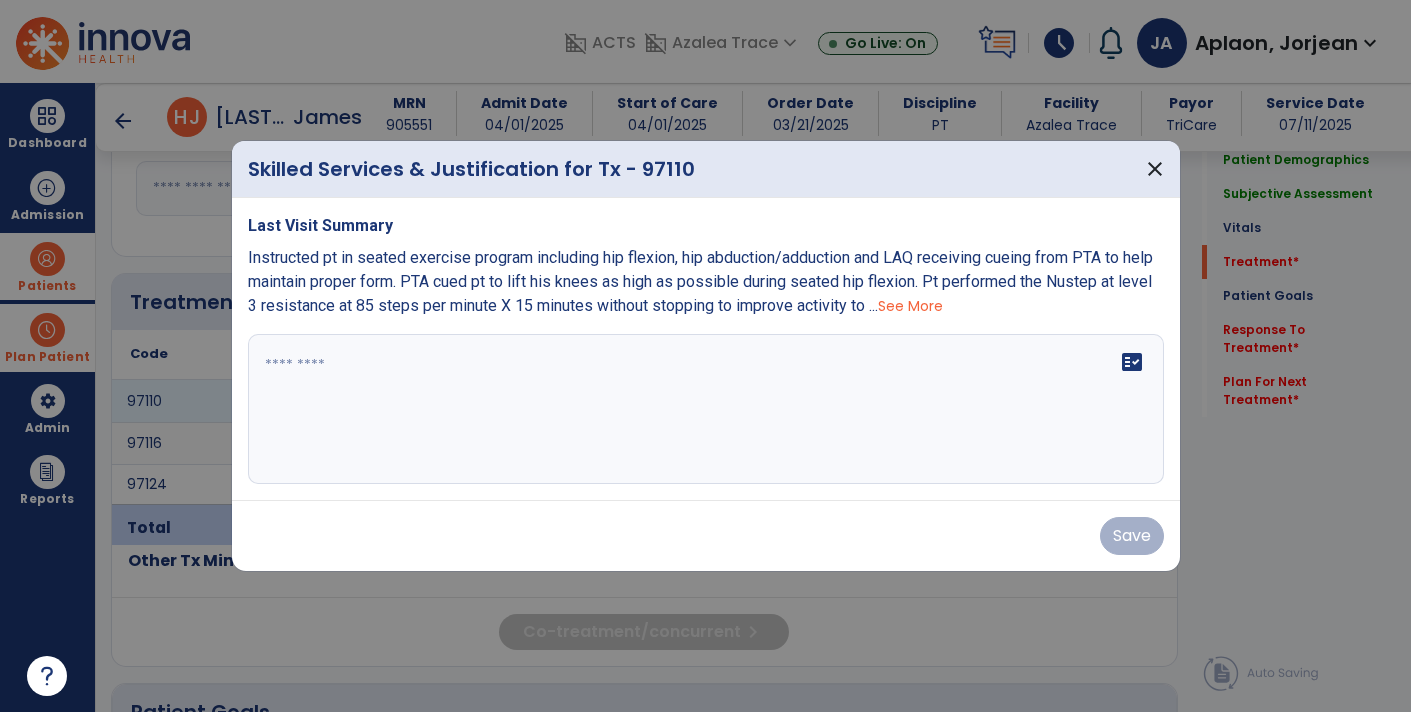 click on "fact_check" at bounding box center [706, 409] 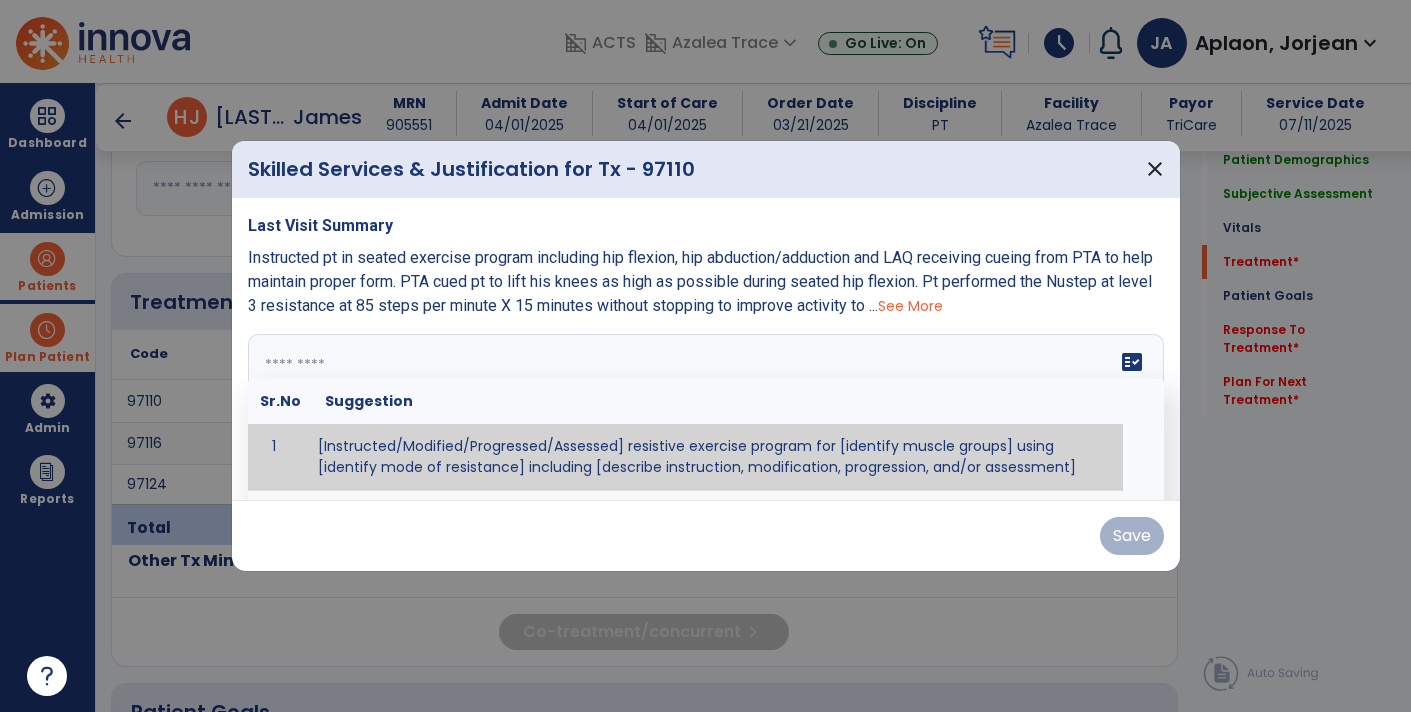 click at bounding box center (704, 409) 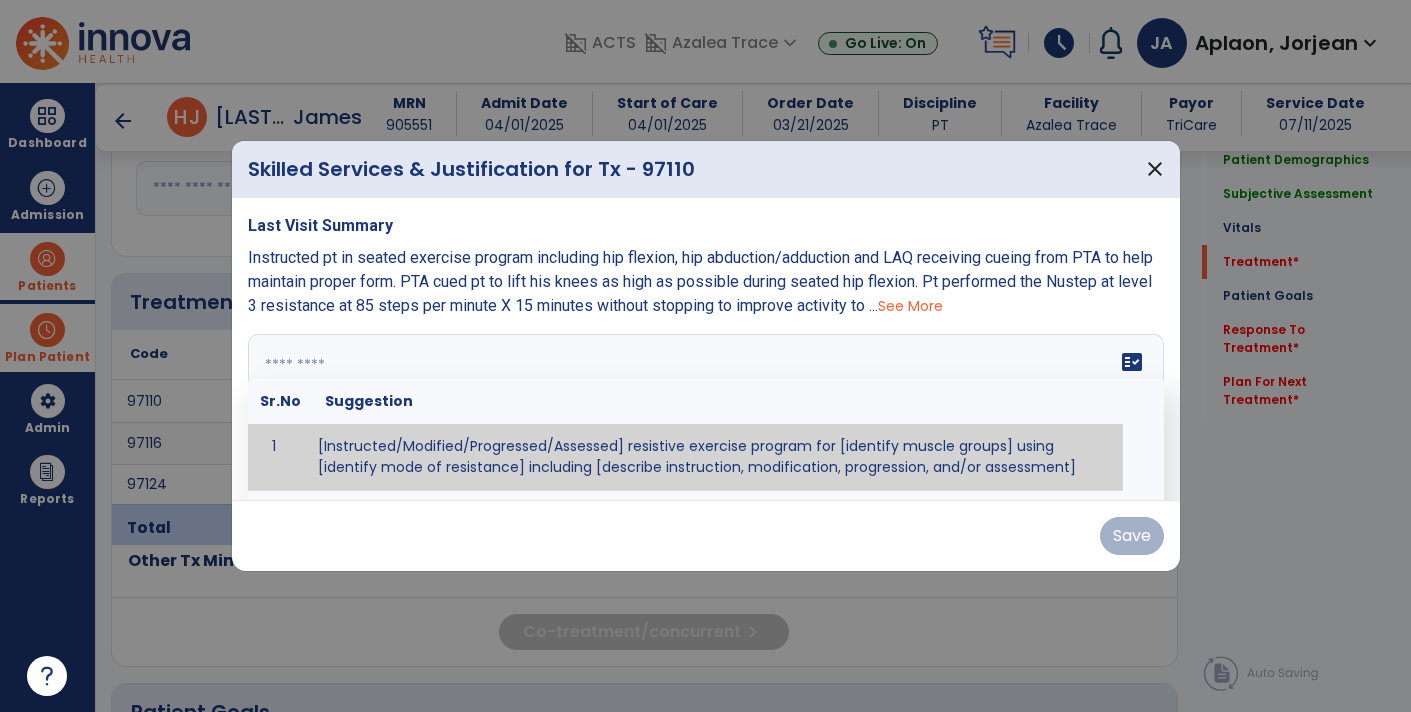 click at bounding box center [704, 409] 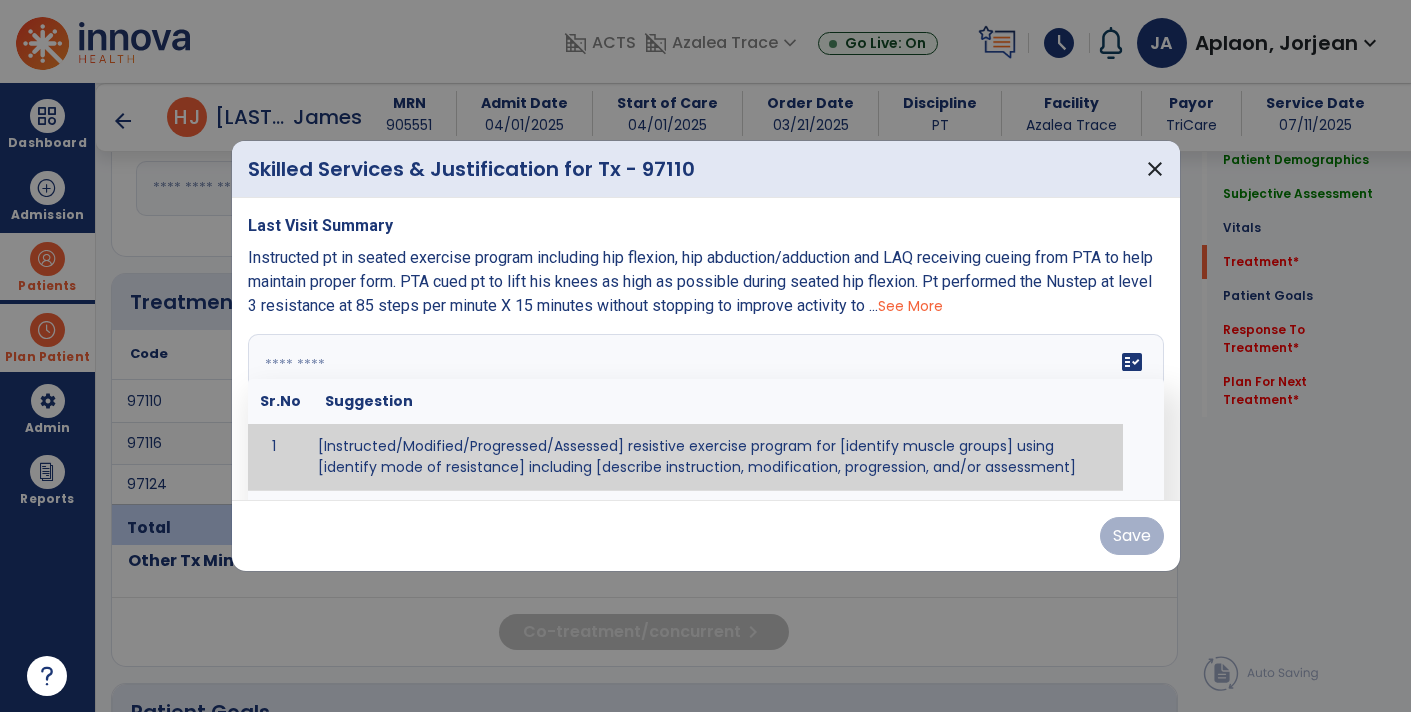 click at bounding box center [704, 409] 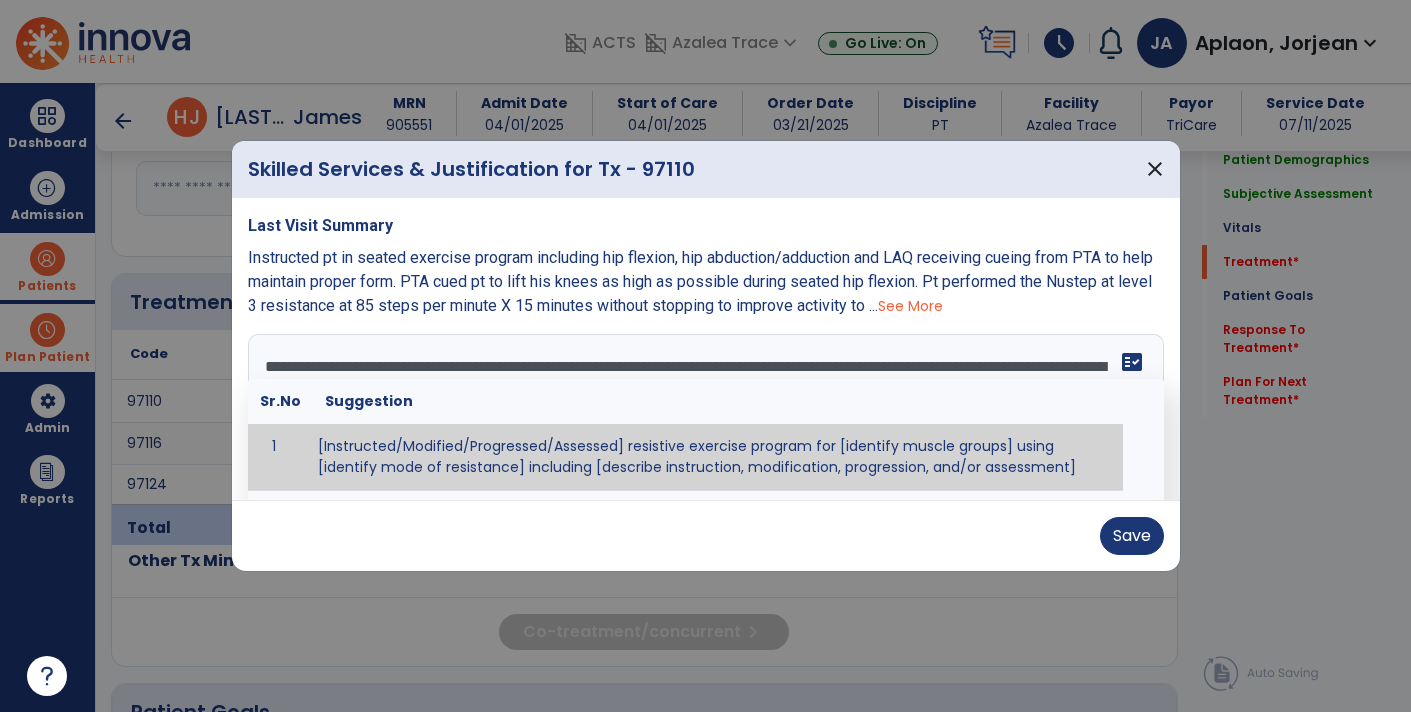 click on "Save" at bounding box center [706, 536] 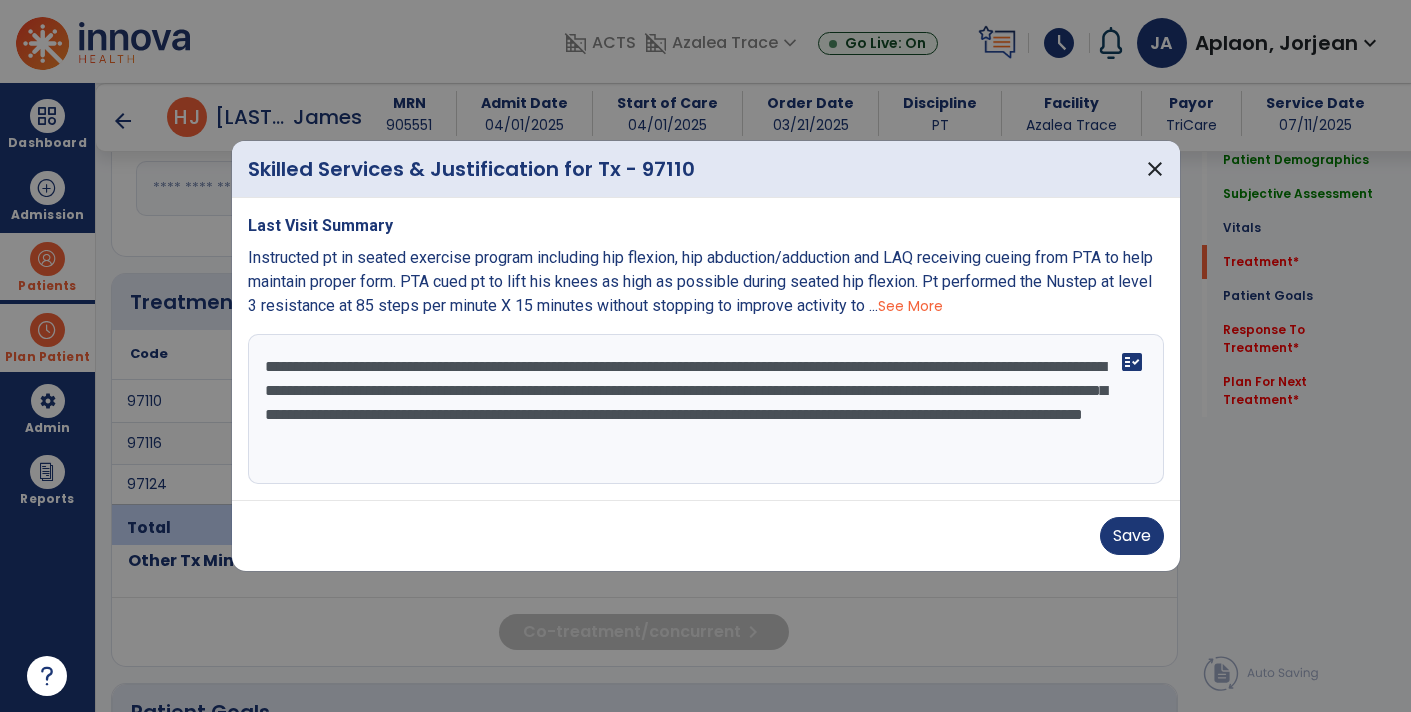click on "**********" at bounding box center (706, 409) 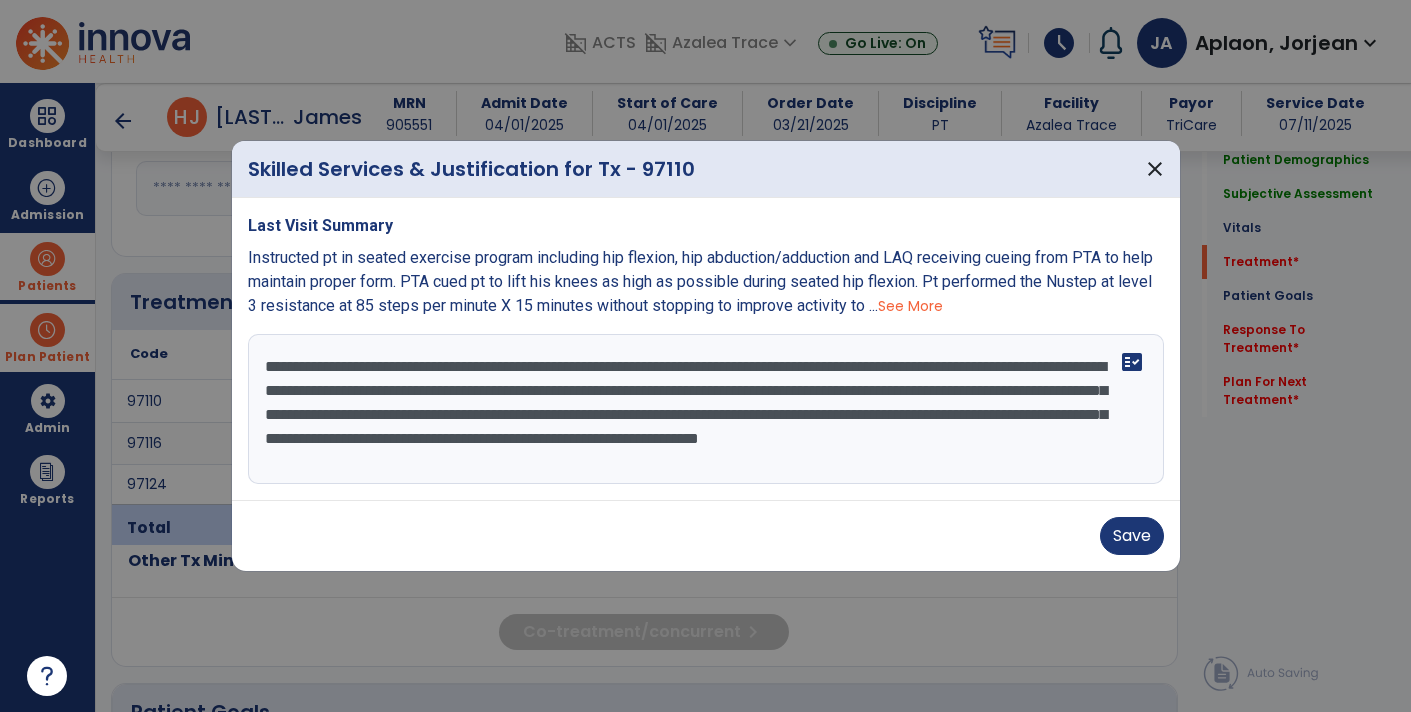 click on "**********" at bounding box center [706, 409] 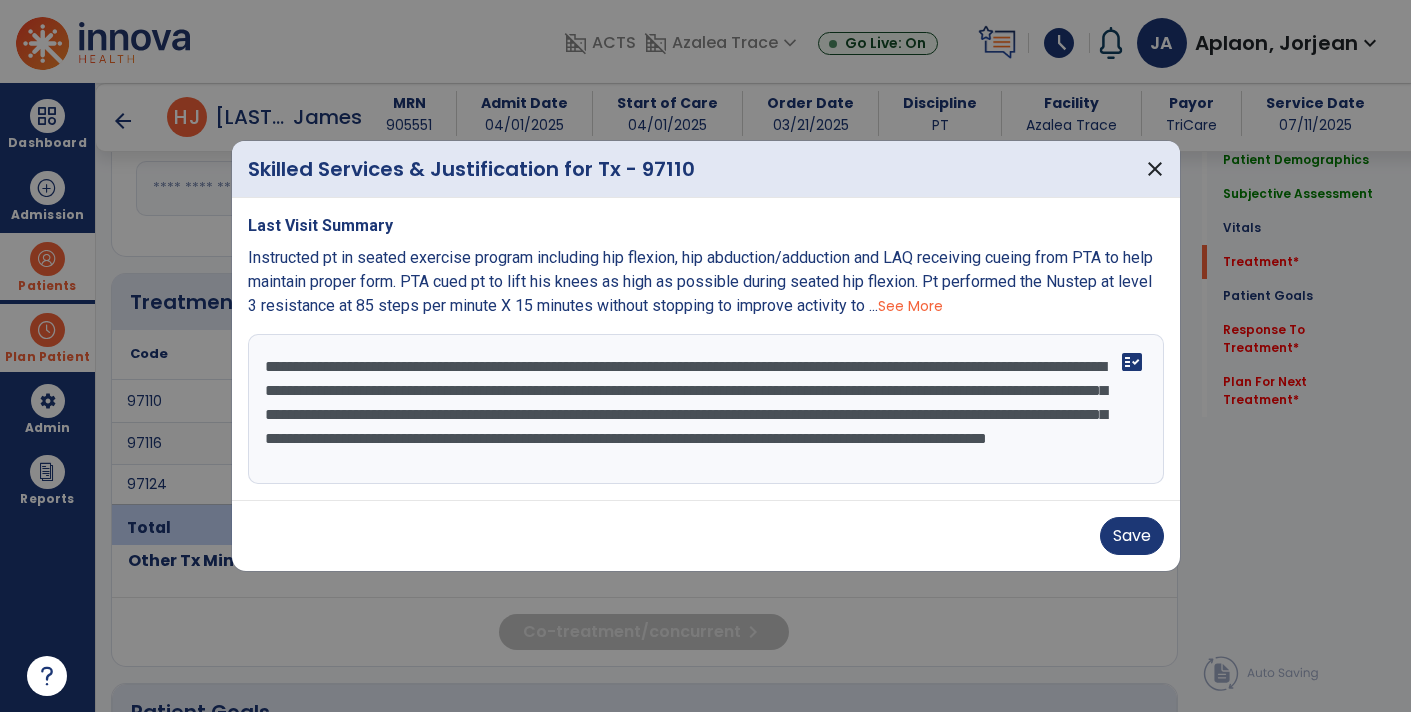 scroll, scrollTop: 23, scrollLeft: 0, axis: vertical 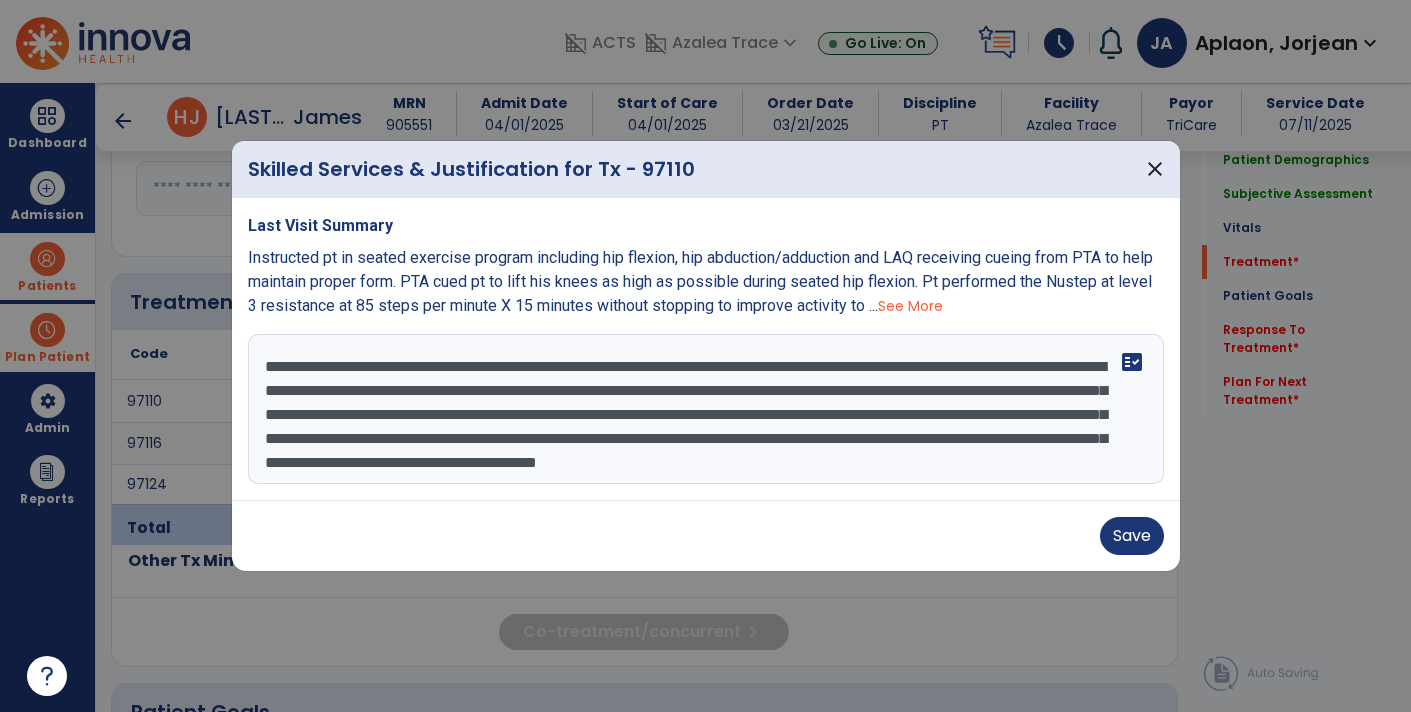 click on "**********" at bounding box center [706, 409] 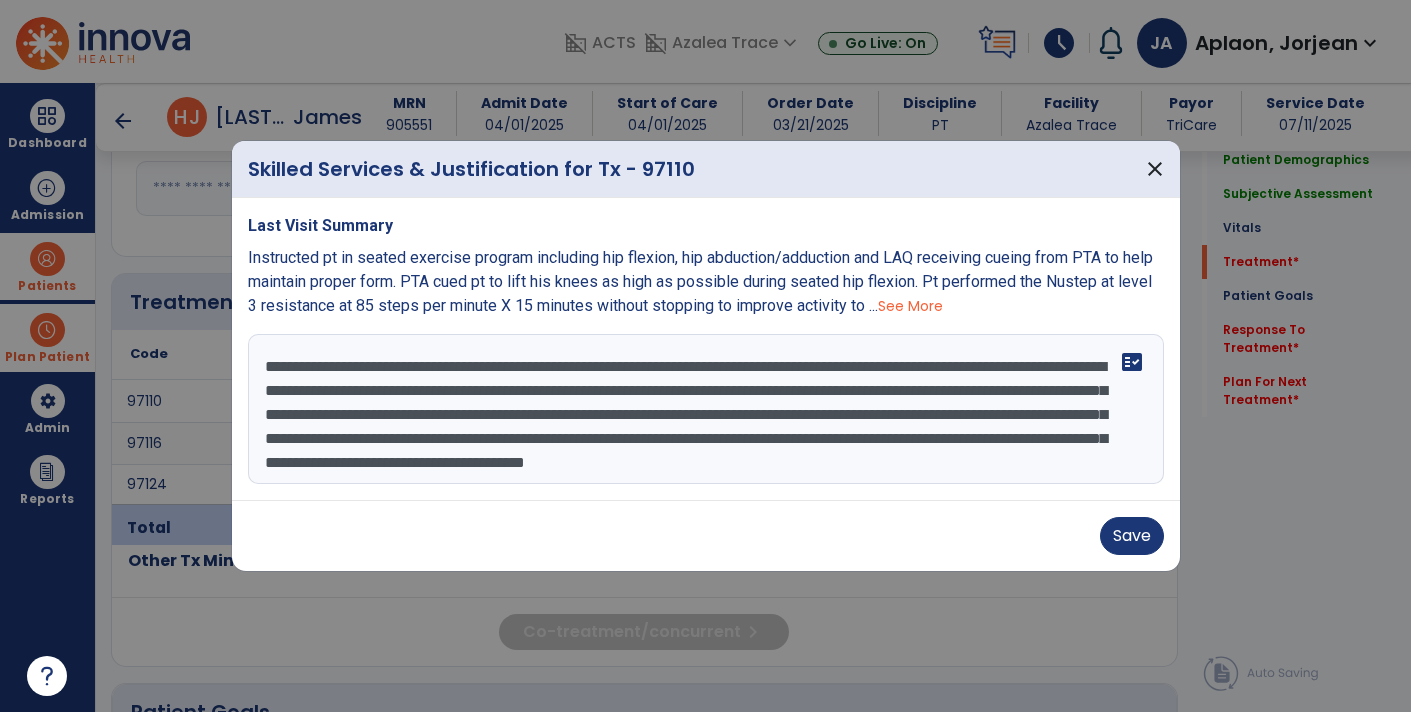 click on "**********" at bounding box center [706, 409] 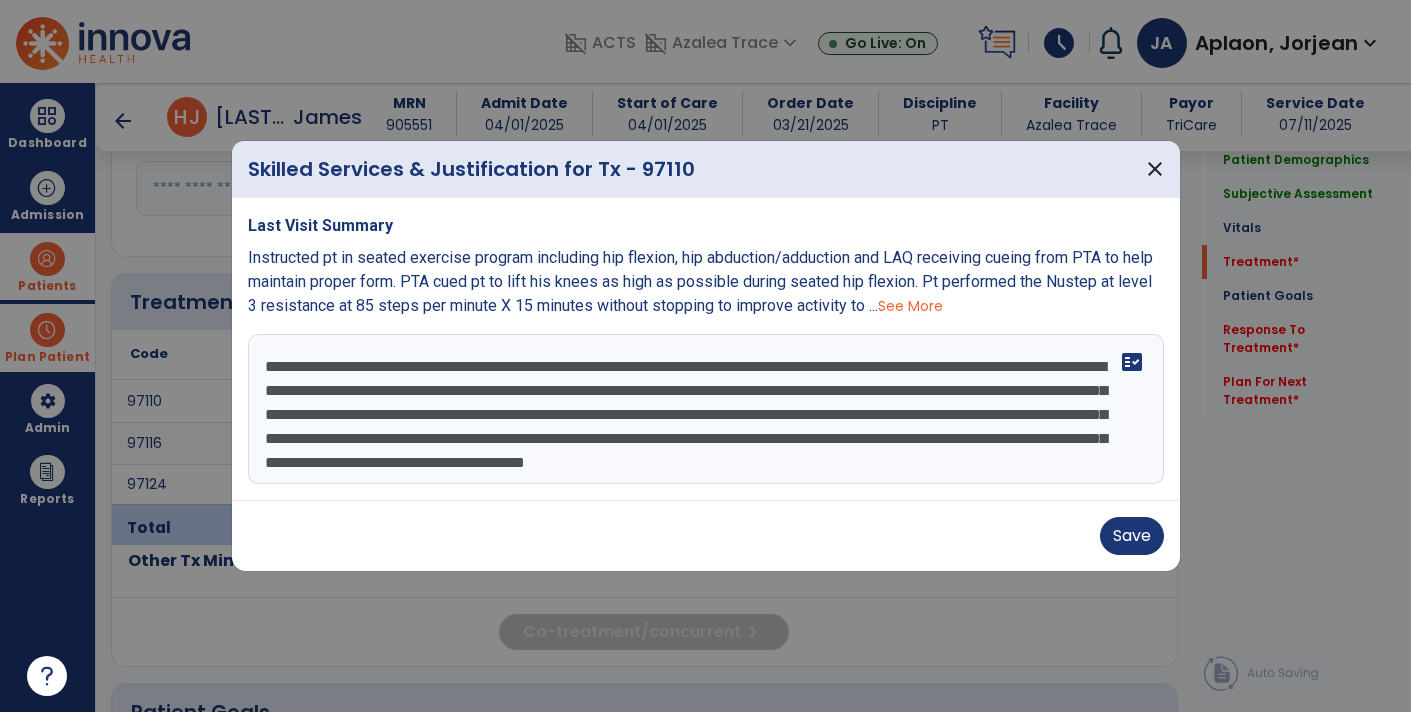 click on "**********" at bounding box center [706, 409] 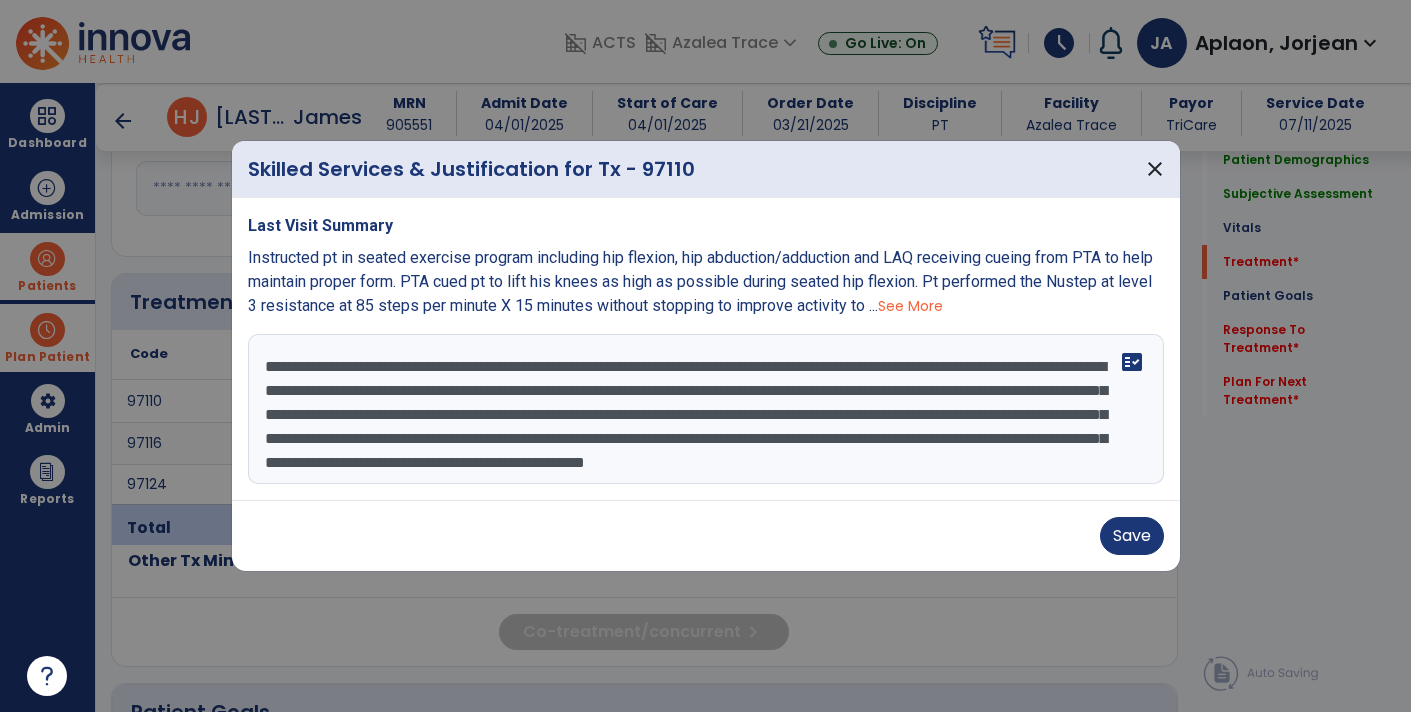 click on "**********" at bounding box center (706, 409) 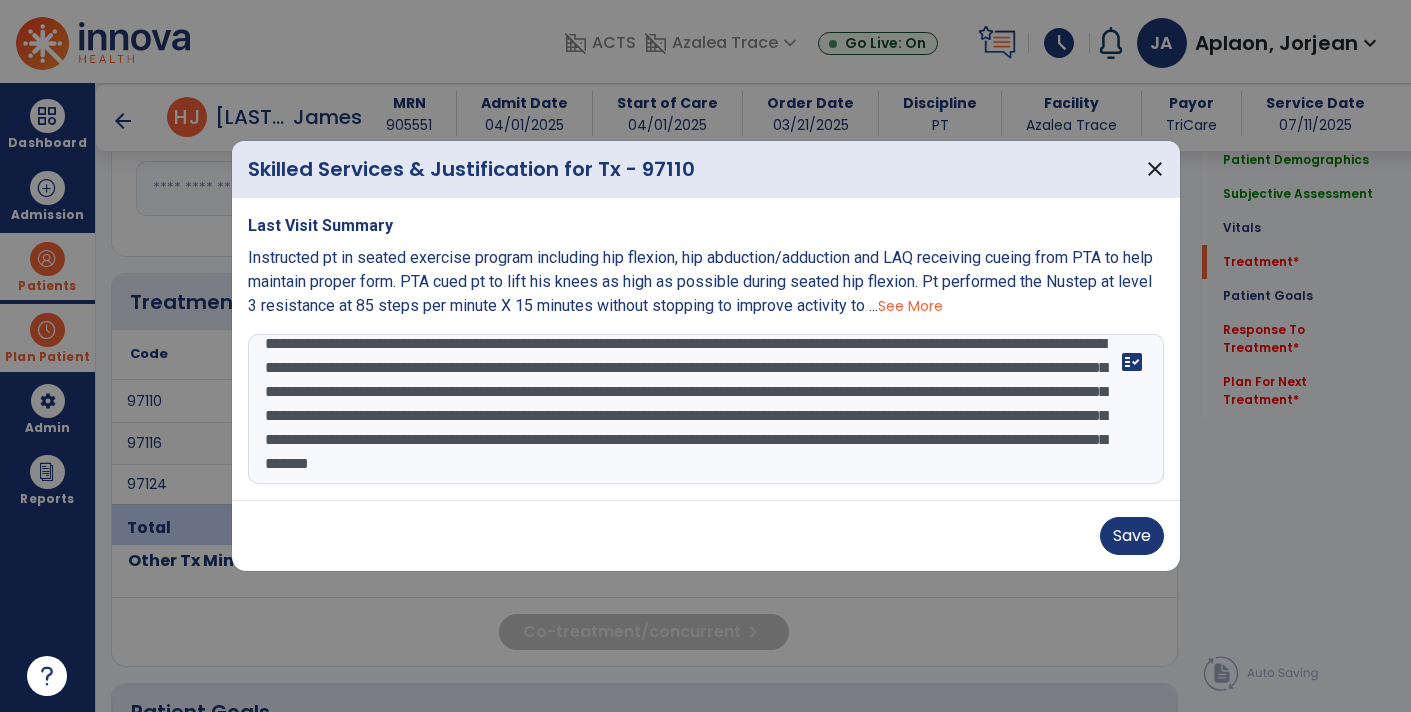 scroll, scrollTop: 47, scrollLeft: 0, axis: vertical 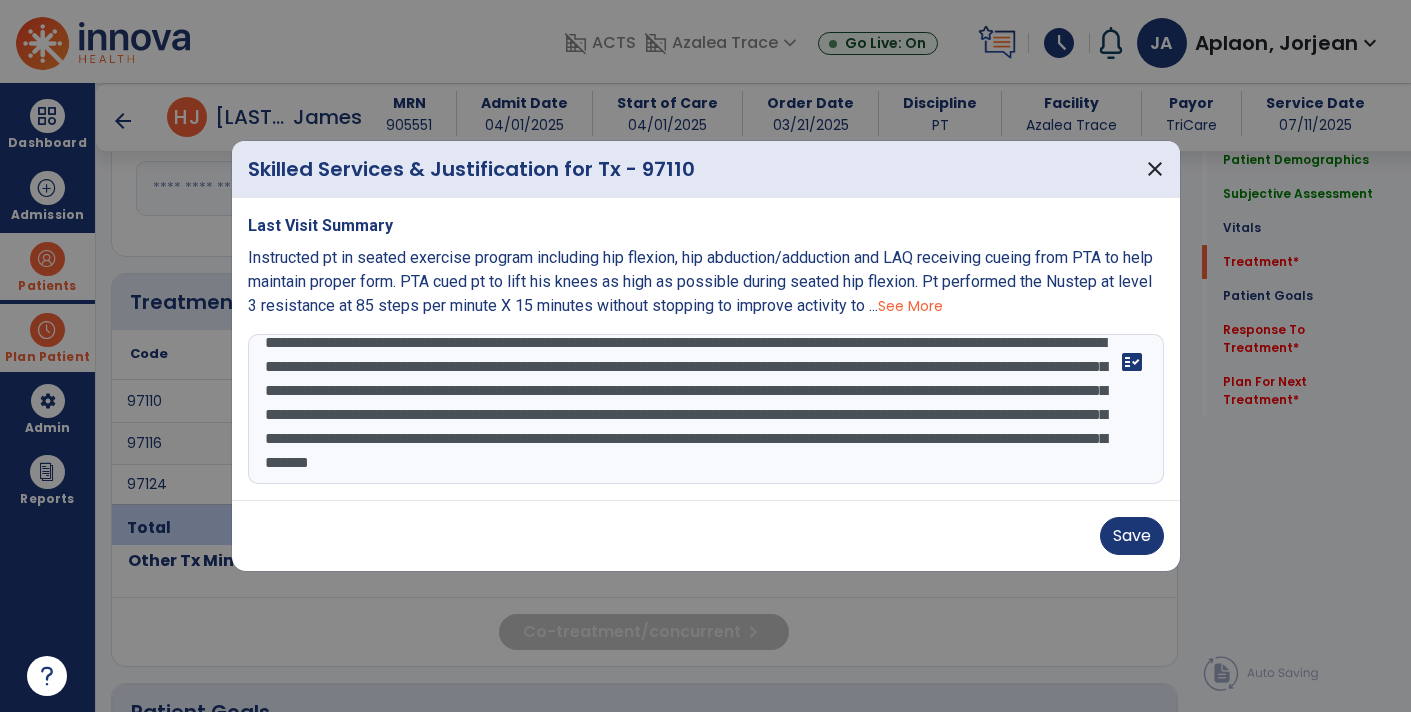 click on "**********" at bounding box center [706, 409] 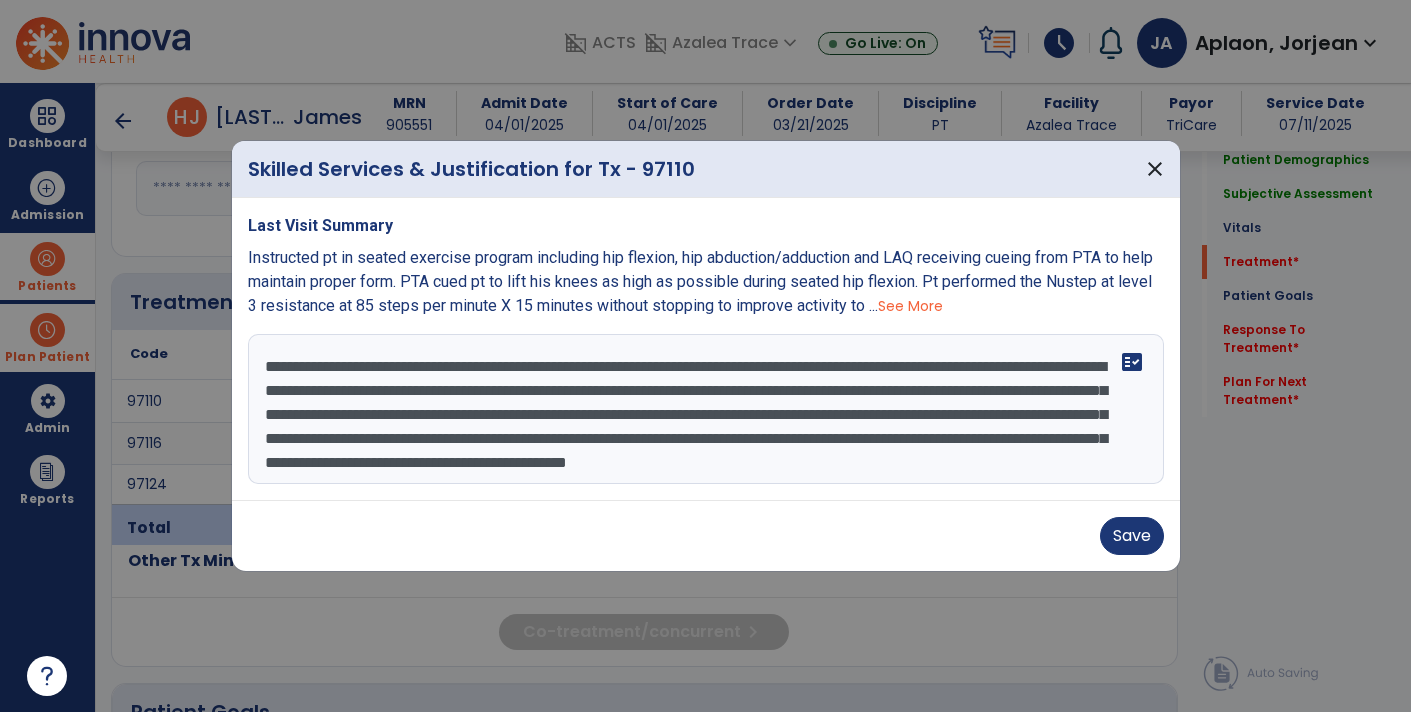 scroll, scrollTop: 24, scrollLeft: 0, axis: vertical 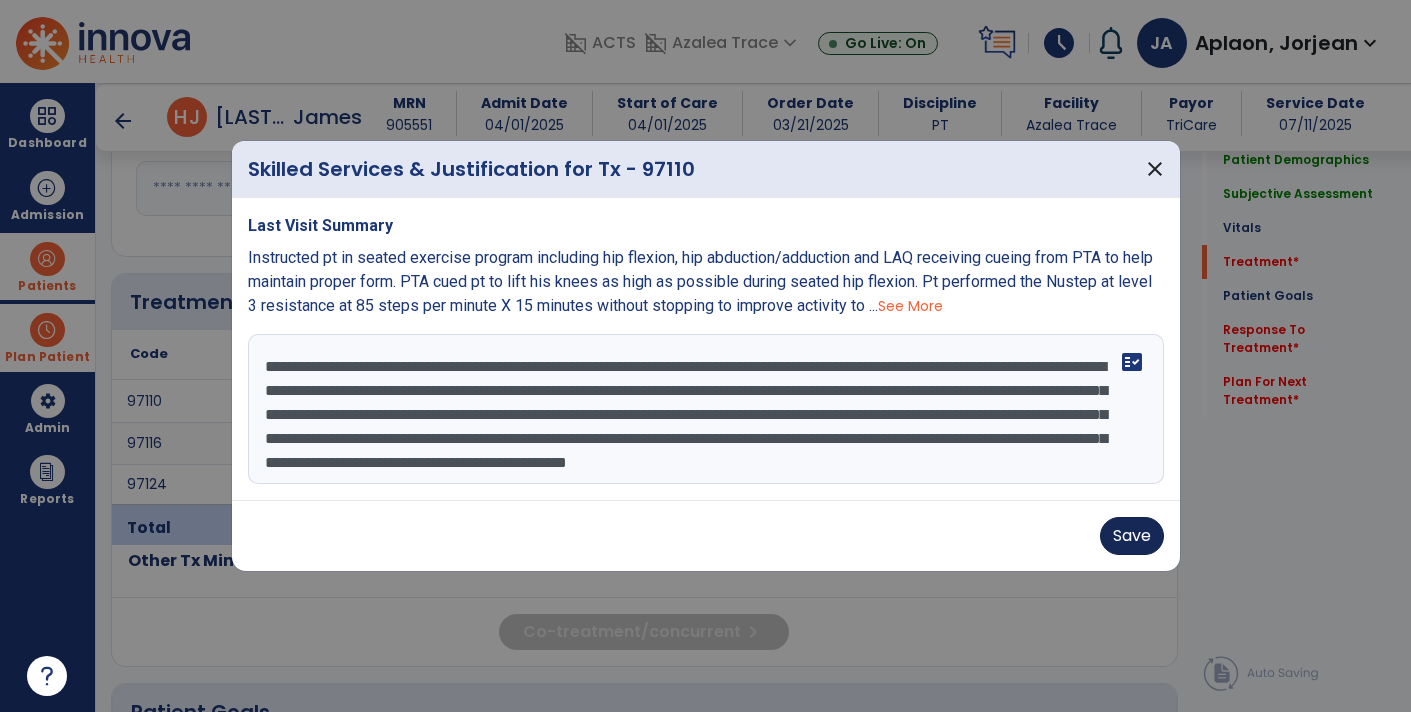 type on "**********" 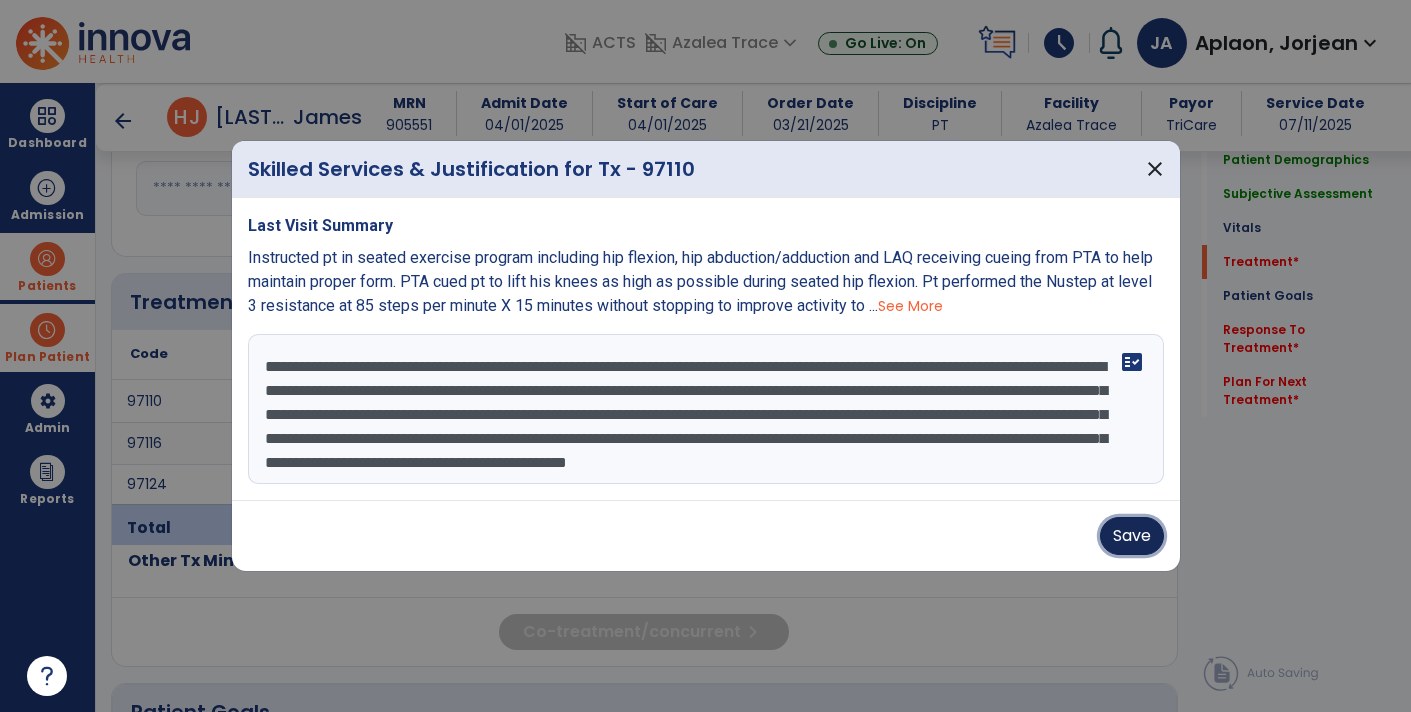 click on "Save" at bounding box center [1132, 536] 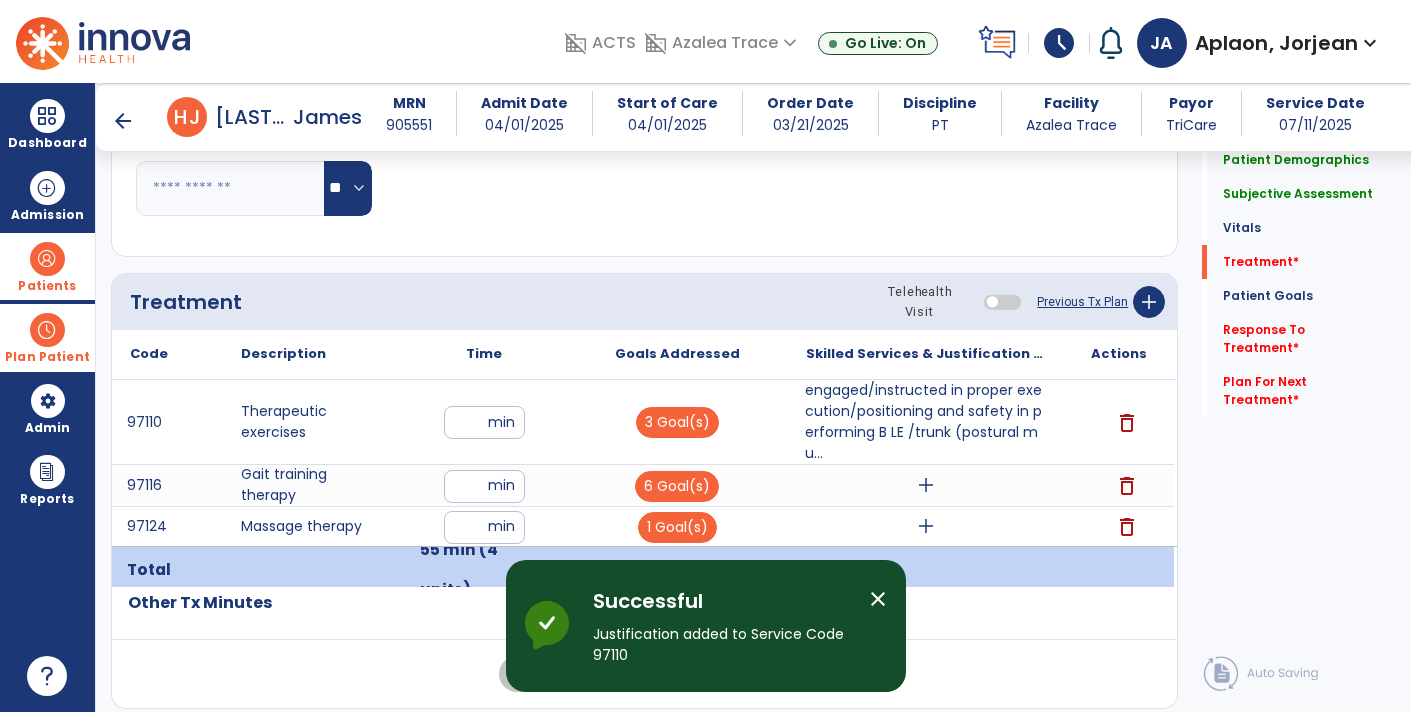 click on "engaged/instructed in proper execution/positioning and safety in performing B LE /trunk (postural mu..." at bounding box center (926, 422) 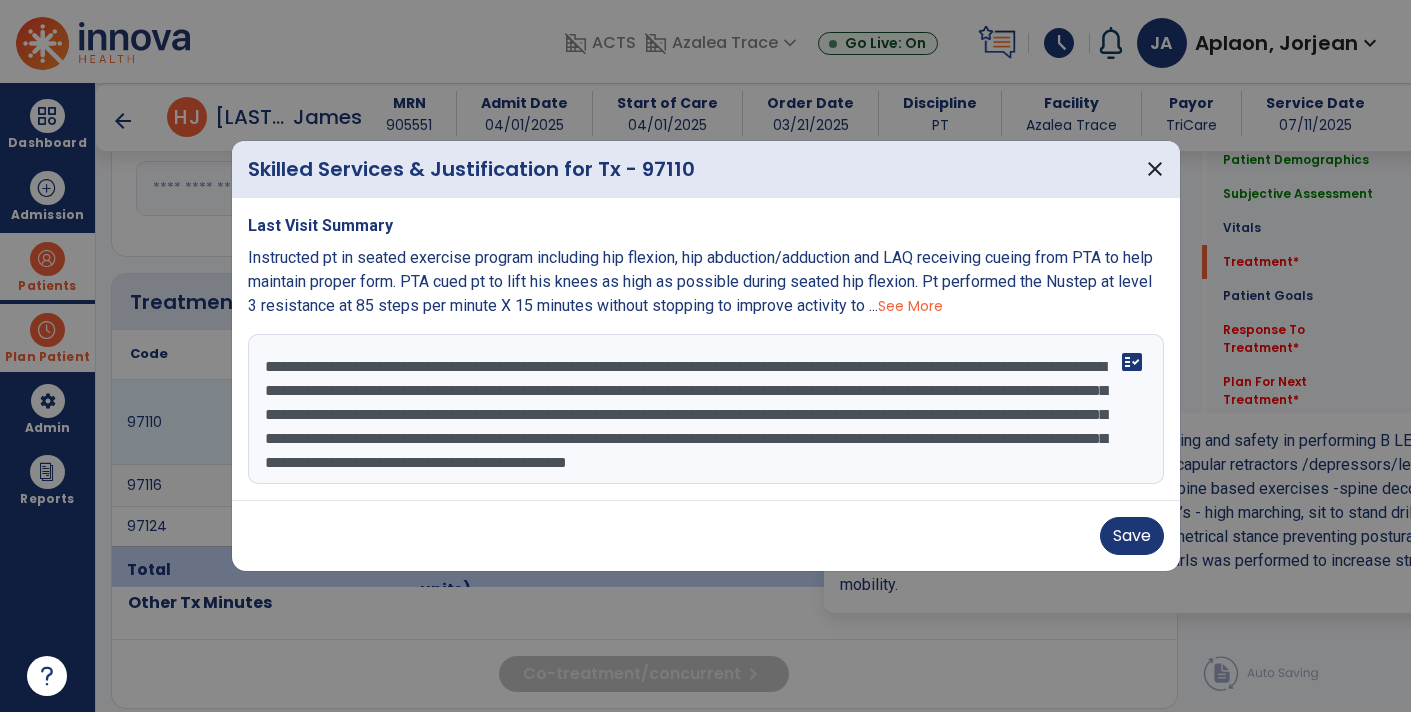 scroll, scrollTop: 23, scrollLeft: 0, axis: vertical 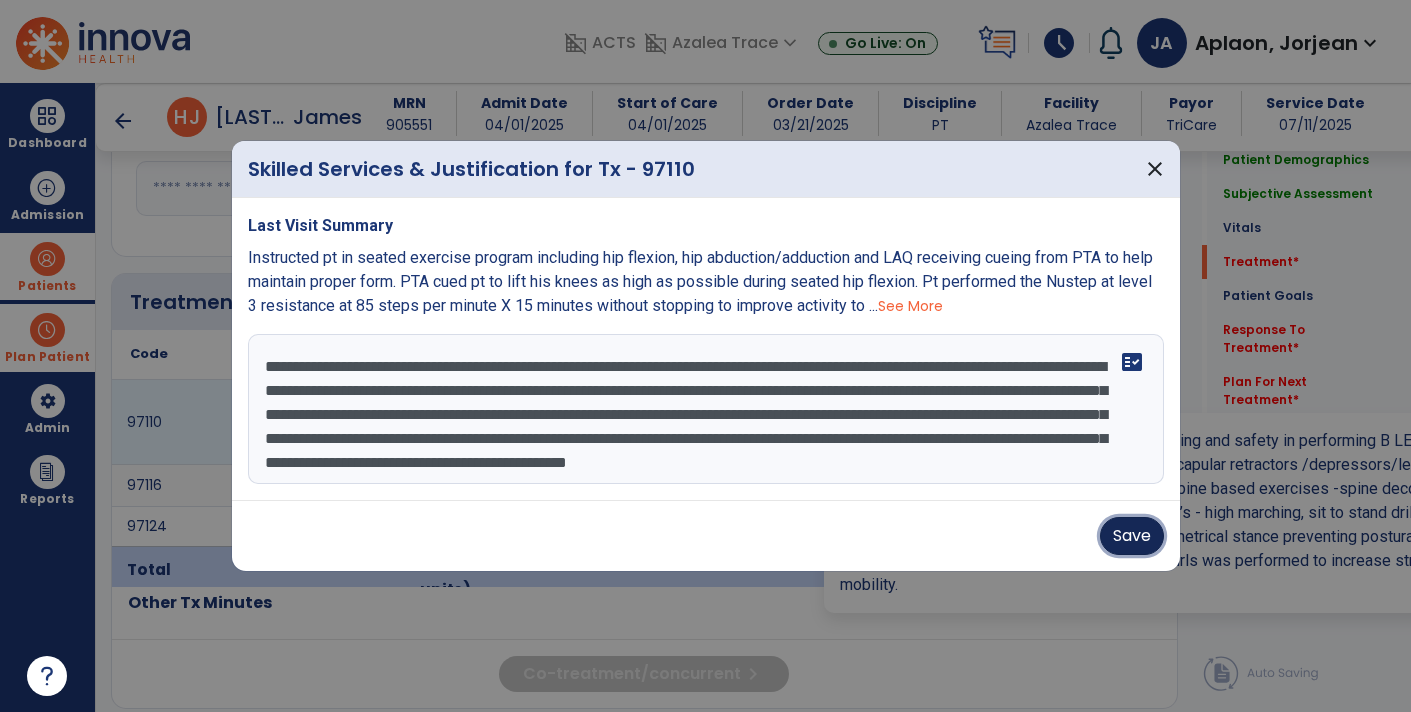 click on "Save" at bounding box center [1132, 536] 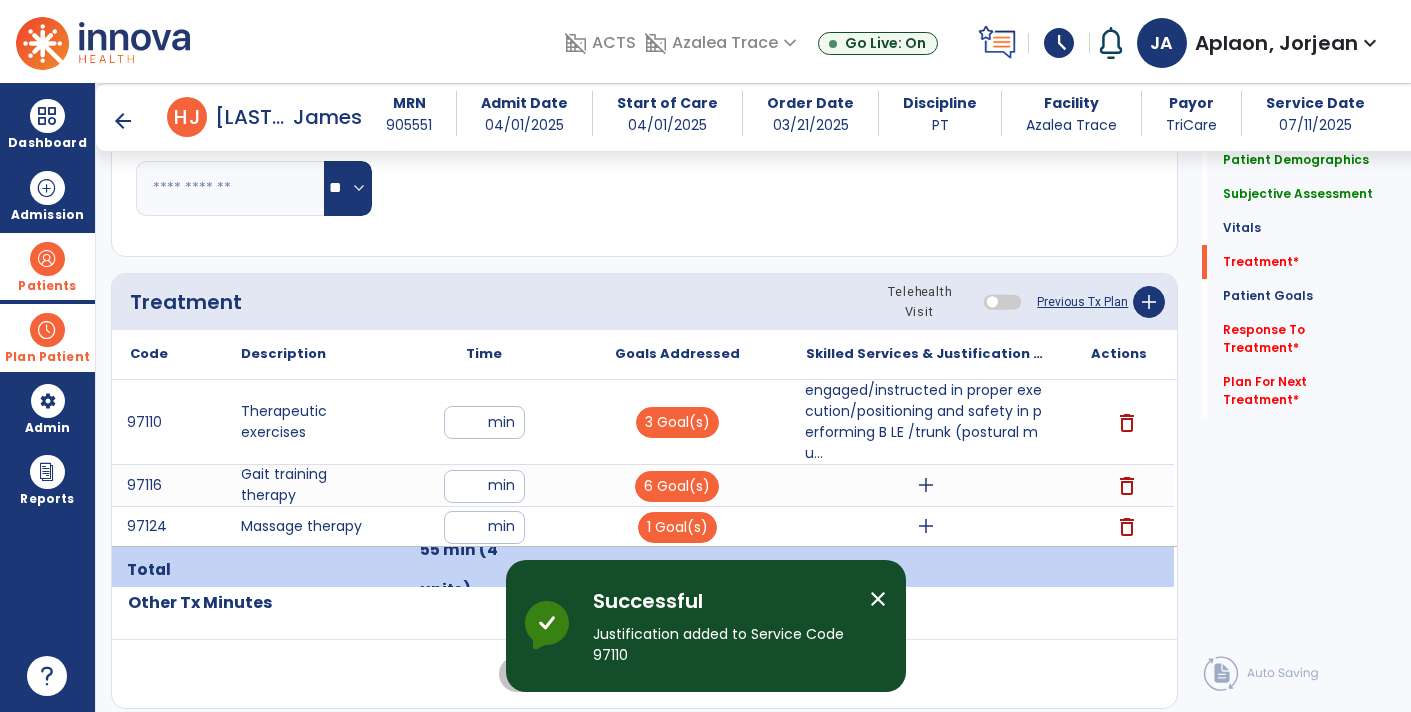 click on "add" at bounding box center (926, 485) 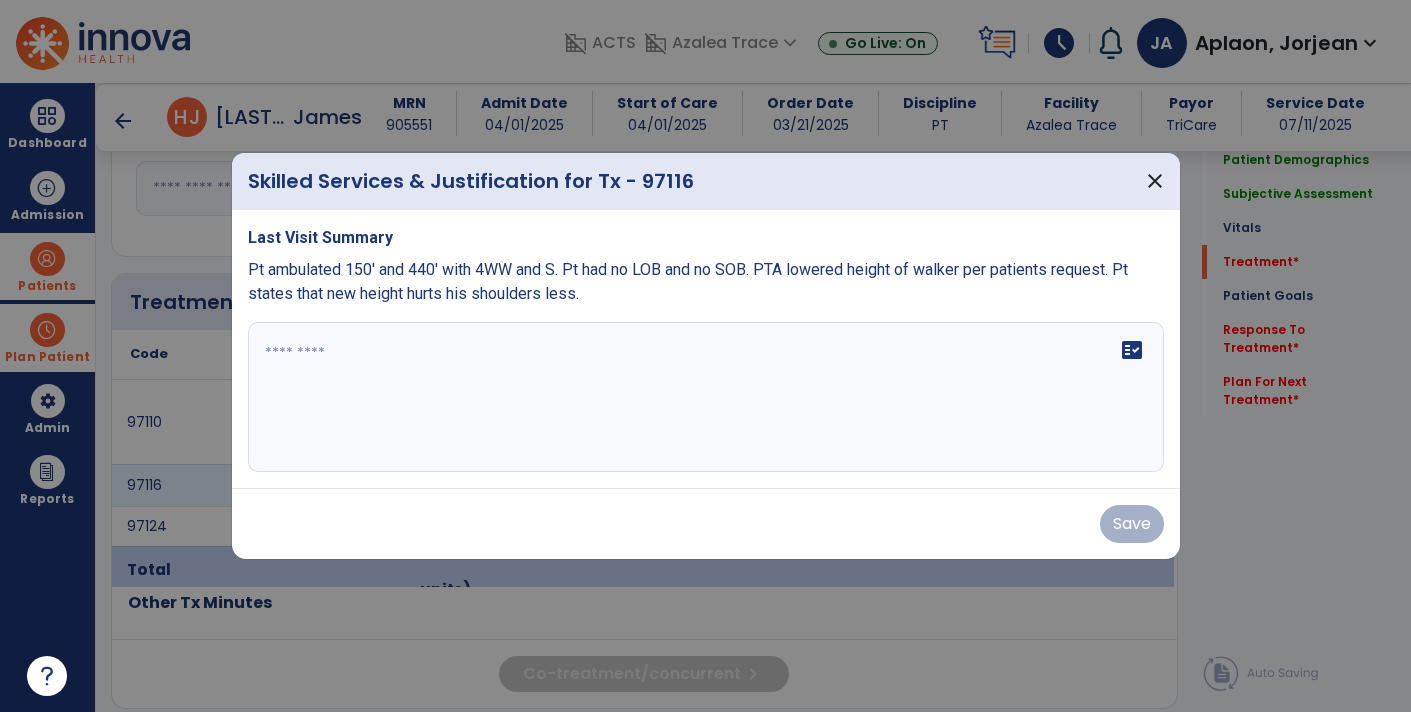click at bounding box center (706, 397) 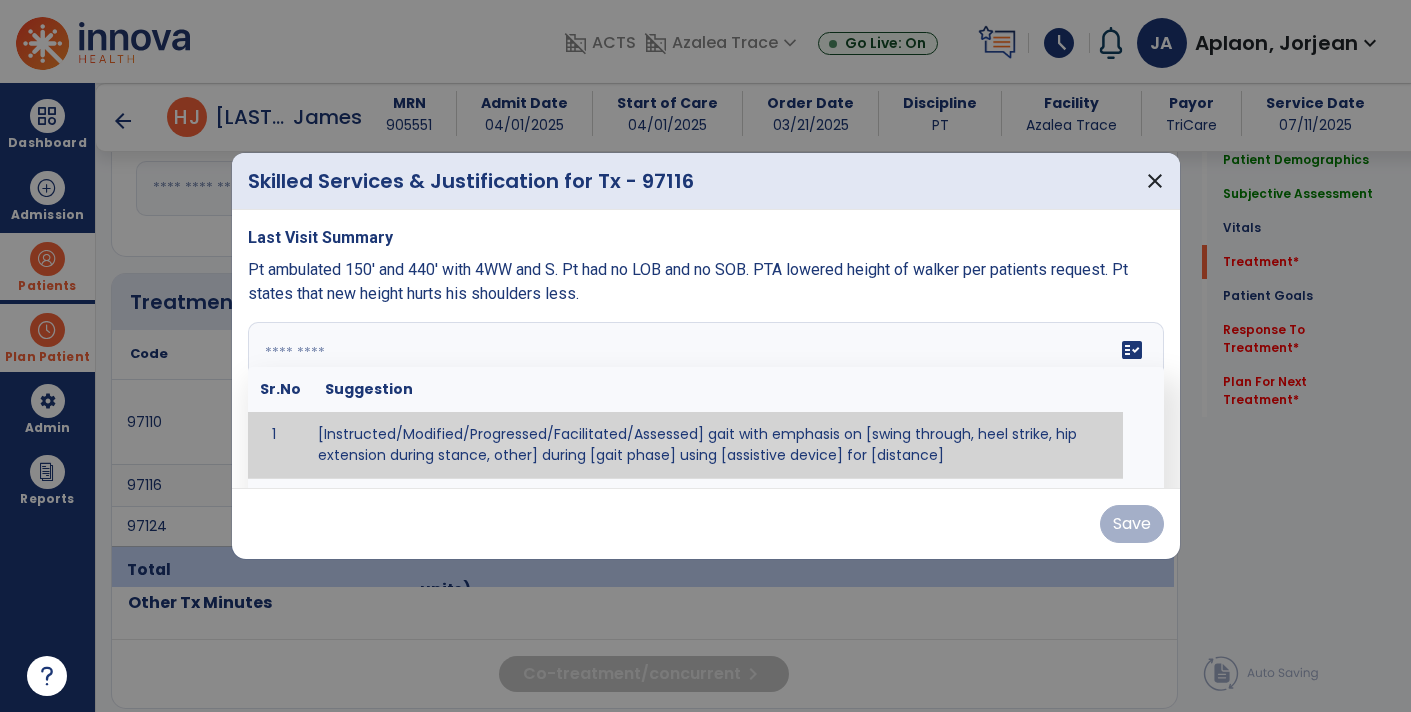 click at bounding box center [704, 397] 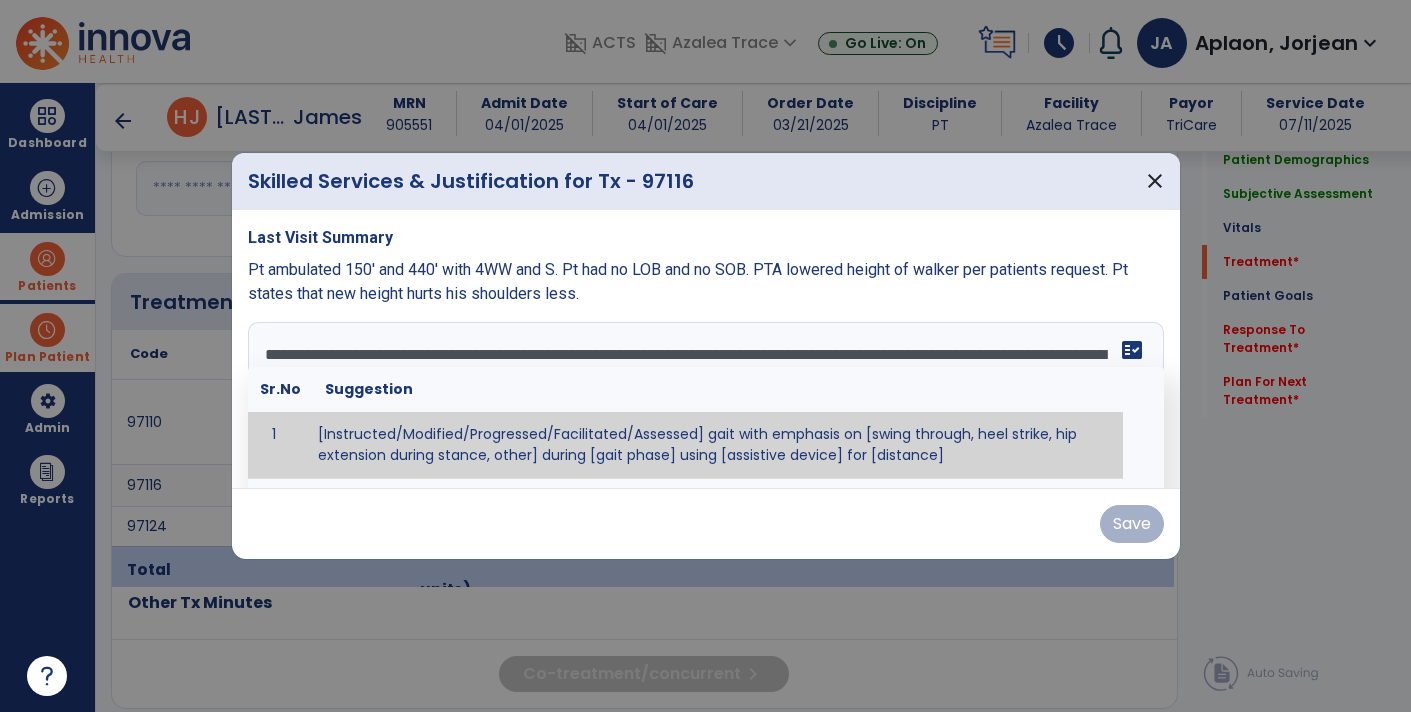 scroll, scrollTop: 39, scrollLeft: 0, axis: vertical 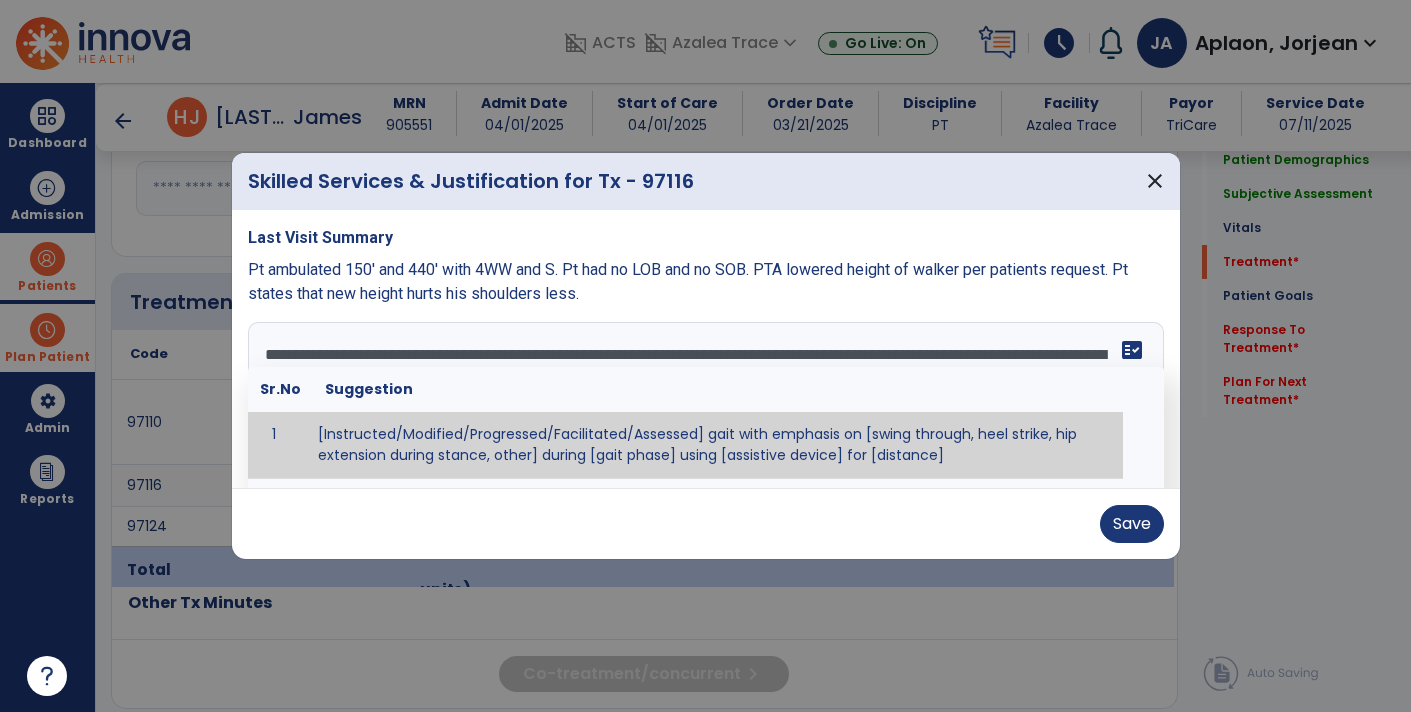 click on "Save" at bounding box center (706, 523) 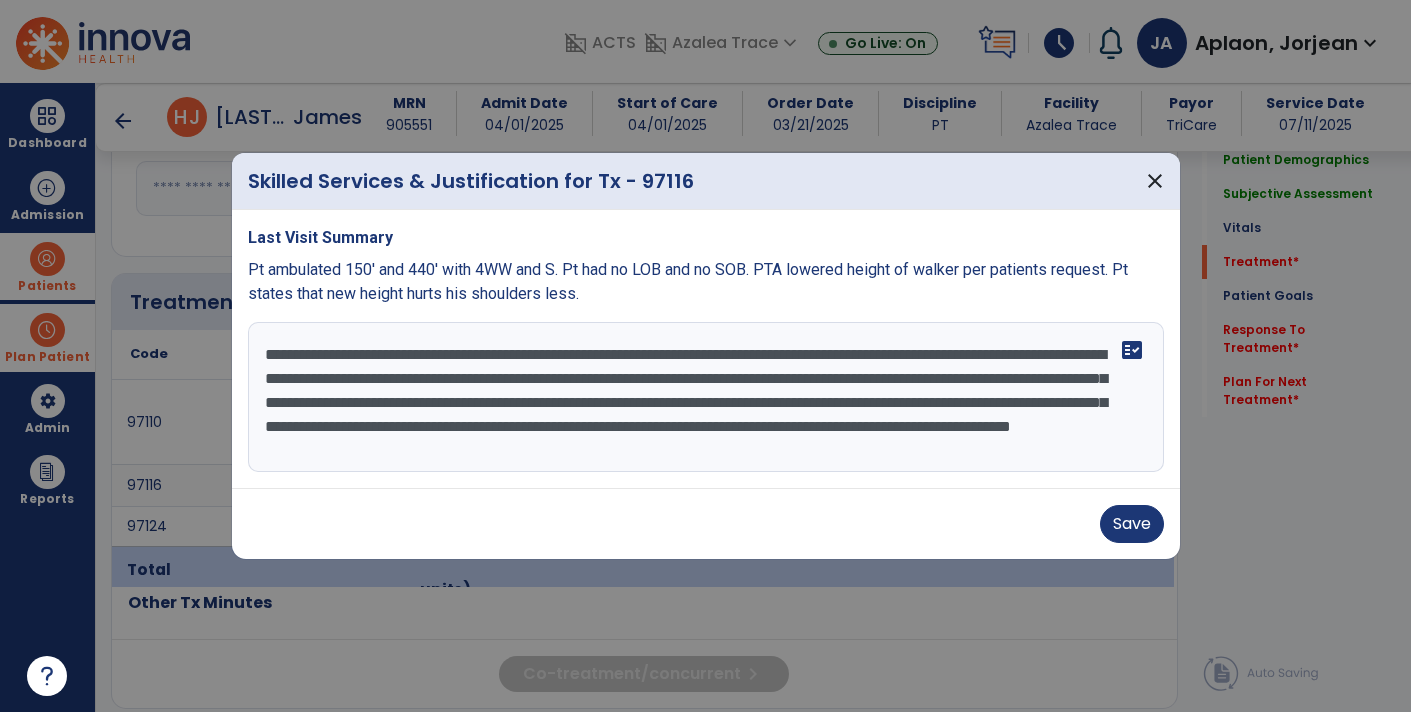 scroll, scrollTop: 0, scrollLeft: 0, axis: both 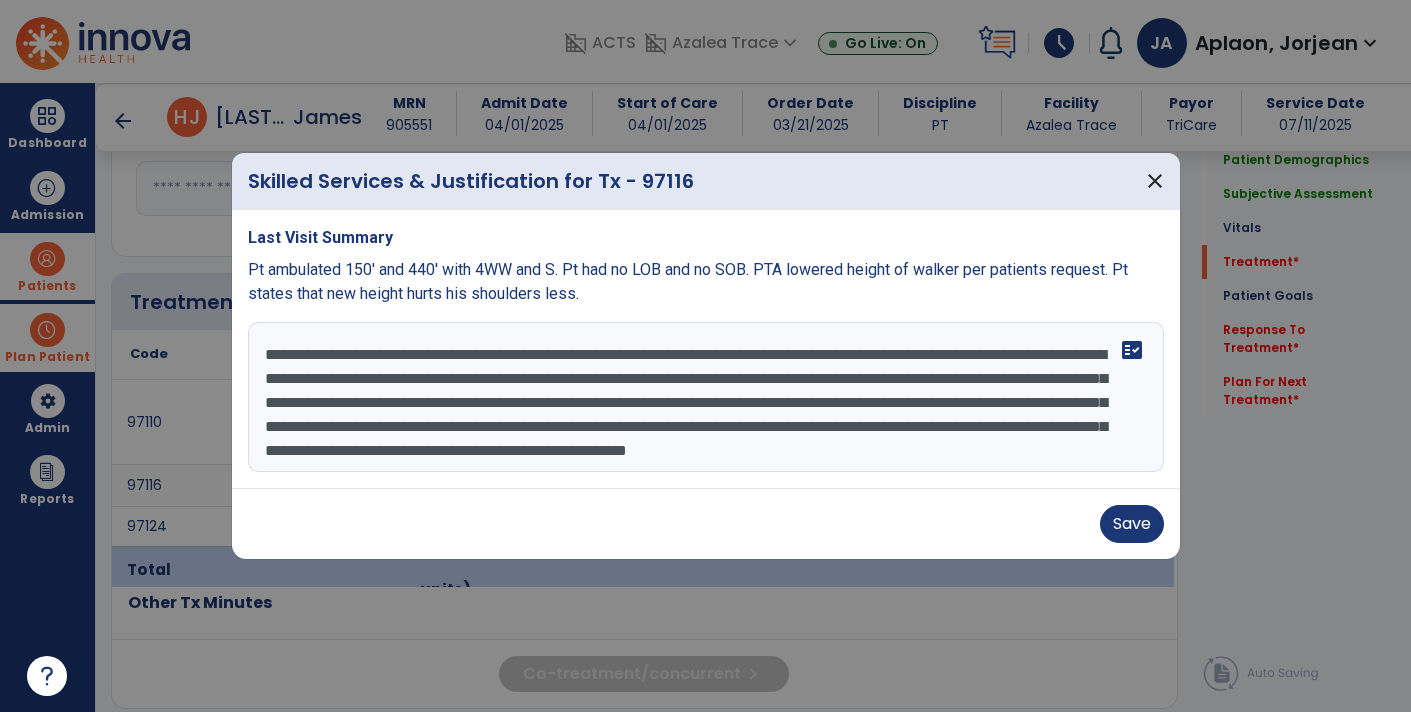 click on "**********" at bounding box center [706, 397] 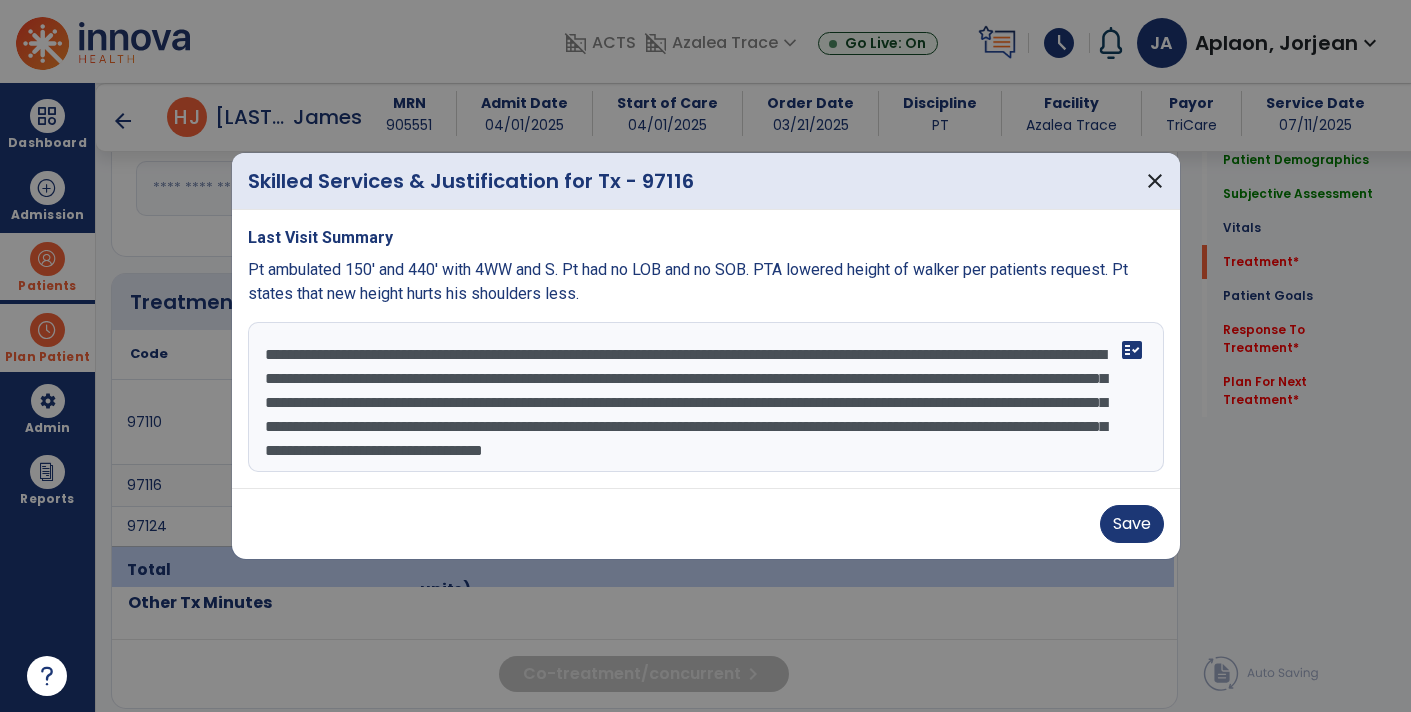 click on "**********" at bounding box center [706, 397] 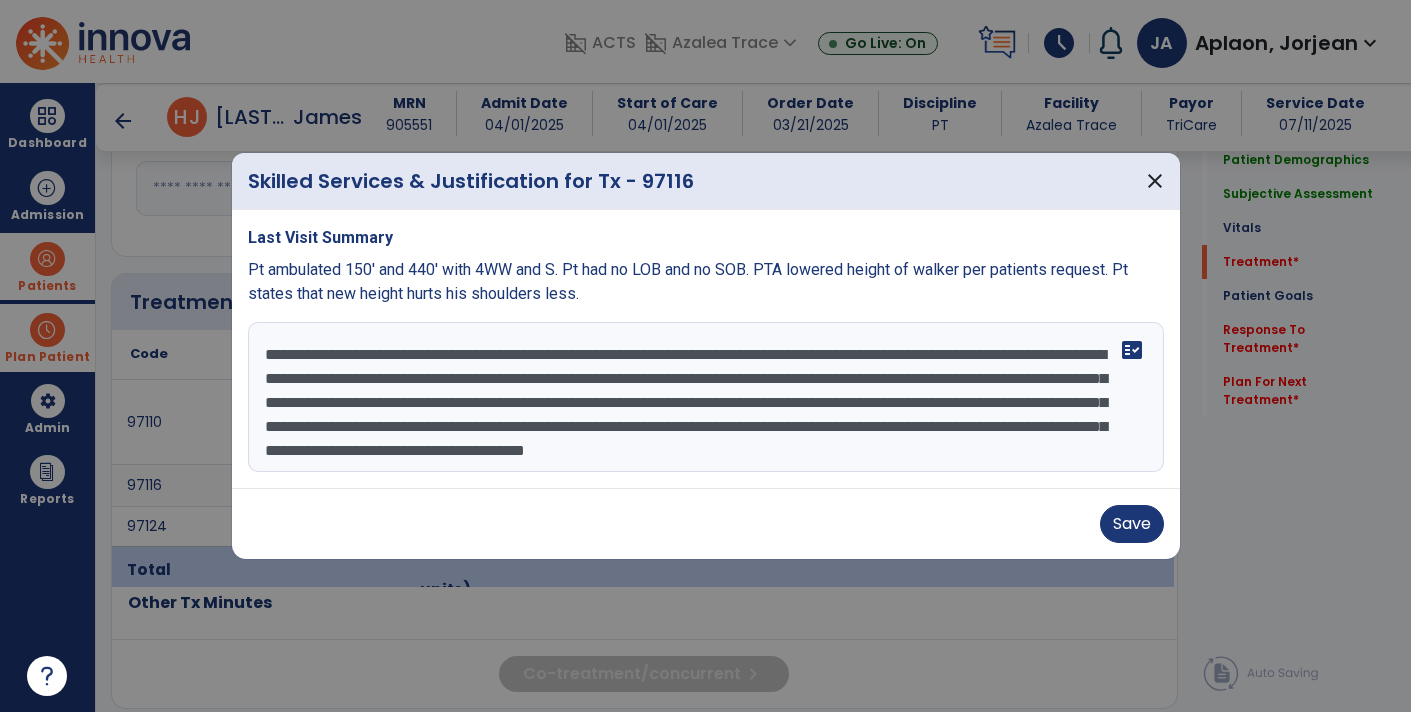 click on "**********" at bounding box center (706, 397) 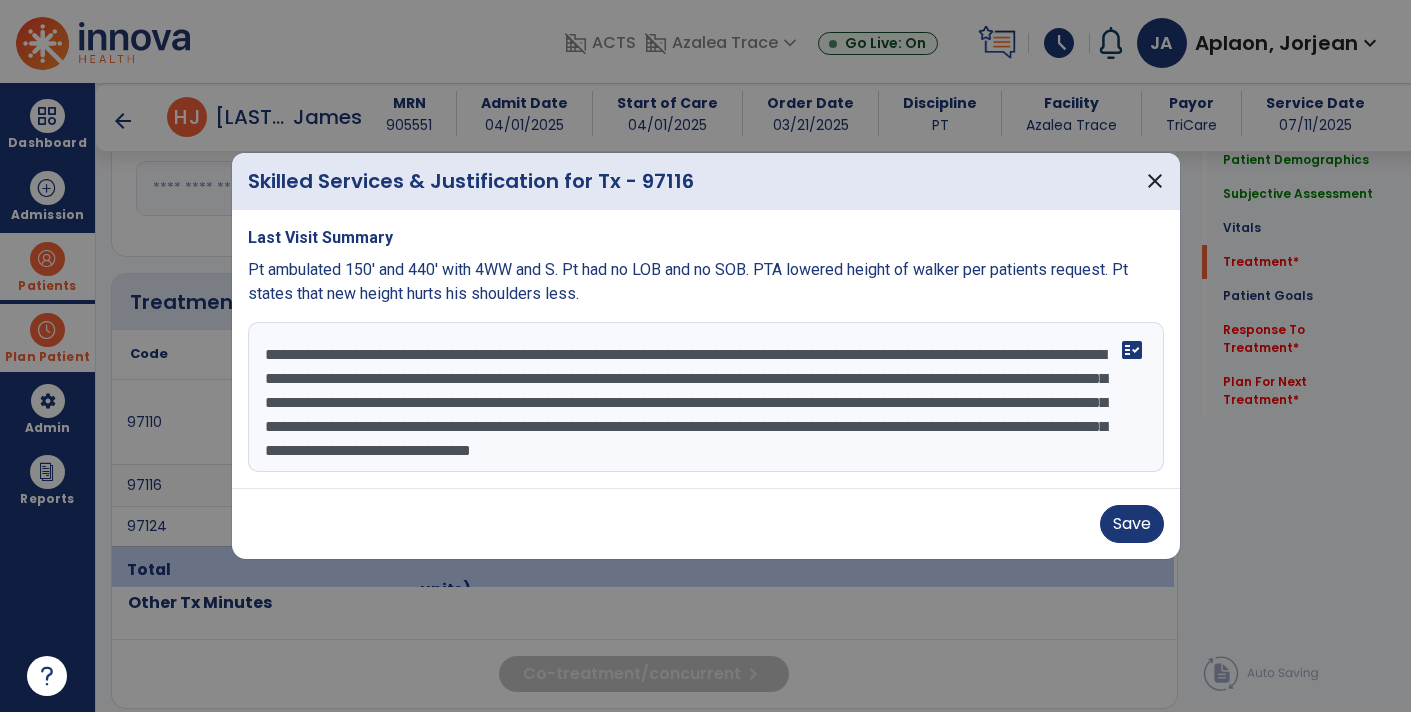click on "**********" at bounding box center [706, 397] 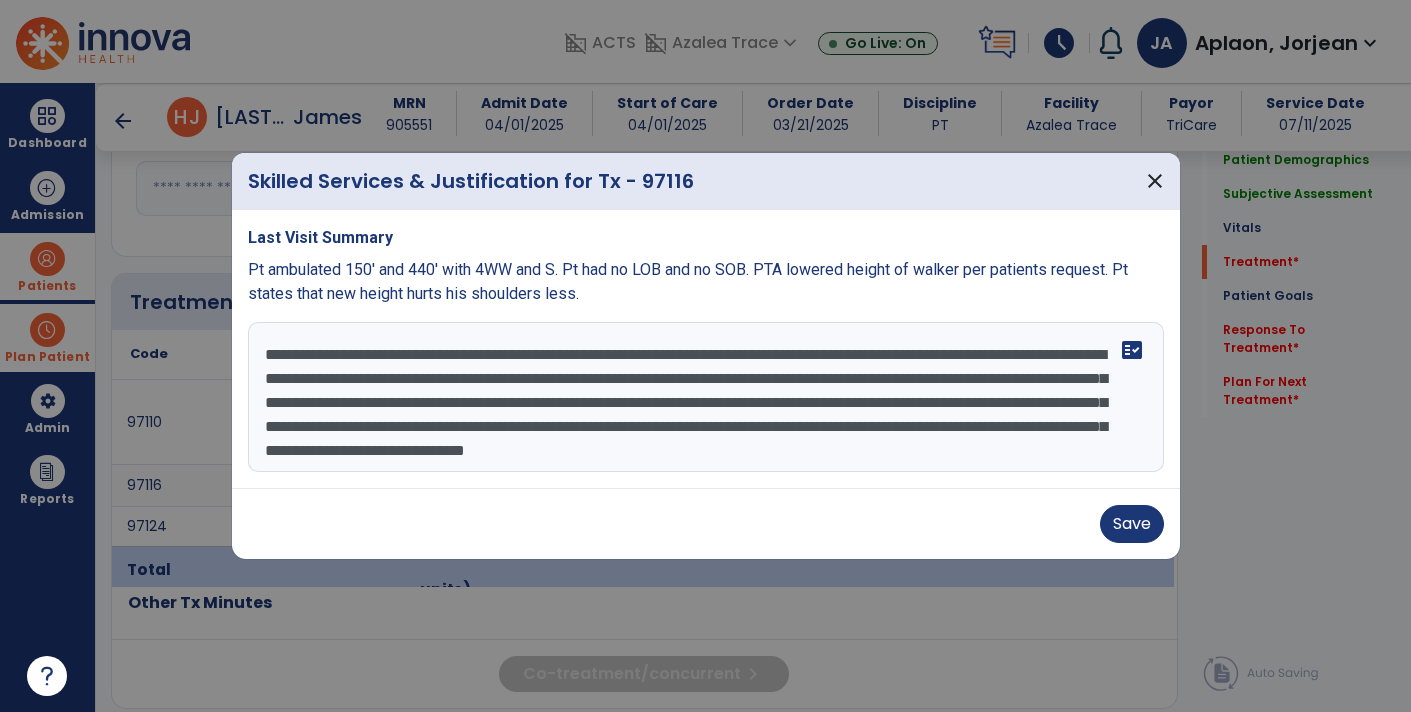 click on "**********" at bounding box center (706, 397) 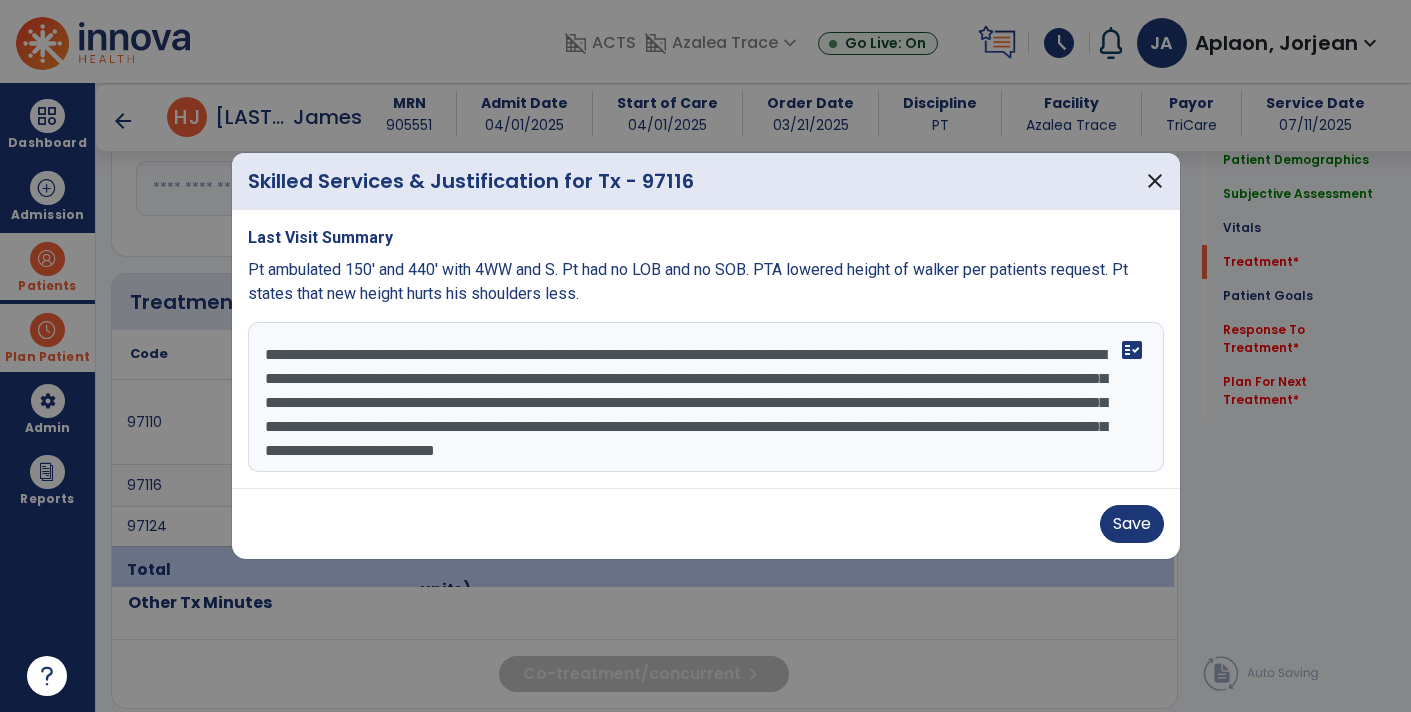 type on "**********" 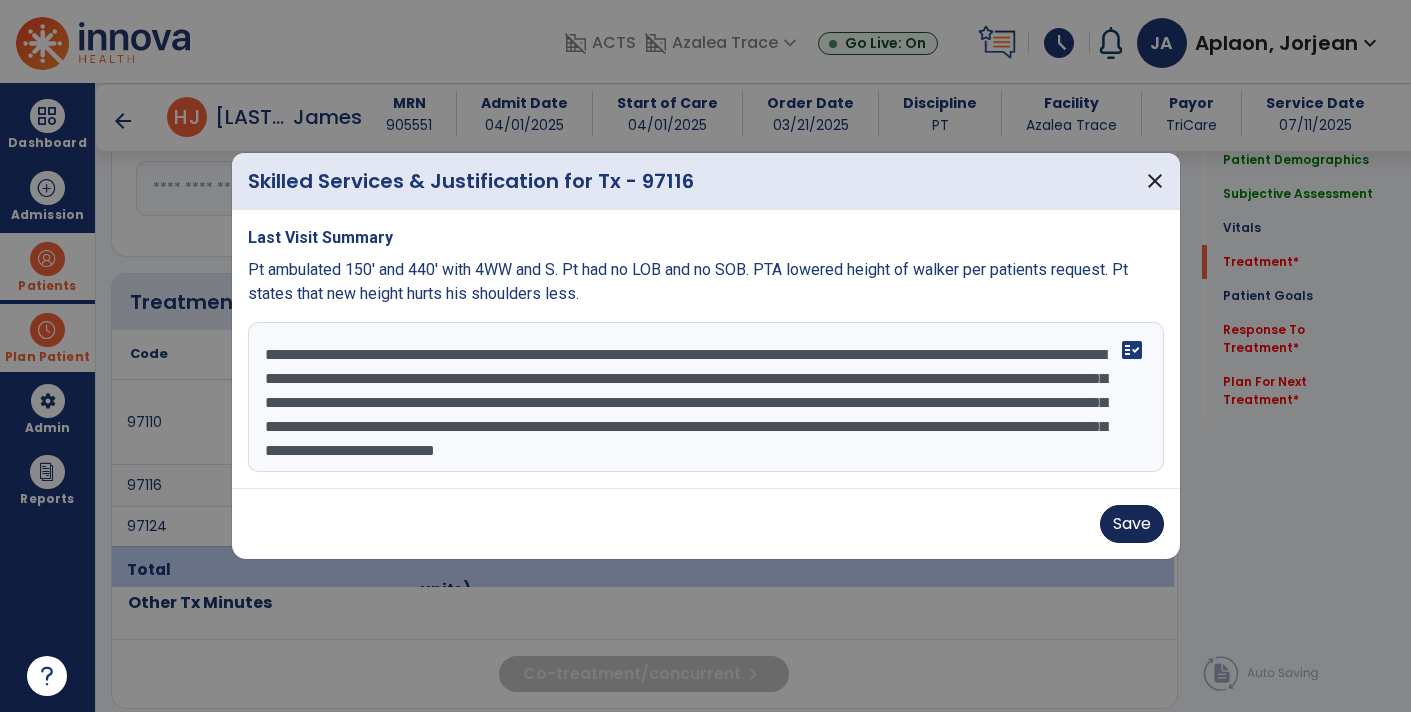 click on "Save" at bounding box center (1132, 524) 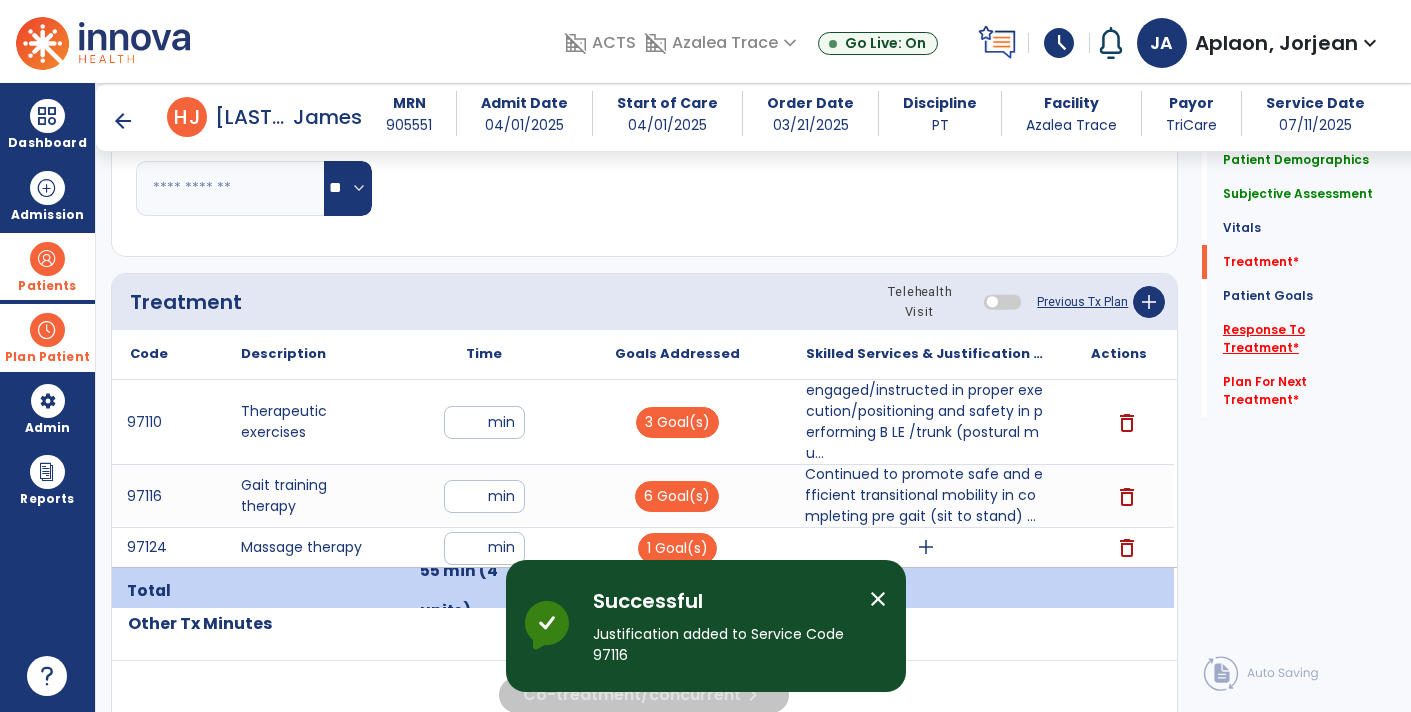 click on "Response To Treatment   *" 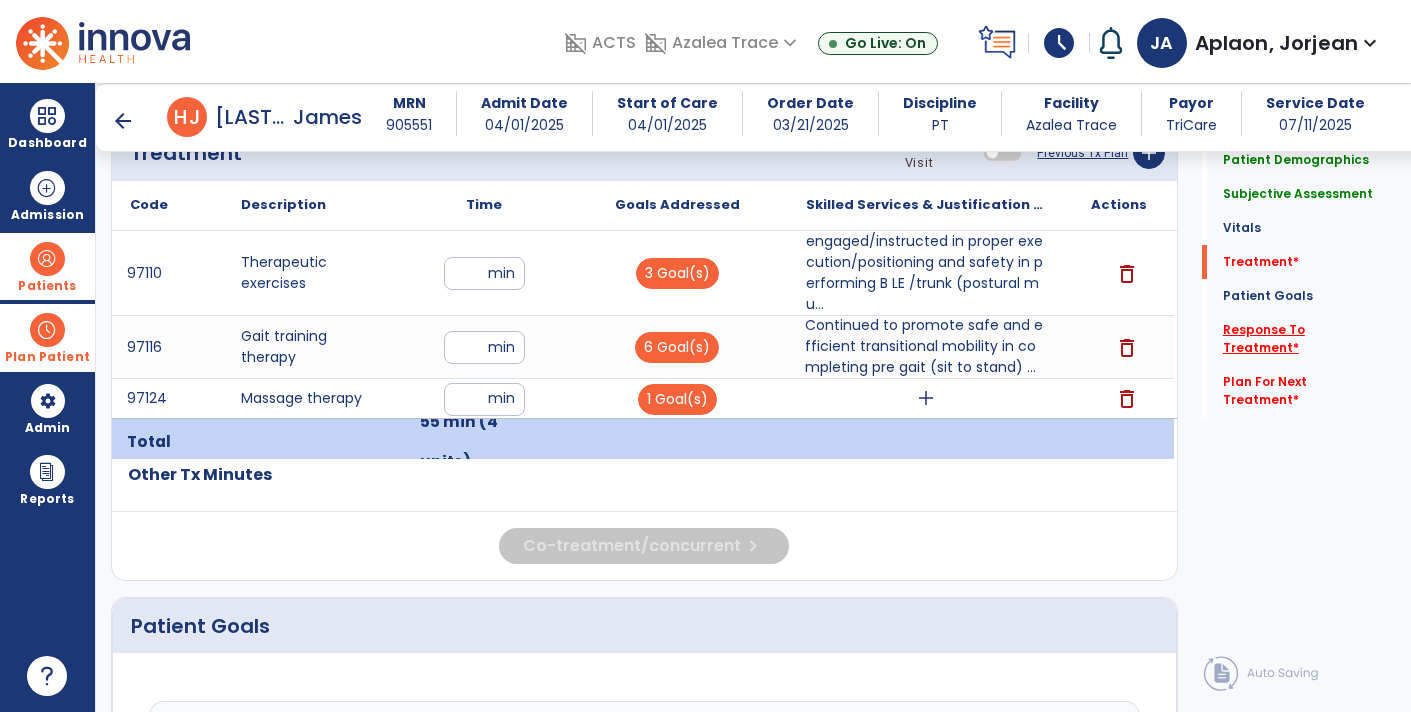 scroll, scrollTop: 1084, scrollLeft: 0, axis: vertical 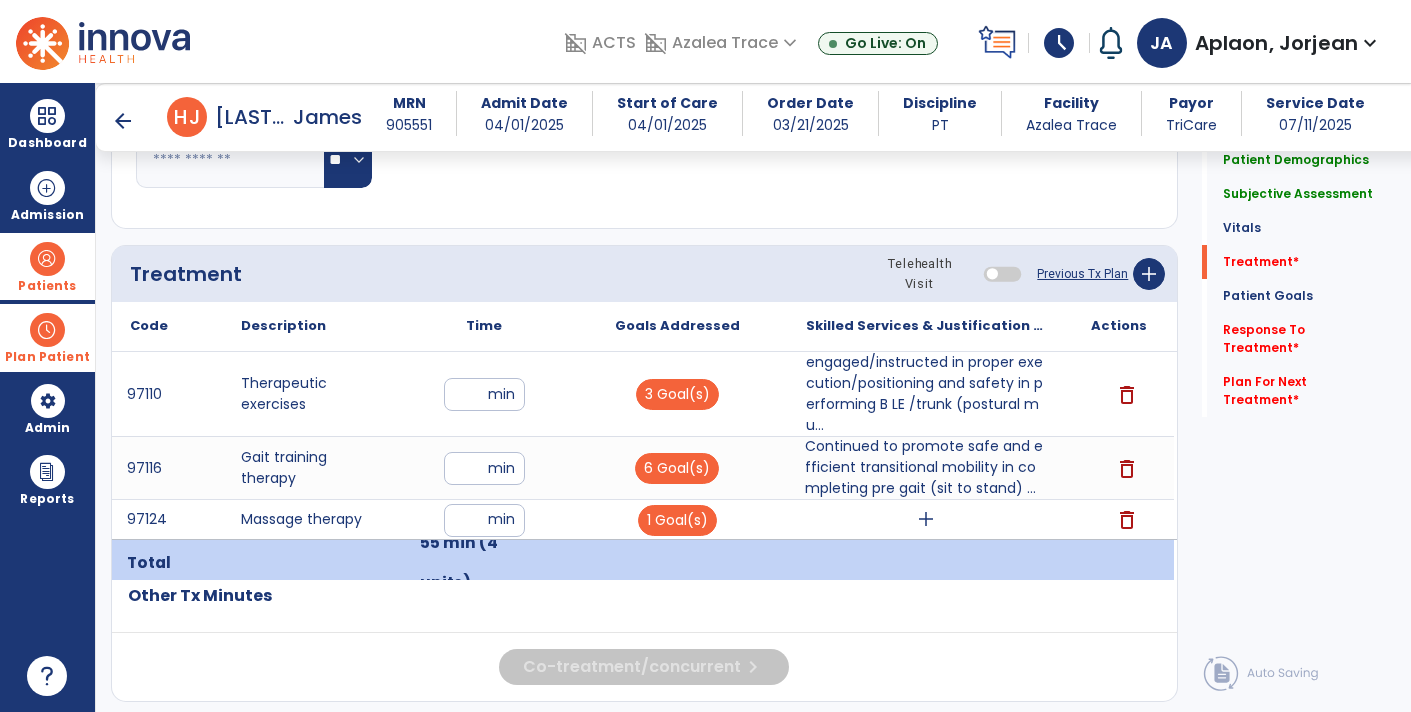 click on "Continued to promote safe and efficient transitional mobility in completing pre gait (sit to stand) ..." at bounding box center (926, 467) 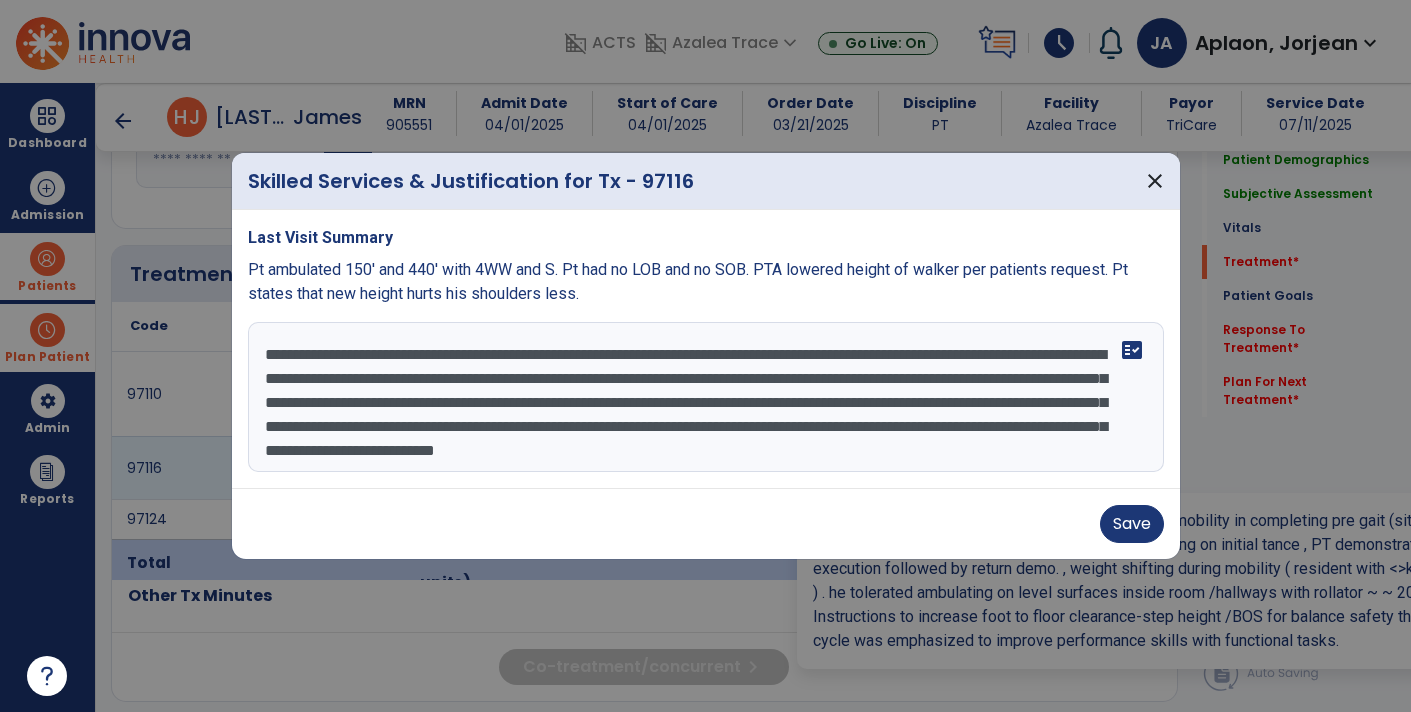 click on "Save" at bounding box center (706, 524) 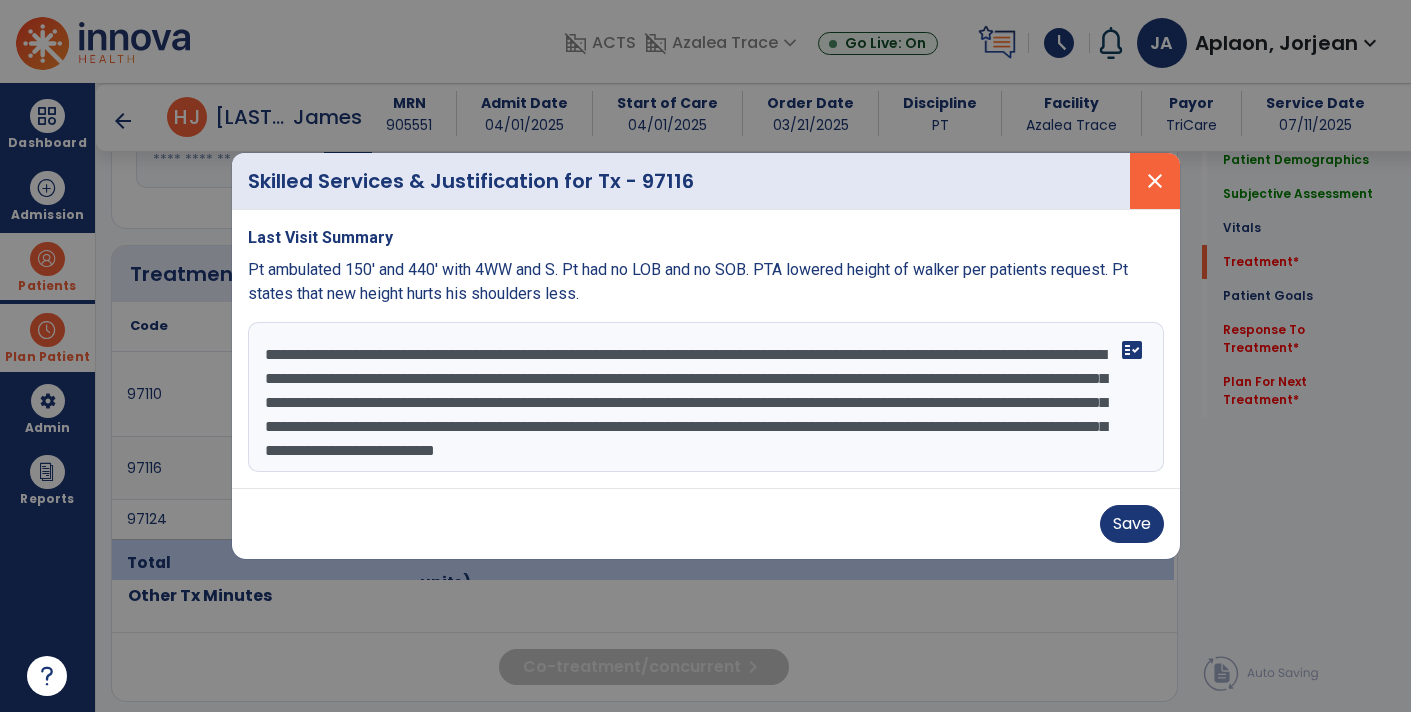 click on "close" at bounding box center [1155, 181] 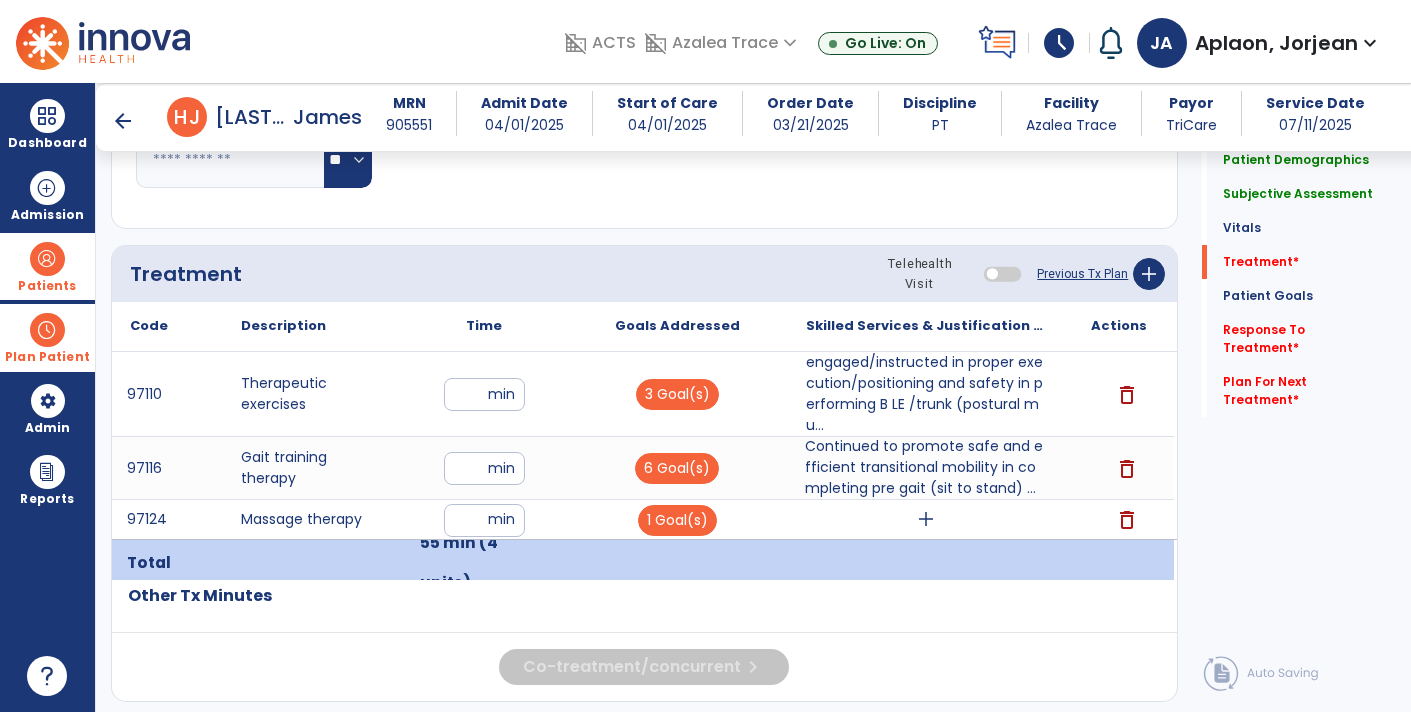 click on "add" at bounding box center (926, 519) 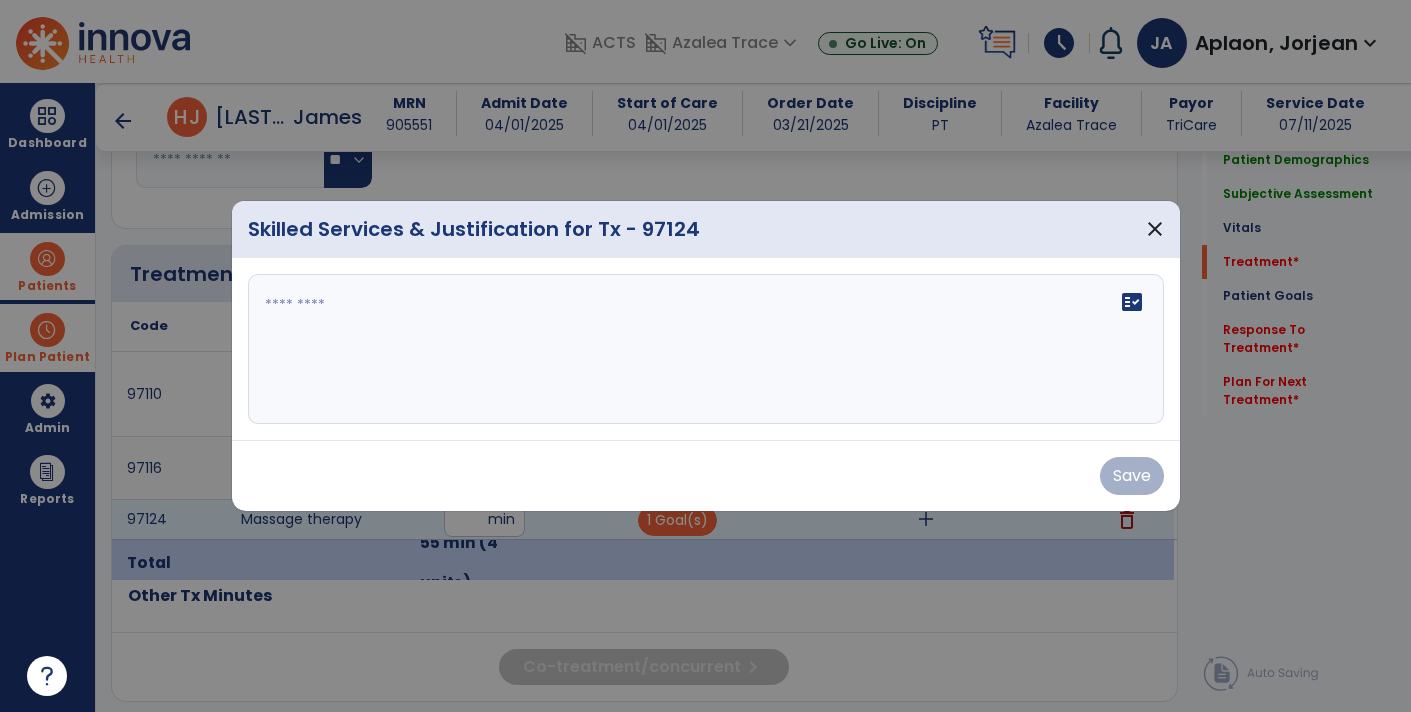 click at bounding box center (706, 349) 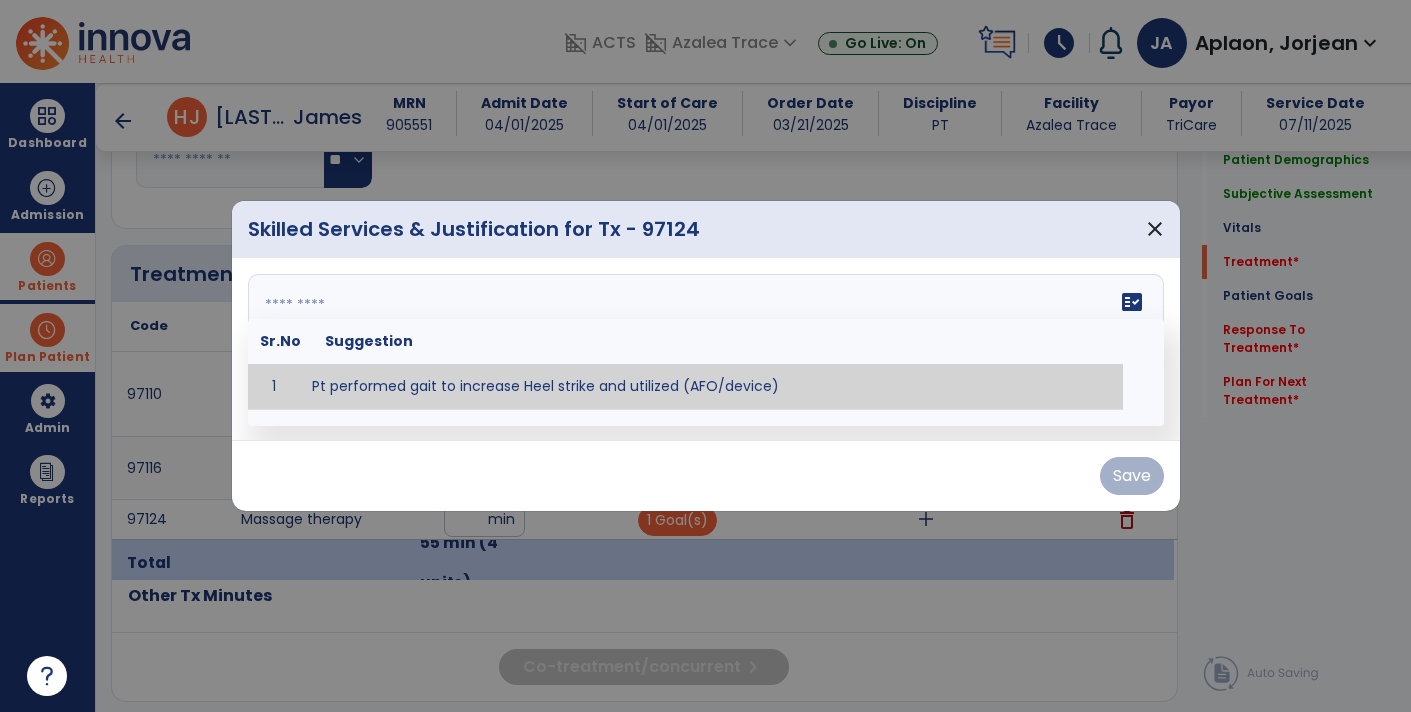 click at bounding box center [706, 349] 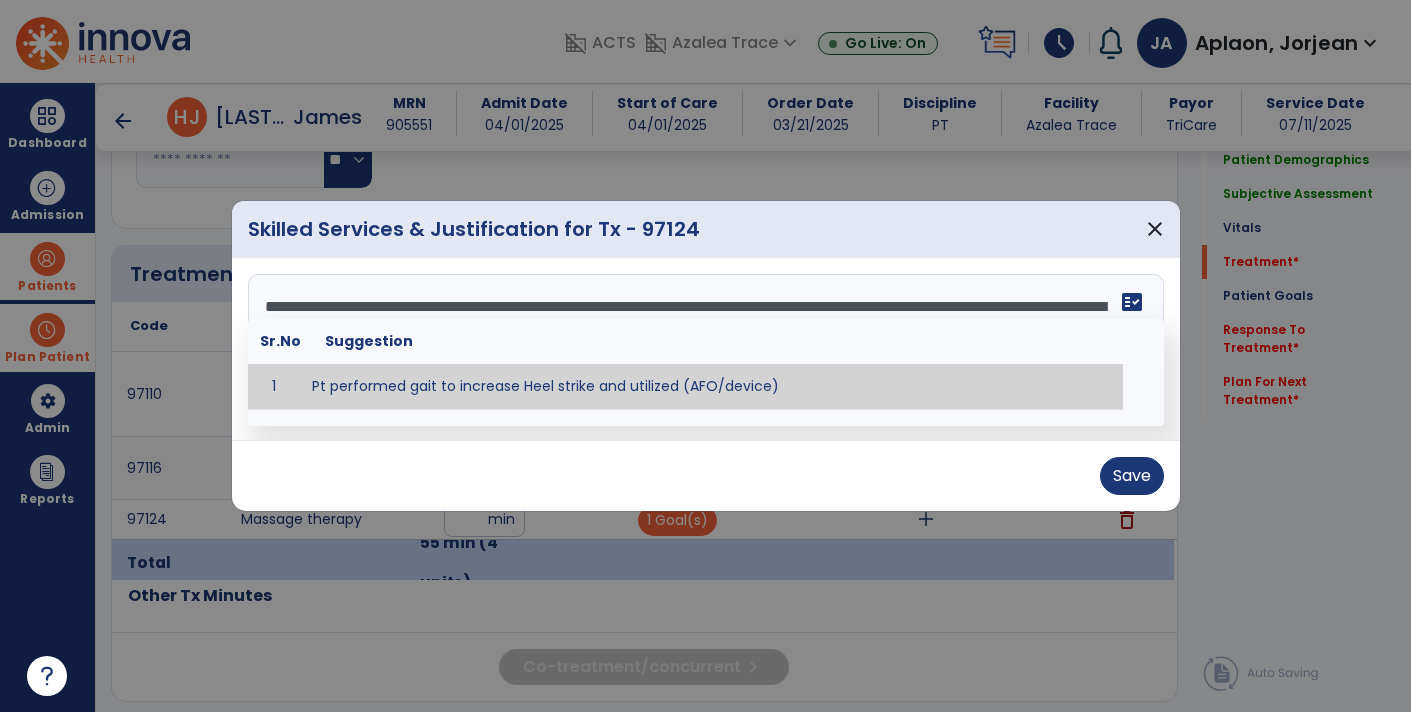 click on "Save" at bounding box center [706, 475] 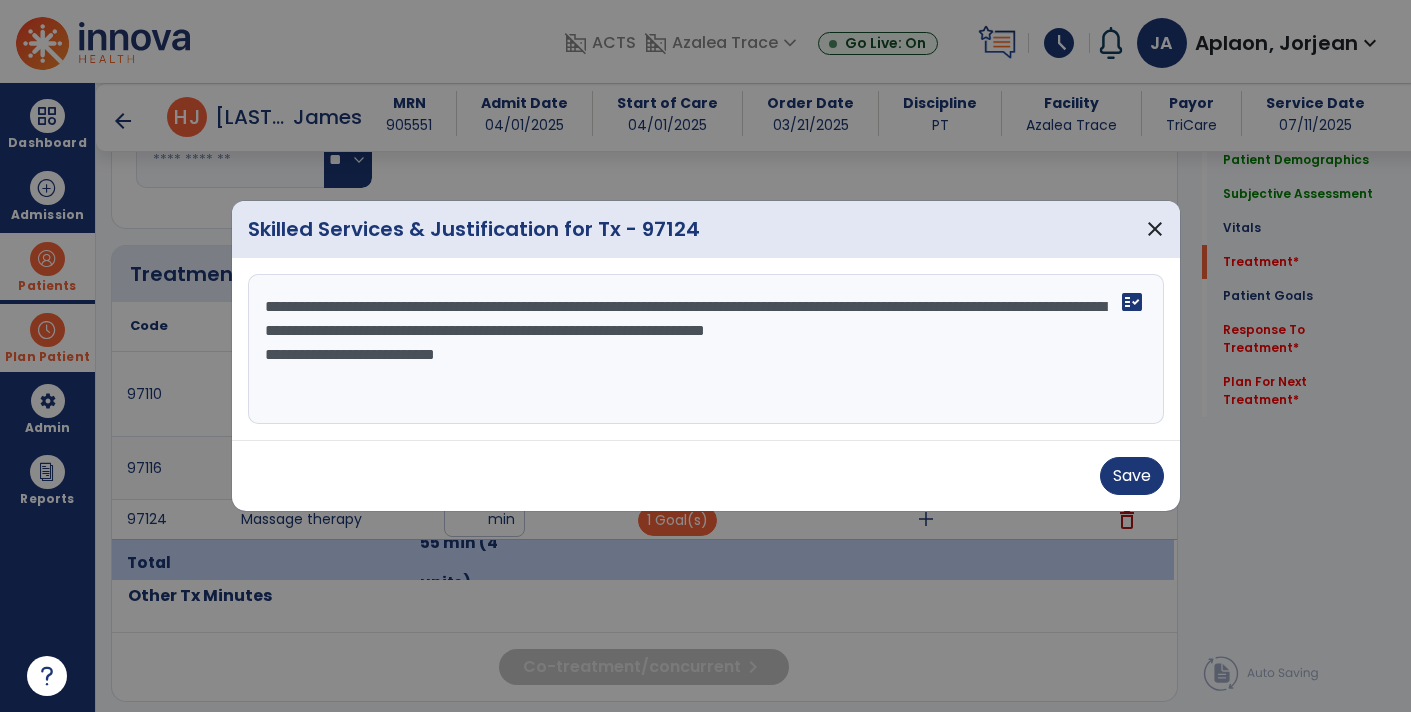 click on "**********" at bounding box center [706, 349] 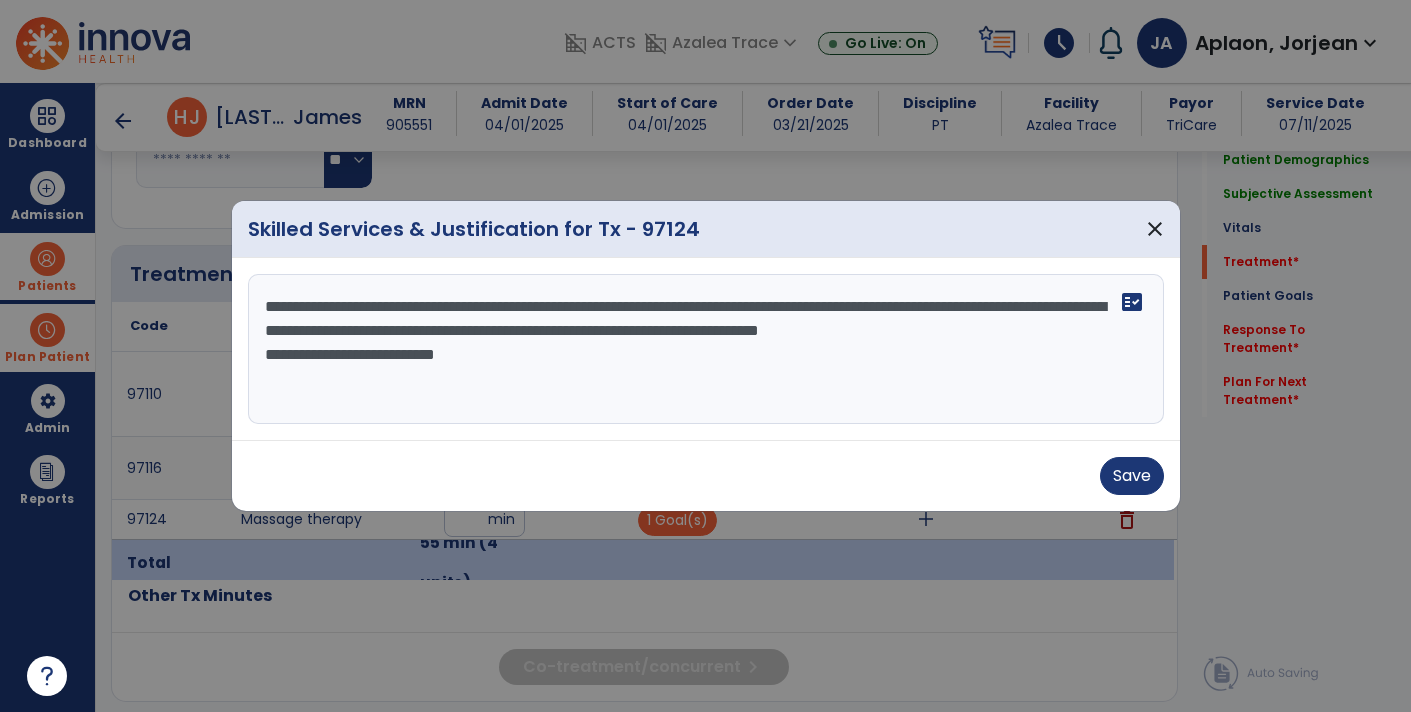 click on "**********" at bounding box center (706, 349) 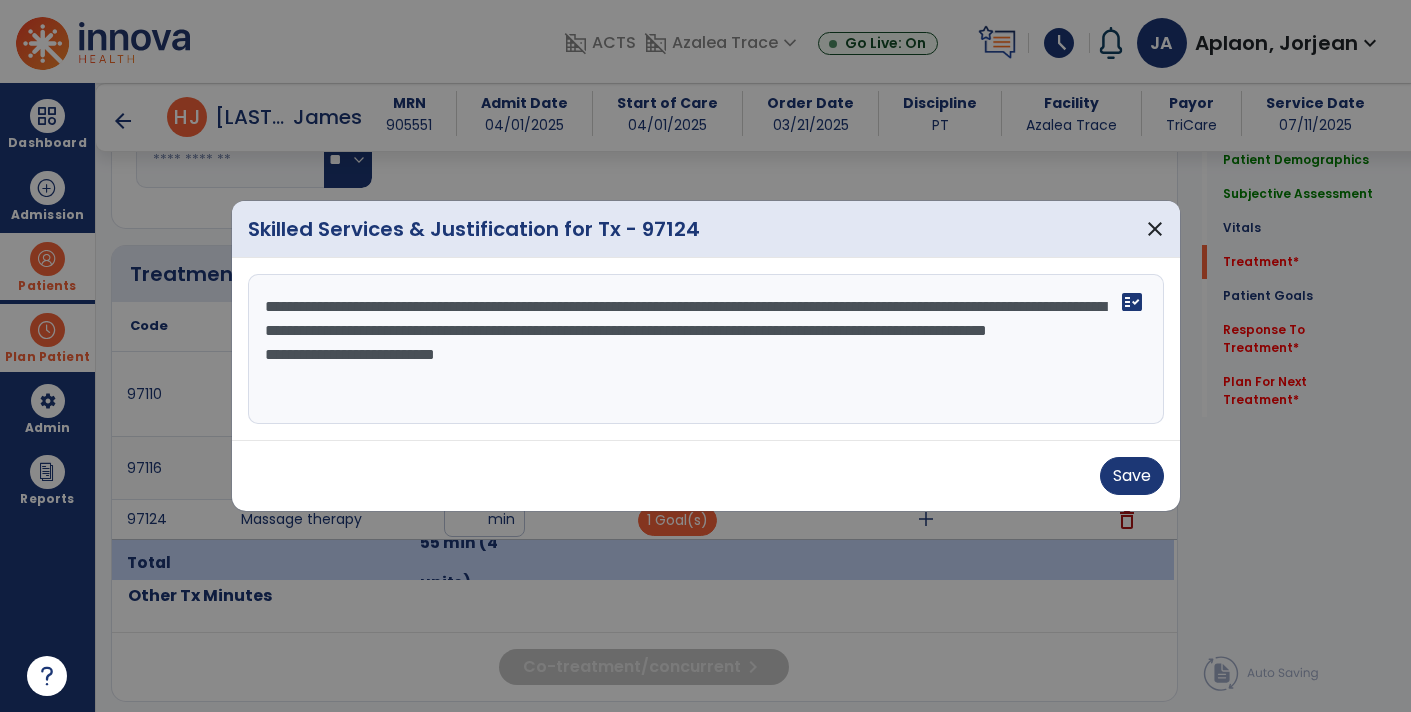 click on "**********" at bounding box center (706, 349) 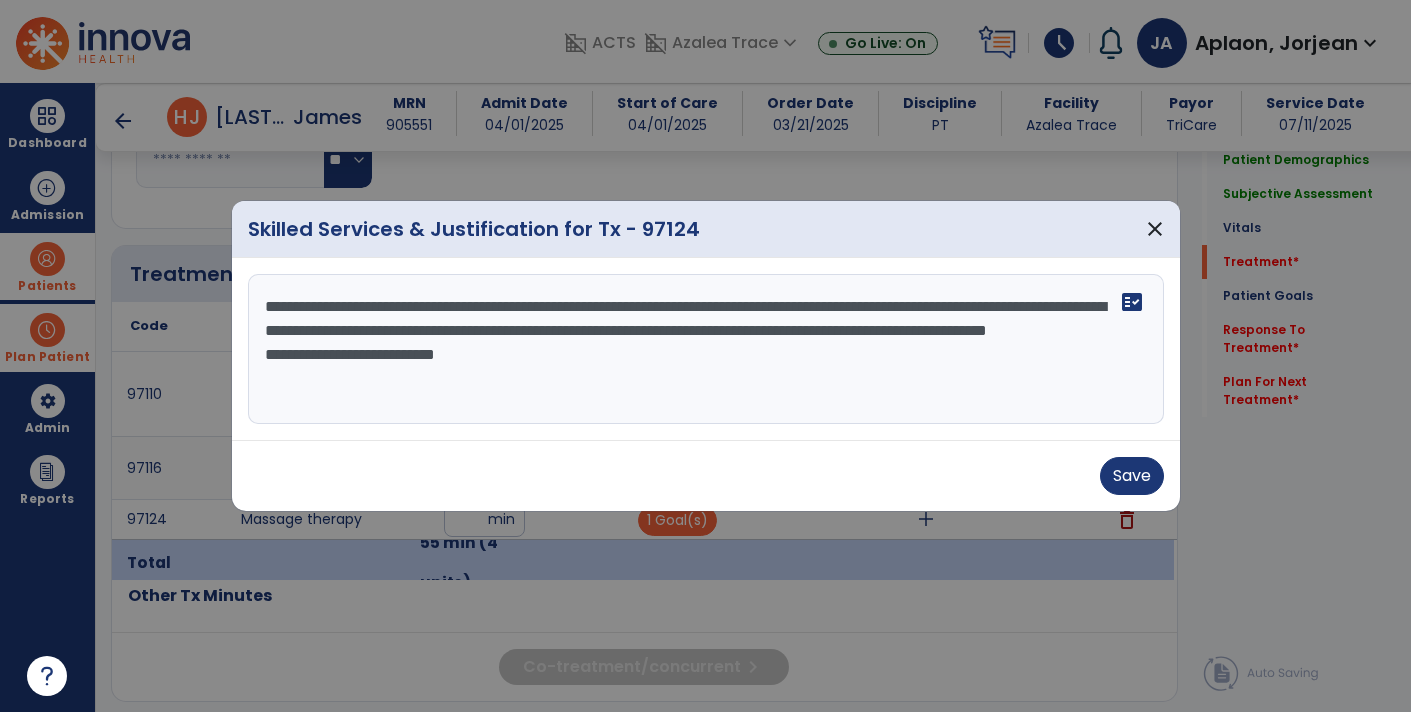 click on "**********" at bounding box center (706, 349) 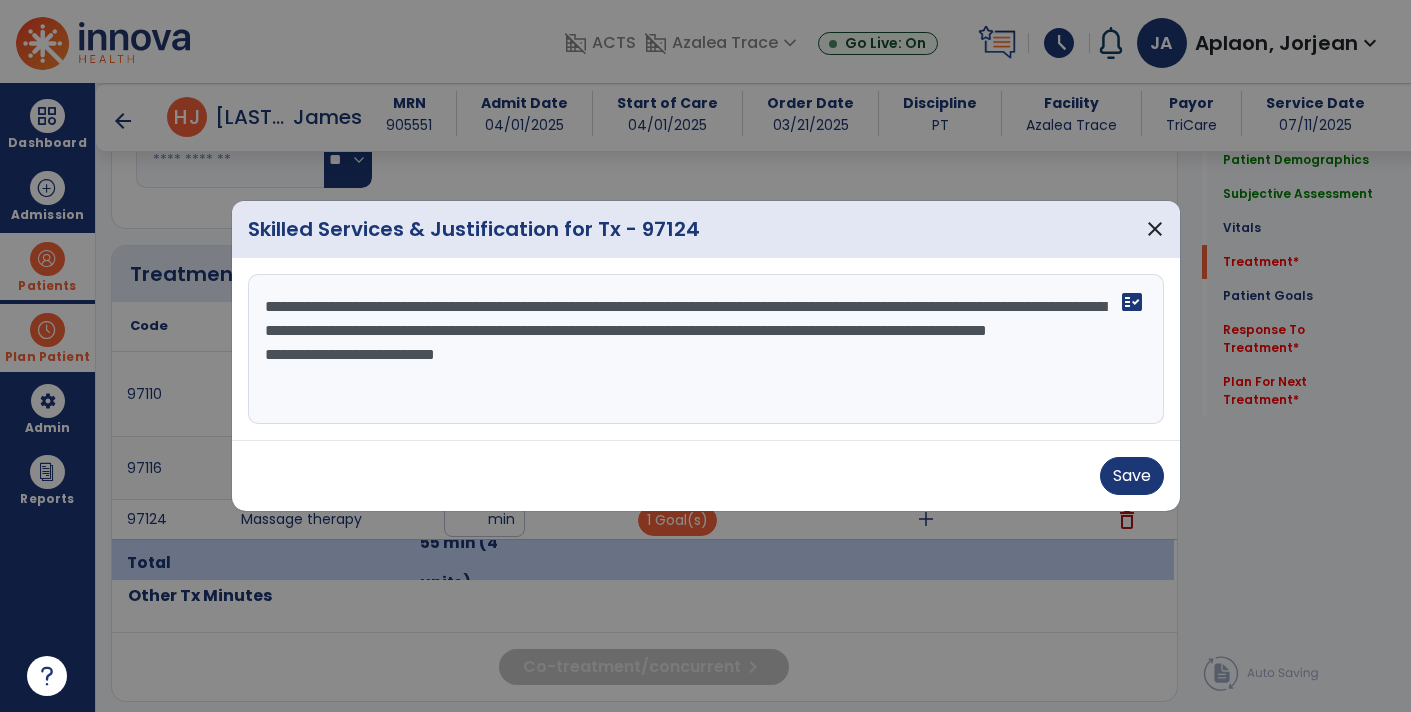 click on "**********" at bounding box center [706, 349] 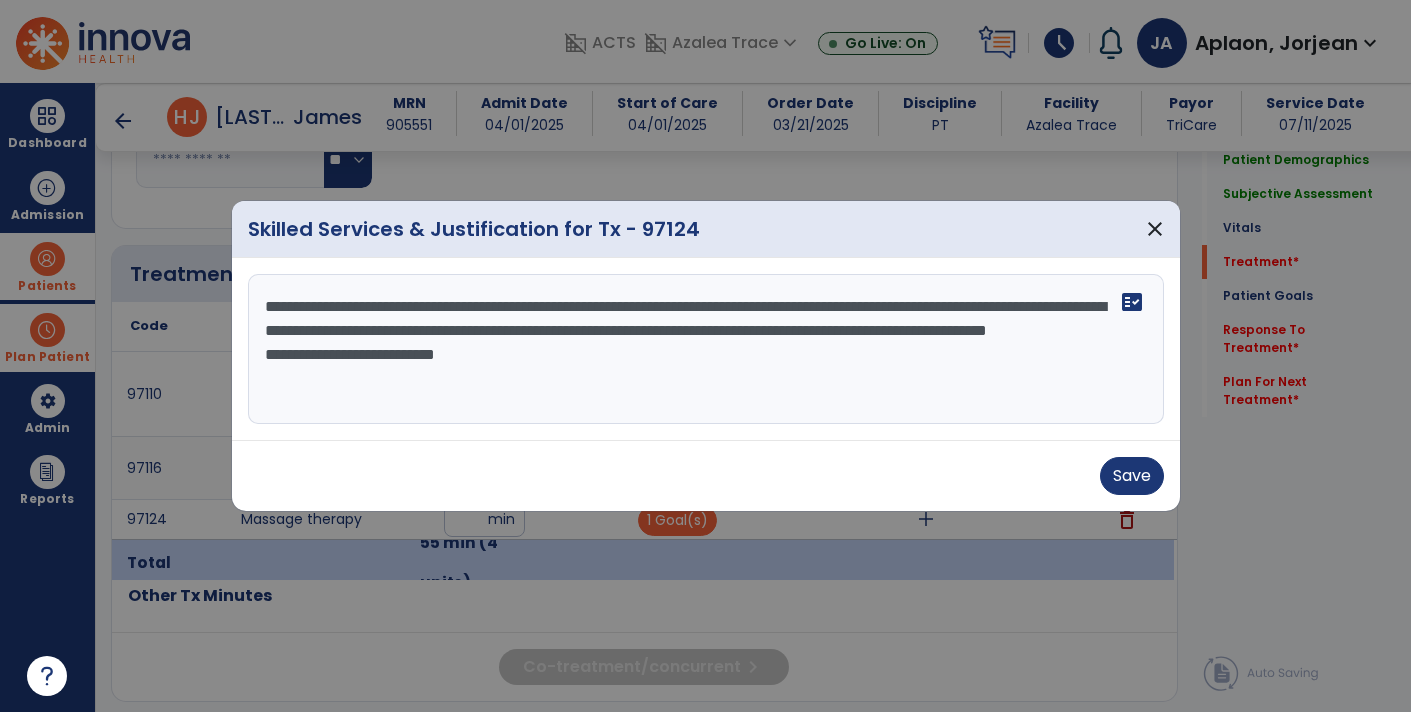 click on "**********" at bounding box center (706, 349) 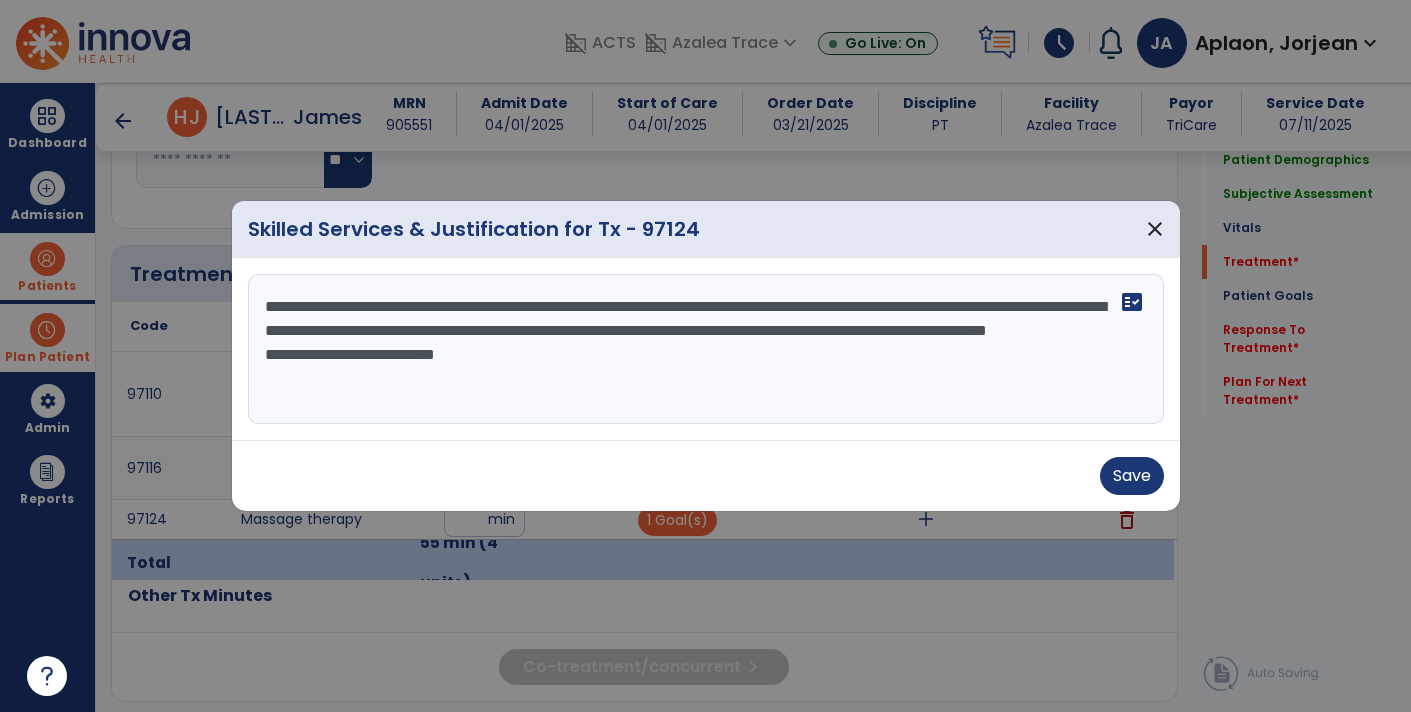 type on "**********" 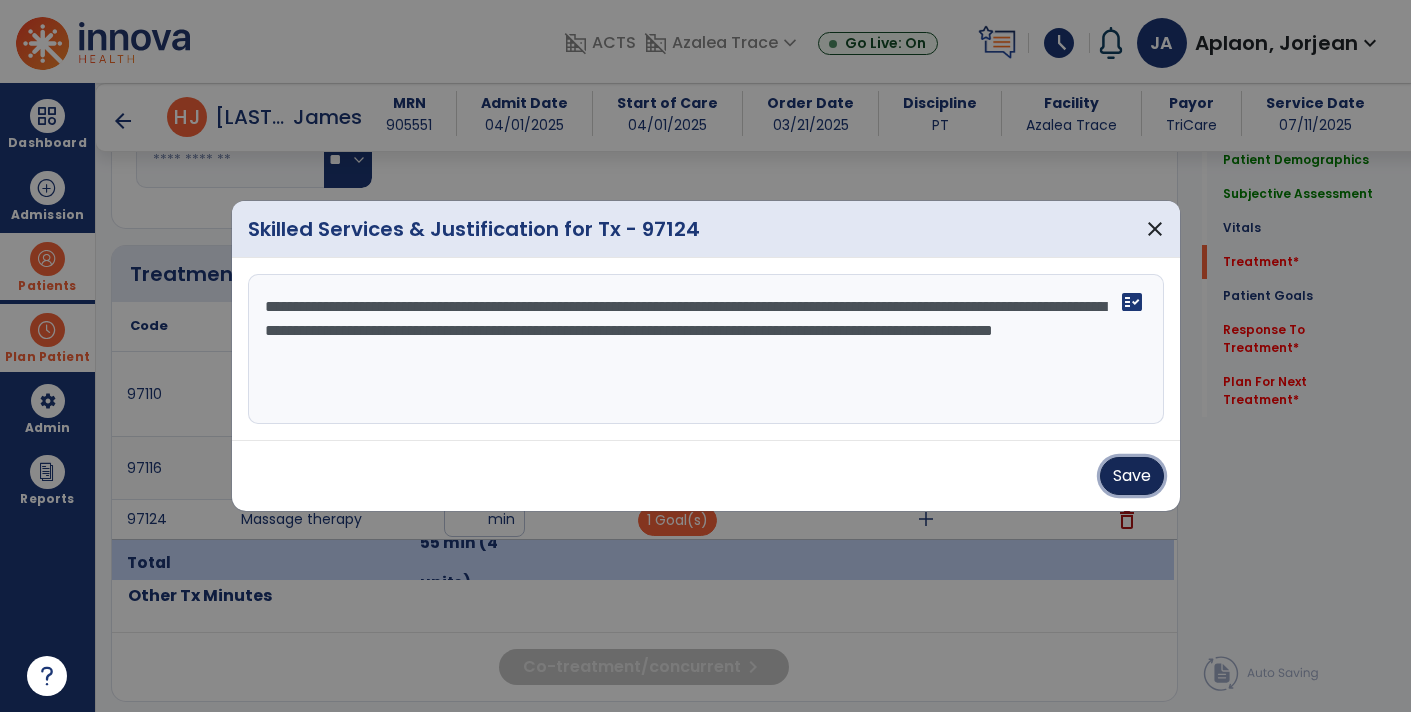 click on "Save" at bounding box center [1132, 476] 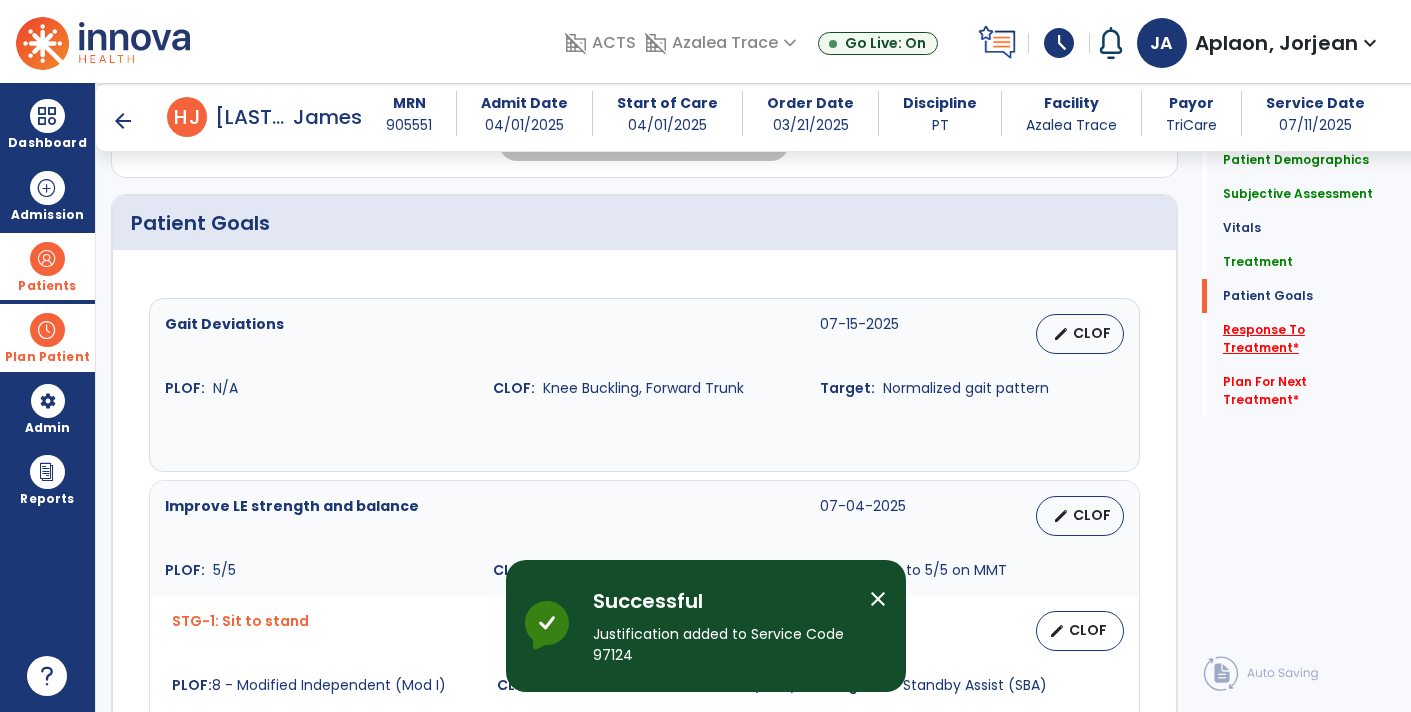 click on "Response To Treatment   *" 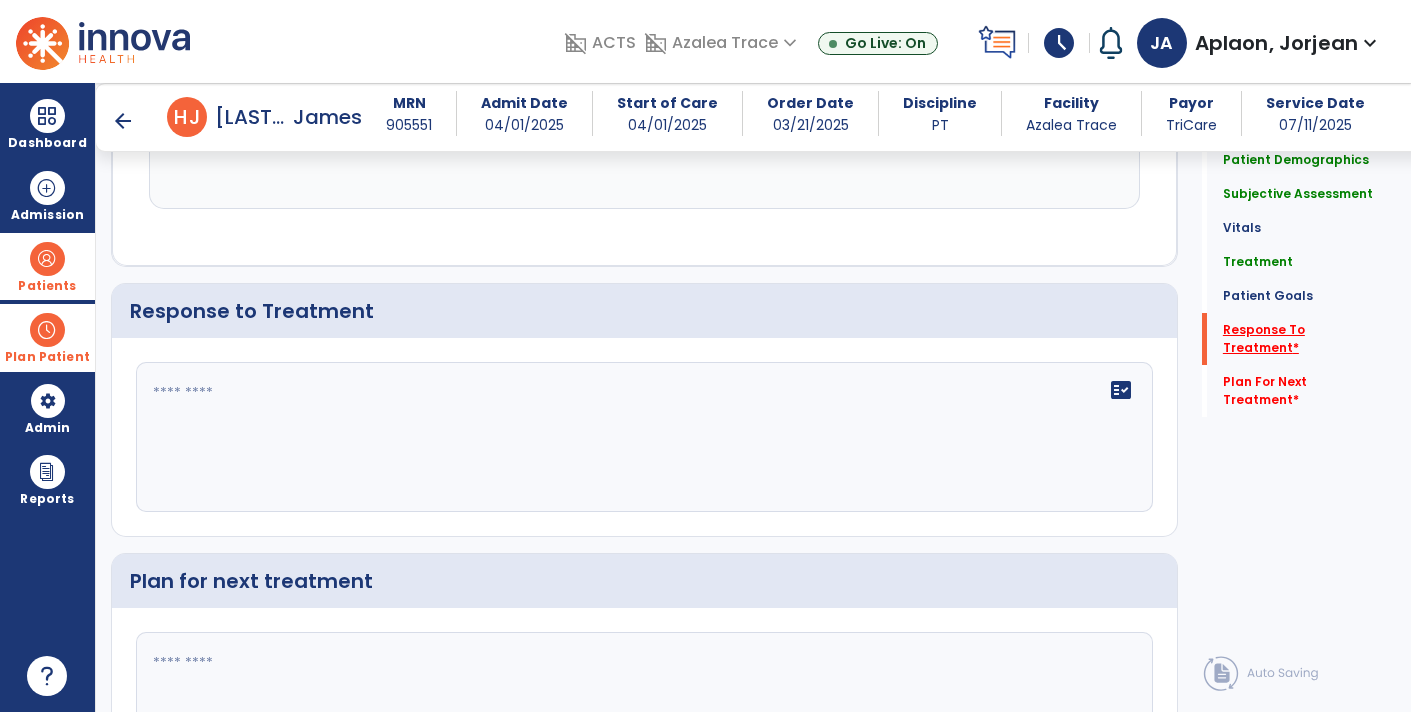 scroll, scrollTop: 2916, scrollLeft: 0, axis: vertical 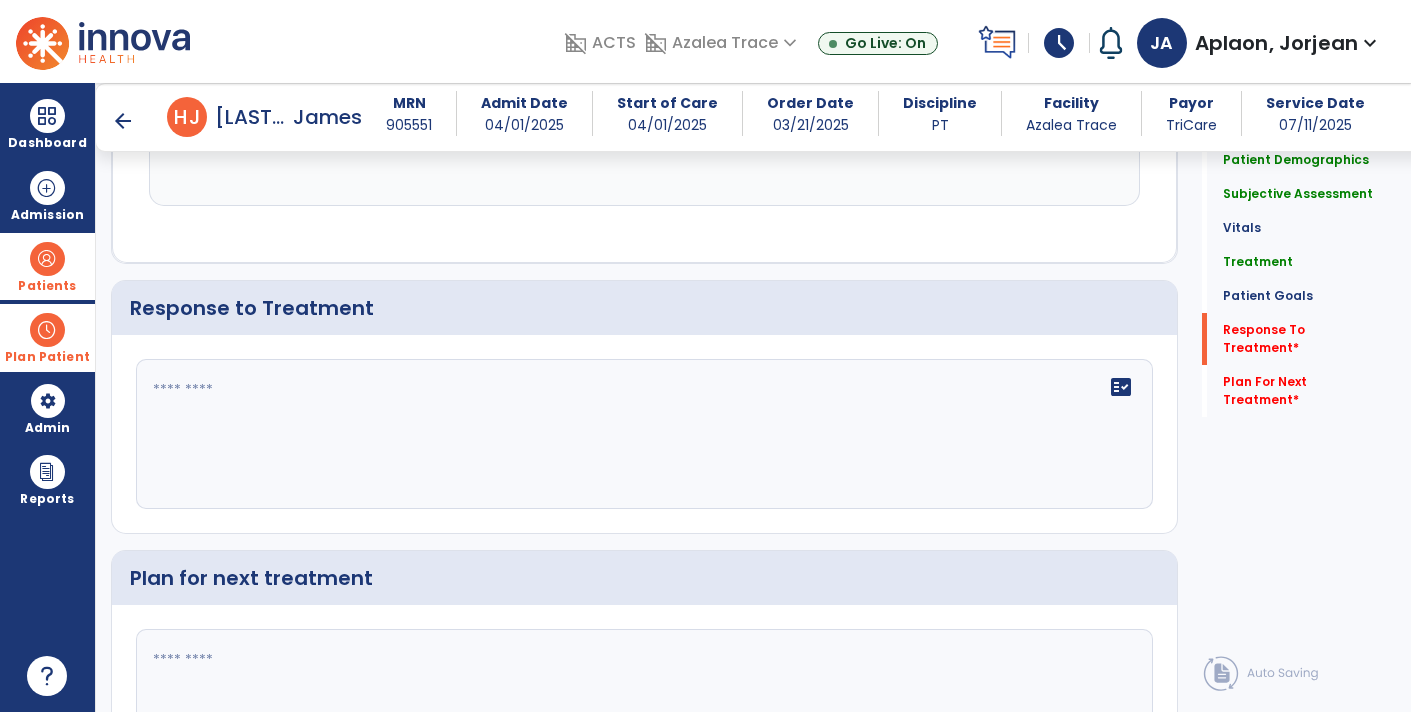 click 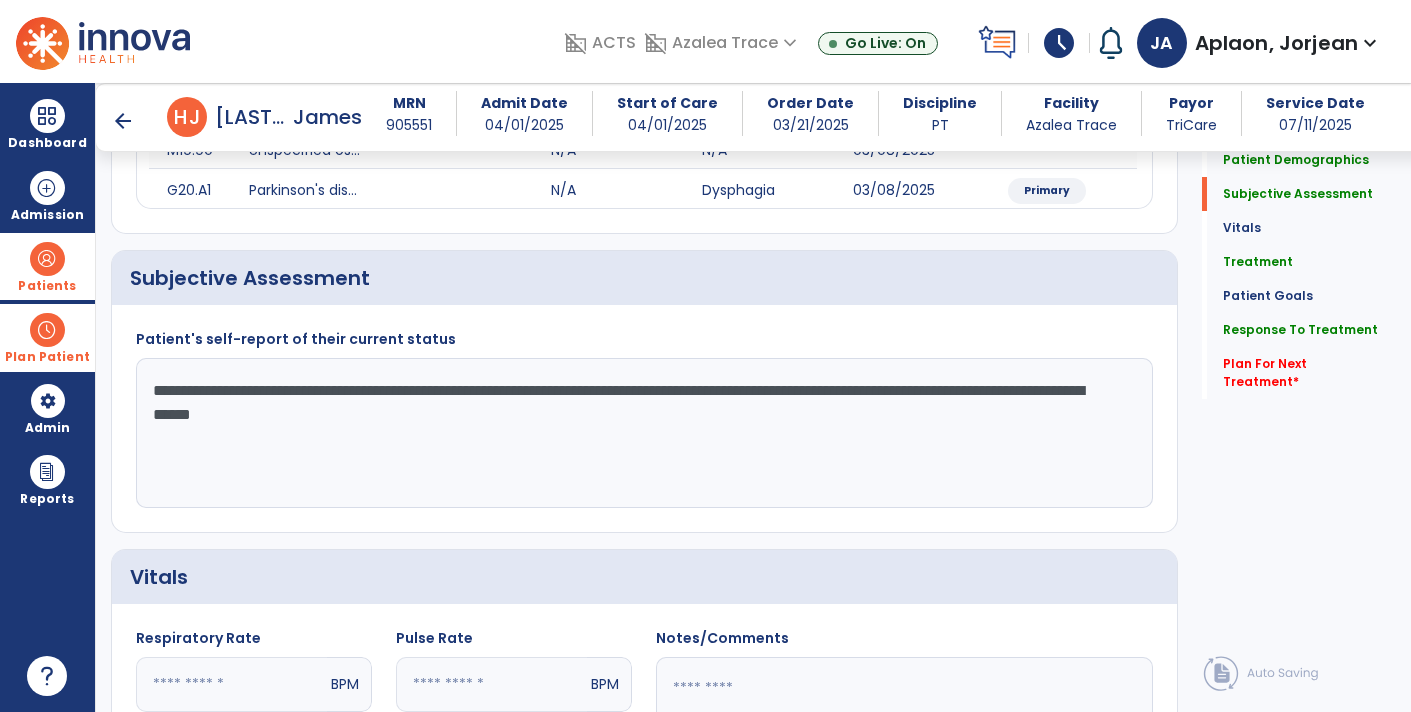 scroll, scrollTop: 352, scrollLeft: 0, axis: vertical 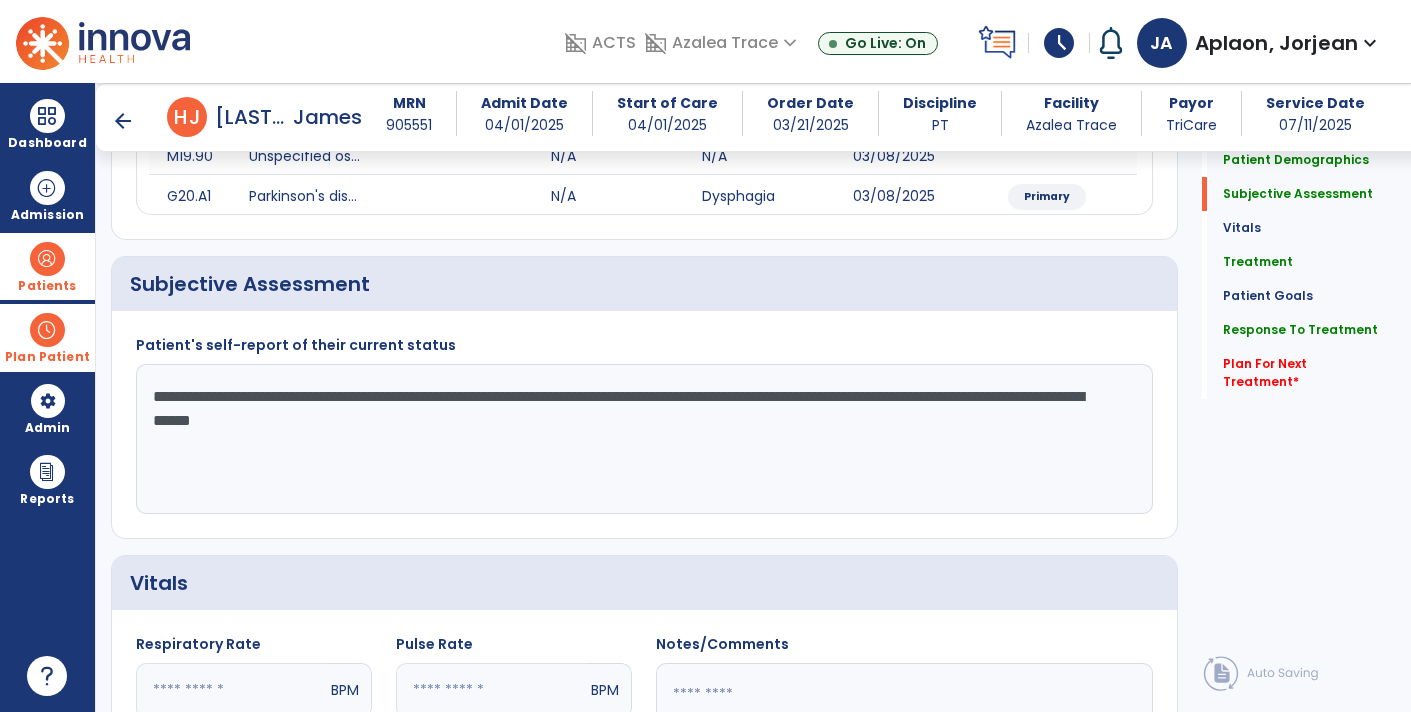 type on "**********" 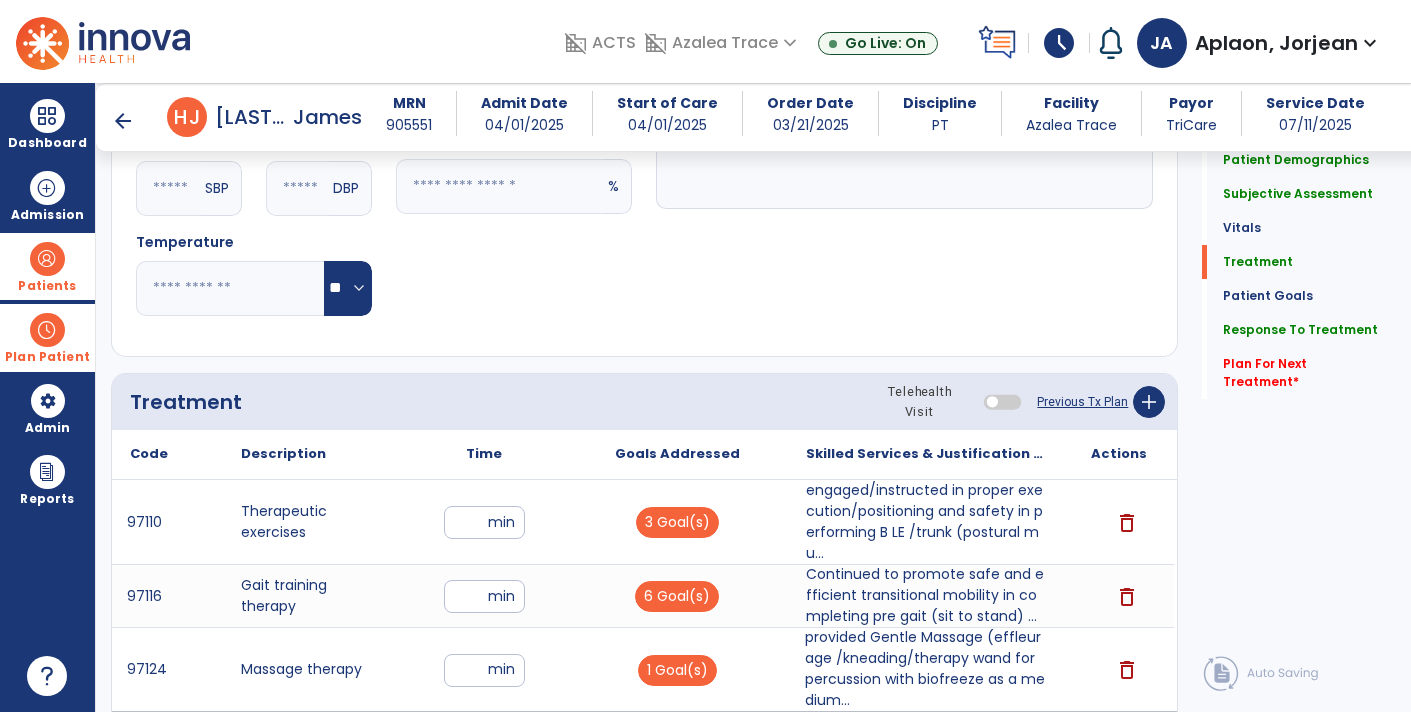 scroll, scrollTop: 986, scrollLeft: 0, axis: vertical 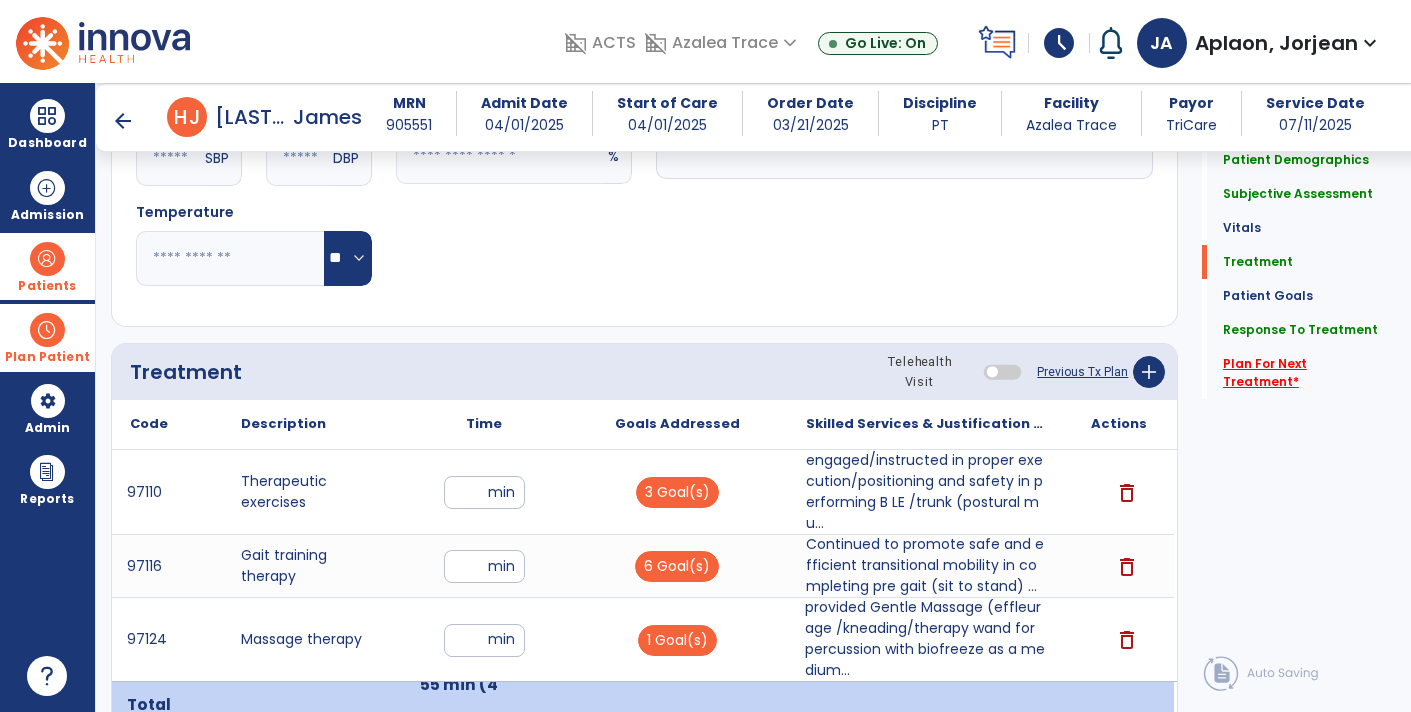 type on "**********" 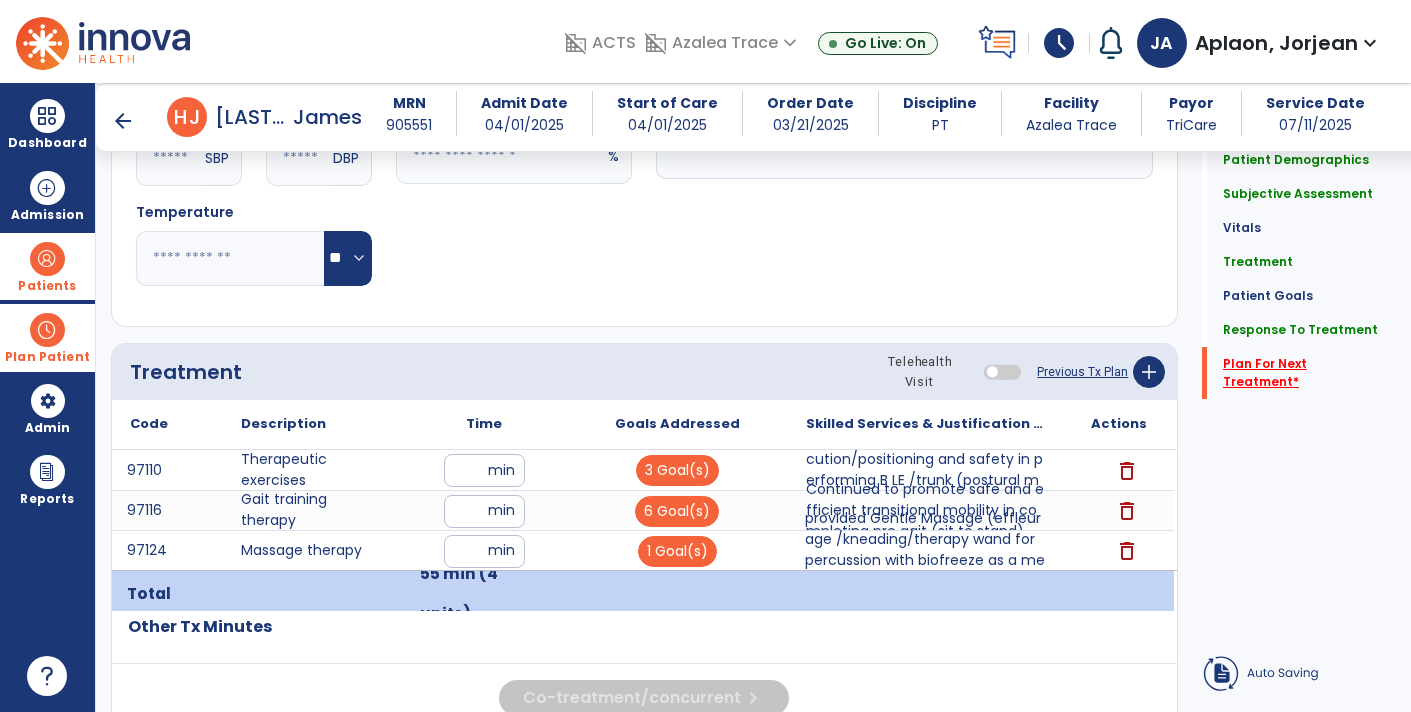 click on "Plan For Next Treatment   *" 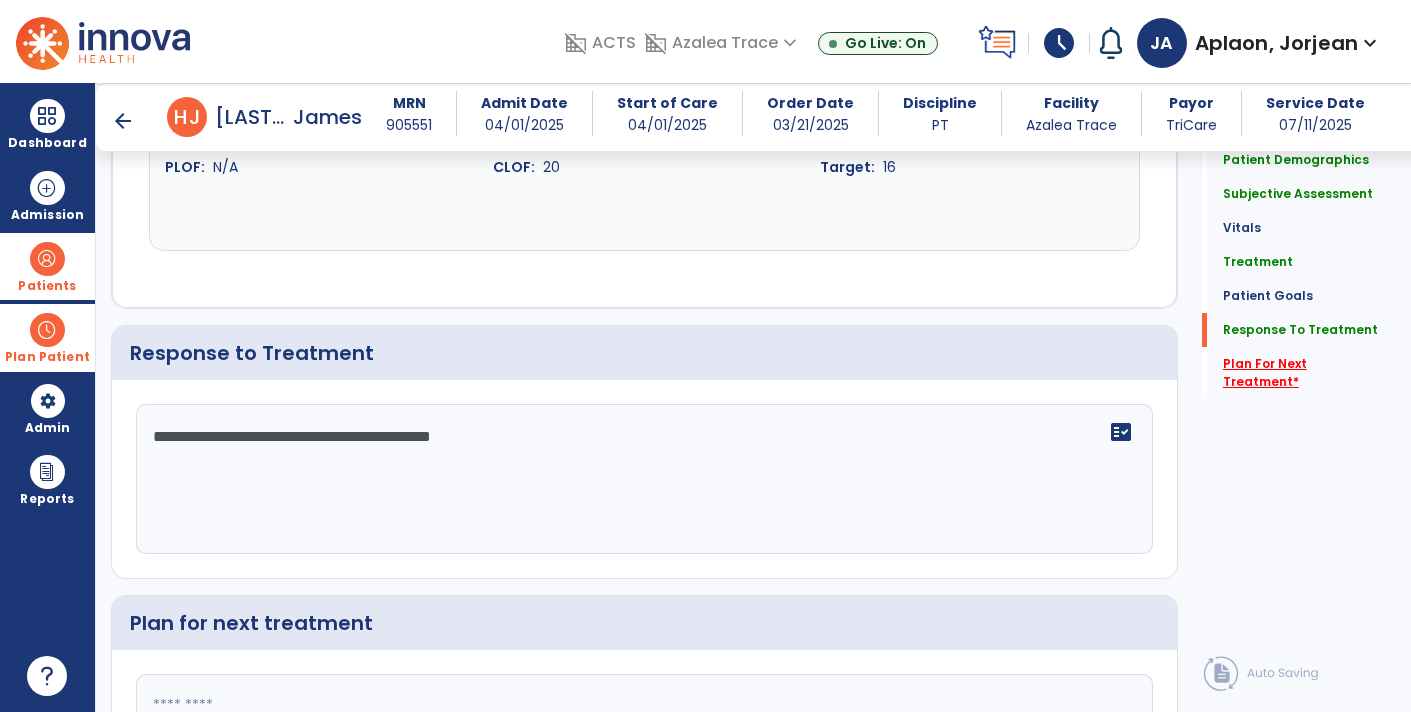 scroll, scrollTop: 2952, scrollLeft: 0, axis: vertical 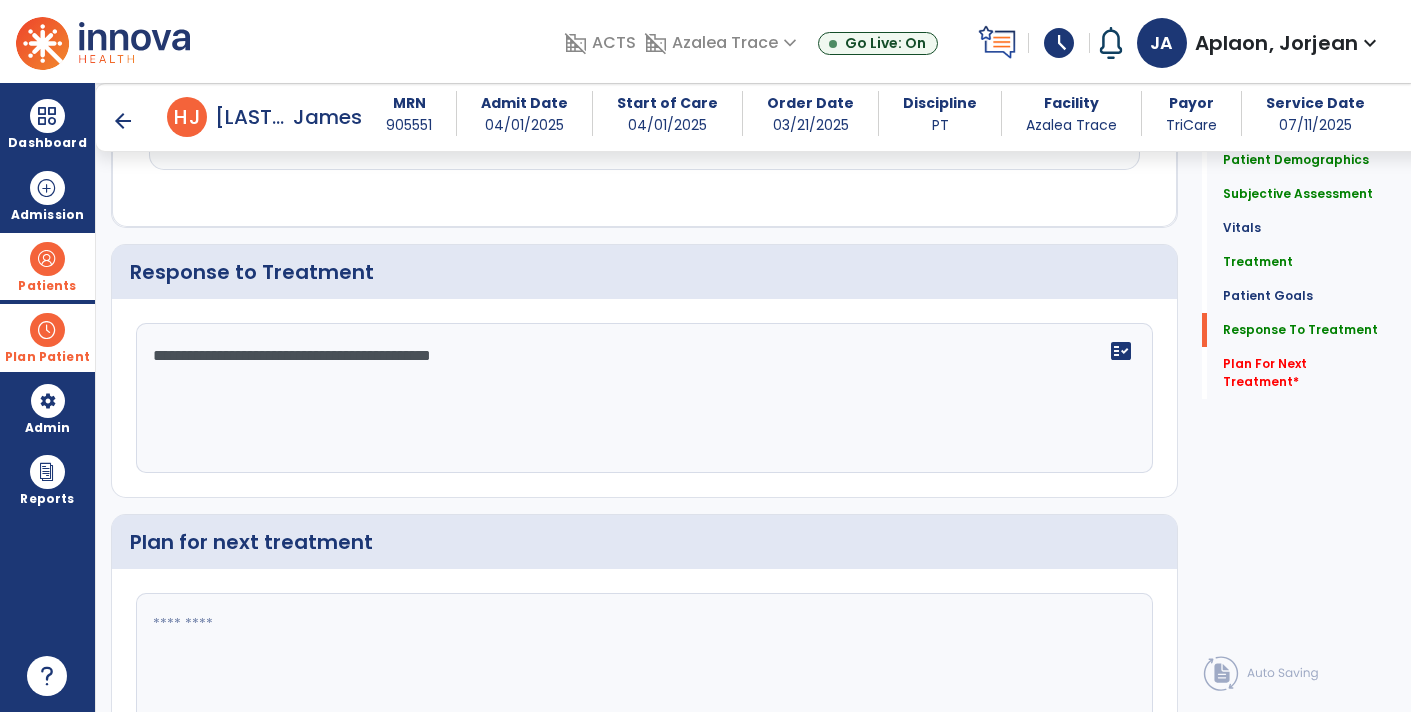 click on "**********" 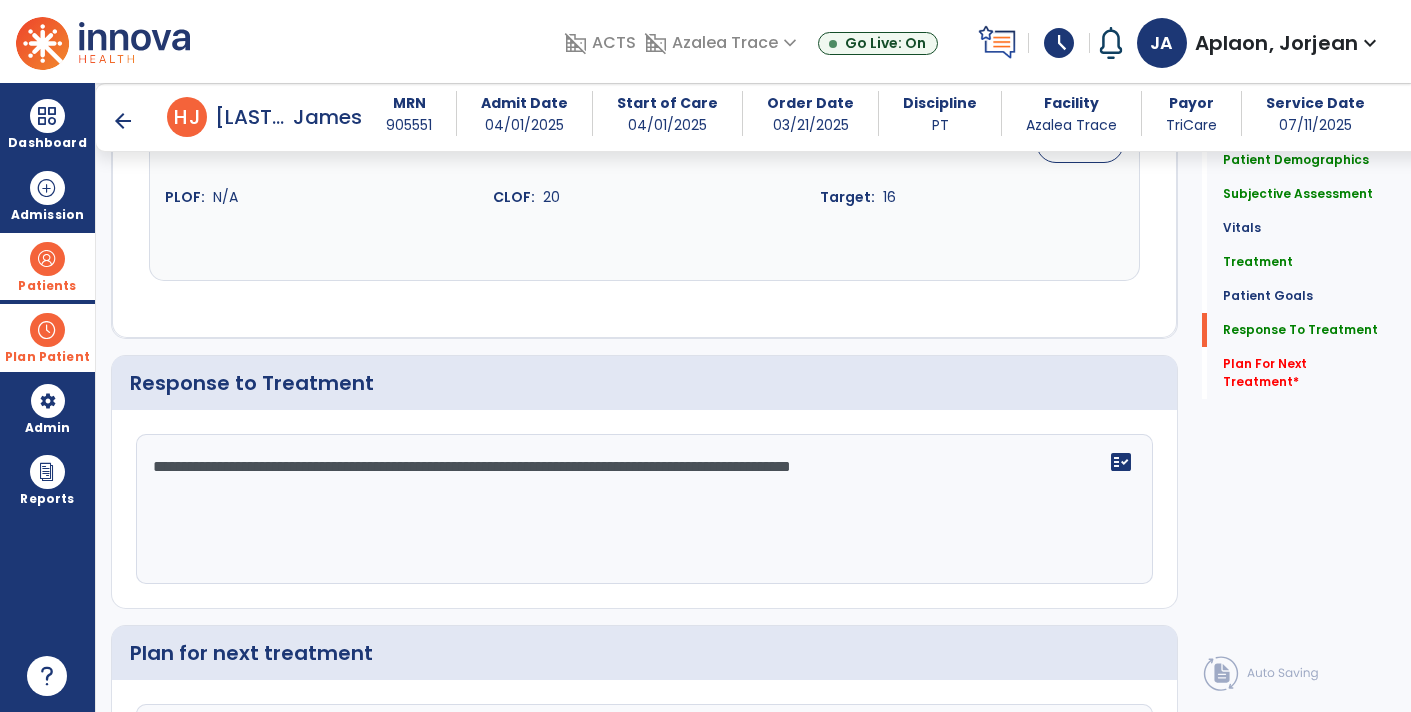 scroll, scrollTop: 2952, scrollLeft: 0, axis: vertical 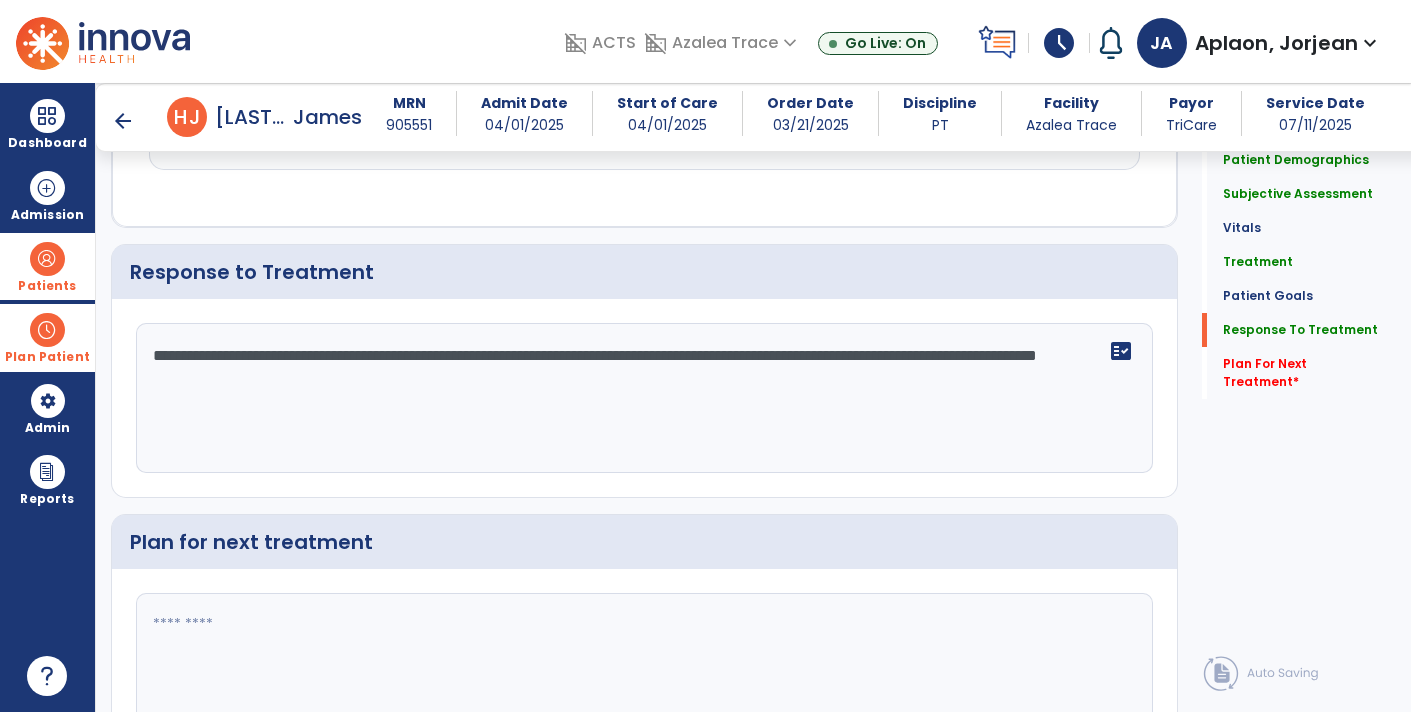 type on "**********" 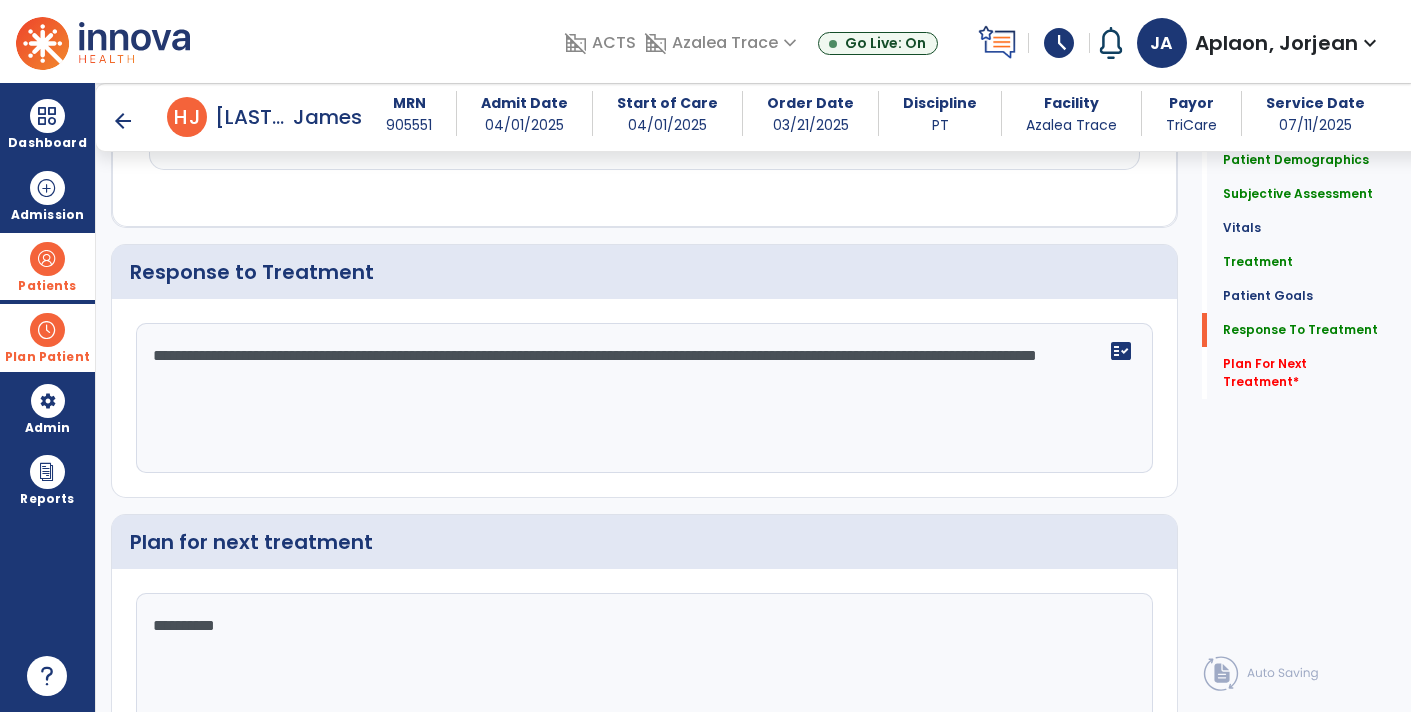 scroll, scrollTop: 3063, scrollLeft: 0, axis: vertical 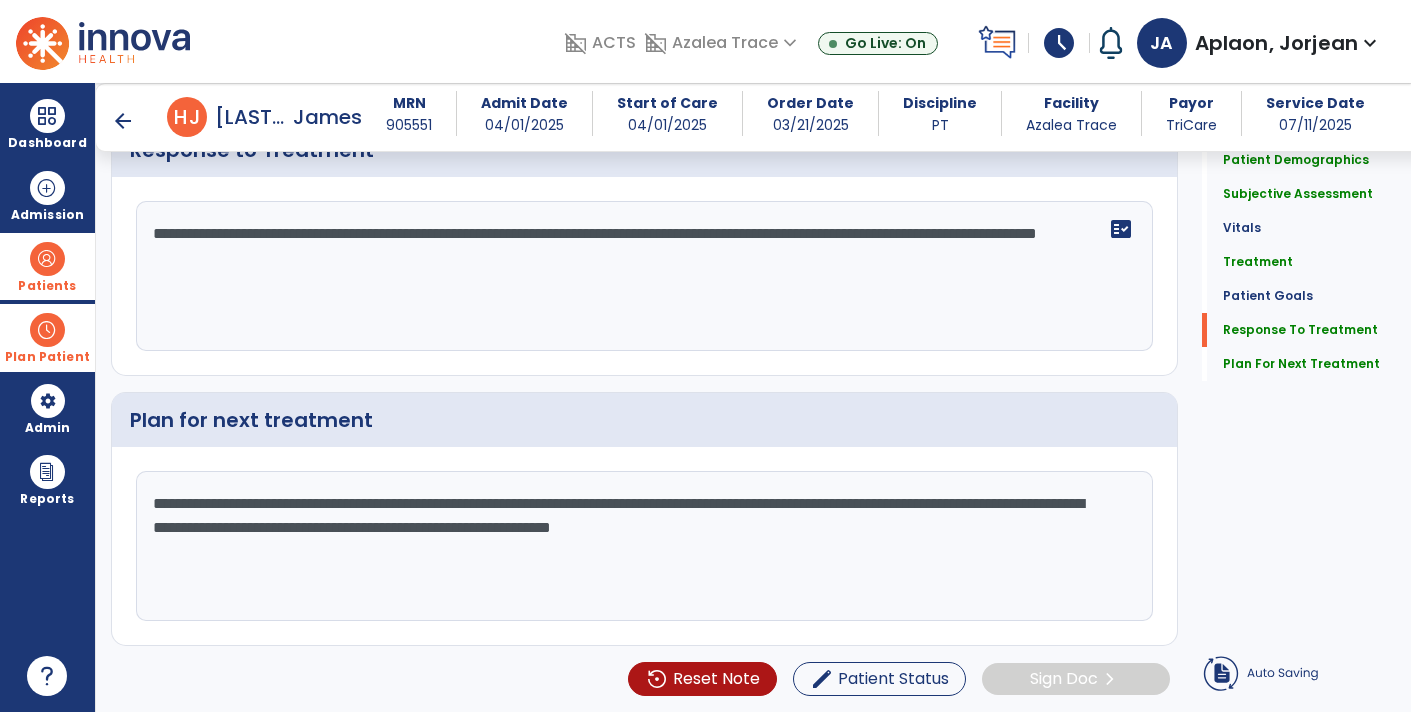 click on "**********" 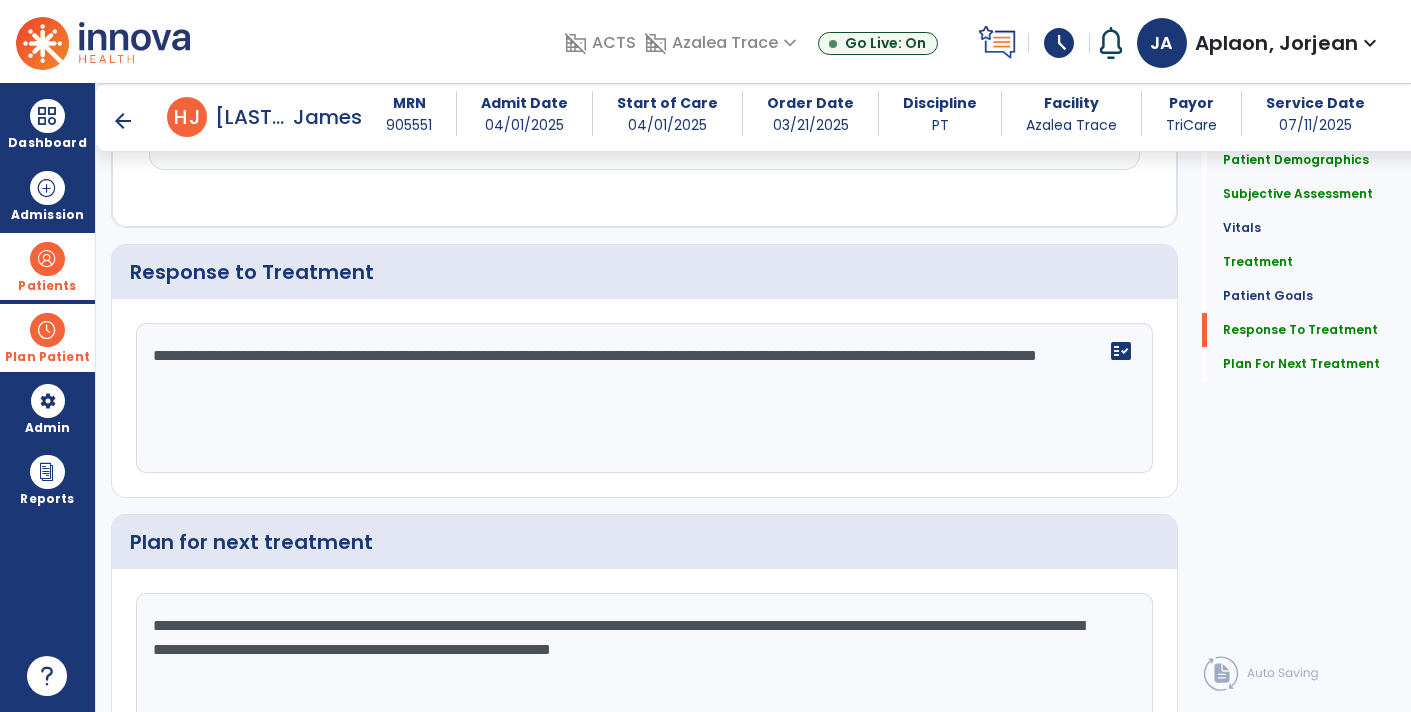 scroll, scrollTop: 3063, scrollLeft: 0, axis: vertical 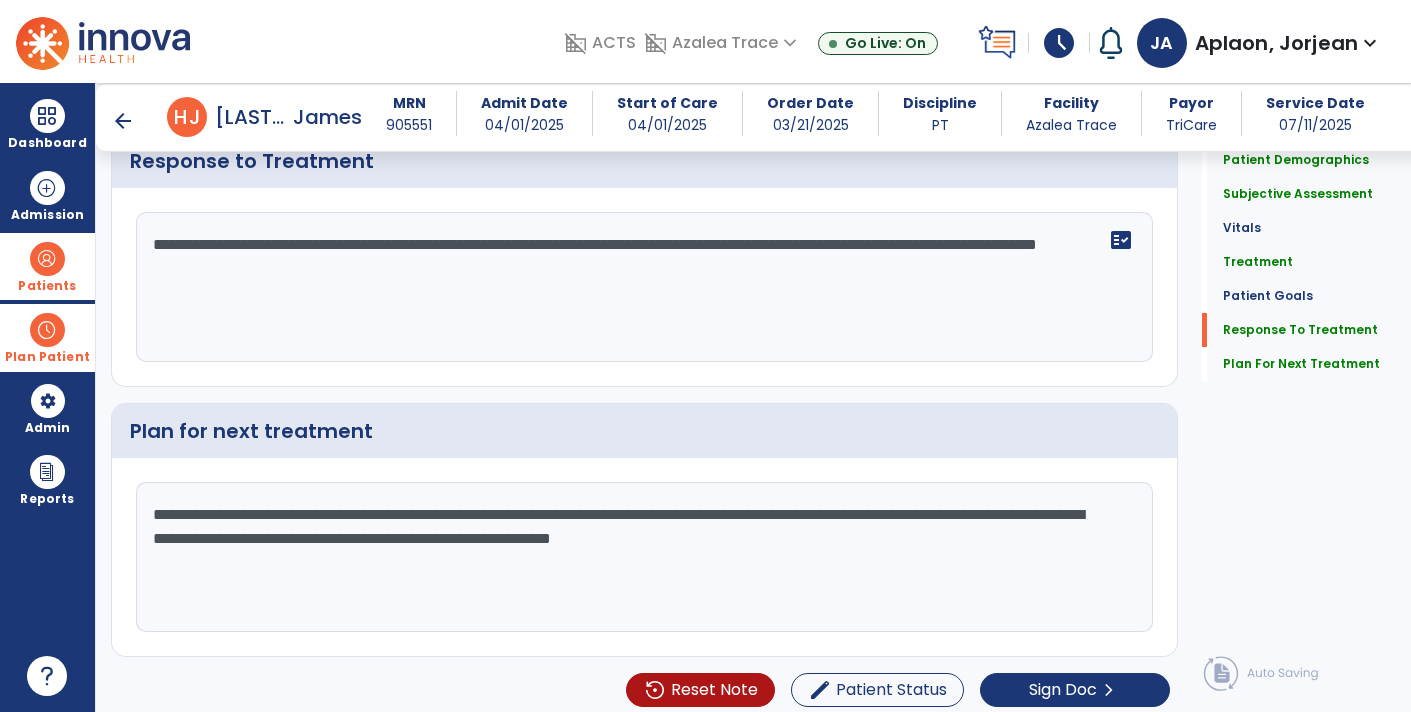 click on "**********" 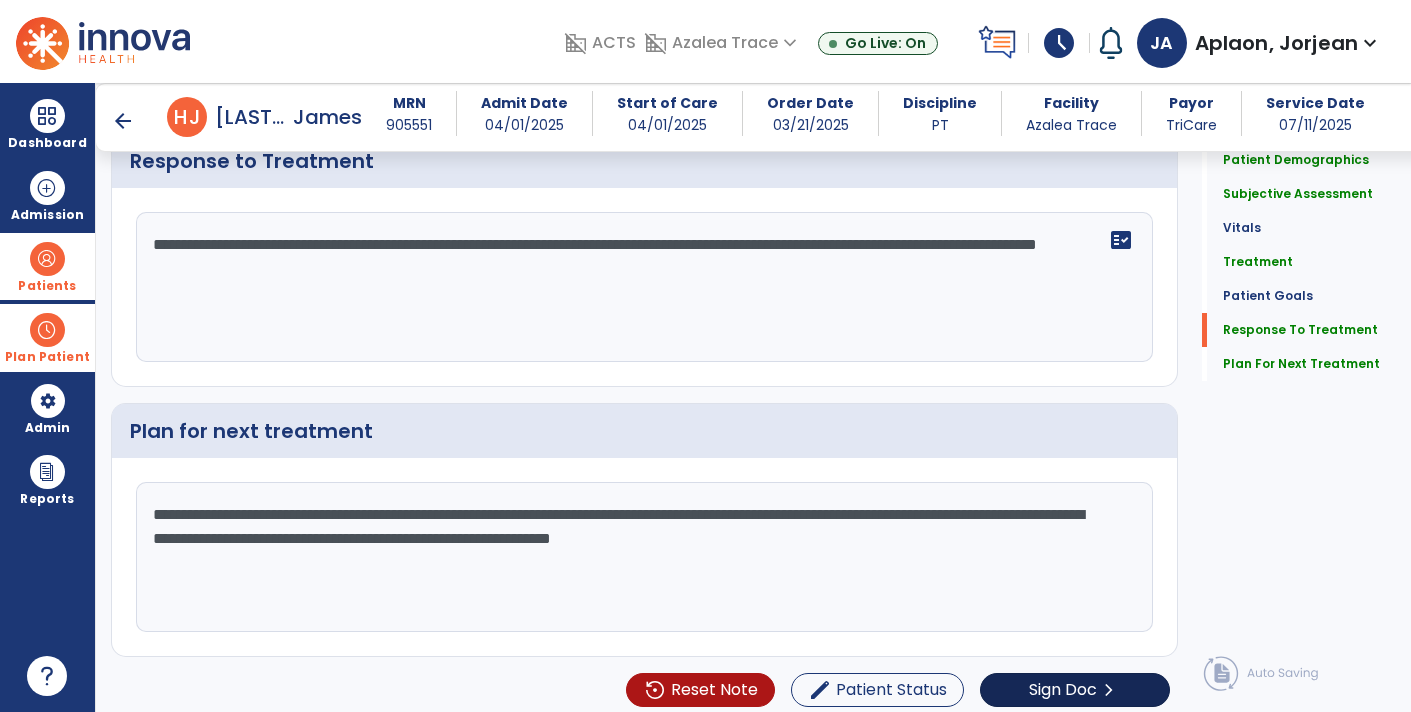 type on "**********" 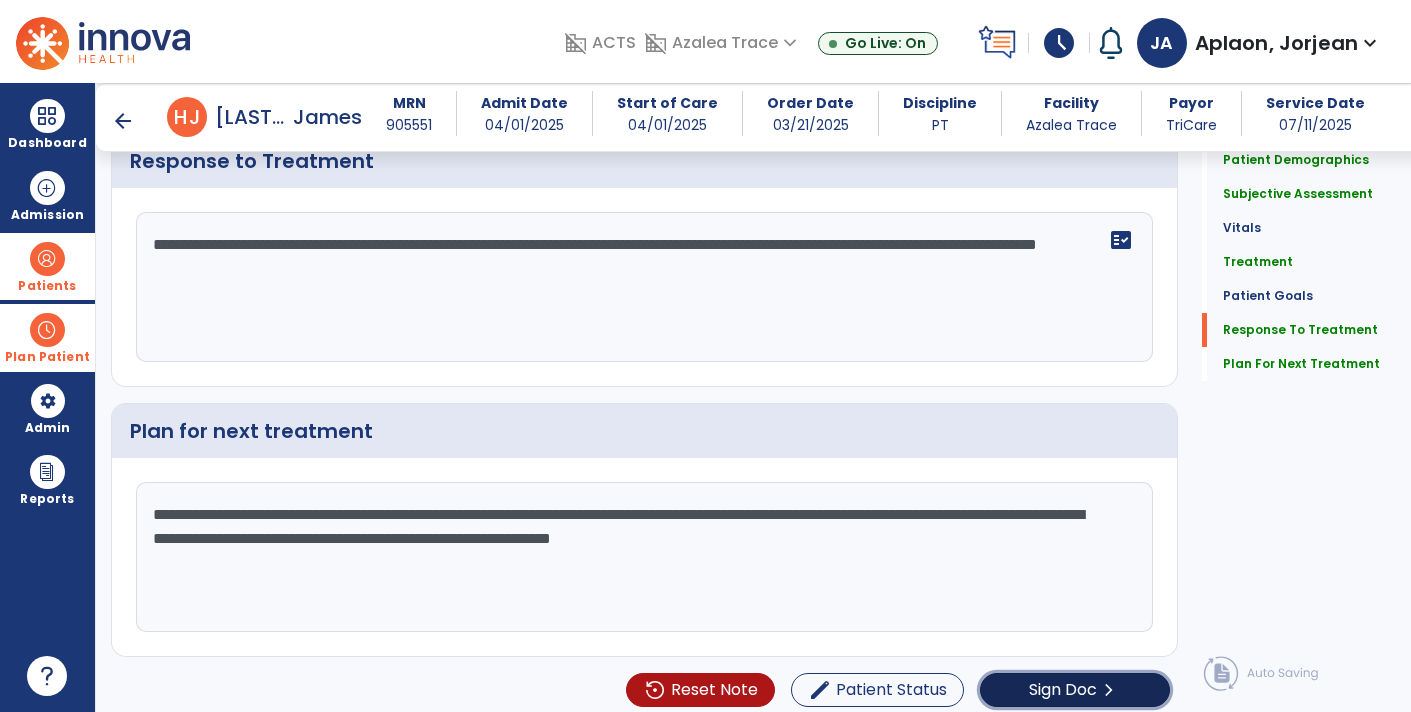 click on "chevron_right" 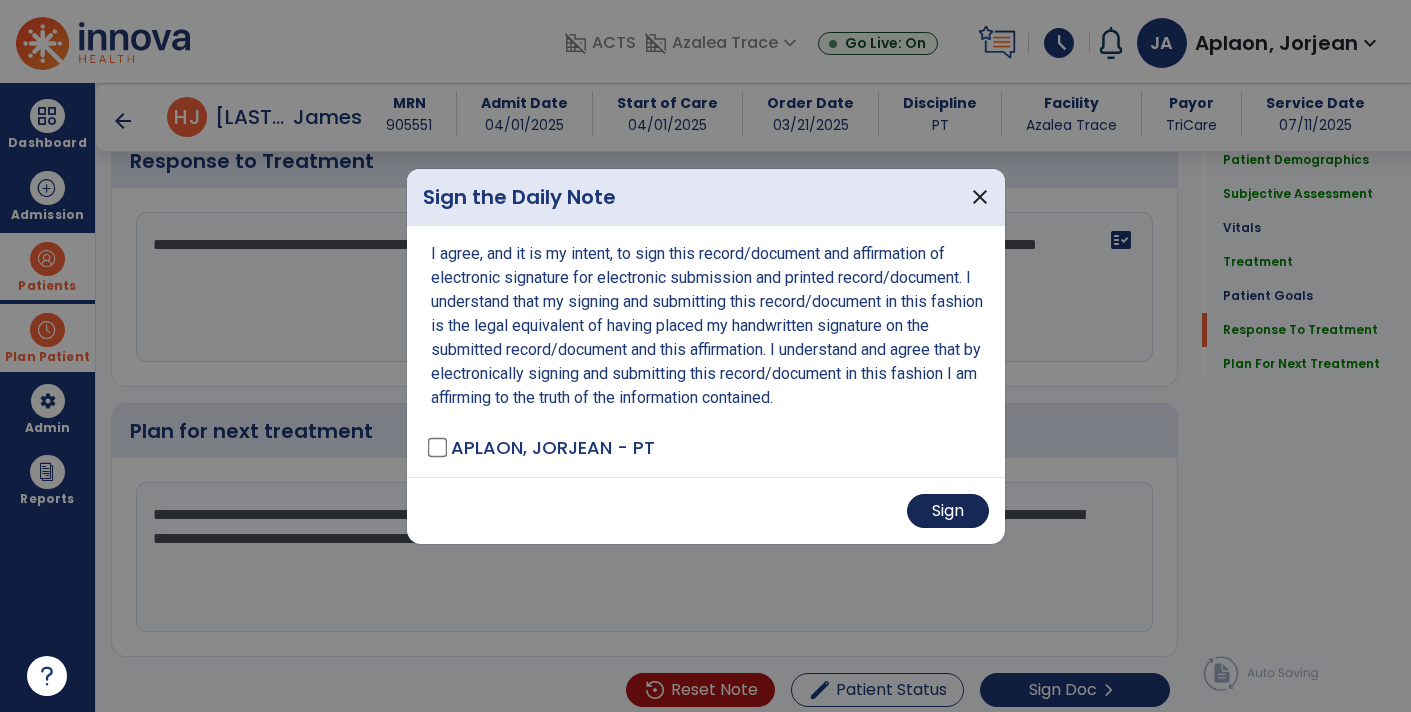 click on "Sign" at bounding box center [948, 511] 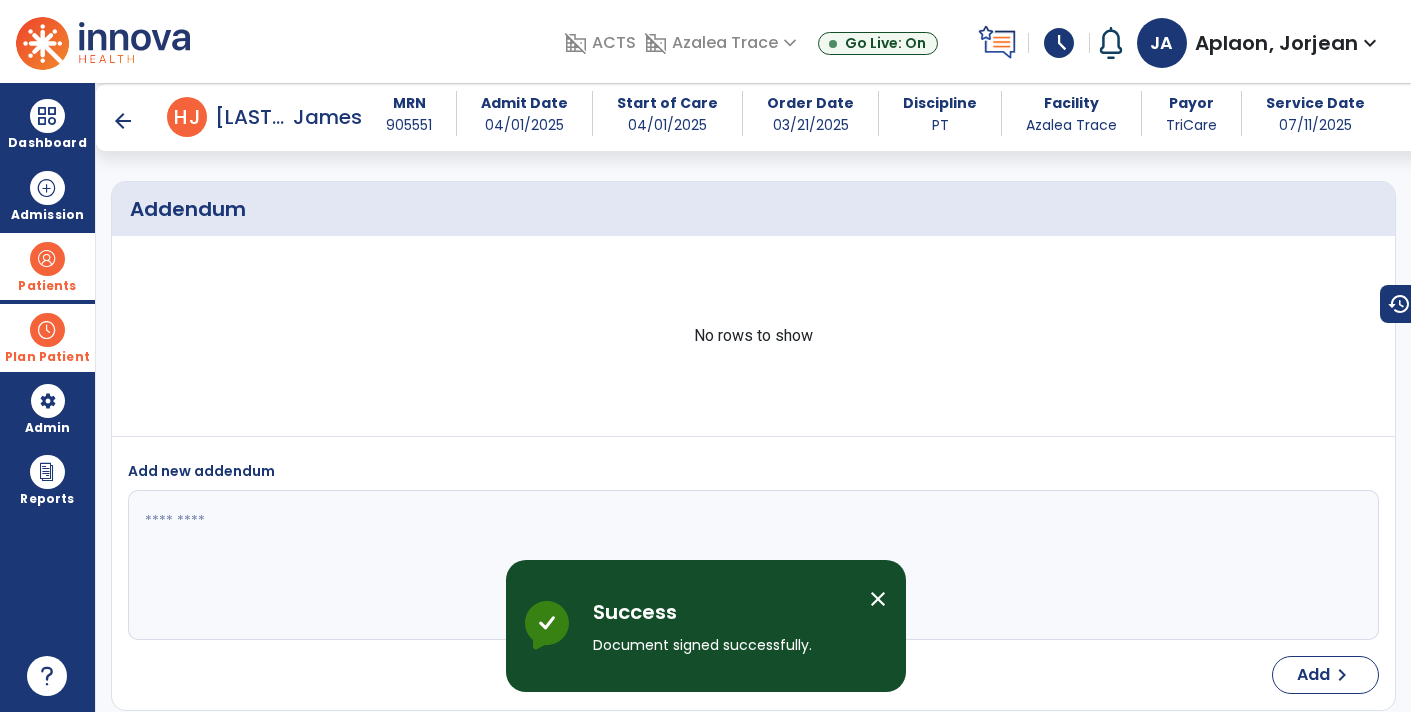 scroll, scrollTop: 4997, scrollLeft: 0, axis: vertical 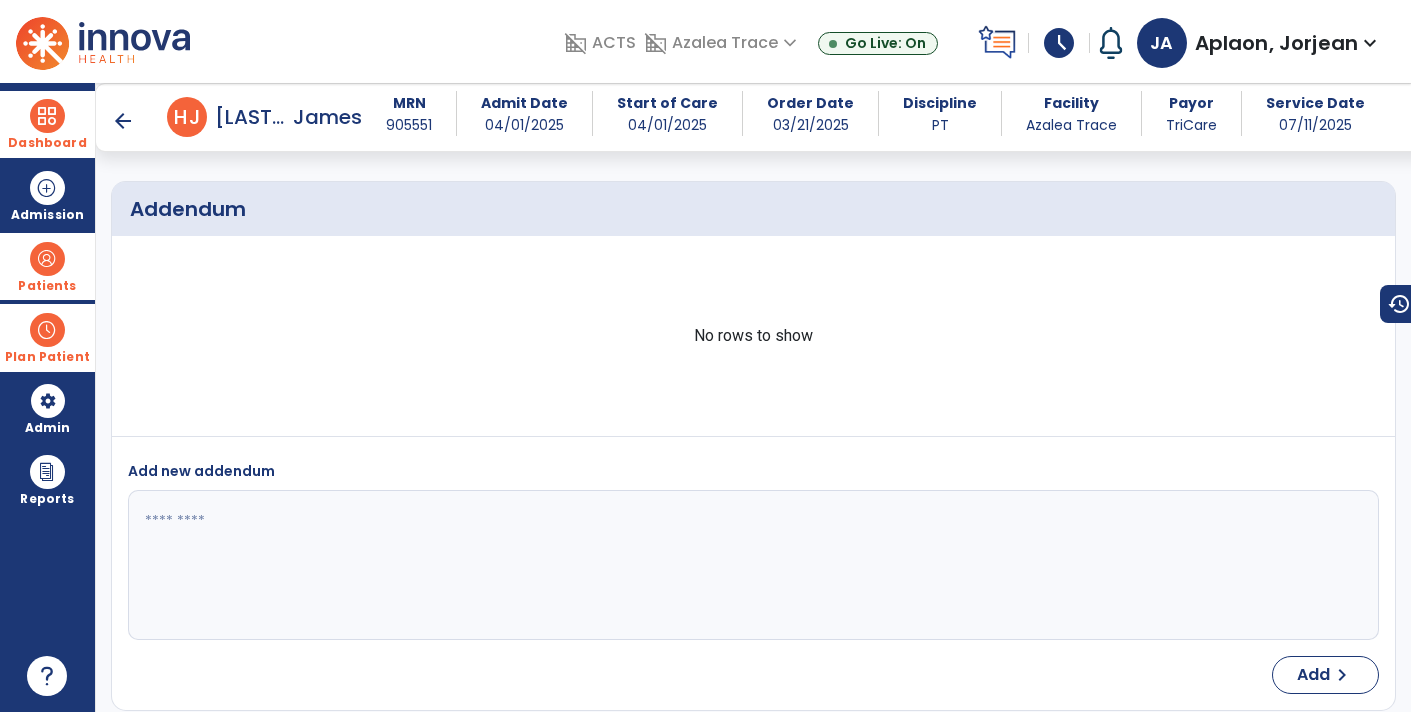 click at bounding box center (47, 116) 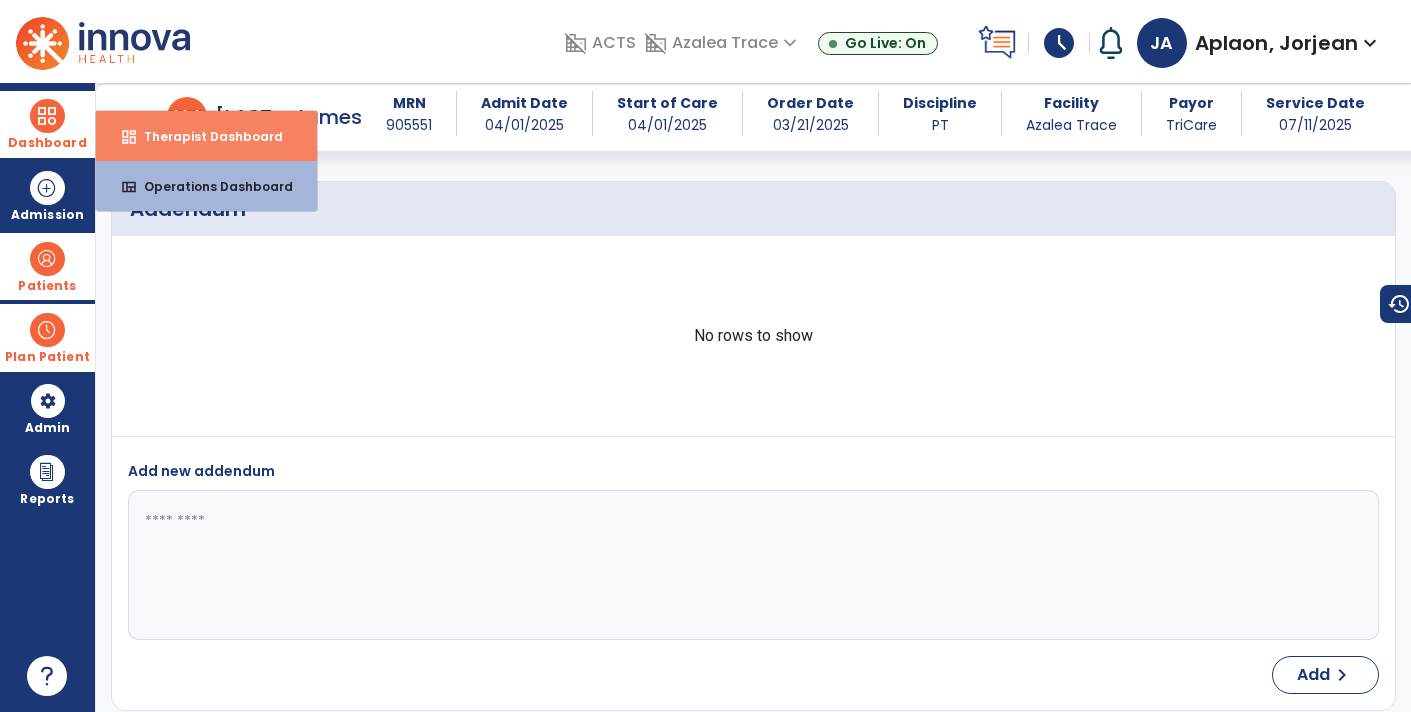 click on "dashboard  Therapist Dashboard" at bounding box center [206, 136] 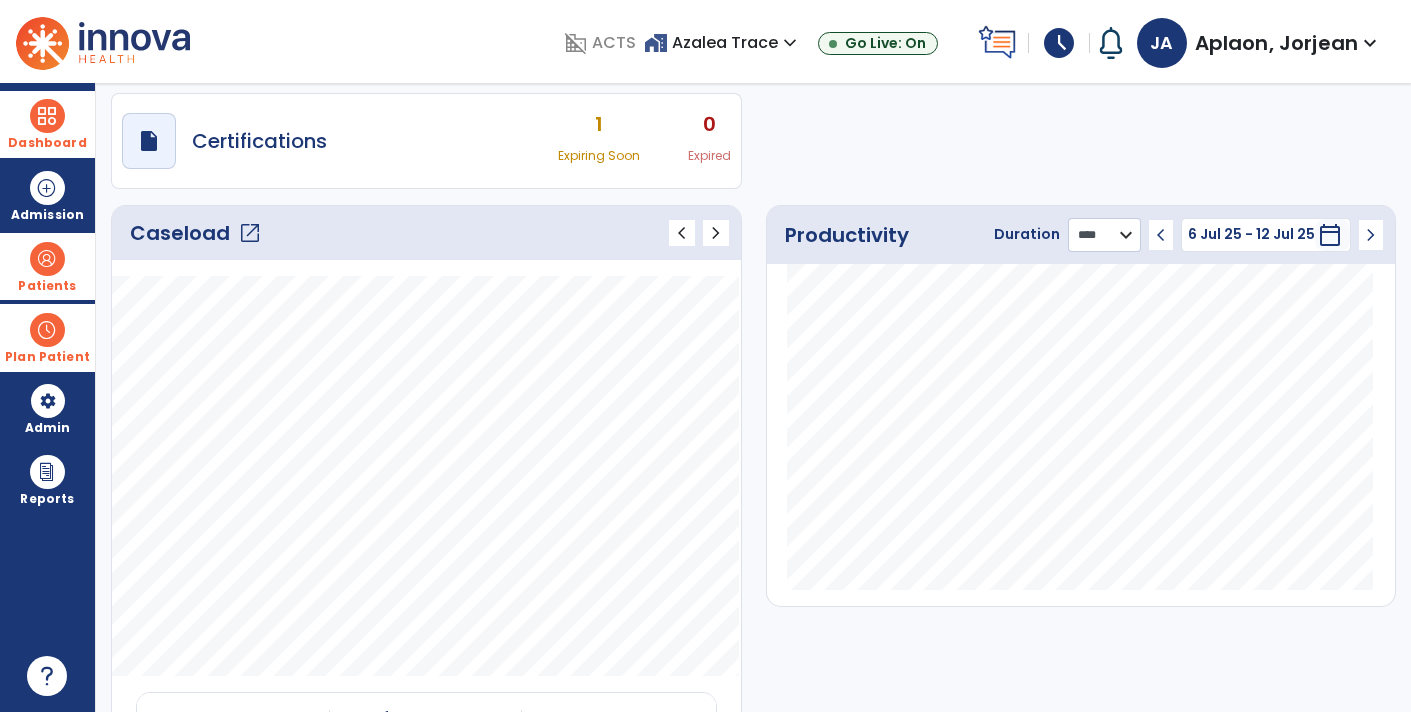 click on "******** **** ***" 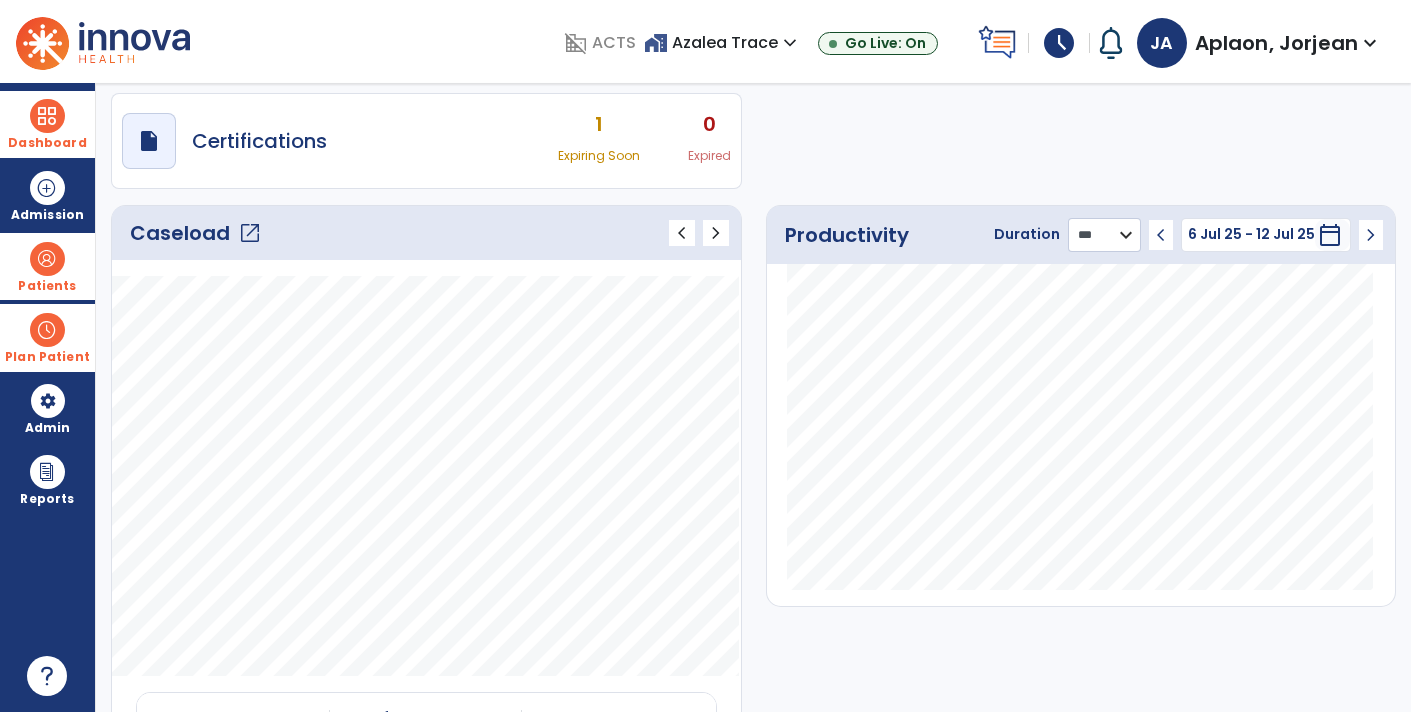 click on "******** **** ***" 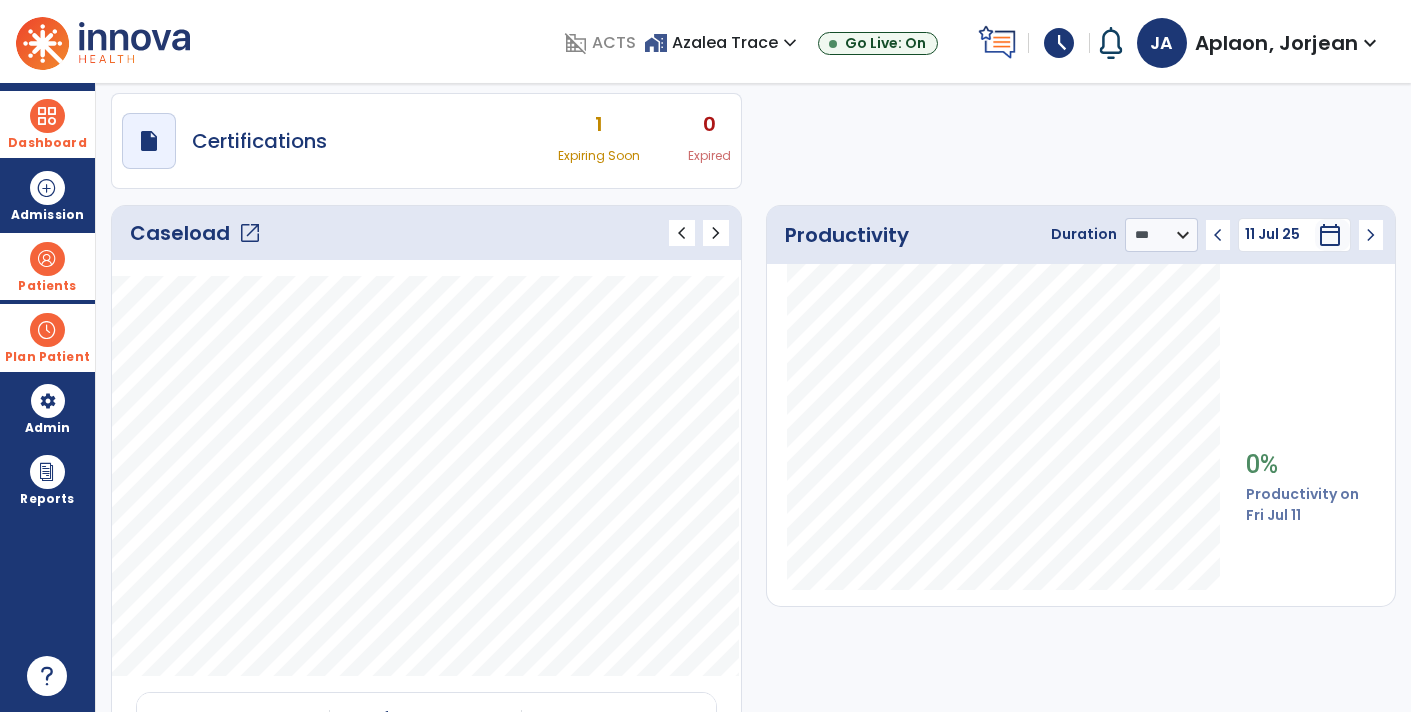 click at bounding box center (47, 259) 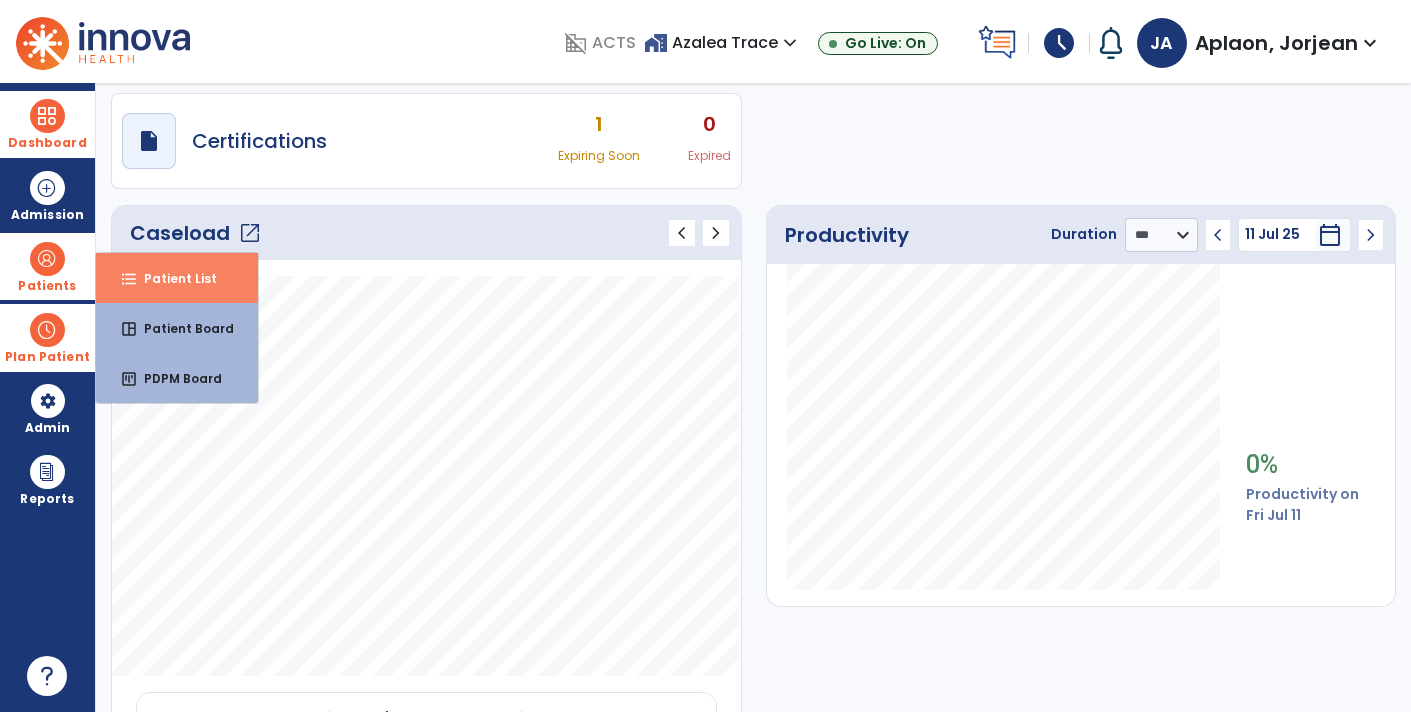 click on "Patient List" at bounding box center [172, 278] 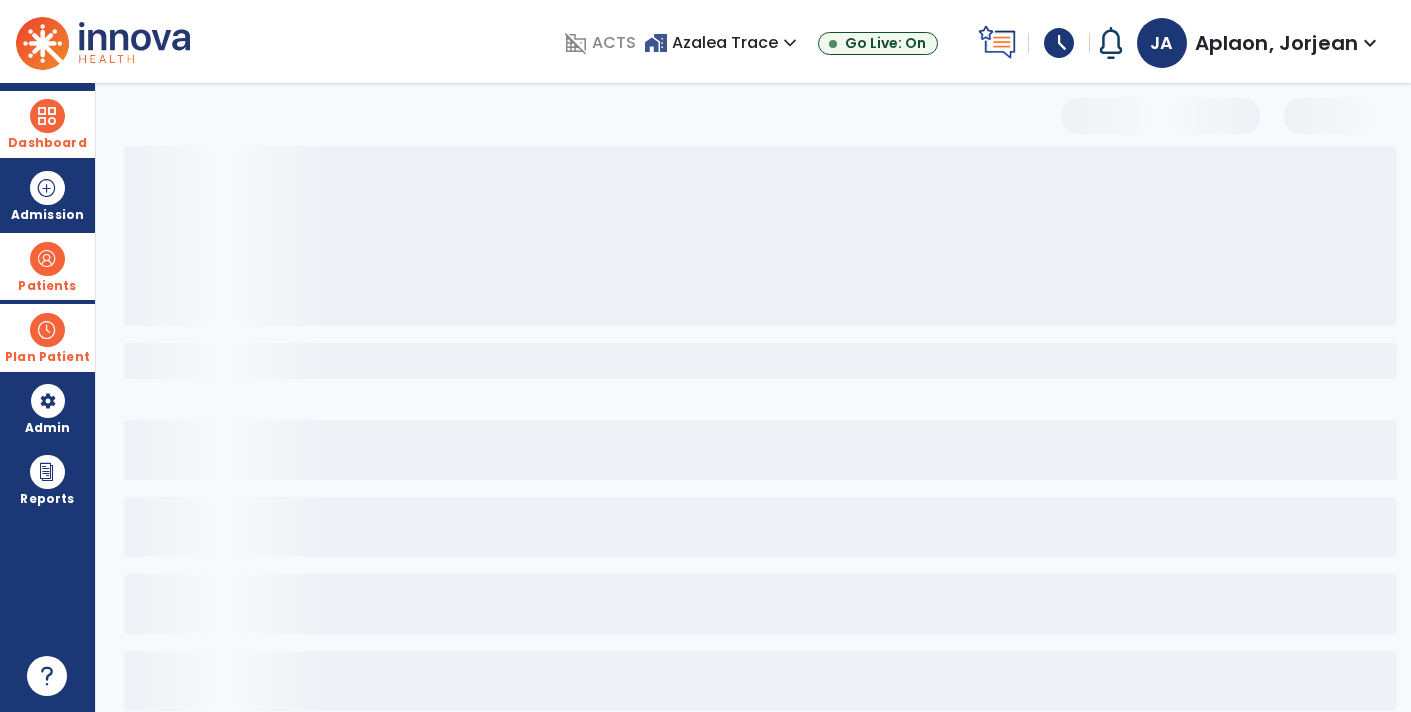 scroll, scrollTop: 30, scrollLeft: 0, axis: vertical 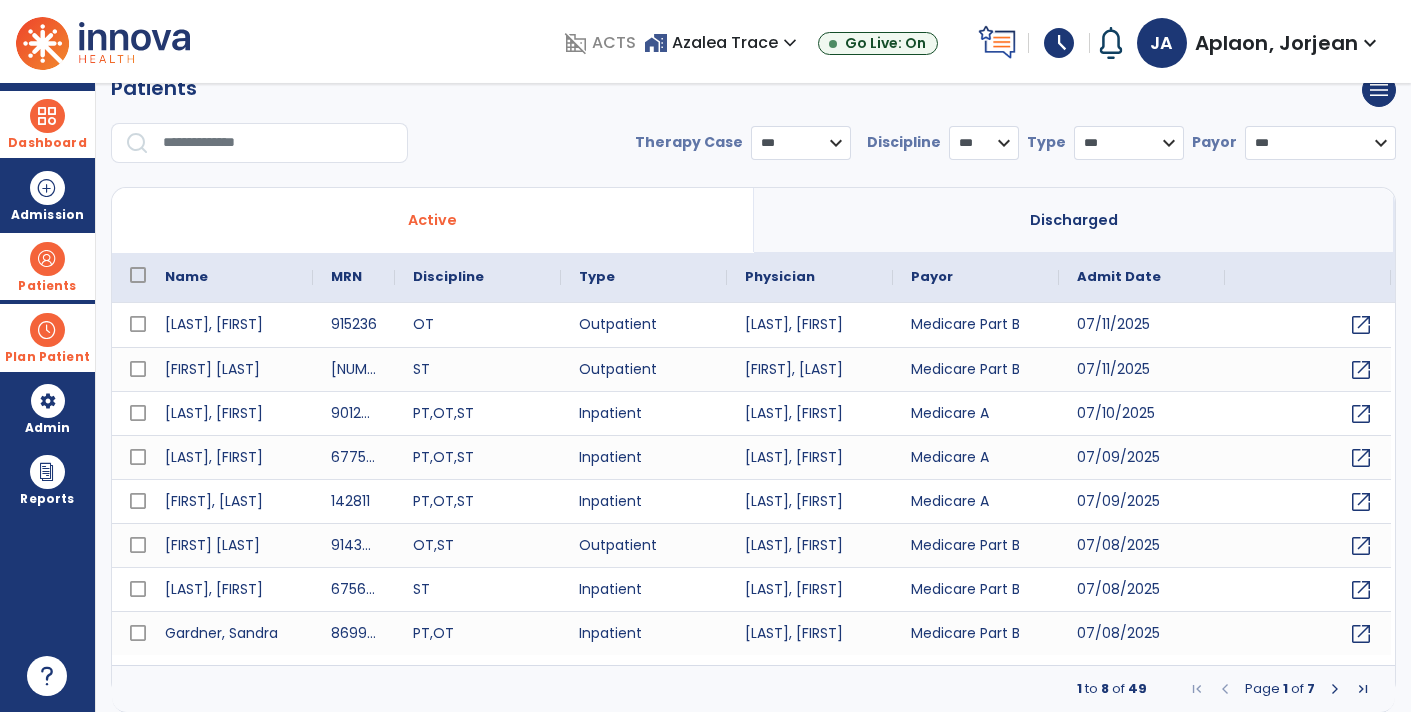 click on "schedule" at bounding box center [1059, 43] 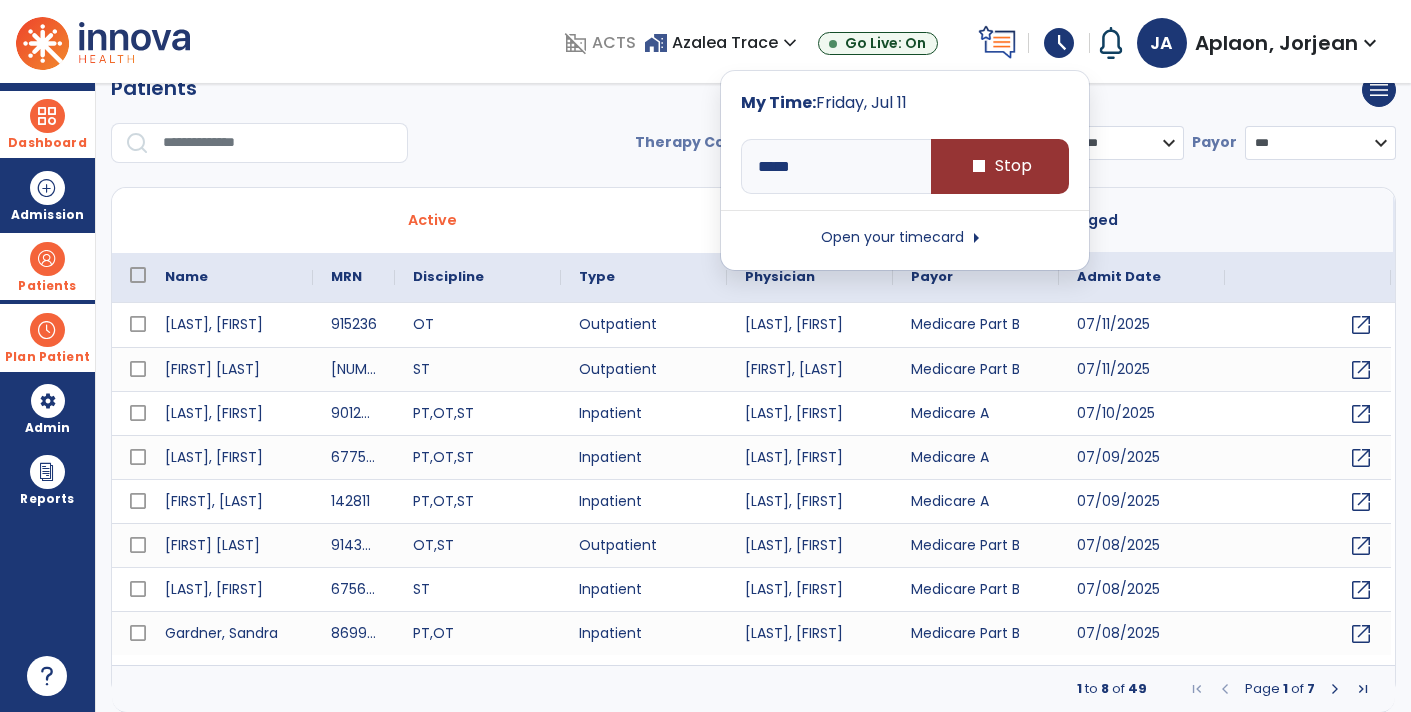 click on "stop" at bounding box center [979, 166] 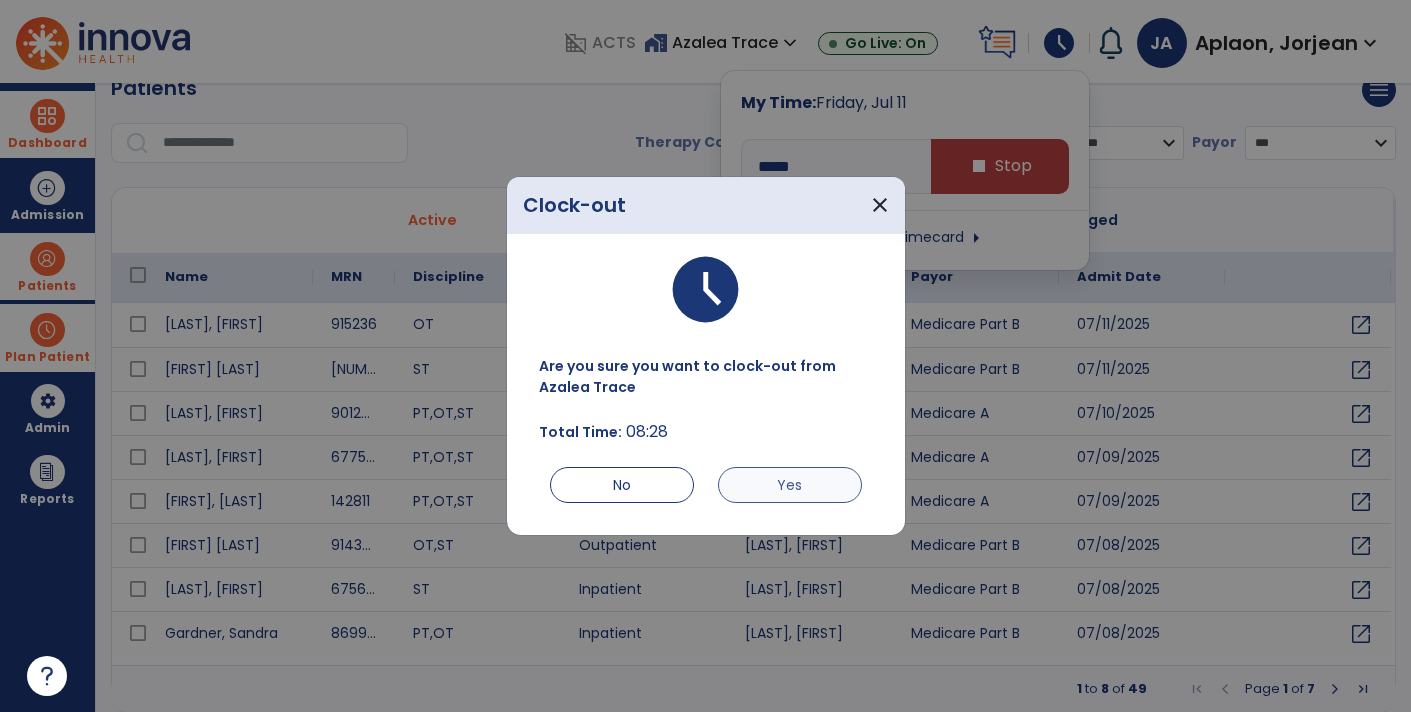 click on "Yes" at bounding box center [790, 485] 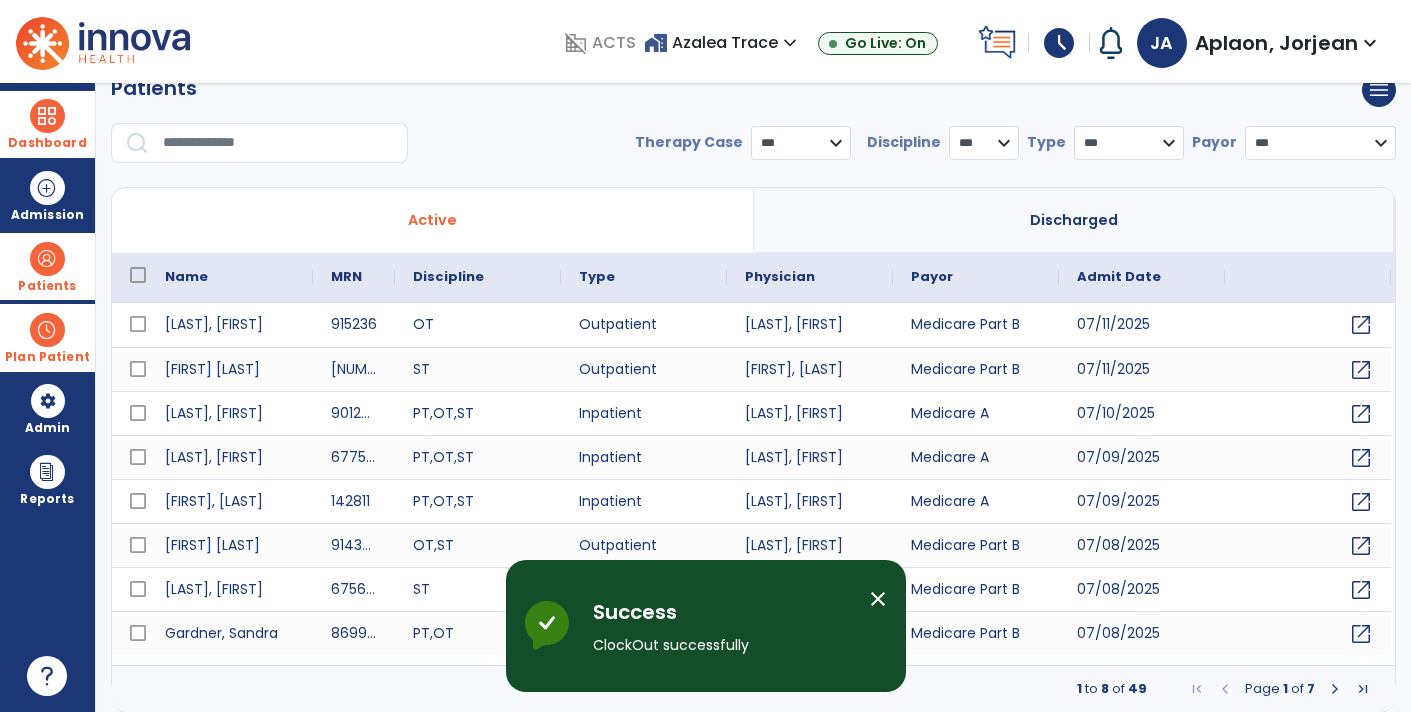 click at bounding box center (47, 116) 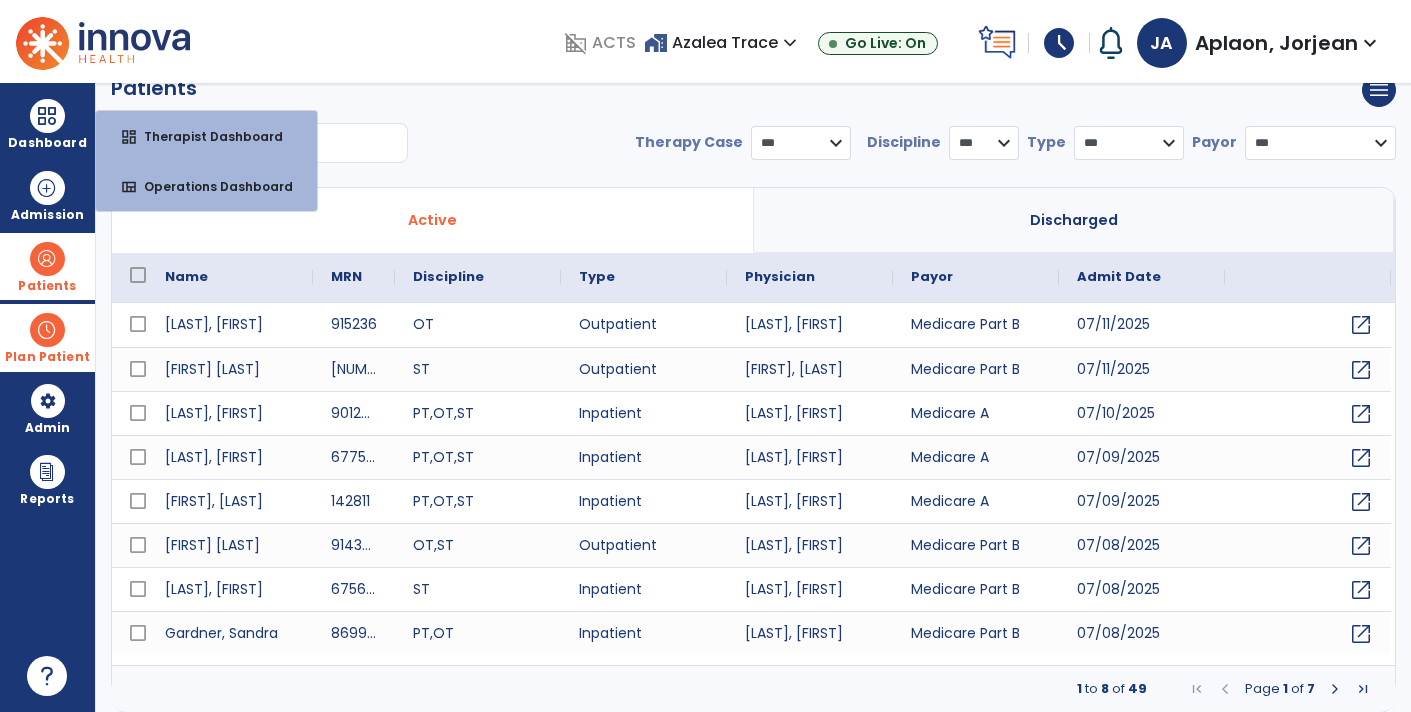 click on "Patients" at bounding box center [47, 266] 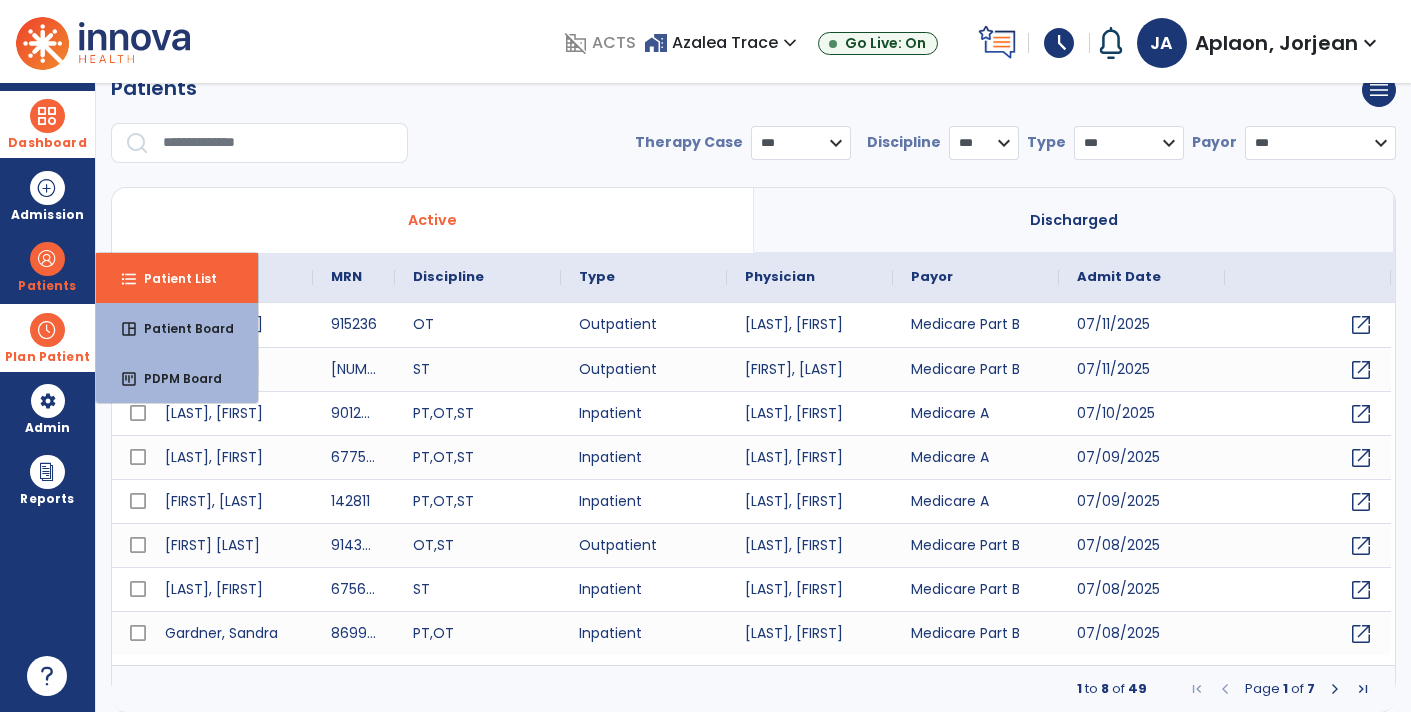 click at bounding box center [47, 116] 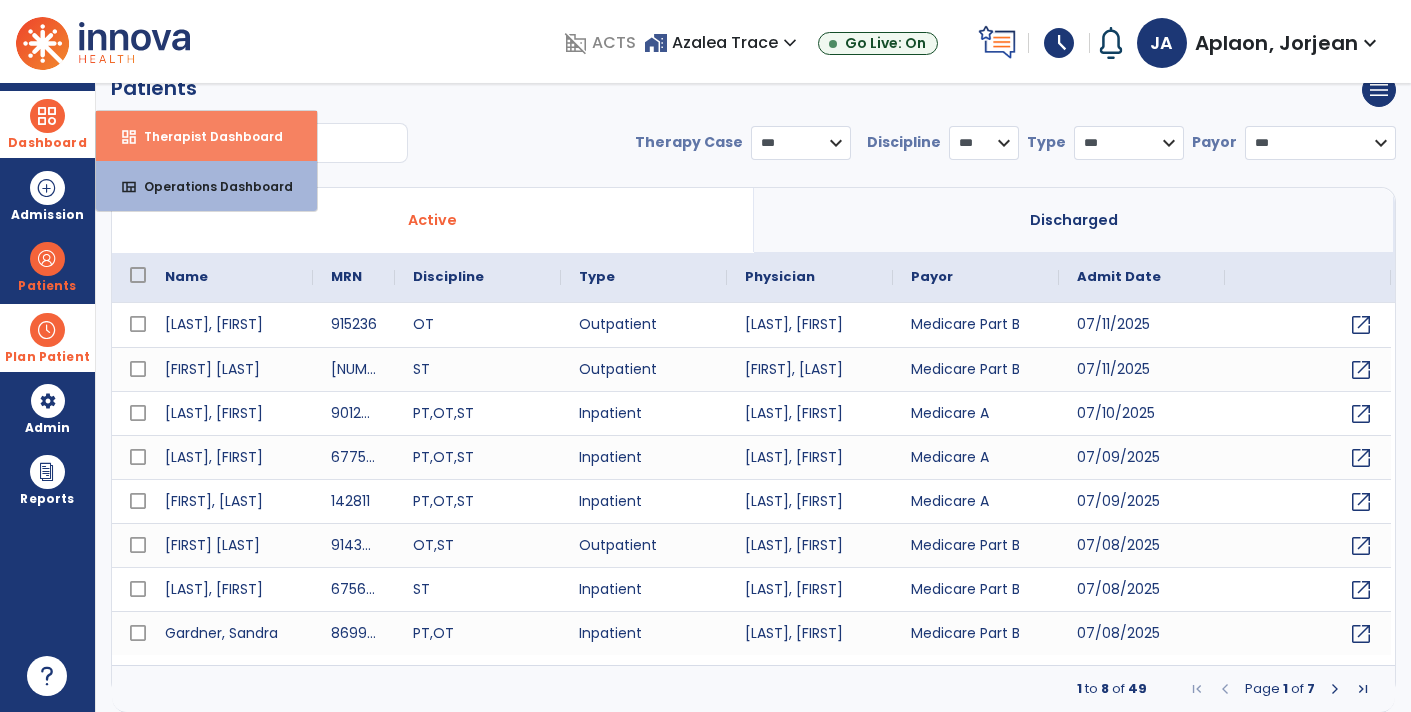 click on "Therapist Dashboard" at bounding box center [205, 136] 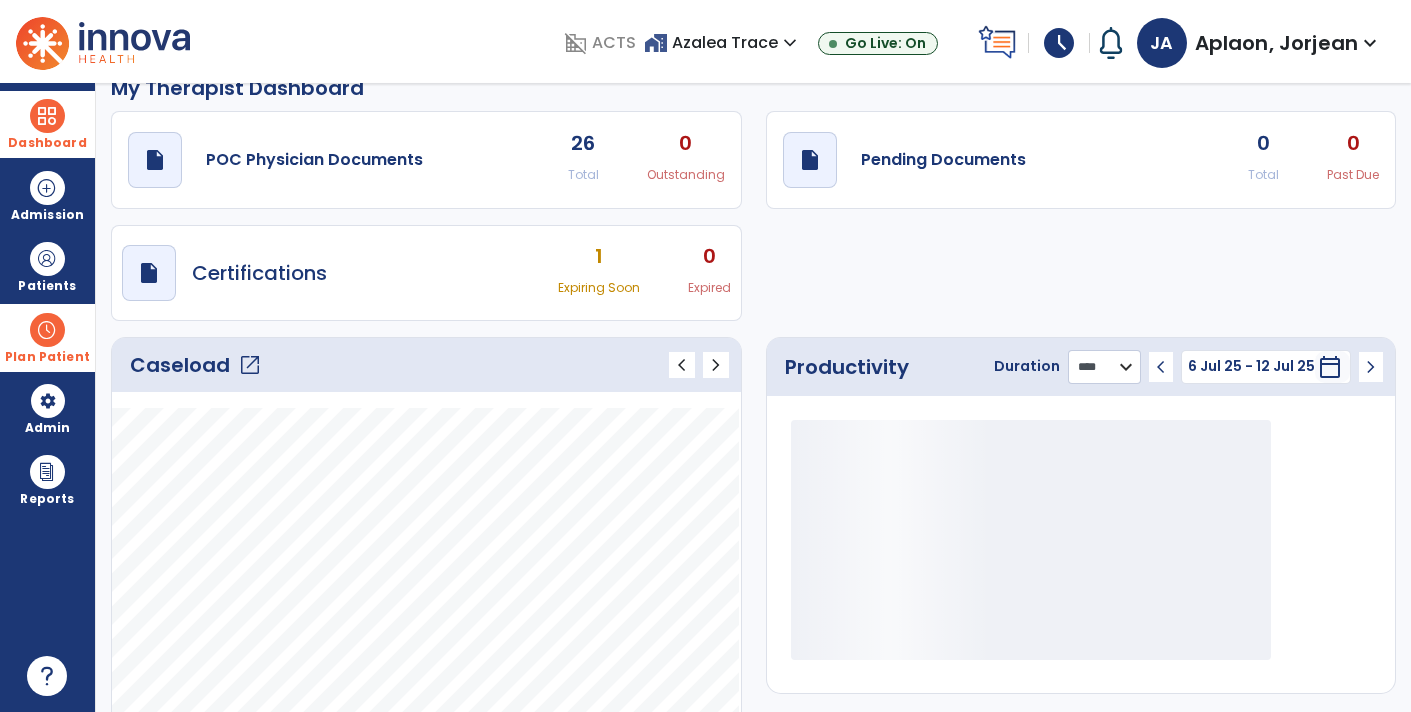click on "******** **** ***" 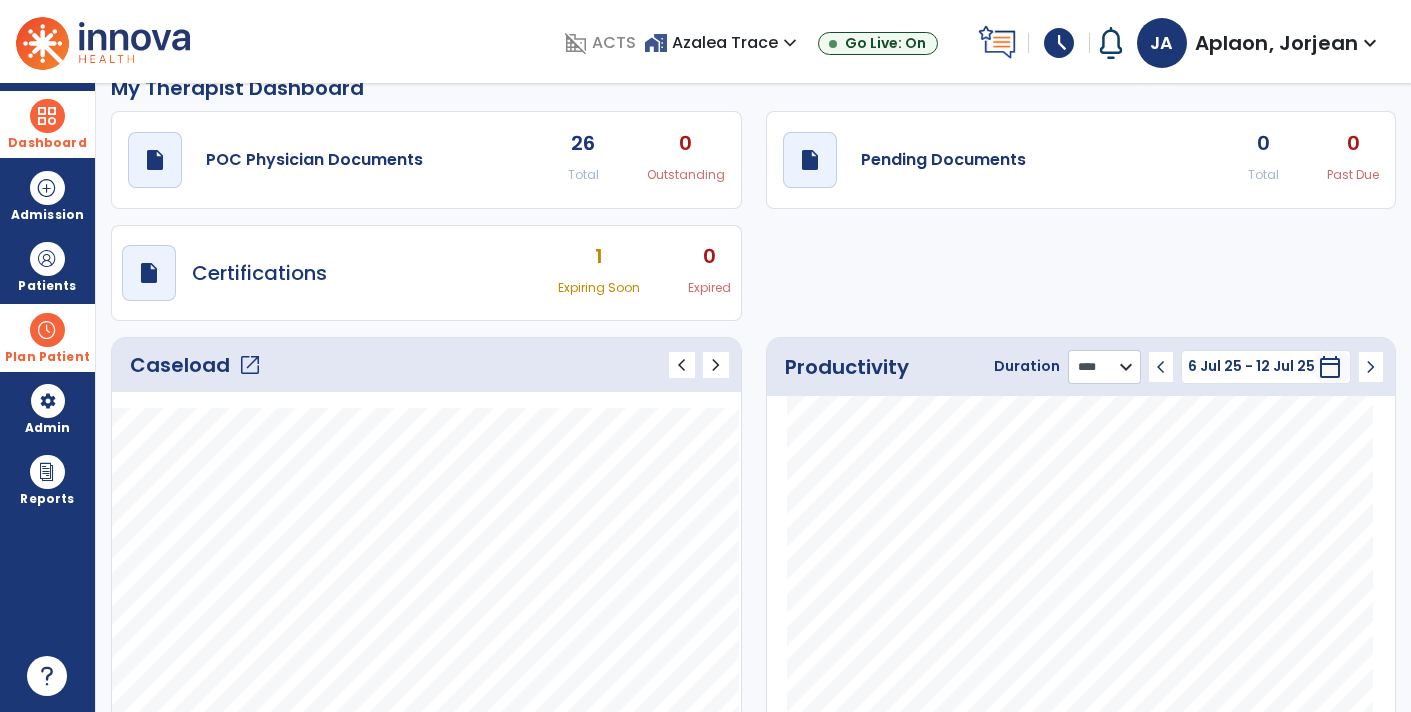 select on "***" 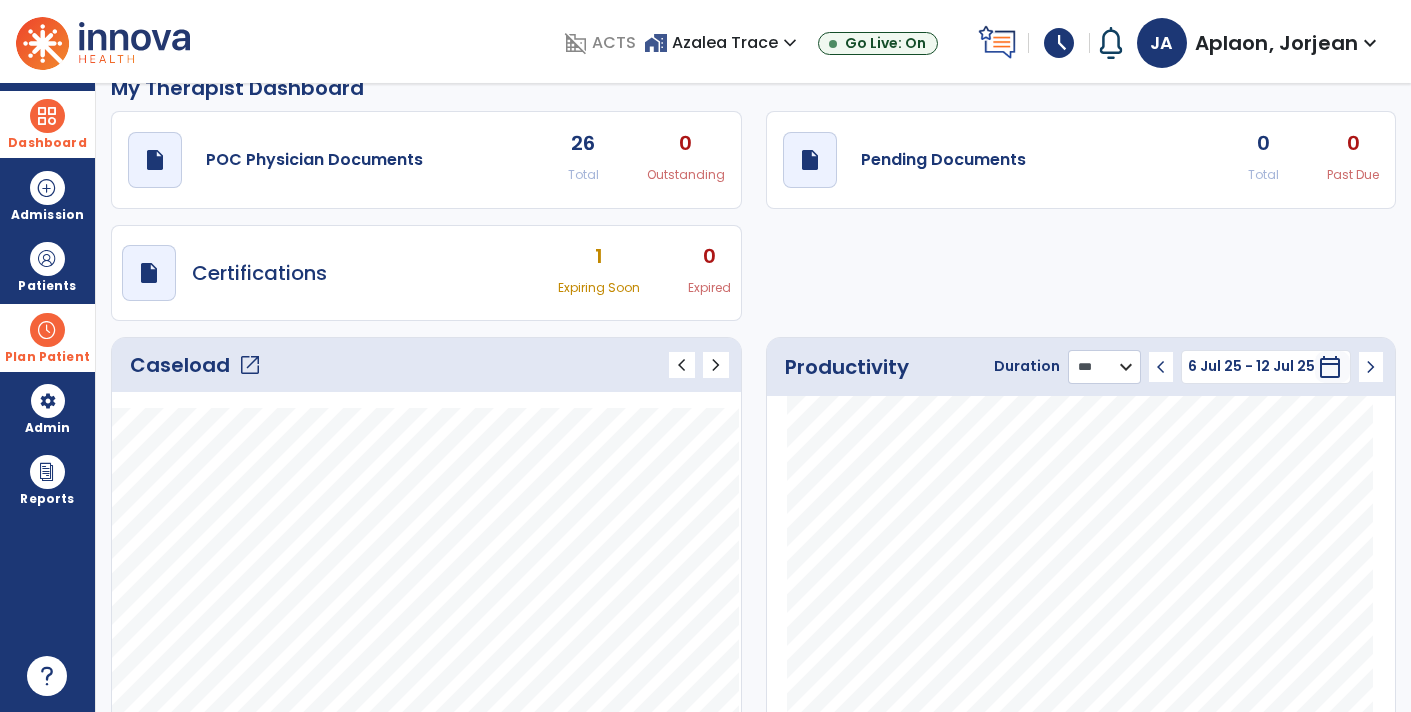 click on "******** **** ***" 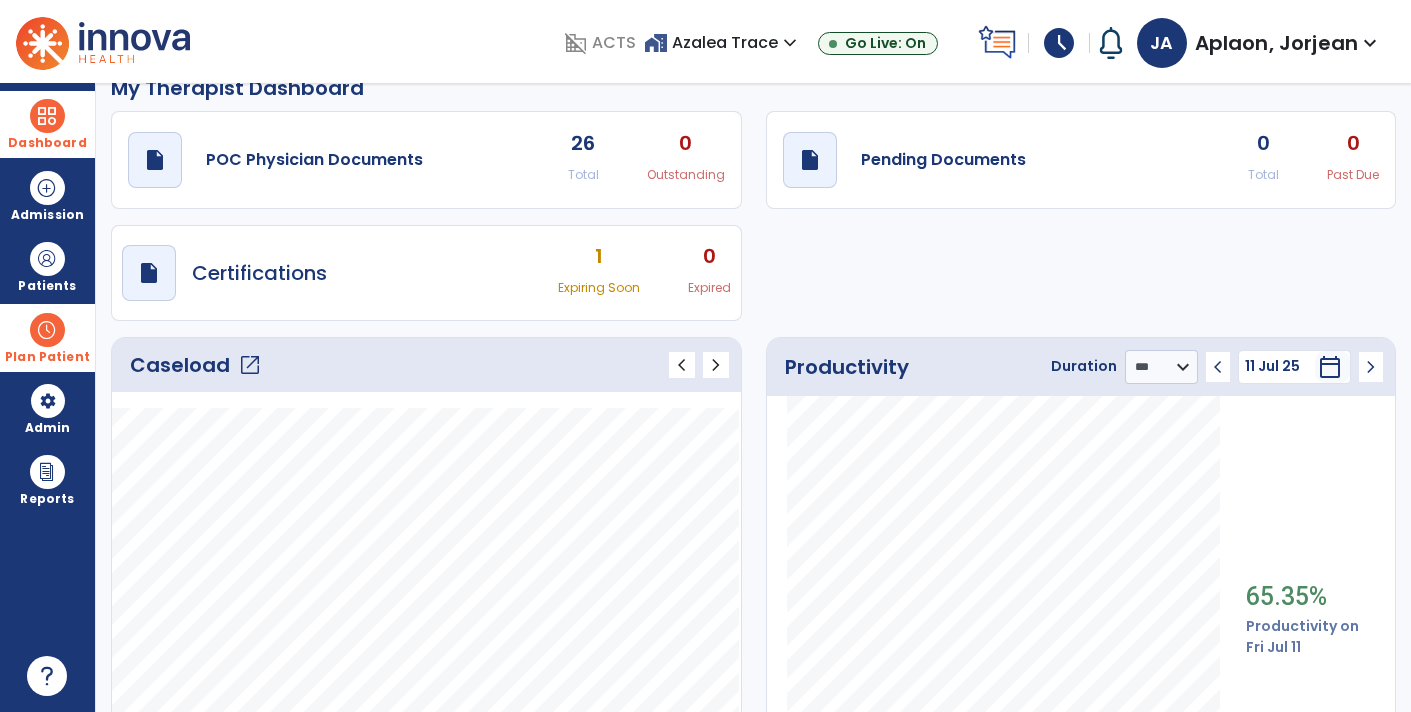 click on "schedule" at bounding box center [1059, 43] 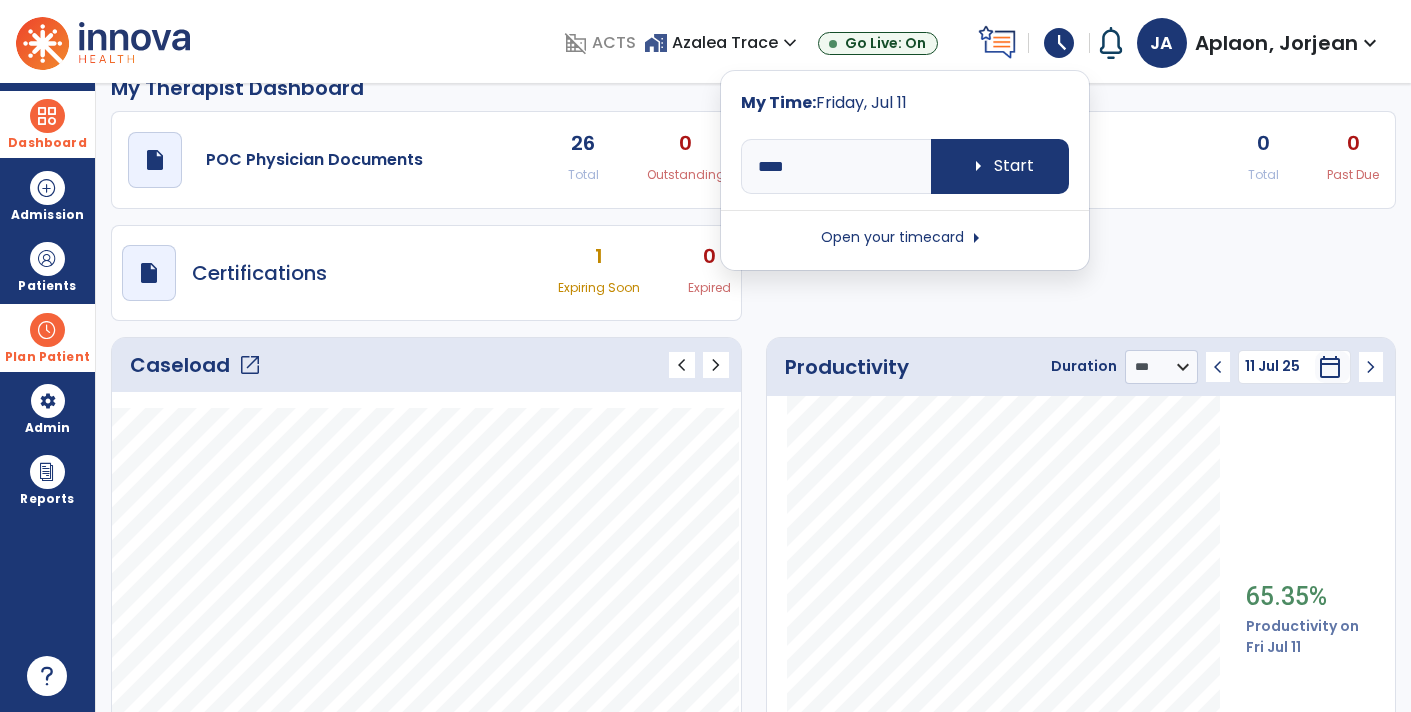 click on "arrow_right" at bounding box center [976, 238] 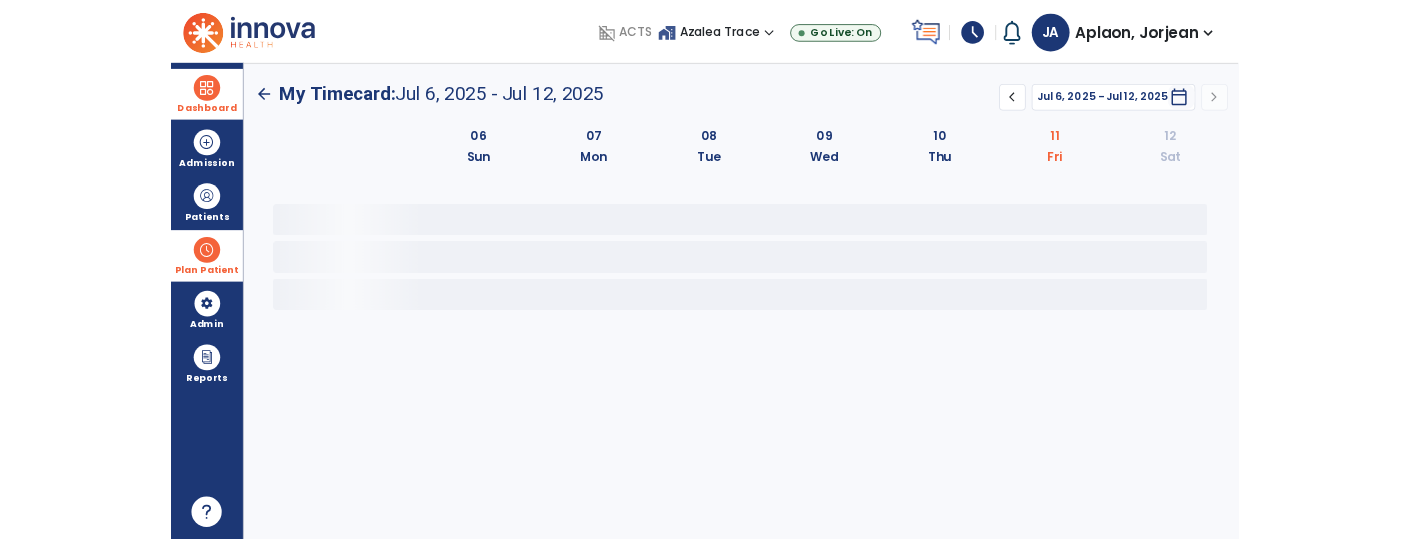scroll, scrollTop: 0, scrollLeft: 0, axis: both 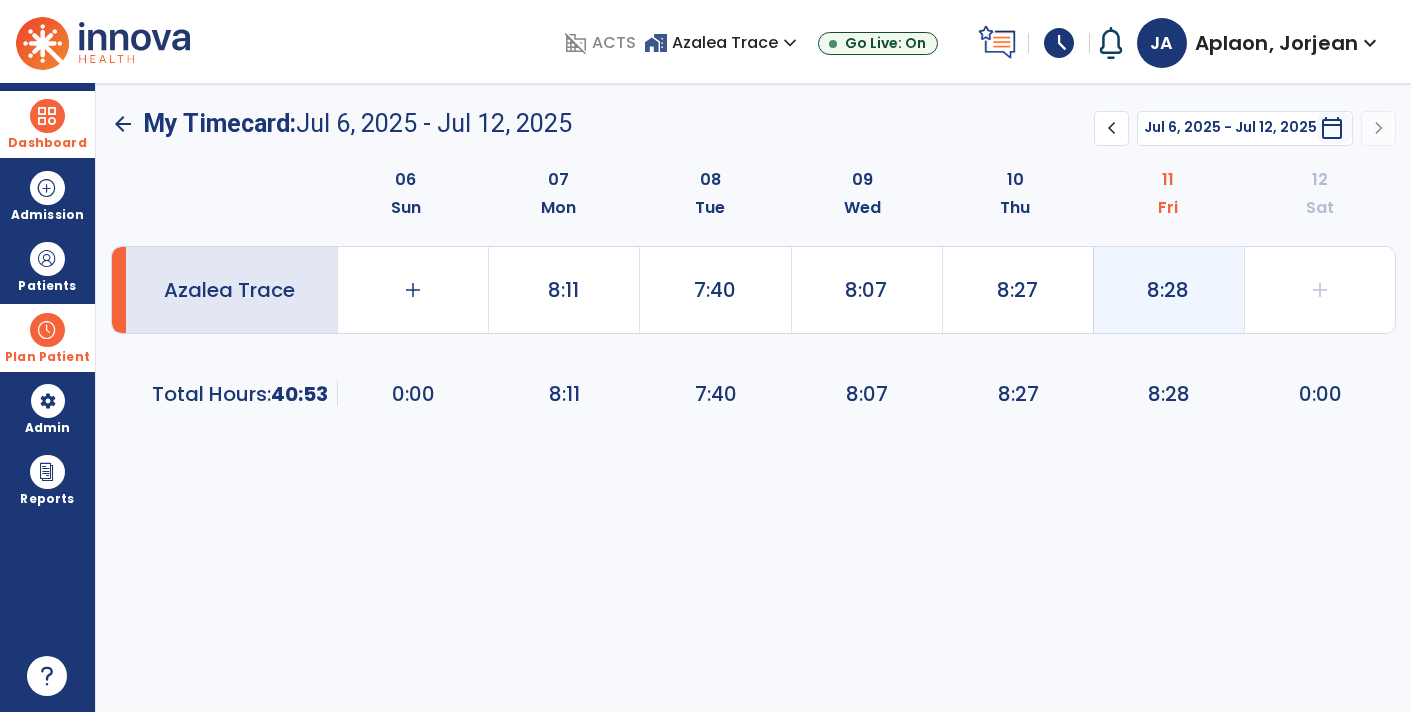 click on "8:28" 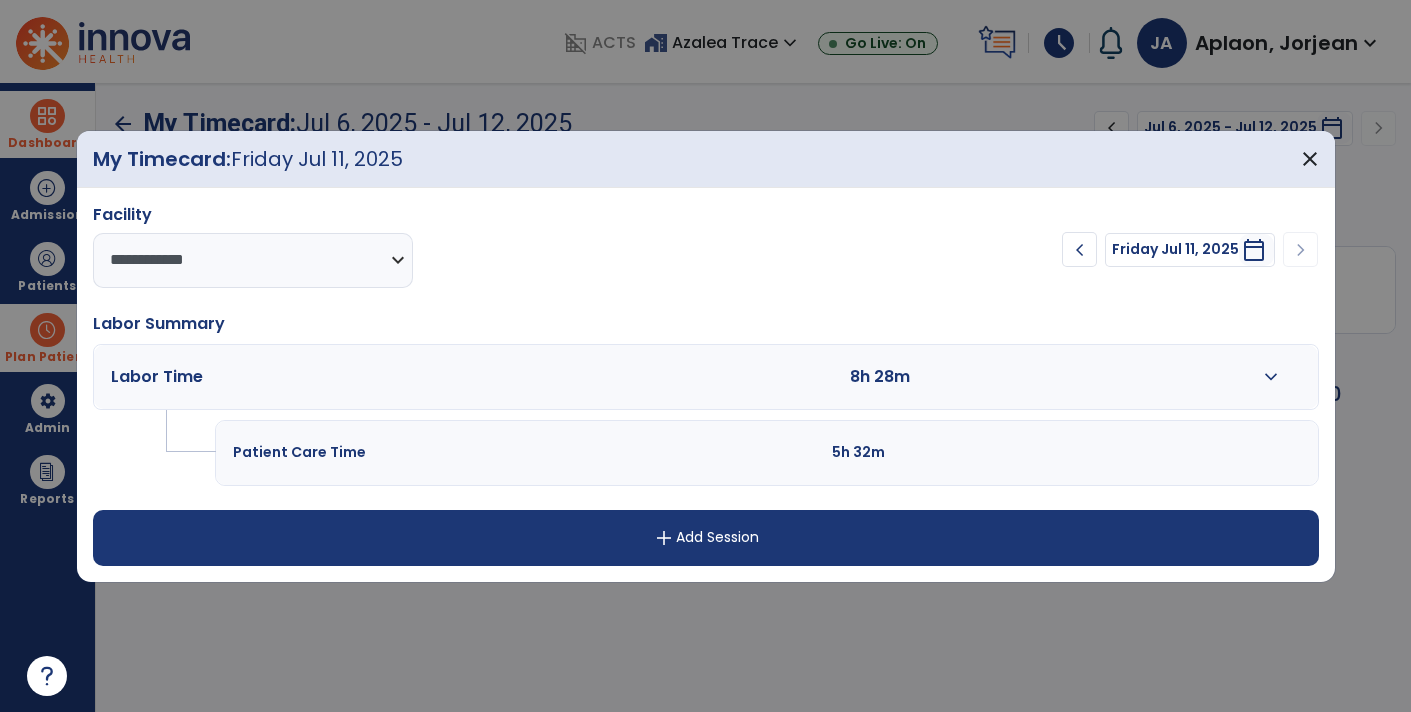 click on "add  Add Session" at bounding box center [706, 538] 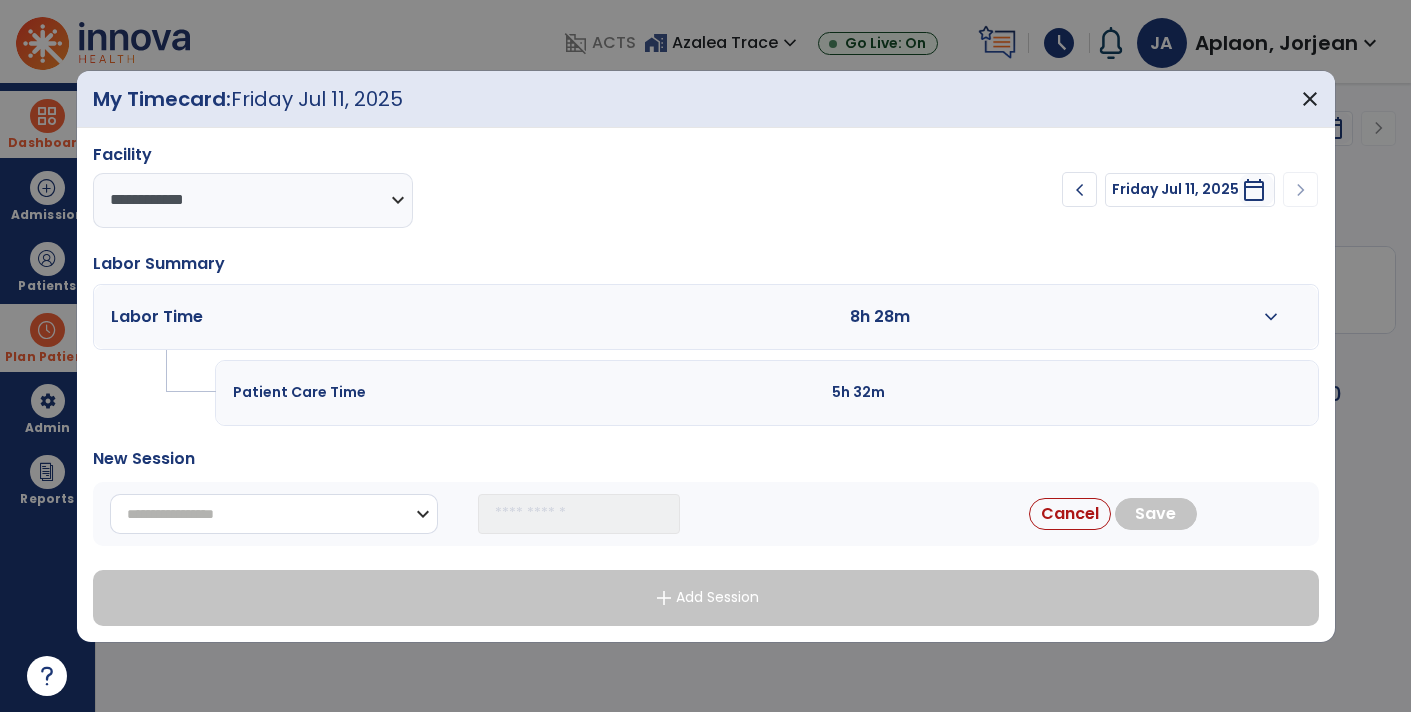 click on "**********" at bounding box center [274, 514] 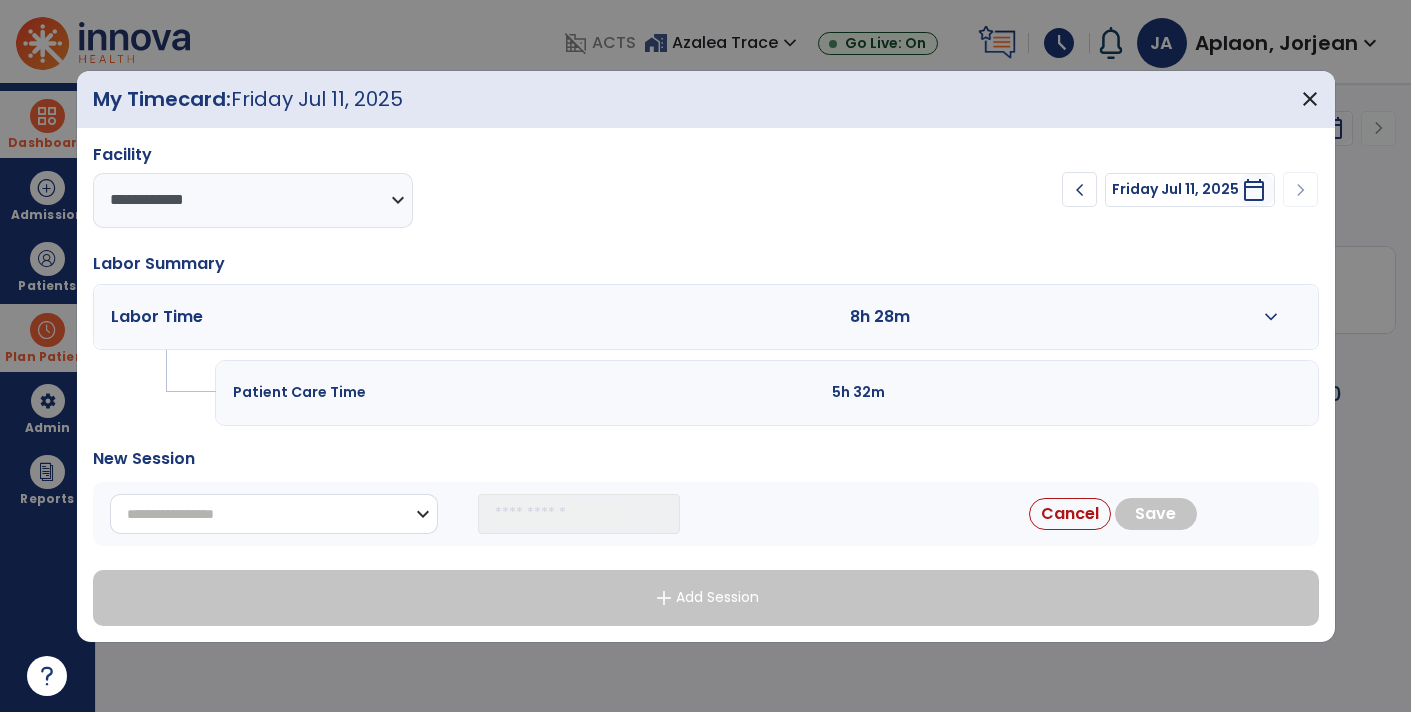 select on "**********" 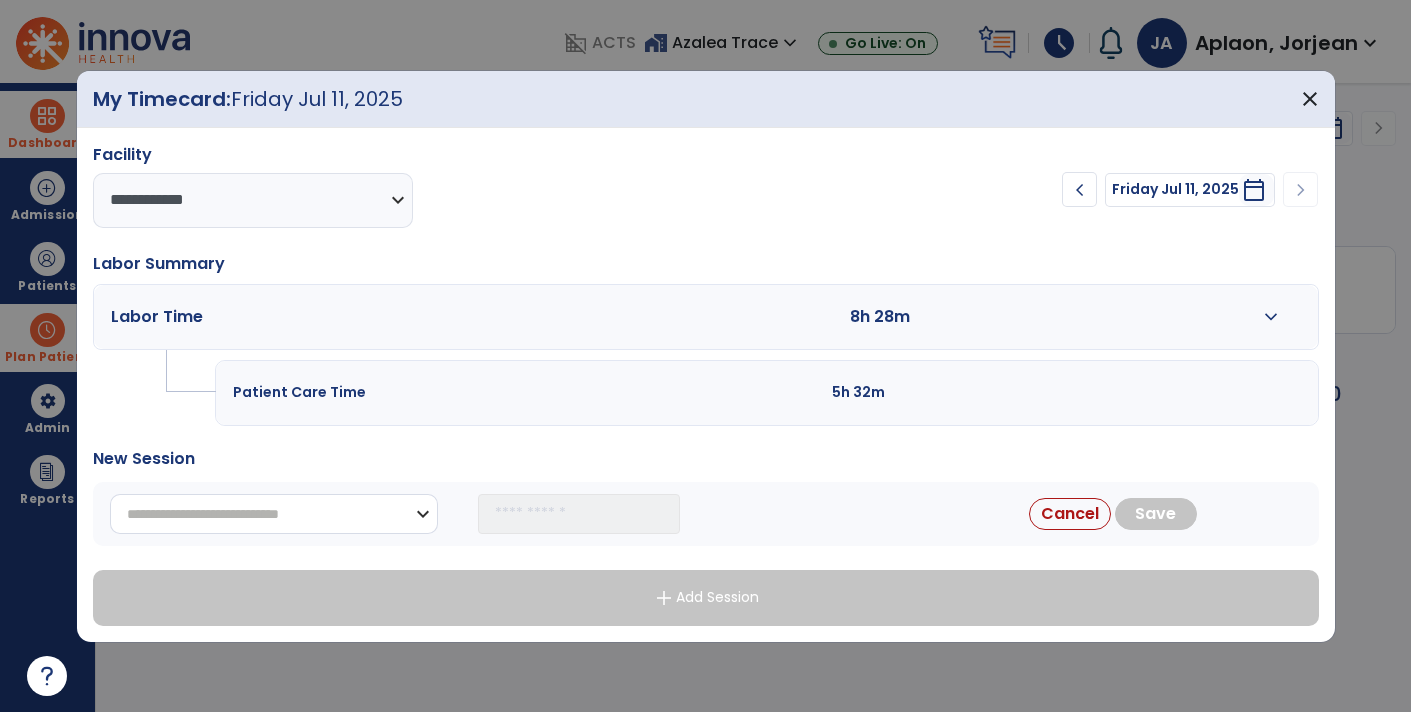 click on "**********" at bounding box center [274, 514] 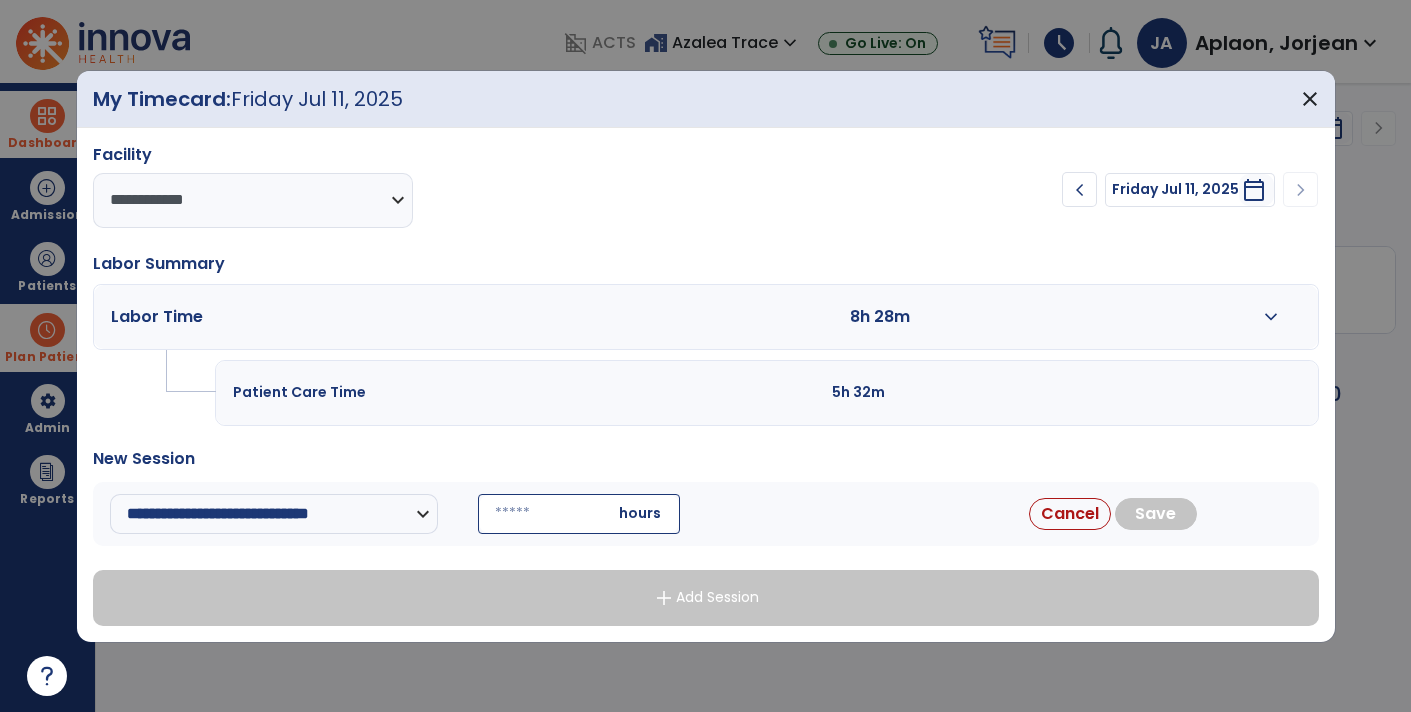 click at bounding box center [579, 514] 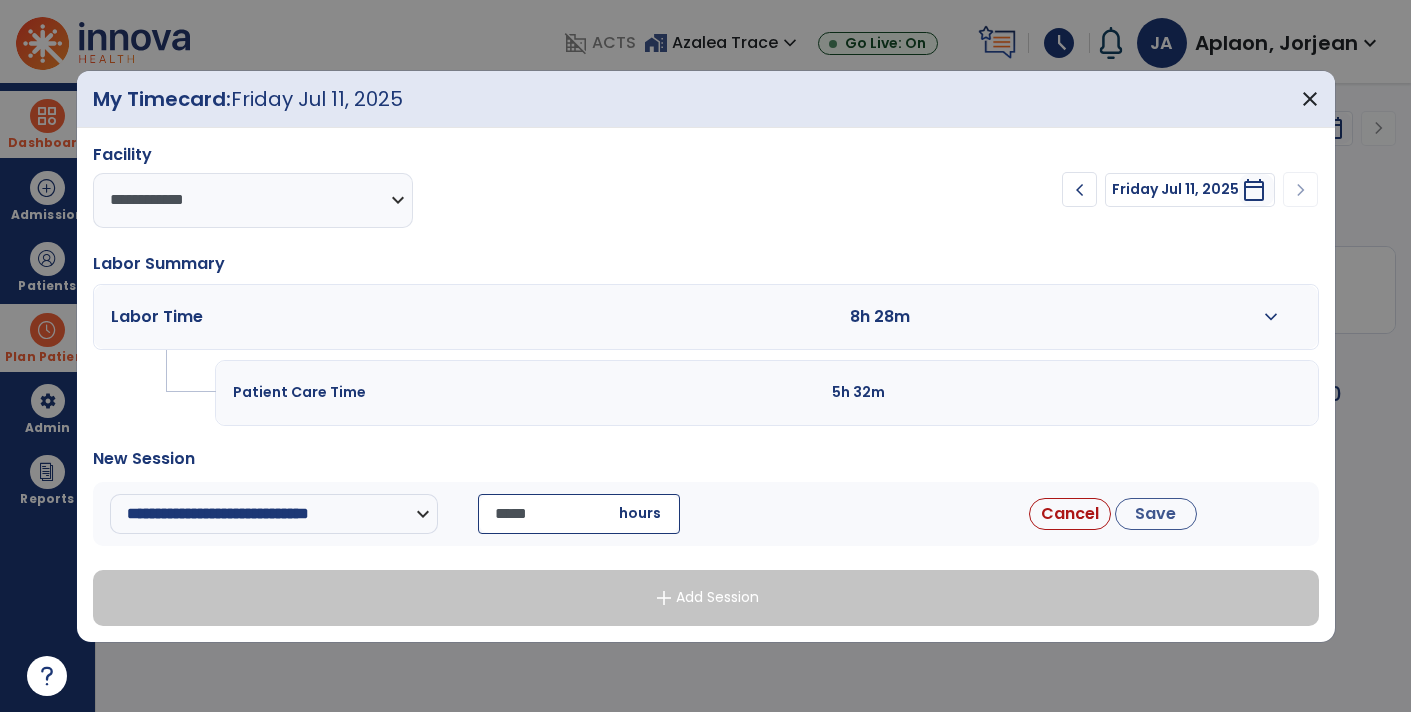 type on "*****" 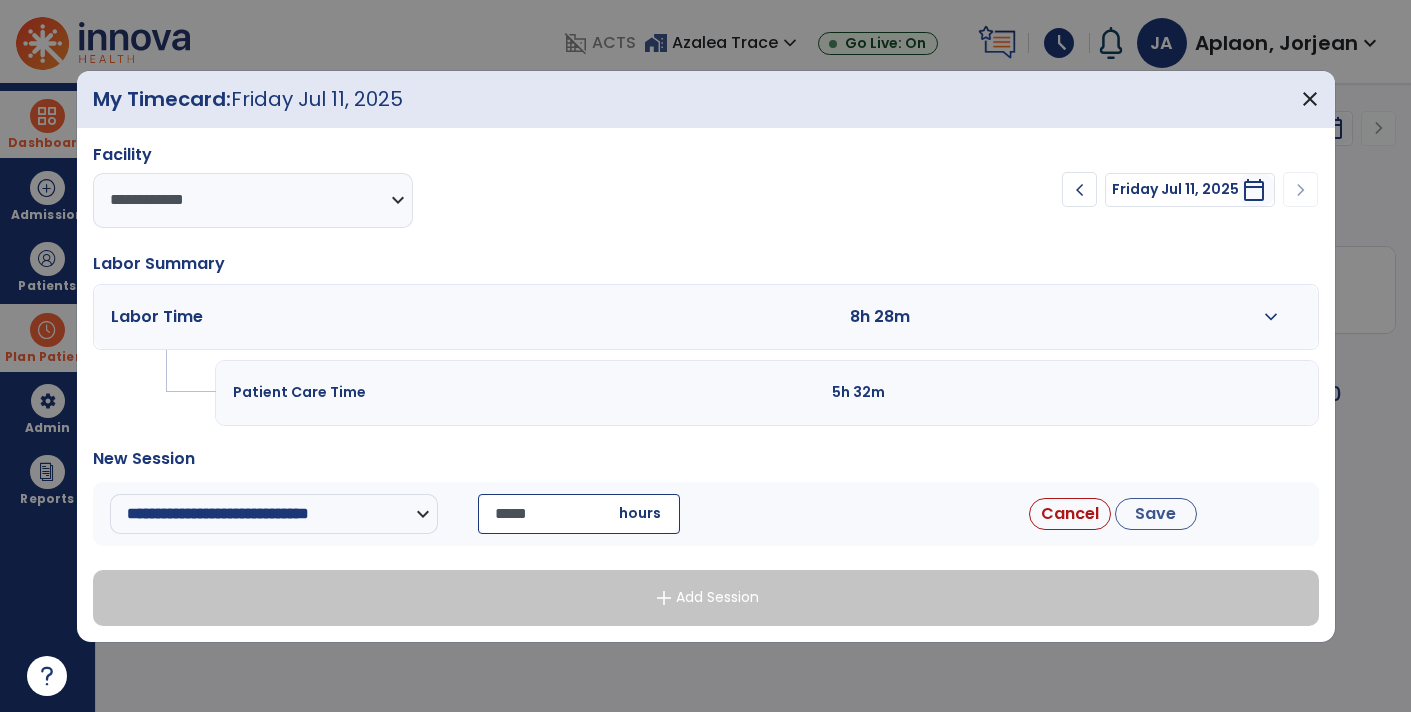 click on "Save" at bounding box center [1156, 514] 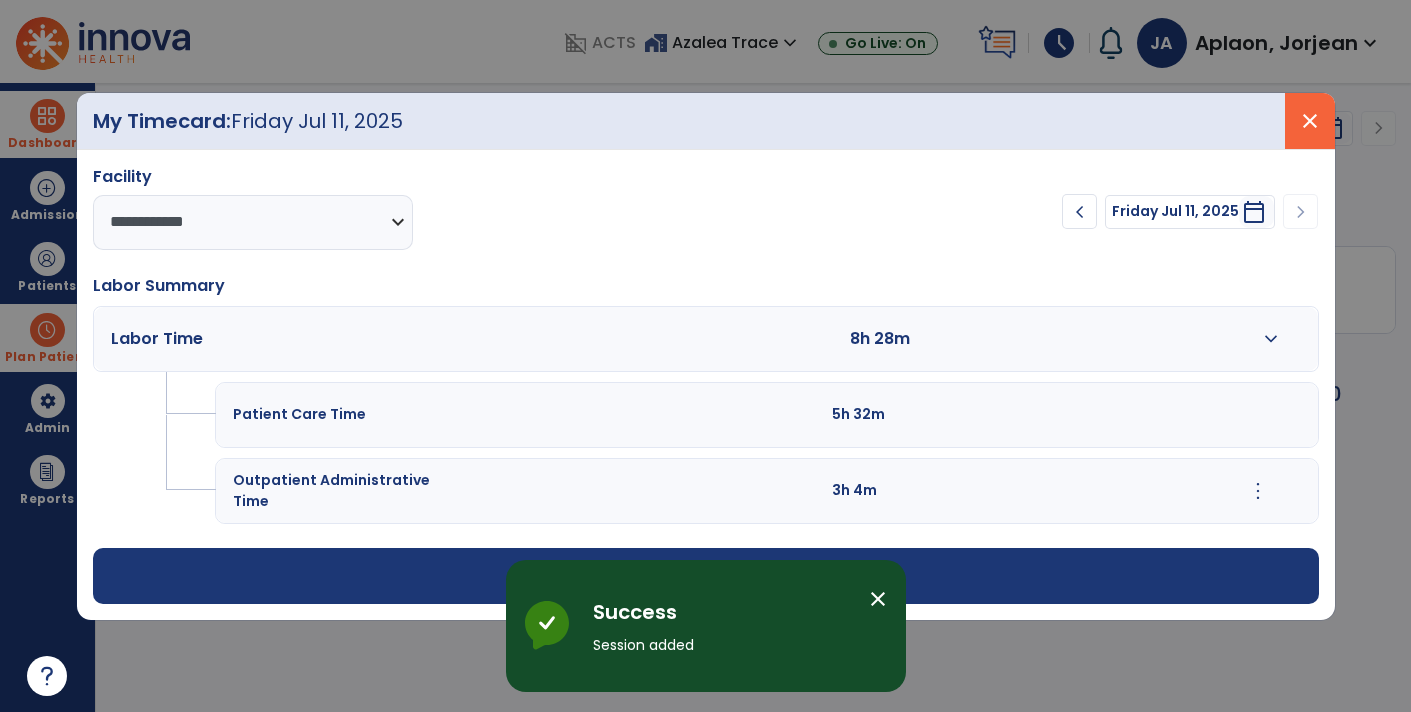 click on "close" at bounding box center [1310, 121] 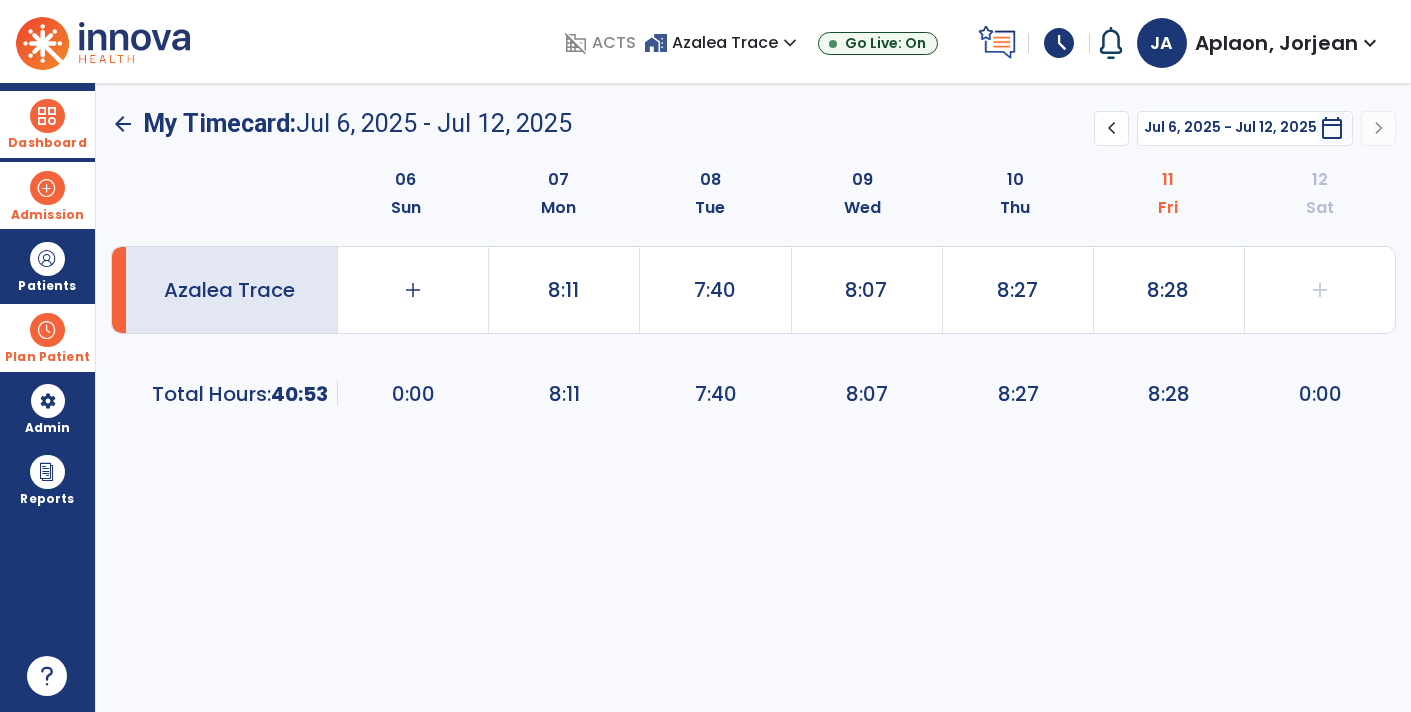 click on "Admission" at bounding box center (47, 215) 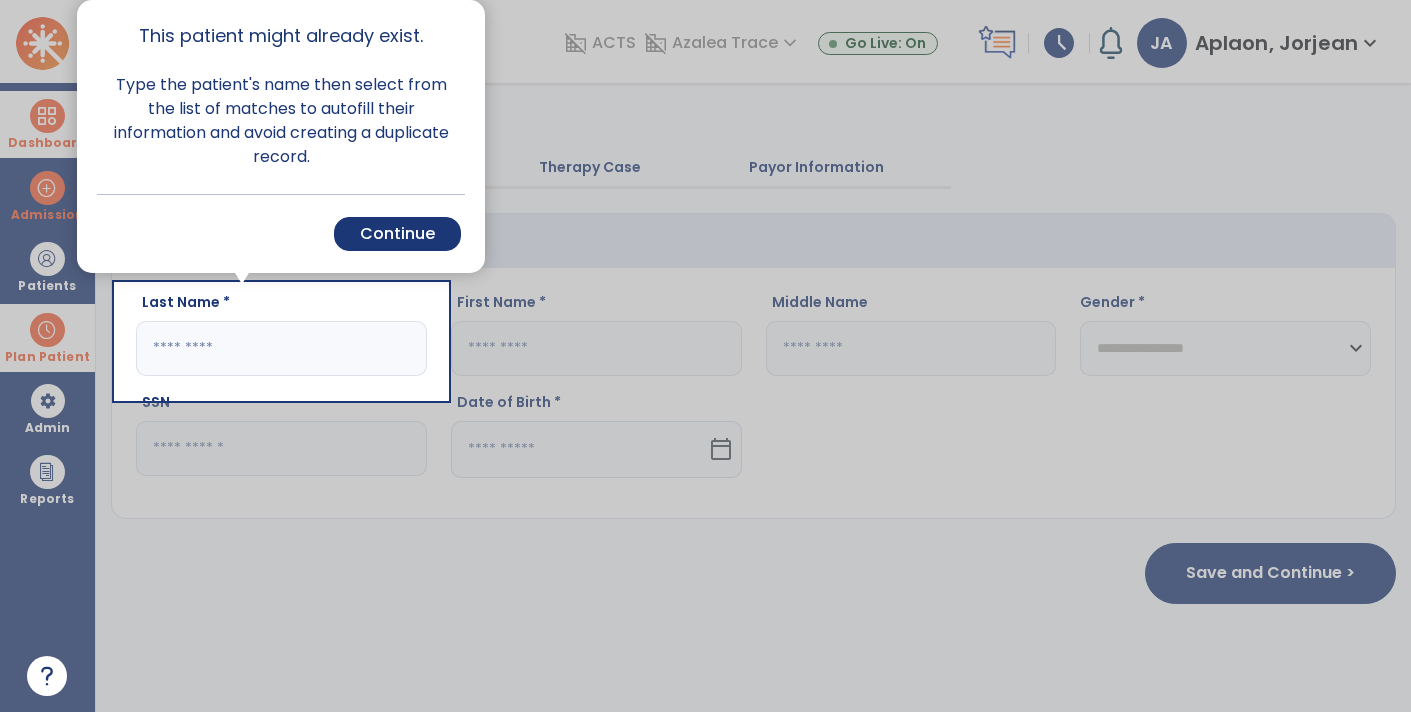click at bounding box center [58, 356] 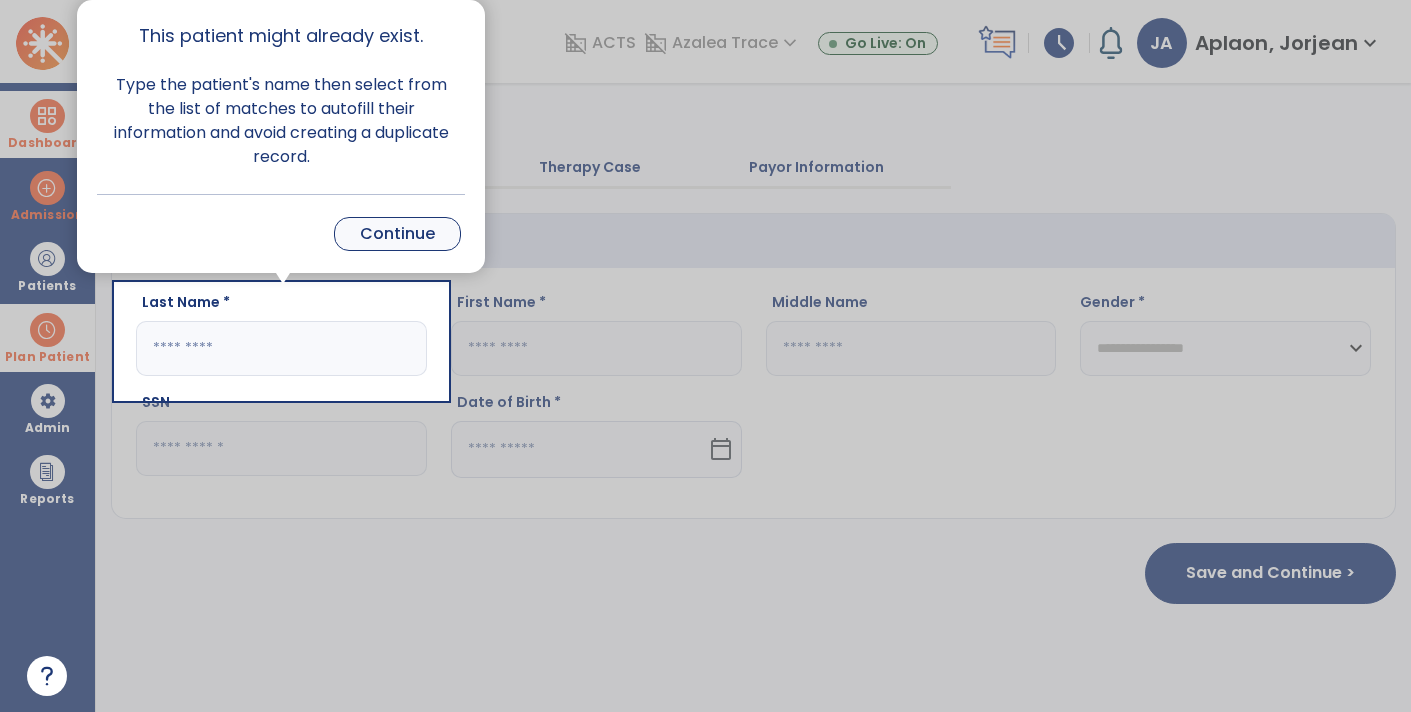 click on "Continue" at bounding box center [397, 234] 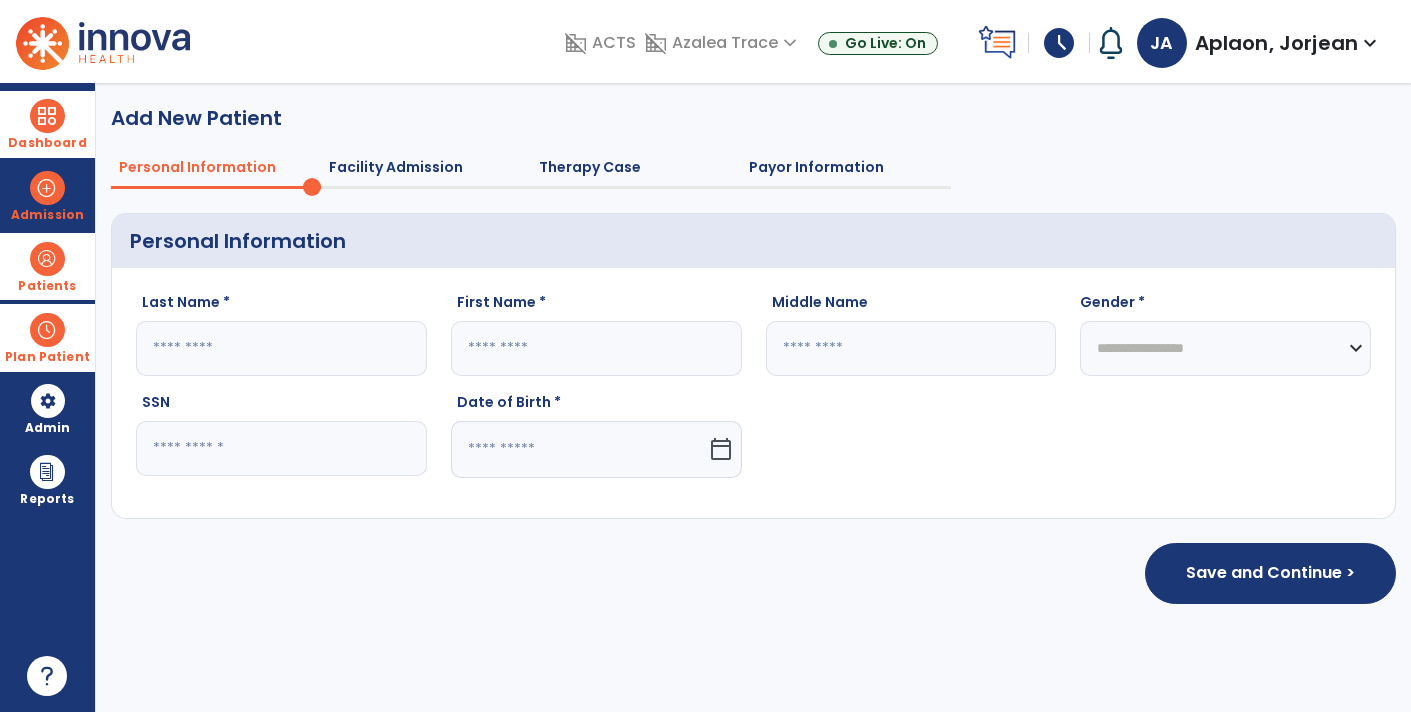 click on "Patients" at bounding box center [47, 286] 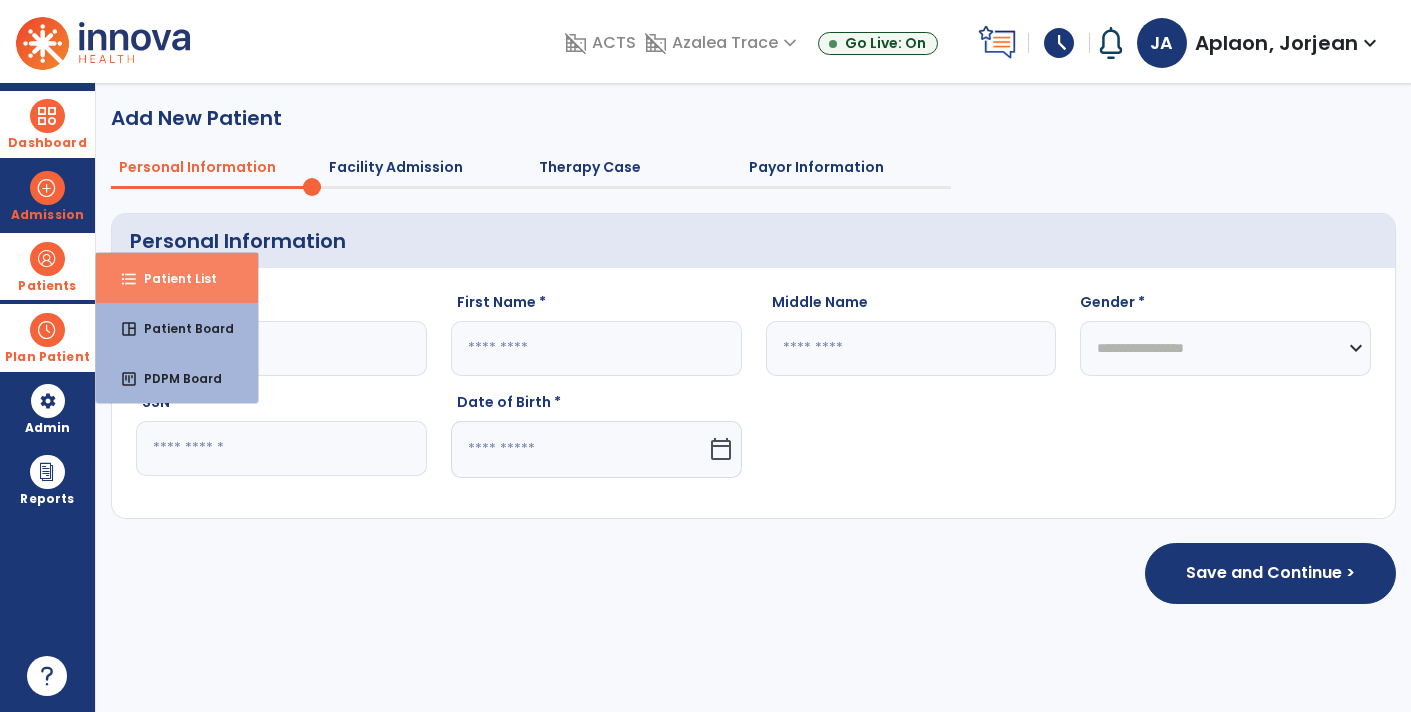 click on "format_list_bulleted  Patient List" at bounding box center [177, 278] 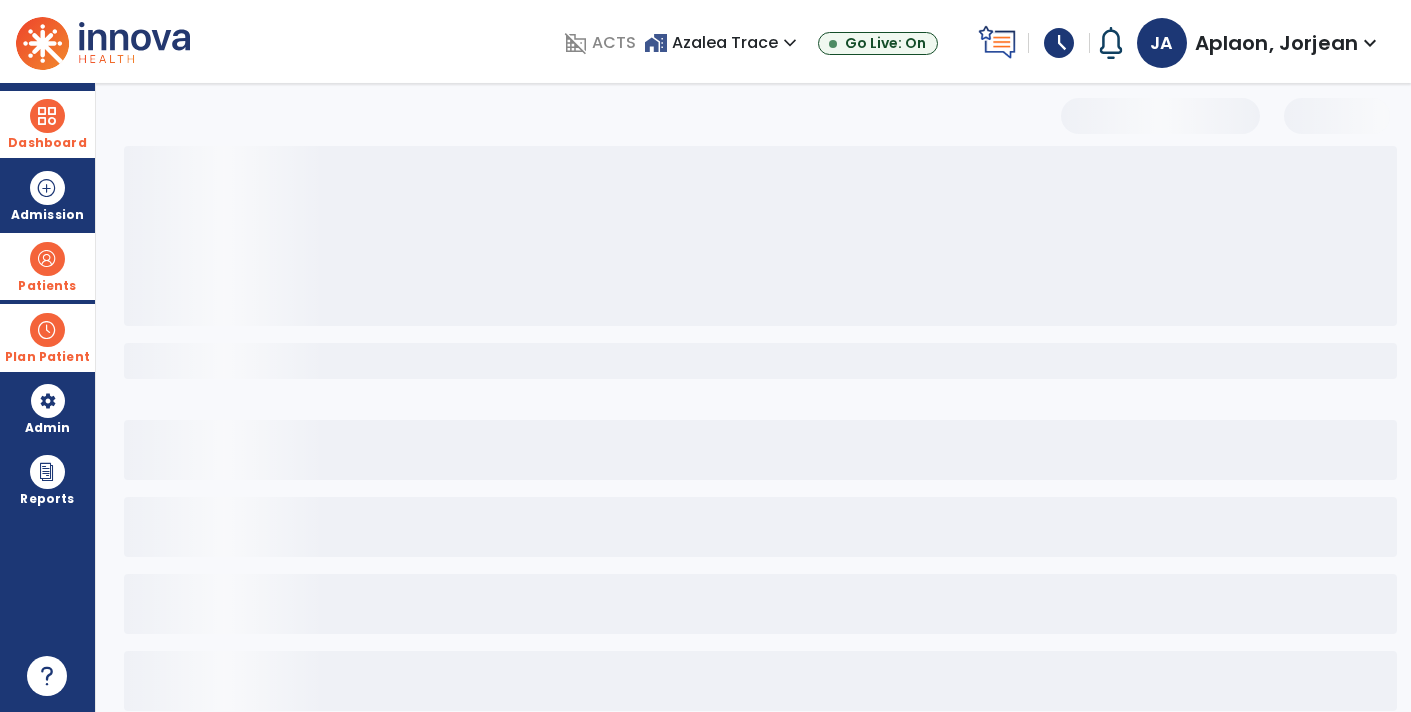 select on "***" 